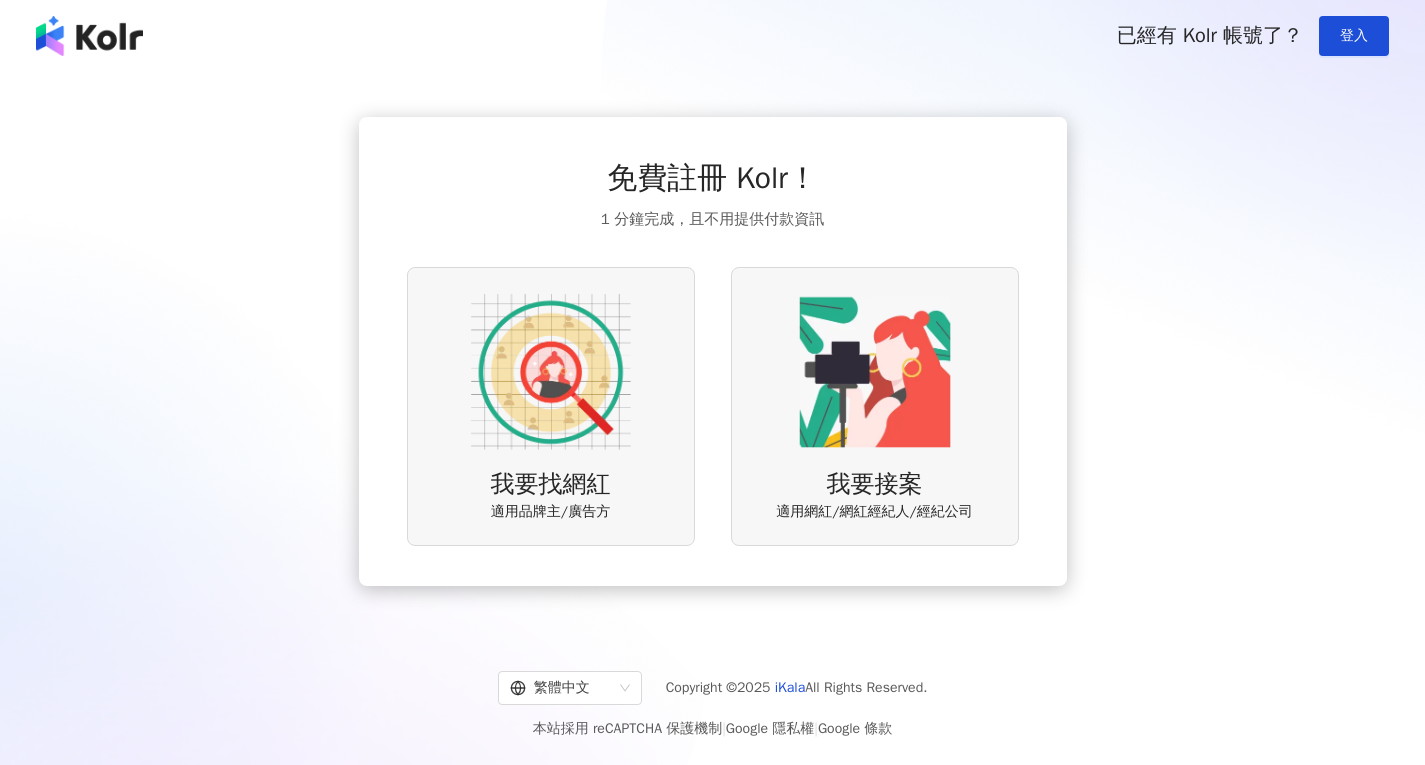 scroll, scrollTop: 0, scrollLeft: 0, axis: both 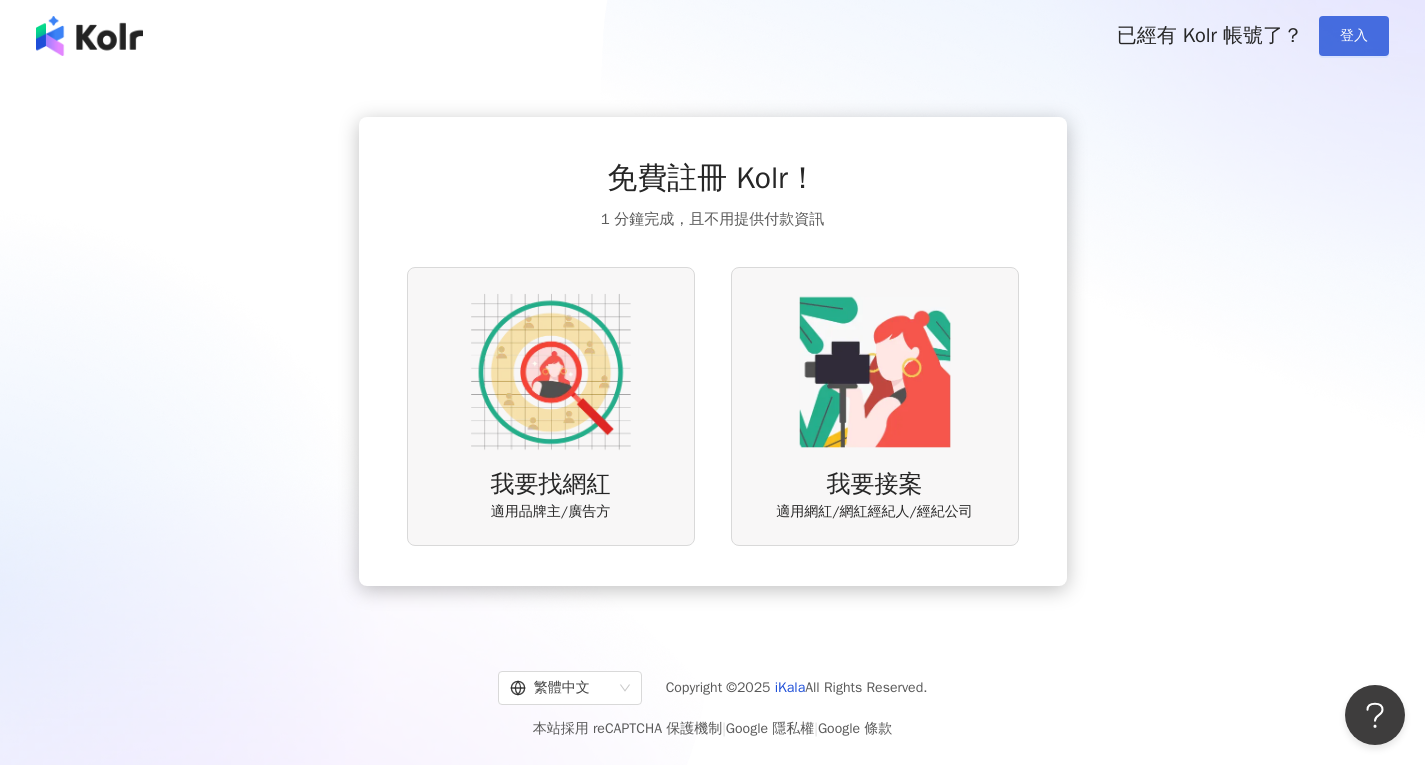 click on "登入" at bounding box center [1354, 36] 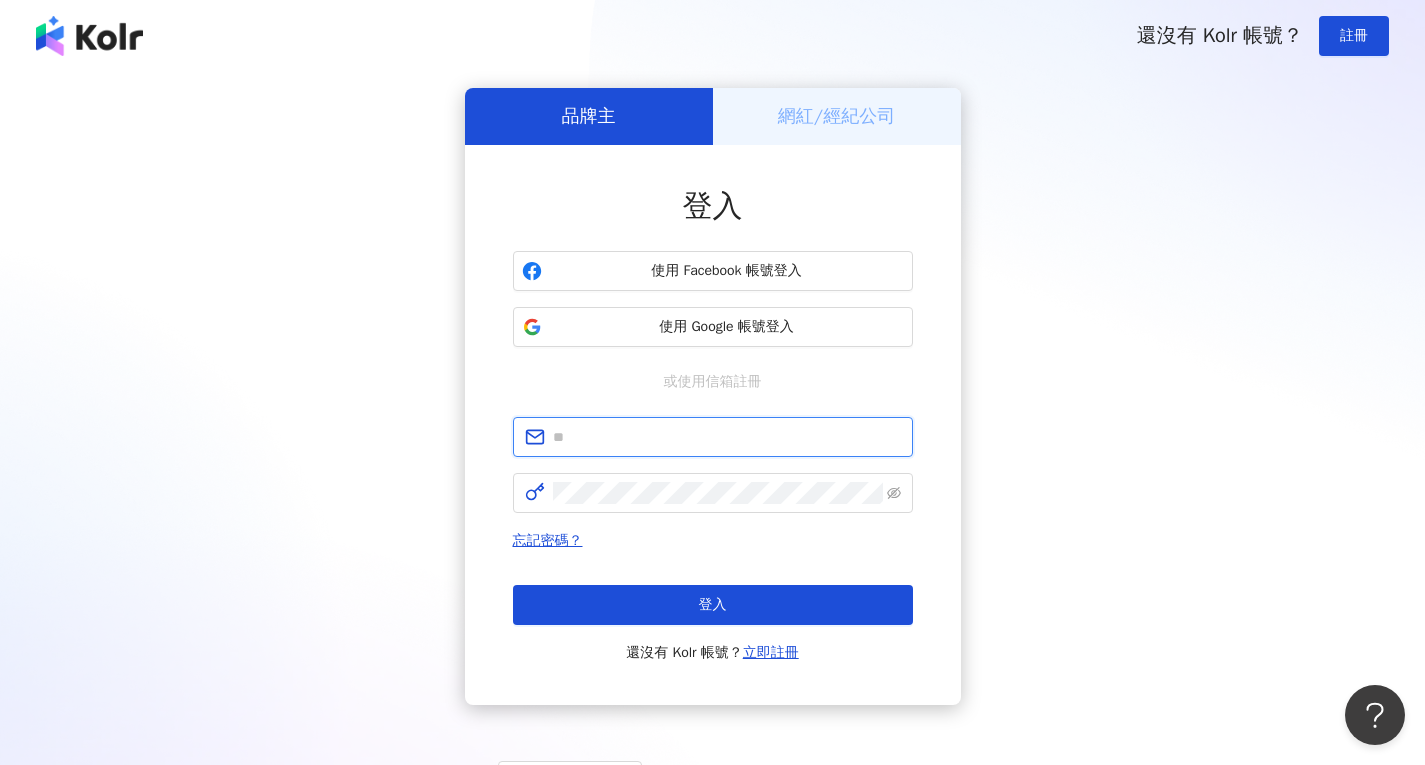 click at bounding box center (727, 437) 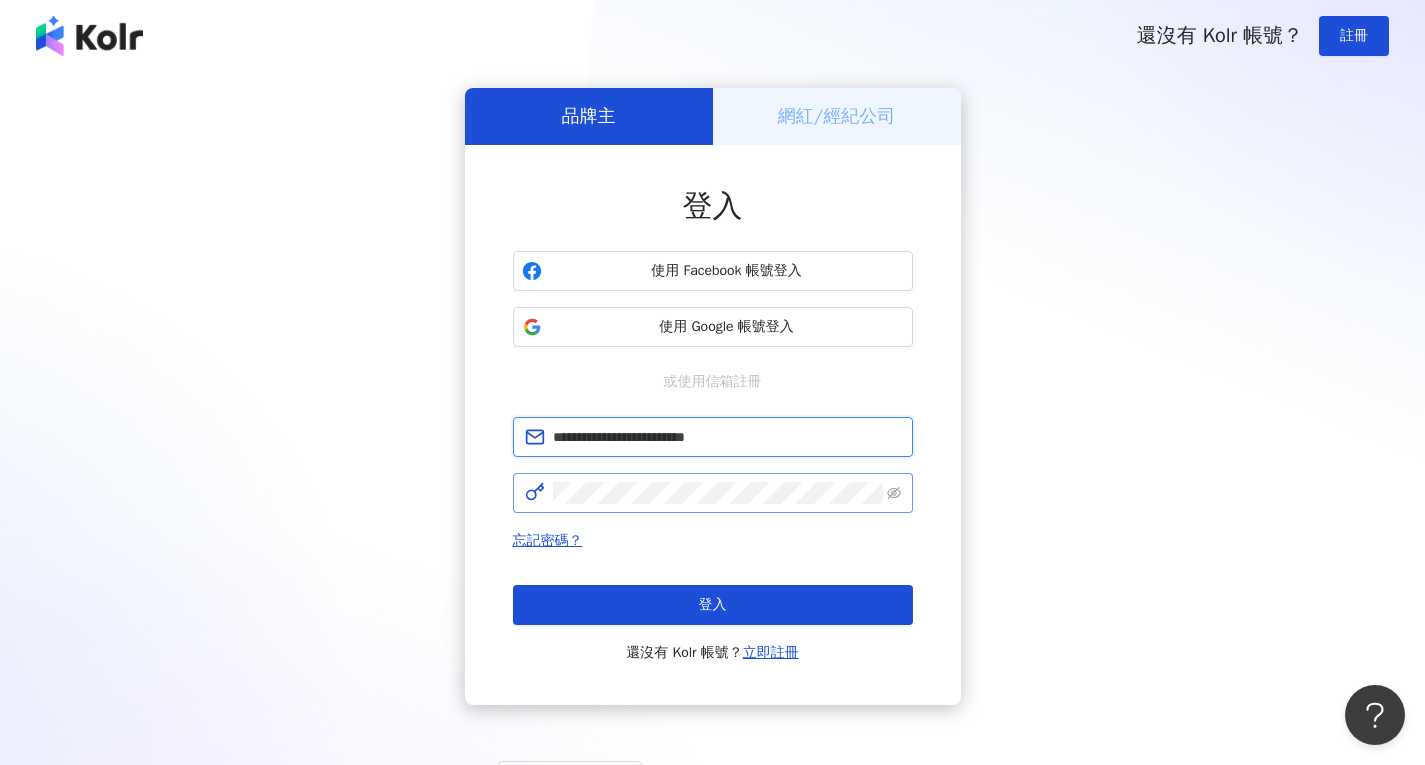 type on "**********" 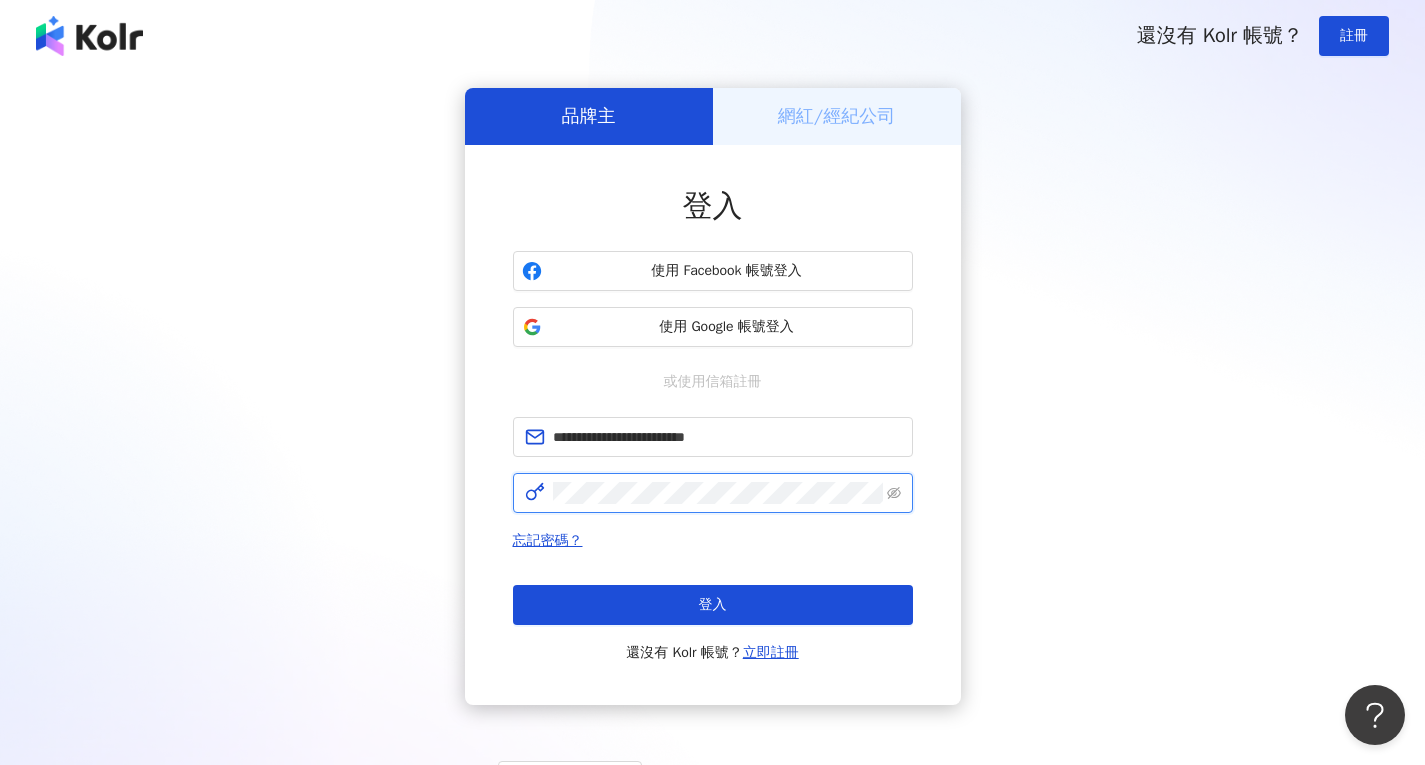 click on "登入" at bounding box center (713, 605) 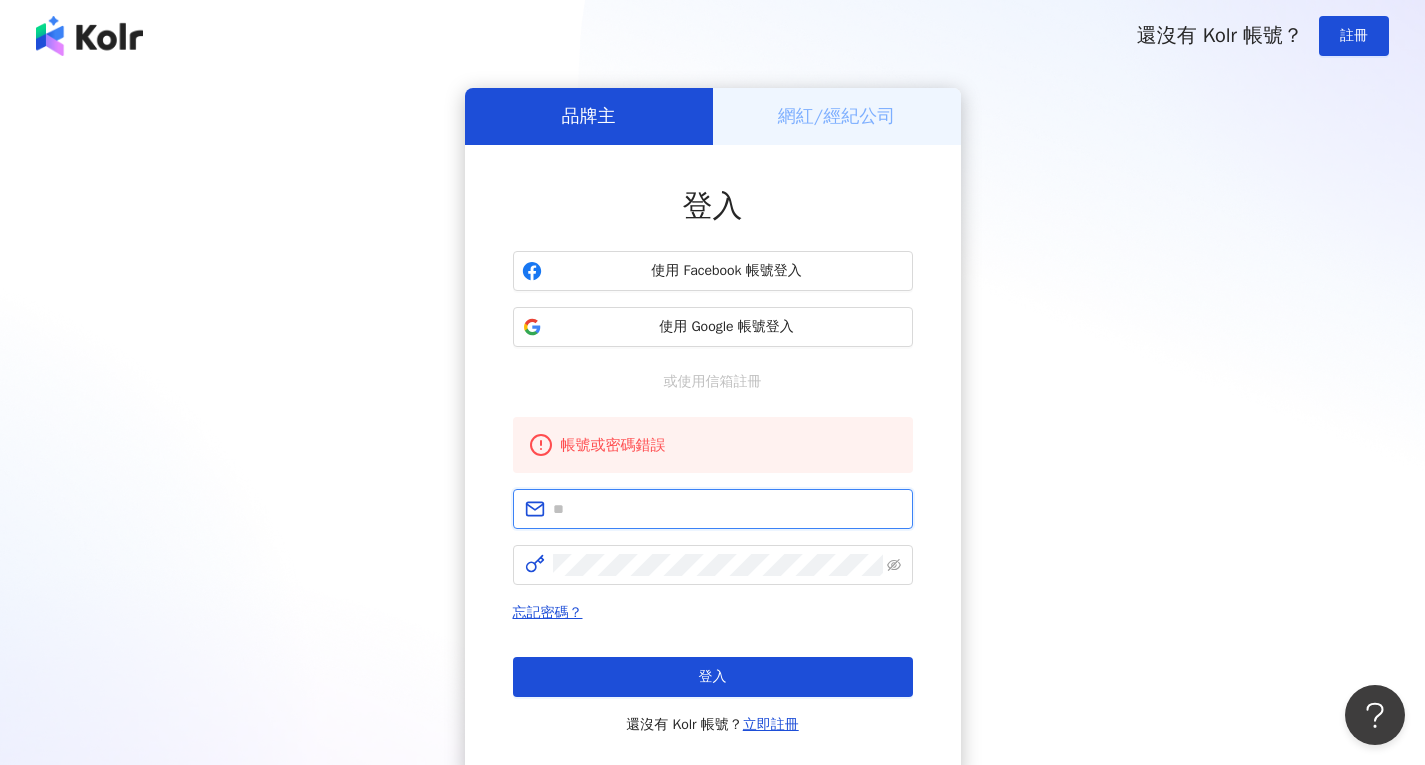 type on "**********" 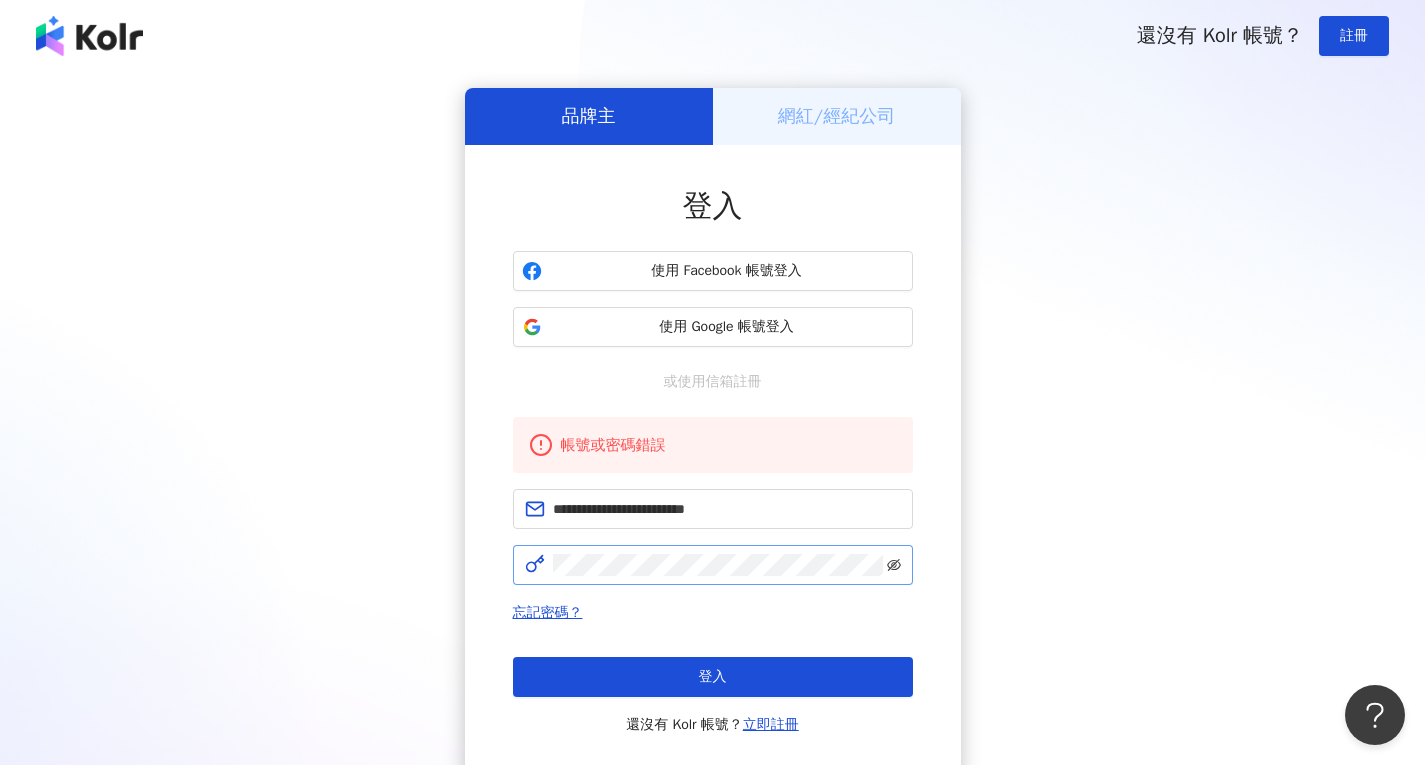 click 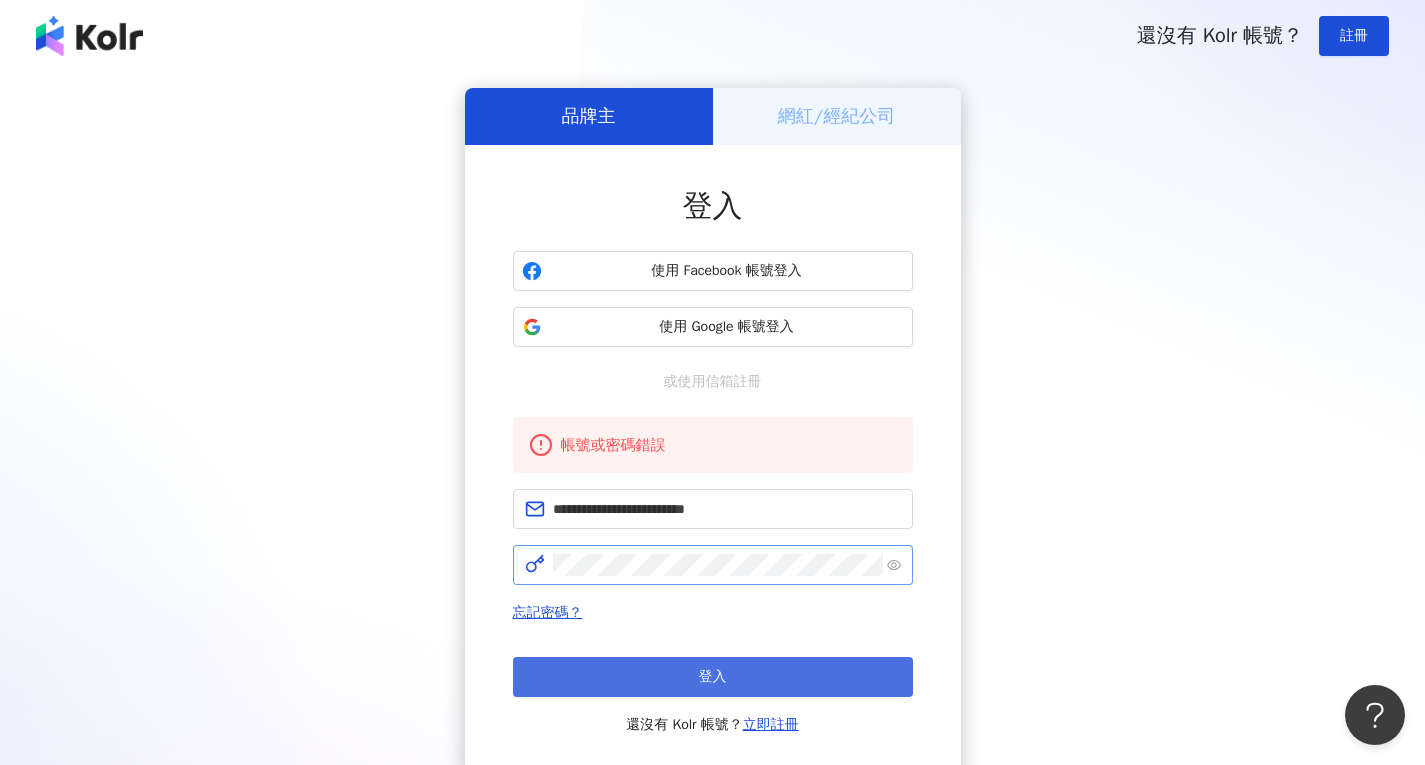 click on "登入" at bounding box center [713, 677] 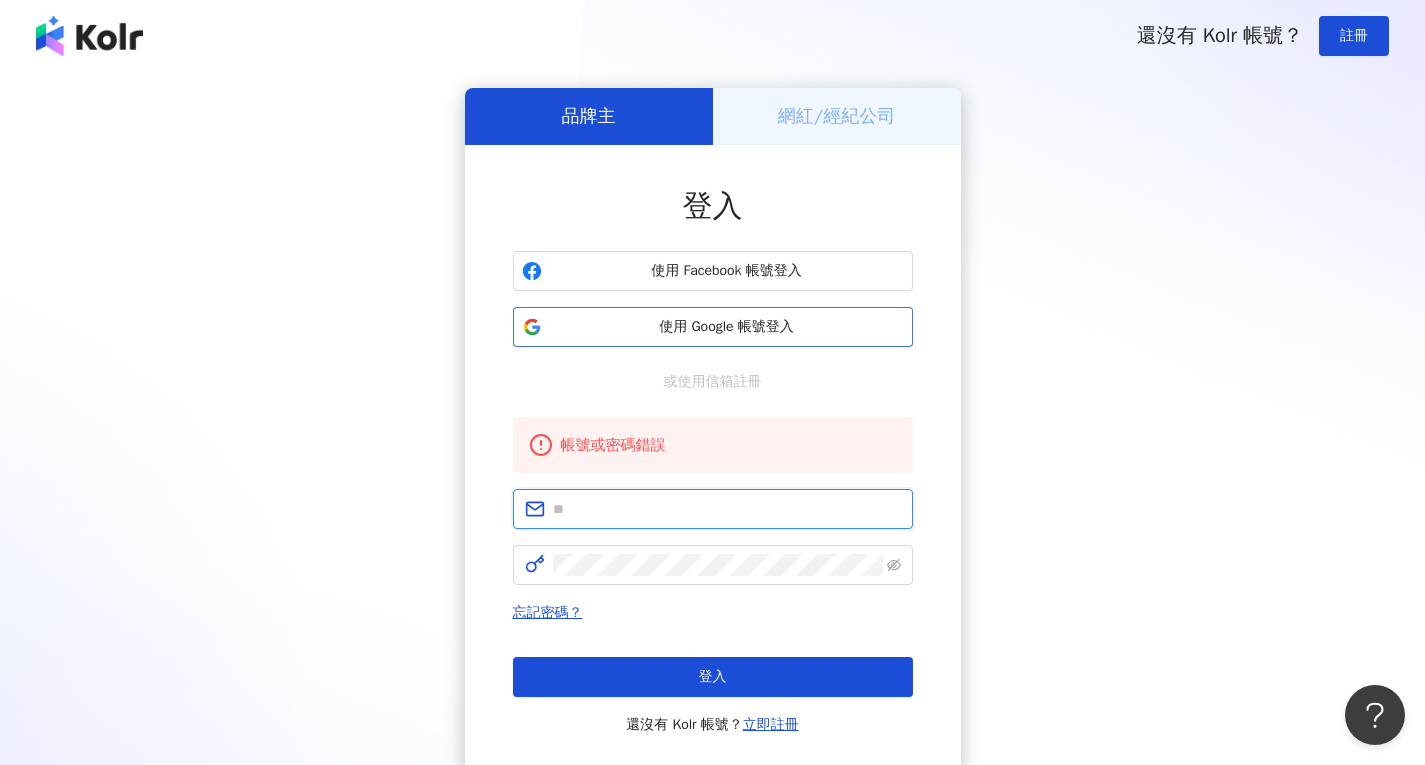 type on "**********" 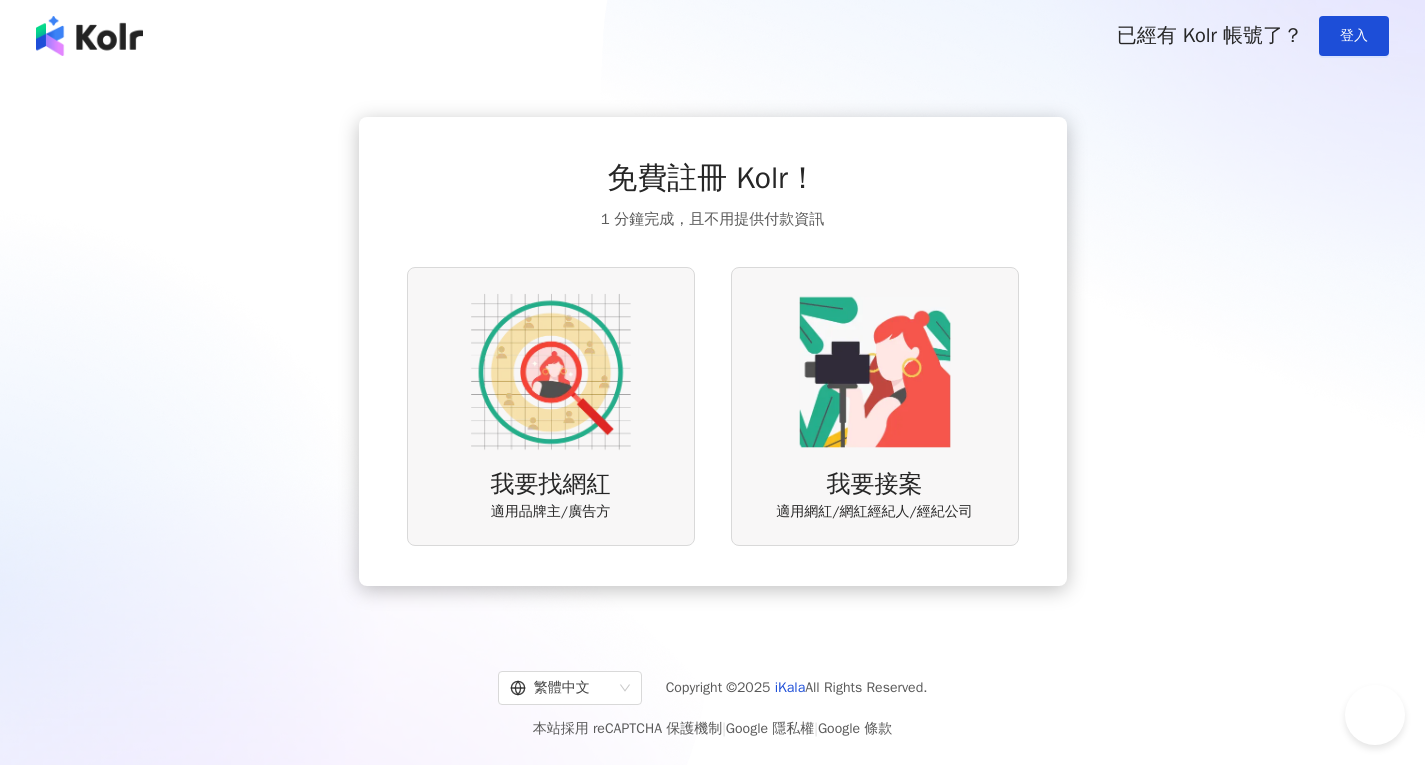 scroll, scrollTop: 0, scrollLeft: 0, axis: both 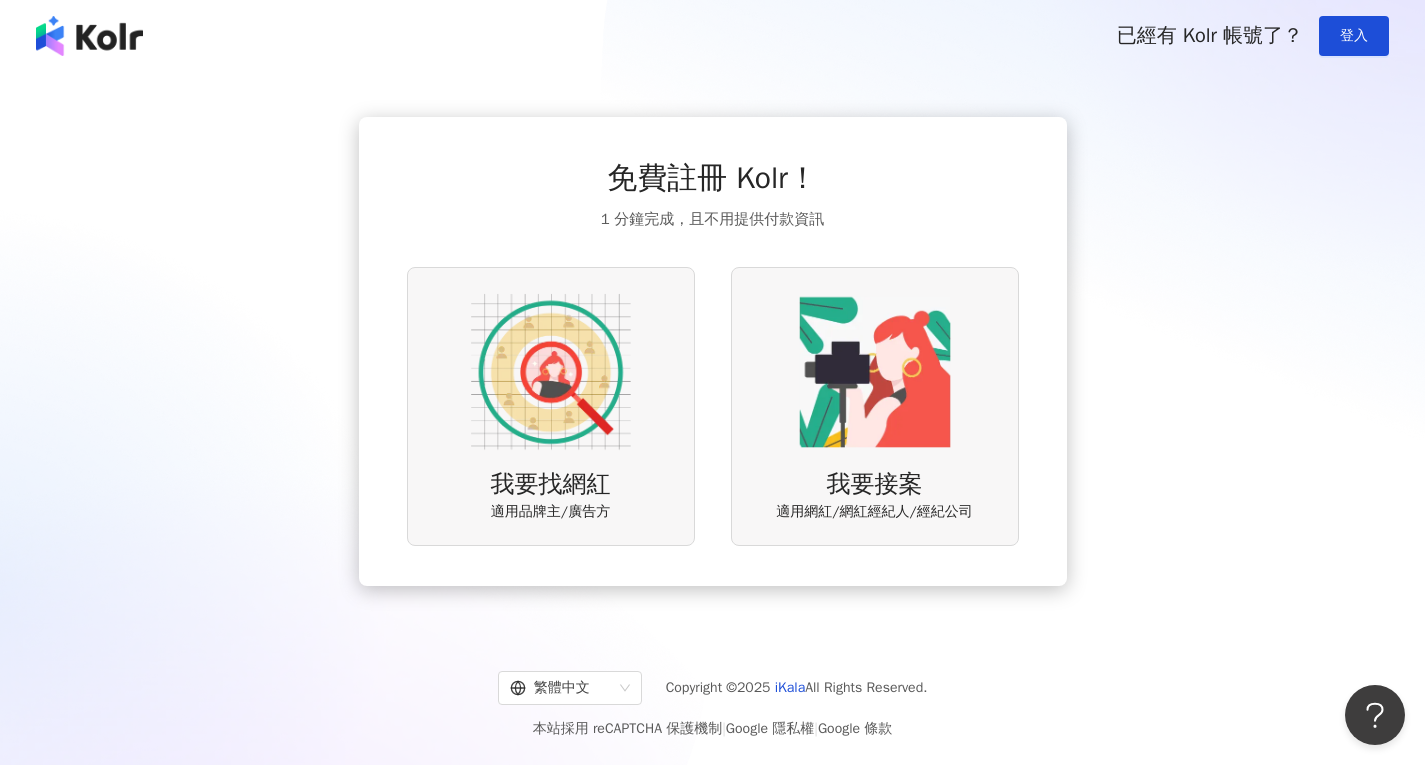 click on "我要找網紅" at bounding box center (551, 485) 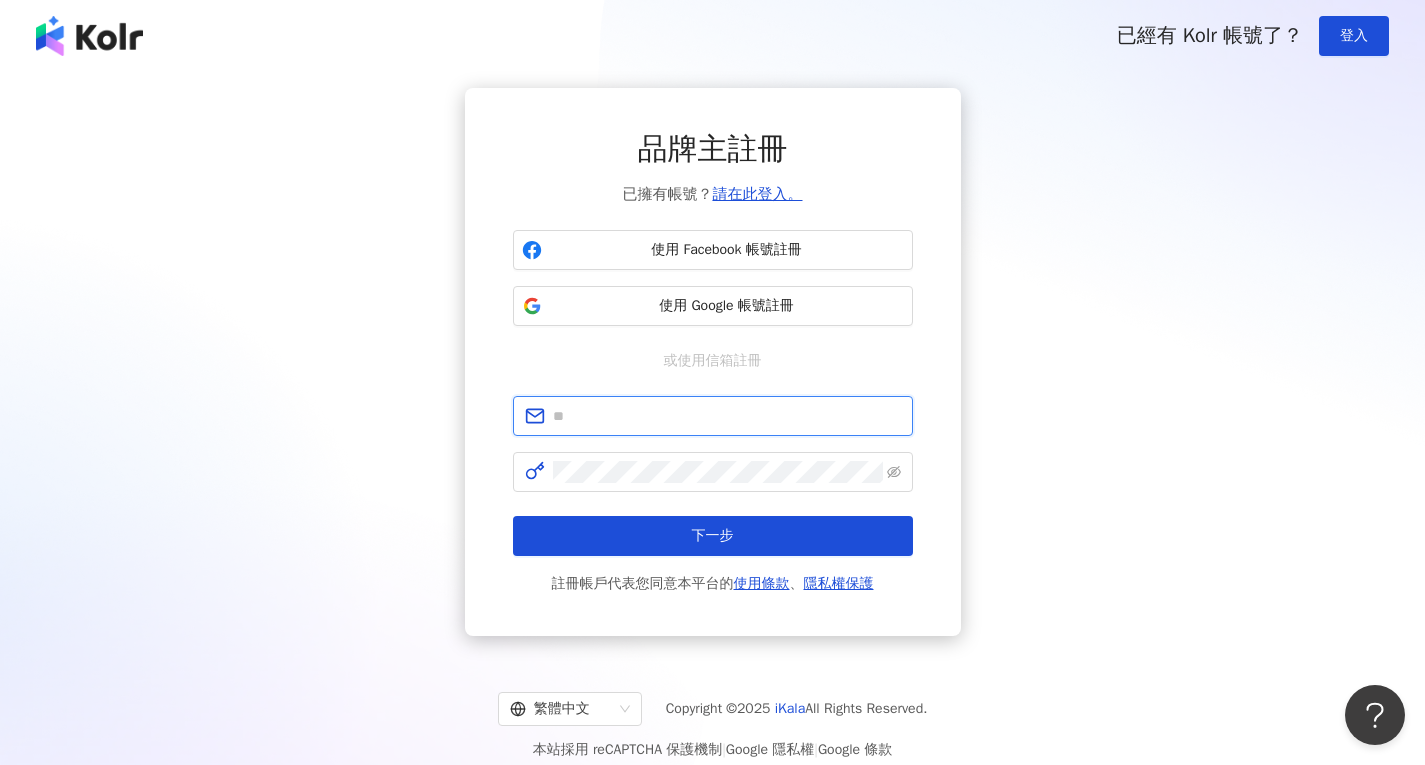 type on "**********" 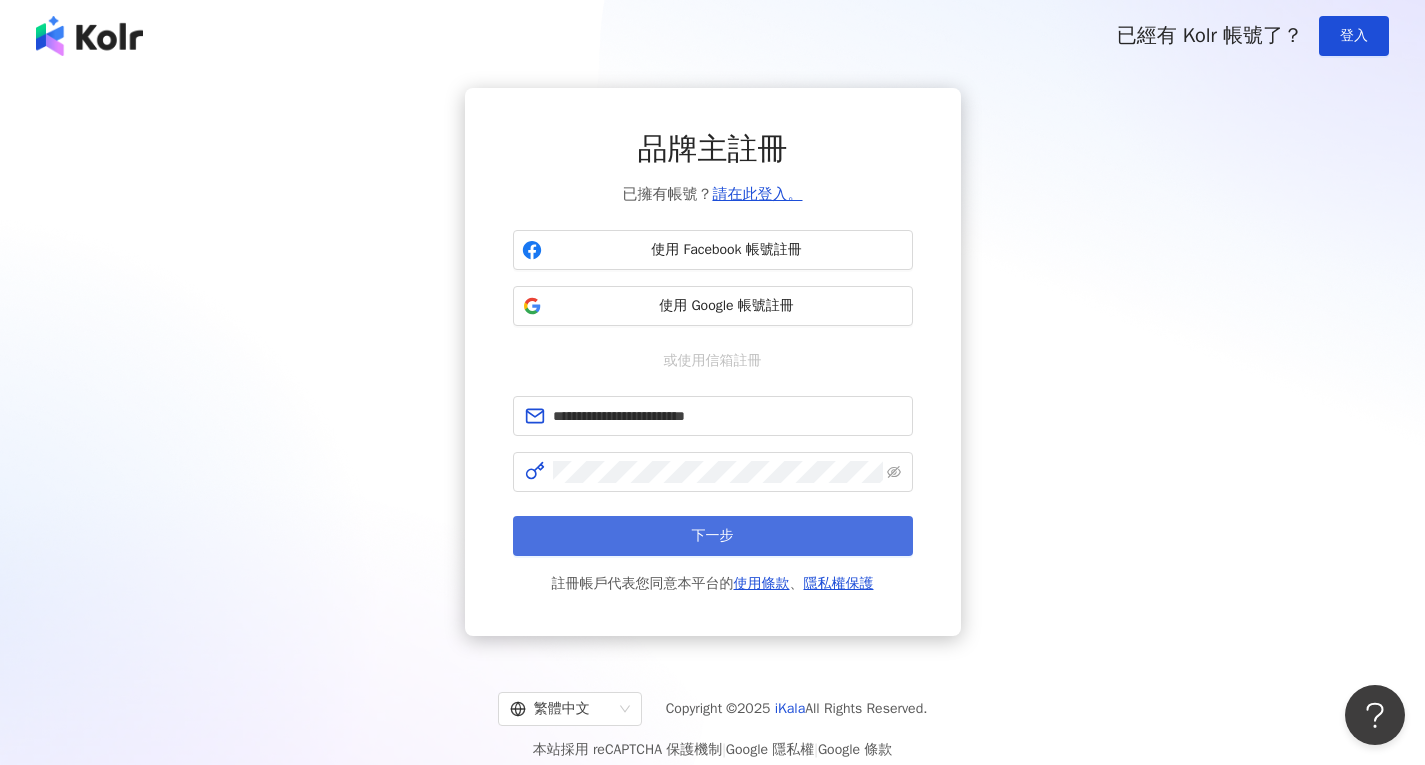 click on "下一步" at bounding box center (713, 536) 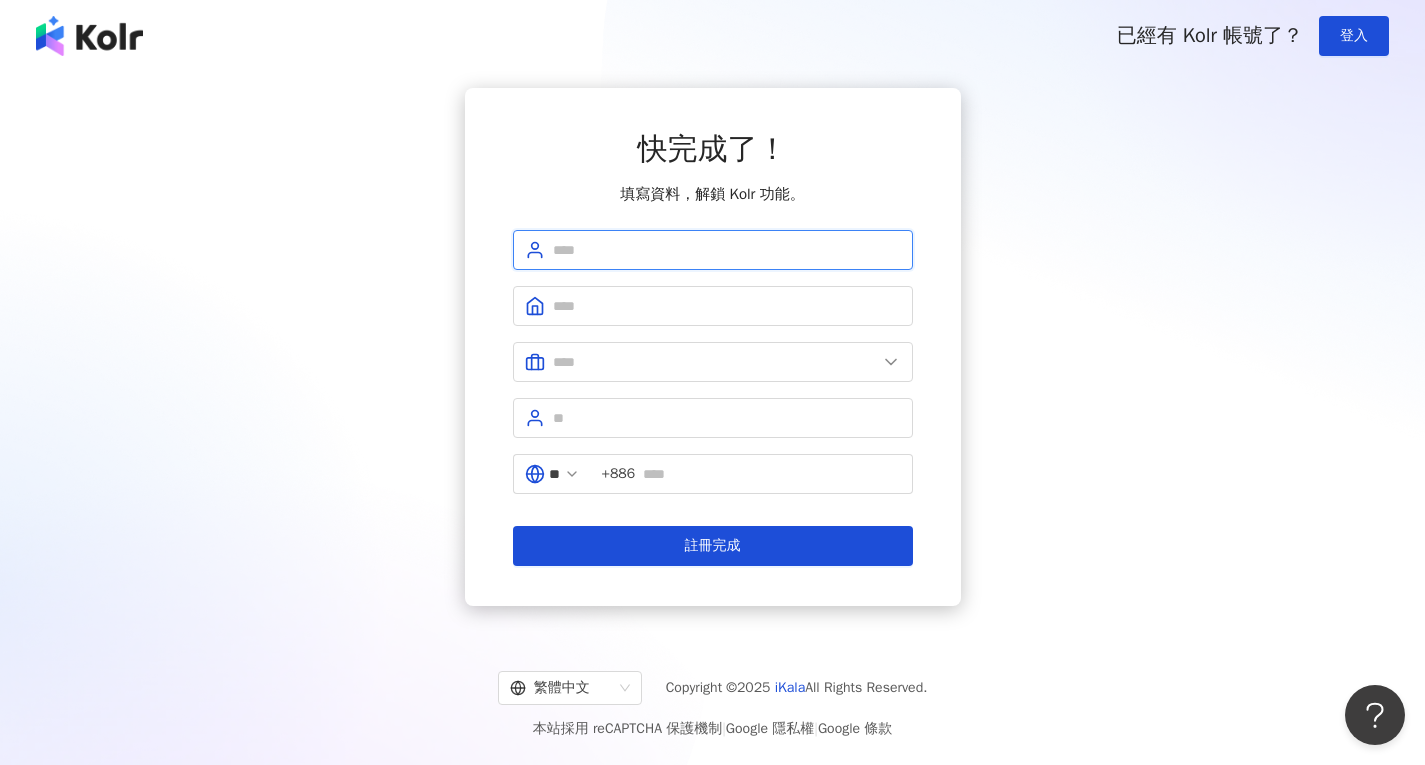 click at bounding box center (727, 250) 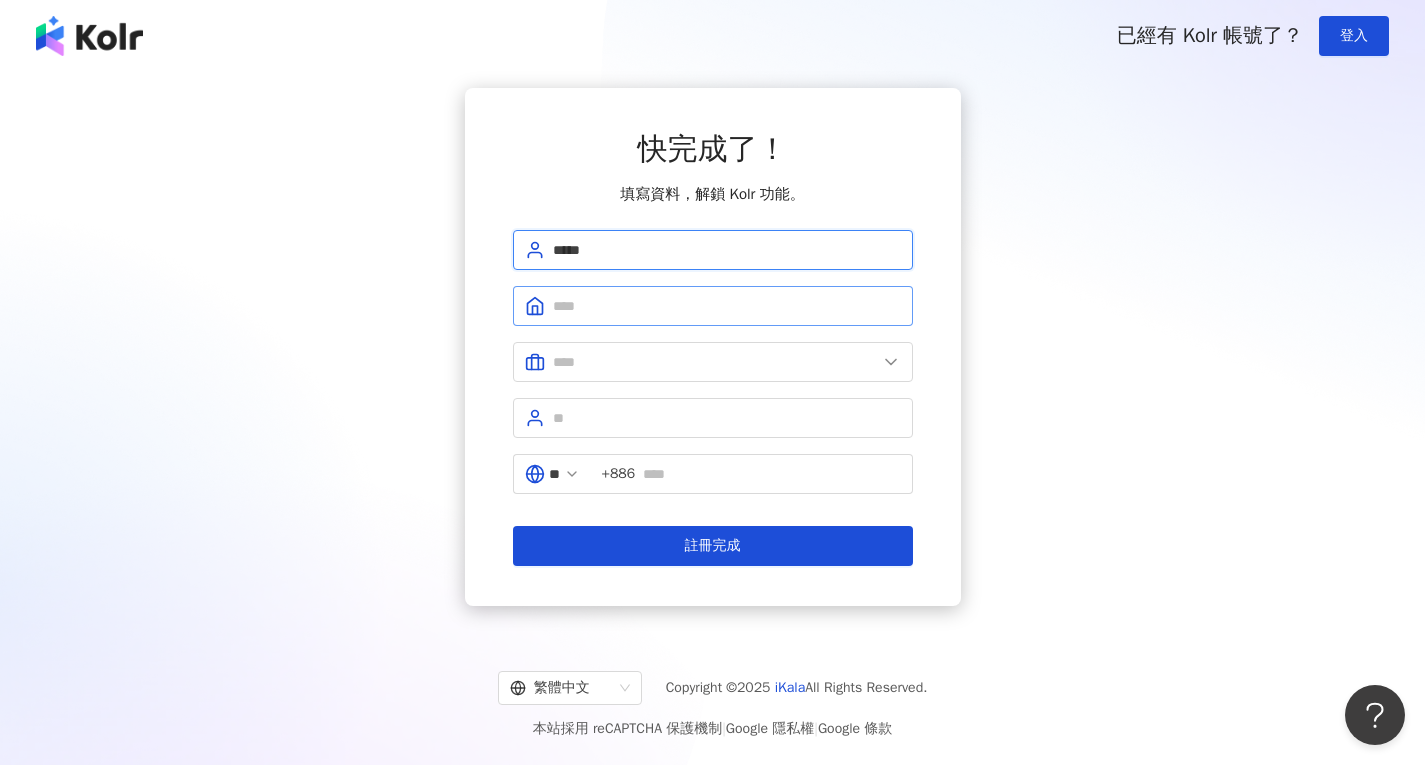 type on "*****" 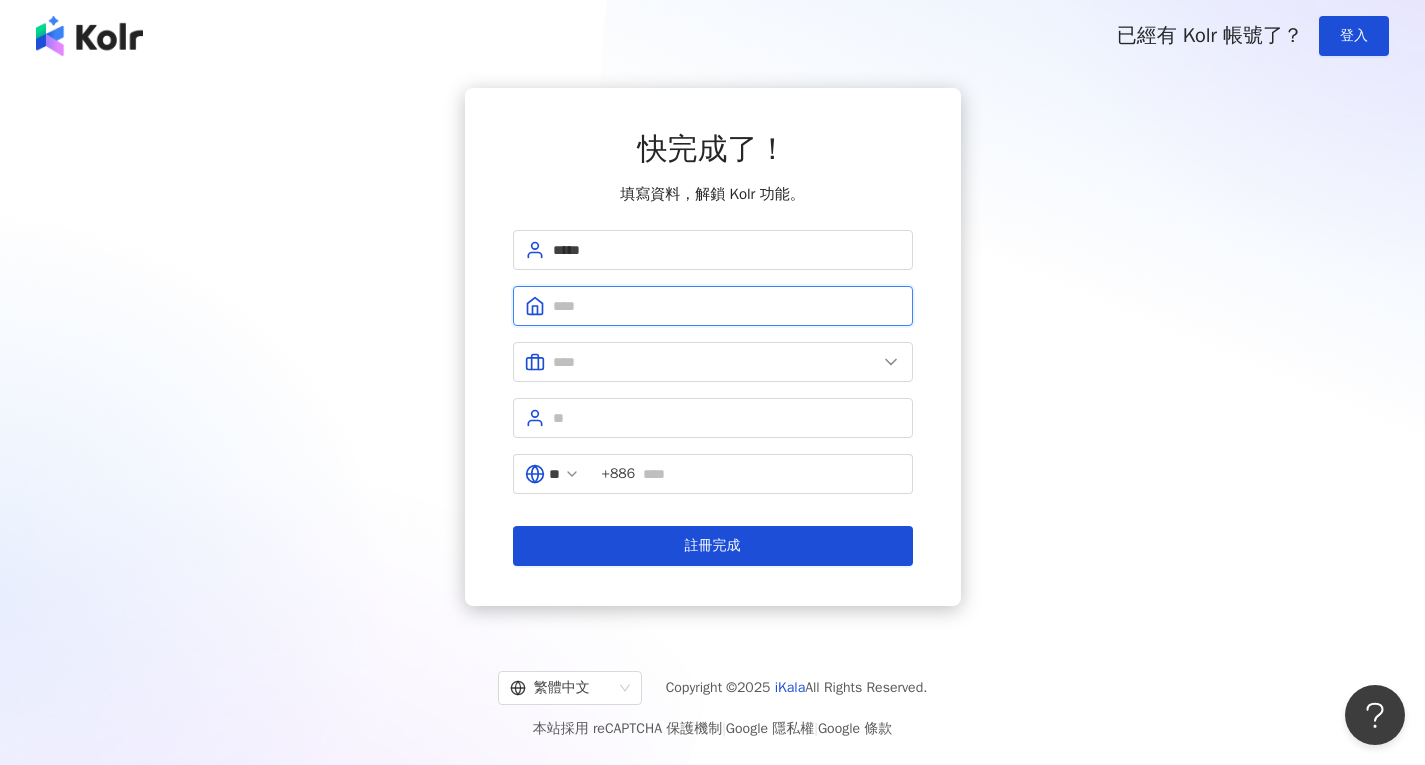 click at bounding box center [727, 306] 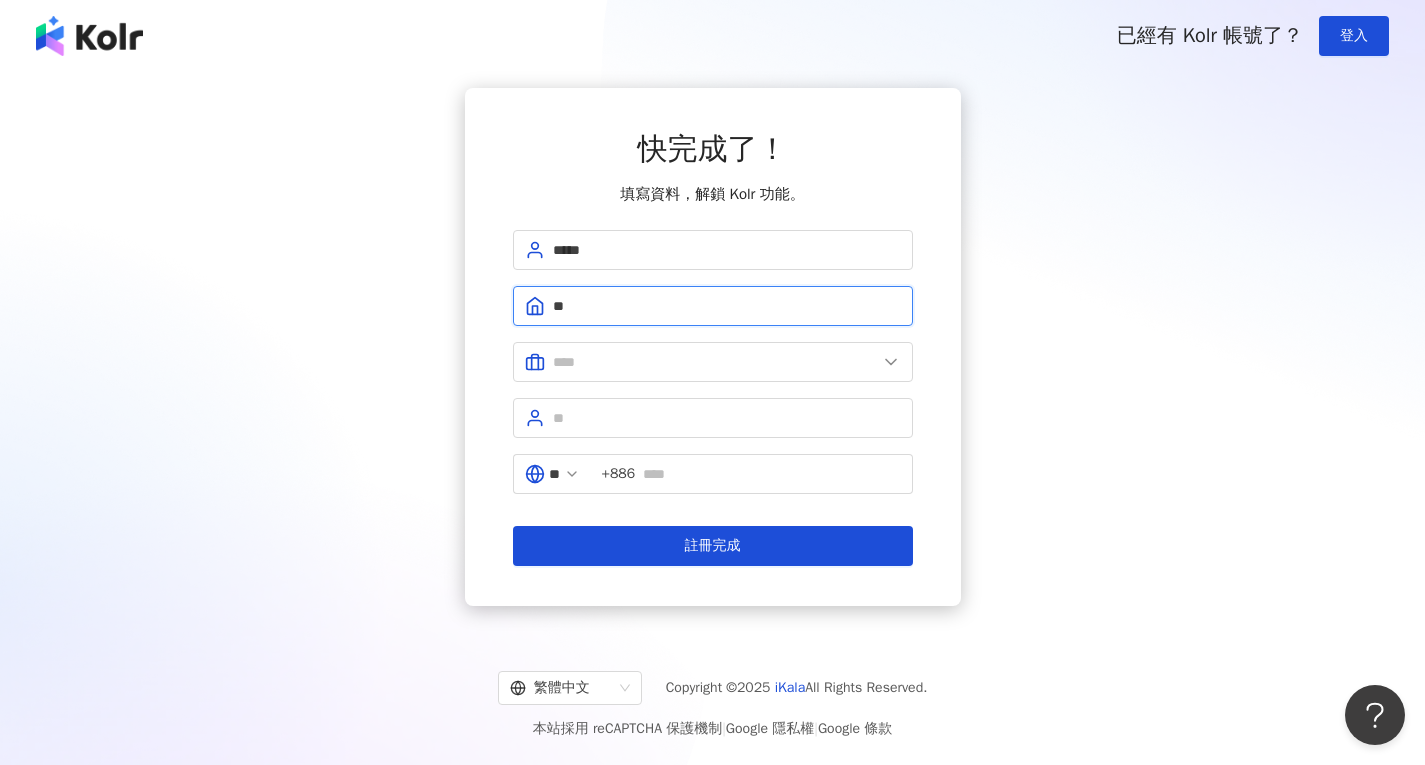 type on "***" 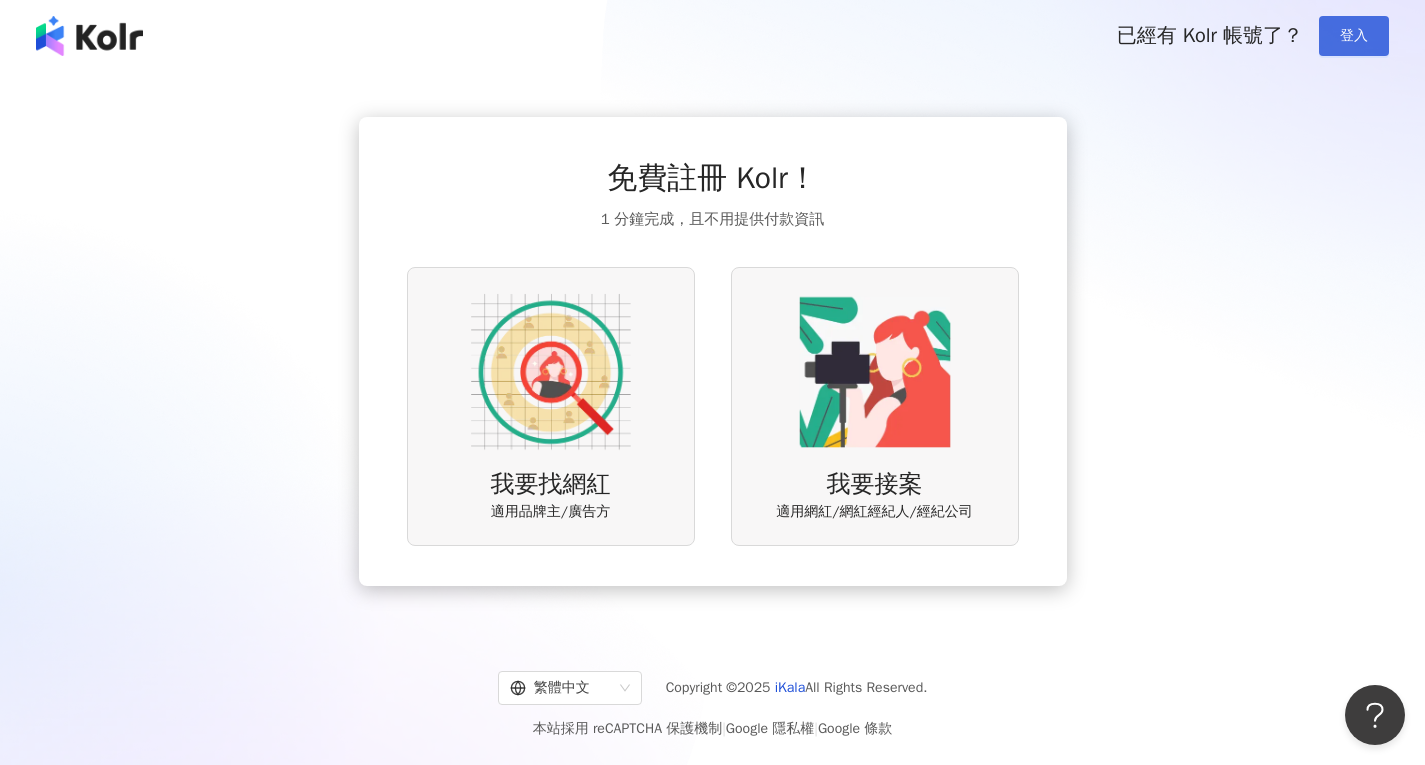click on "登入" at bounding box center [1354, 36] 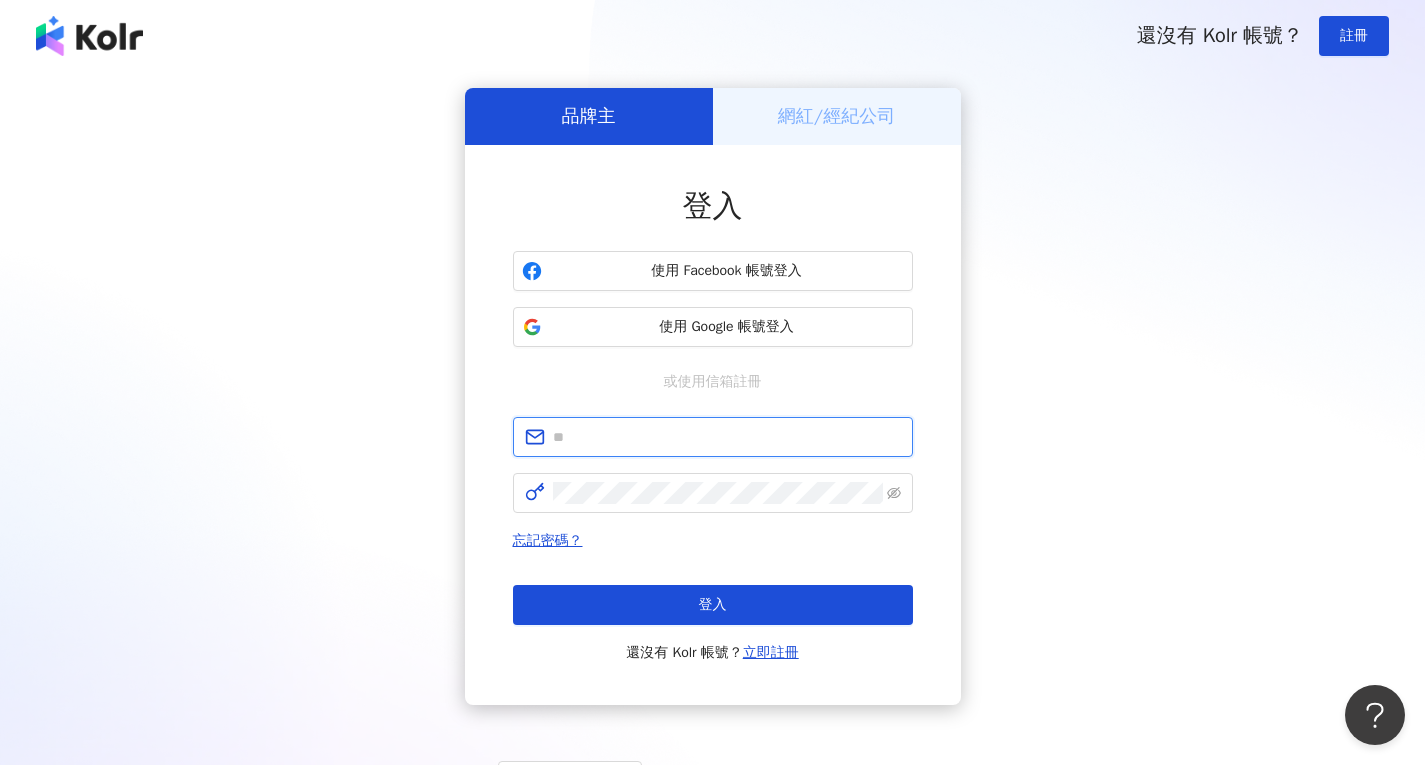 type on "**********" 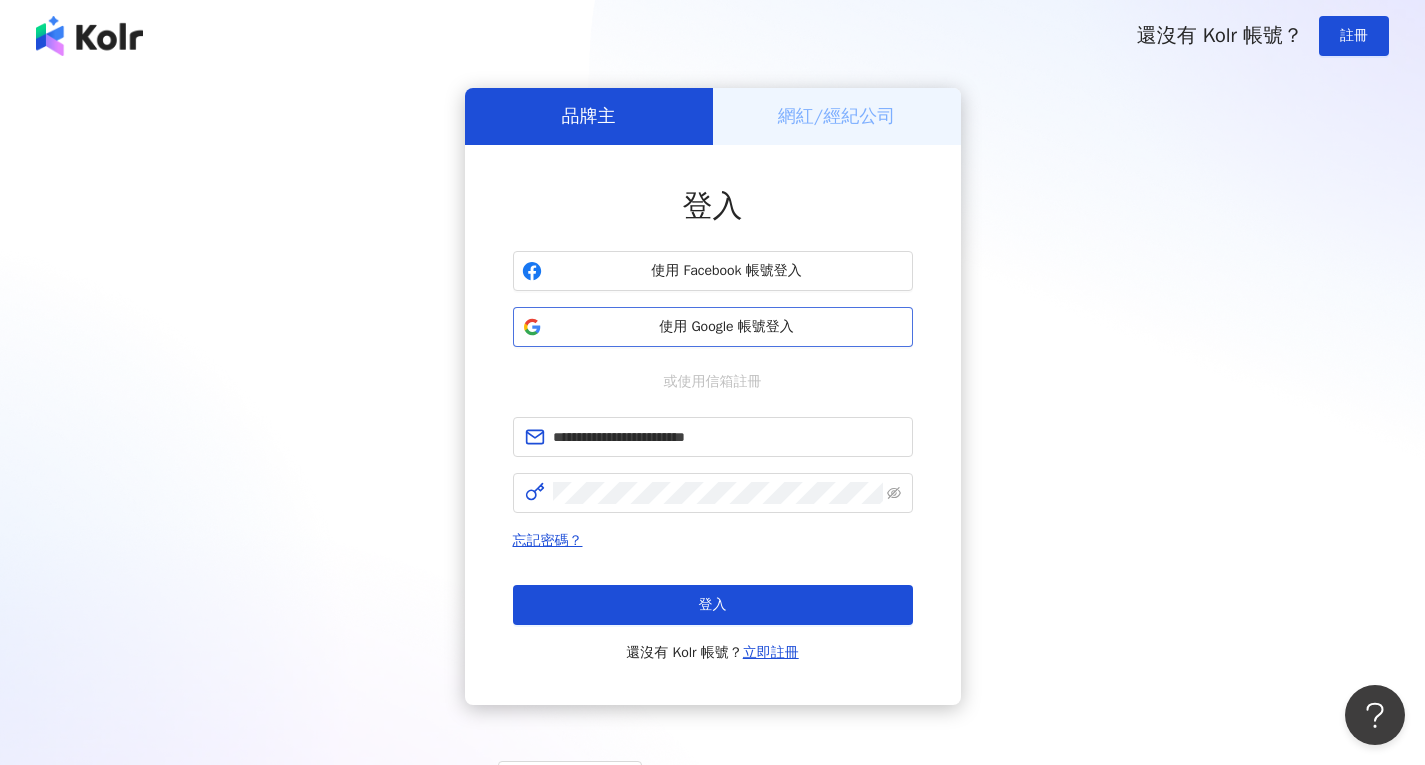 click on "使用 Google 帳號登入" at bounding box center [727, 327] 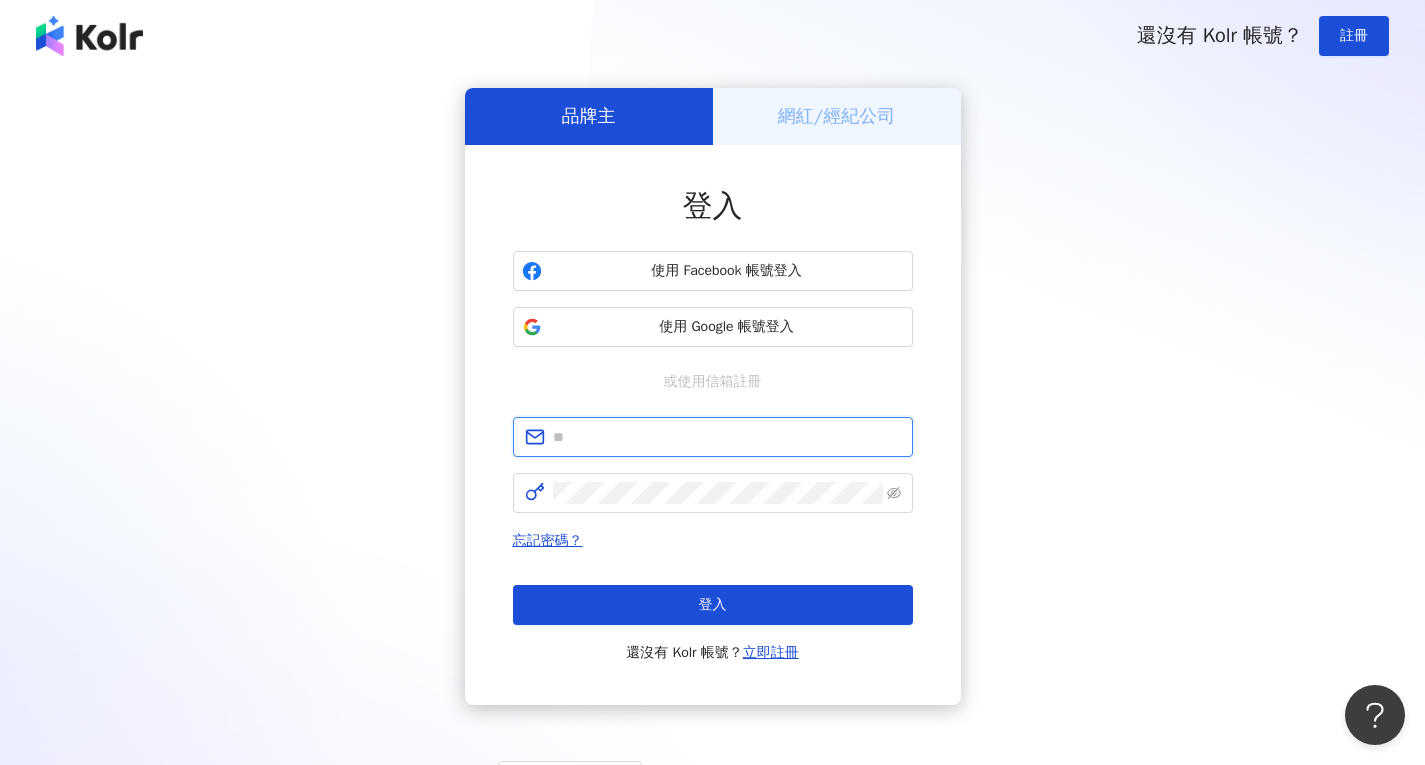 type on "**********" 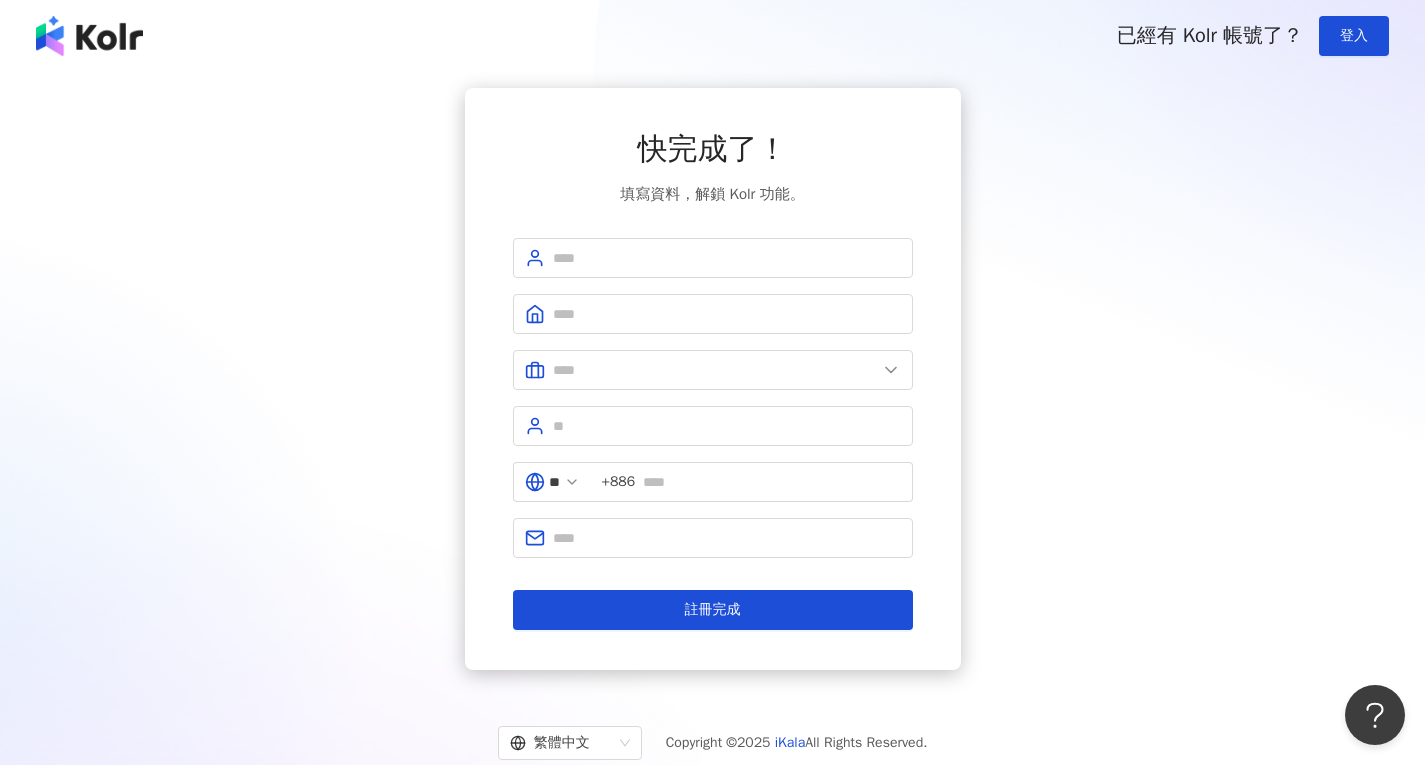 click on "快完成了！ 填寫資料，解鎖 Kolr 功能。 ** +886 註冊完成" at bounding box center (713, 379) 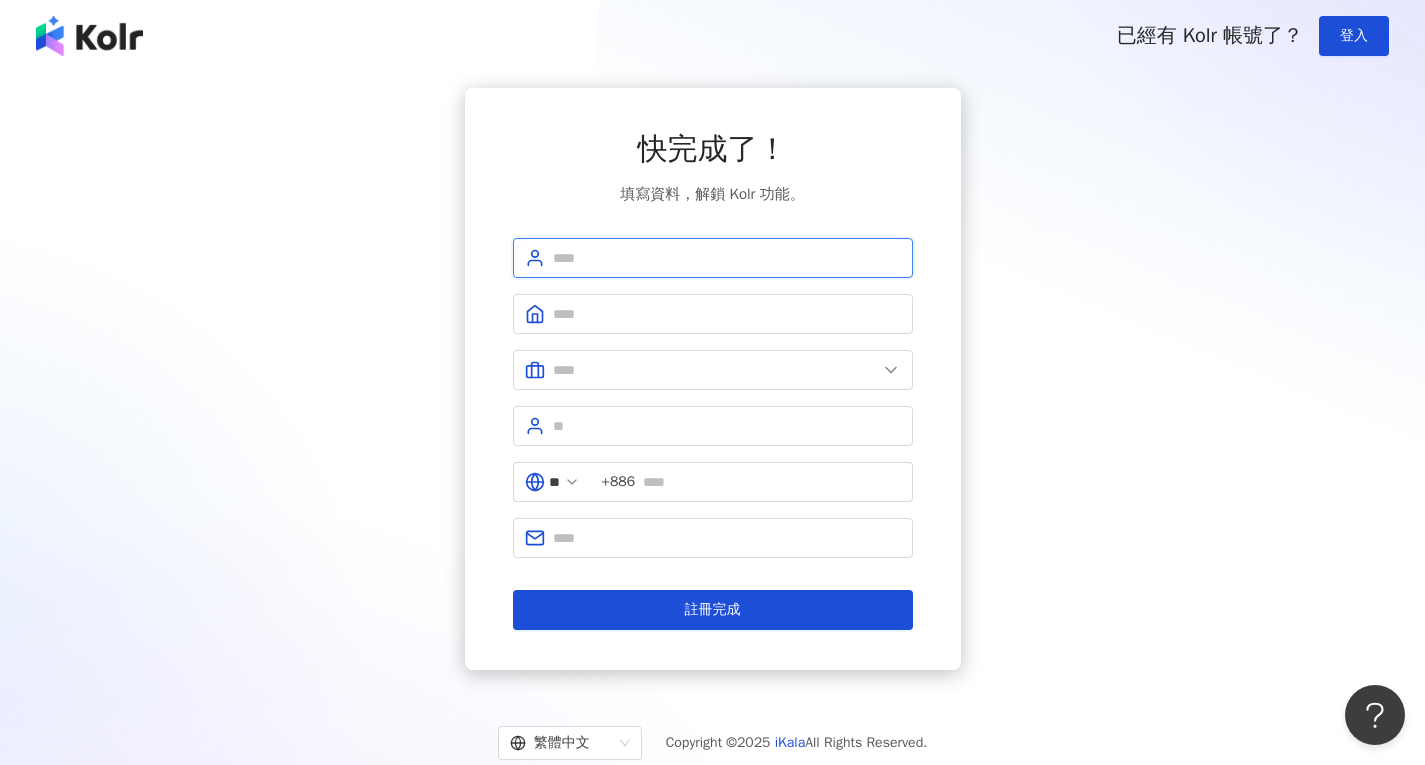click at bounding box center [727, 258] 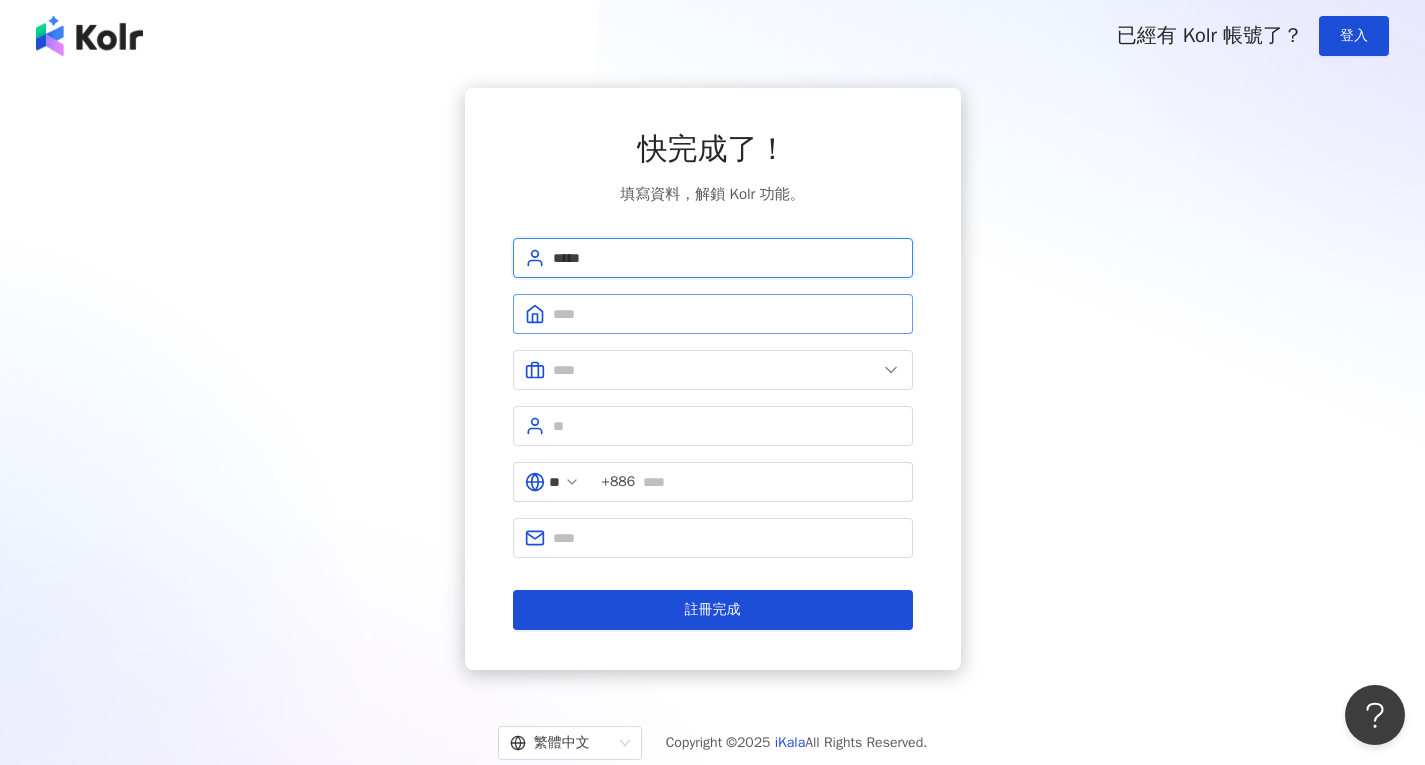 type on "*****" 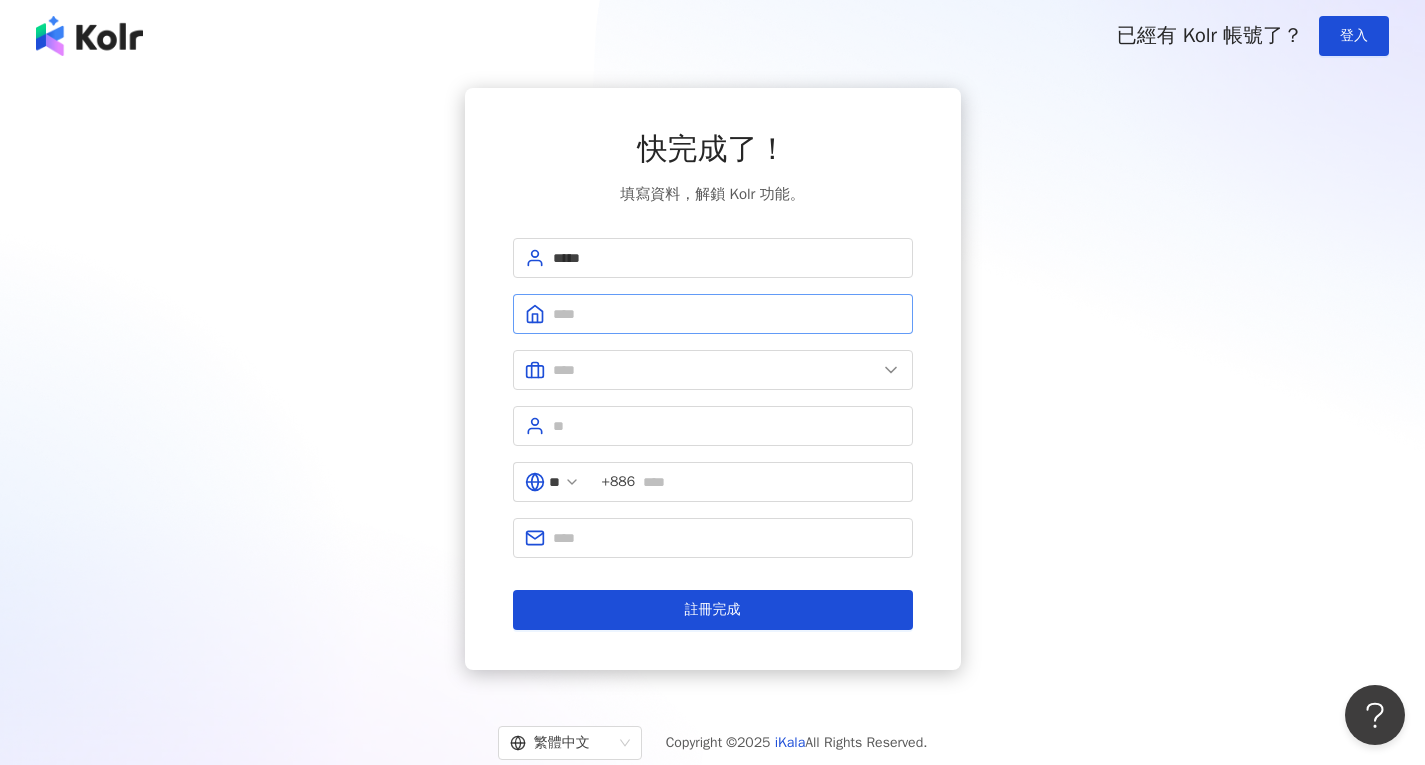 click at bounding box center (713, 314) 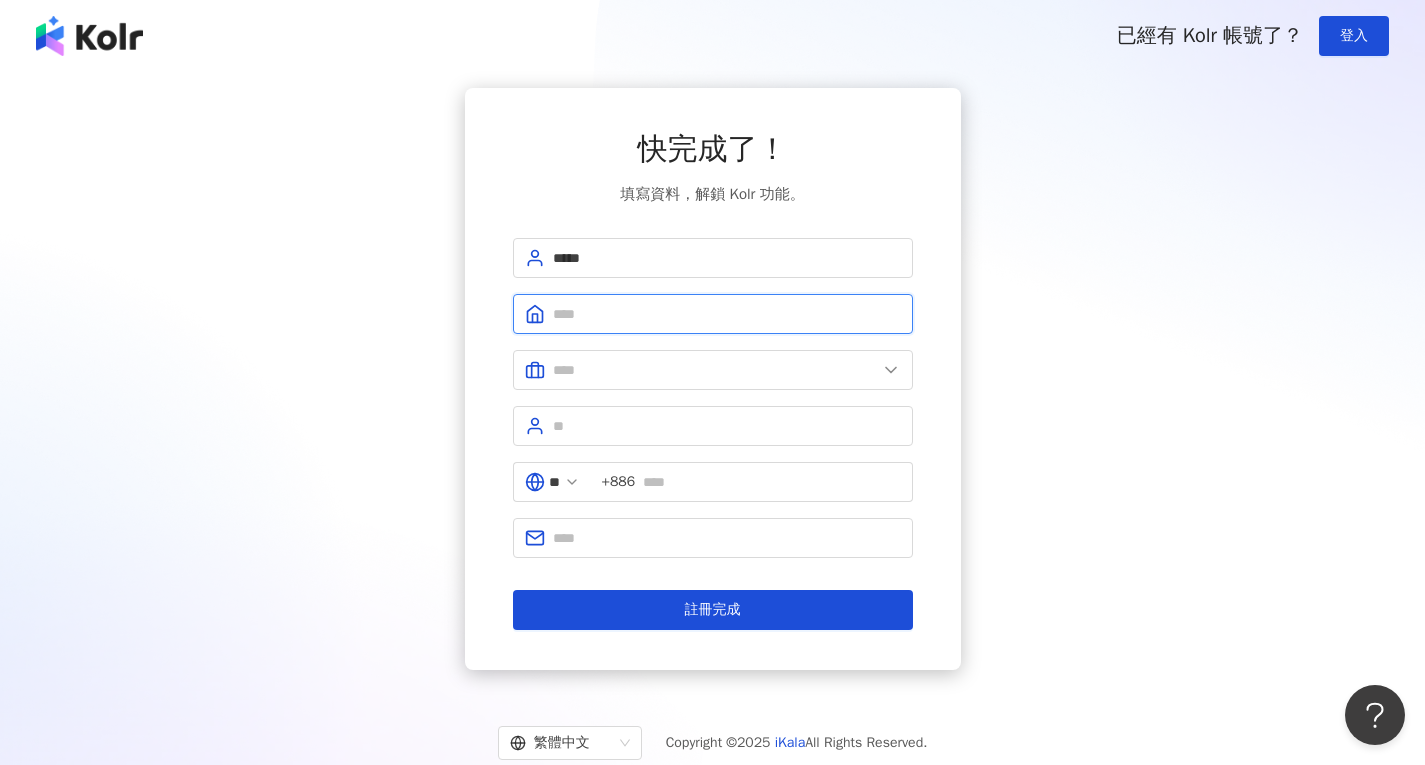 click at bounding box center [727, 314] 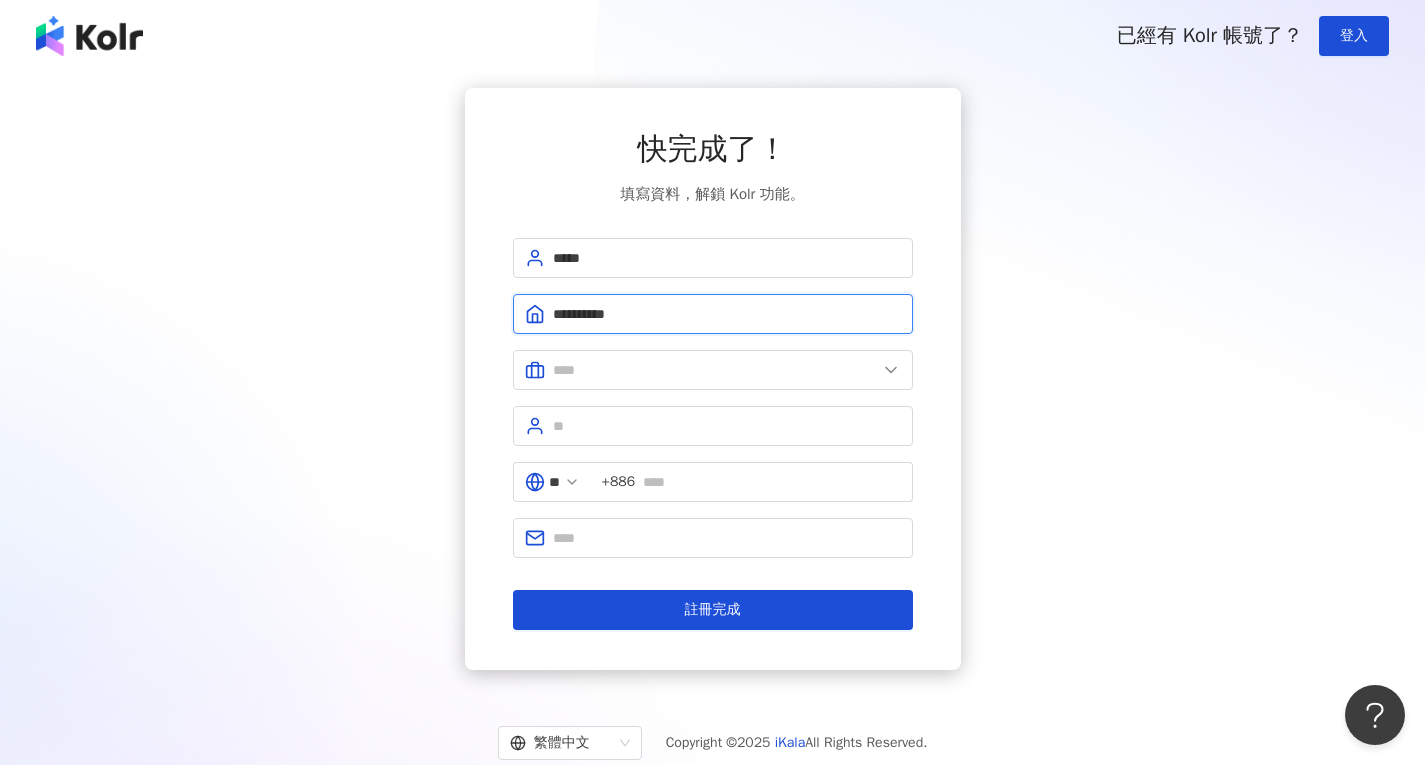 type on "**********" 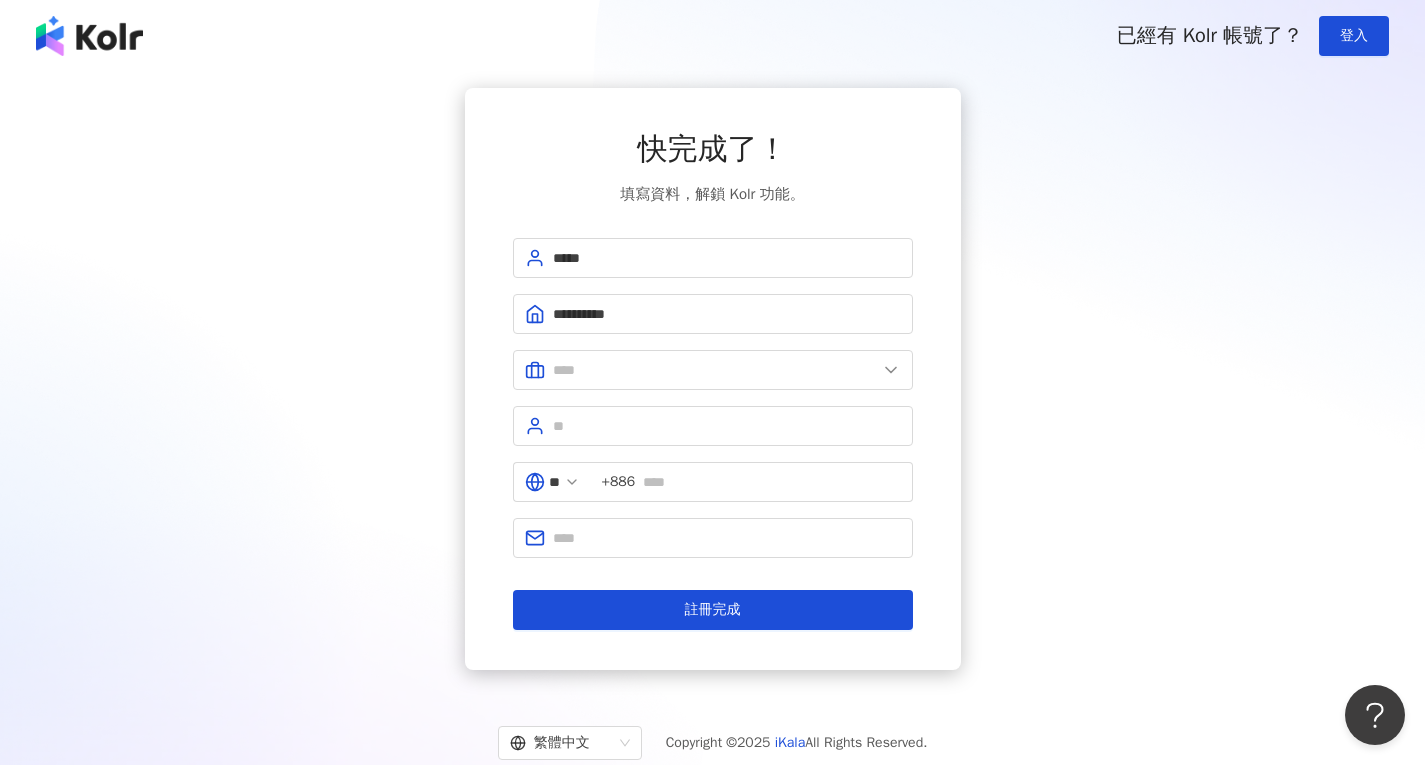click on "**********" at bounding box center [713, 434] 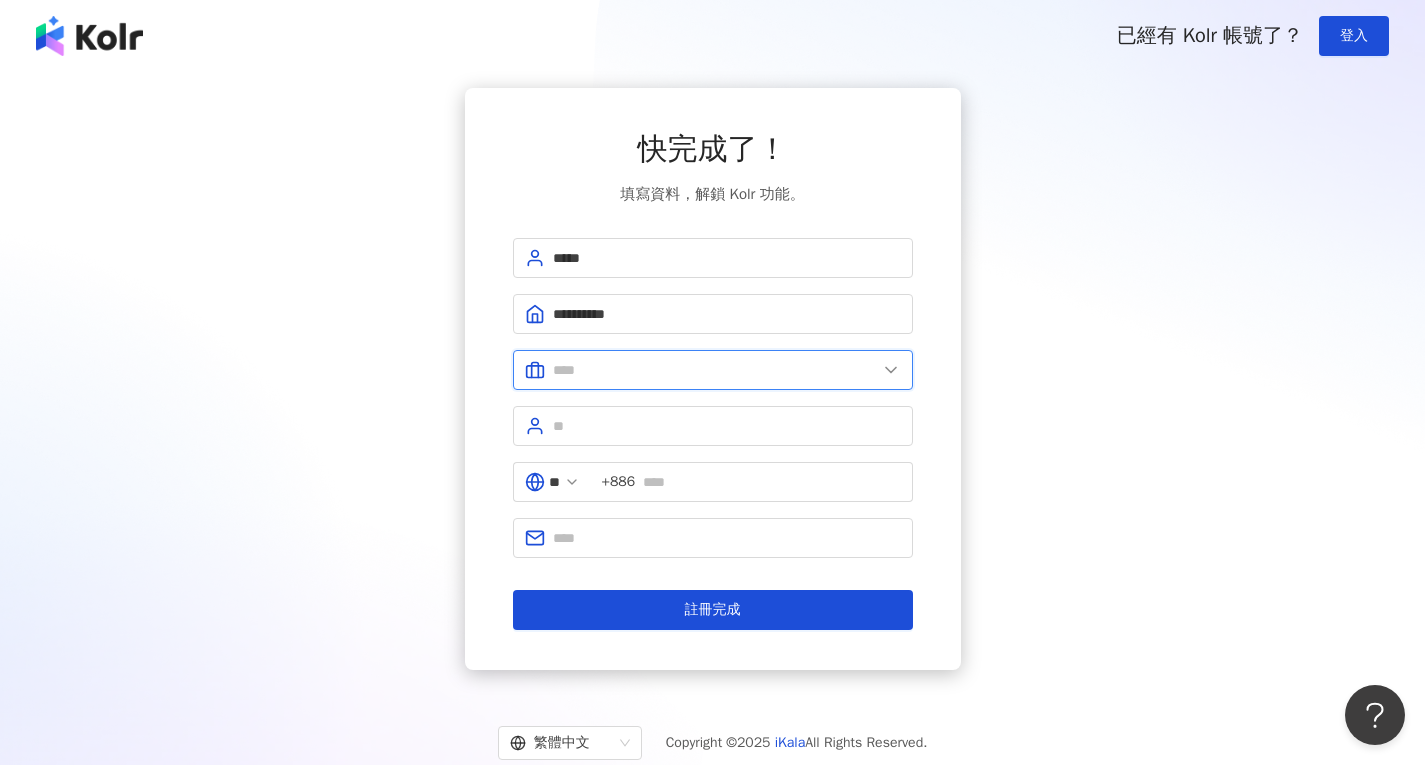 click at bounding box center [715, 370] 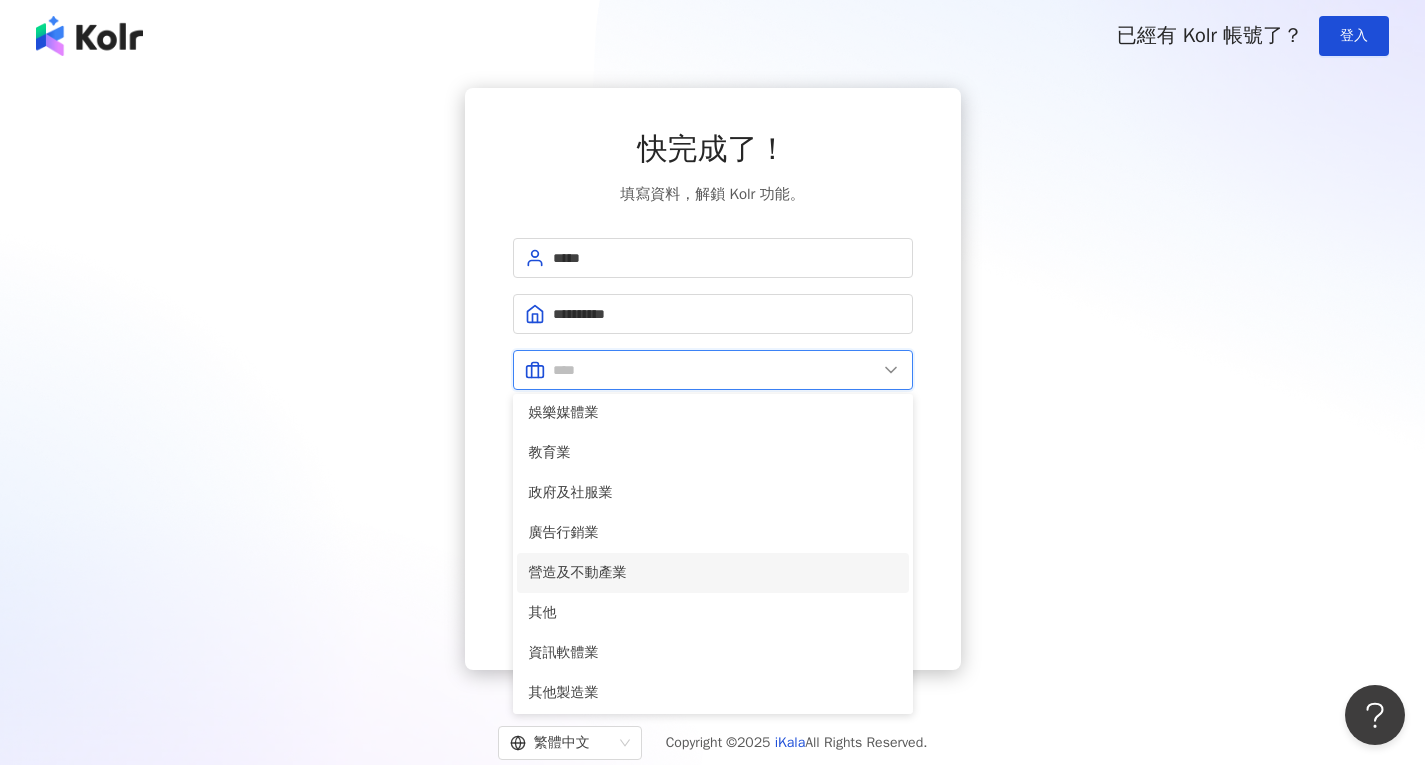 scroll, scrollTop: 408, scrollLeft: 0, axis: vertical 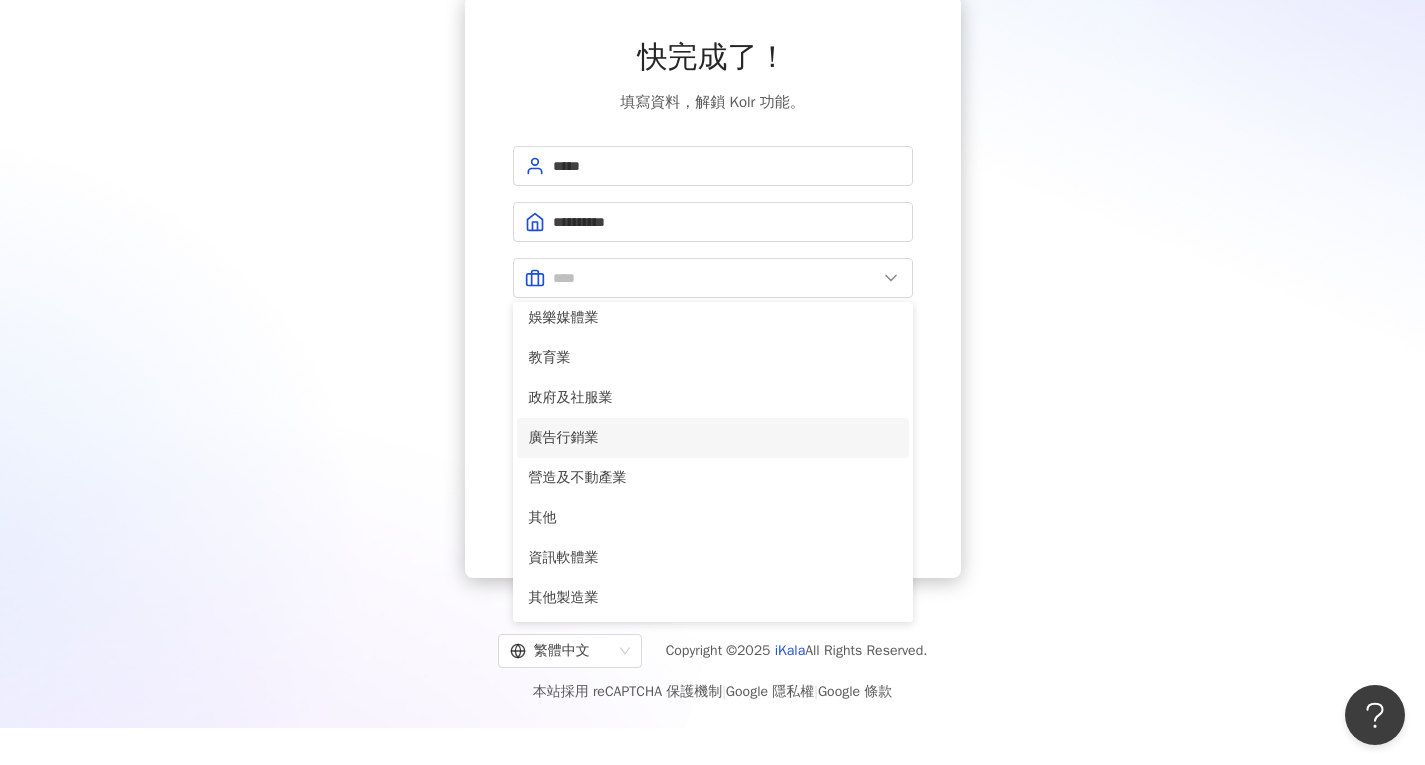 click on "廣告行銷業" at bounding box center [713, 438] 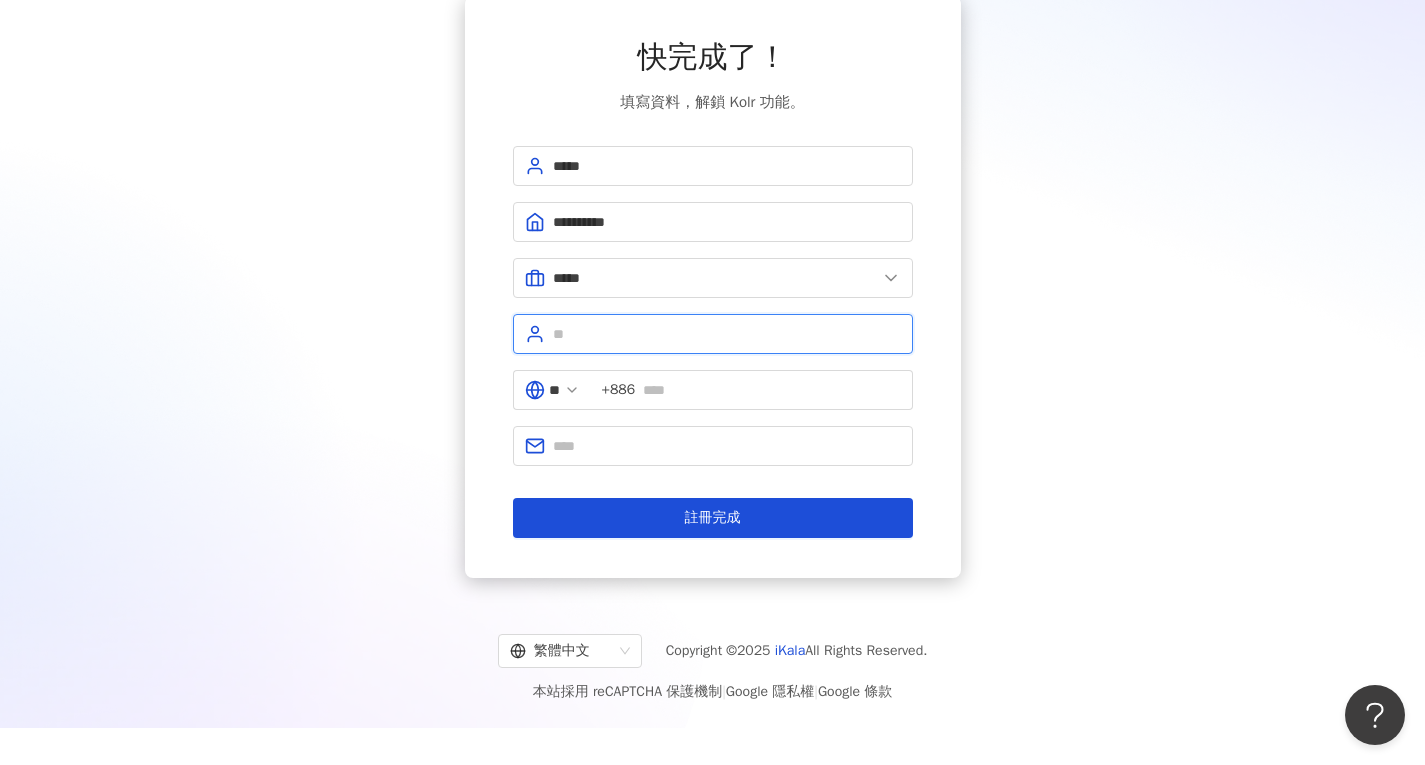 click at bounding box center (727, 334) 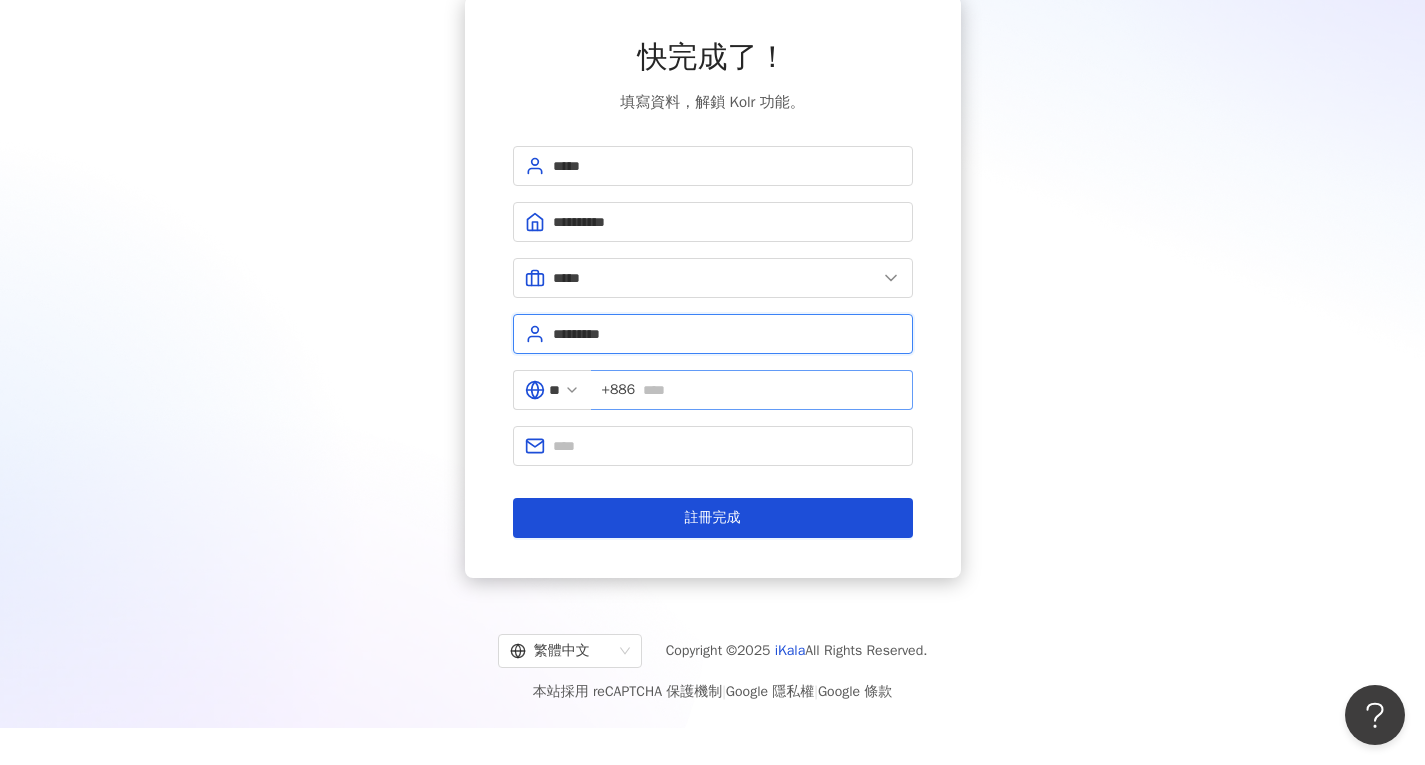 type on "*********" 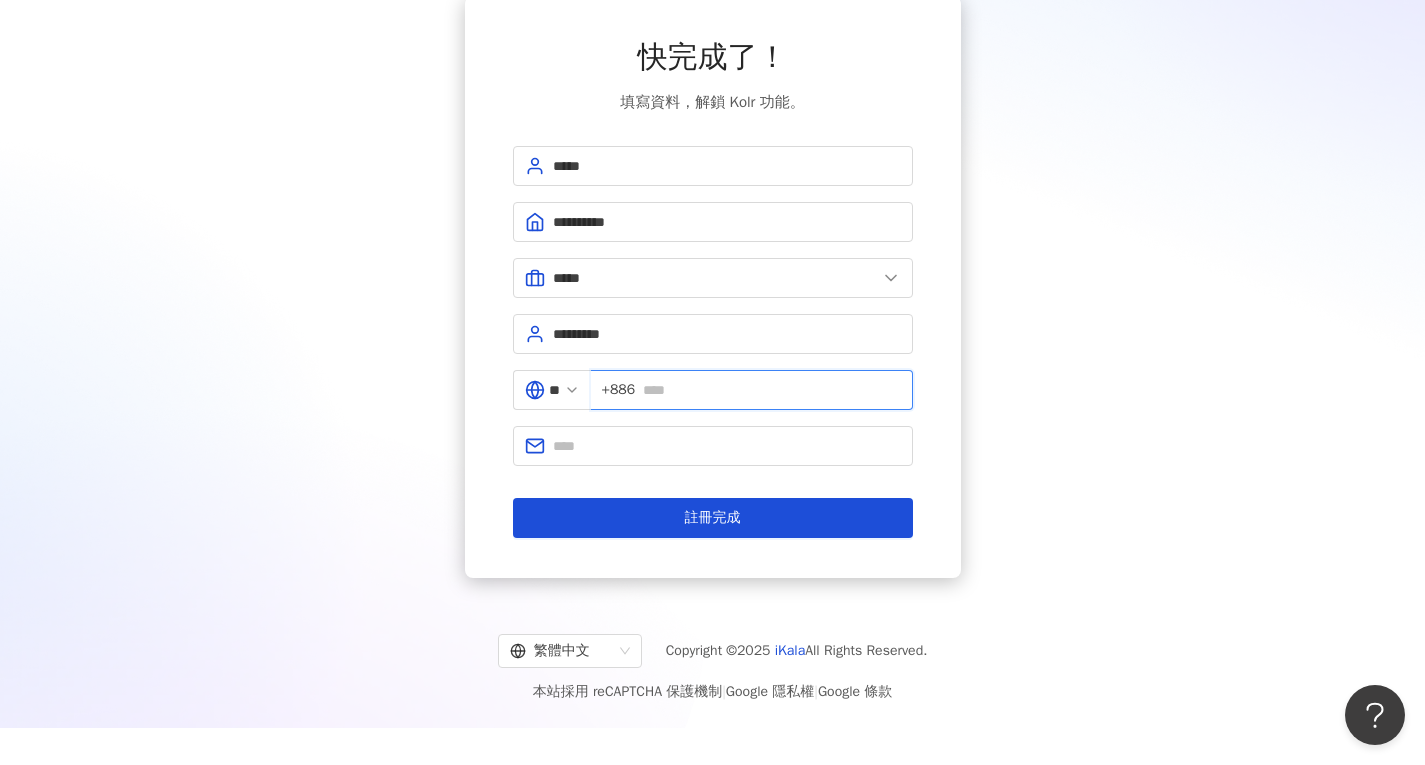 click at bounding box center (771, 390) 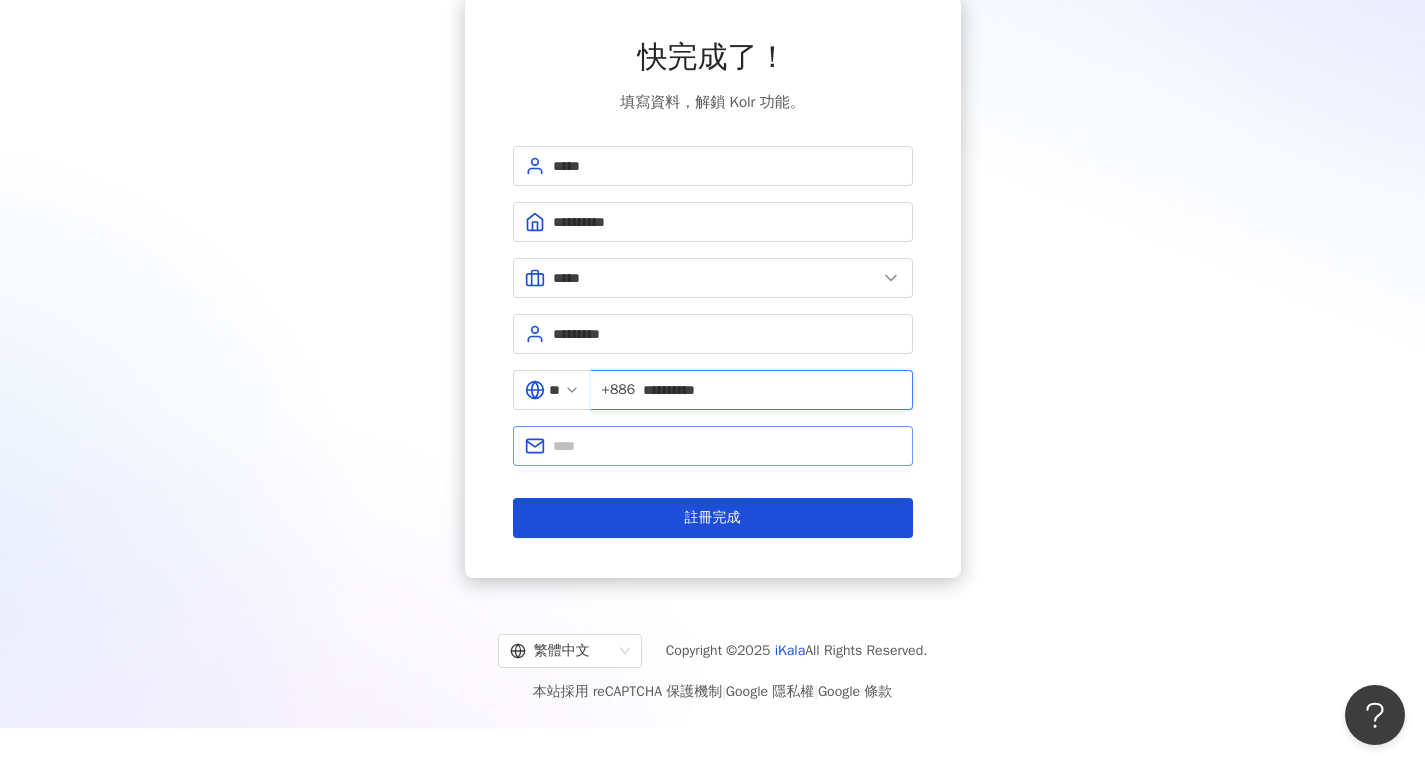 type on "**********" 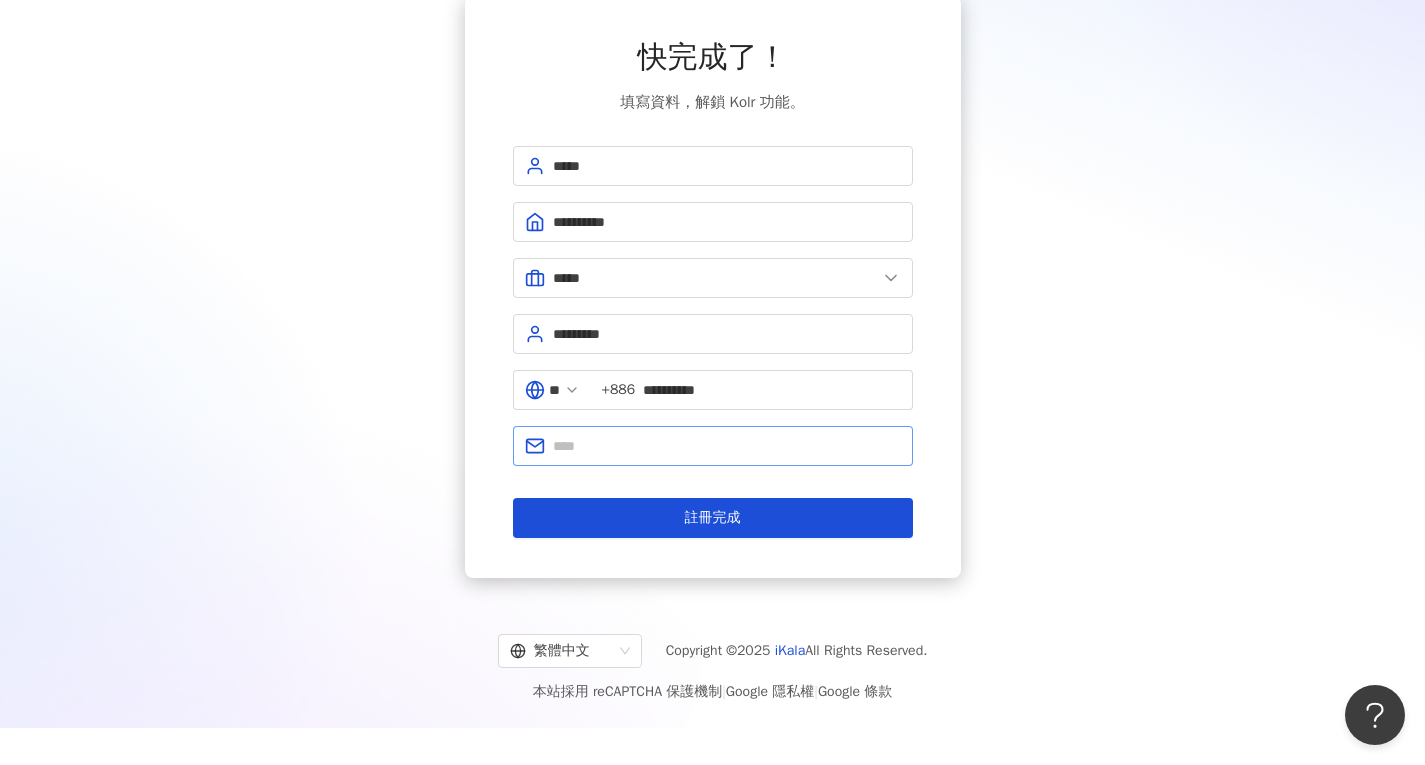 click at bounding box center (713, 446) 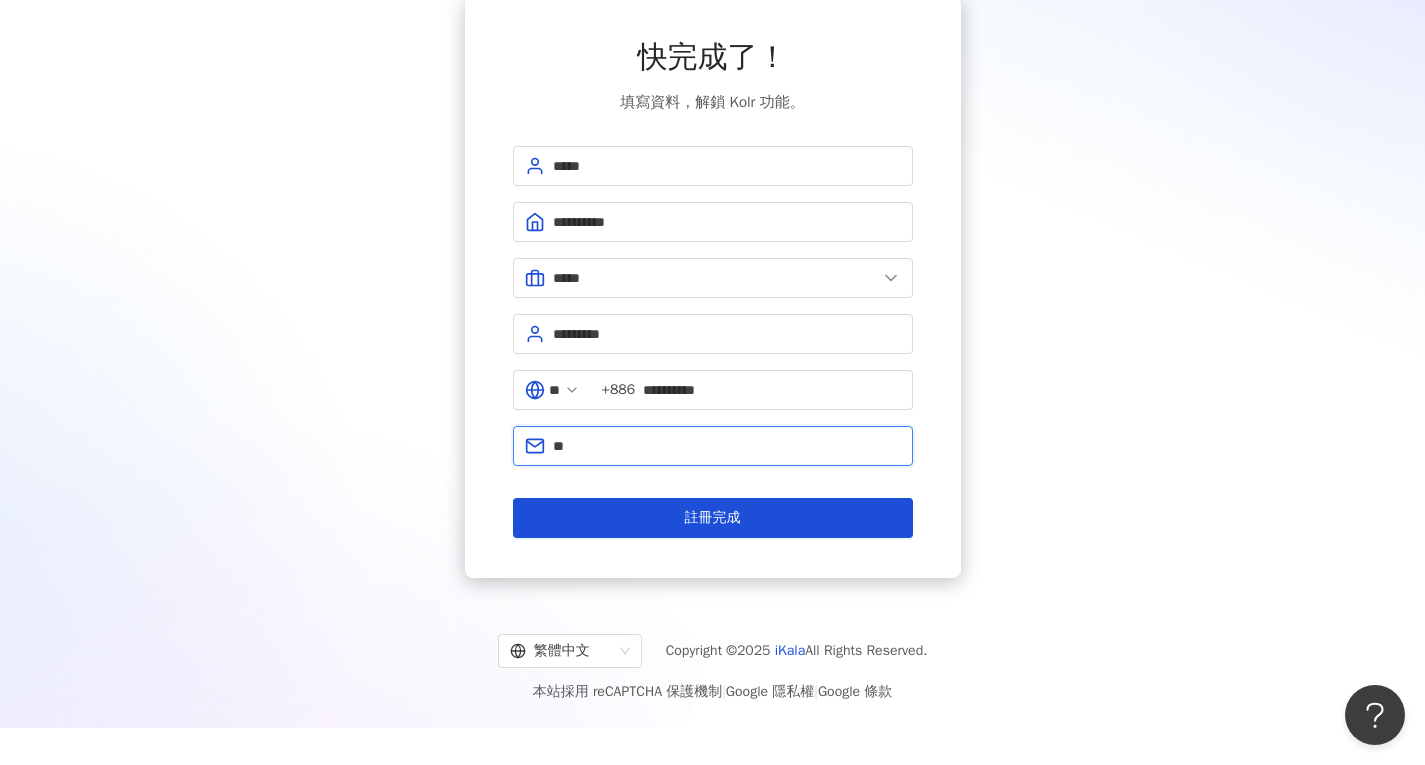 type on "**********" 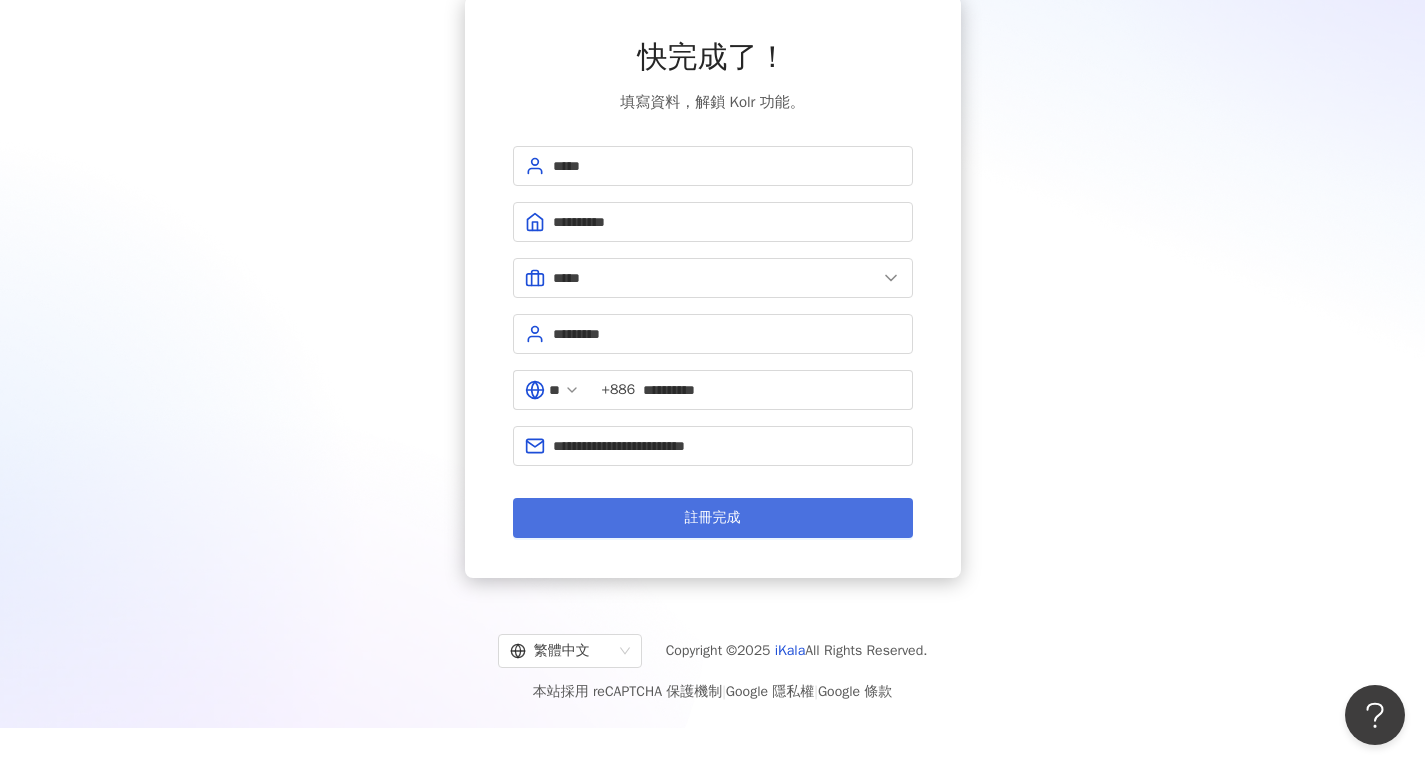 click on "註冊完成" at bounding box center [713, 518] 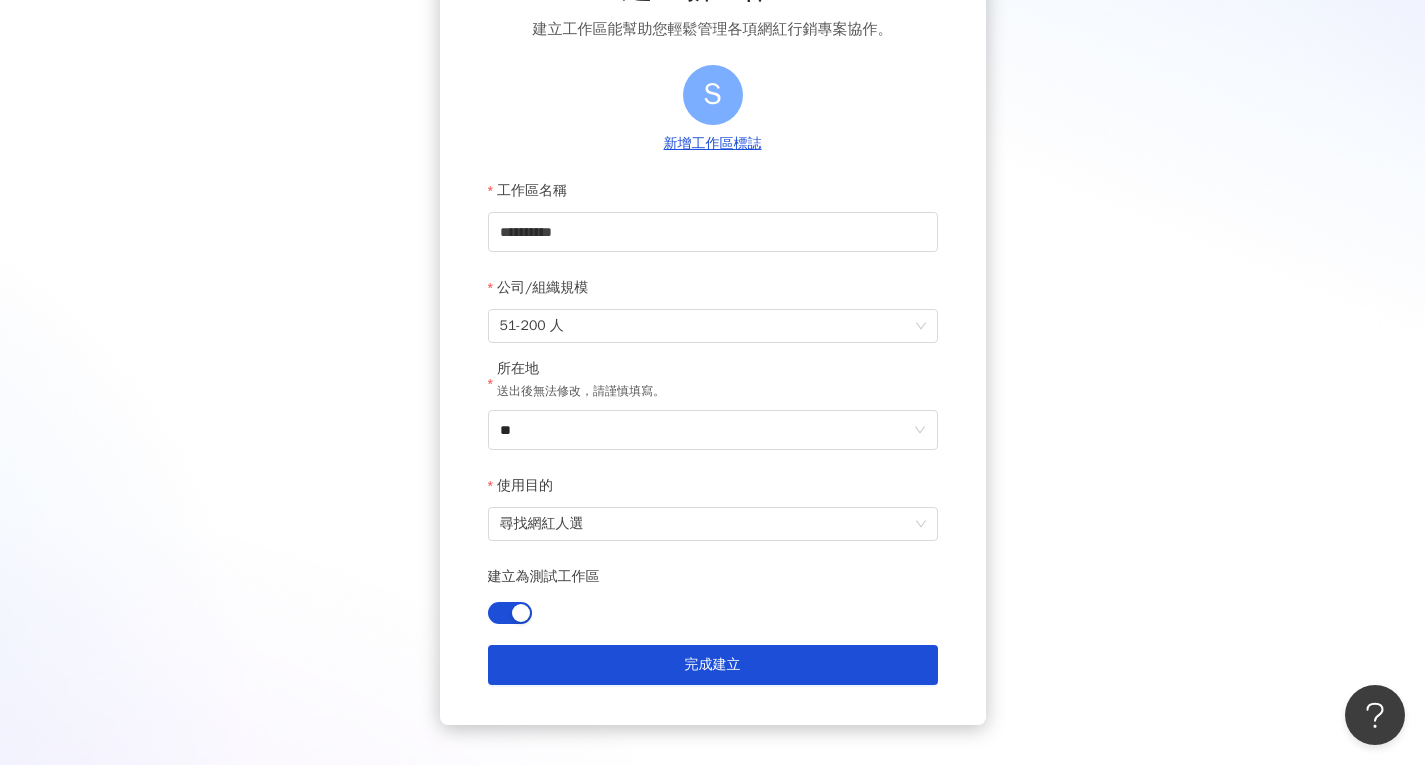 scroll, scrollTop: 200, scrollLeft: 0, axis: vertical 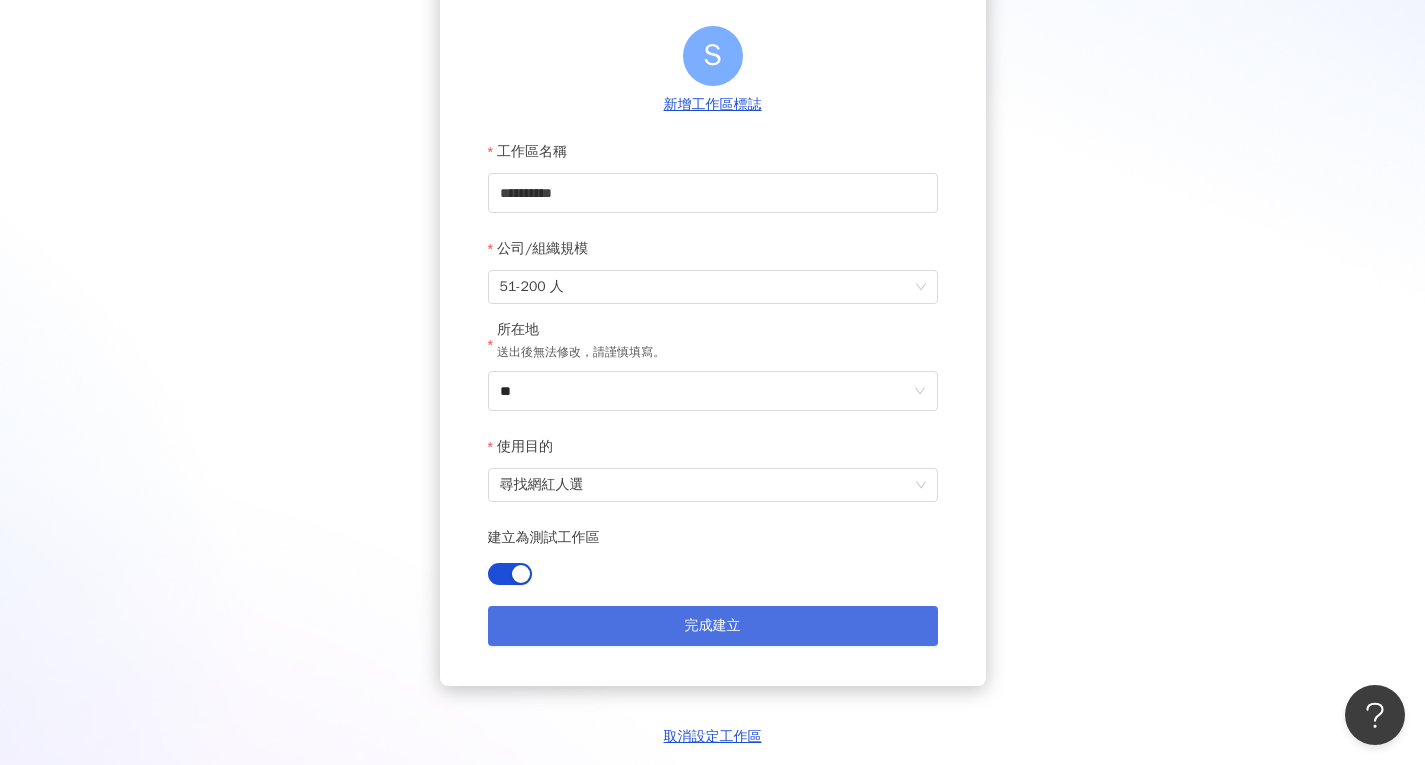 click on "完成建立" at bounding box center (713, 626) 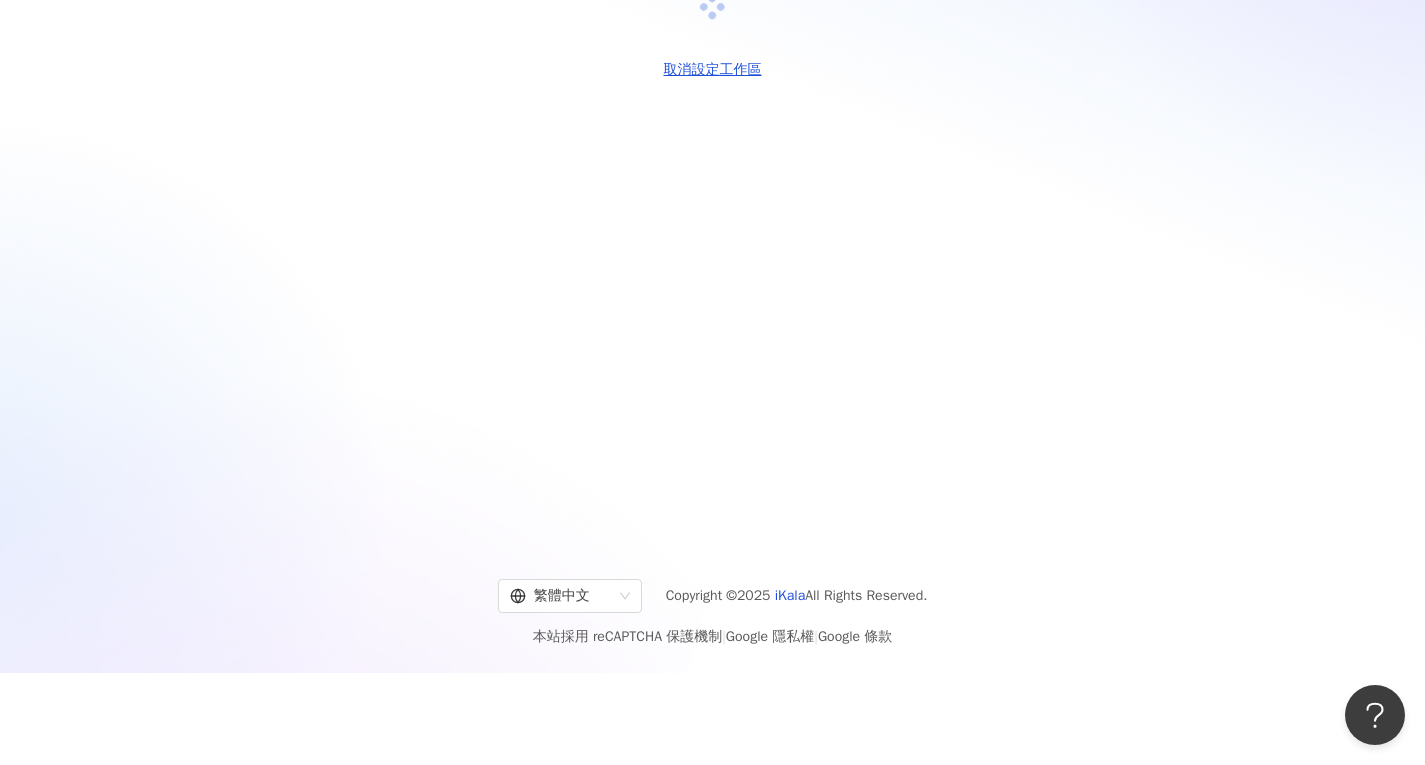 scroll, scrollTop: 0, scrollLeft: 0, axis: both 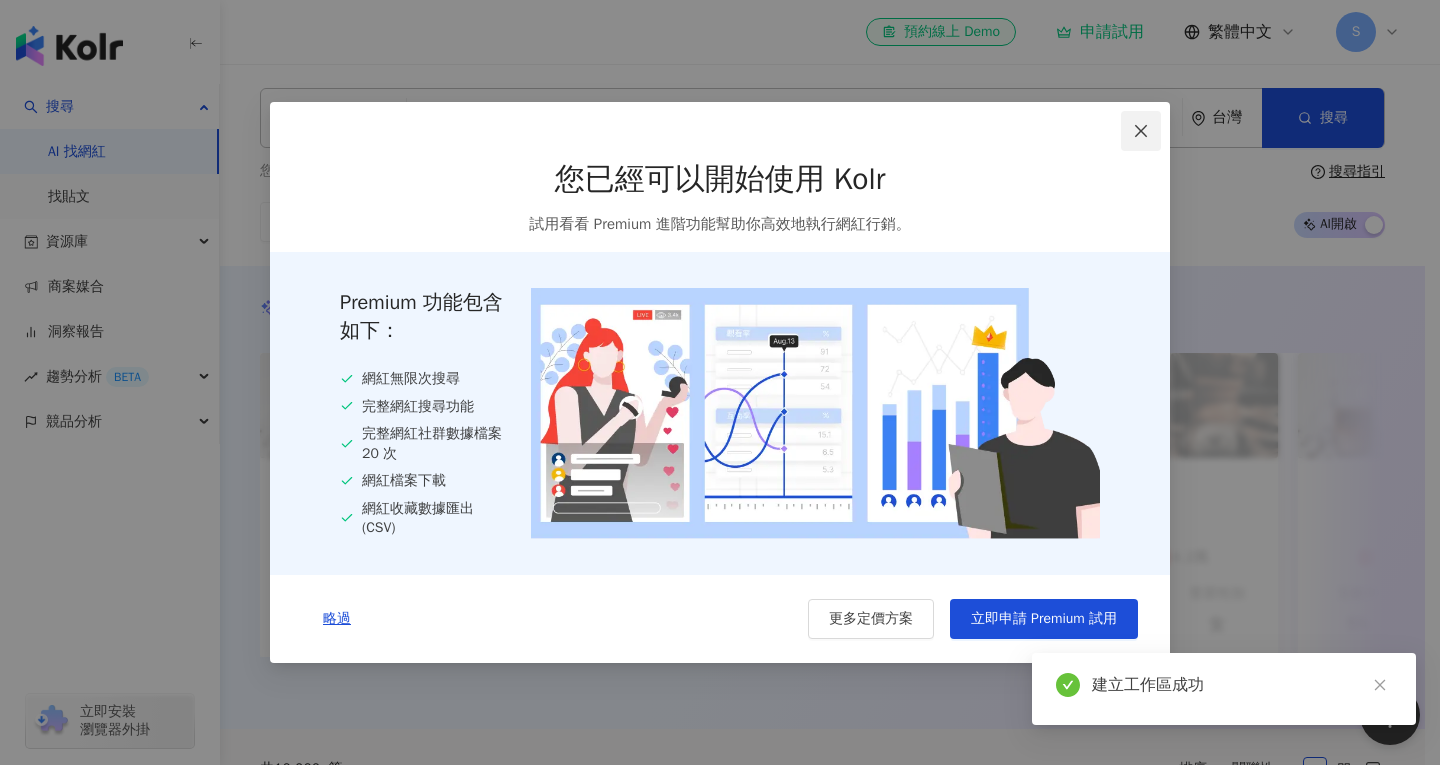 click 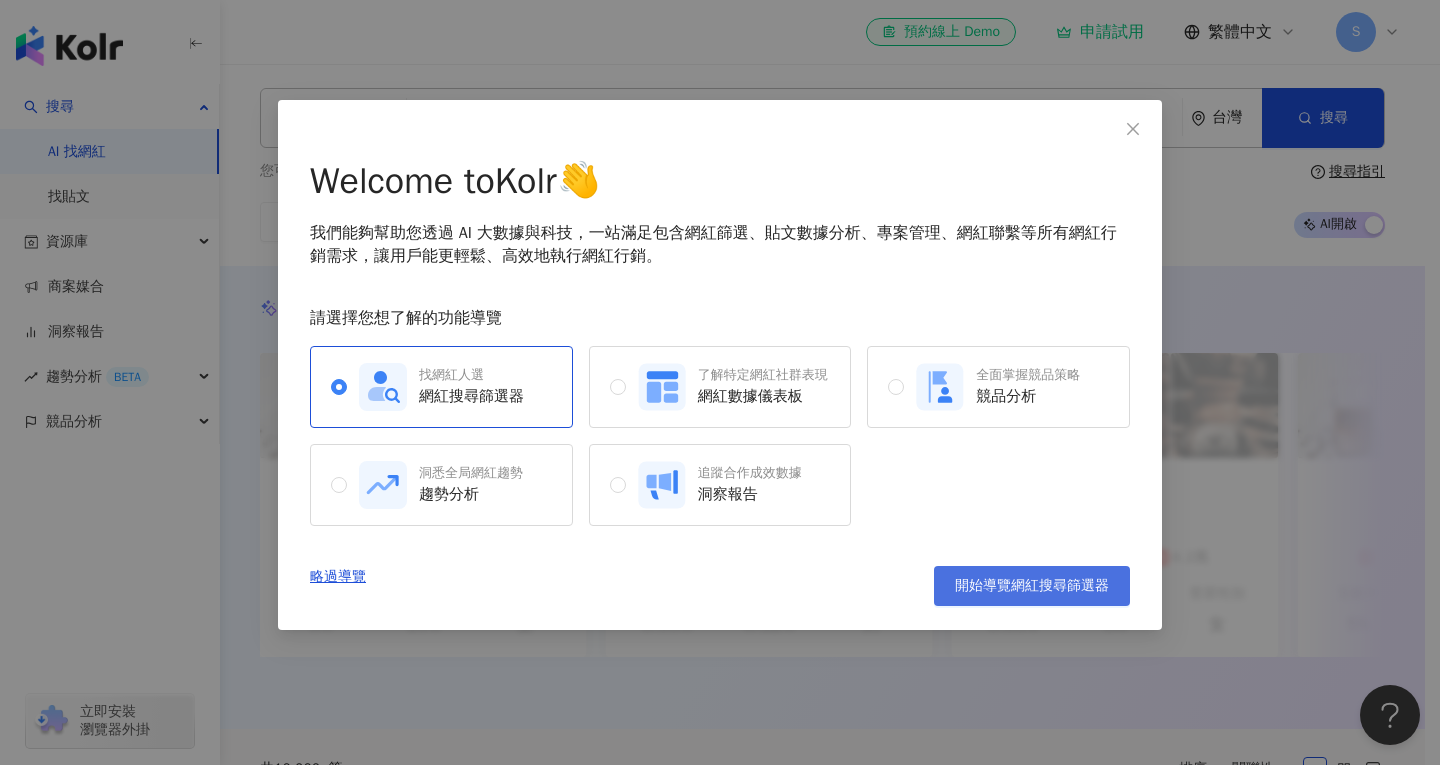 click on "開始導覽網紅搜尋篩選器" at bounding box center (1032, 586) 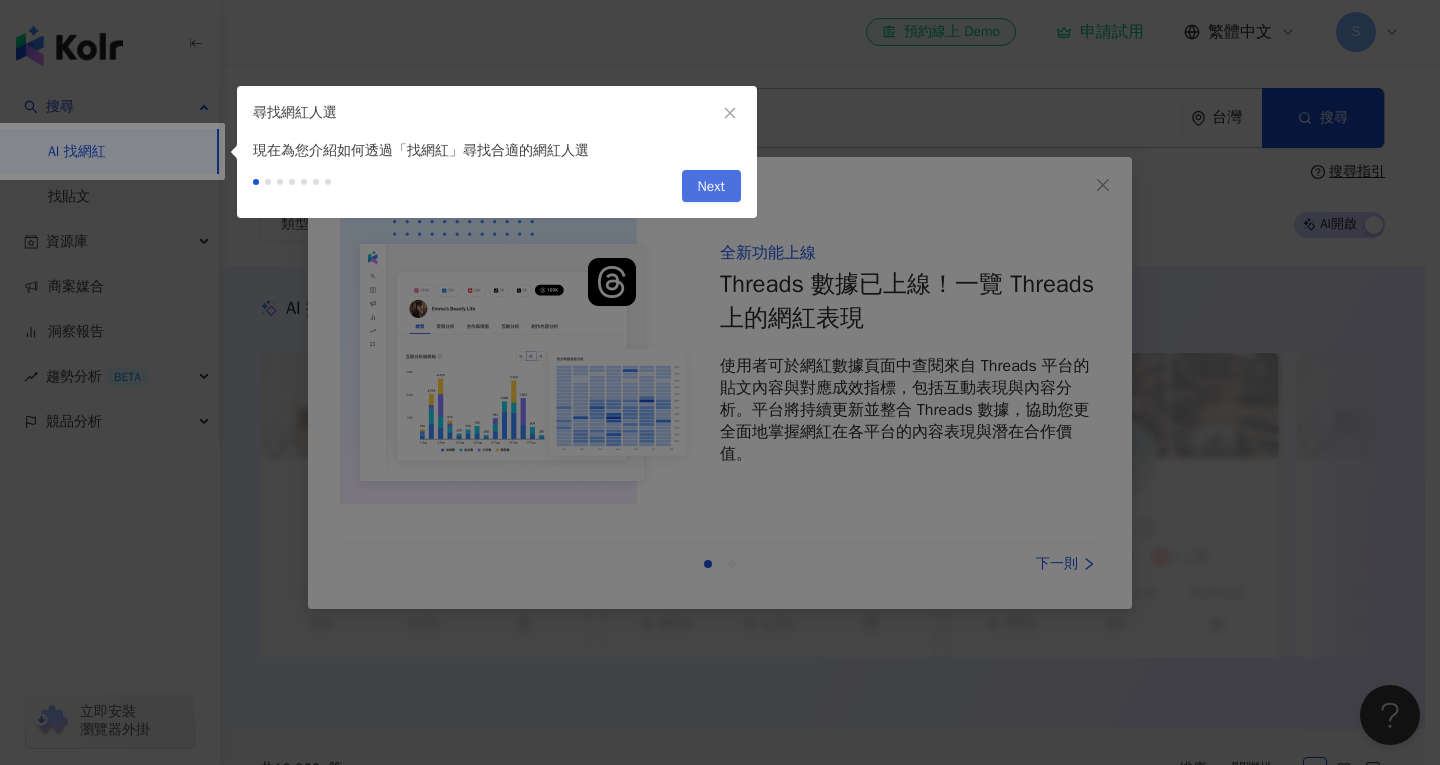 click on "Next" at bounding box center [711, 187] 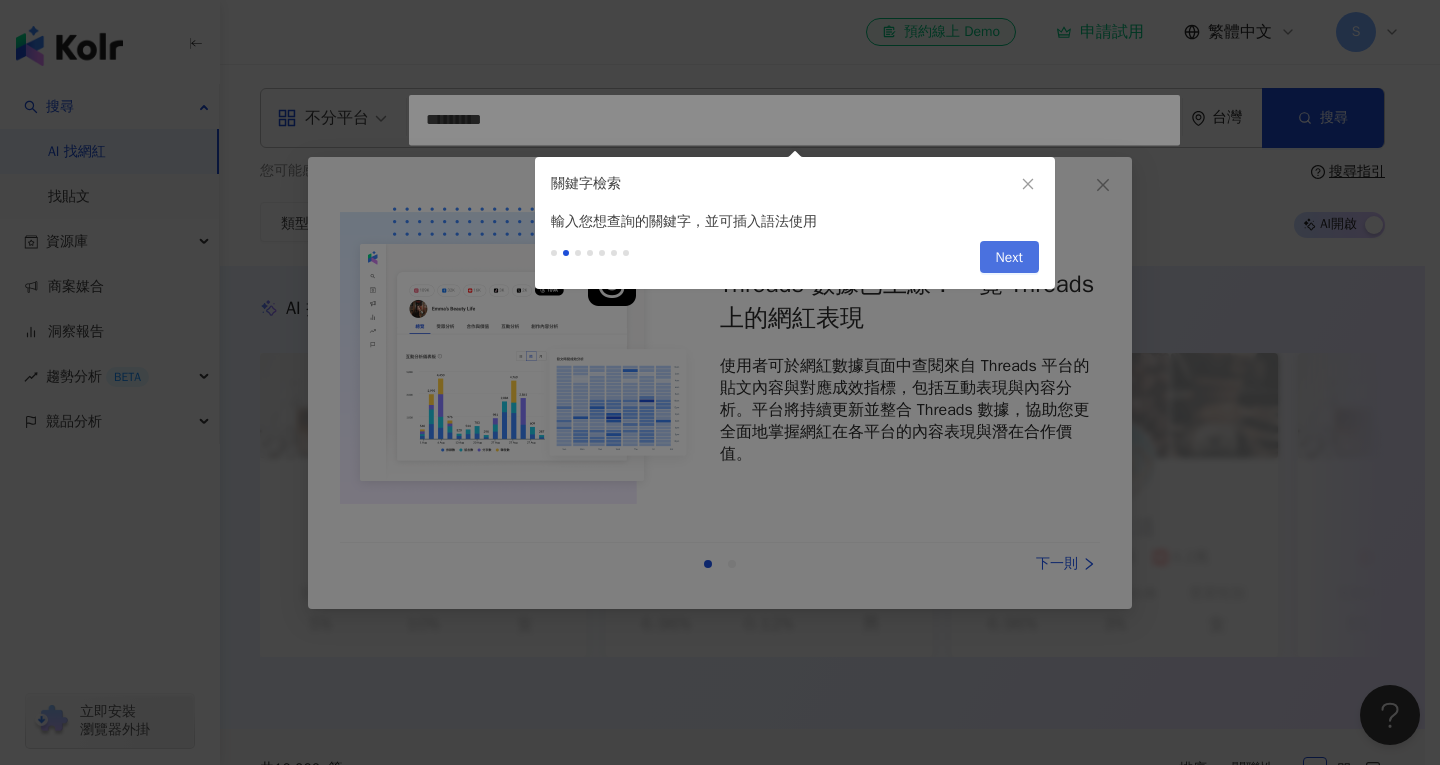 type on "*********" 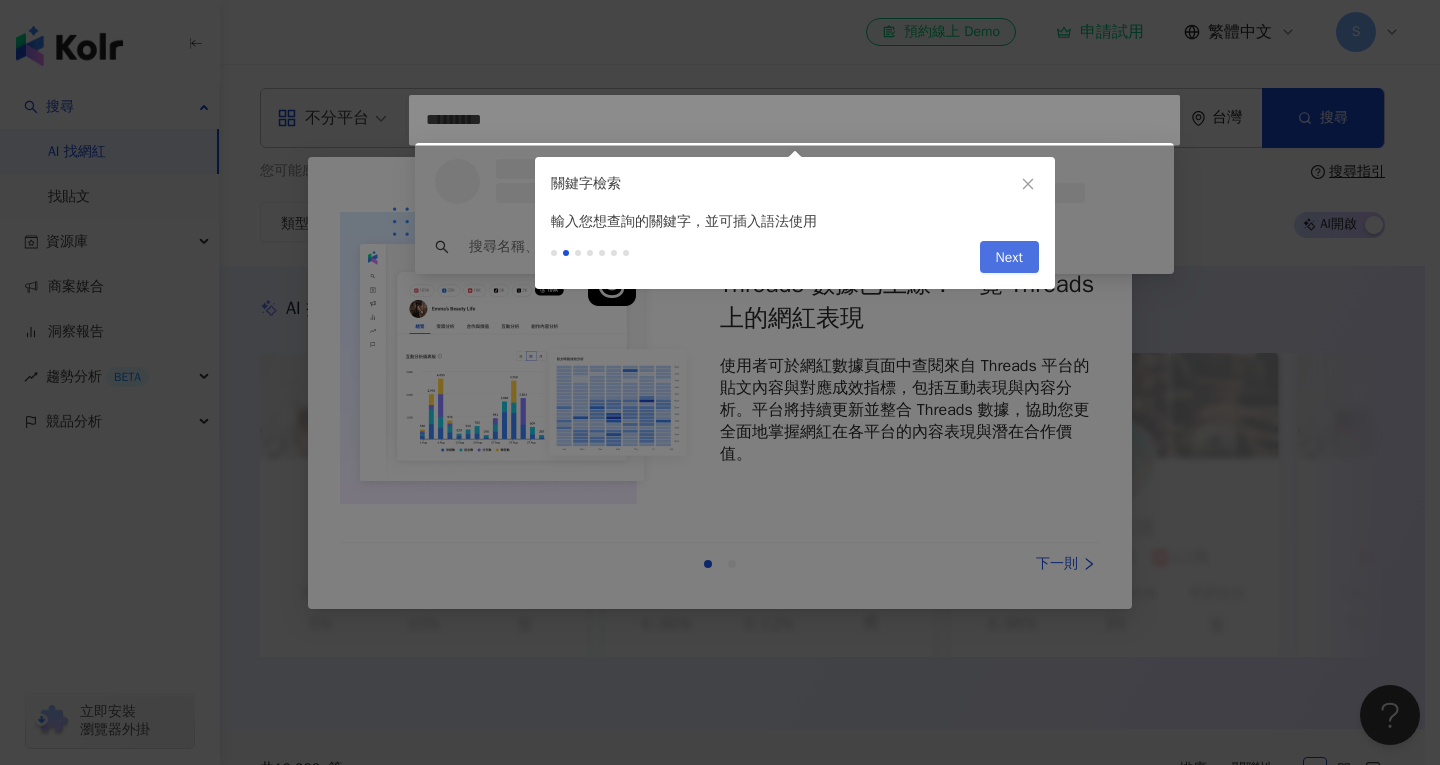 click on "Next" at bounding box center (1009, 258) 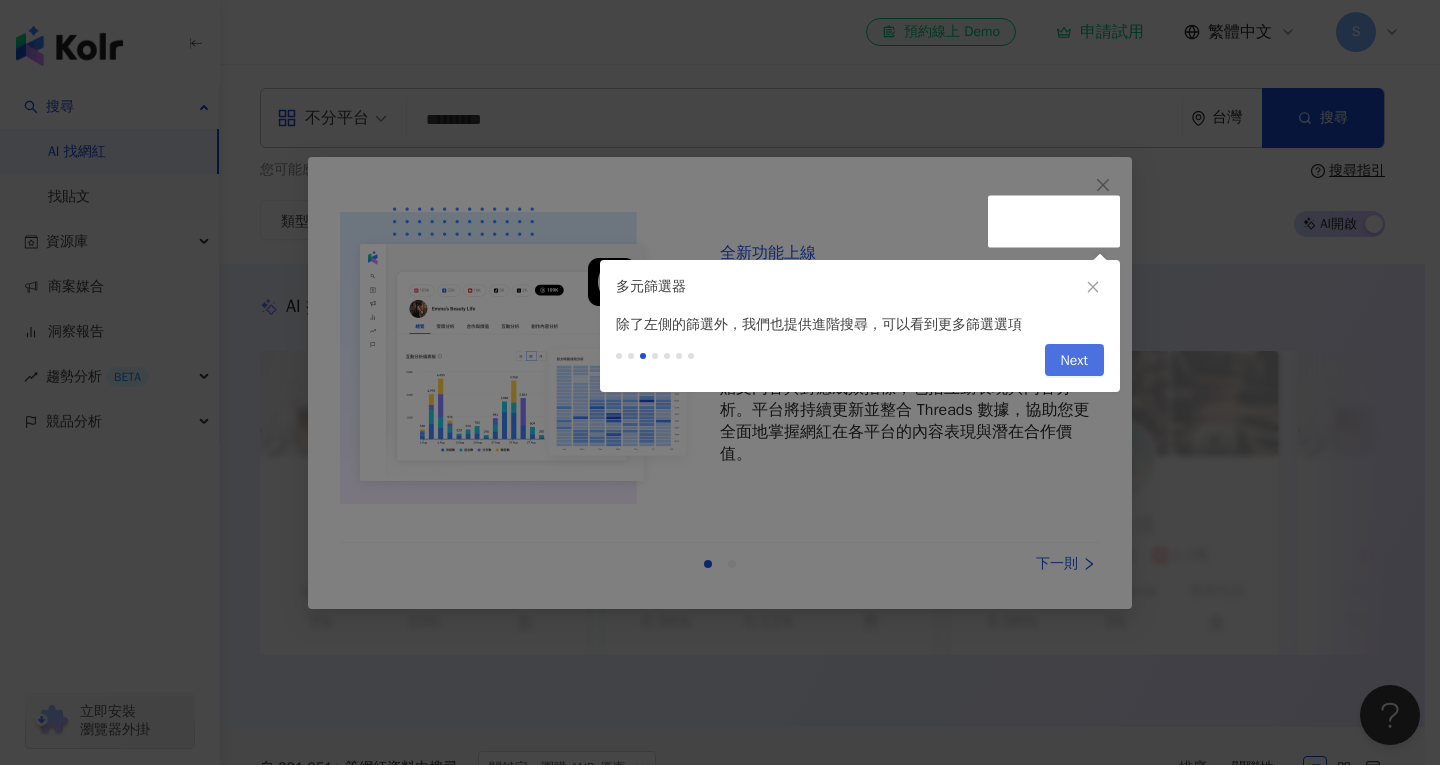 type 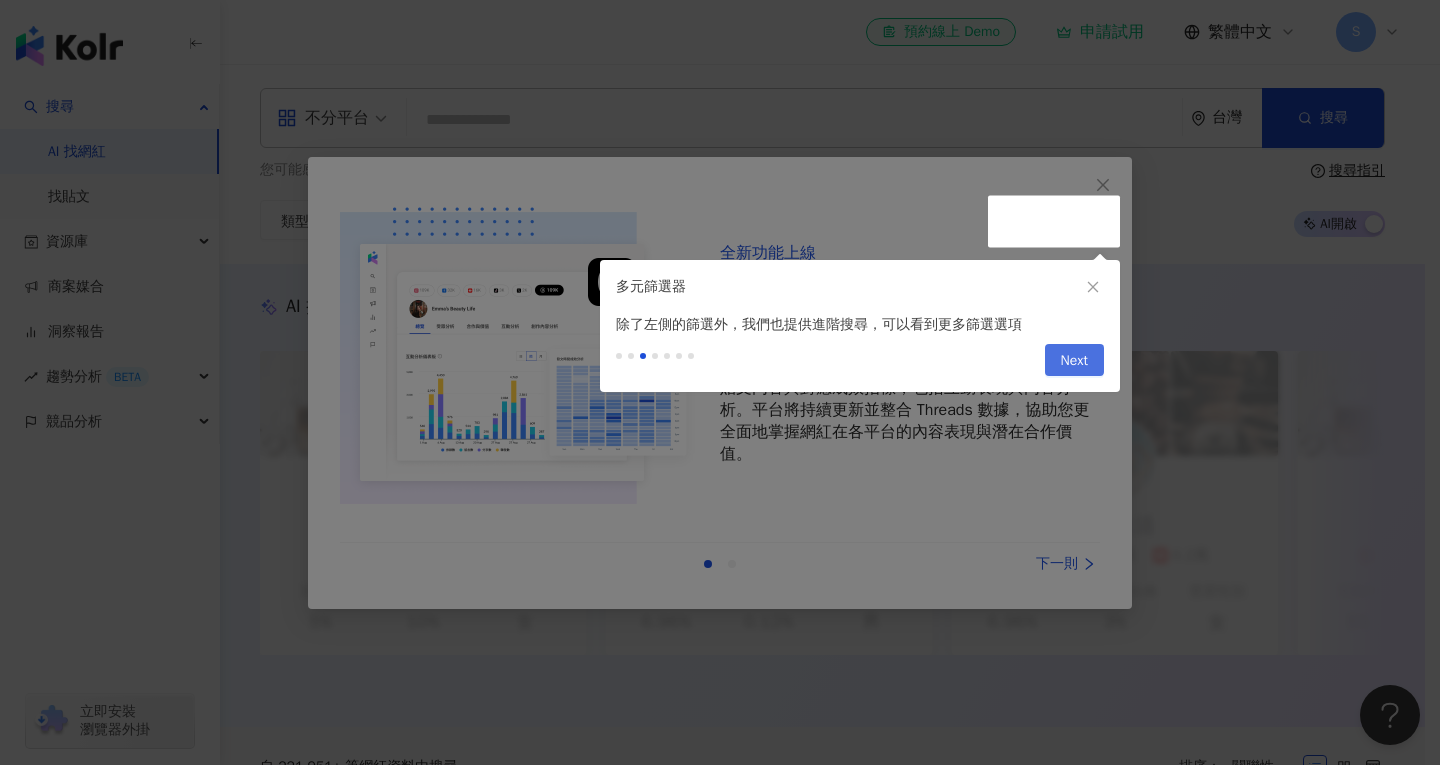 click on "Next" at bounding box center (1074, 361) 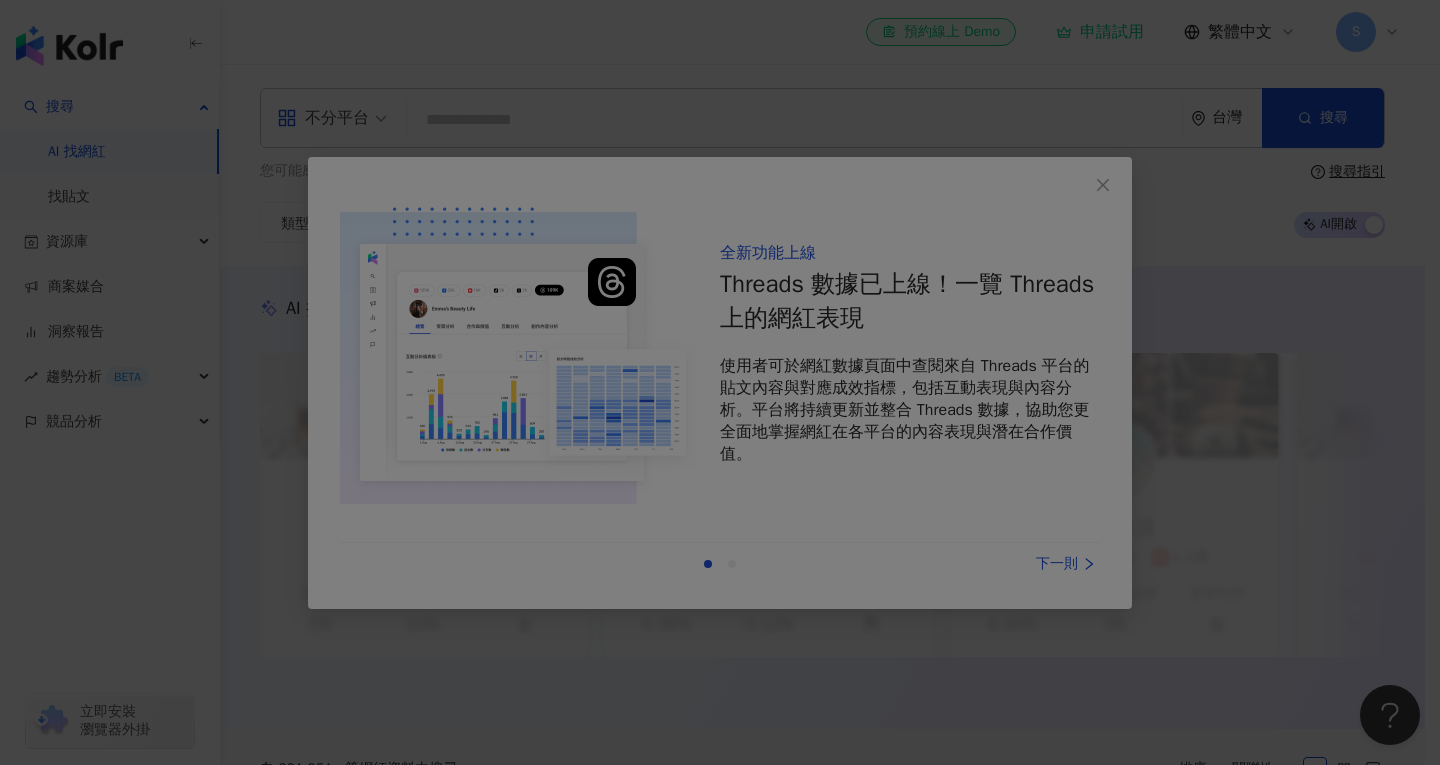 click at bounding box center [720, 382] 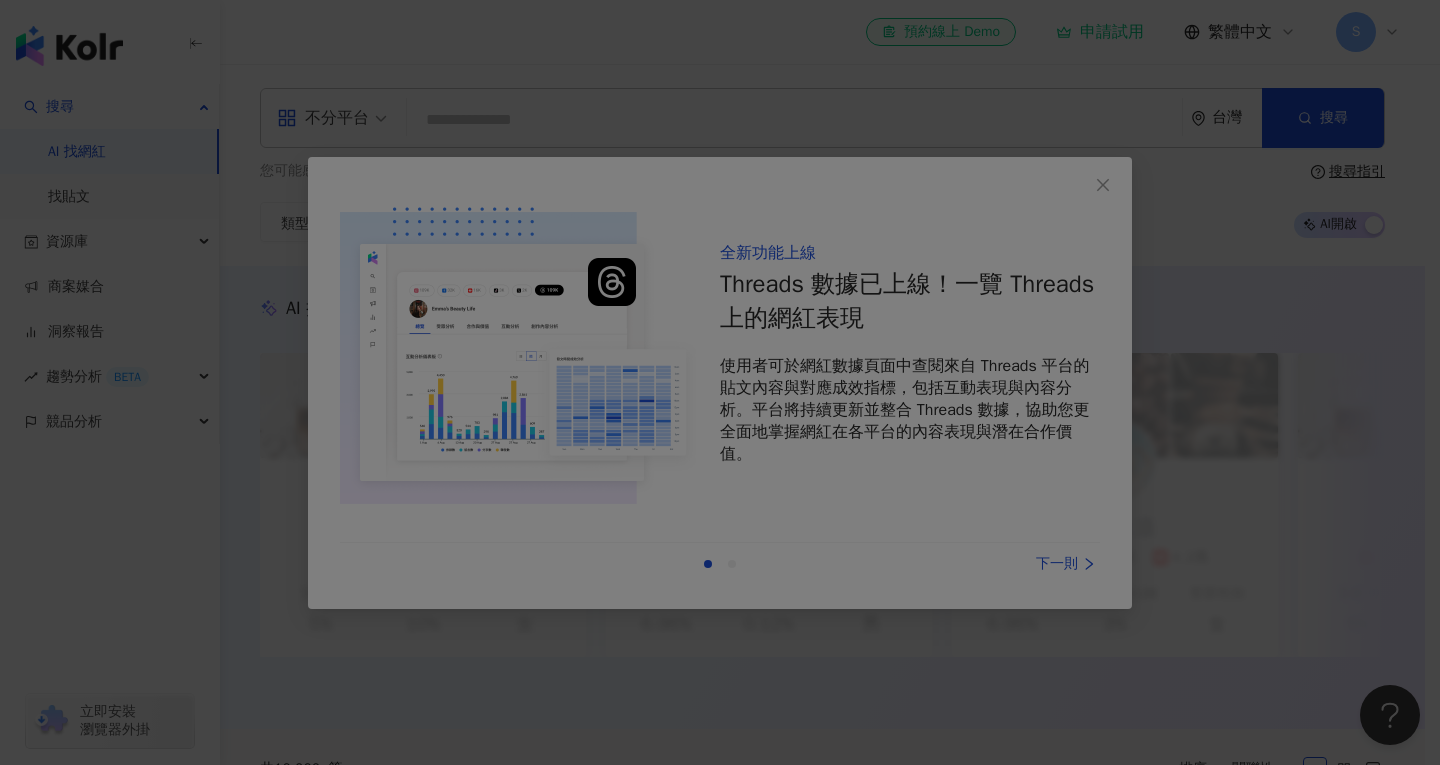 click at bounding box center (720, 382) 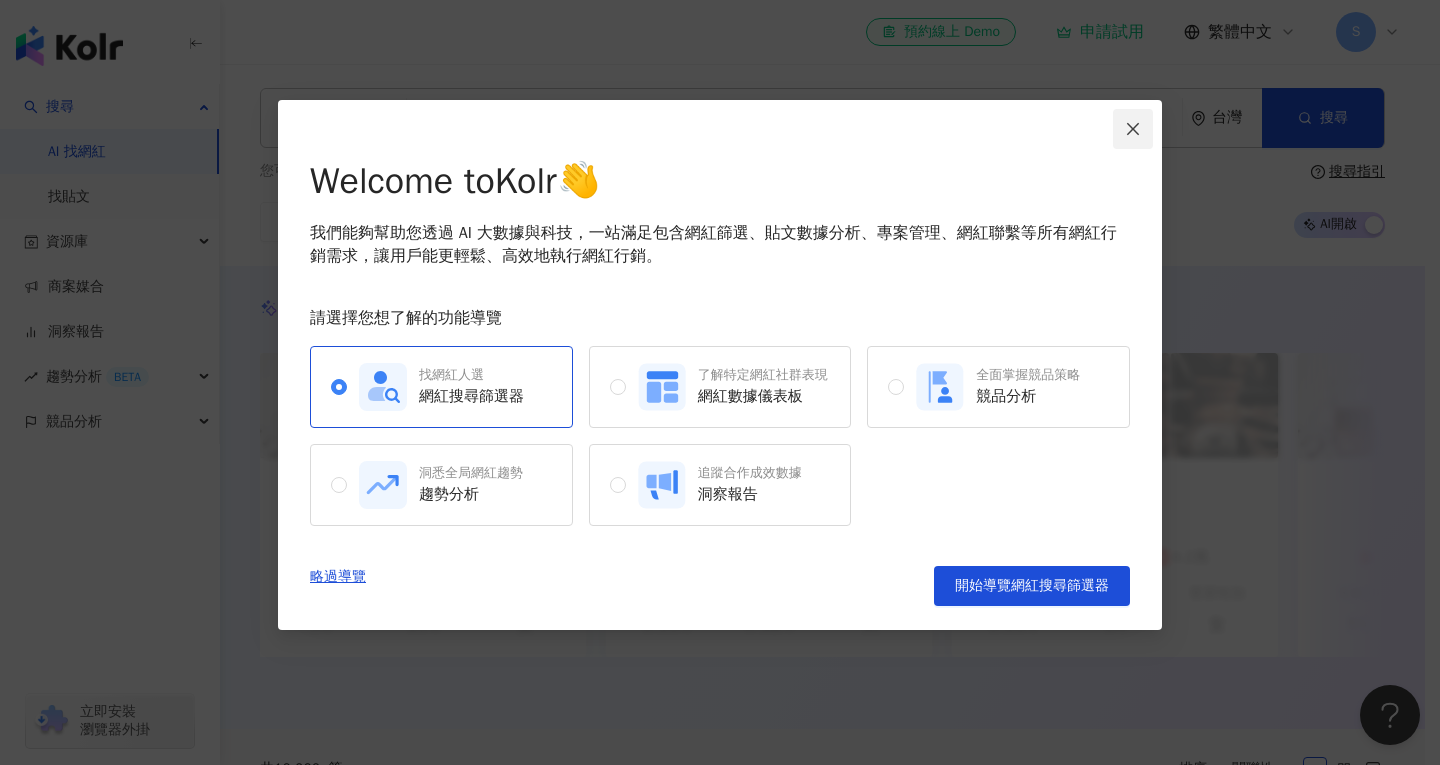 click at bounding box center (1133, 129) 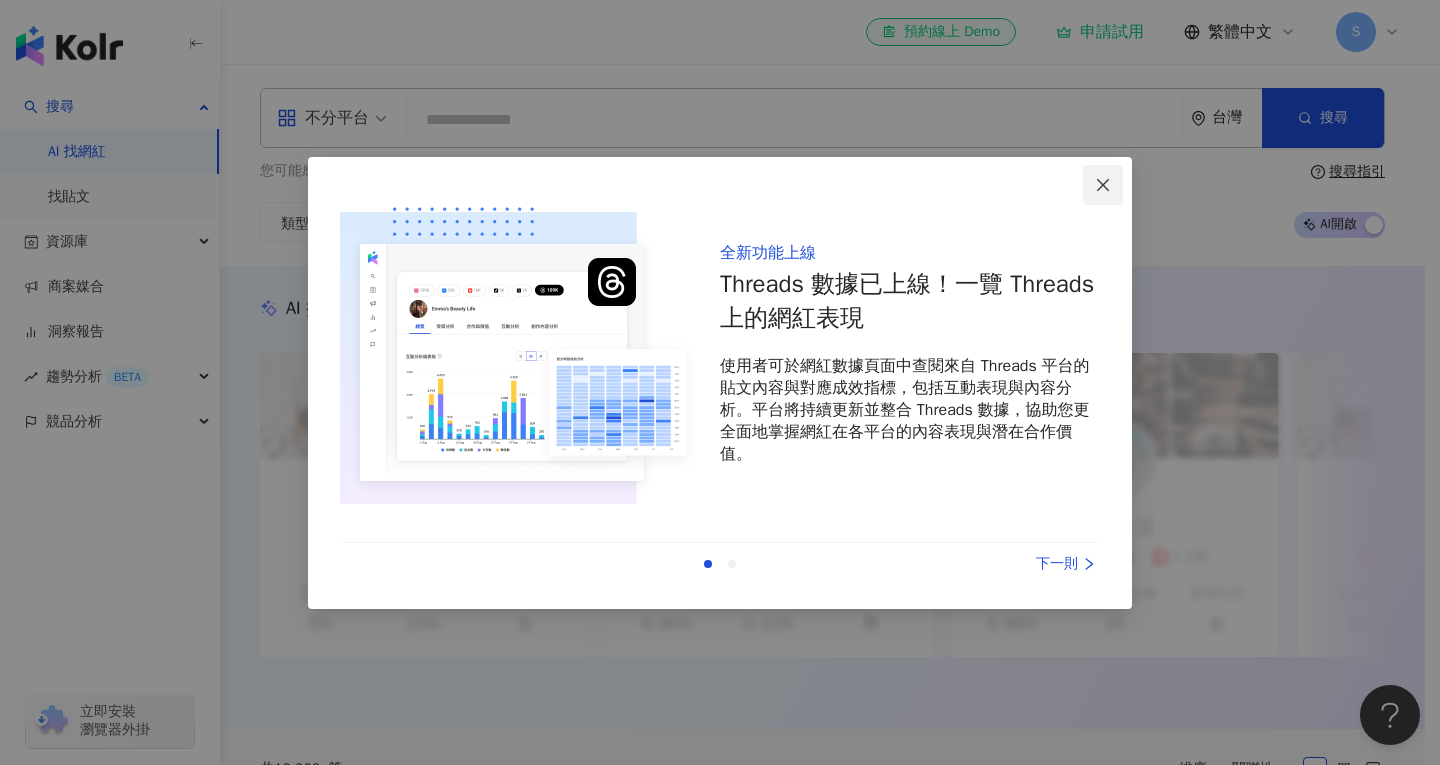 click at bounding box center (1103, 185) 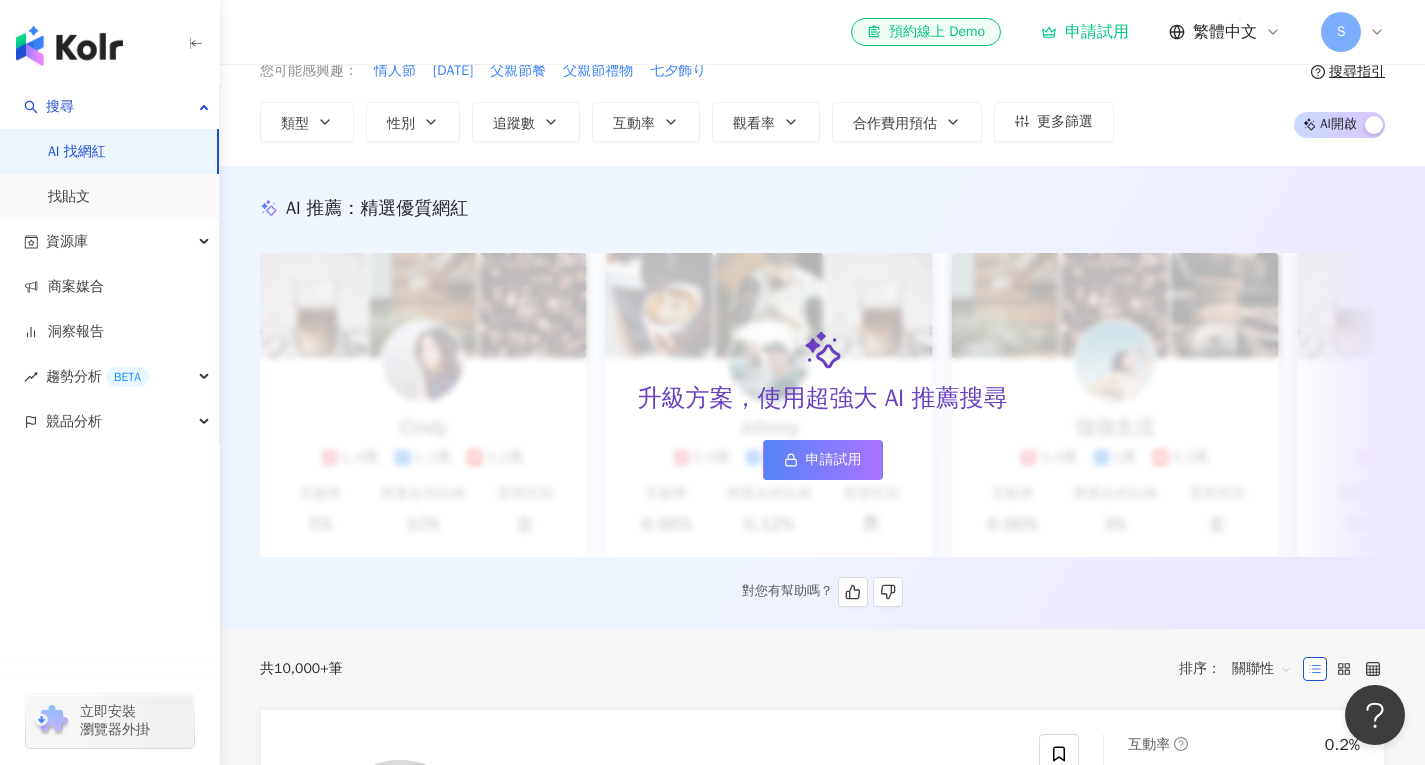 scroll, scrollTop: 0, scrollLeft: 0, axis: both 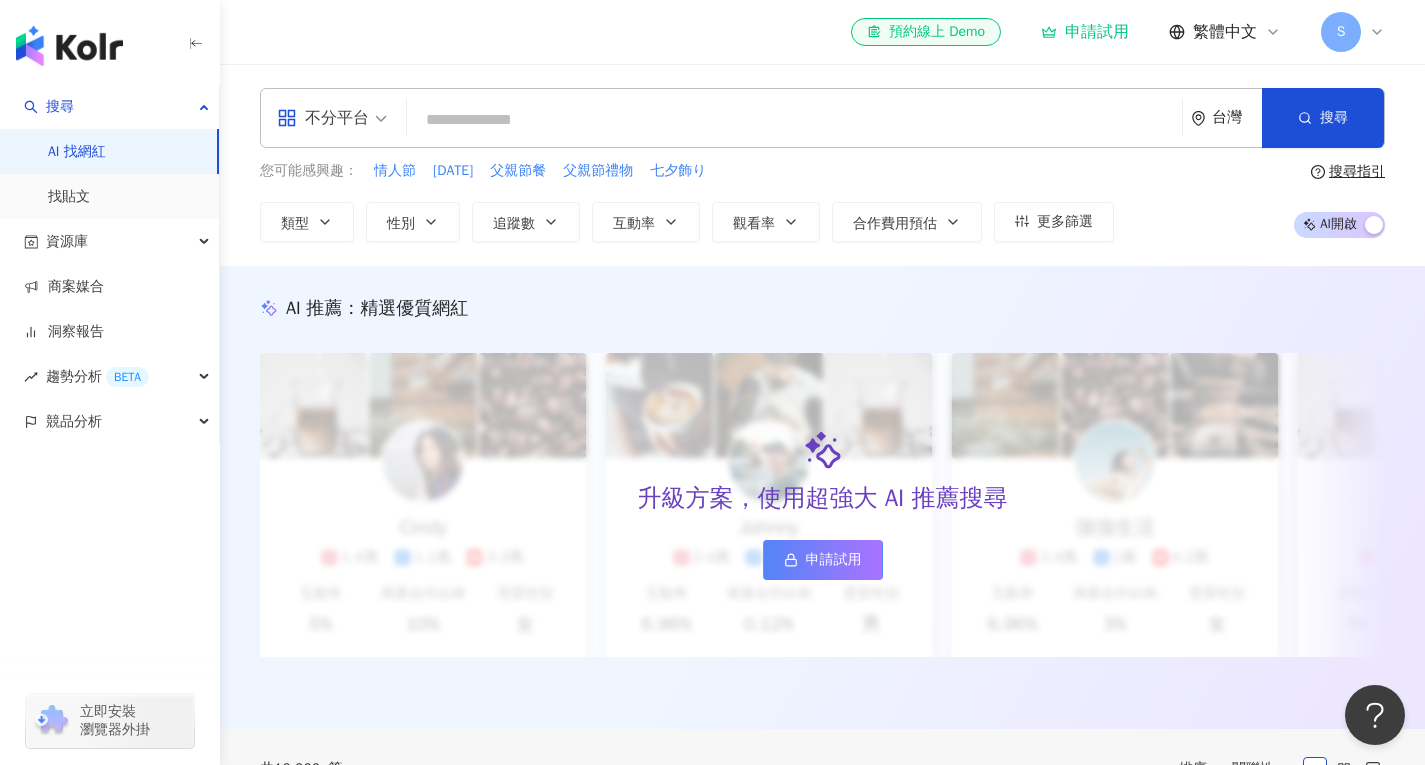 click on "S" at bounding box center (1341, 32) 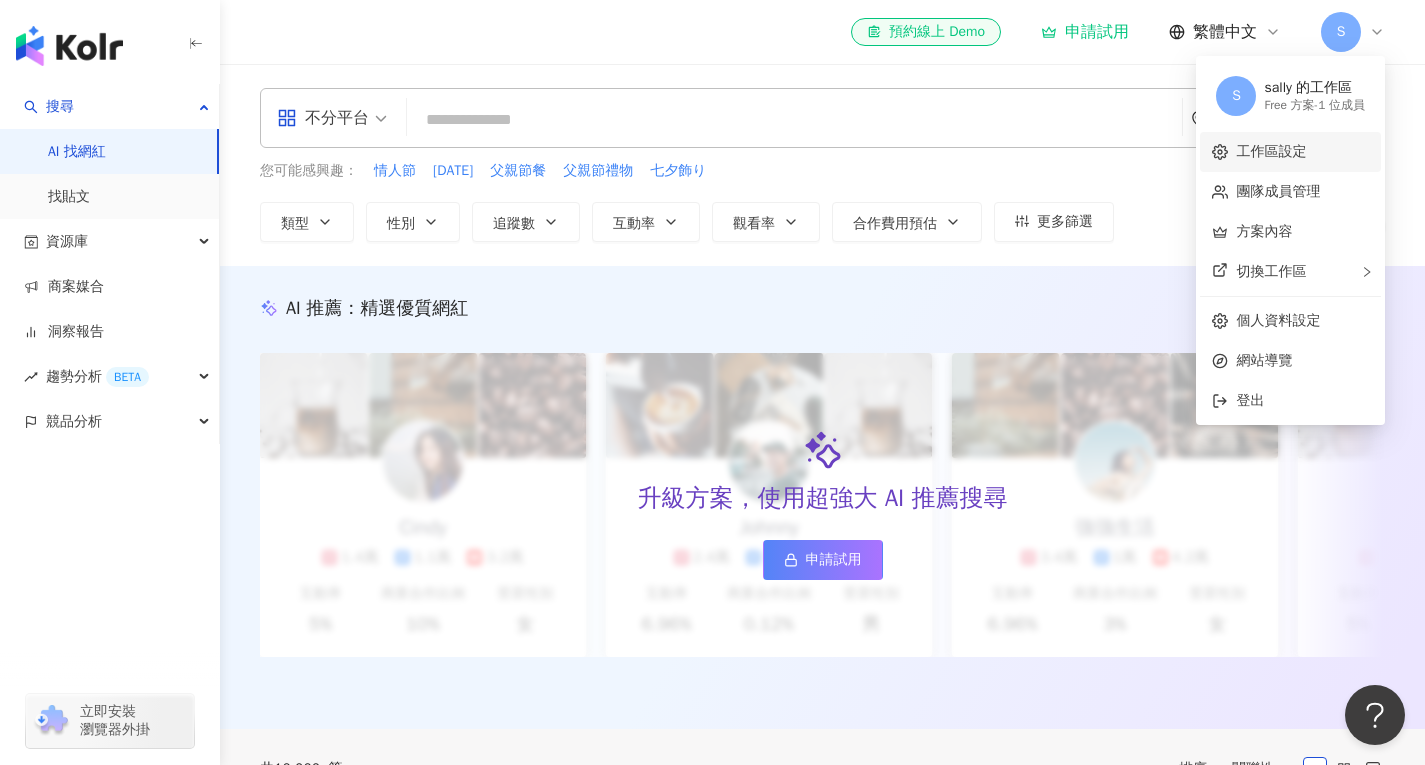 click on "工作區設定" at bounding box center (1271, 151) 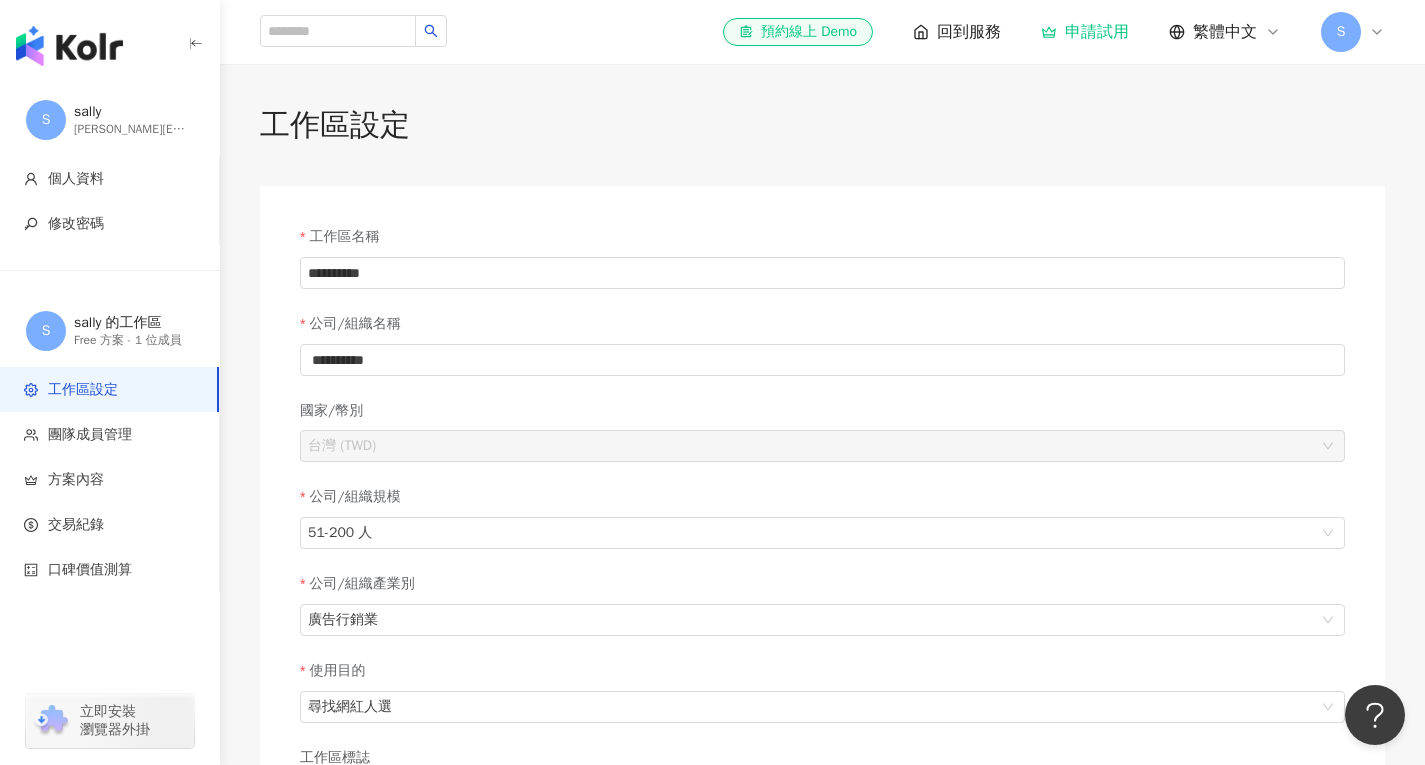 click 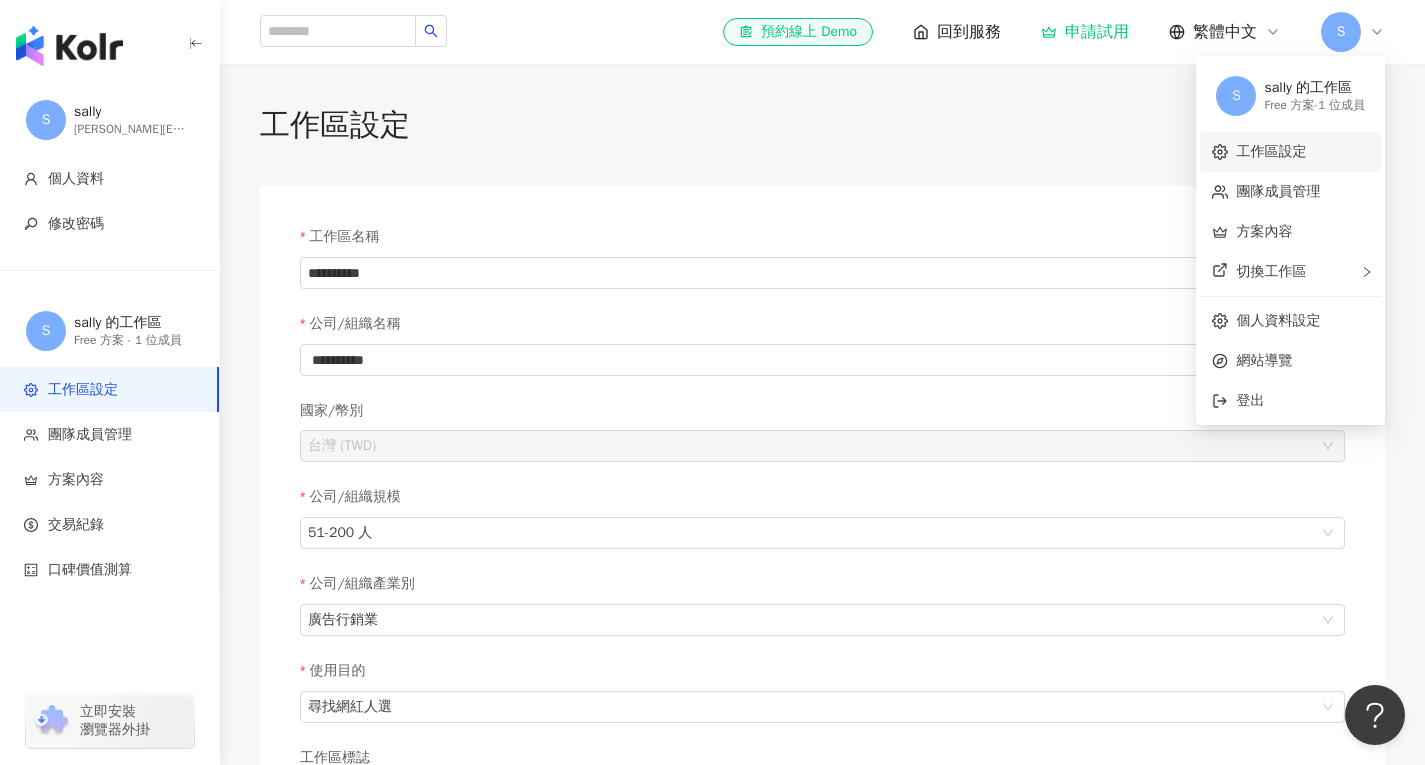 click on "工作區設定" at bounding box center [1271, 151] 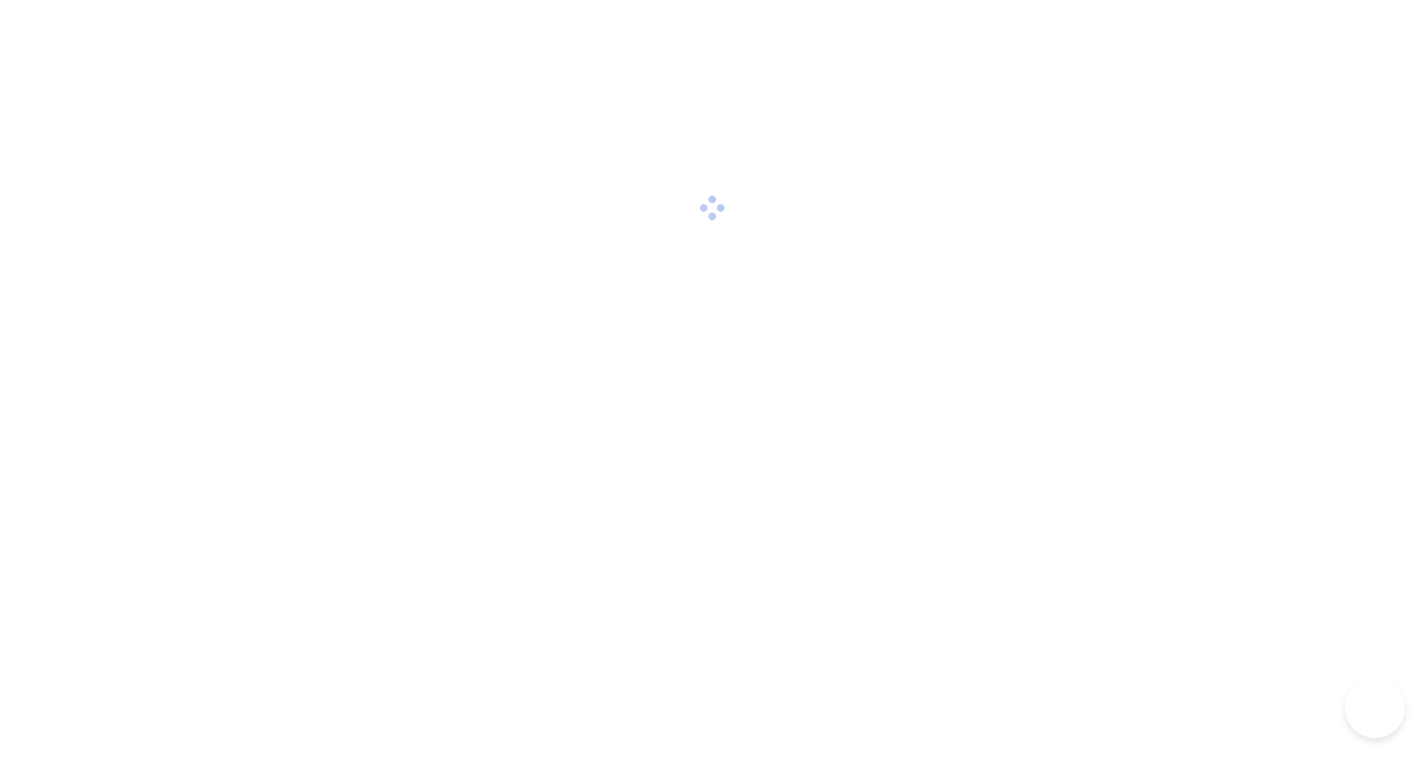 scroll, scrollTop: 0, scrollLeft: 0, axis: both 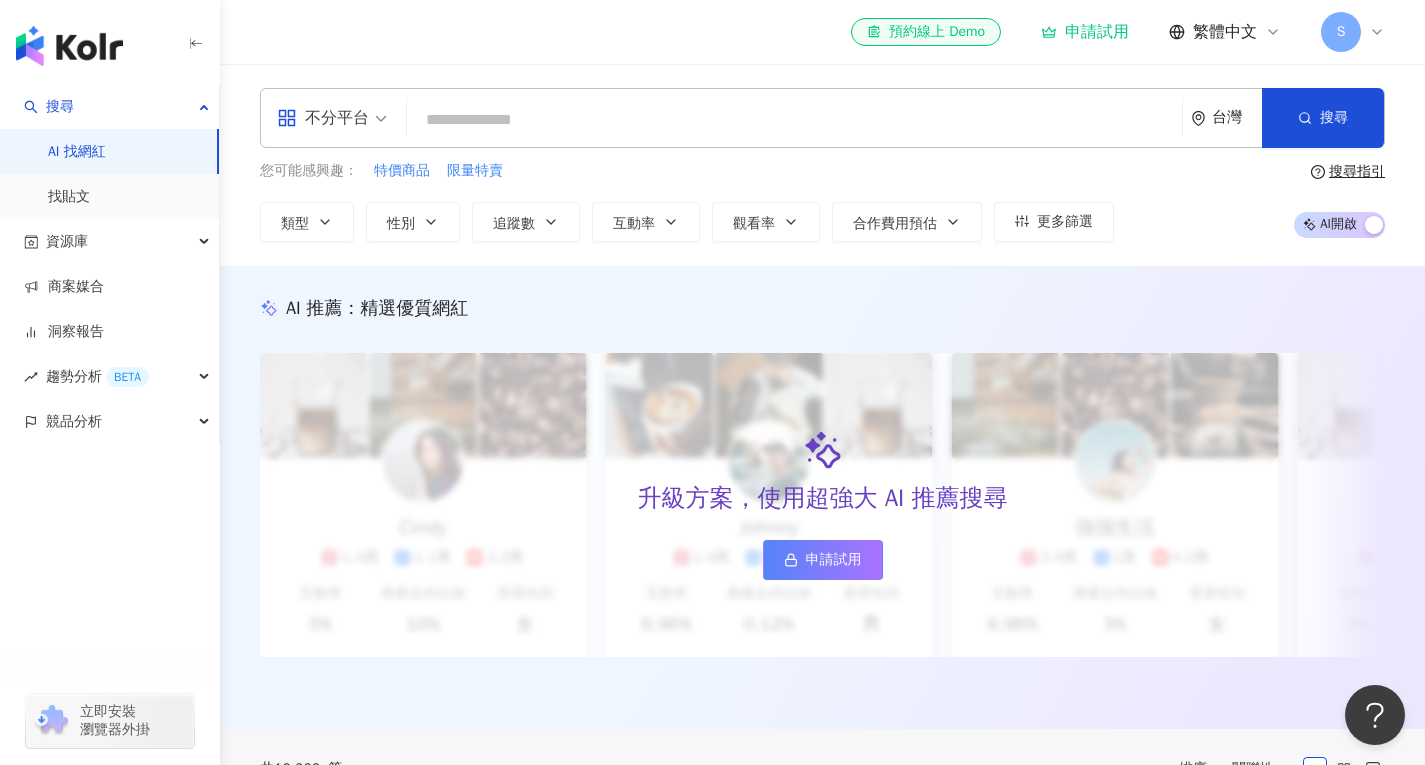click on "S" at bounding box center [1341, 32] 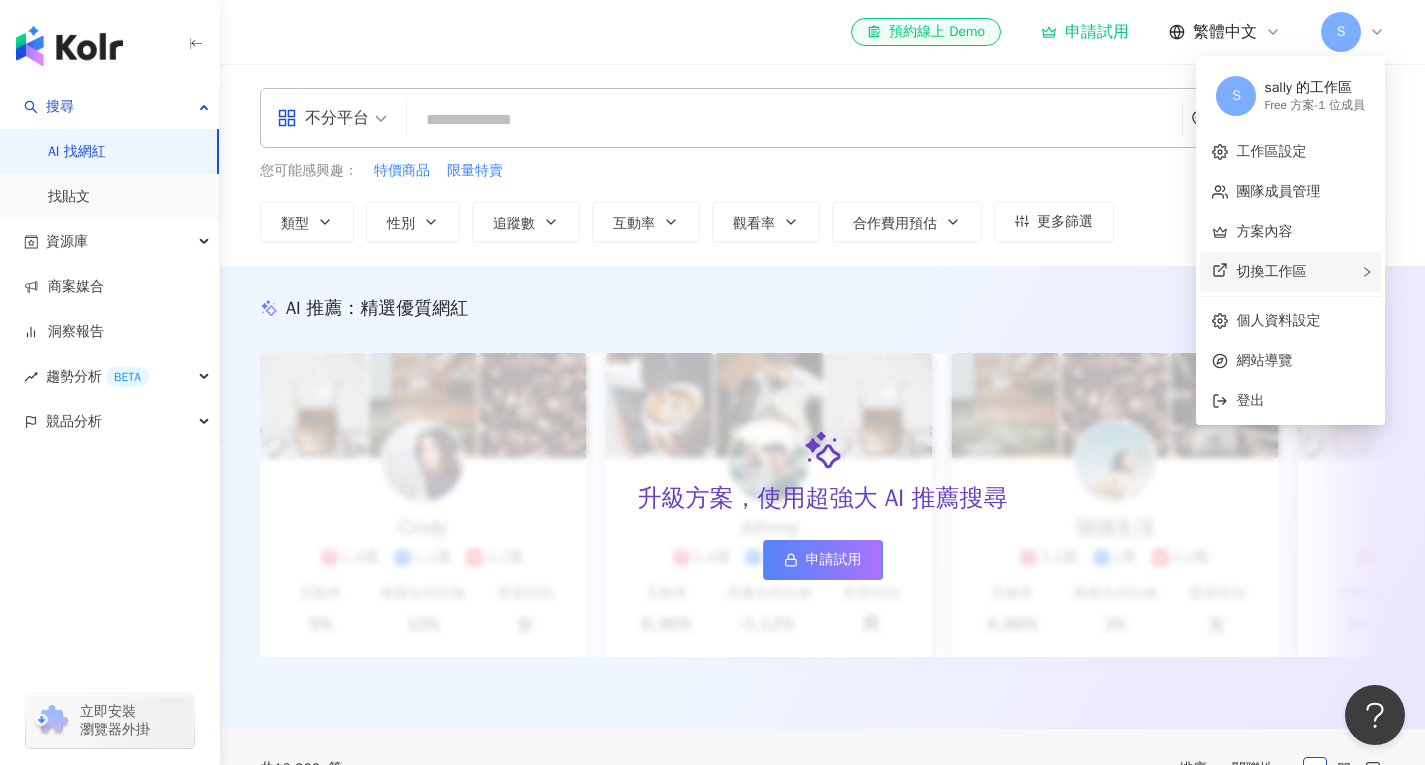 click on "切換工作區" at bounding box center [1271, 271] 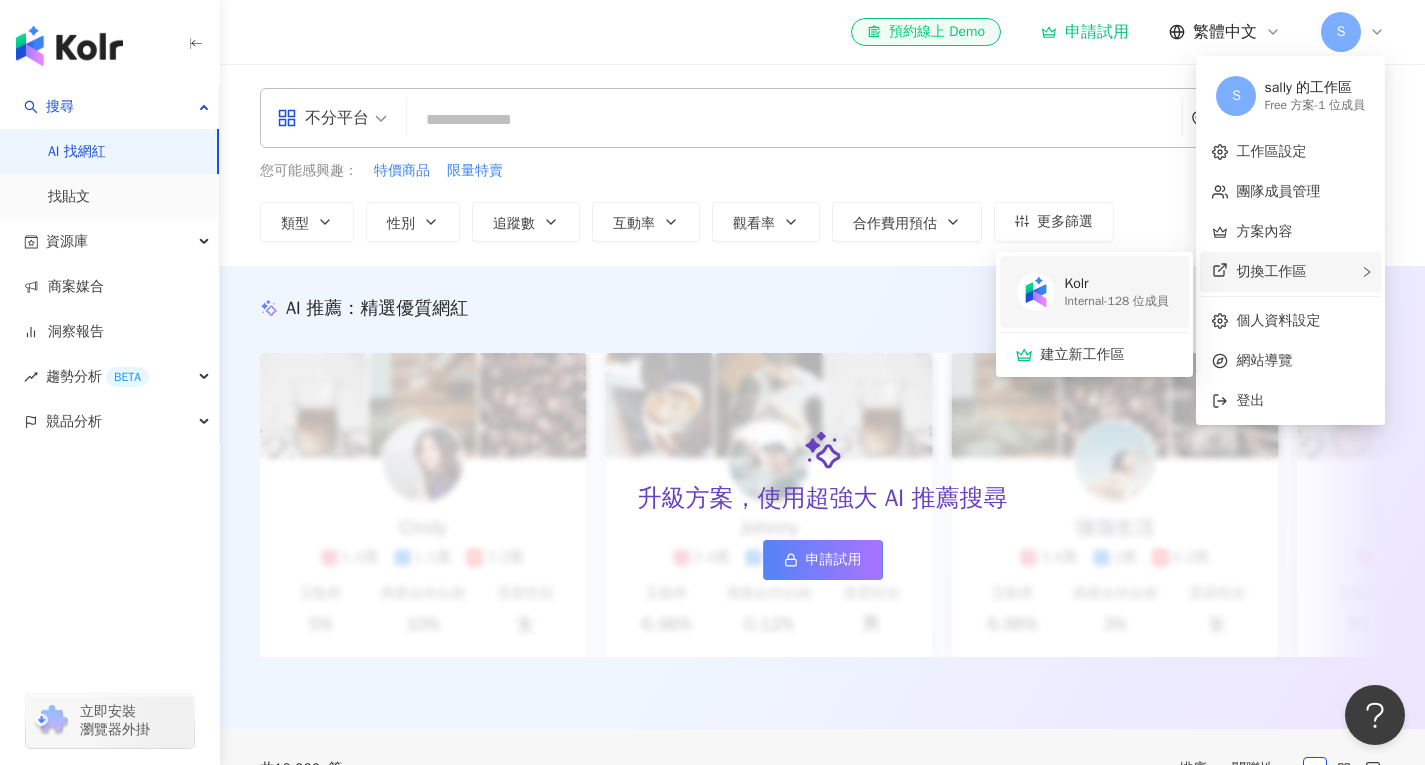 click on "Kolr   Internal  -  128 位成員" at bounding box center (1092, 292) 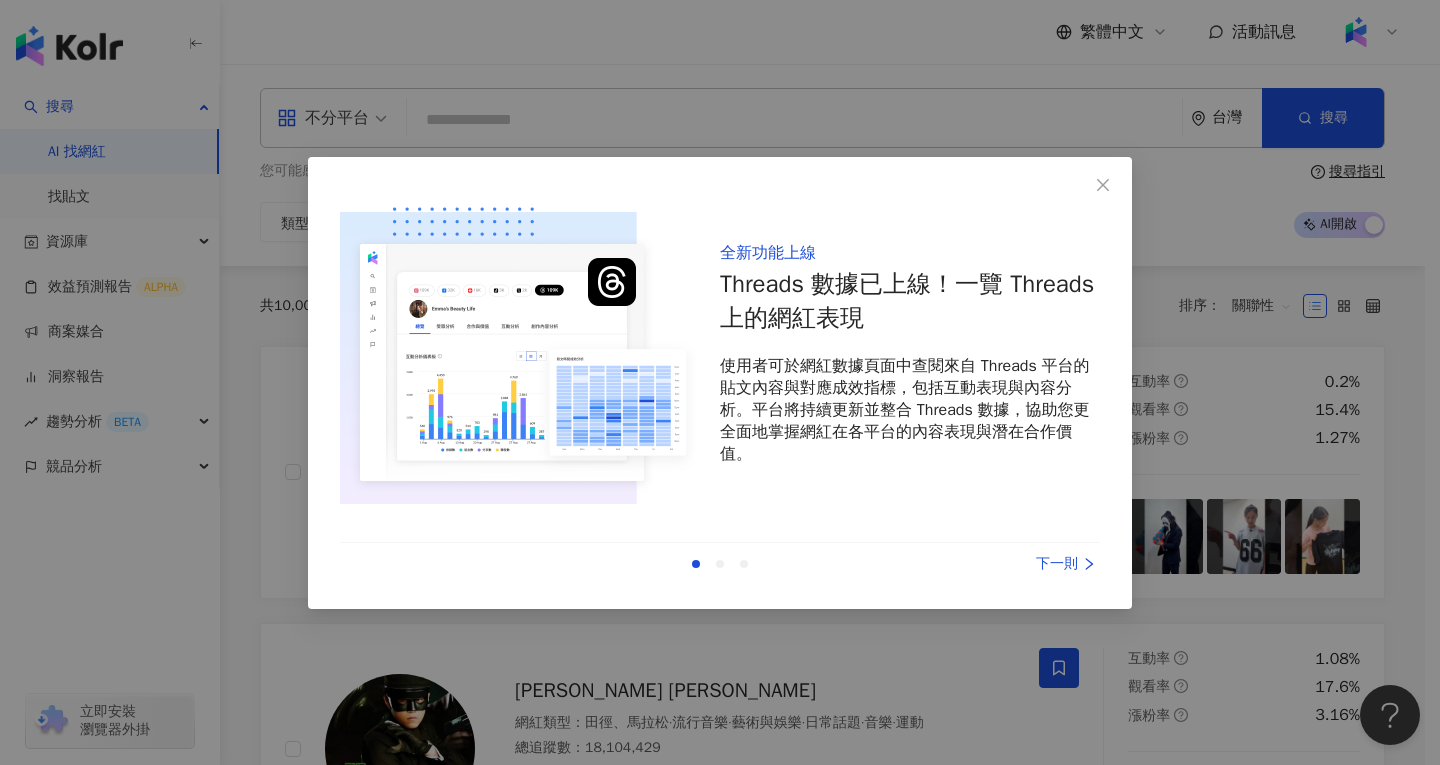 click on "下一則" at bounding box center [1025, 564] 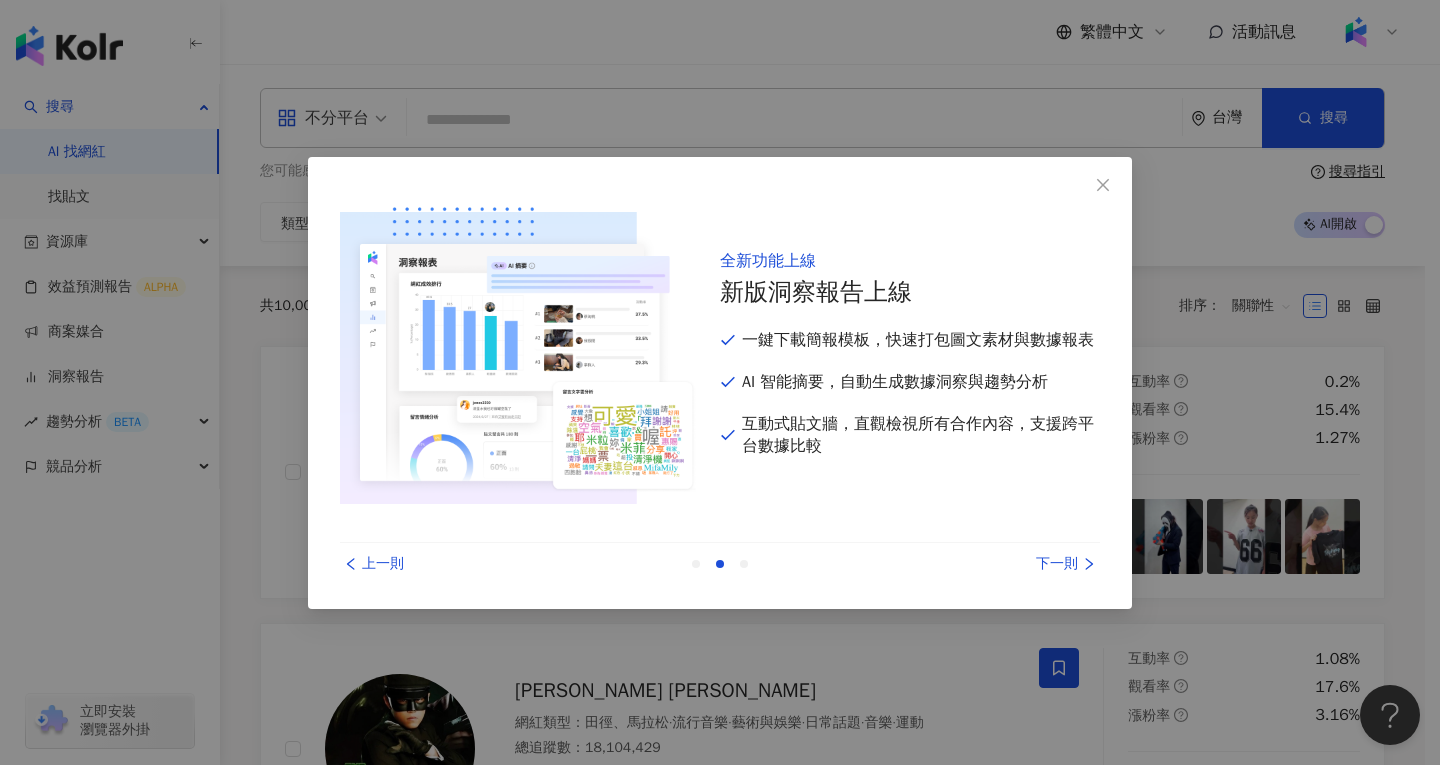 click on "下一則" at bounding box center (1025, 564) 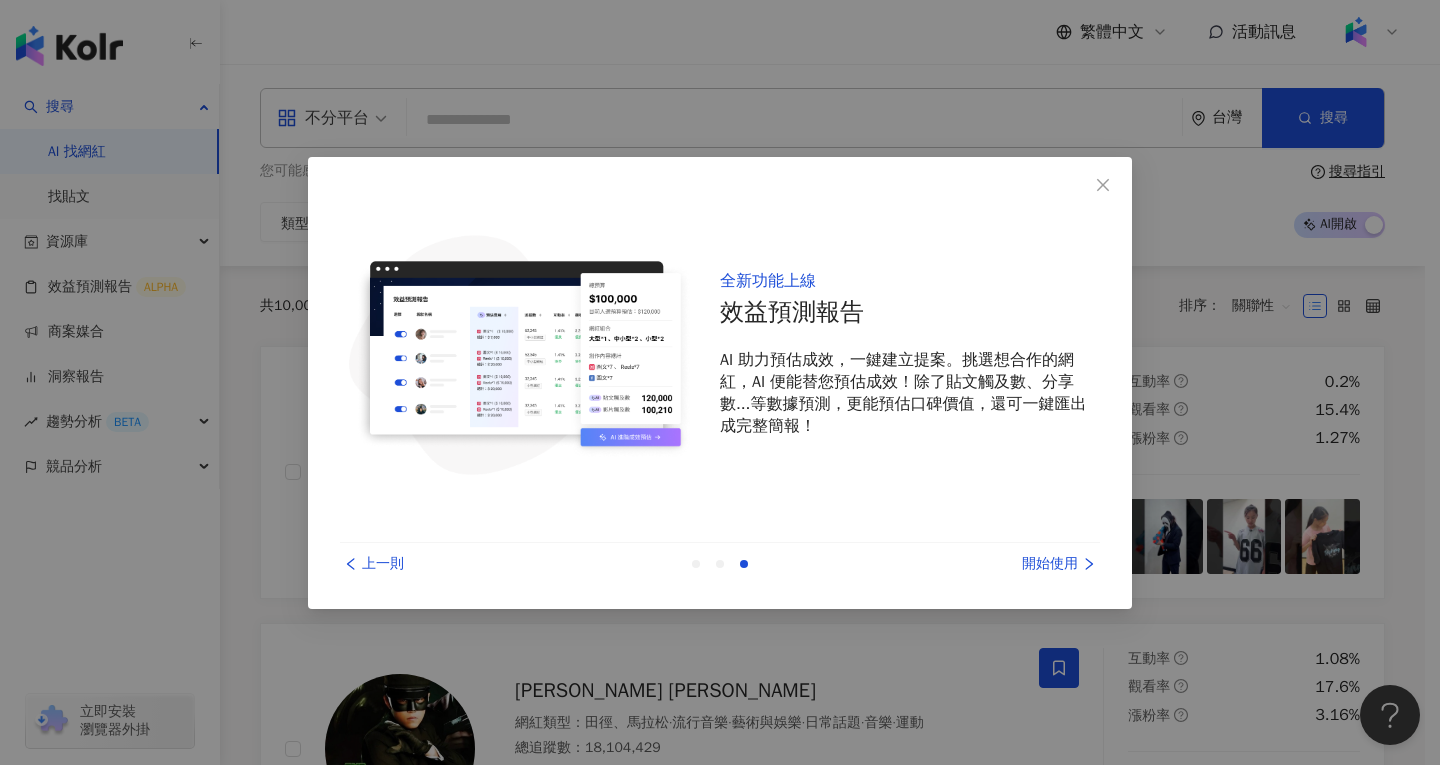 click on "開始使用" at bounding box center (1025, 564) 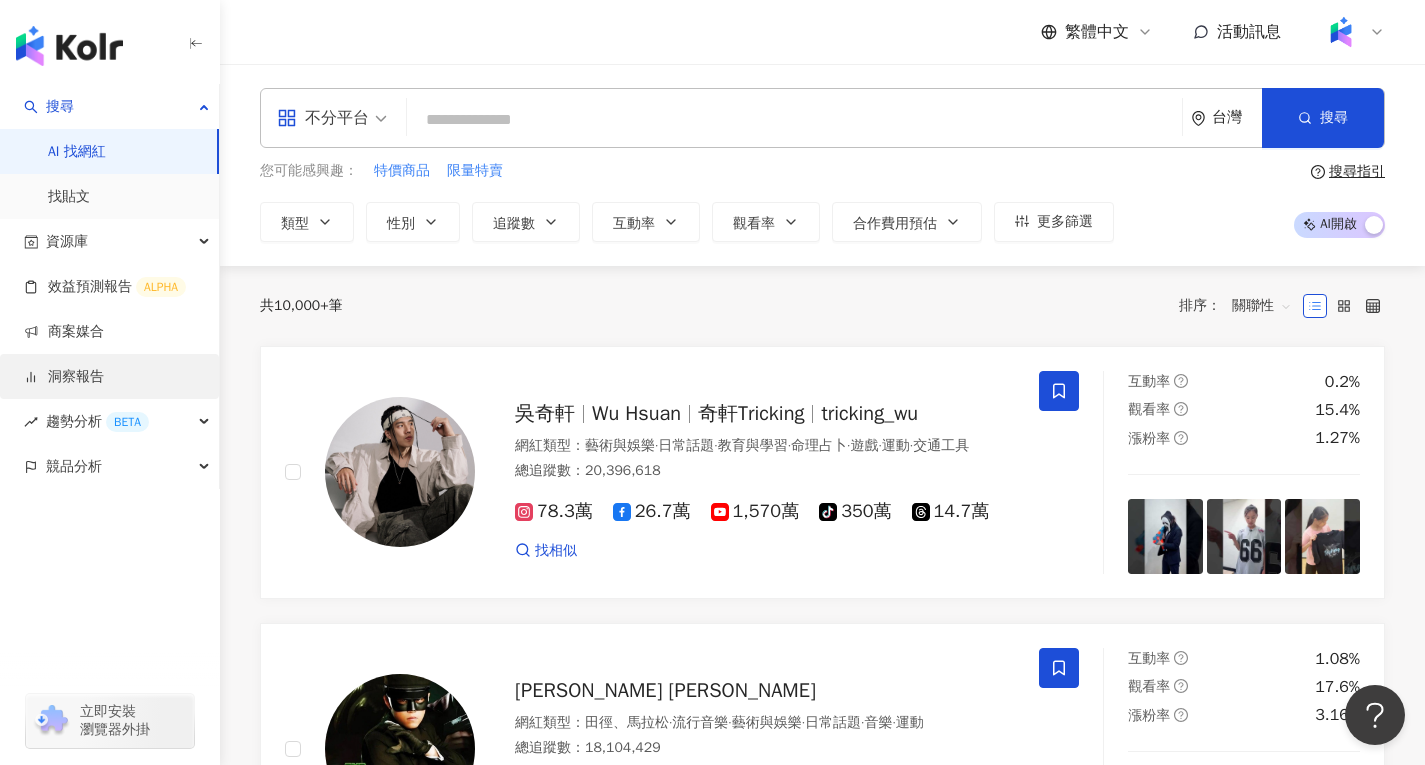click on "洞察報告" at bounding box center (64, 377) 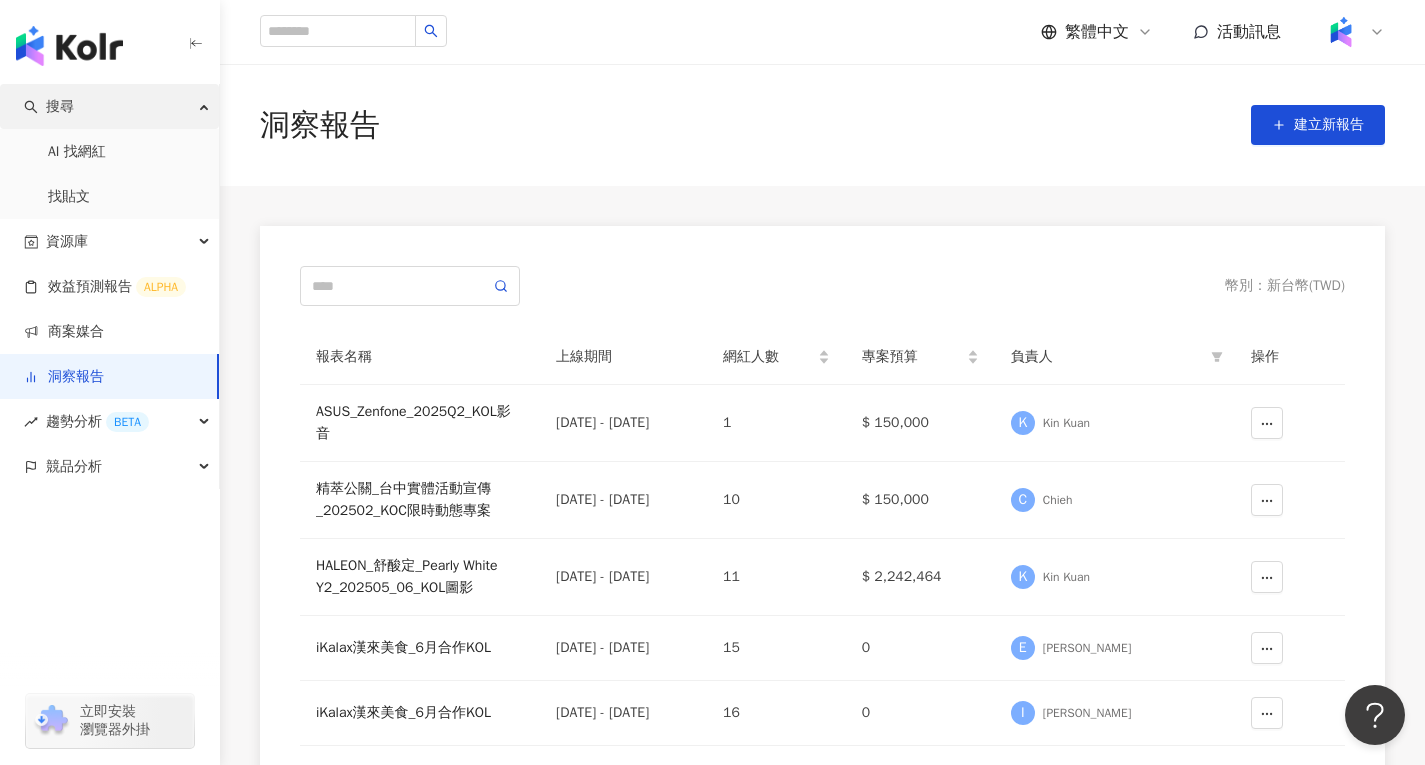 click on "搜尋" at bounding box center [109, 106] 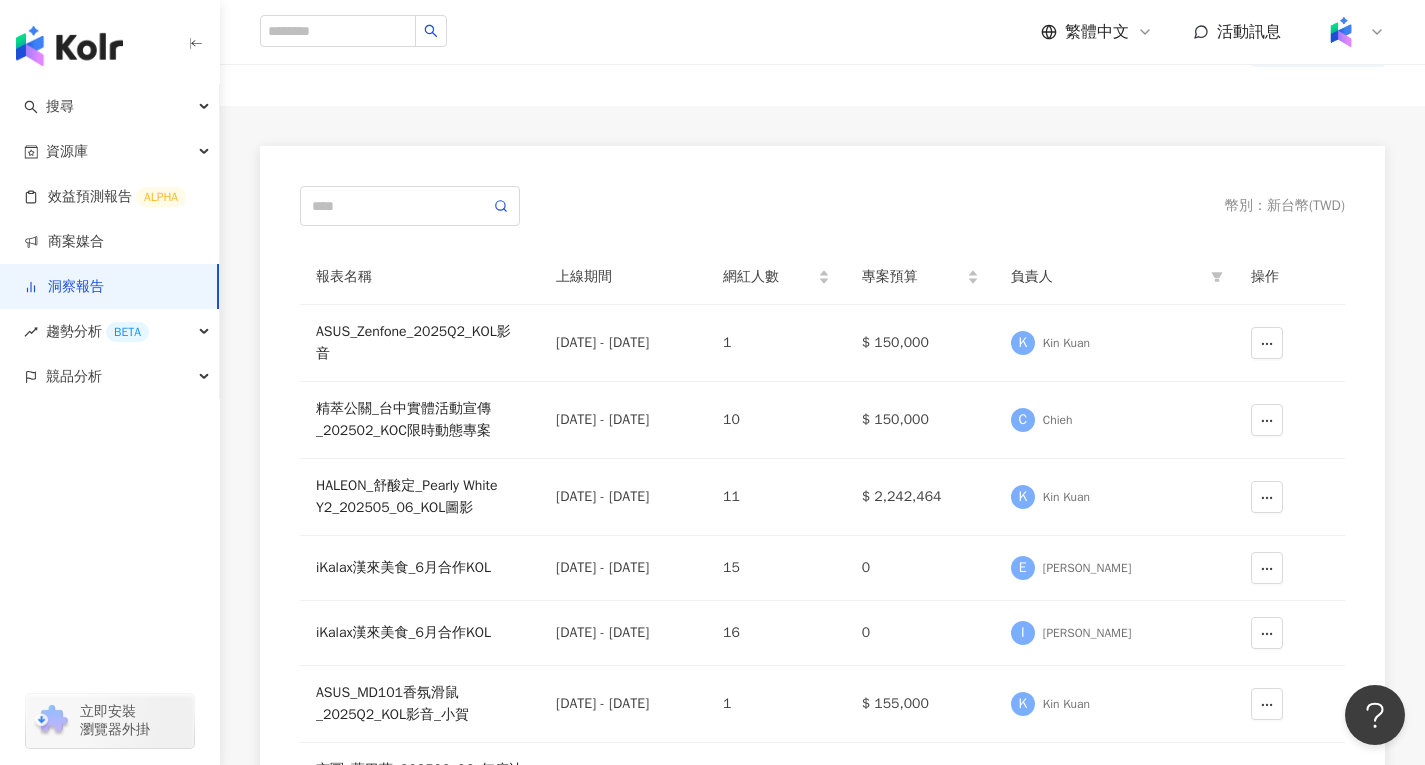 scroll, scrollTop: 200, scrollLeft: 0, axis: vertical 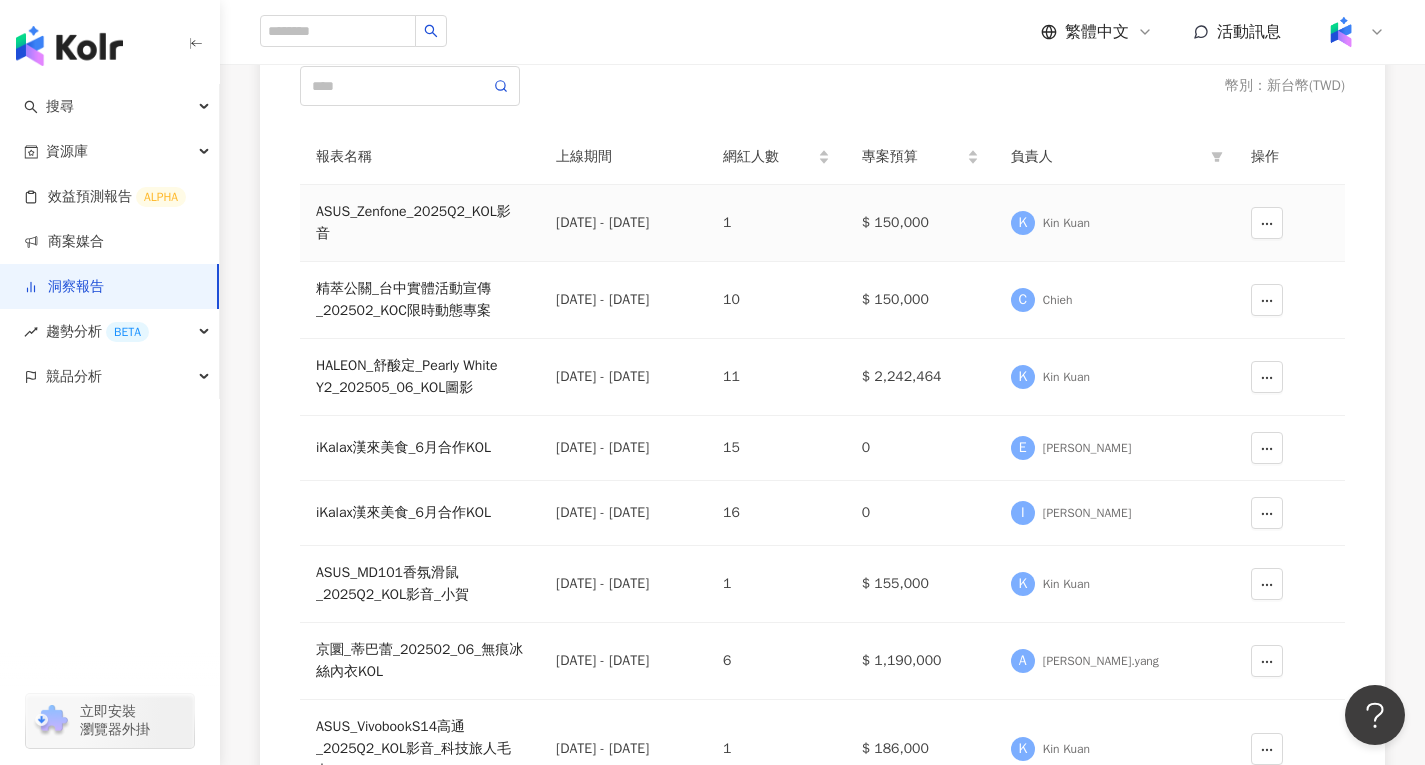click on "ASUS_Zenfone_2025Q2_KOL影音" at bounding box center (420, 223) 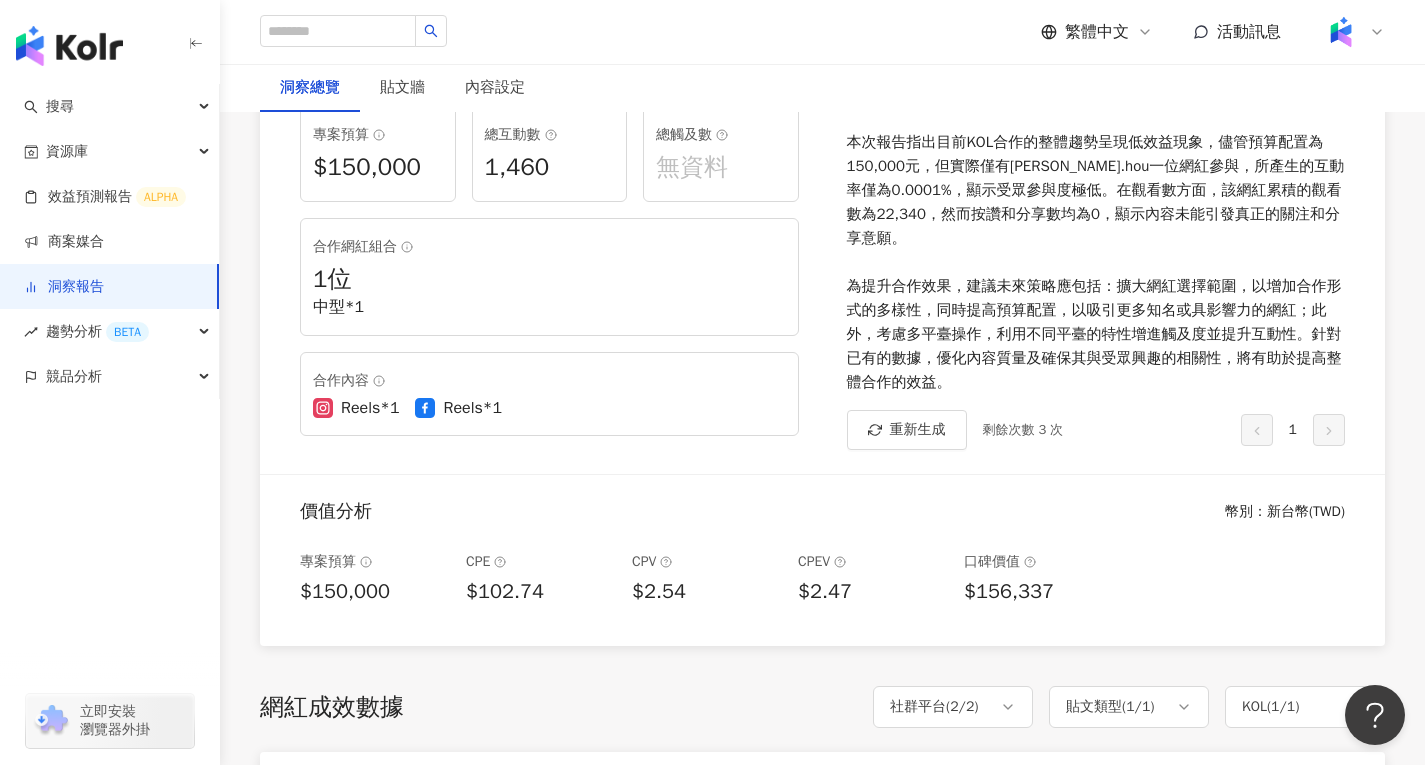 scroll, scrollTop: 300, scrollLeft: 0, axis: vertical 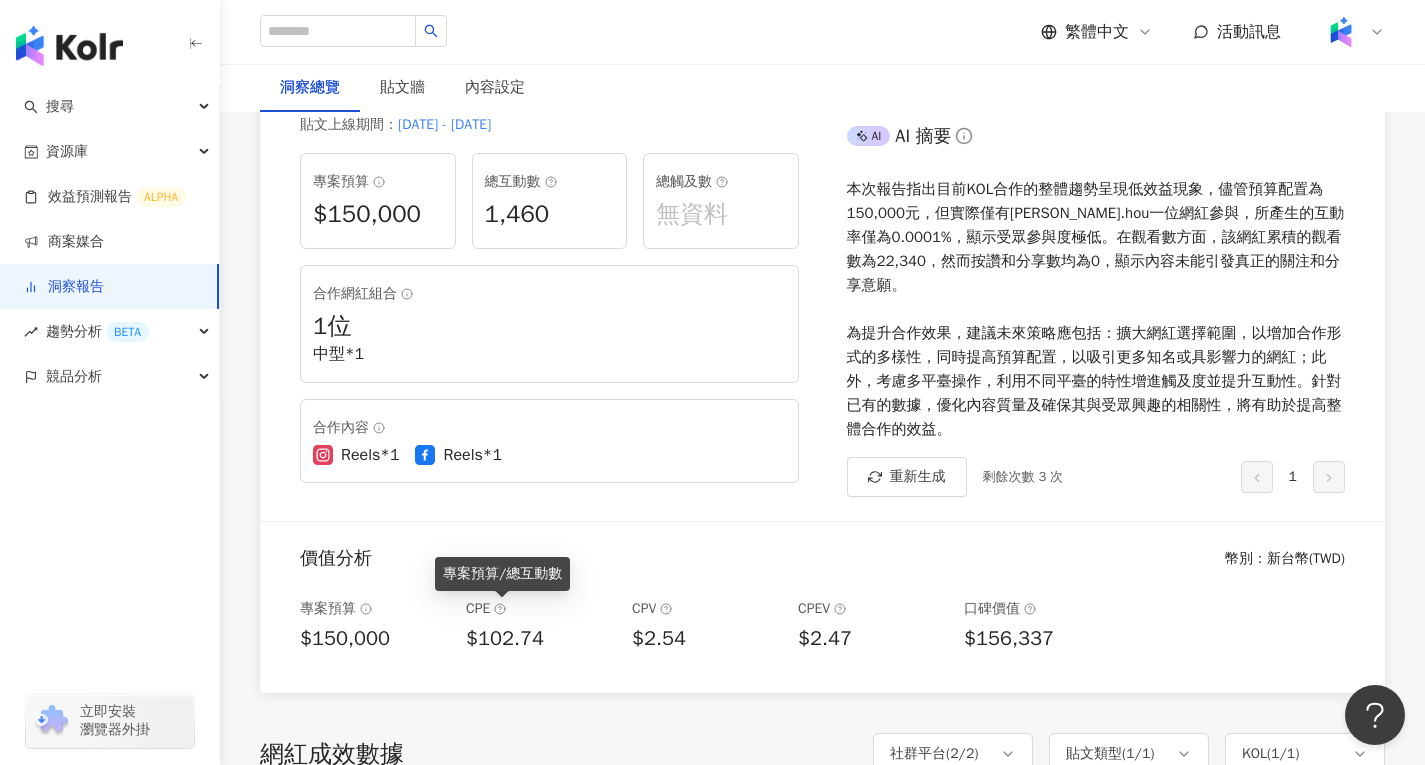 click 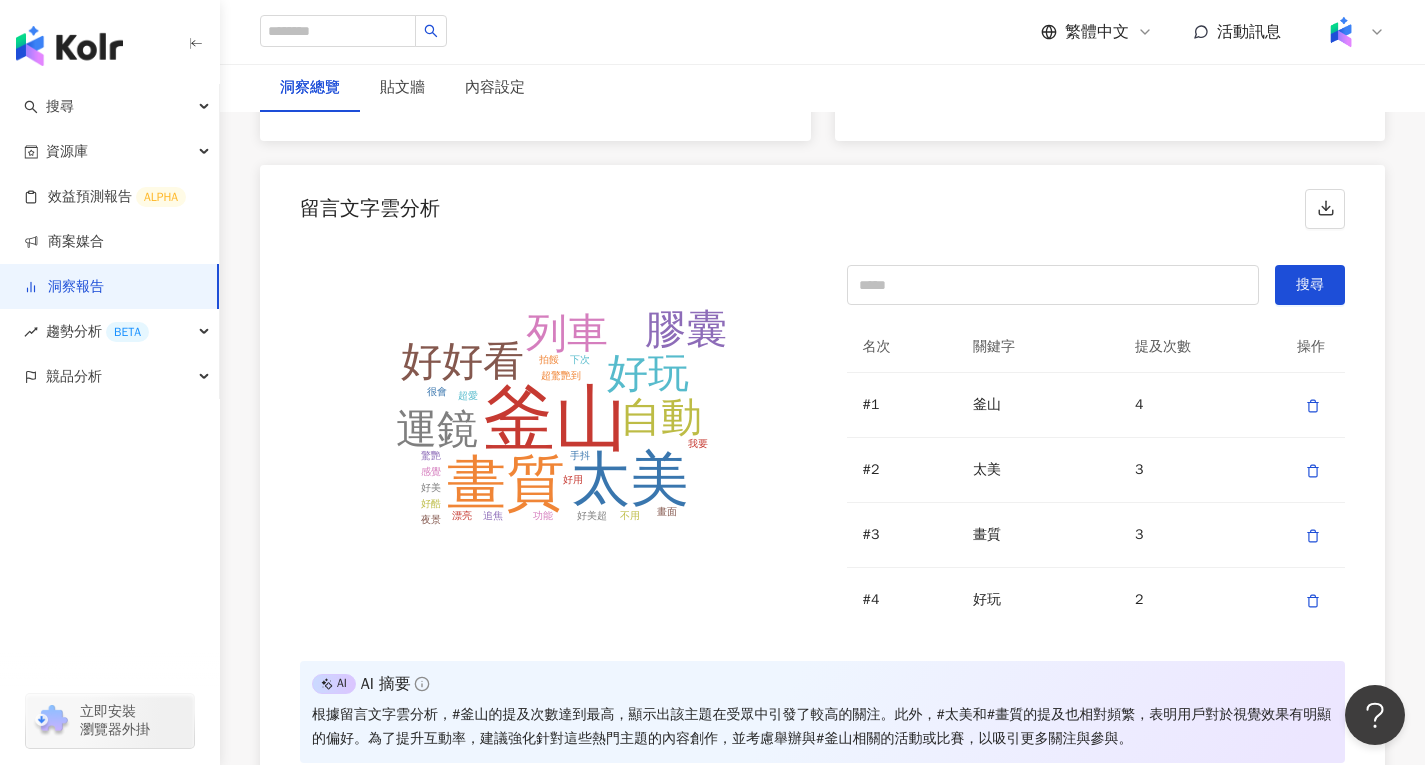 scroll, scrollTop: 4000, scrollLeft: 0, axis: vertical 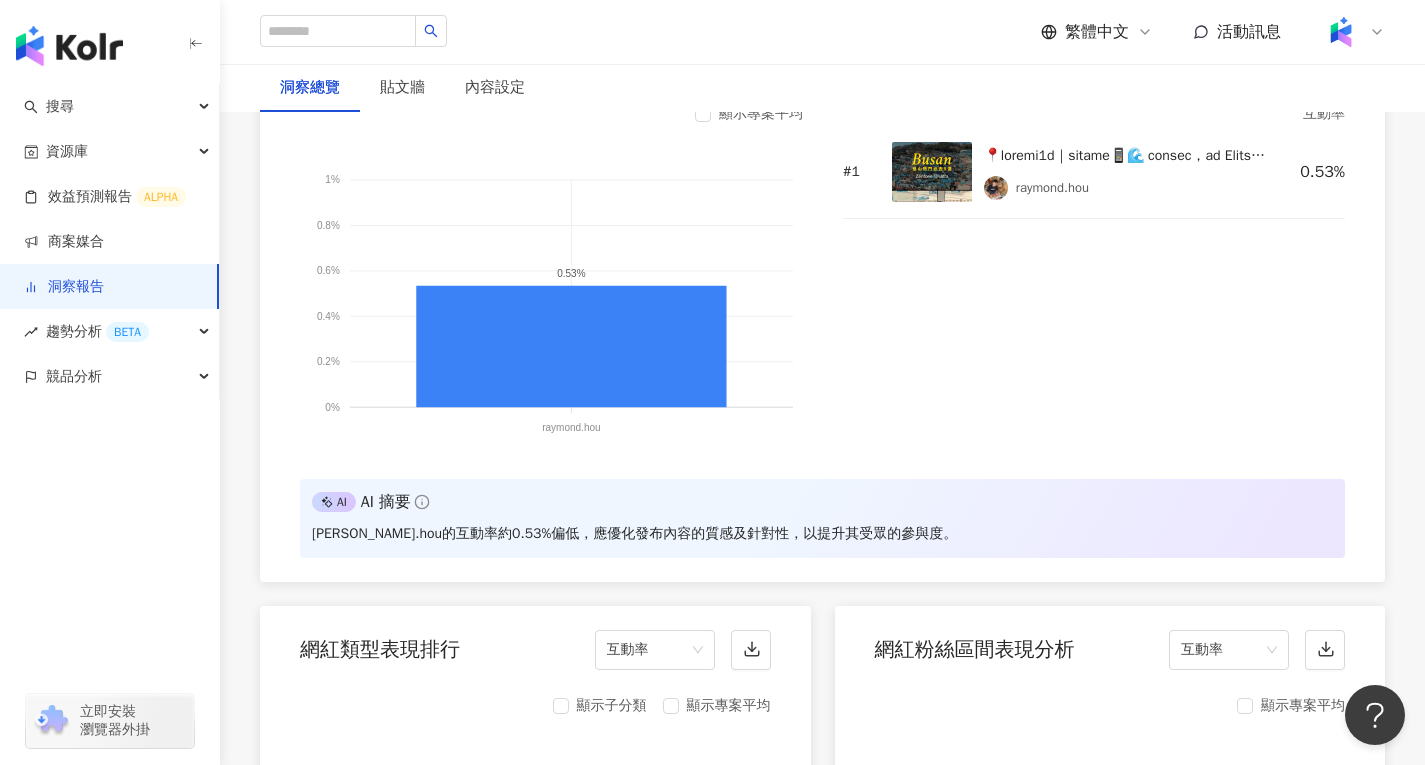 drag, startPoint x: 30, startPoint y: 63, endPoint x: 36, endPoint y: 49, distance: 15.231546 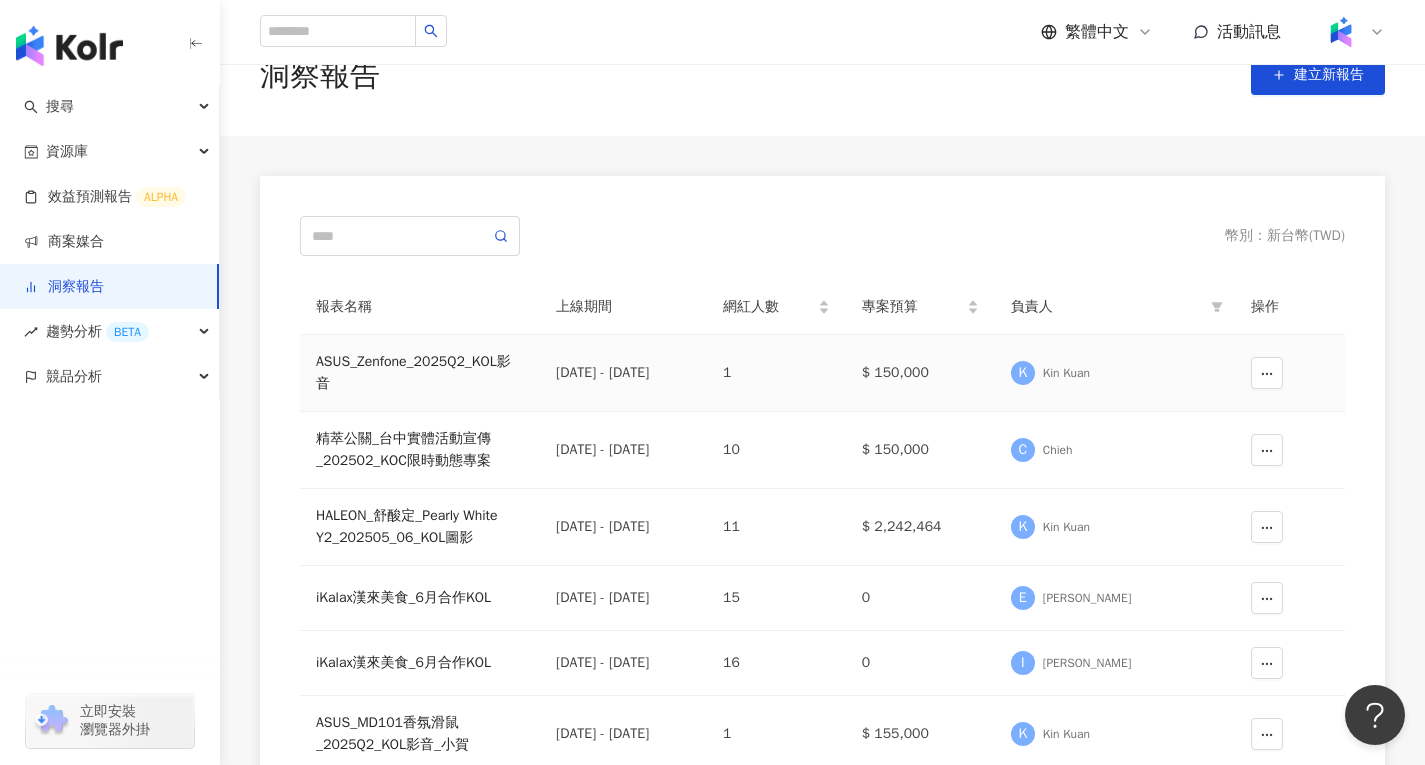 scroll, scrollTop: 100, scrollLeft: 0, axis: vertical 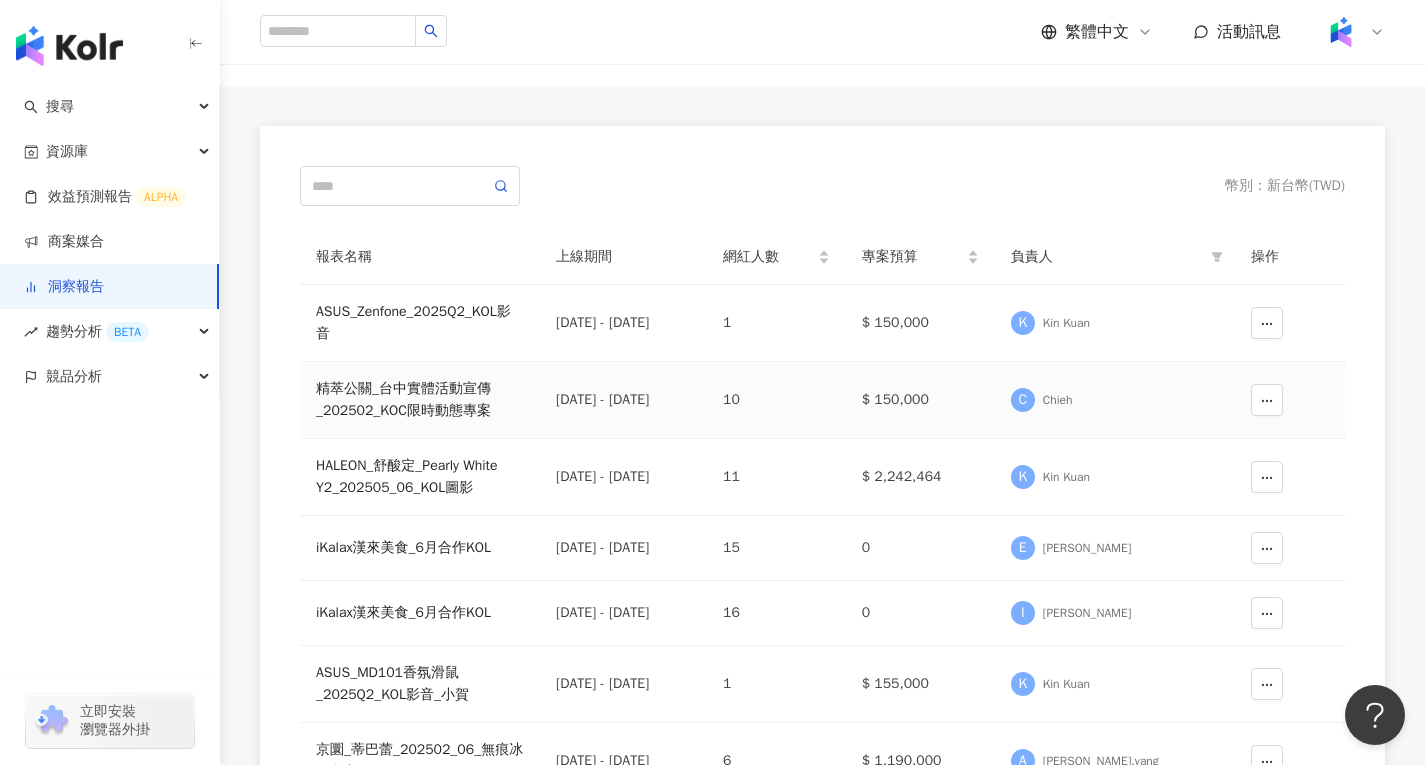 click on "精萃公關_台中實體活動宣傳_202502_KOC限時動態專案" at bounding box center (420, 400) 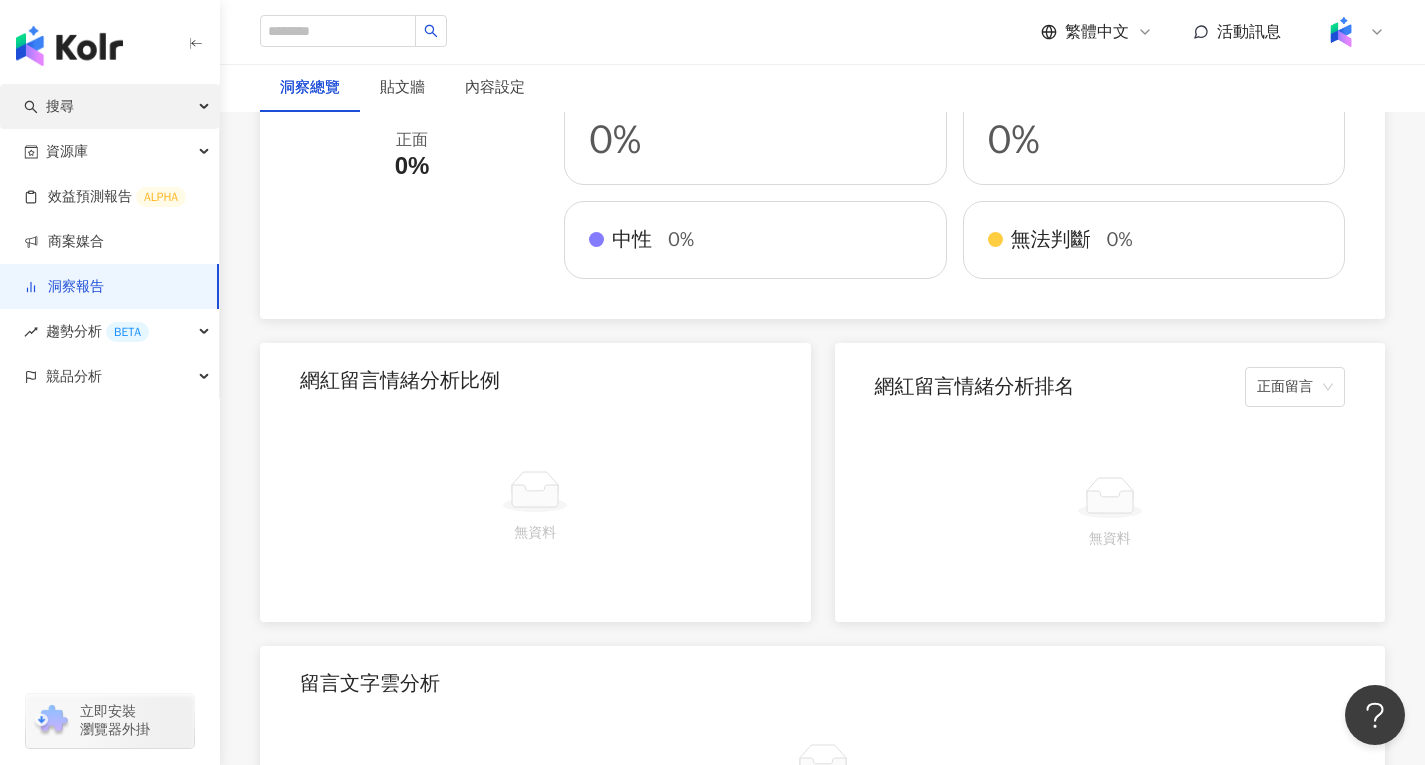 scroll, scrollTop: 3000, scrollLeft: 0, axis: vertical 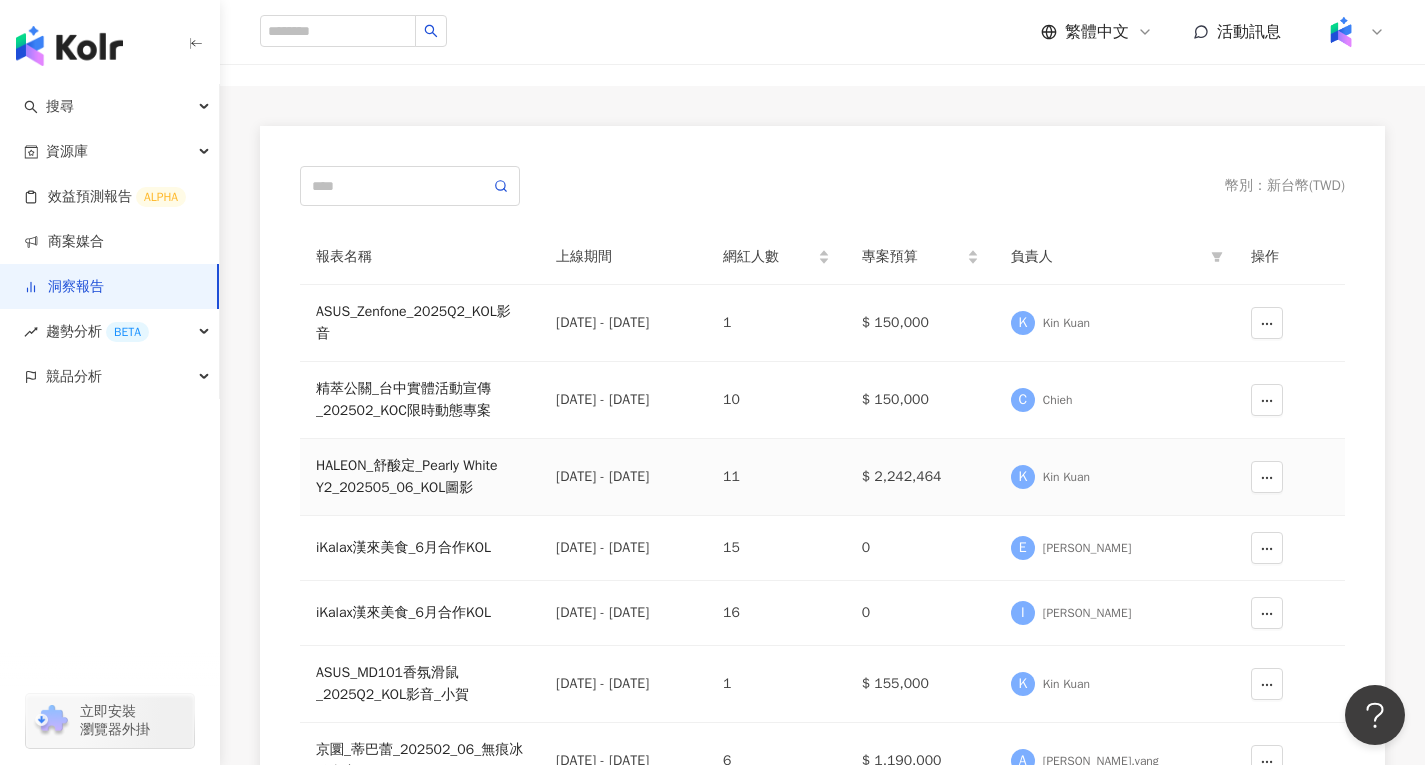 click on "HALEON_舒酸定_Pearly White Y2_202505_06_KOL圖影" at bounding box center (420, 477) 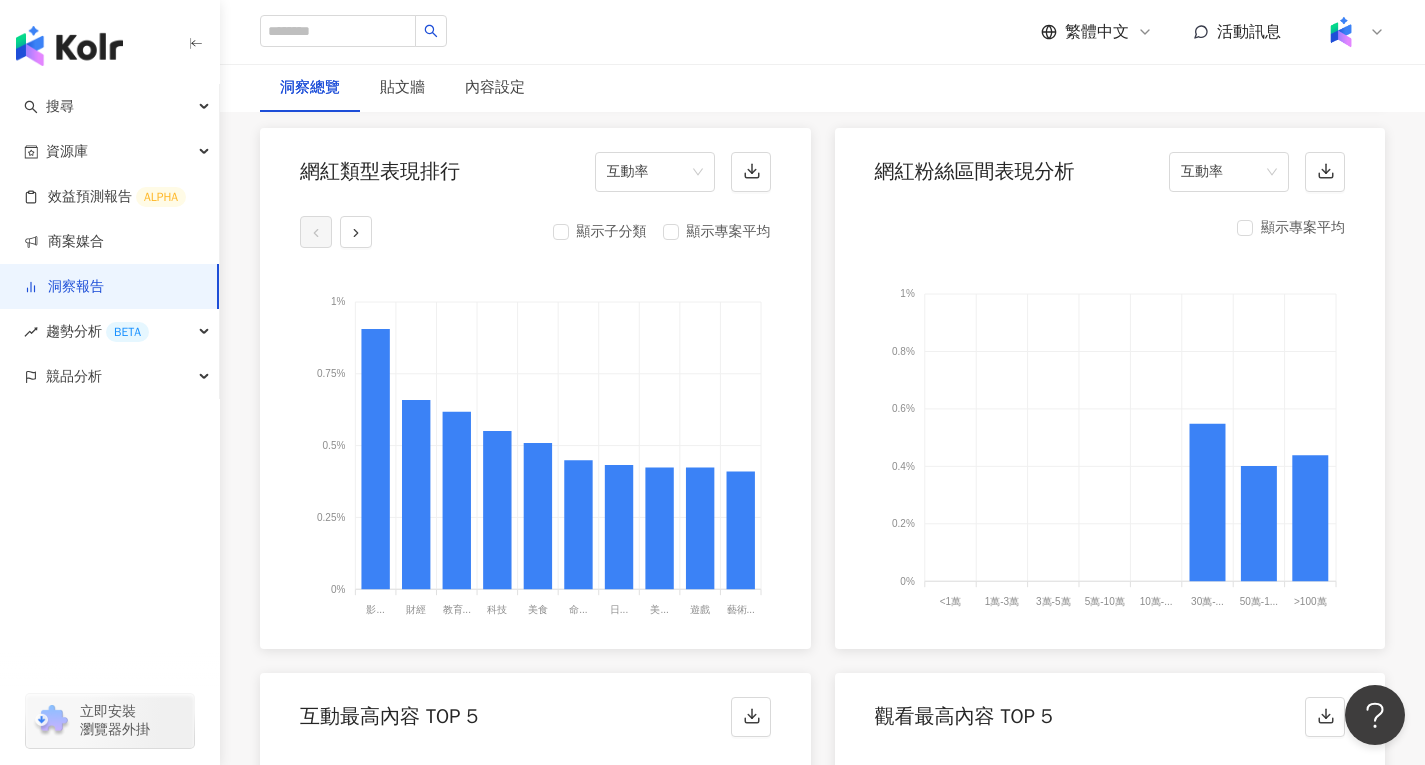 scroll, scrollTop: 2200, scrollLeft: 0, axis: vertical 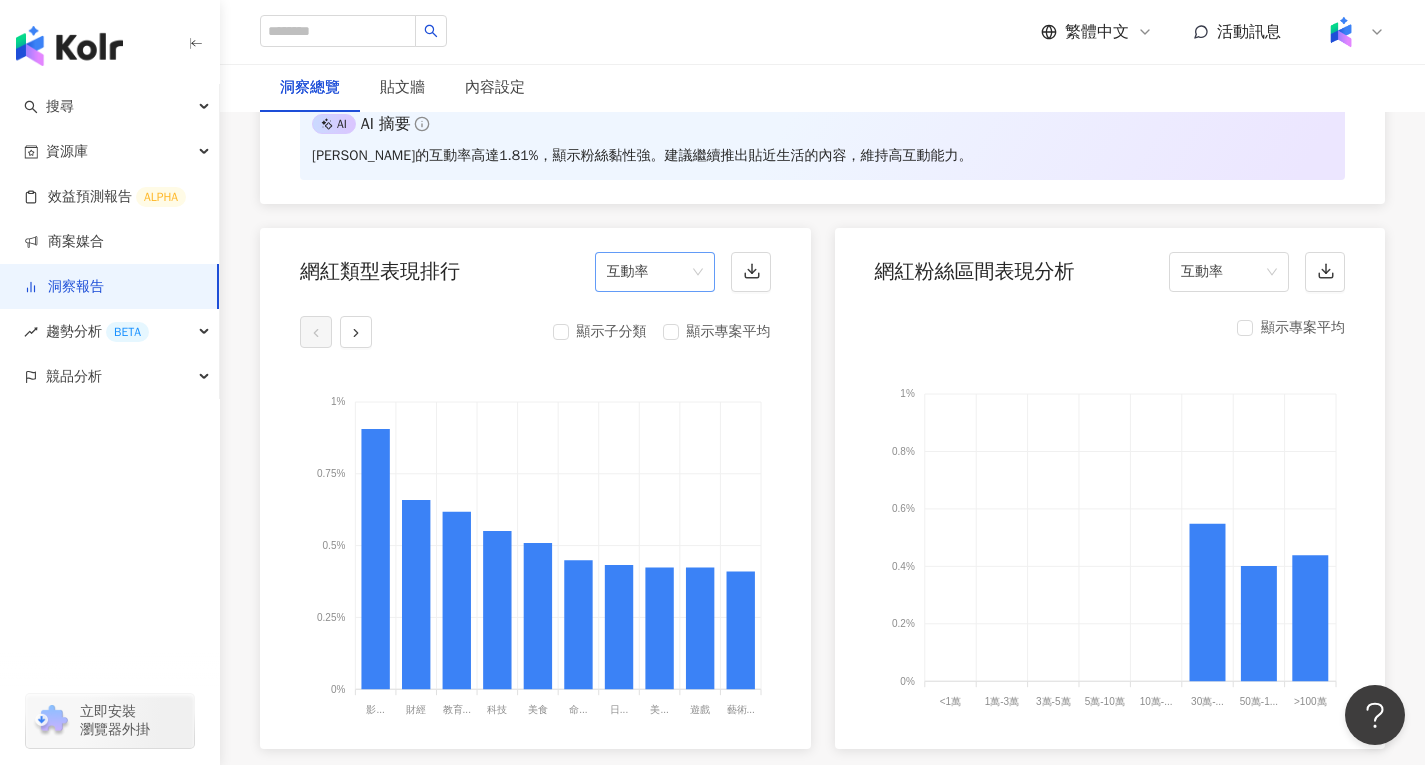 click on "互動率" at bounding box center [655, 272] 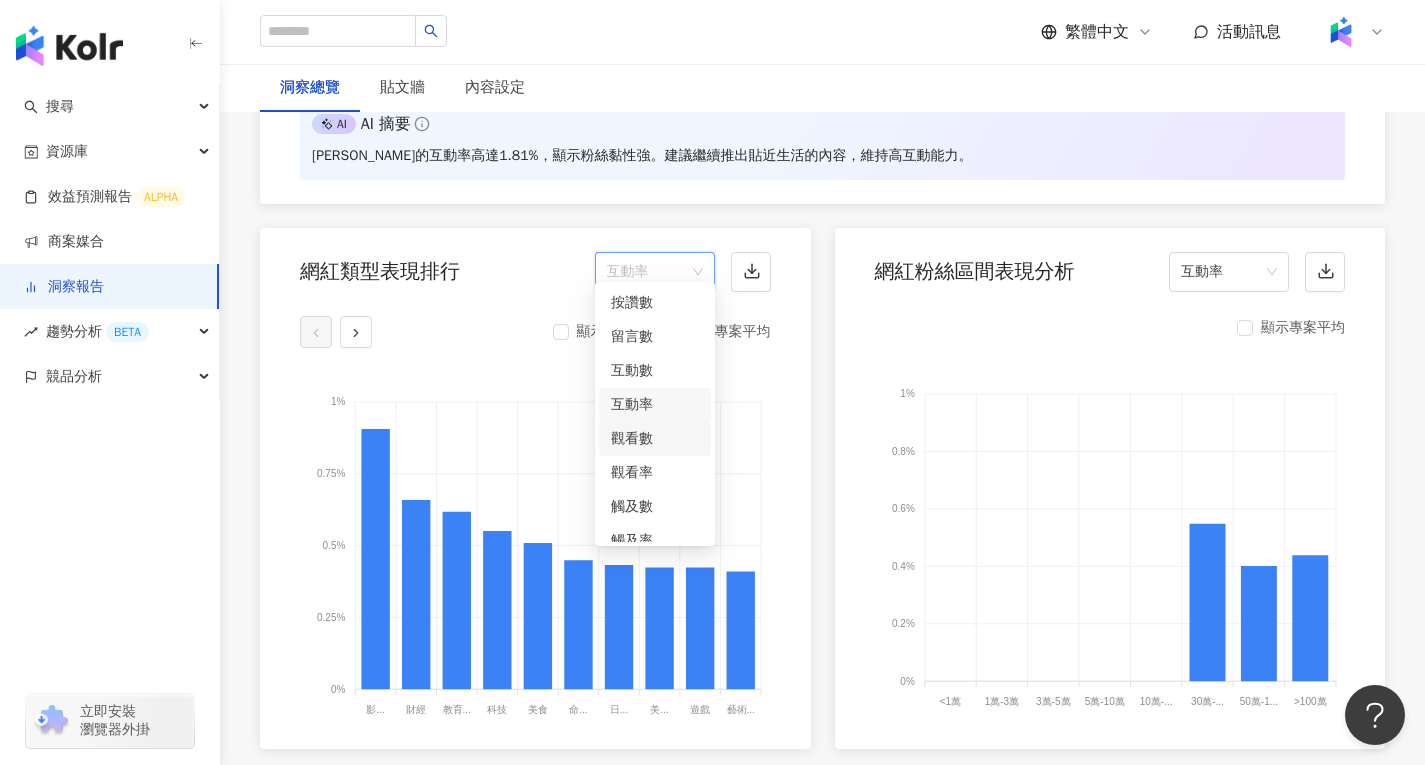 click on "觀看數" at bounding box center (655, 439) 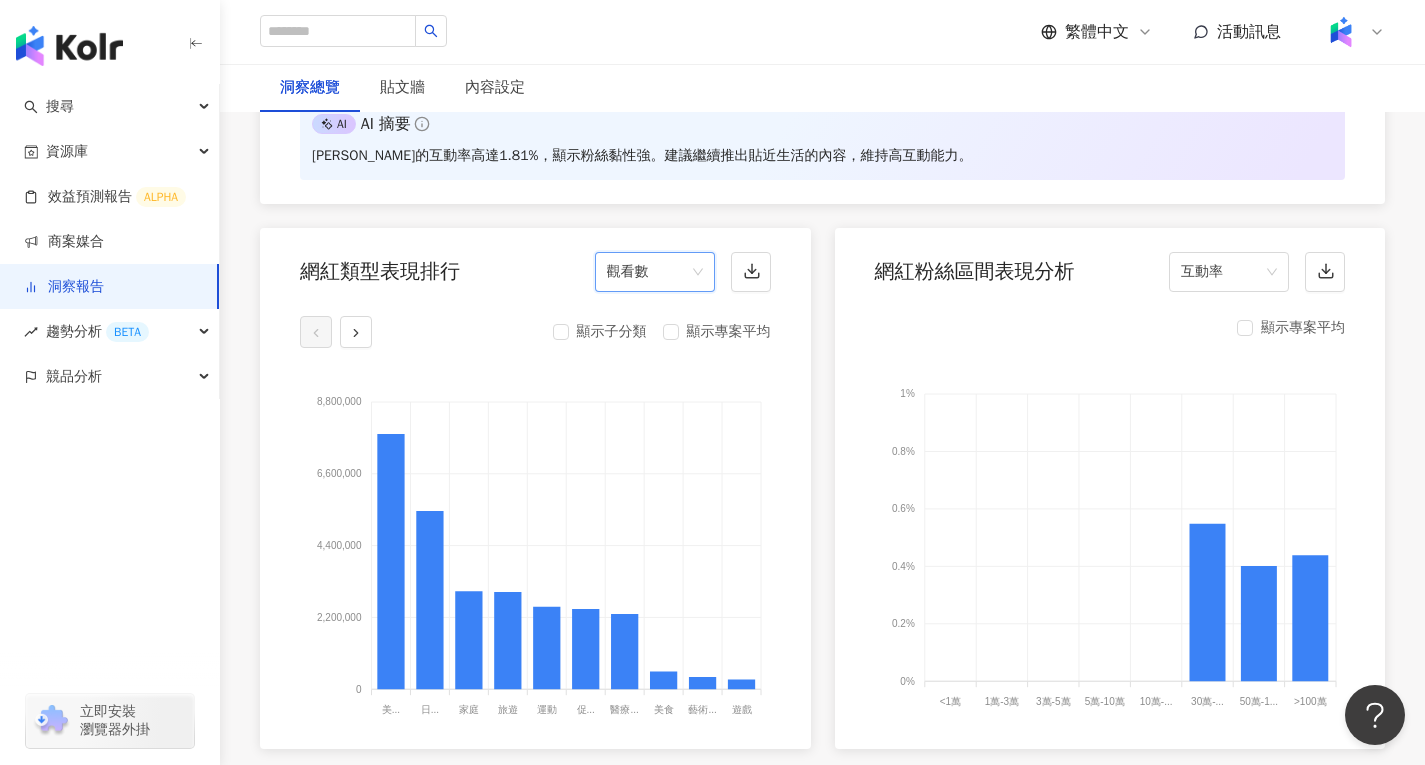 click on "觀看數" at bounding box center (655, 272) 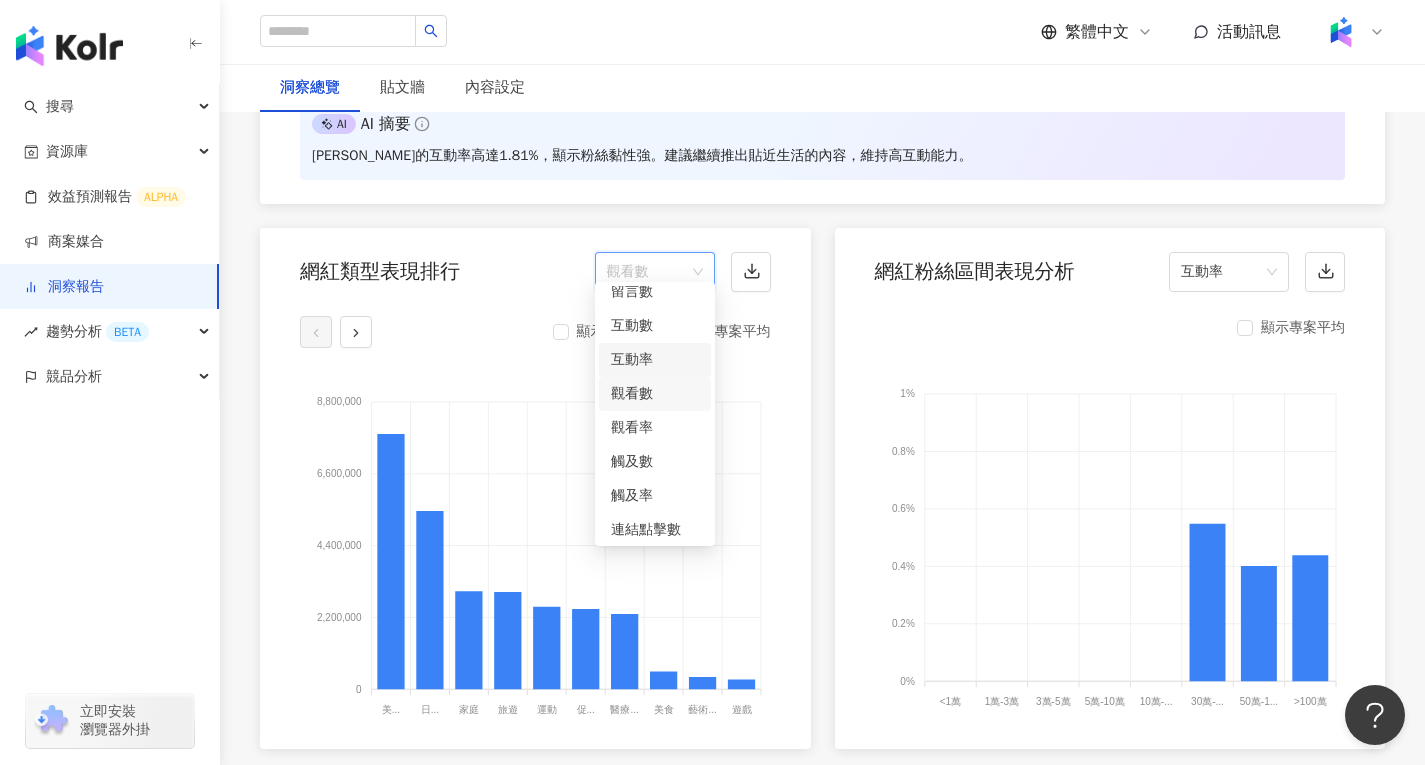 scroll, scrollTop: 84, scrollLeft: 0, axis: vertical 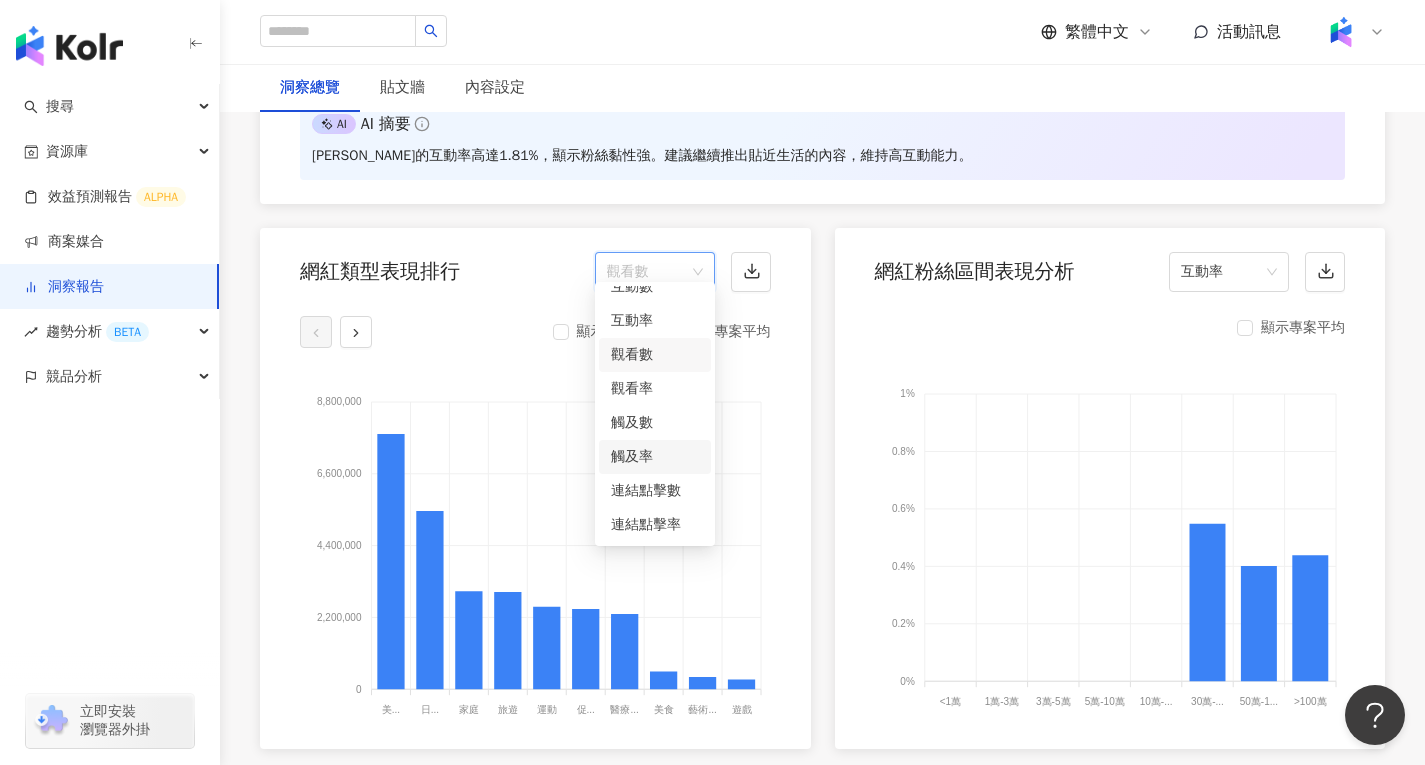 click on "觸及率" at bounding box center (655, 457) 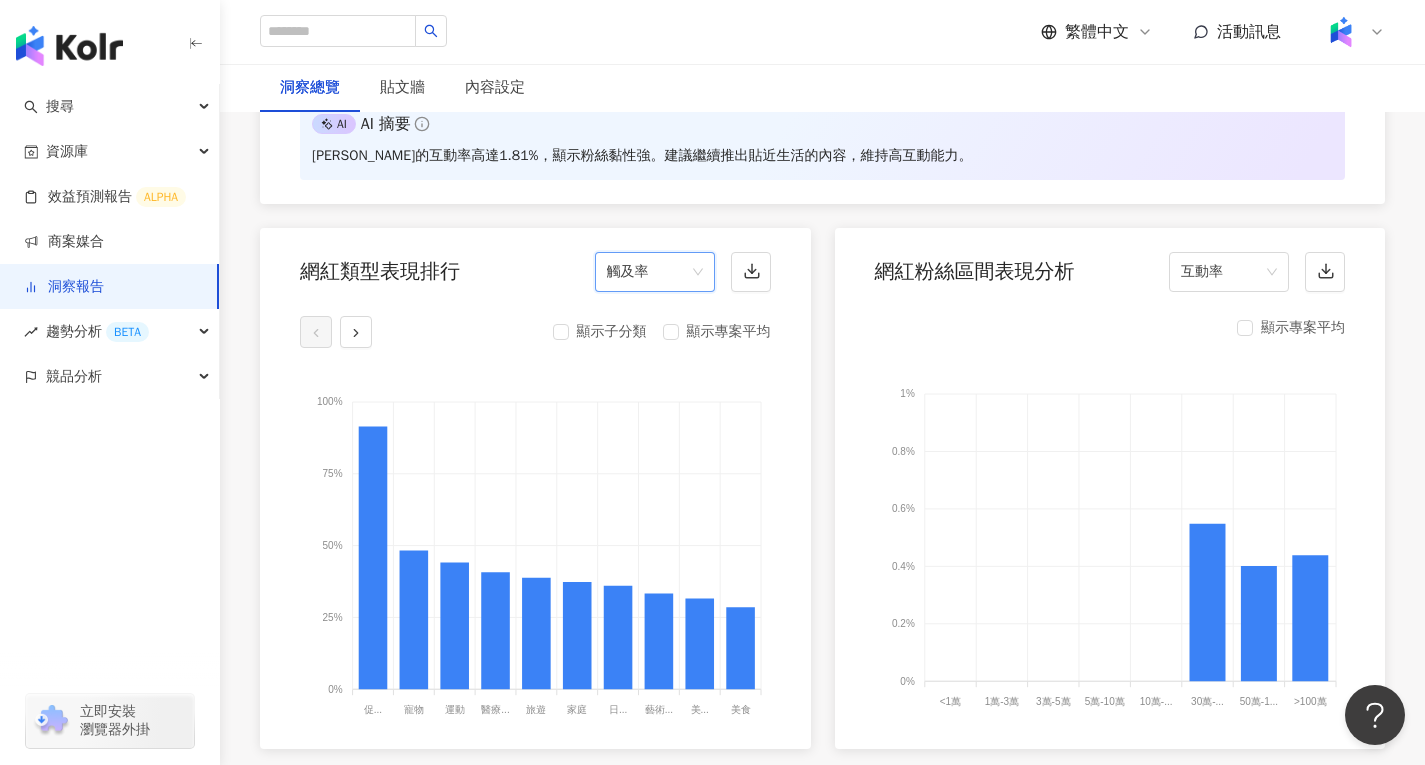click on "觸及率" at bounding box center [655, 272] 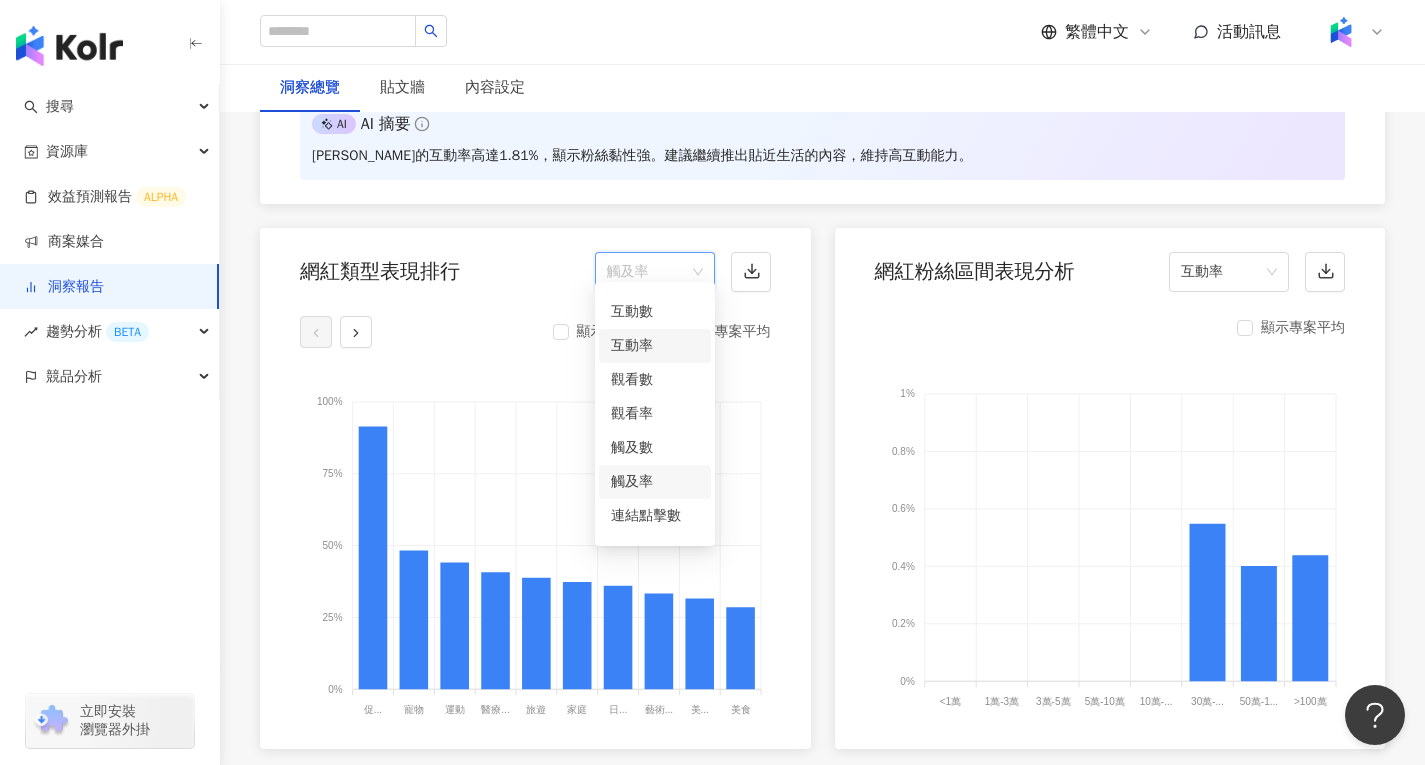 scroll, scrollTop: 0, scrollLeft: 0, axis: both 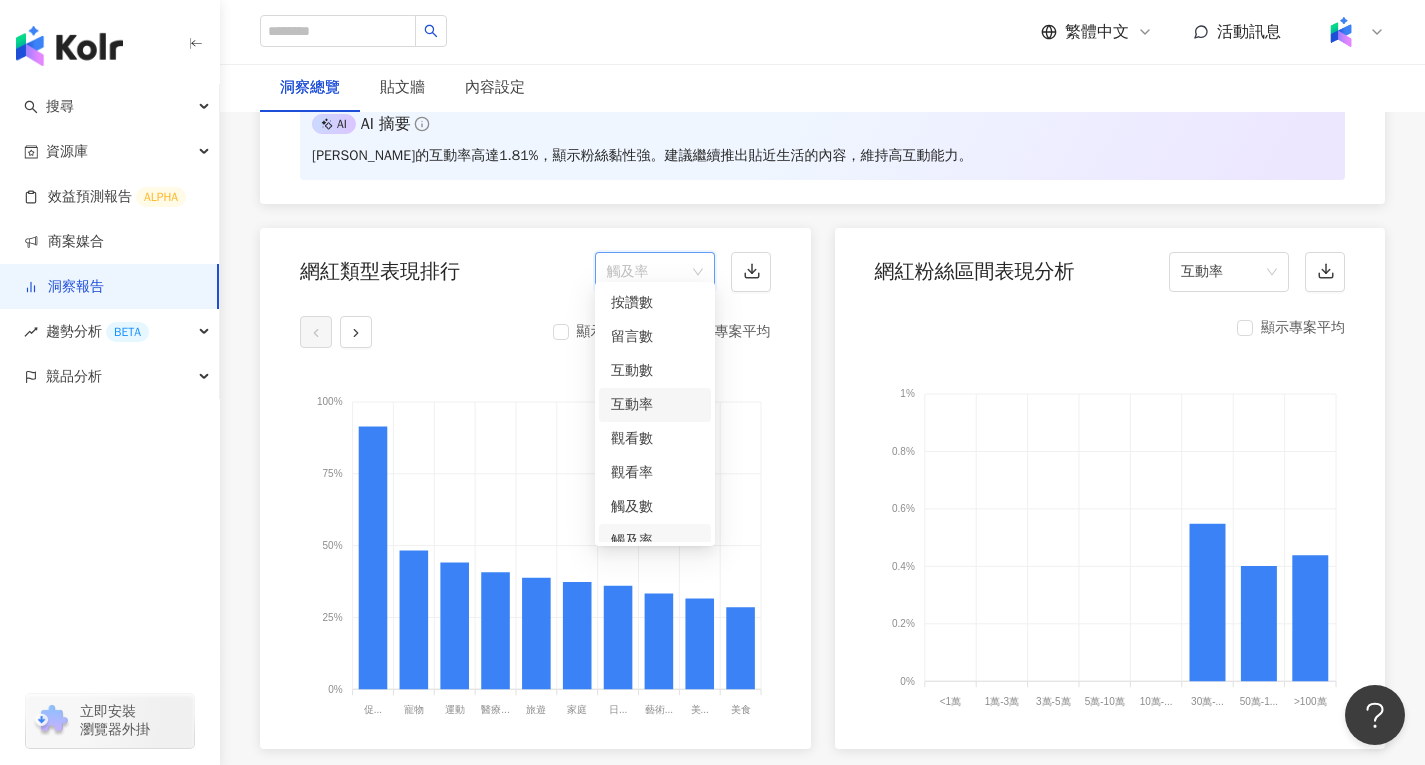 click on "互動率" at bounding box center (655, 405) 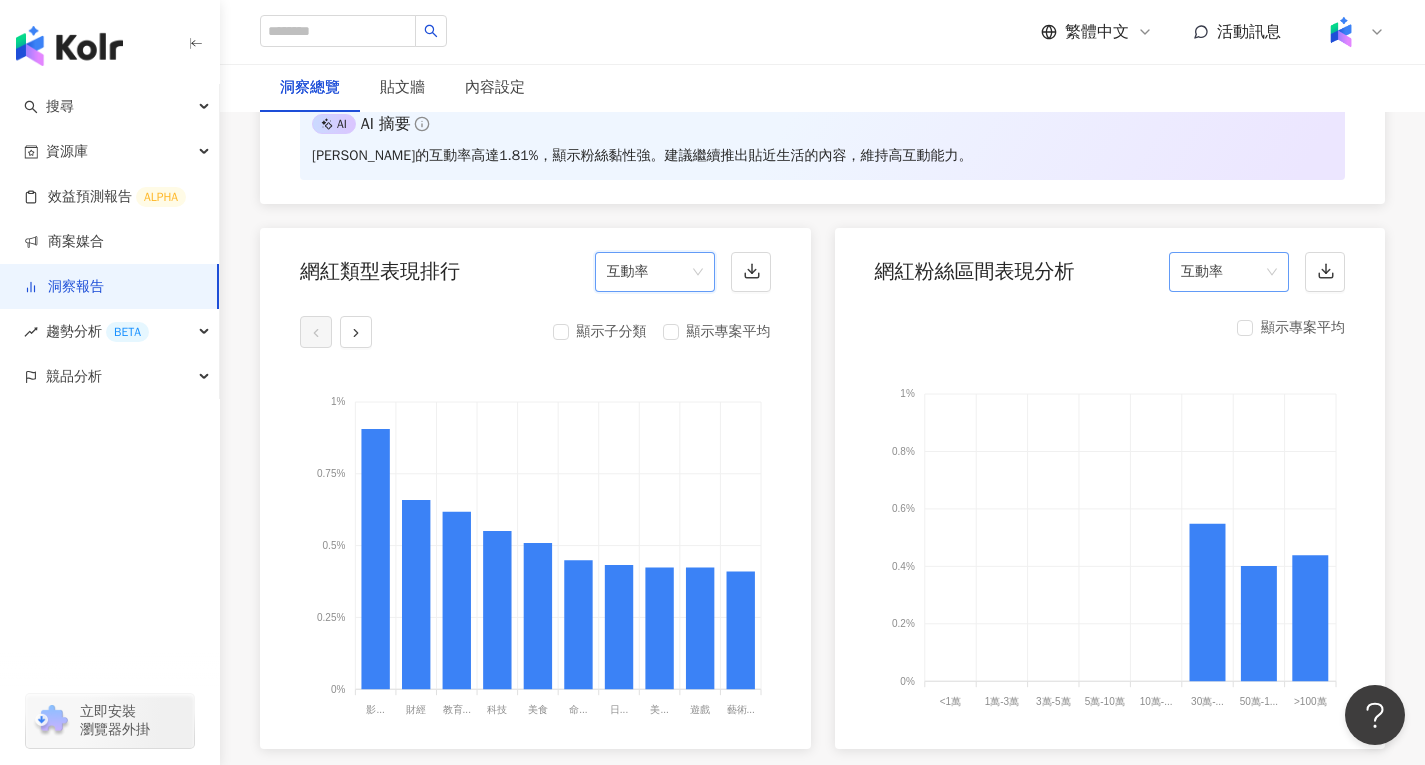 click on "互動率" at bounding box center (1229, 272) 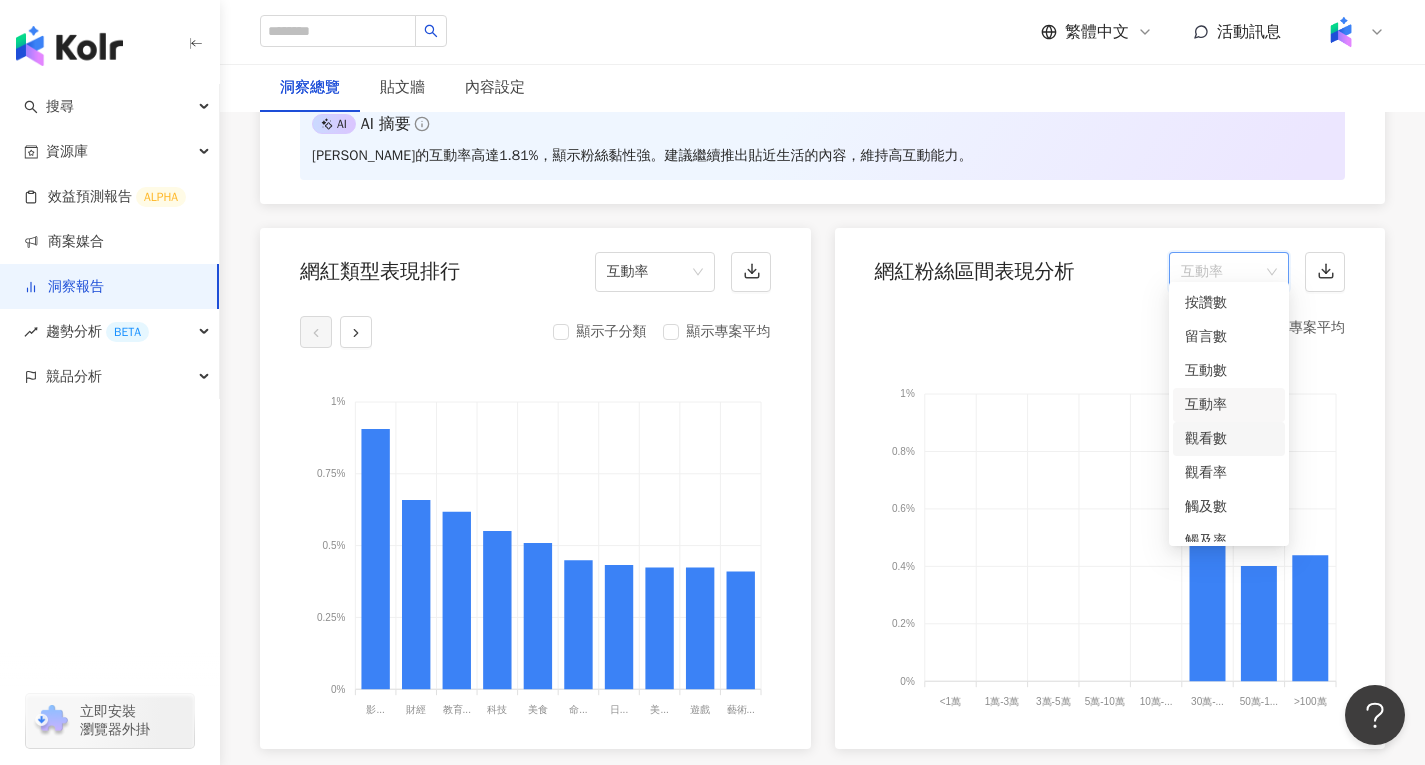 click on "觀看數" at bounding box center (1229, 439) 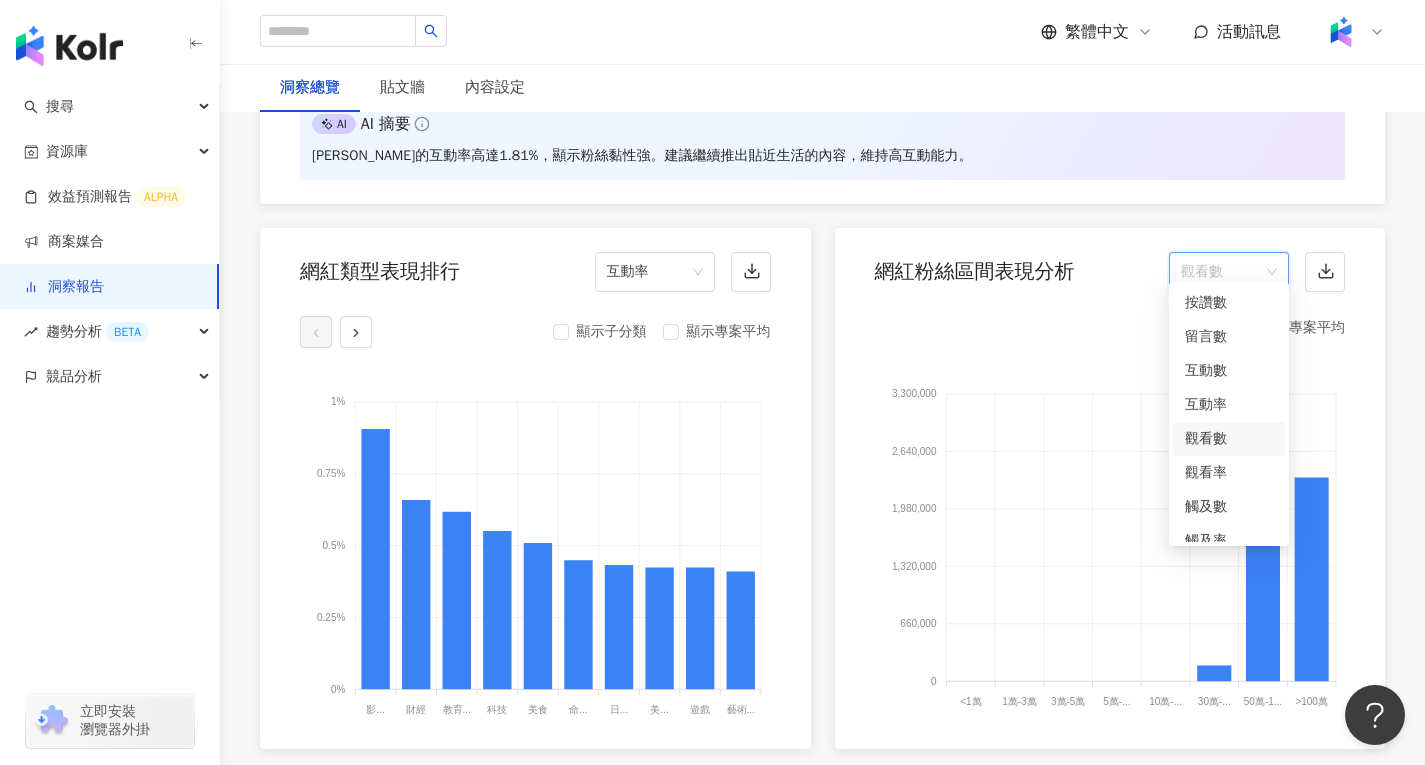 click on "觀看數" at bounding box center [1229, 272] 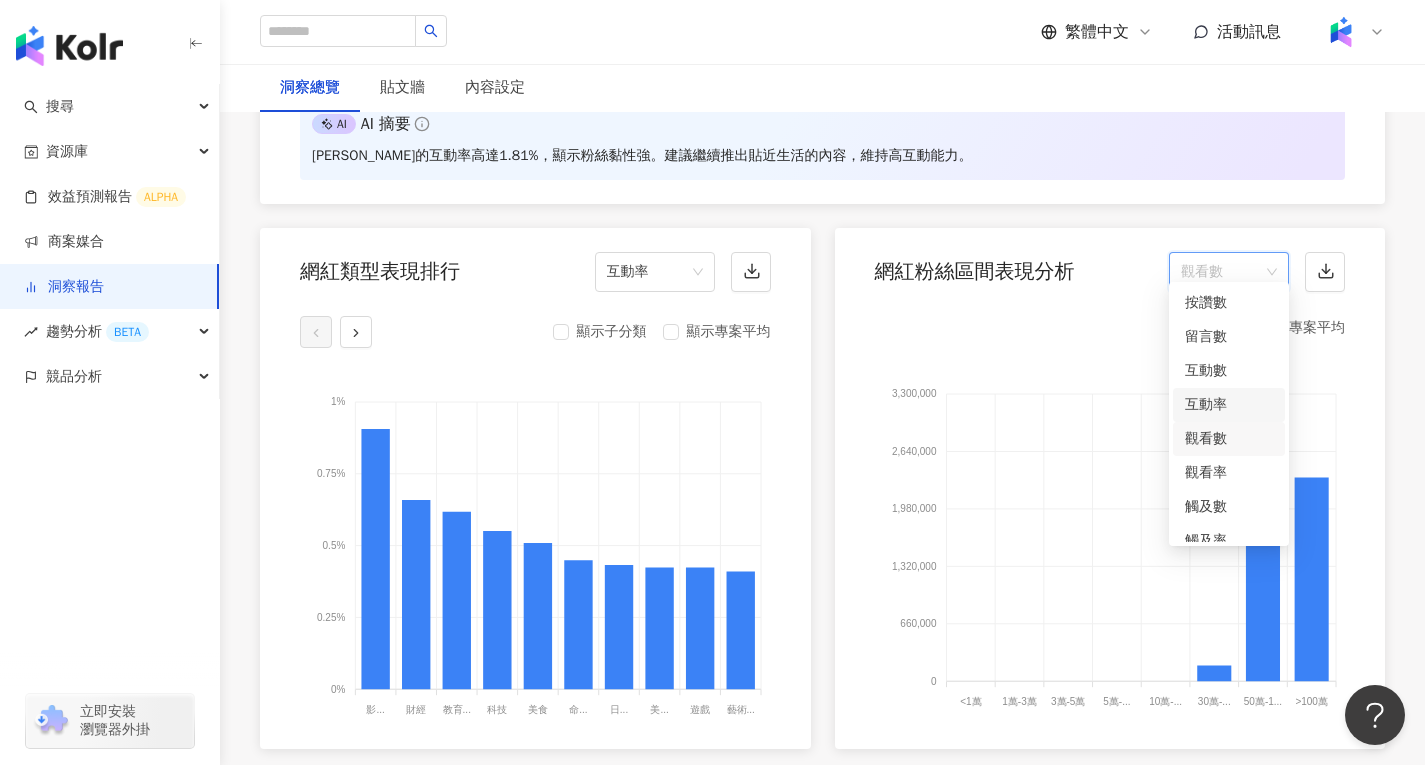 click on "互動率" at bounding box center [1229, 405] 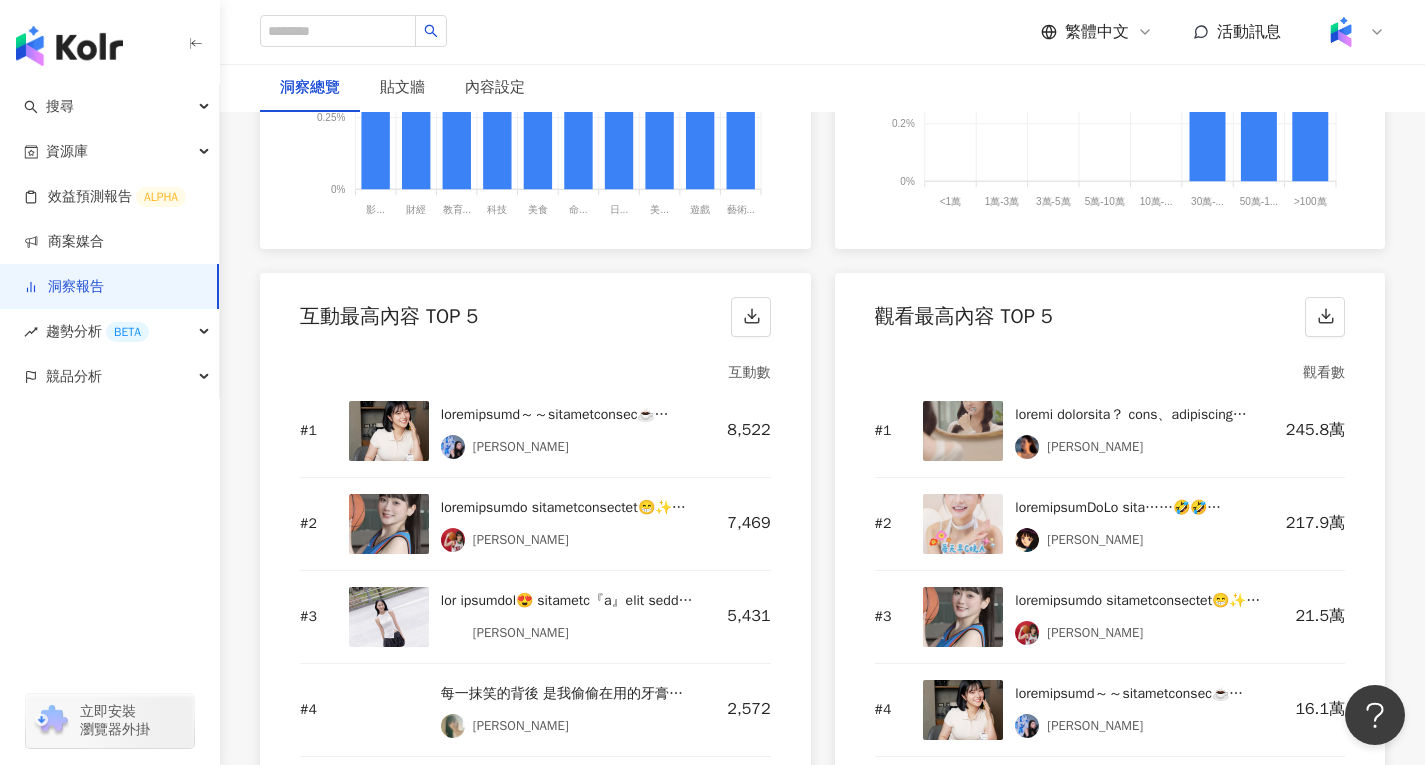 scroll, scrollTop: 2800, scrollLeft: 0, axis: vertical 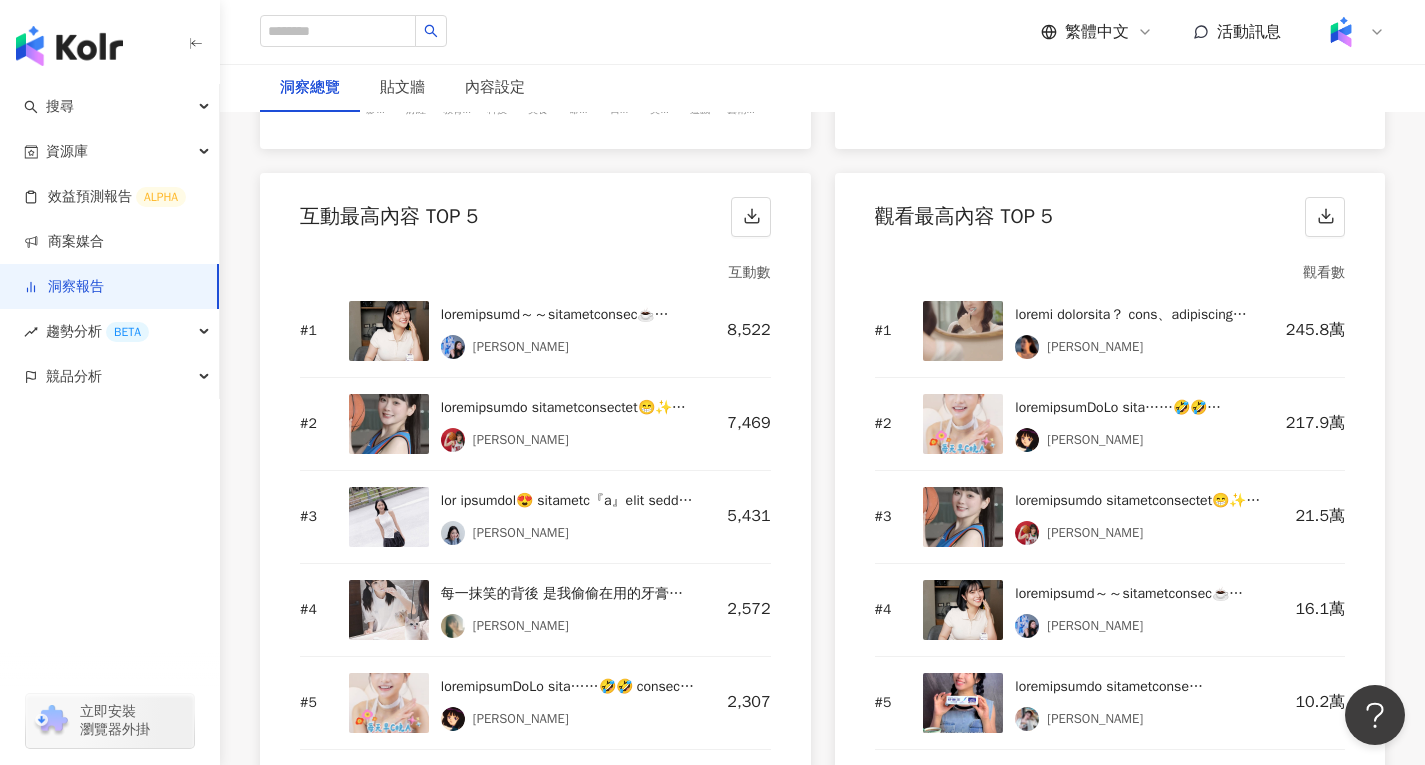 click at bounding box center [963, 331] 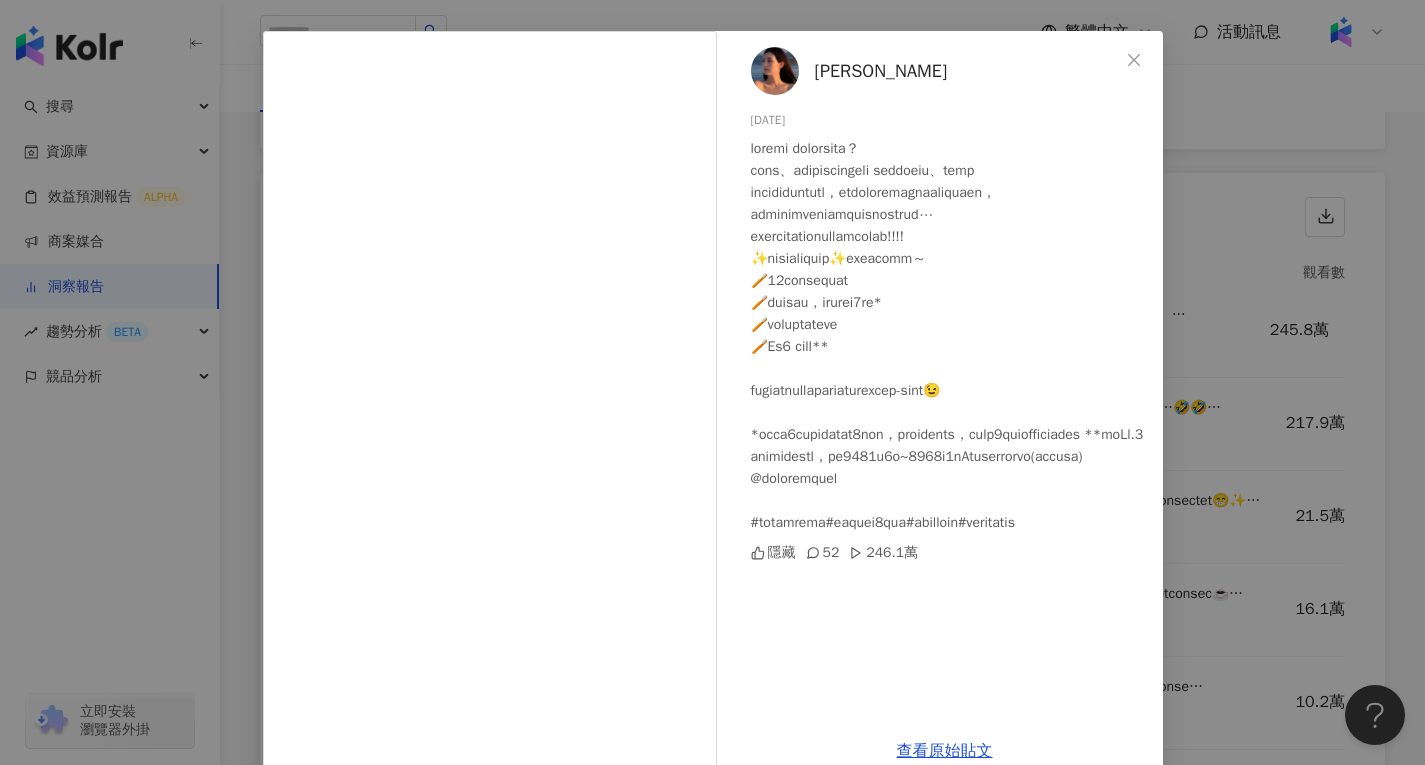 scroll, scrollTop: 108, scrollLeft: 0, axis: vertical 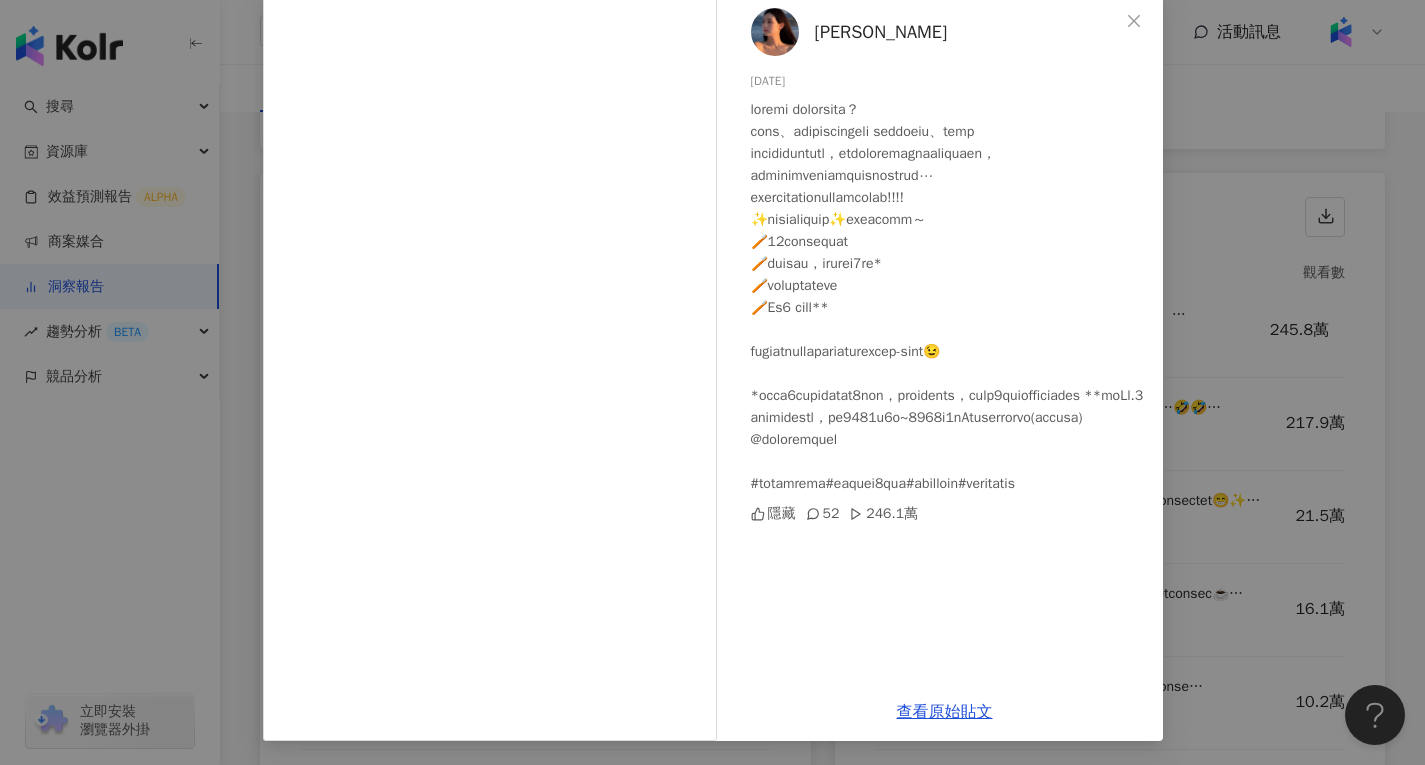 click on "陳語安 2025/6/23 隱藏 52 246.1萬 查看原始貼文" at bounding box center [712, 382] 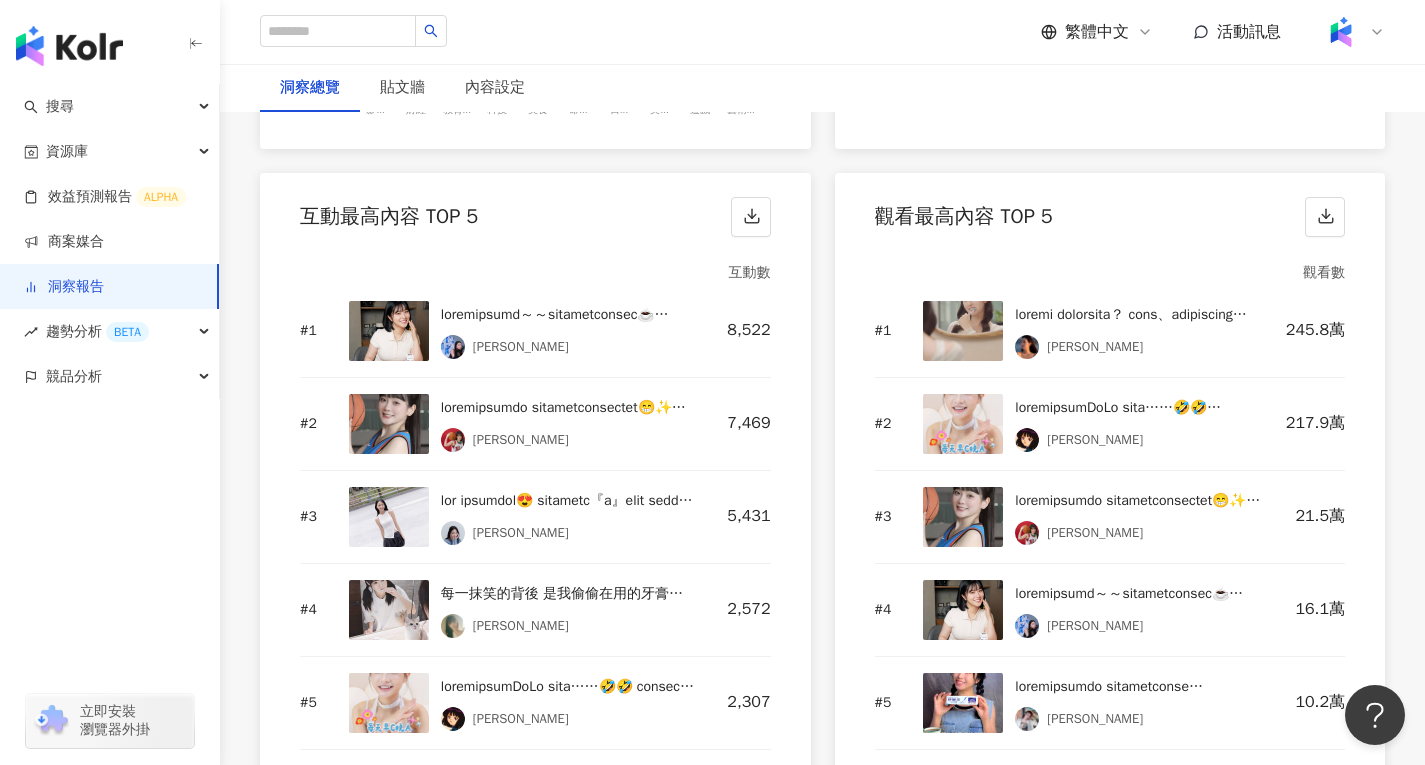 click at bounding box center [963, 517] 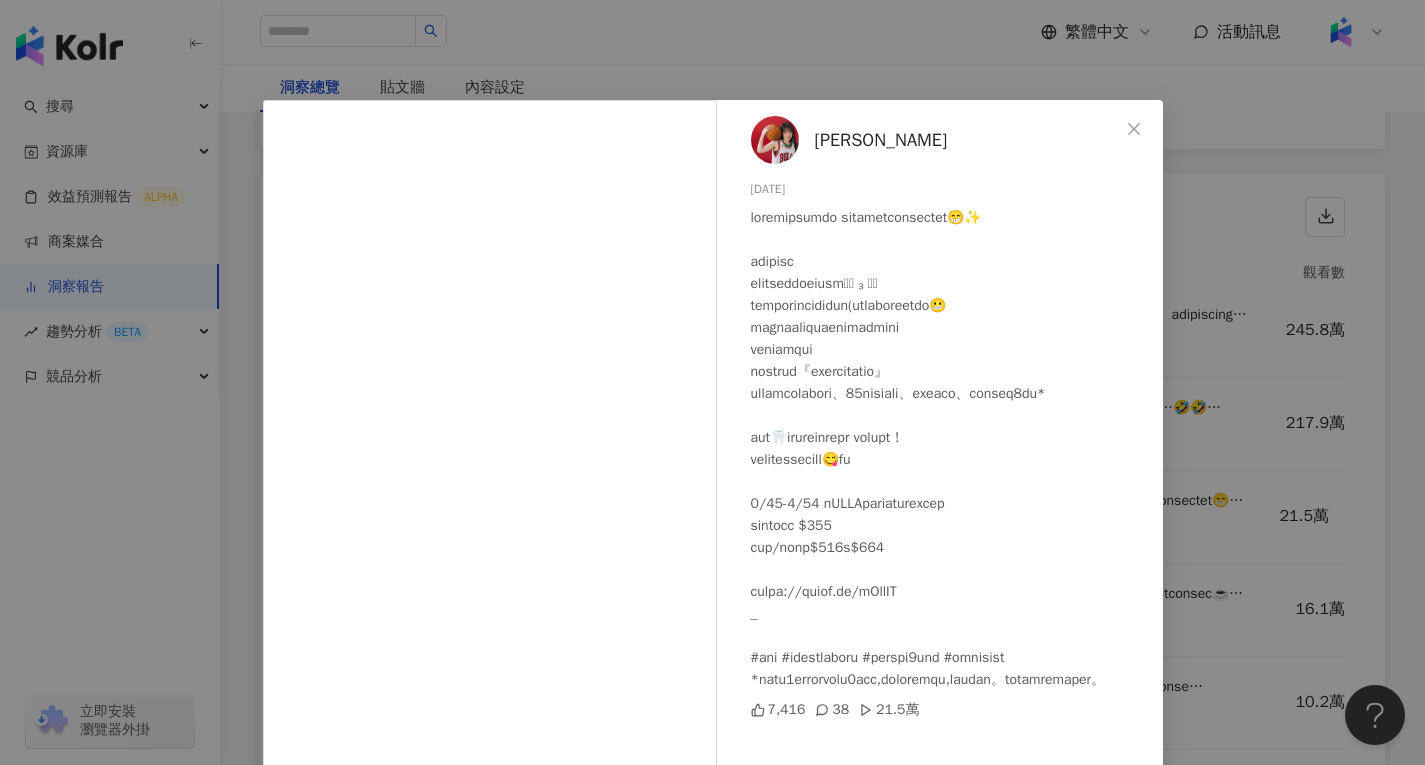 scroll, scrollTop: 15, scrollLeft: 0, axis: vertical 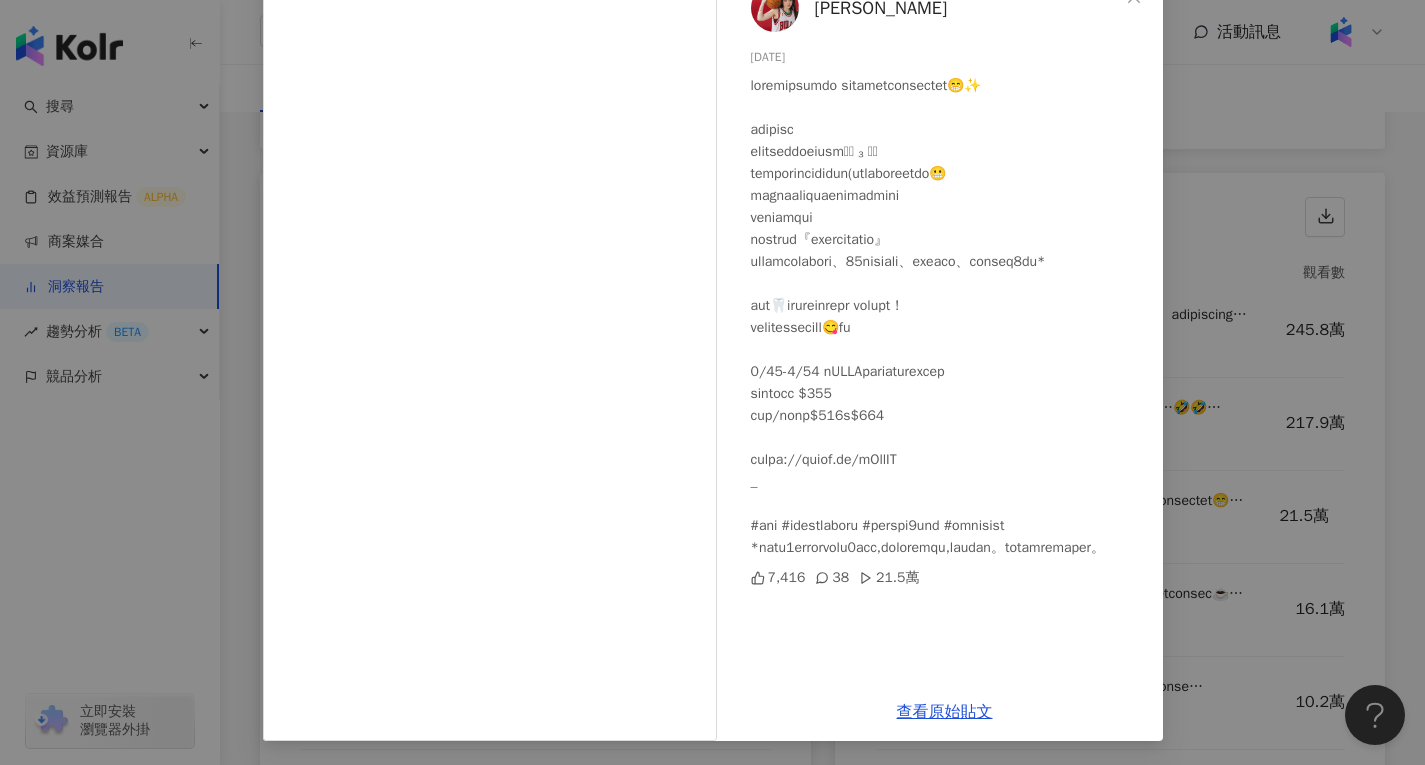 click on "王宇君 2025/6/9 7,416 38 21.5萬 查看原始貼文" at bounding box center [712, 382] 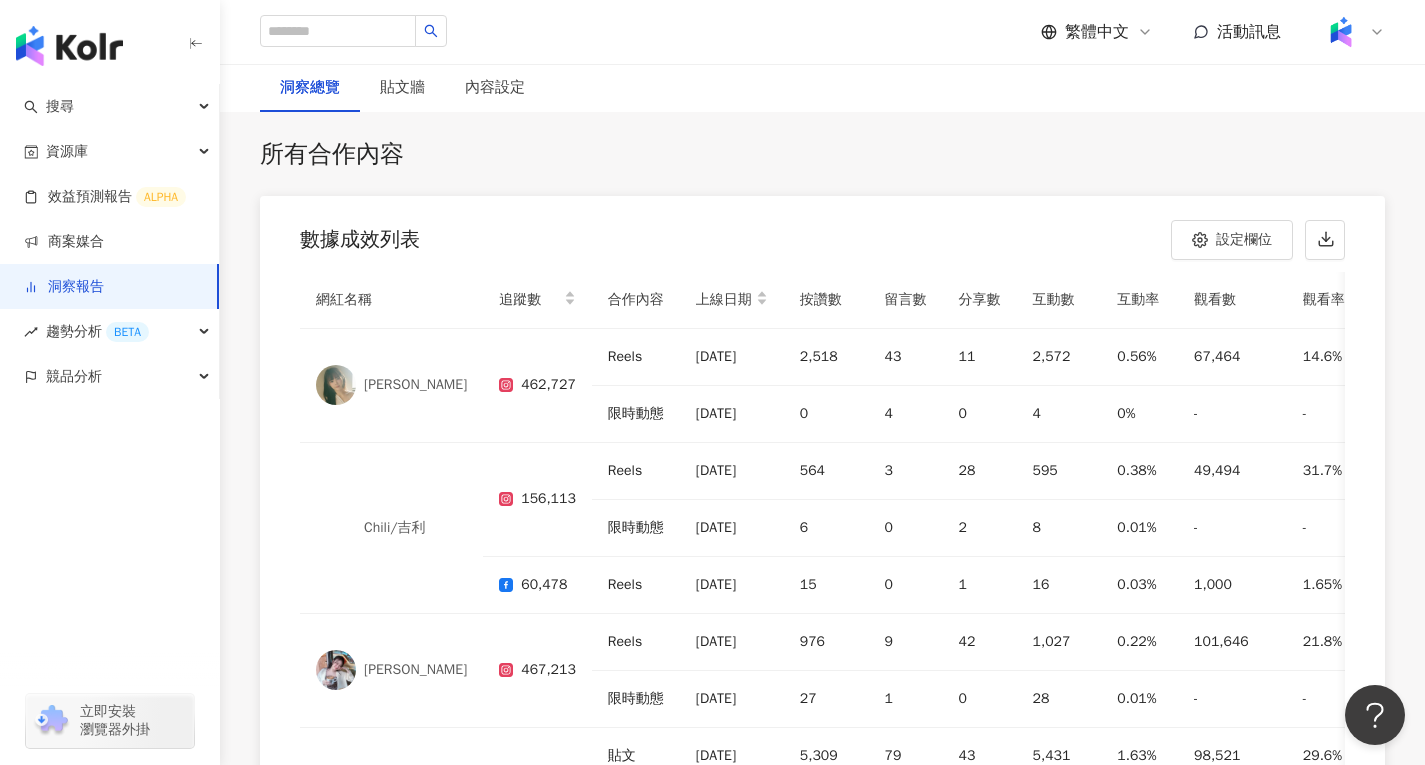 scroll, scrollTop: 6100, scrollLeft: 0, axis: vertical 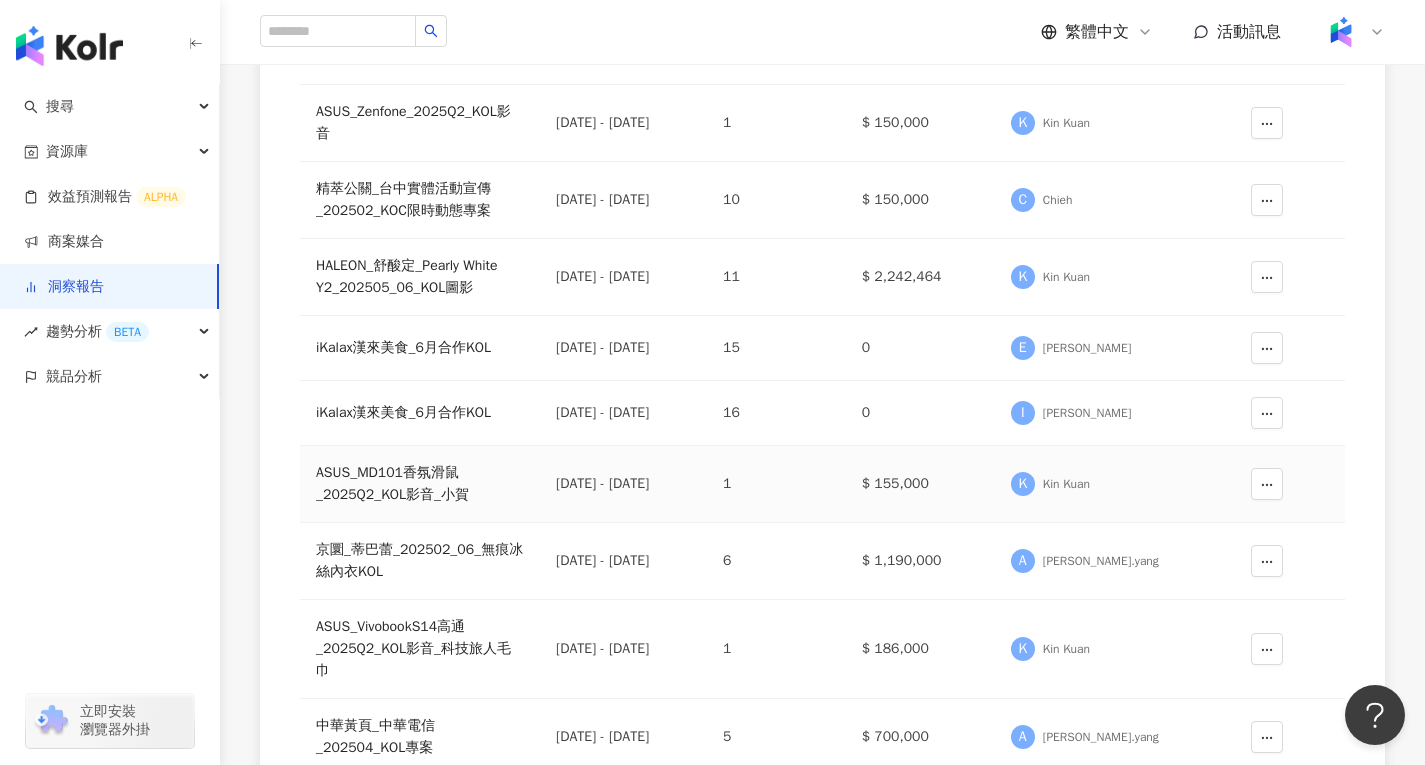 click on "ASUS_MD101香氛滑鼠_2025Q2_KOL影音_小賀" at bounding box center (420, 484) 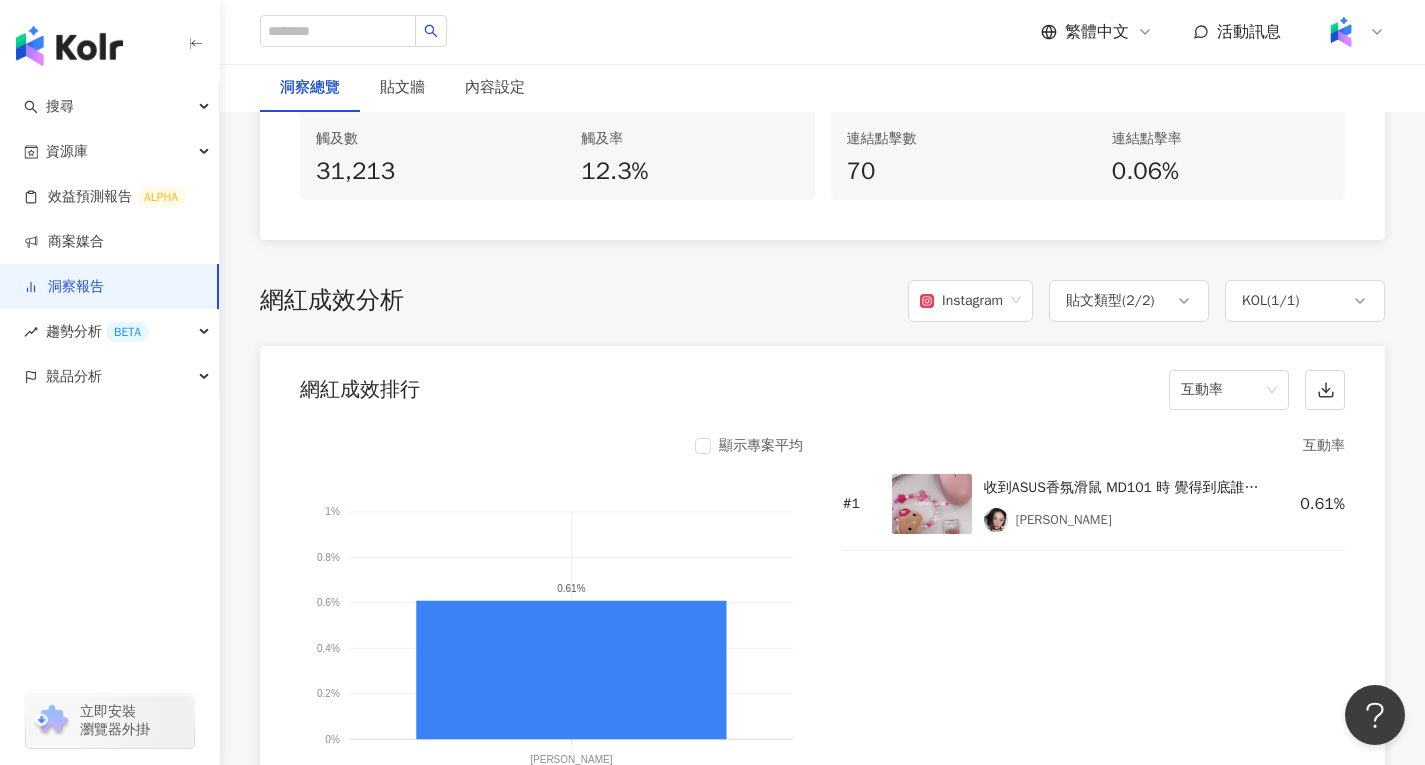 scroll, scrollTop: 1400, scrollLeft: 0, axis: vertical 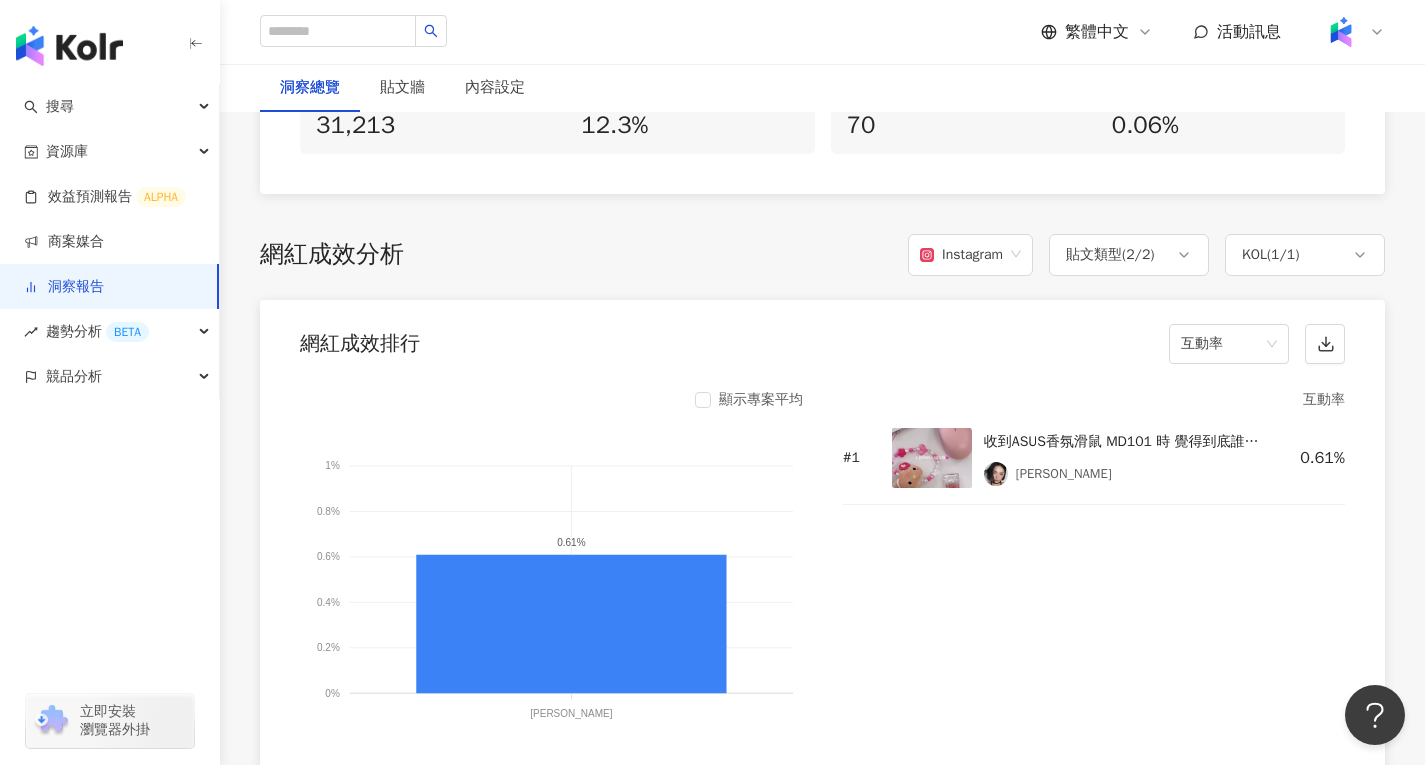 click at bounding box center (932, 458) 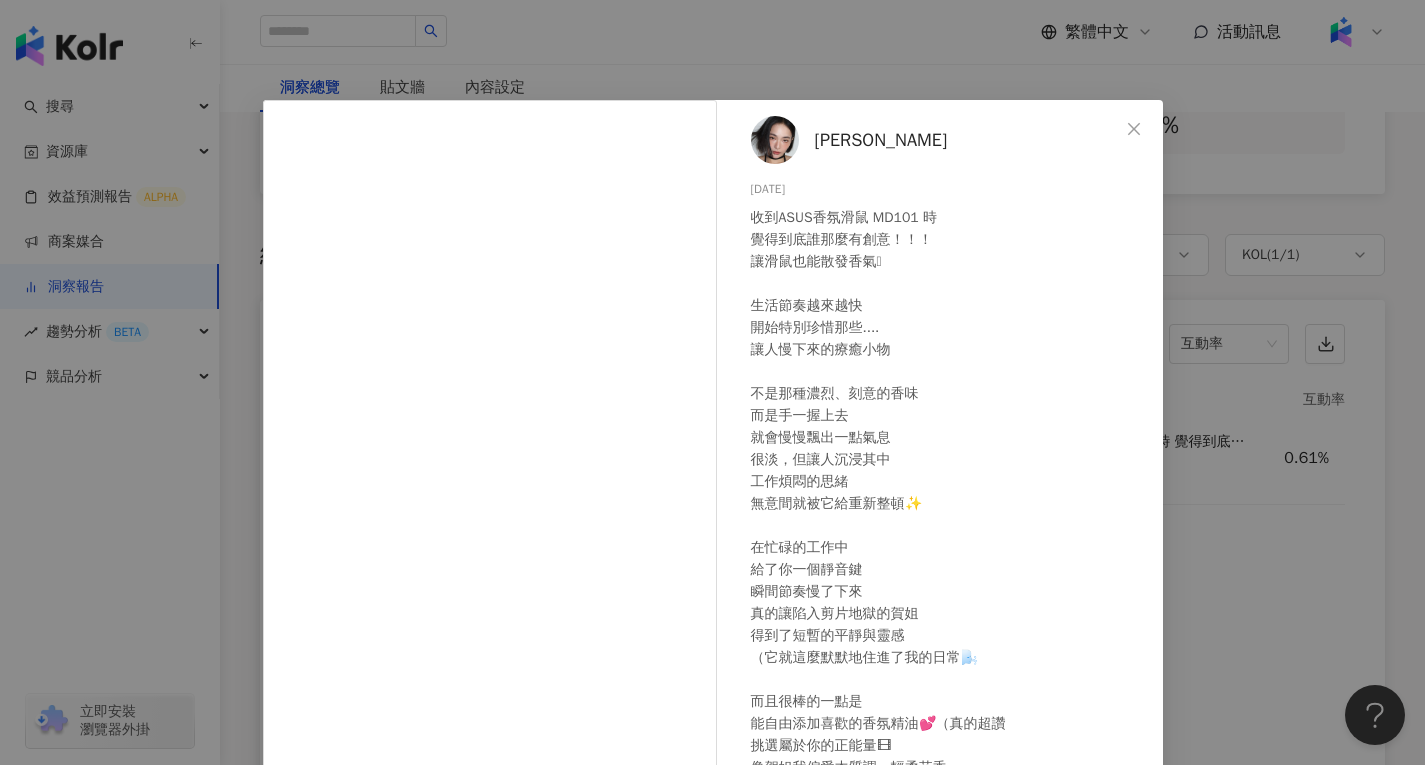 scroll, scrollTop: 191, scrollLeft: 0, axis: vertical 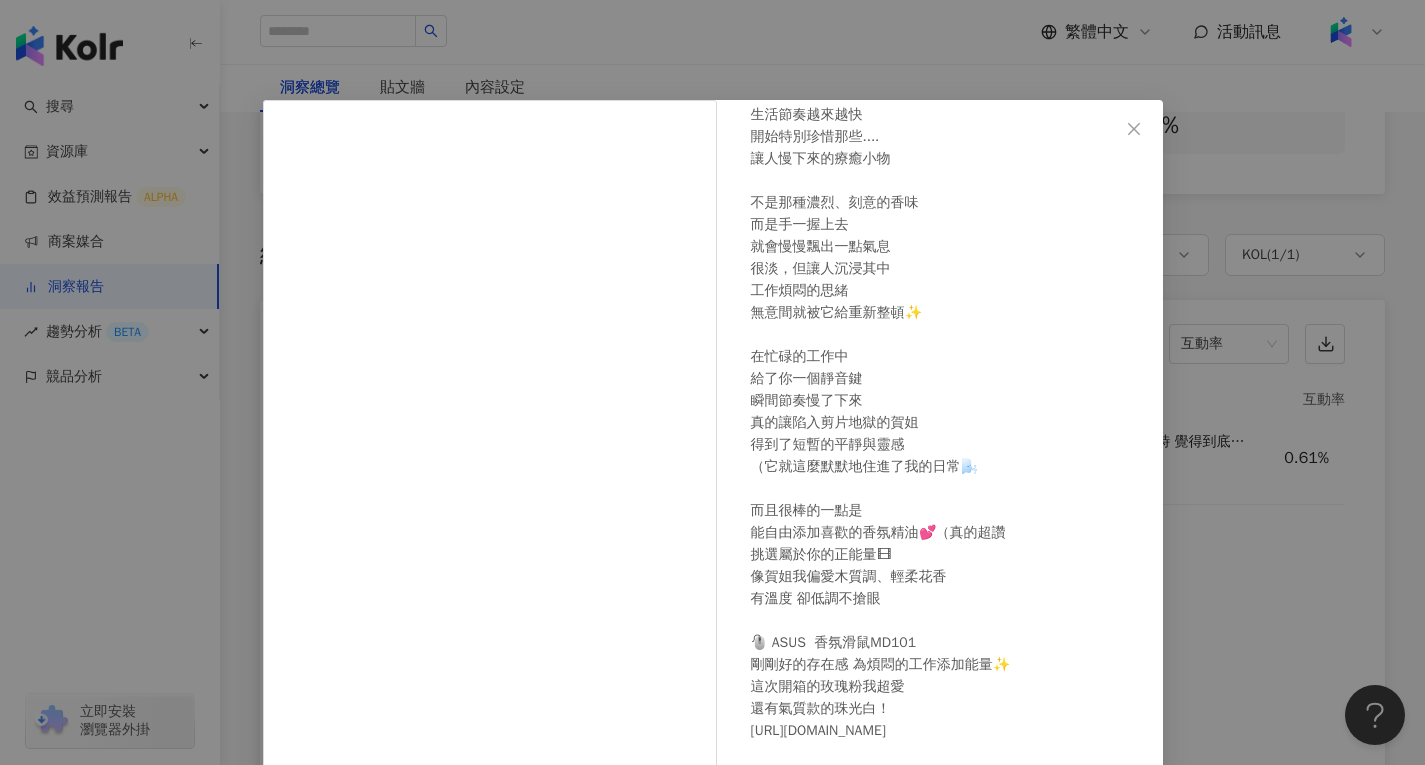 click on "小賀 Joanna 2025/6/26 收到ASUS香氛滑鼠 MD101 時
覺得到底誰那麼有創意！！！
讓滑鼠也能散發香氣🥹
生活節奏越來越快
開始特別珍惜那些....
讓人慢下來的療癒小物
不是那種濃烈、刻意的香味
而是手一握上去
就會慢慢飄出一點氣息
很淡，但讓人沉浸其中
工作煩悶的思緒
無意間就被它給重新整頓✨
在忙碌的工作中
給了你一個靜音鍵
瞬間節奏慢了下來
真的讓陷入剪片地獄的賀姐
得到了短暫的平靜與靈感
（它就這麼默默地住進了我的日常🌬️
而且很棒的一點是
能自由添加喜歡的香氛精油💕（真的超讚
挑選屬於你的正能量🎞
像賀姐我偏愛木質調、輕柔花香
有溫度 卻低調不搶眼
🖱️ ASUS  香氛滑鼠MD101
剛剛好的存在感 為煩悶的工作添加能量✨
這次開箱的玫瑰粉我超愛
還有氣質款的珠光白！
https://tw.asus.click/7luxoj
#ASUS #香氛滑鼠 #ASUSMD101 #小物控會愛 552 92" at bounding box center [712, 382] 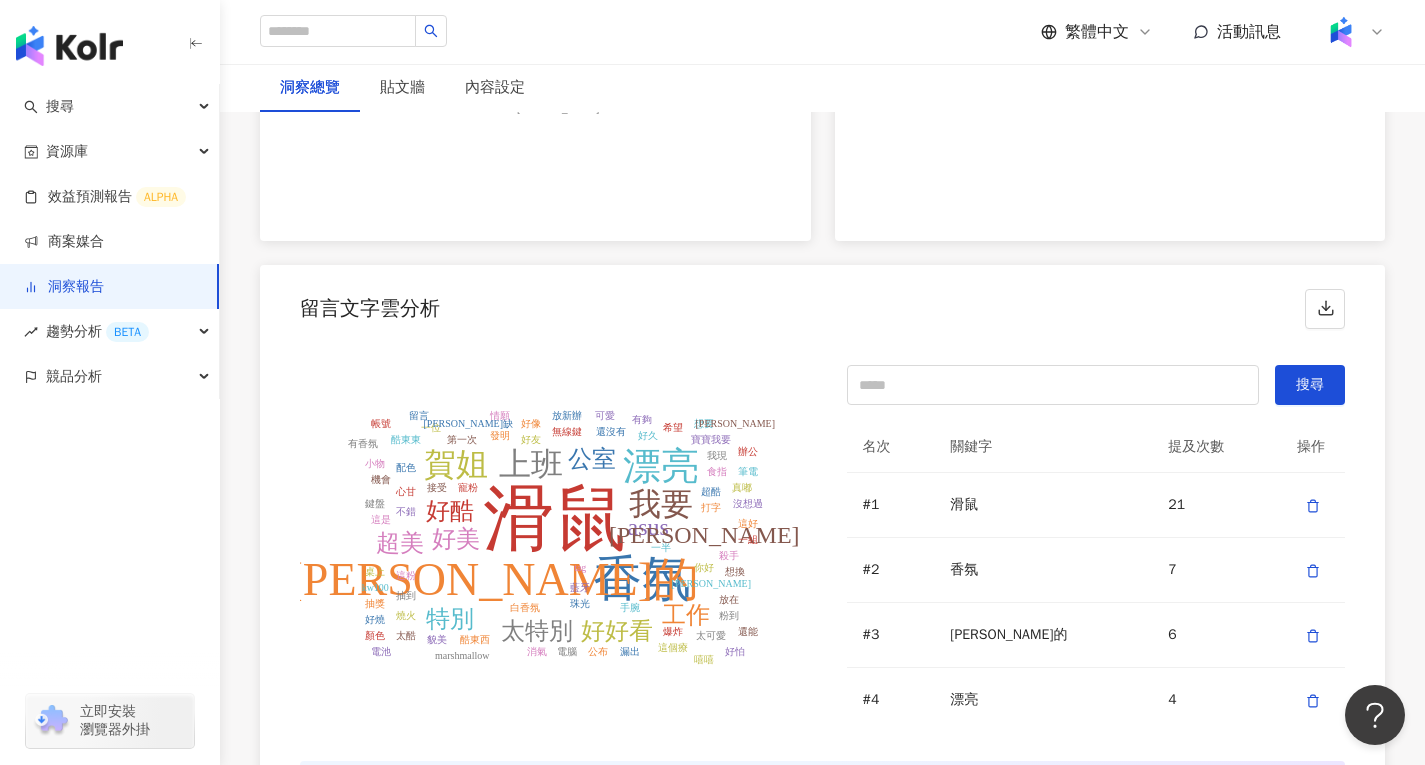 scroll, scrollTop: 4000, scrollLeft: 0, axis: vertical 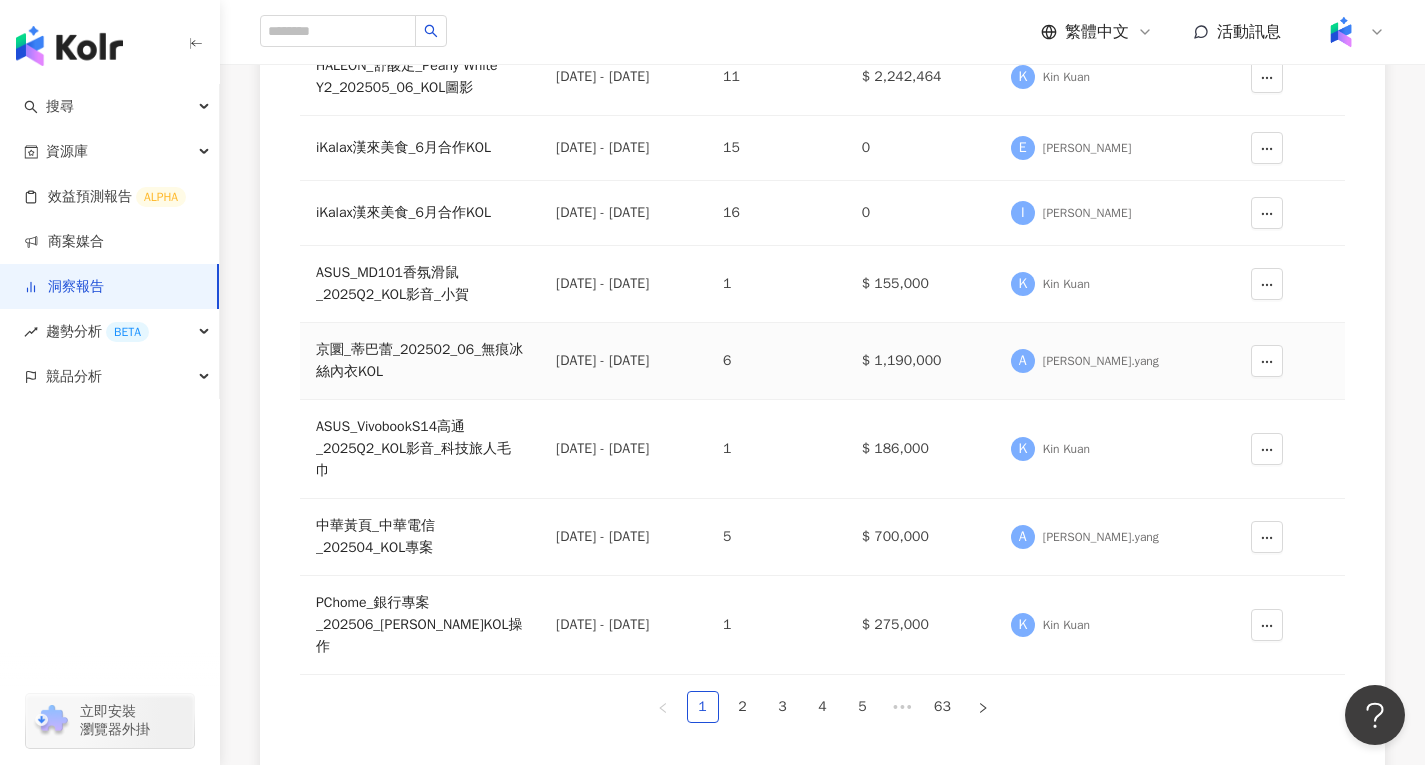 click on "京圜_蒂巴蕾_202502_06_無痕冰絲內衣KOL" at bounding box center [420, 361] 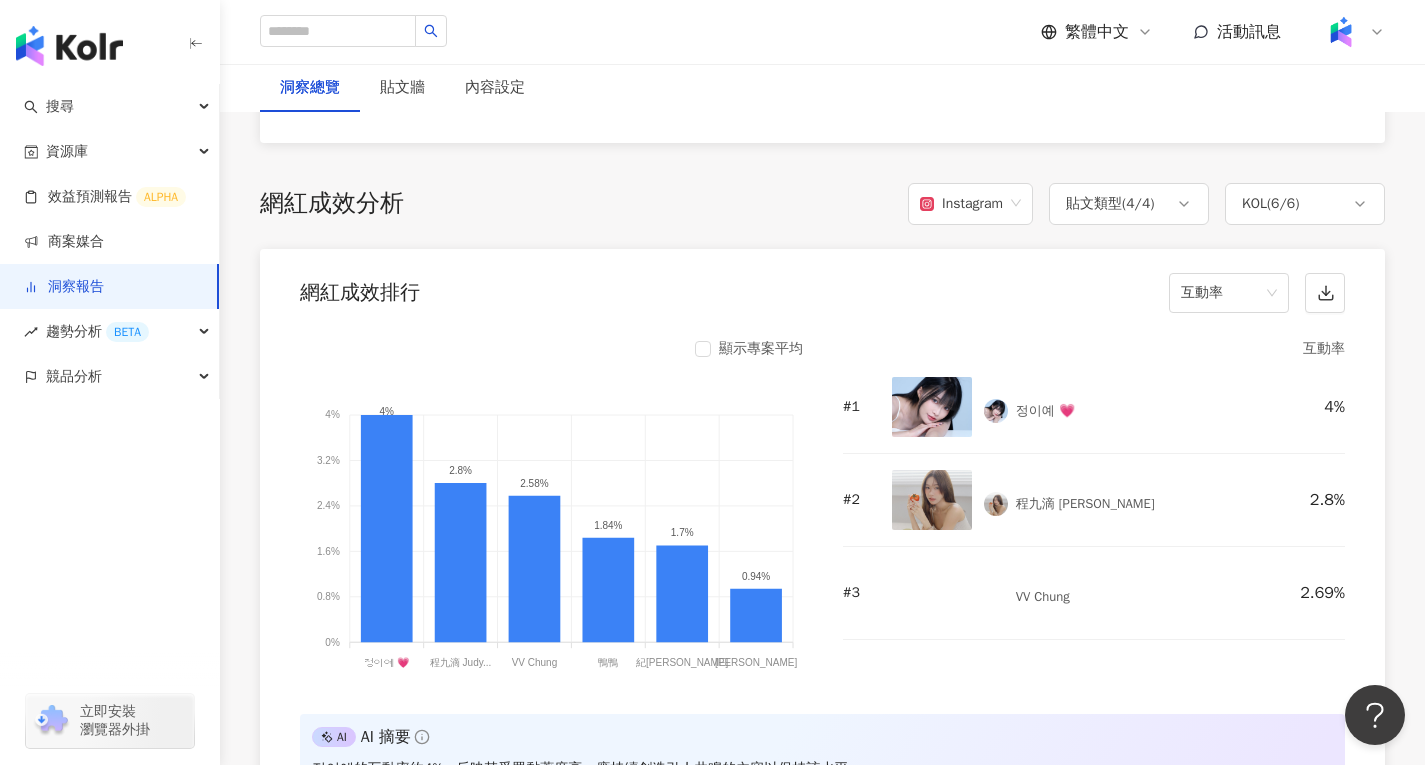scroll, scrollTop: 1500, scrollLeft: 0, axis: vertical 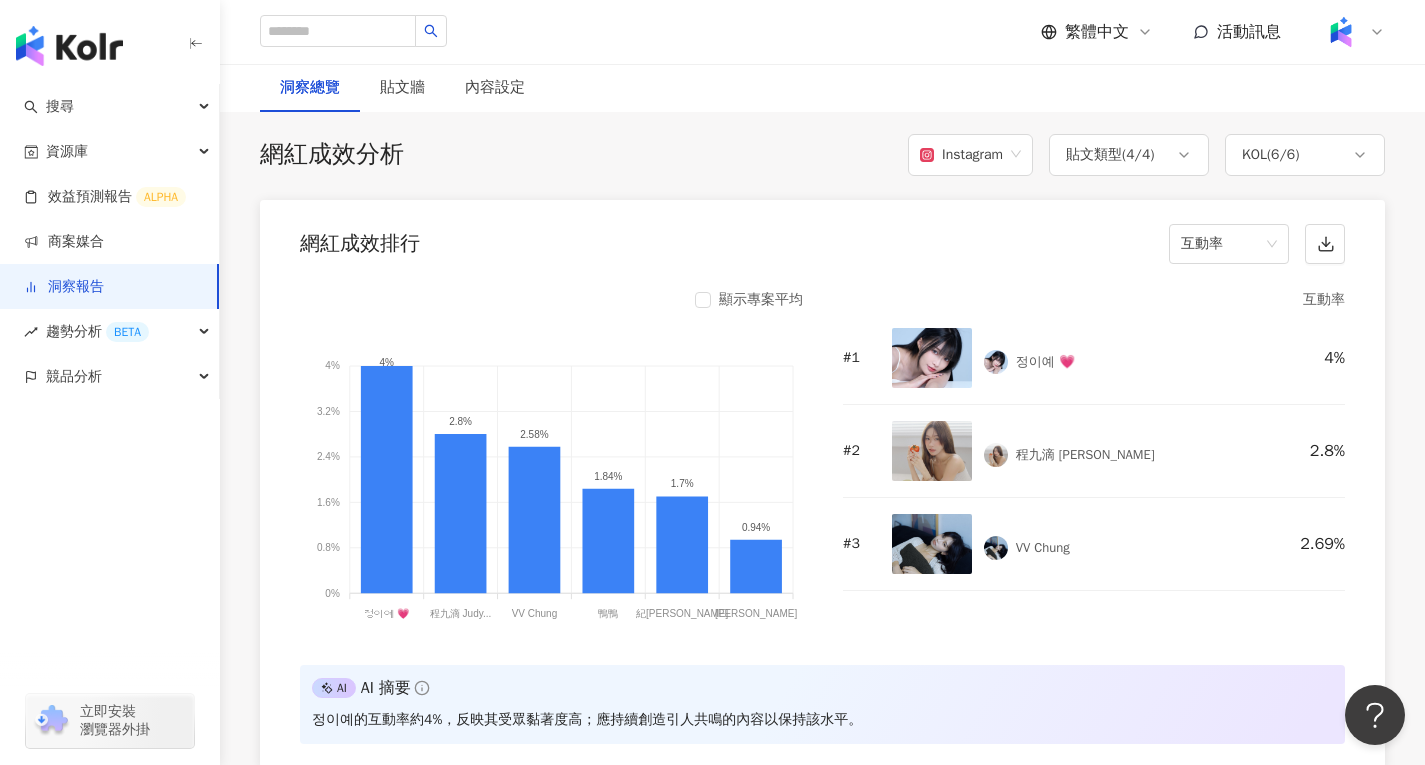 click at bounding box center [932, 358] 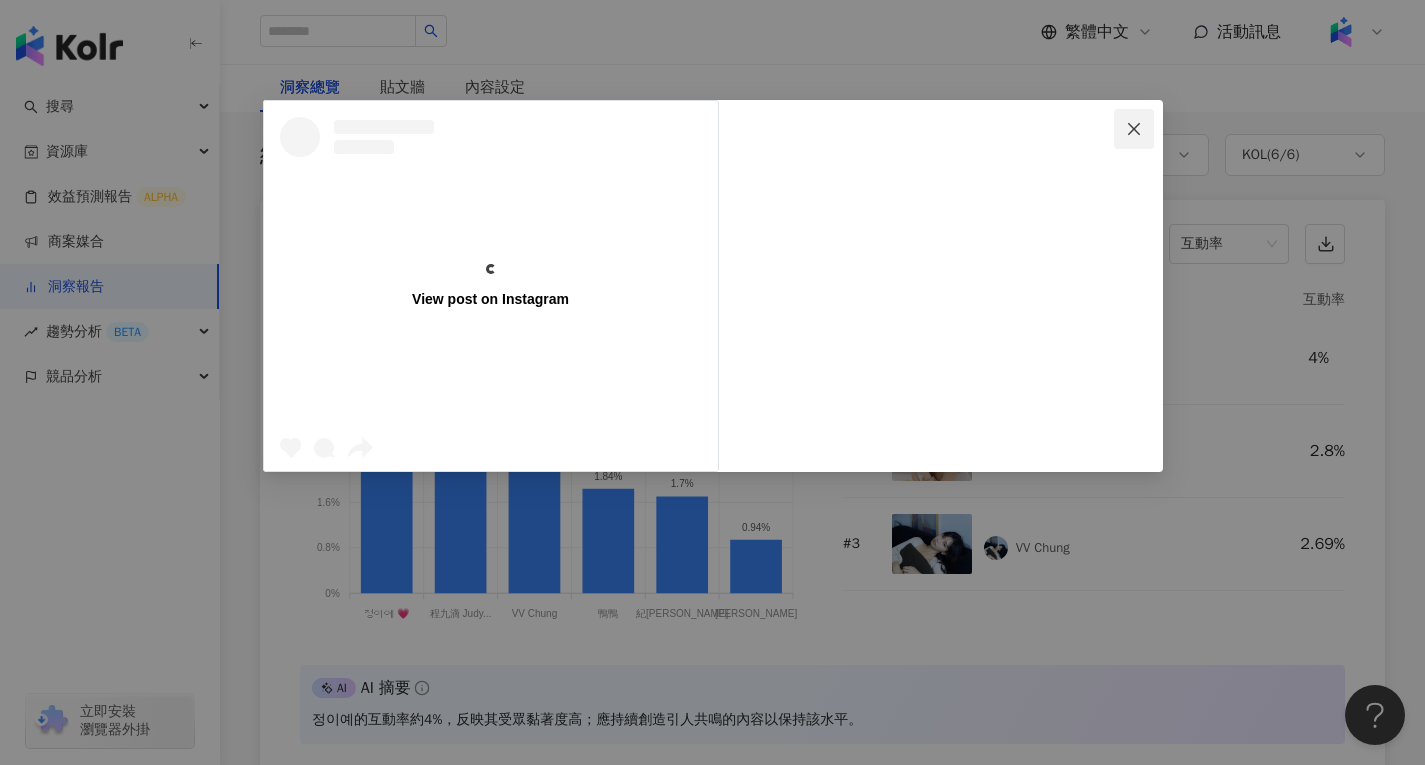 click at bounding box center (1134, 129) 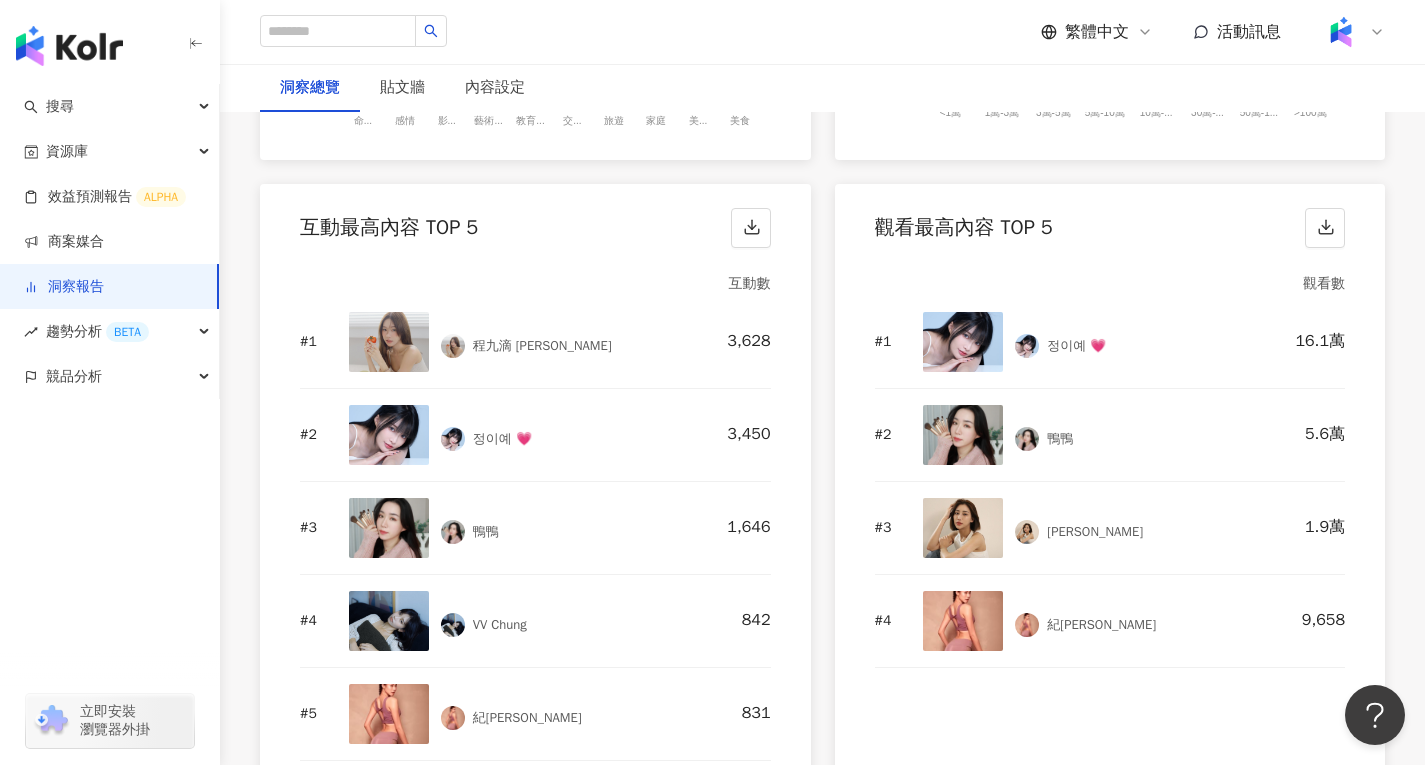 scroll, scrollTop: 2700, scrollLeft: 0, axis: vertical 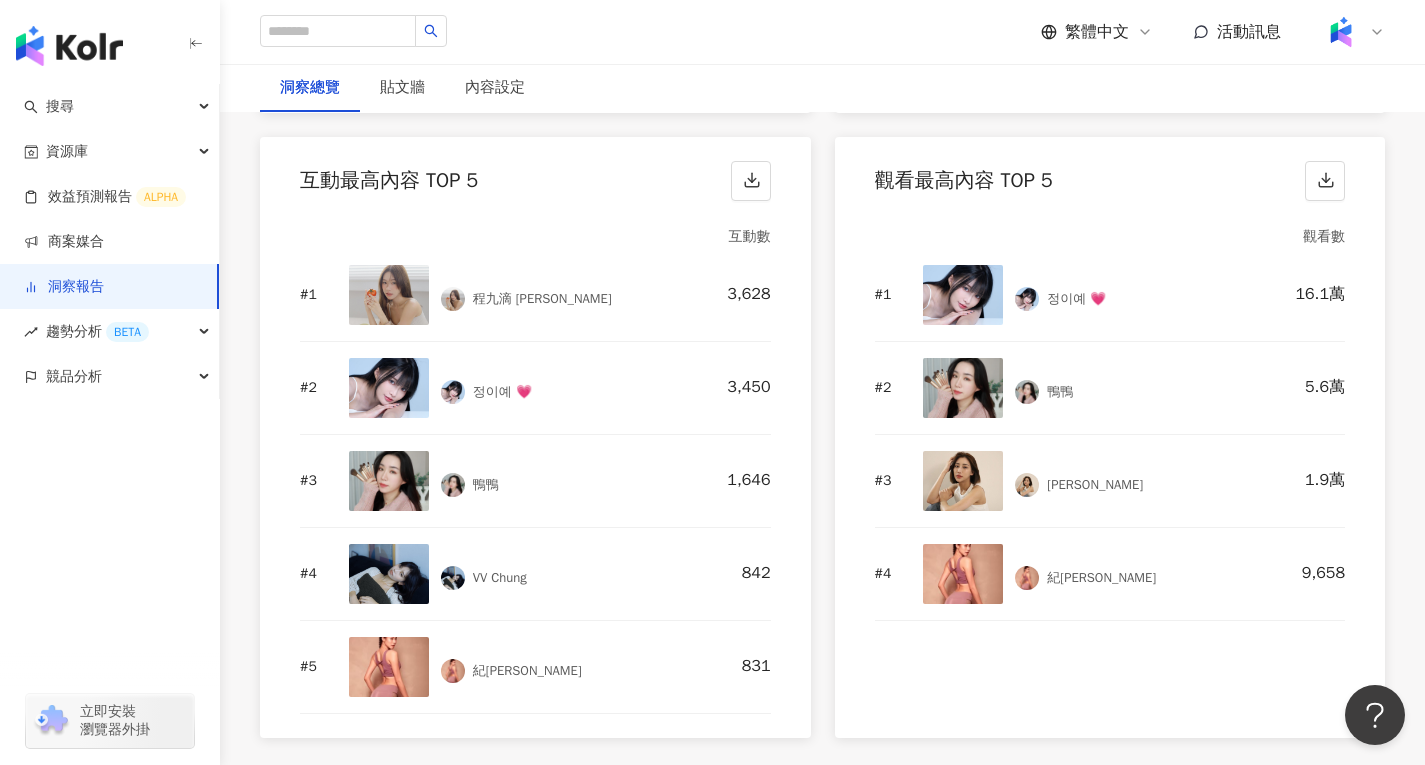 click at bounding box center [963, 295] 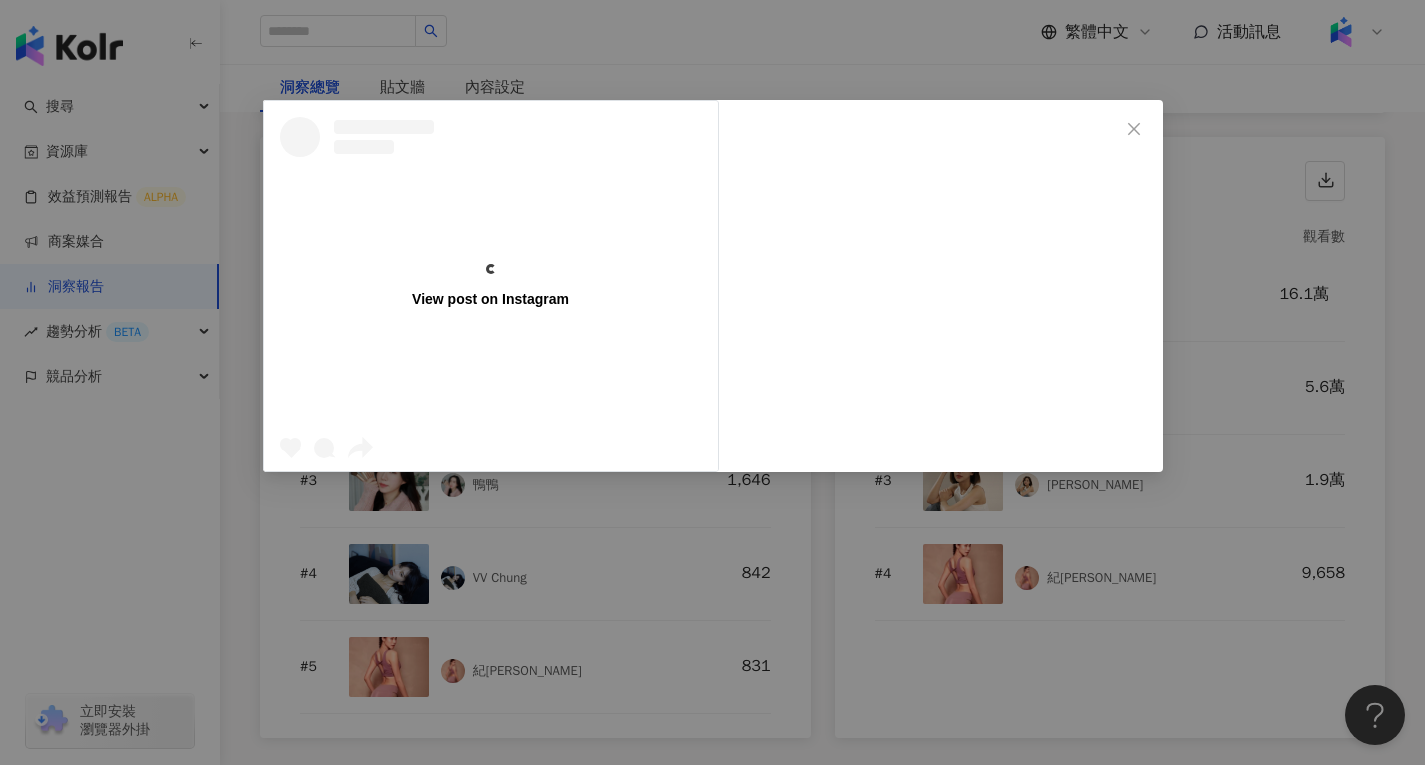 click on "View post on Instagram" at bounding box center [712, 382] 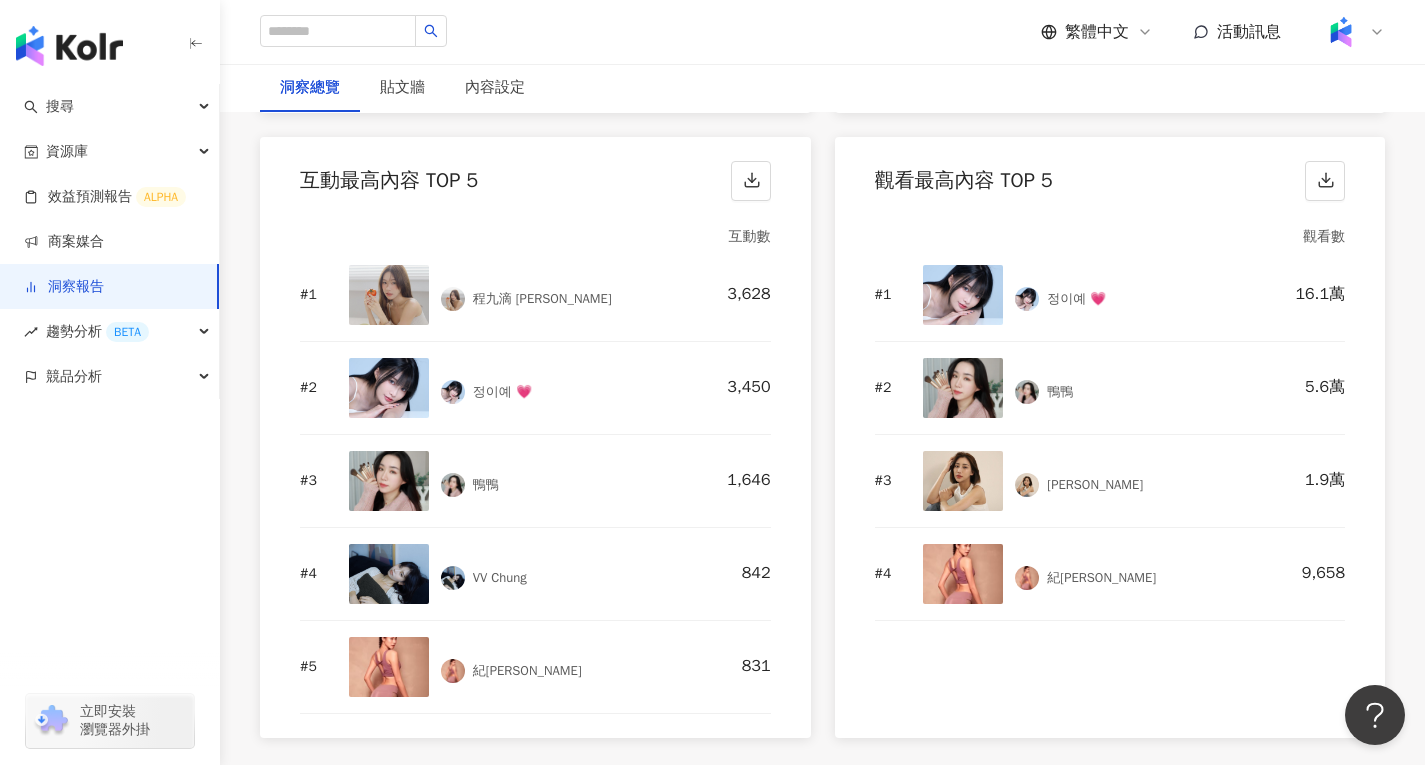 click at bounding box center (963, 388) 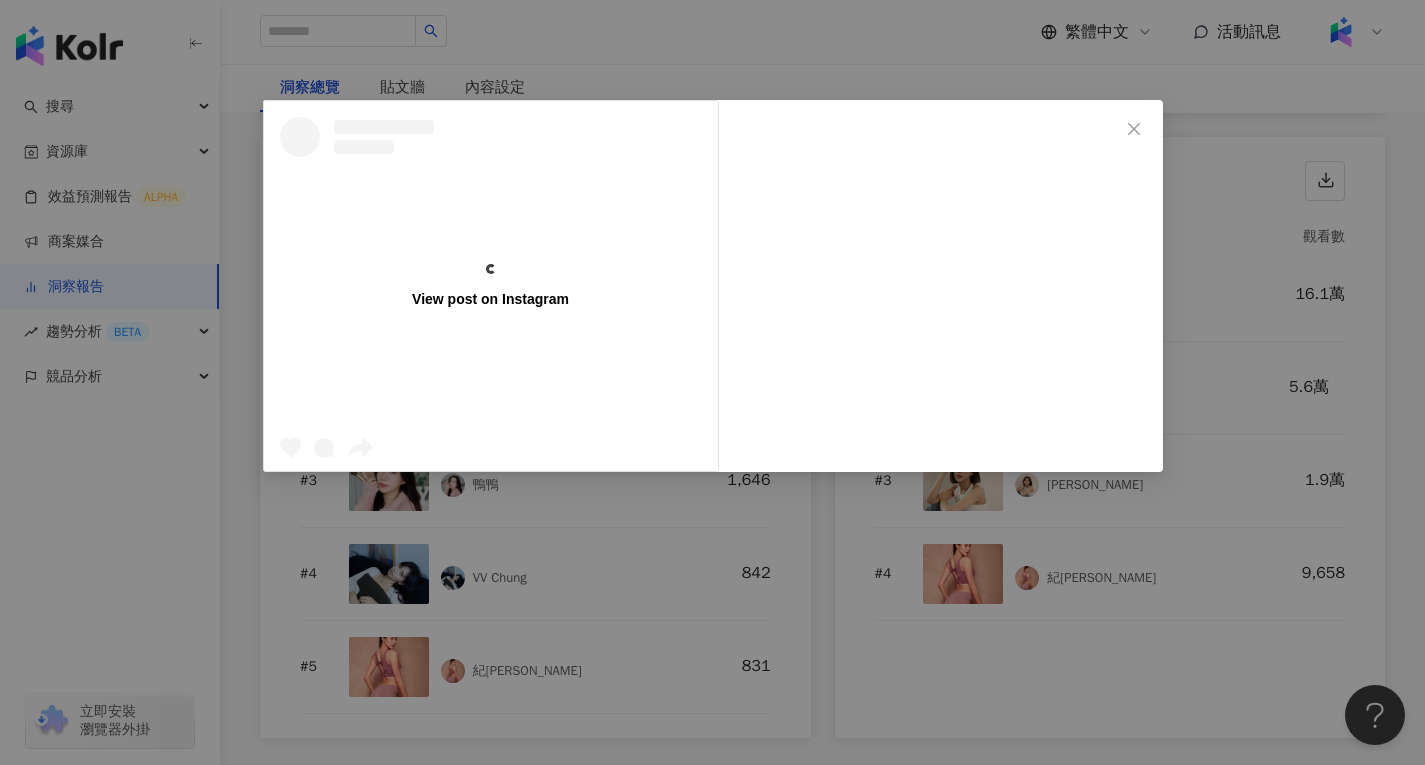 click on "View post on Instagram" at bounding box center [712, 382] 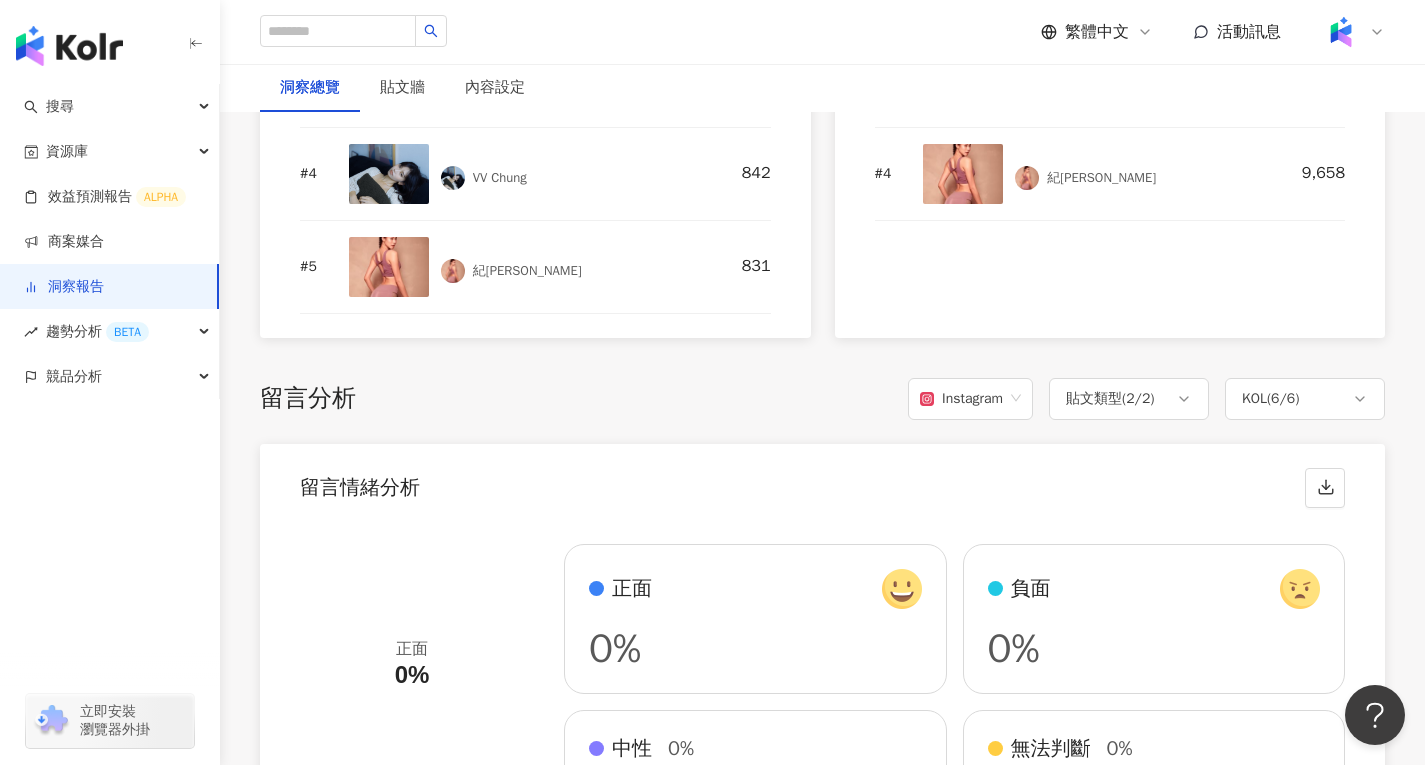 scroll, scrollTop: 2900, scrollLeft: 0, axis: vertical 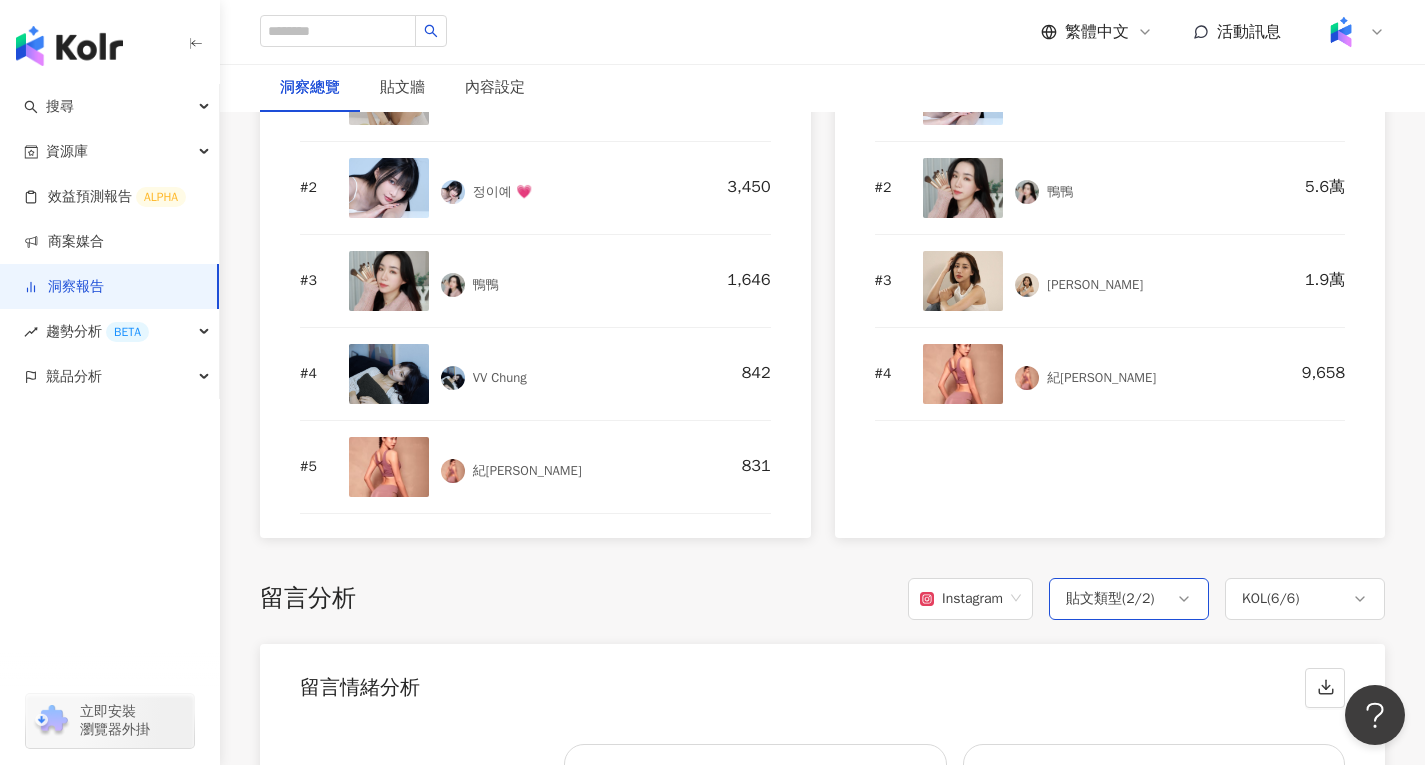 click on "貼文類型  ( 2 / 2 )" at bounding box center [1110, 599] 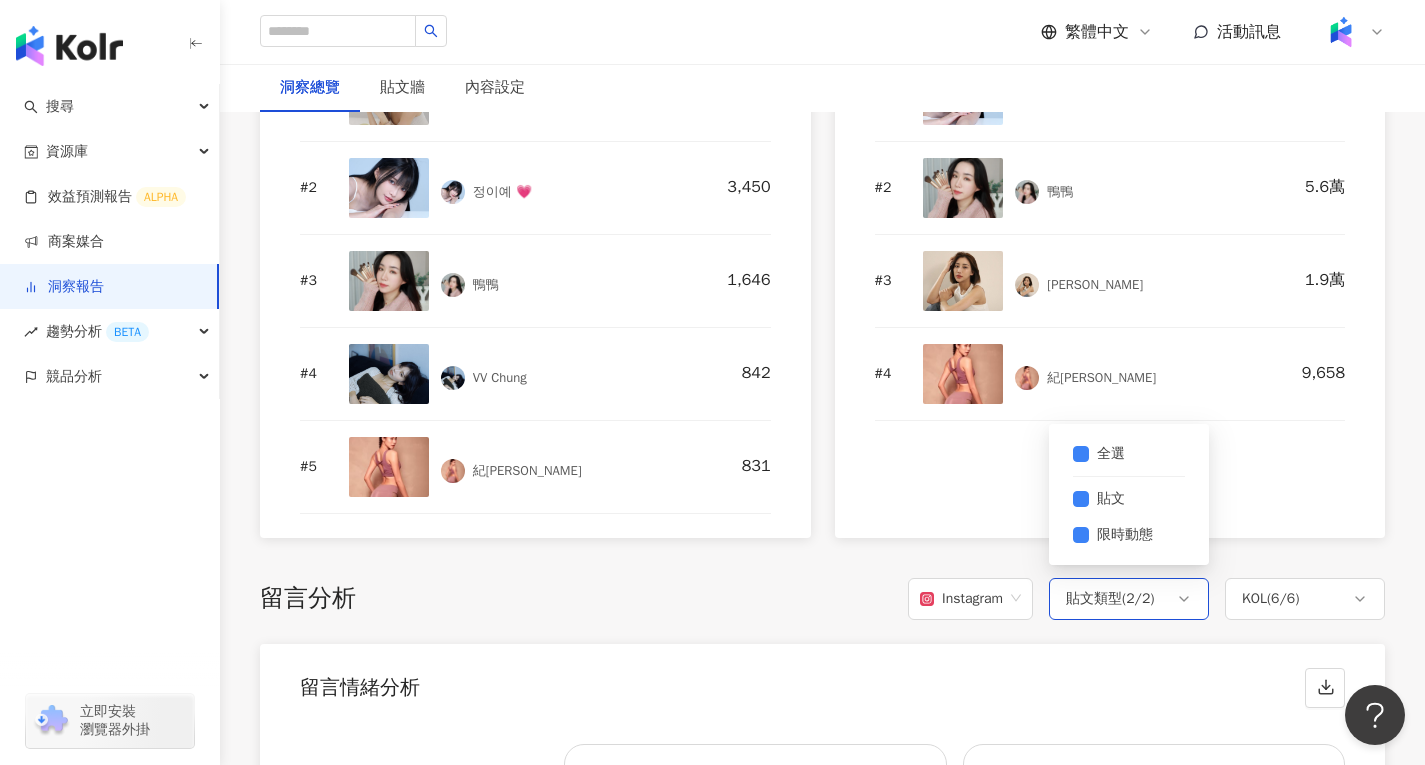 click on "貼文類型  ( 2 / 2 )" at bounding box center (1110, 599) 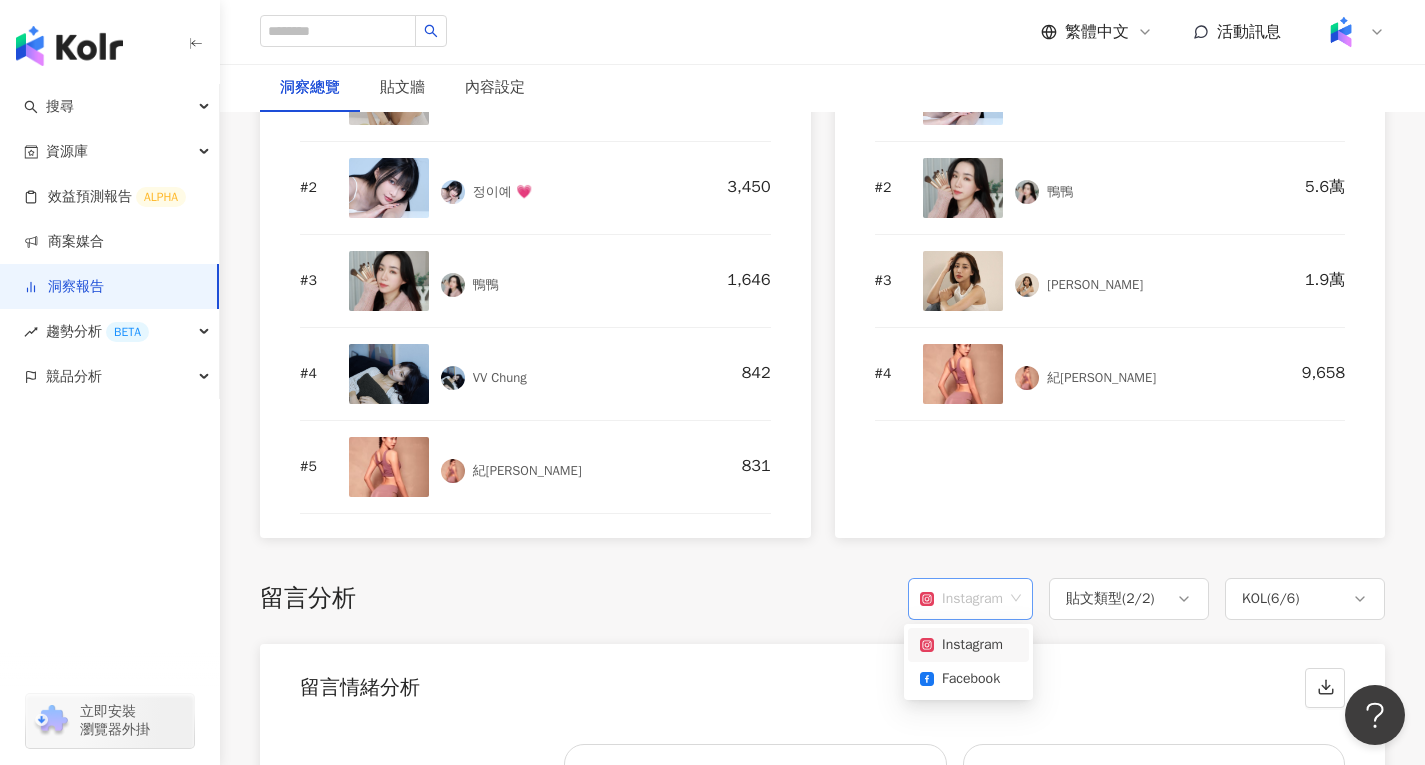 click on "Instagram" at bounding box center (970, 599) 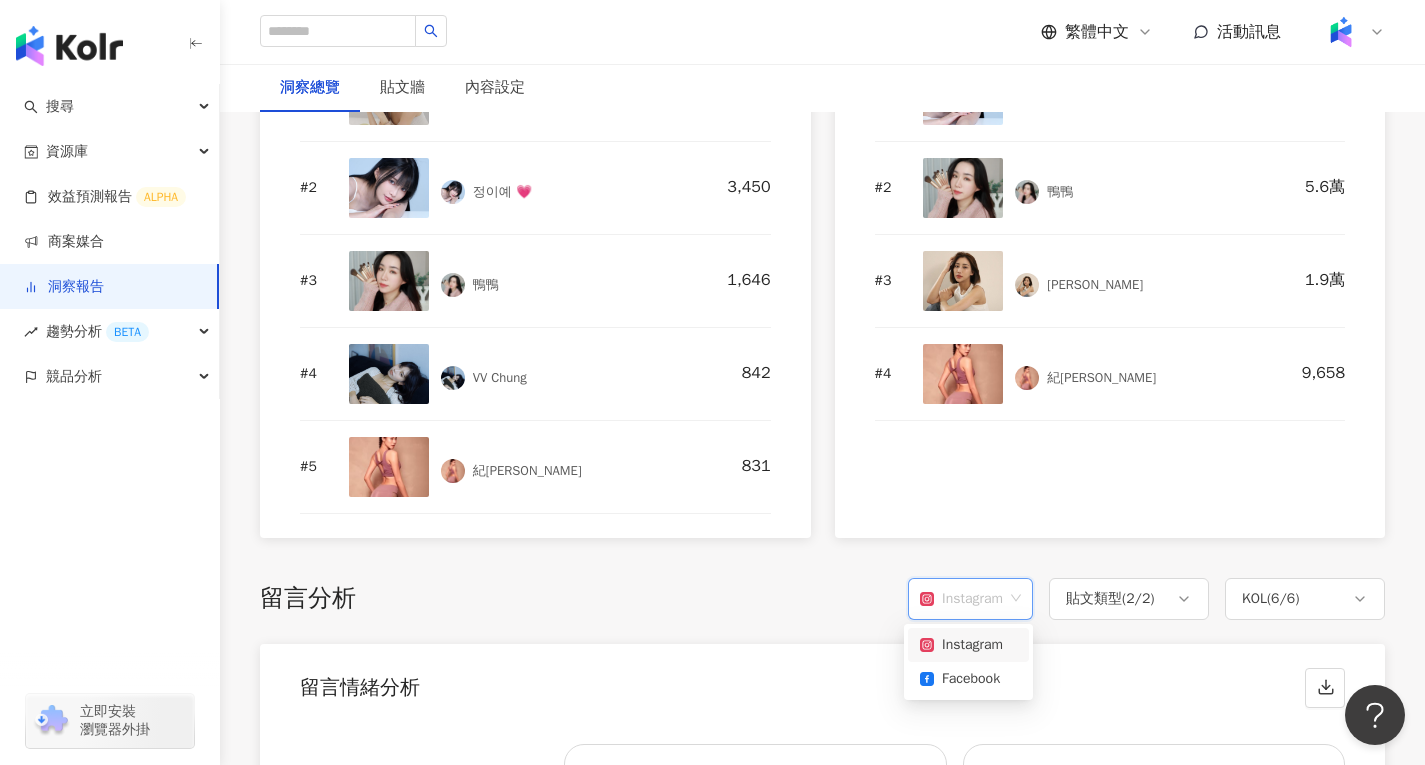 click on "Instagram" at bounding box center [970, 599] 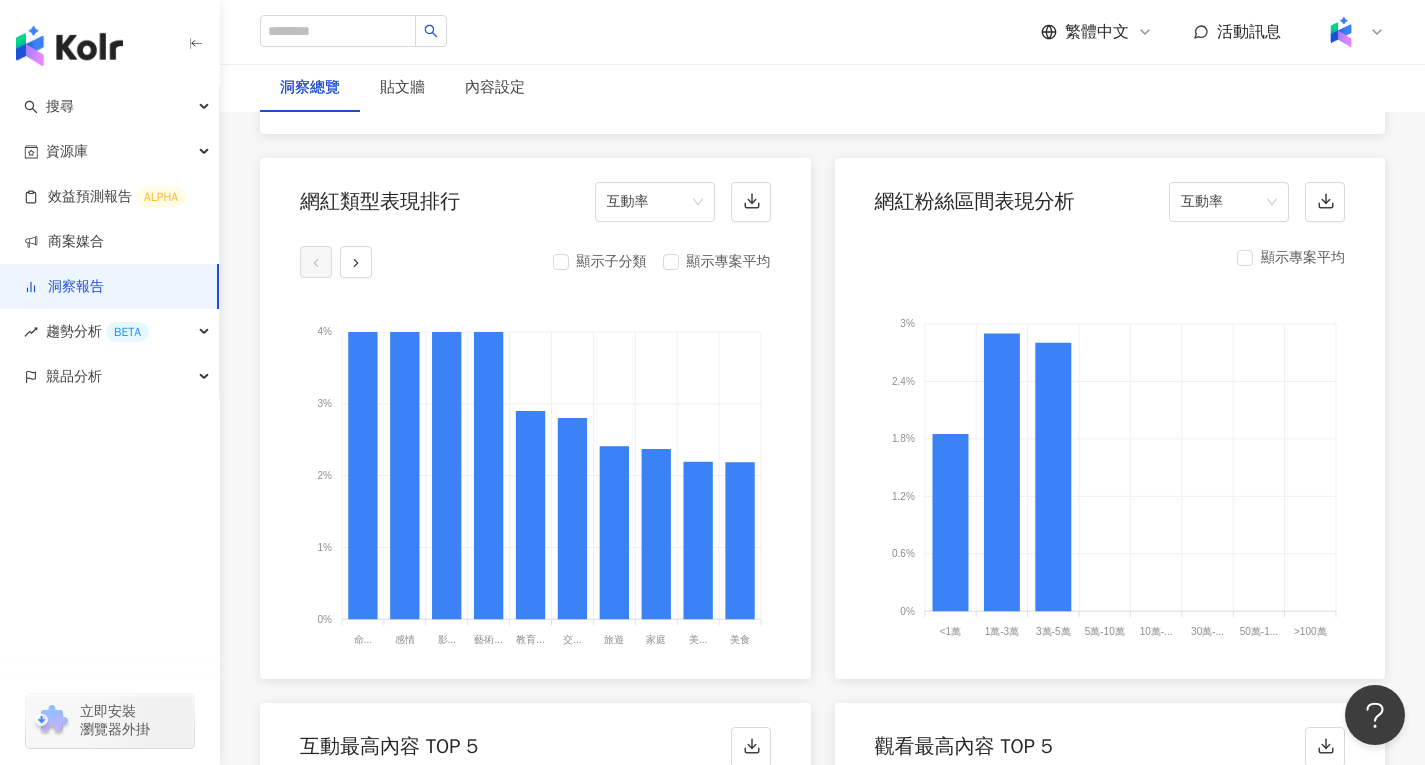 scroll, scrollTop: 2100, scrollLeft: 0, axis: vertical 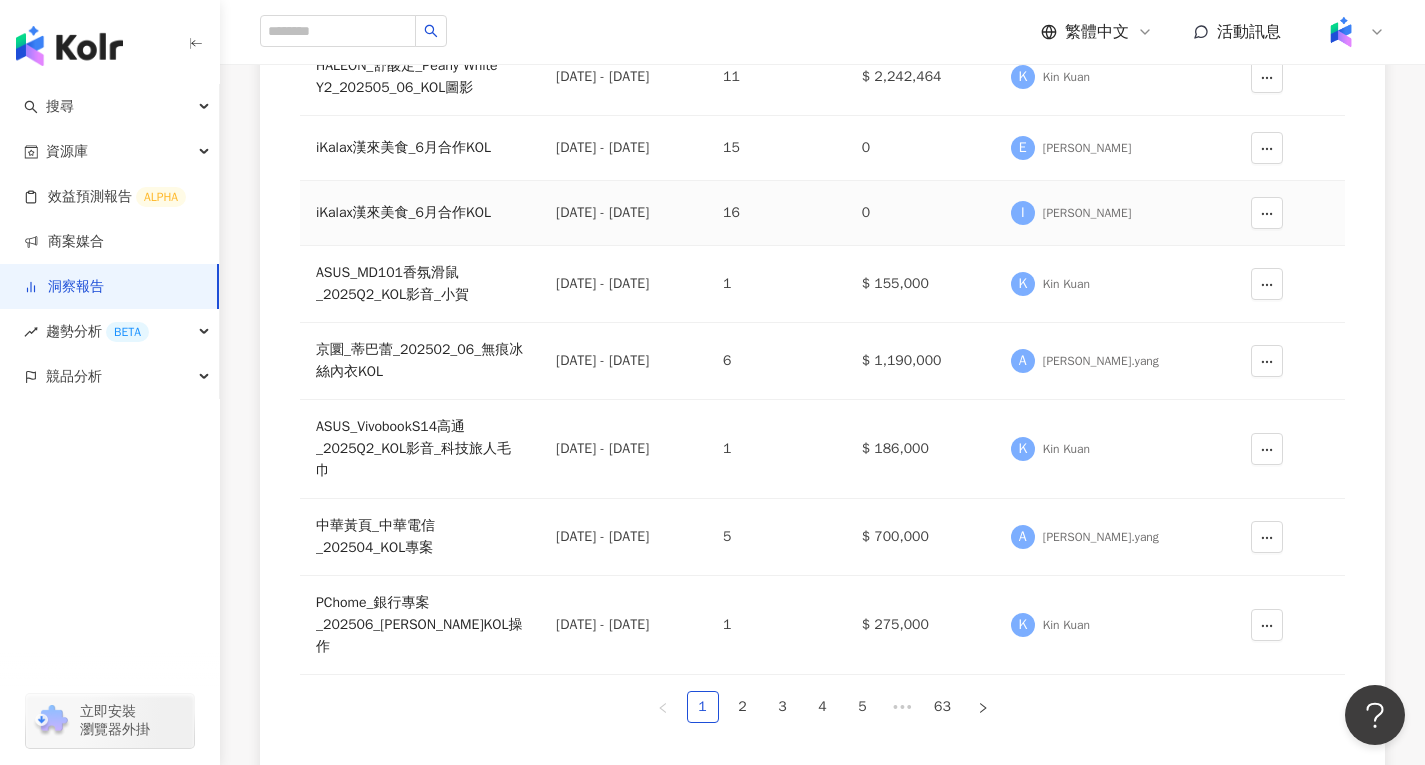 click on "iKalax漢來美食_6月合作KOL" at bounding box center (420, 213) 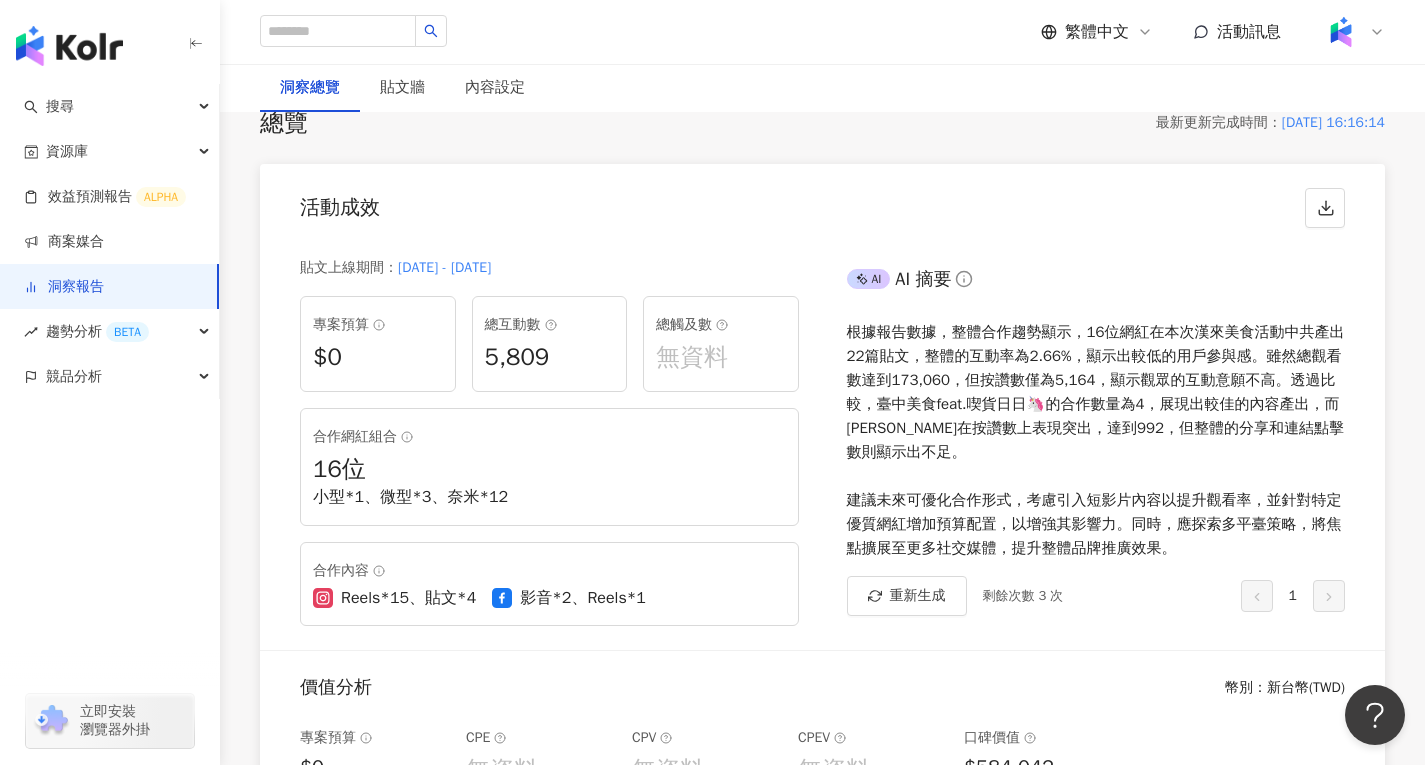 scroll, scrollTop: 200, scrollLeft: 0, axis: vertical 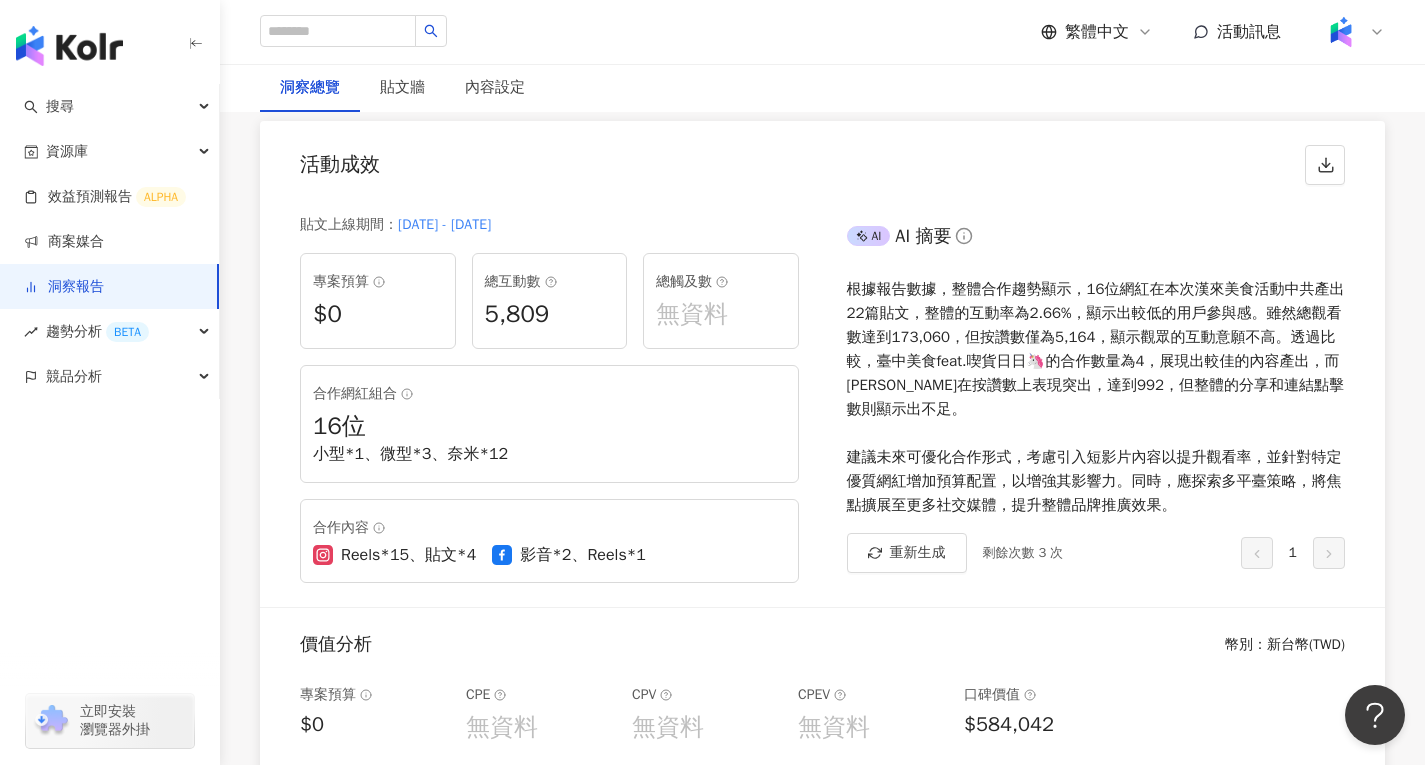 click on "價值分析 幣別 ： 新台幣 ( TWD )" at bounding box center (822, 637) 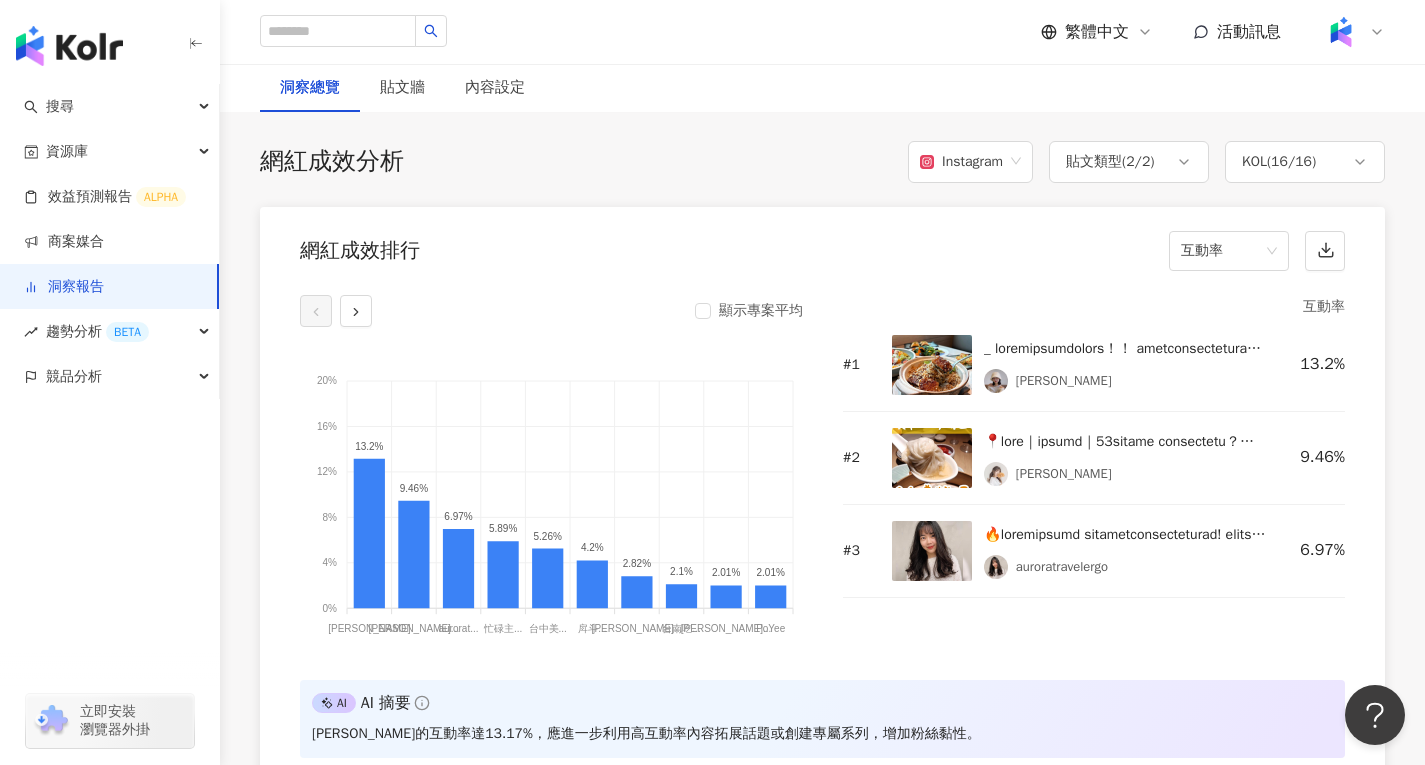 scroll, scrollTop: 1500, scrollLeft: 0, axis: vertical 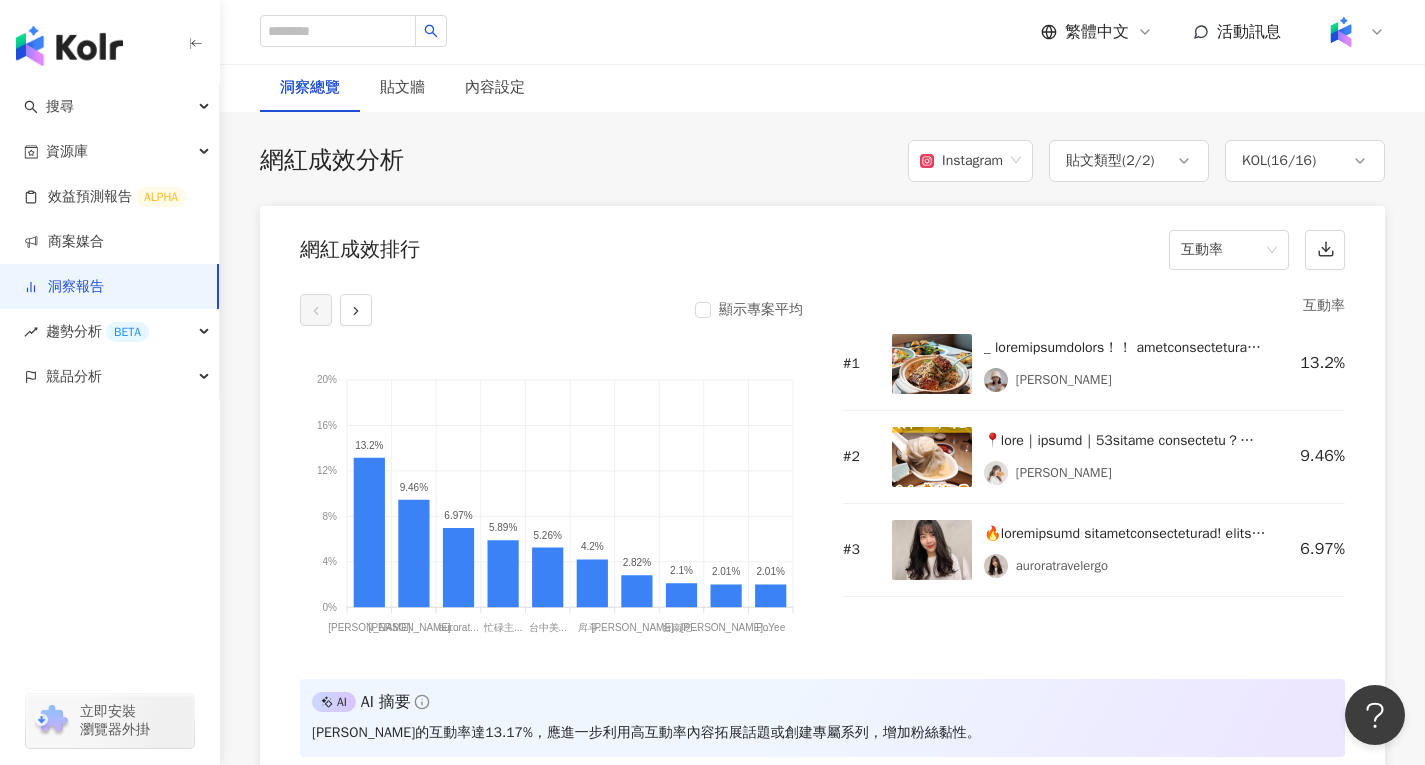 click at bounding box center (932, 364) 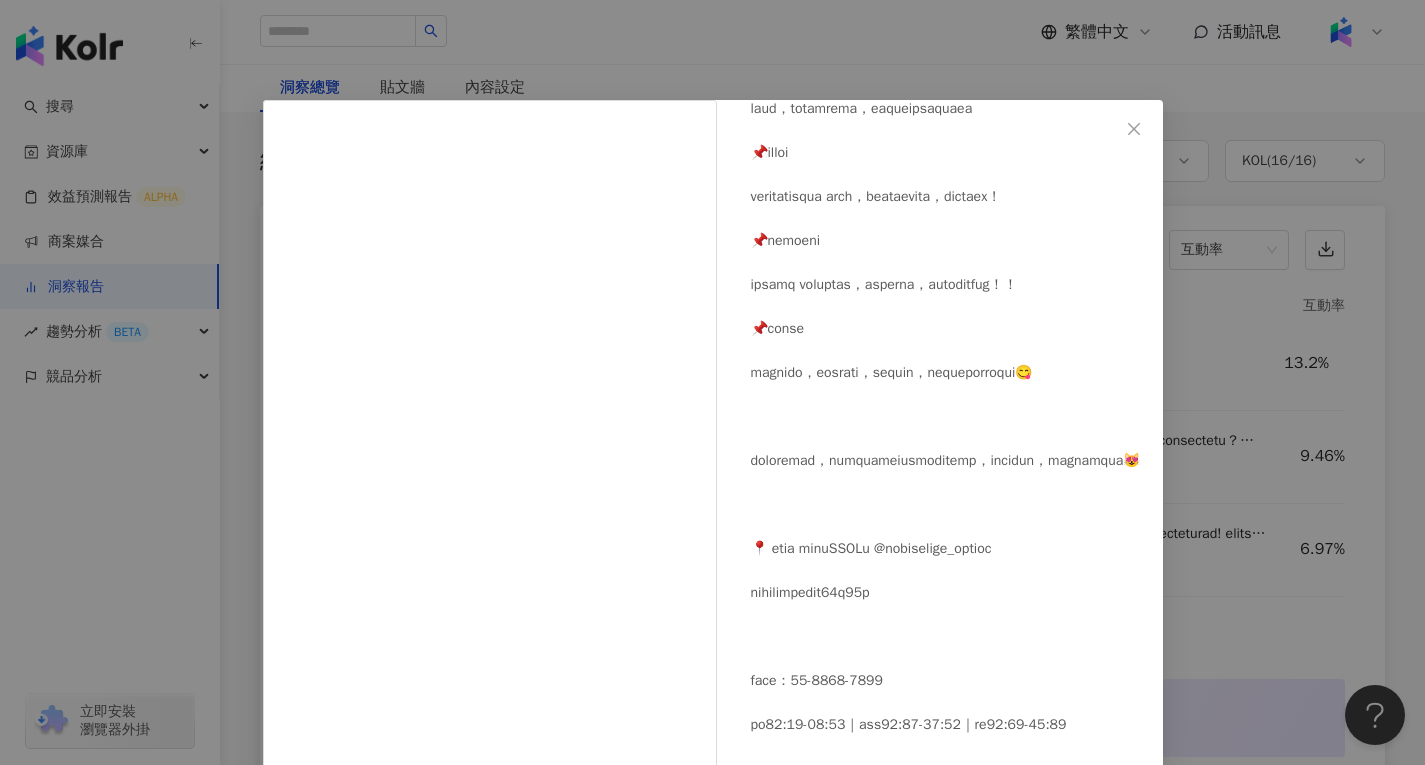 scroll, scrollTop: 1121, scrollLeft: 0, axis: vertical 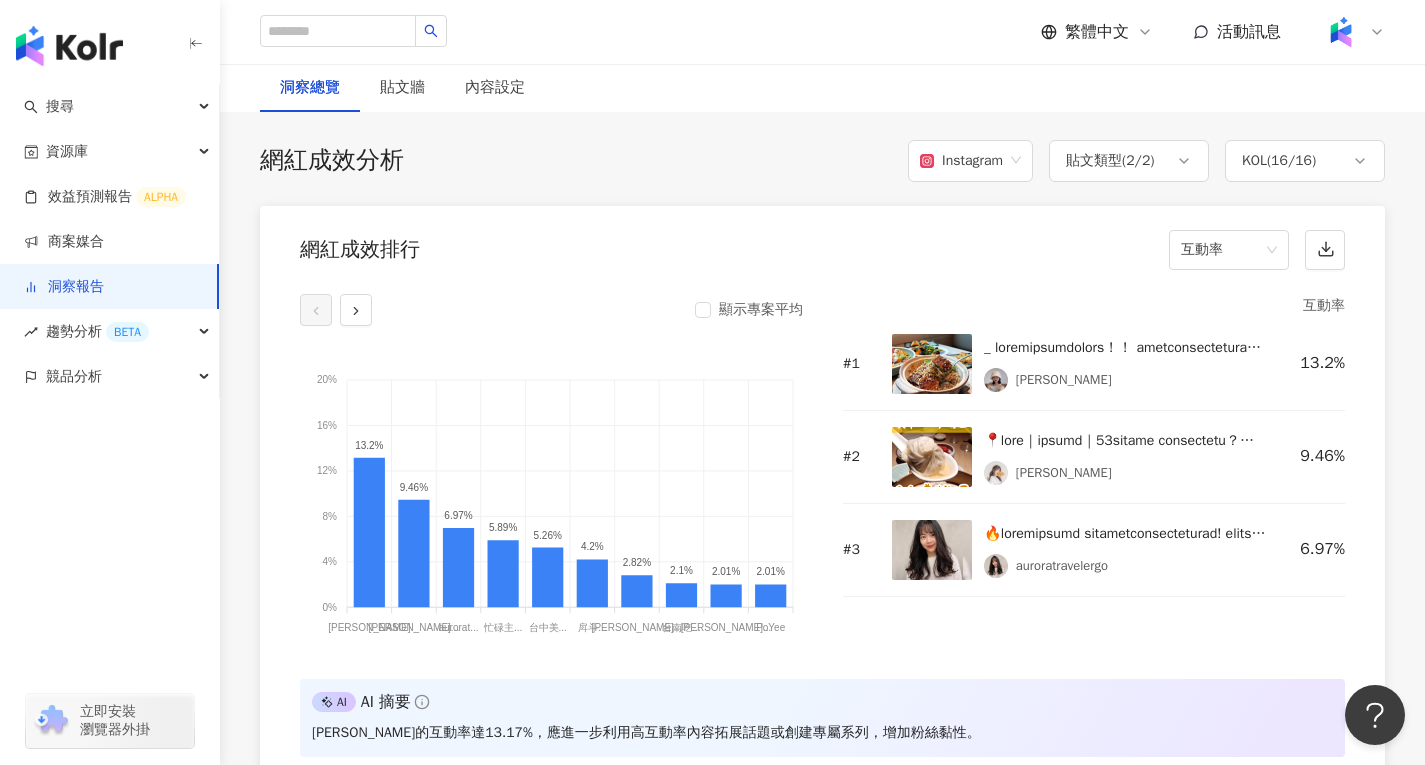click on "互動率 # 1 石珮琪 13.2% # 2 鄭喬心Chiao 9.46% # 3 auroratravelergo 6.97%" at bounding box center (1094, 474) 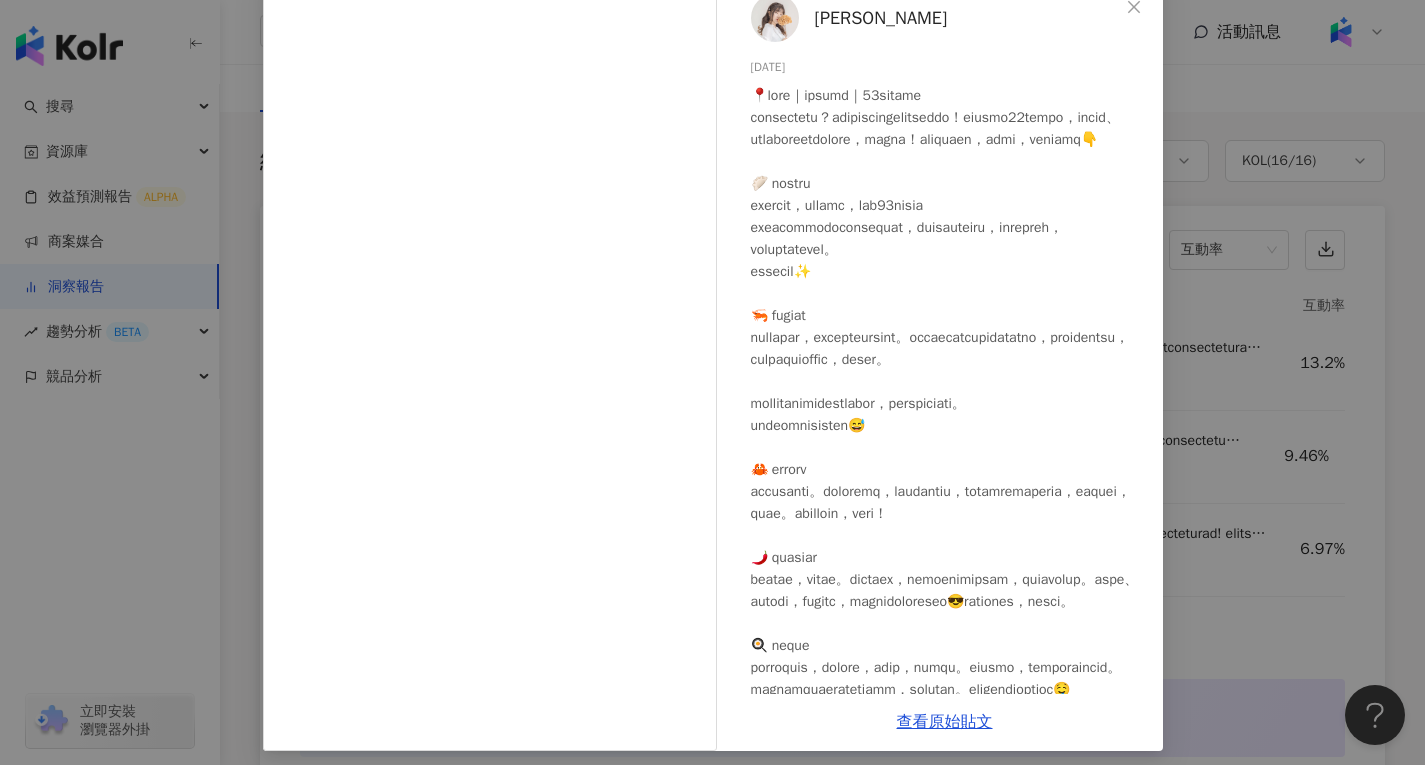 scroll, scrollTop: 132, scrollLeft: 0, axis: vertical 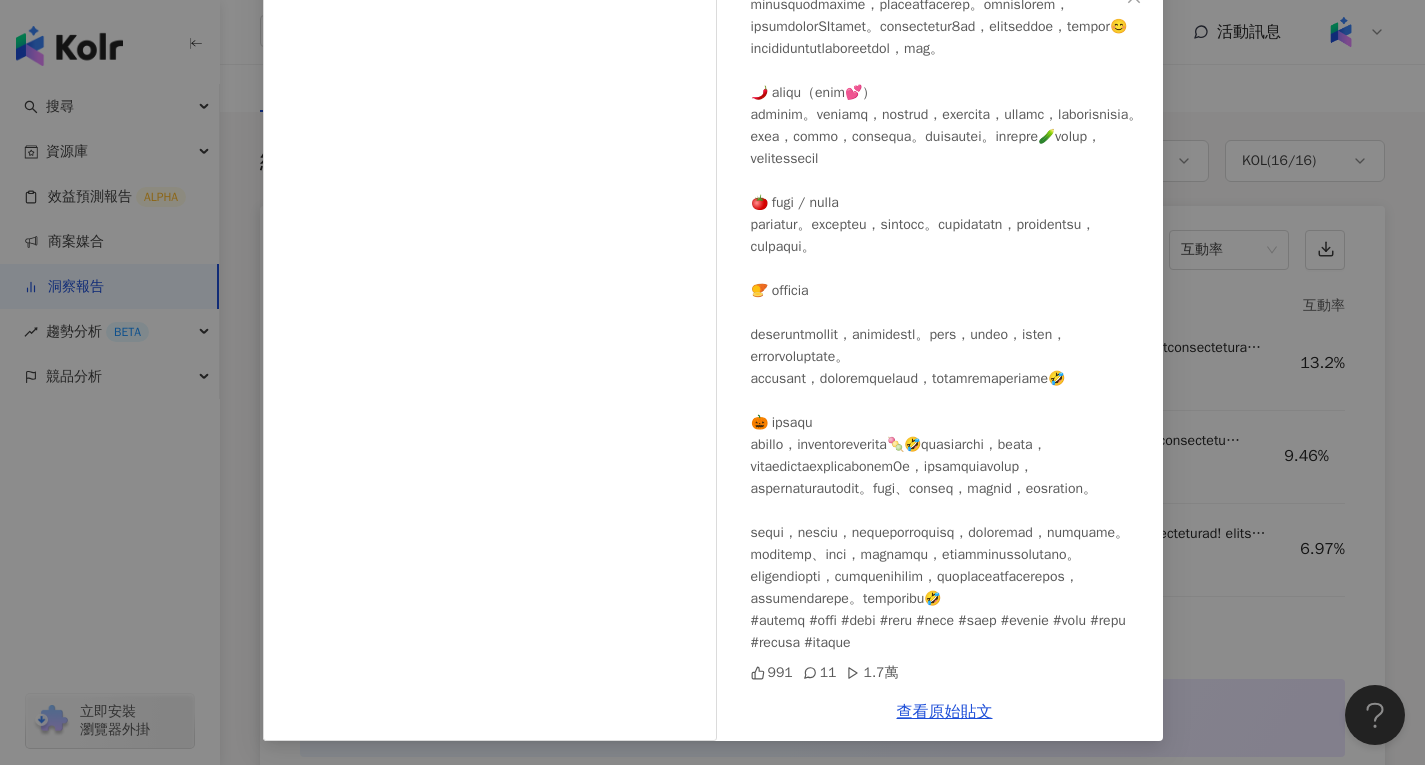 click on "鄭喬心Chiao 2025/6/16 991 11 1.7萬 查看原始貼文" at bounding box center [712, 382] 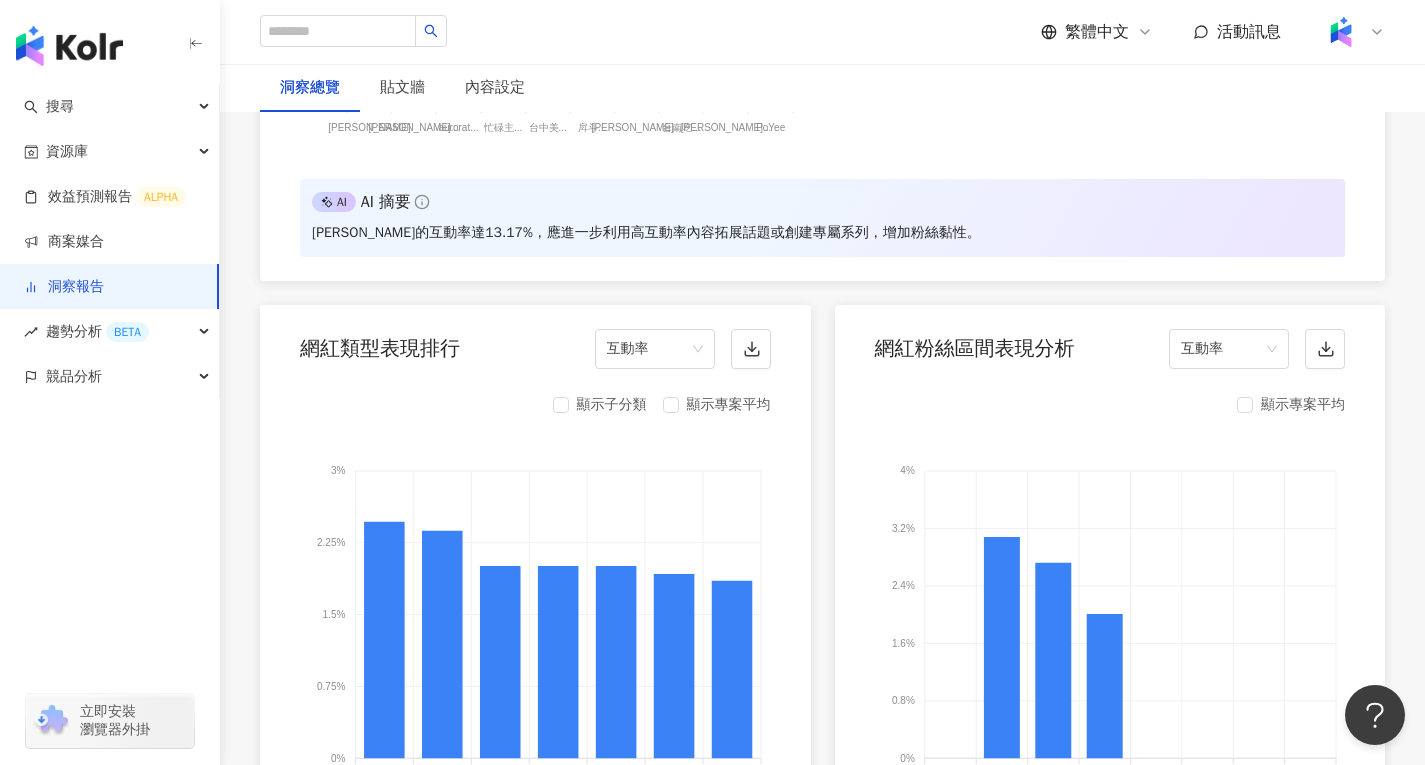 scroll, scrollTop: 2200, scrollLeft: 0, axis: vertical 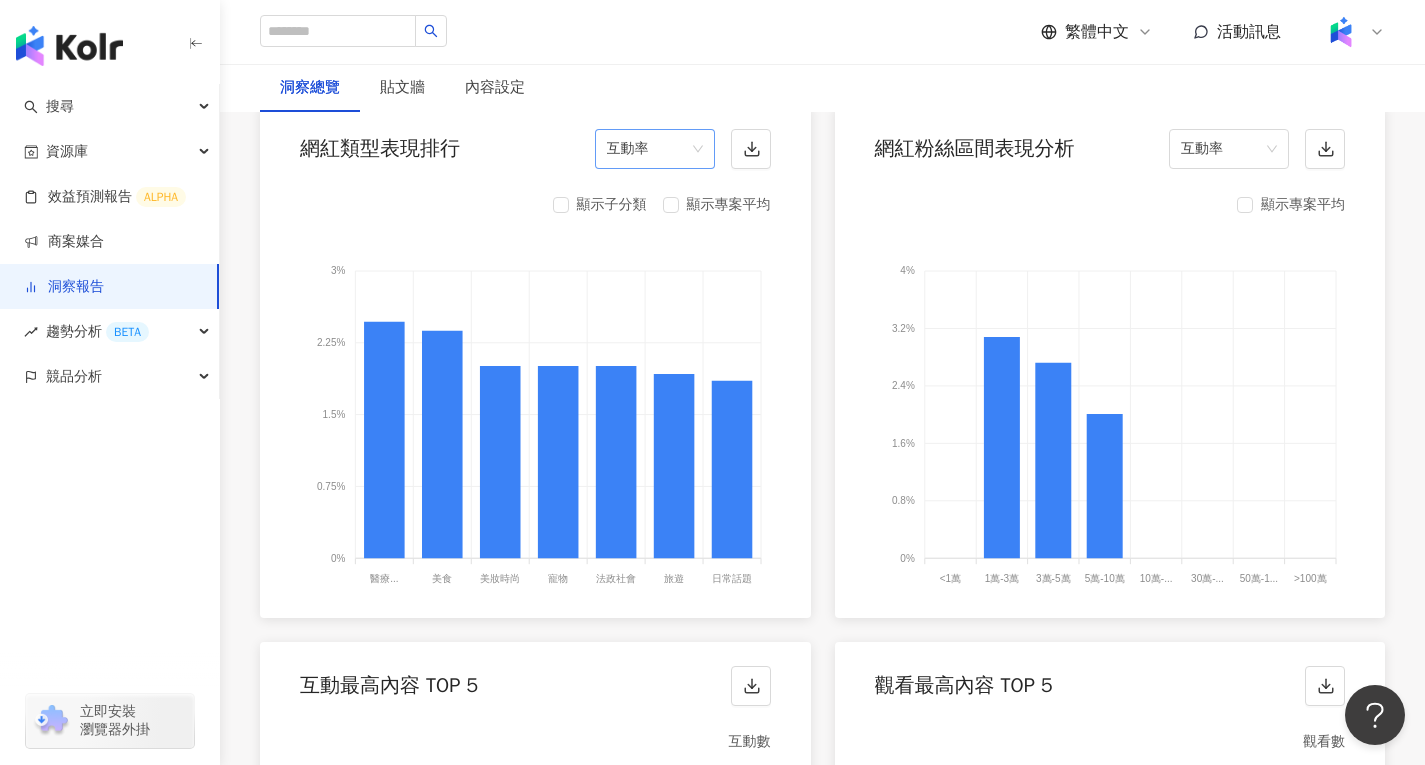 click on "互動率" at bounding box center (655, 149) 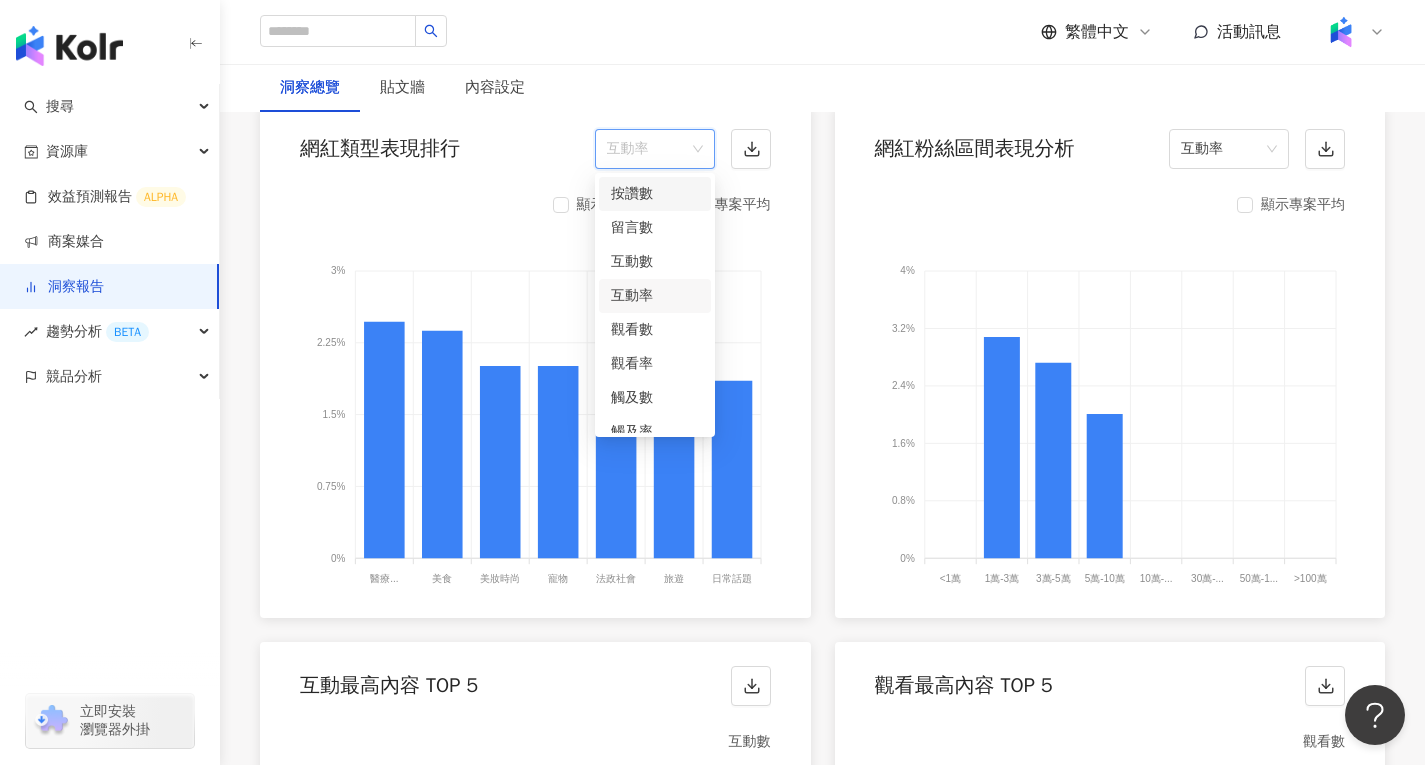 click on "按讚數" at bounding box center [655, 194] 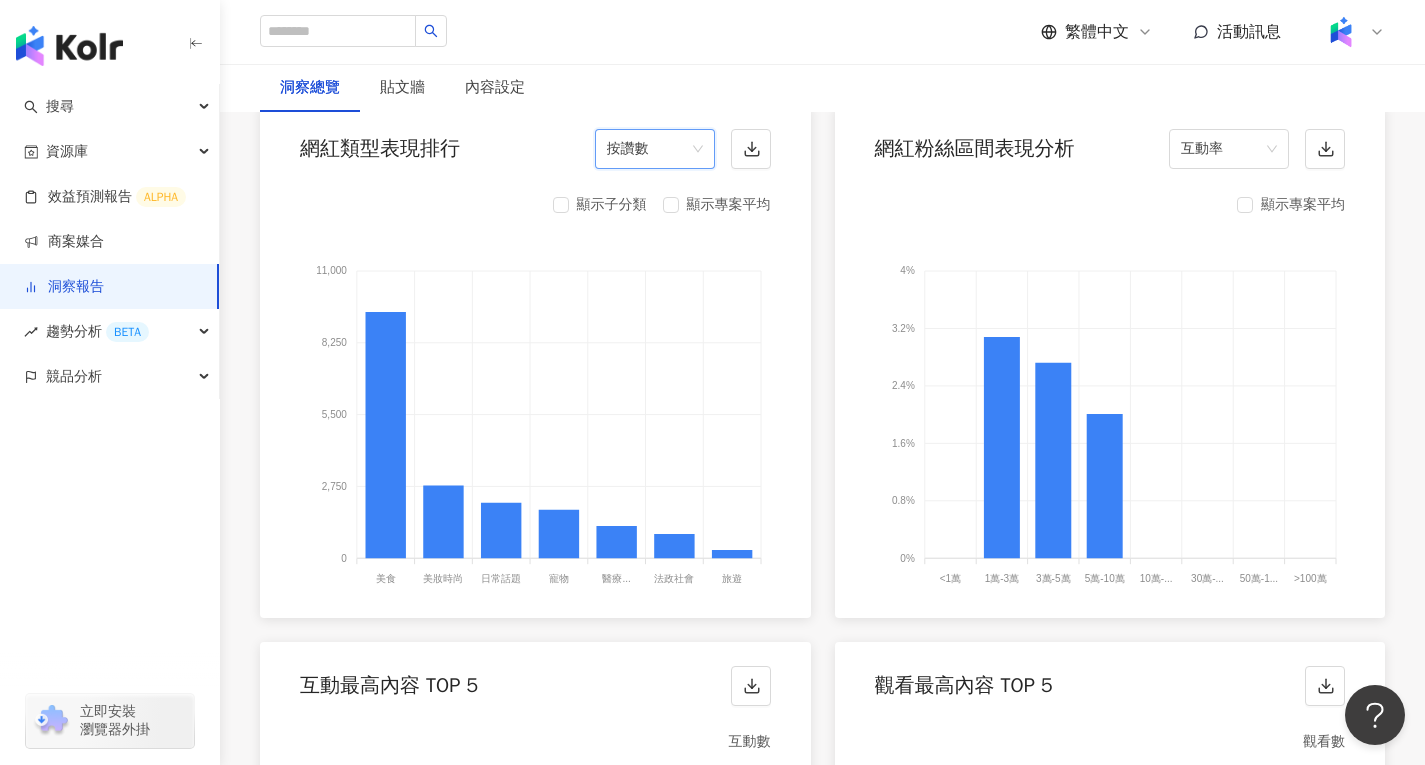 click on "按讚數" at bounding box center [655, 149] 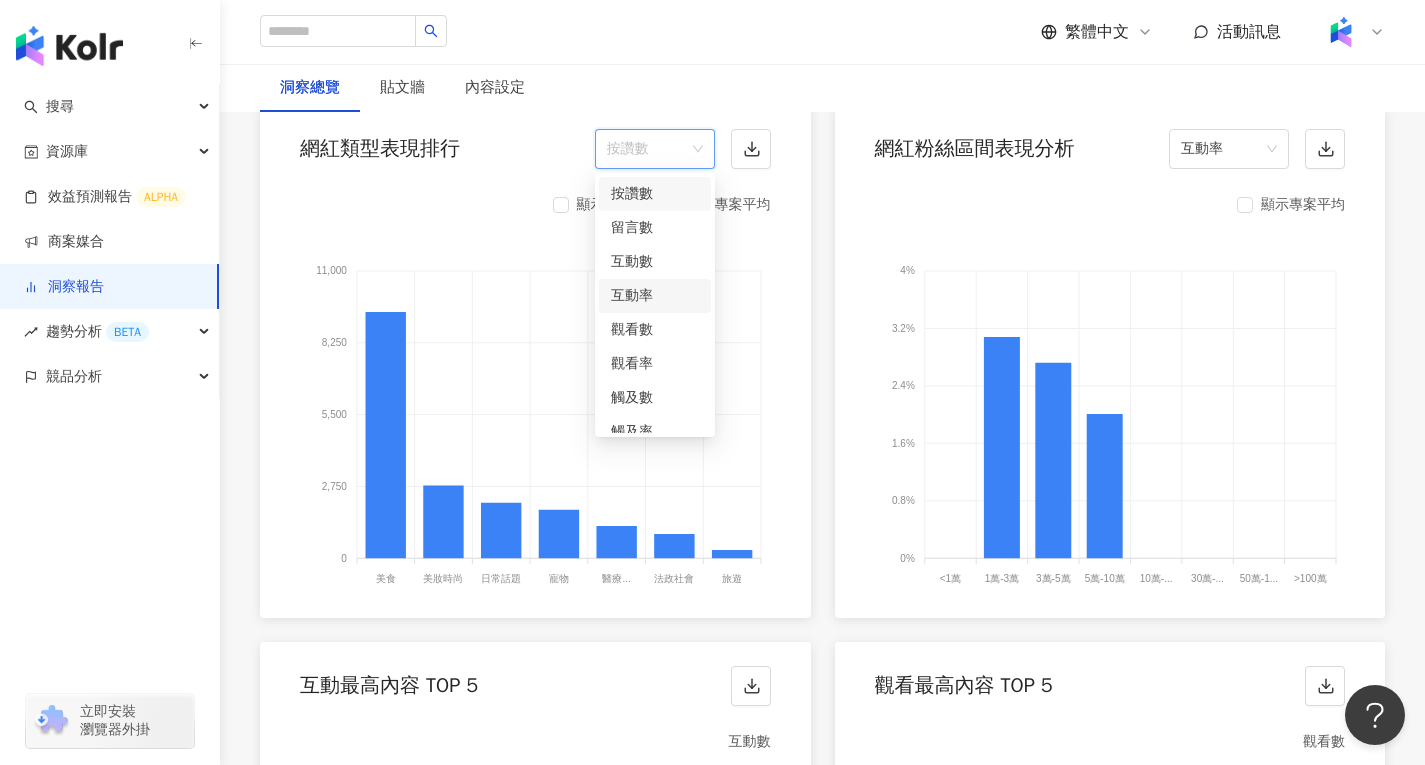click on "互動率" at bounding box center (655, 296) 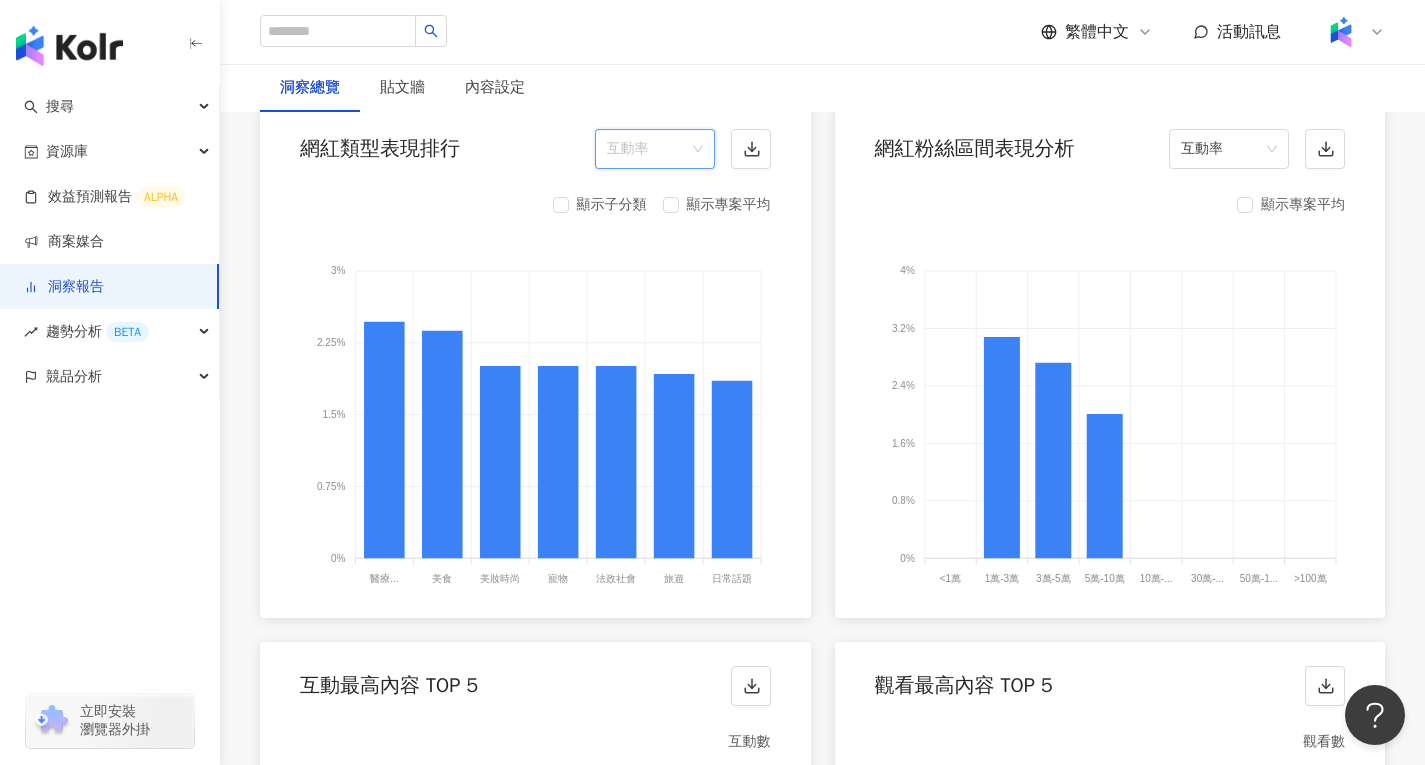 click on "互動率" at bounding box center [655, 149] 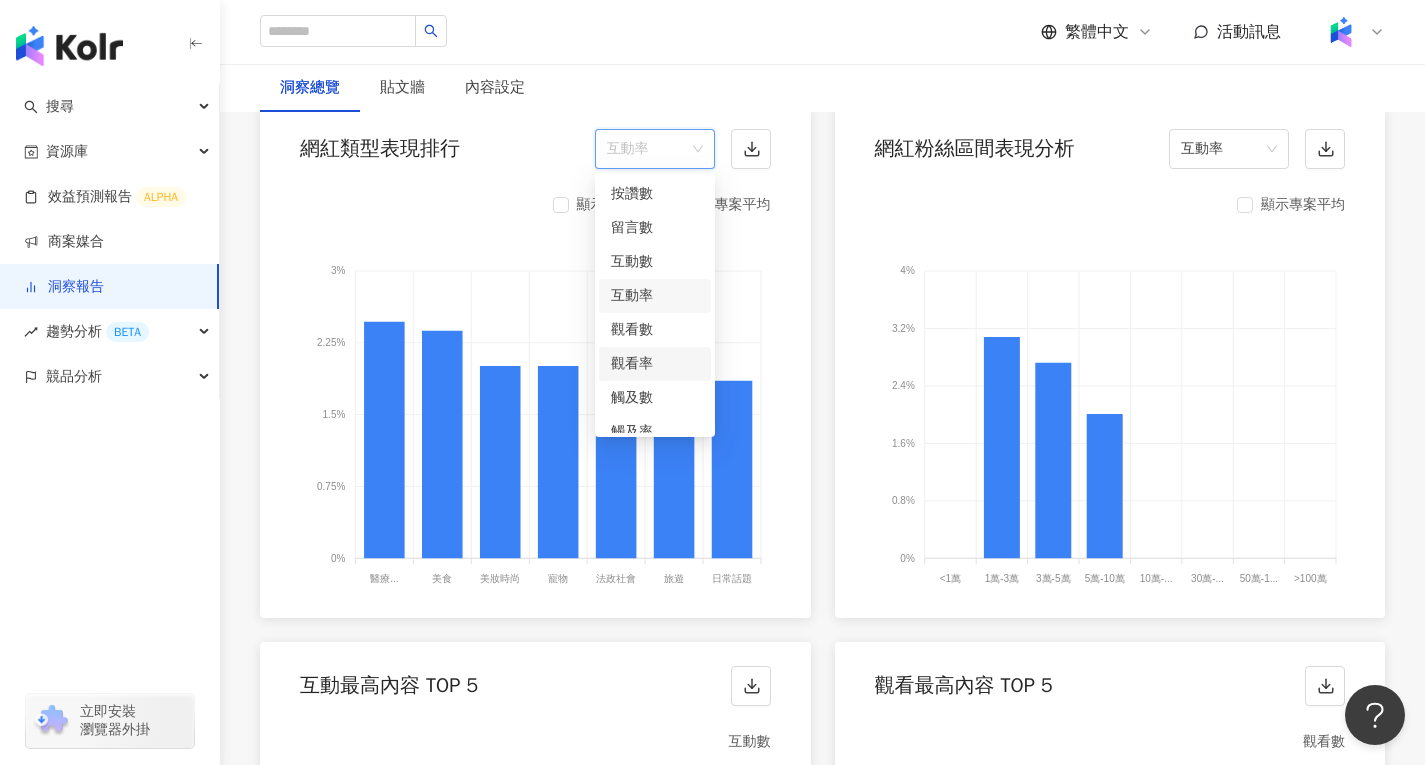 scroll, scrollTop: 84, scrollLeft: 0, axis: vertical 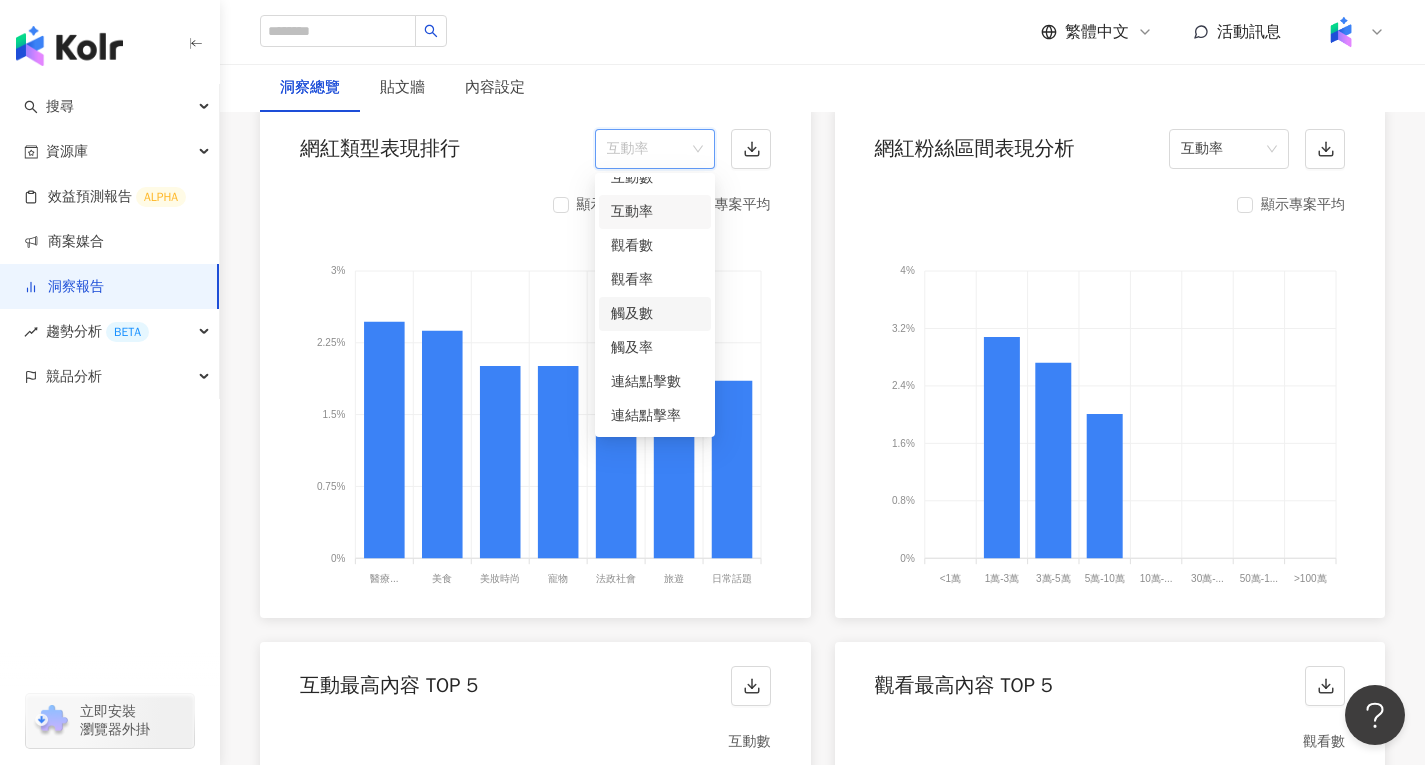 click on "觸及數" at bounding box center (655, 314) 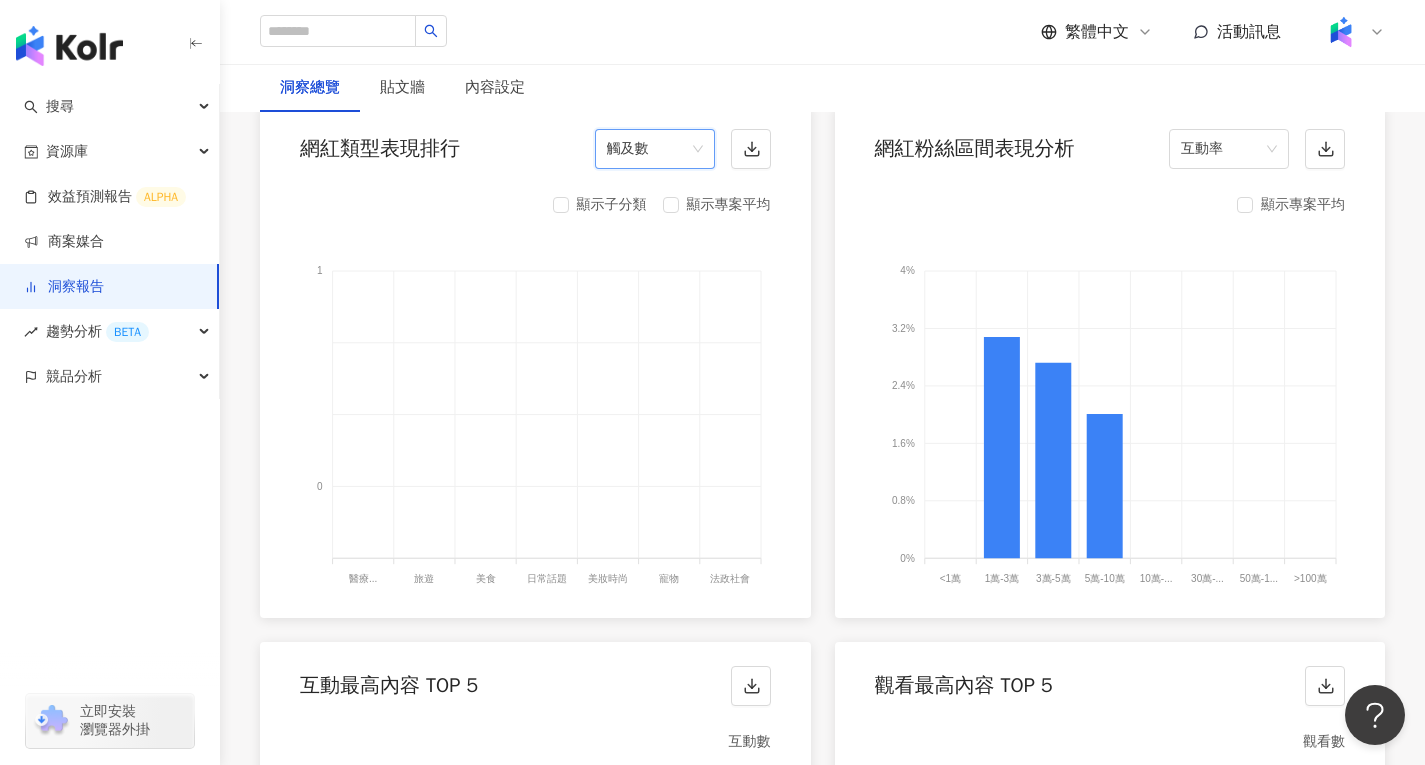 click on "觸及數" at bounding box center [655, 149] 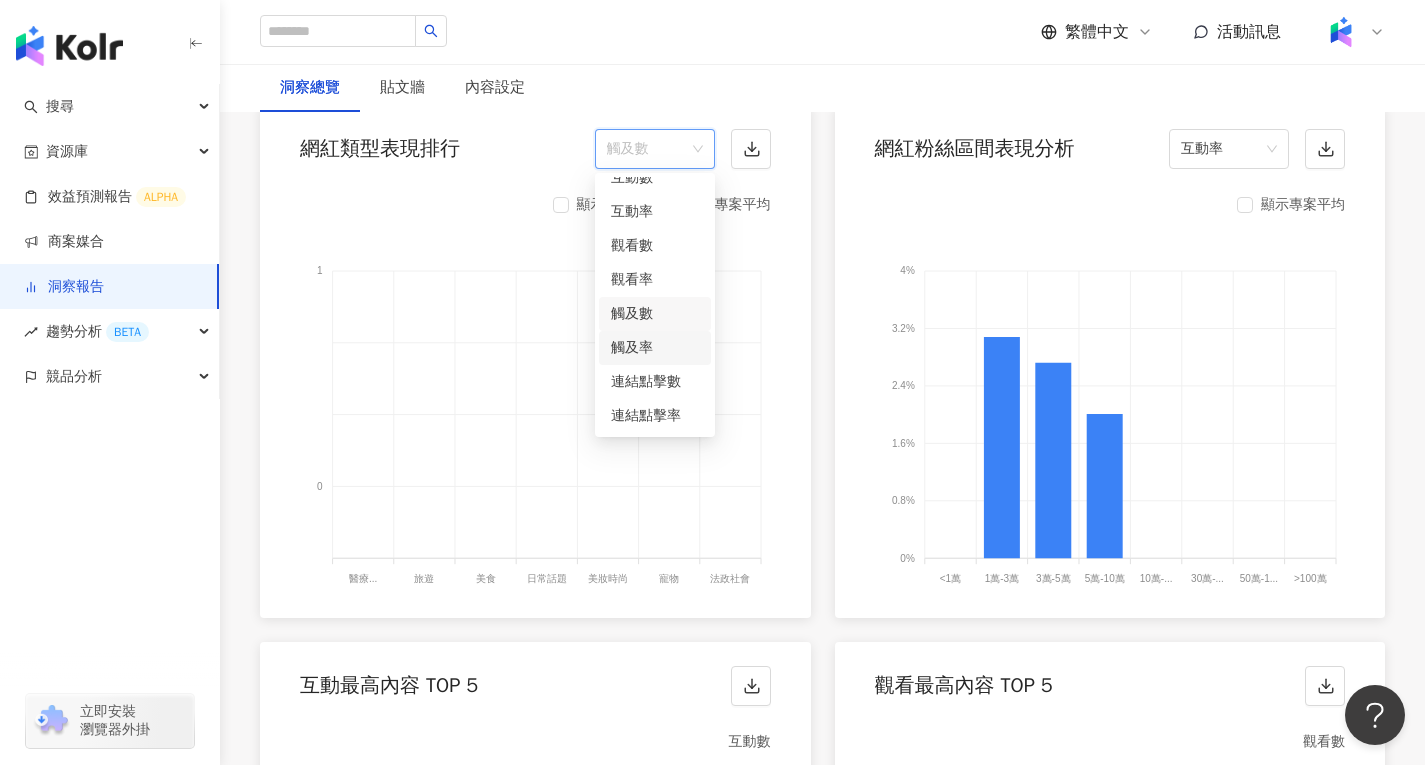 click on "觸及率" at bounding box center [655, 348] 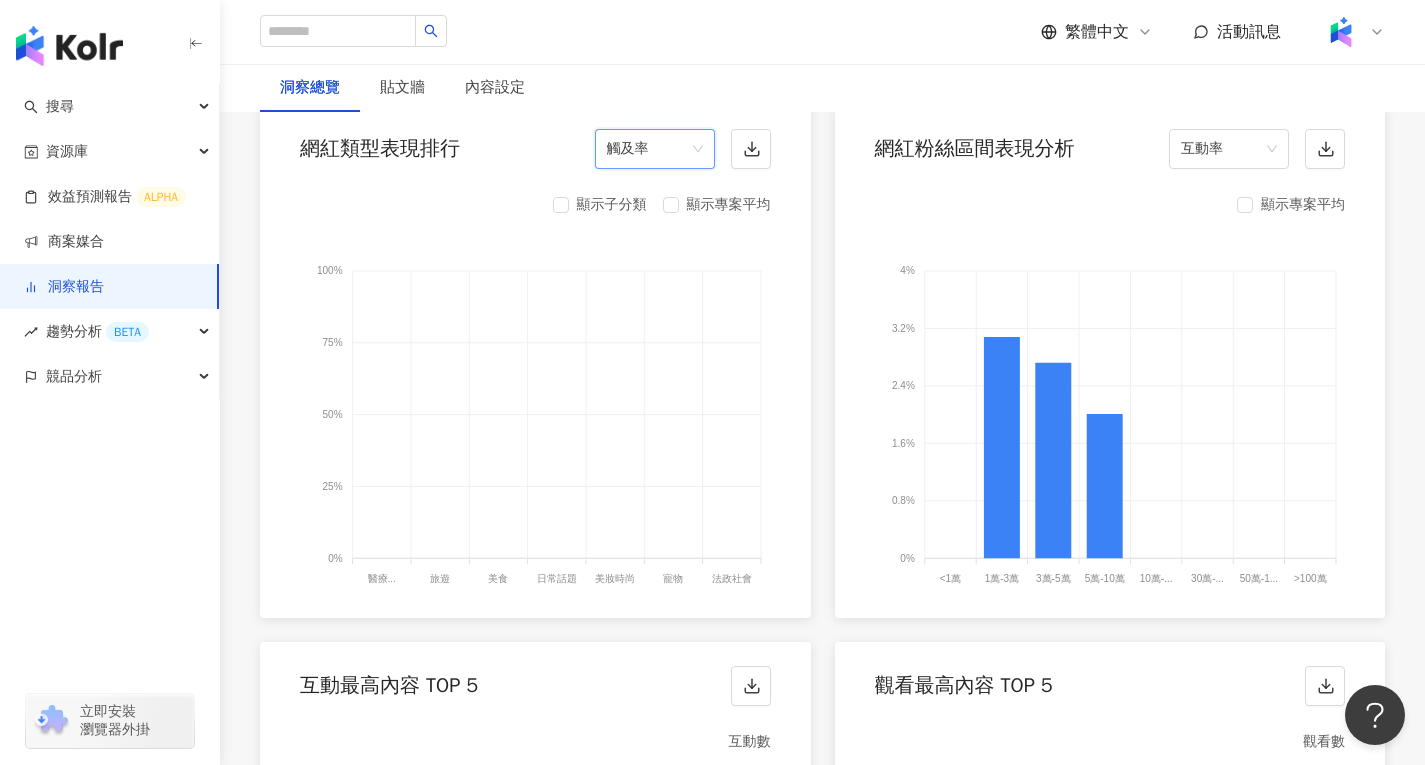 click on "觸及率" at bounding box center [655, 149] 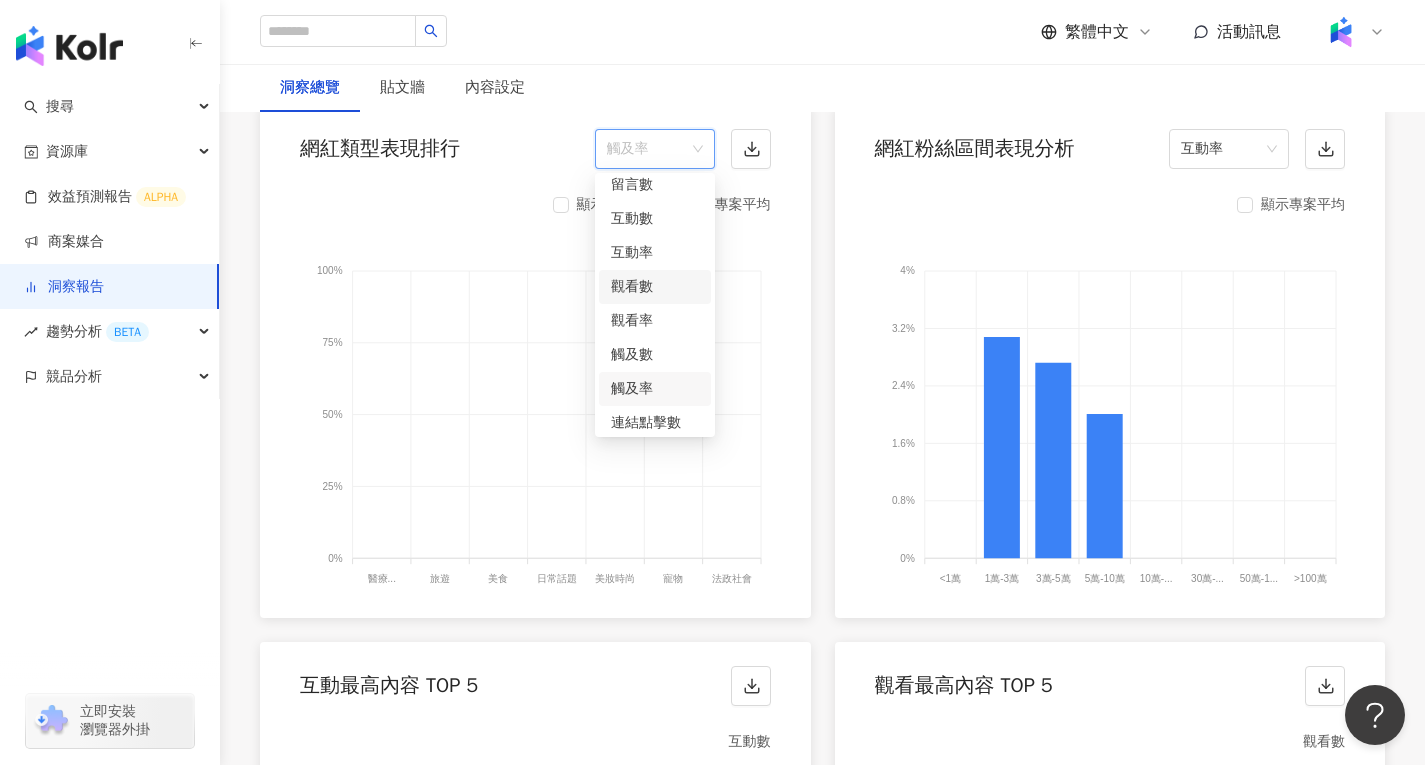 scroll, scrollTop: 0, scrollLeft: 0, axis: both 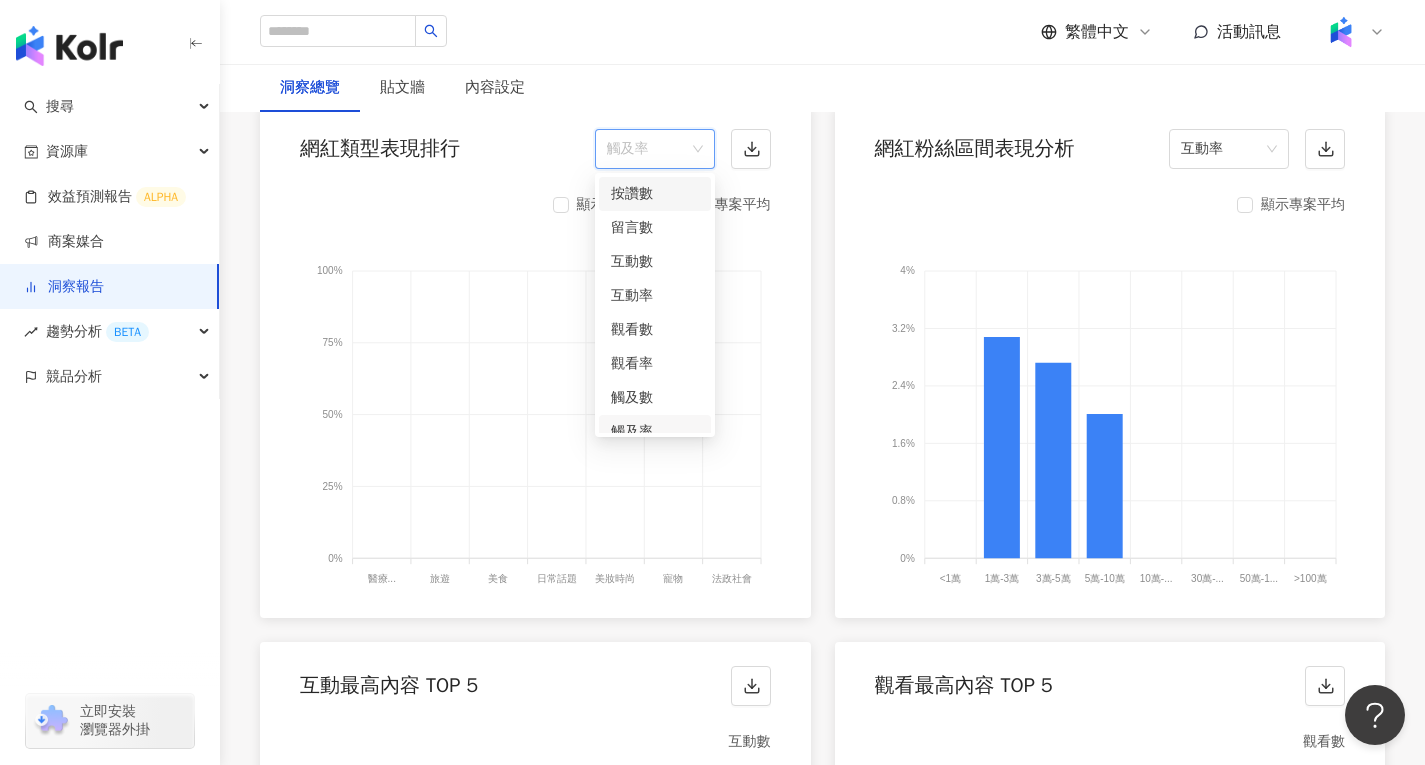 click on "按讚數" at bounding box center (655, 194) 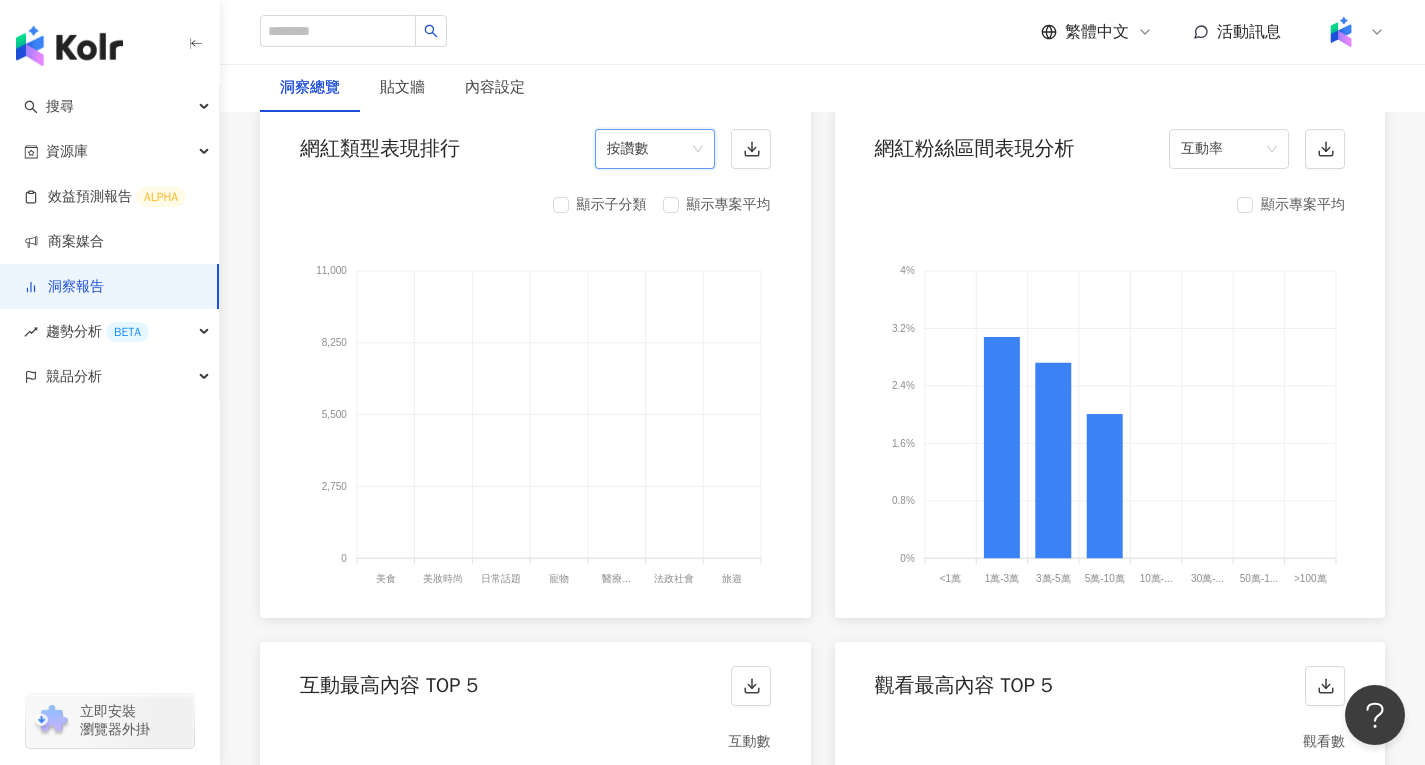 scroll, scrollTop: 2100, scrollLeft: 0, axis: vertical 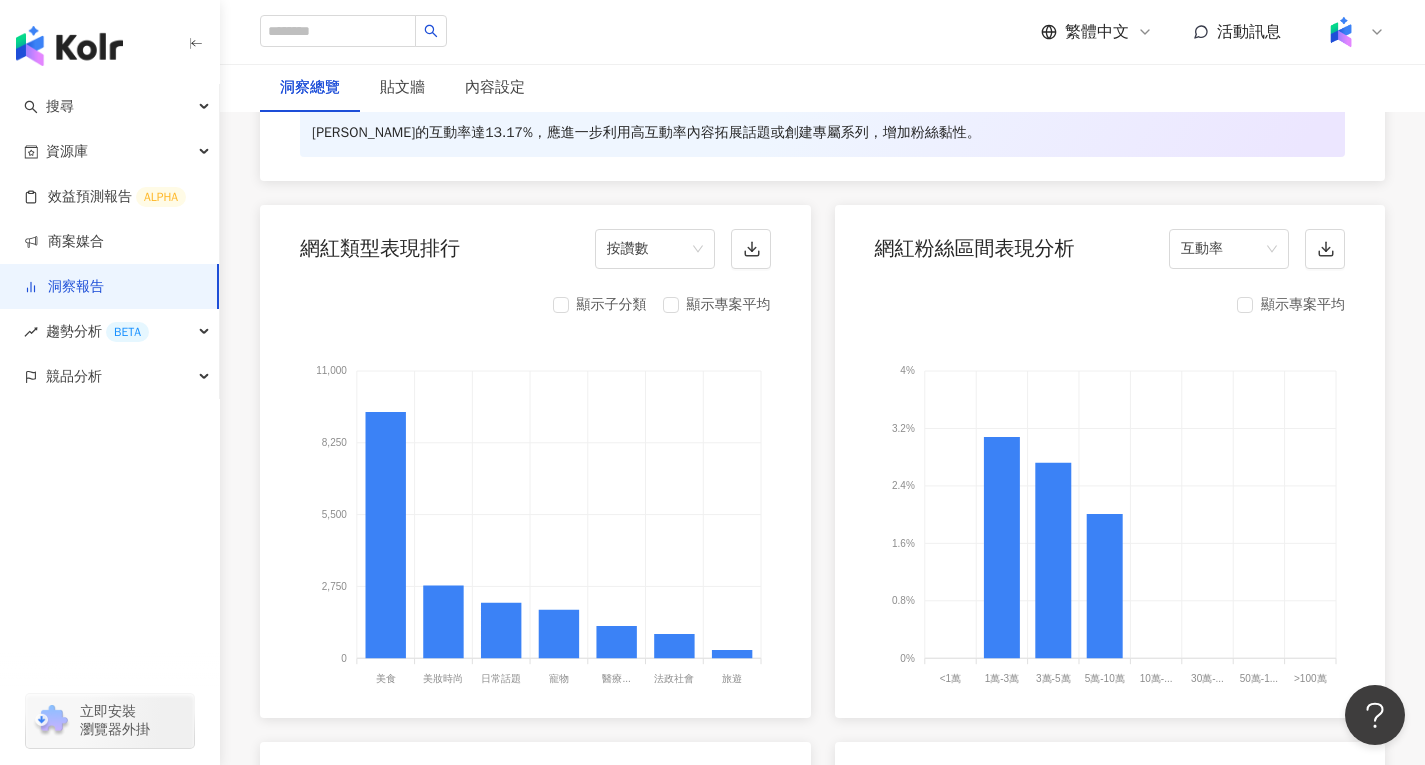click on "顯示專案平均 4% 4% 3.2% 3.2% 2.4% 2.4% 1.6% 1.6% 0.8% 0.8% 0% 0% <1萬 <1萬 1萬-3萬 1萬-3萬 3萬-5萬 3萬-5萬 5萬-10萬 5萬-10萬 10萬-... 10萬-30萬 30萬-... 30萬-50萬 50萬-1... 50萬-100萬 >100萬 >100萬 1萬-3萬 3.08%" at bounding box center (1110, 499) 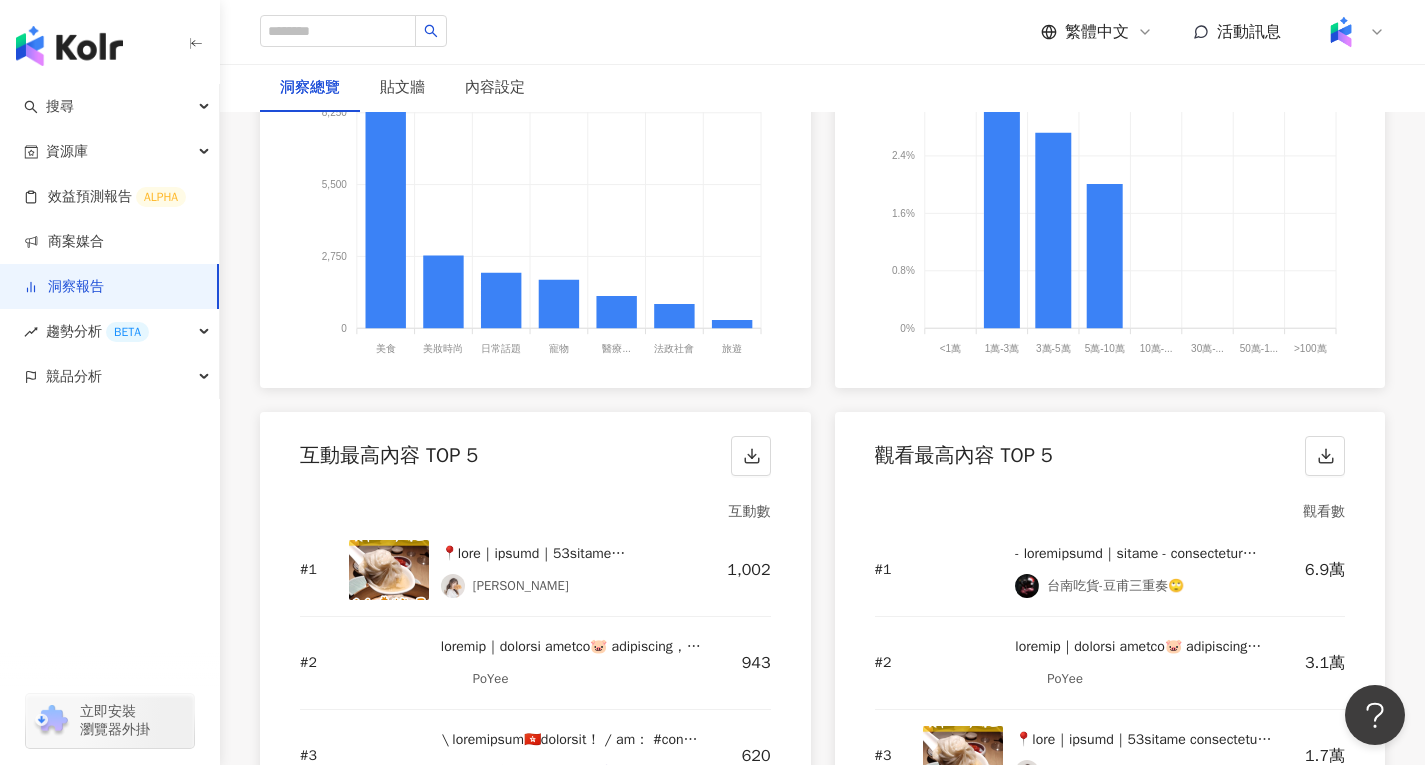 scroll, scrollTop: 2600, scrollLeft: 0, axis: vertical 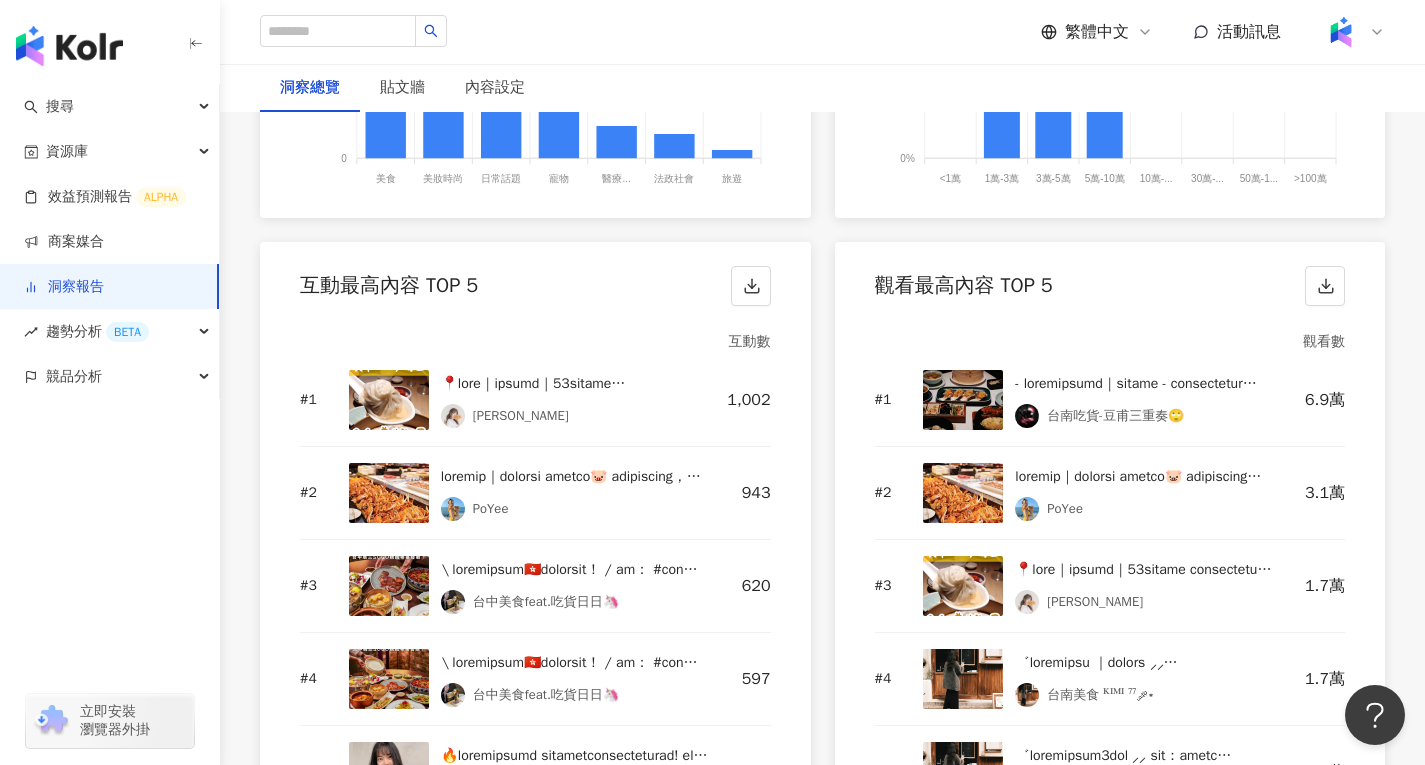 click at bounding box center (963, 493) 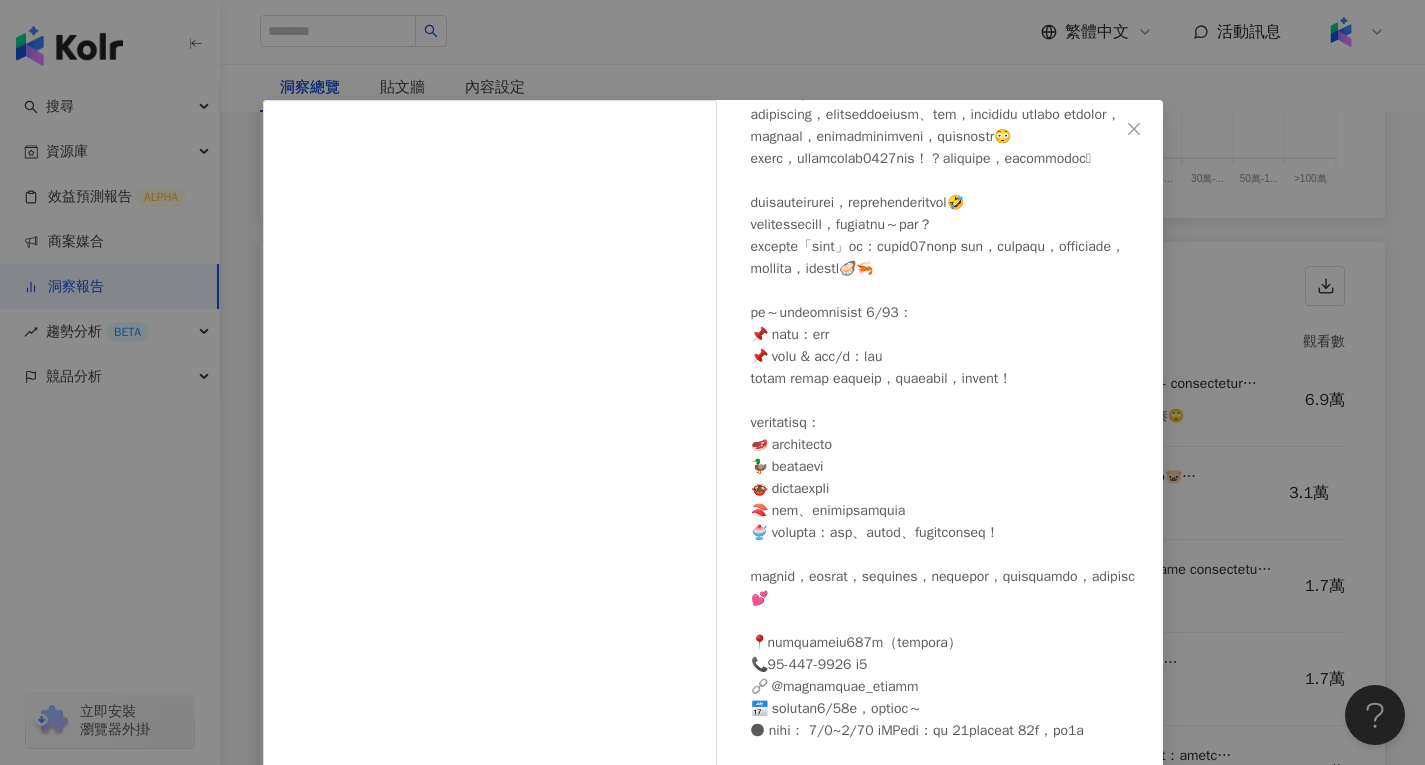 scroll, scrollTop: 323, scrollLeft: 0, axis: vertical 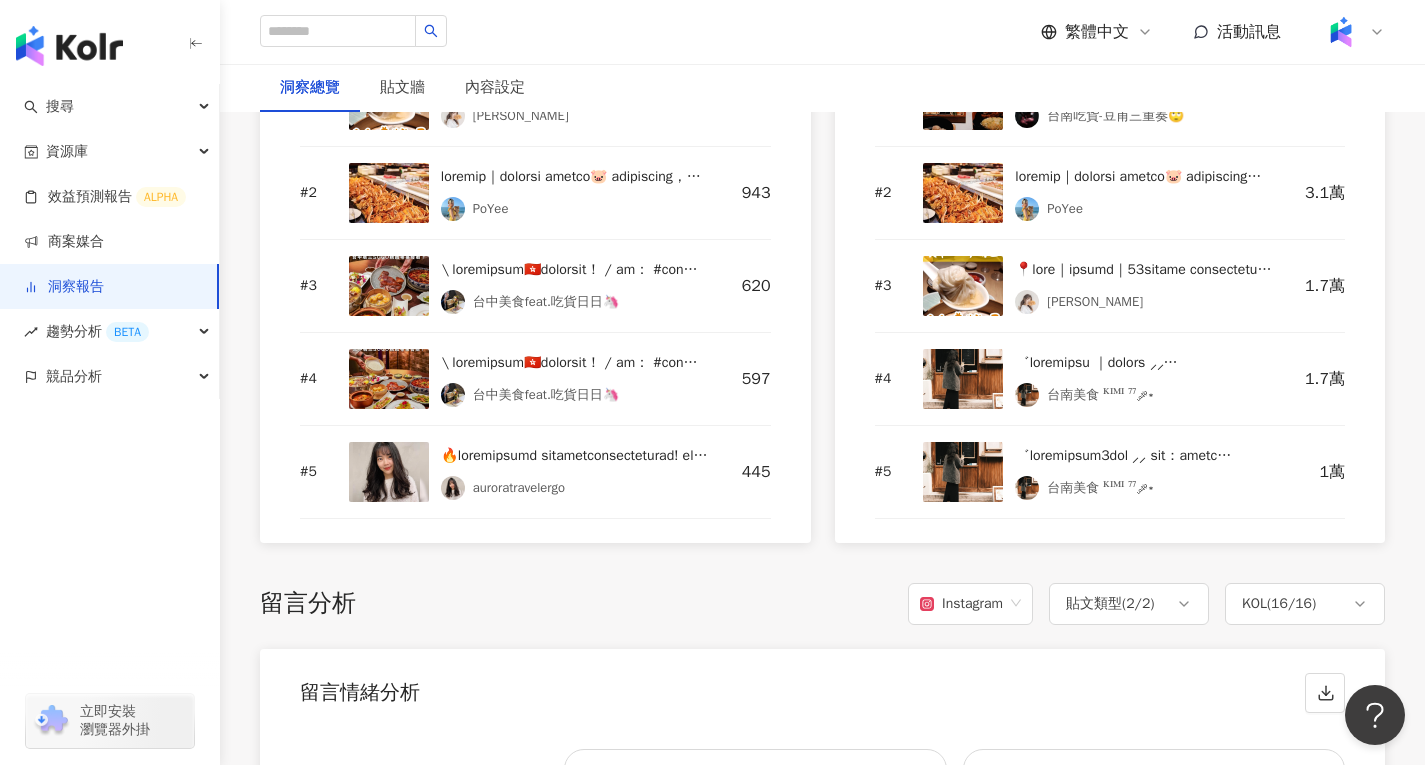 click at bounding box center (963, 379) 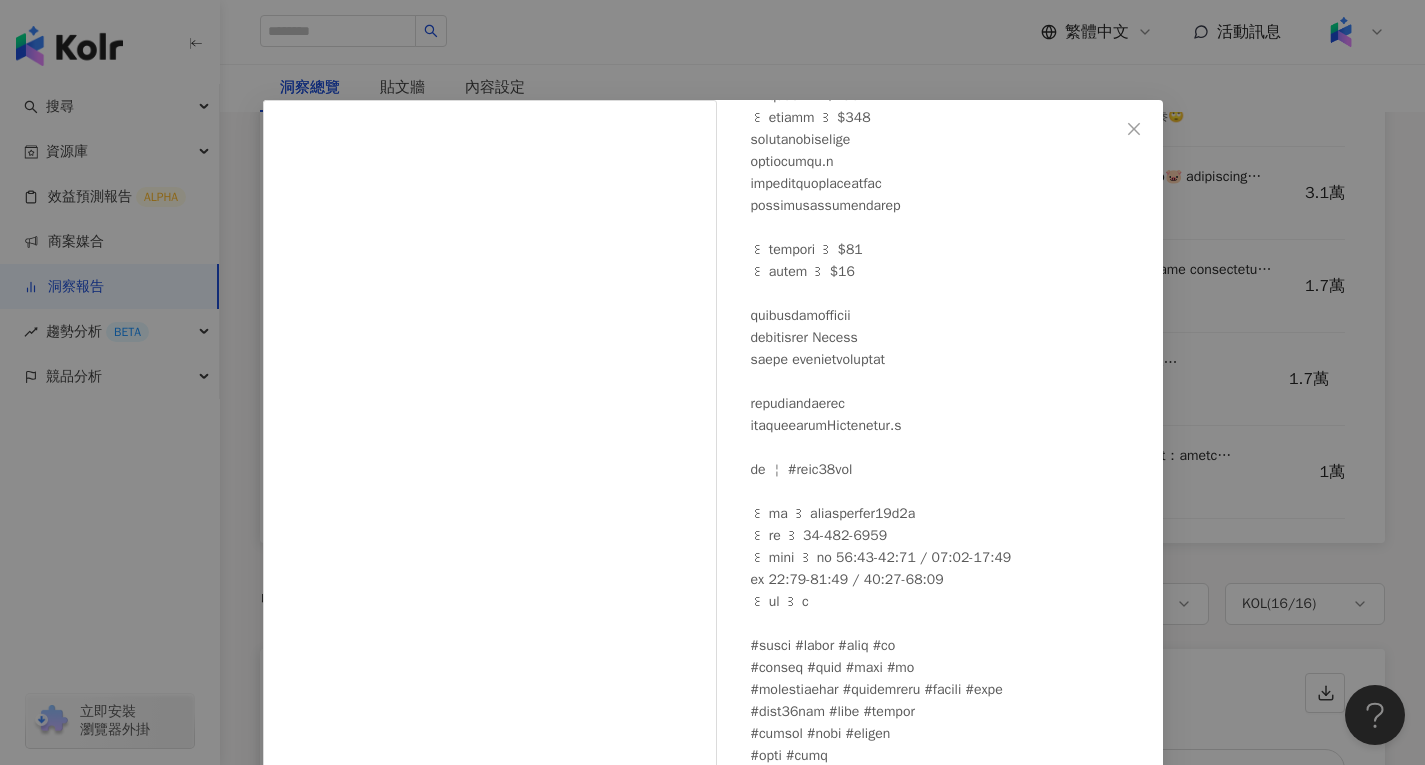 scroll, scrollTop: 1205, scrollLeft: 0, axis: vertical 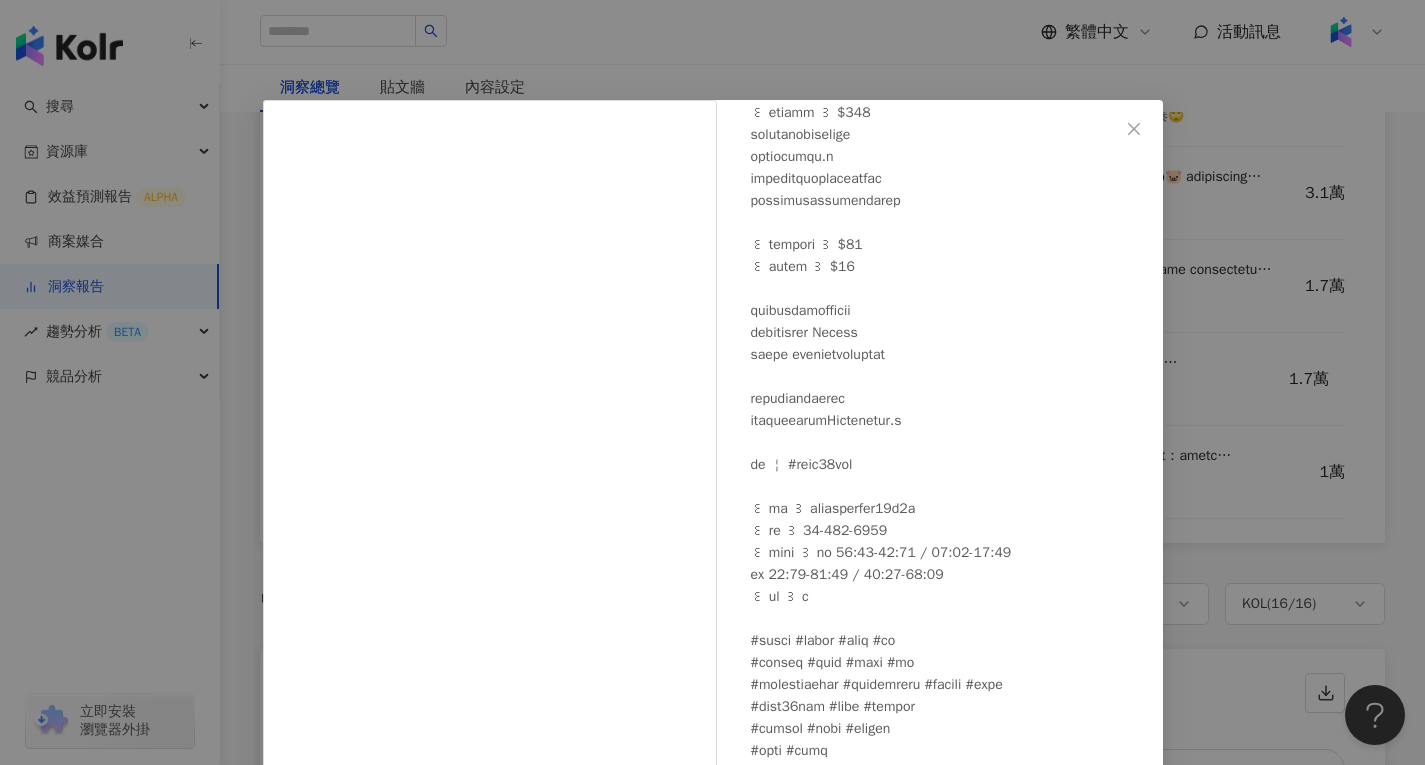 click on "台南美食 ᴷᴵᴹᴵ ⁷⁷ ༘⋆ 2025/6/27 隱藏 19 1.7萬 查看原始貼文" at bounding box center [712, 382] 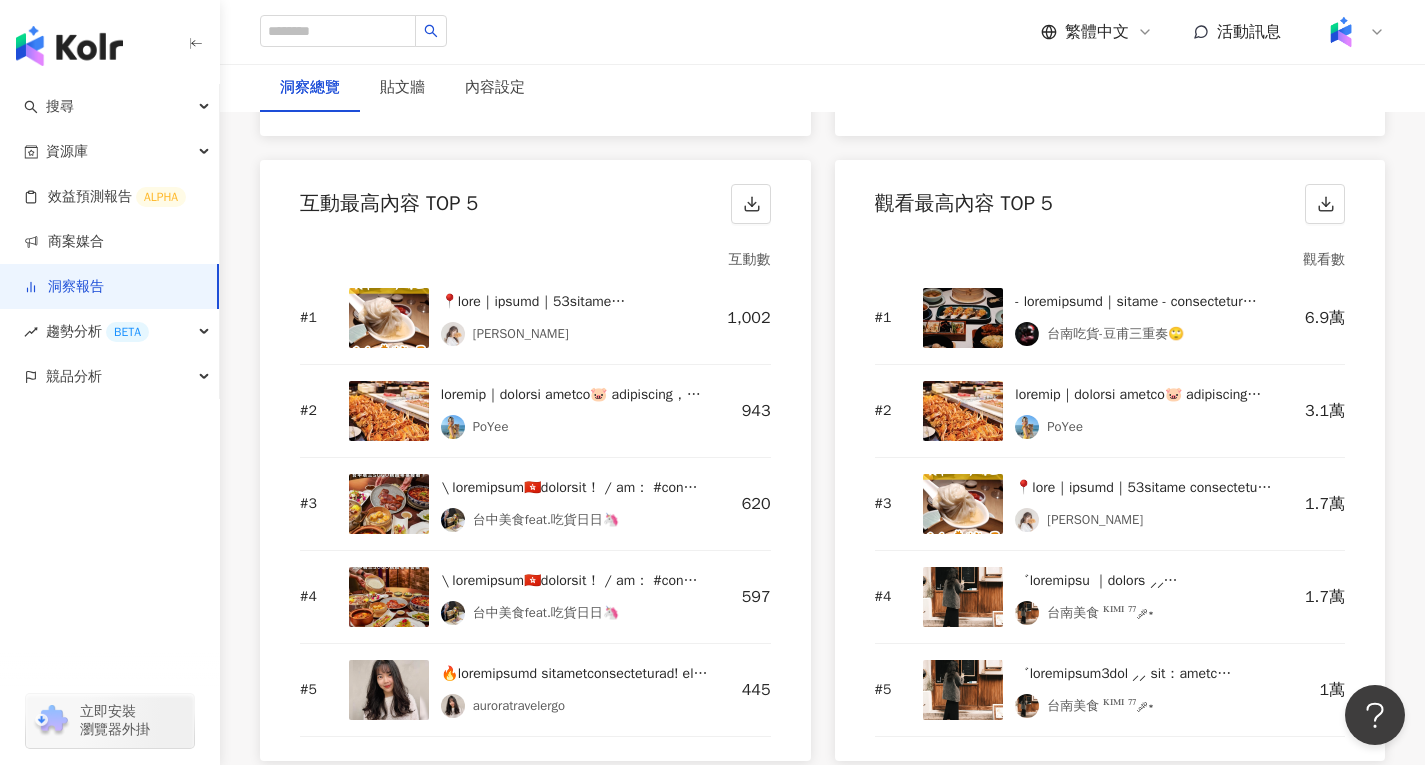 scroll, scrollTop: 2400, scrollLeft: 0, axis: vertical 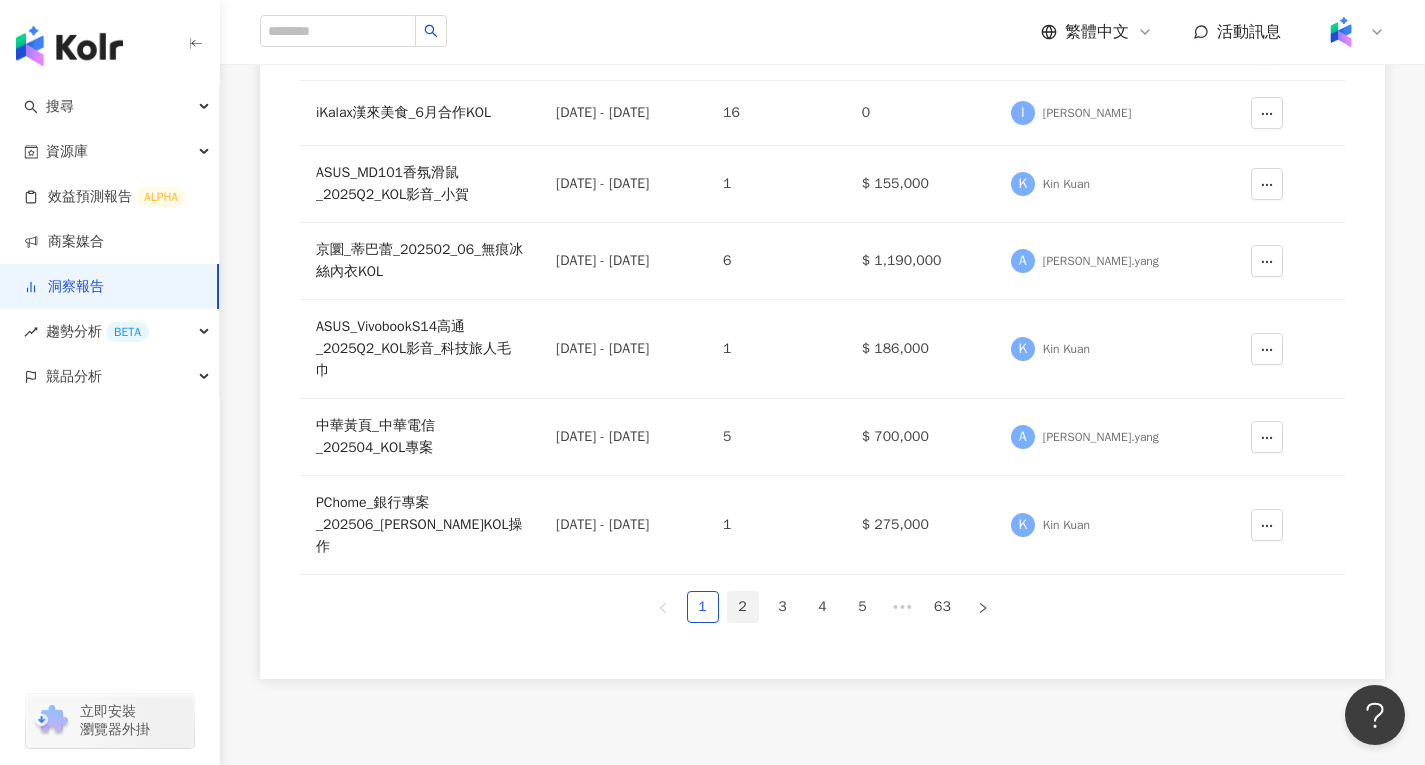 click on "2" at bounding box center [743, 607] 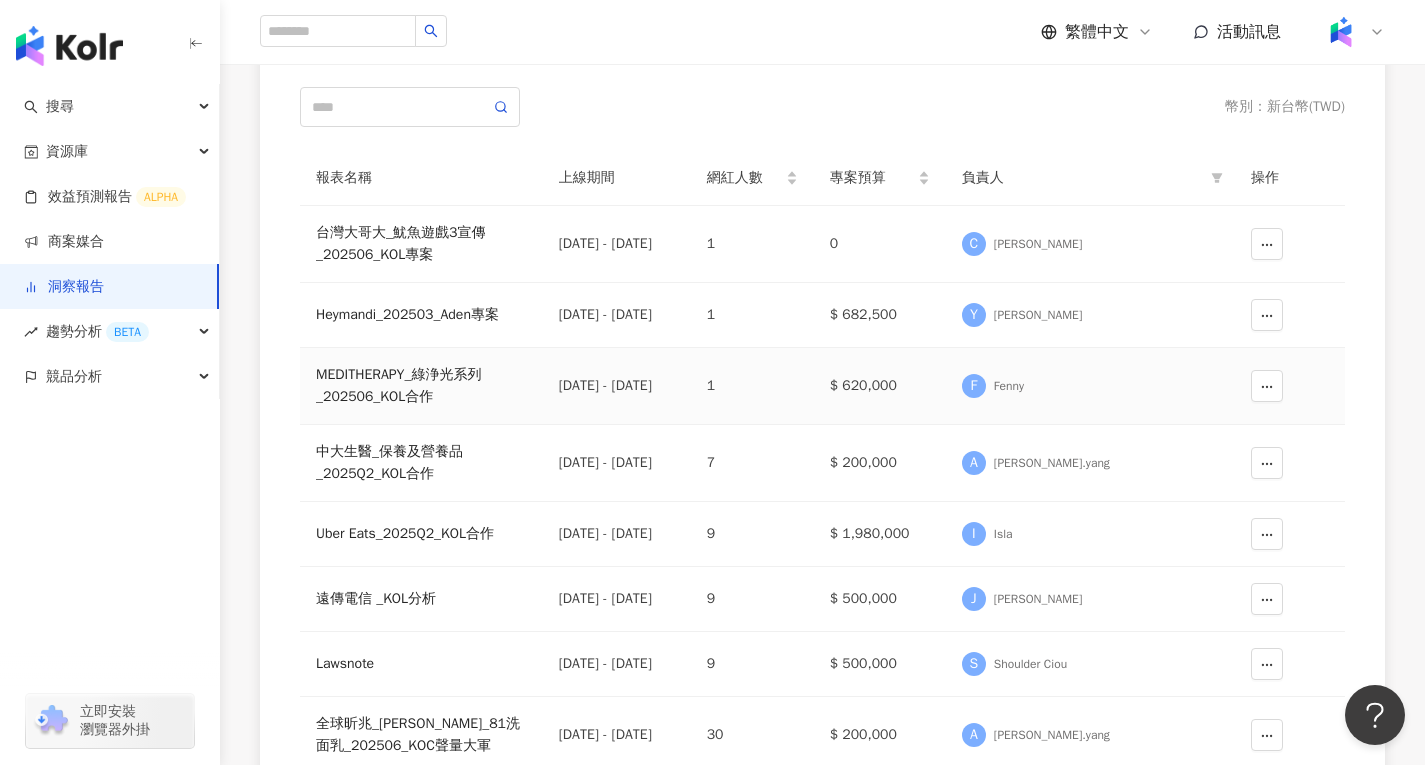 scroll, scrollTop: 200, scrollLeft: 0, axis: vertical 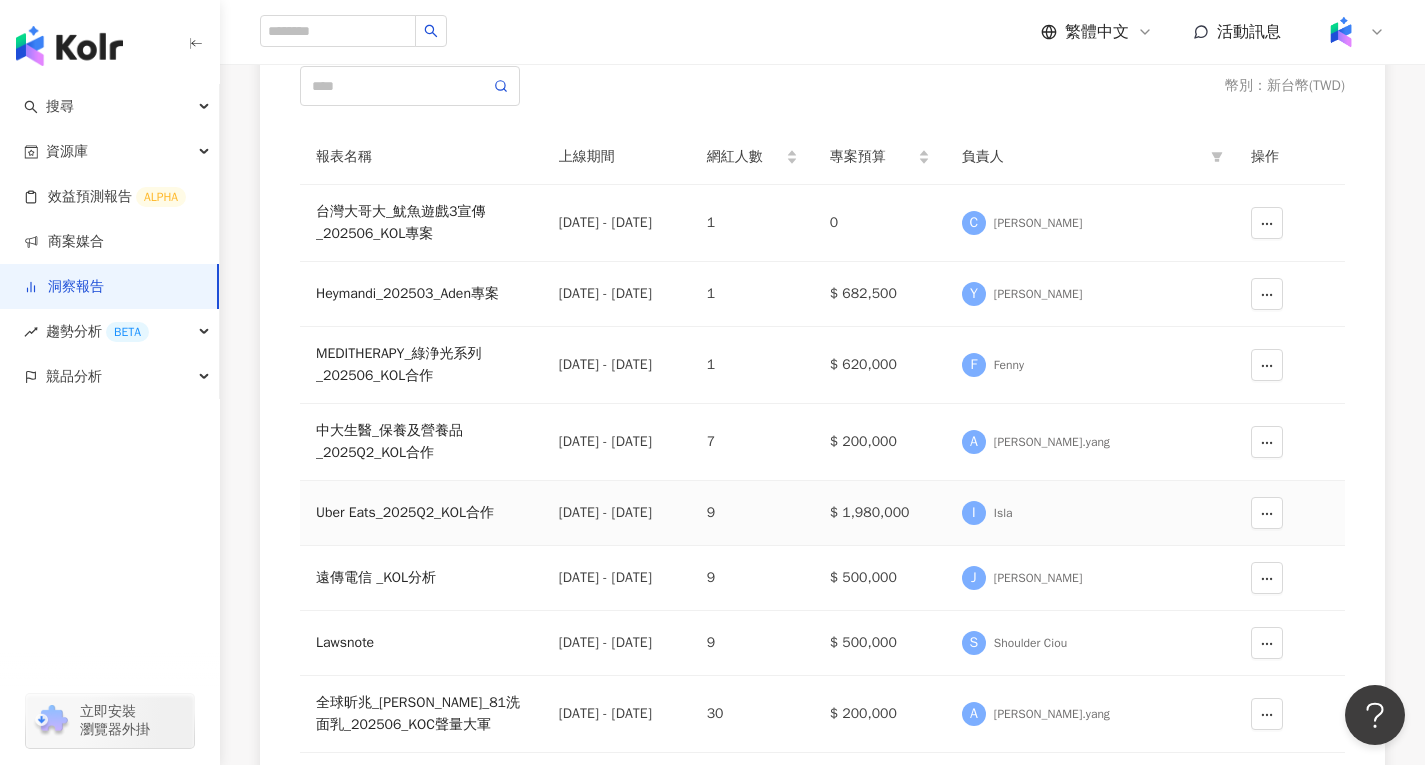 click on "Uber Eats_2025Q2_KOL合作" at bounding box center [421, 513] 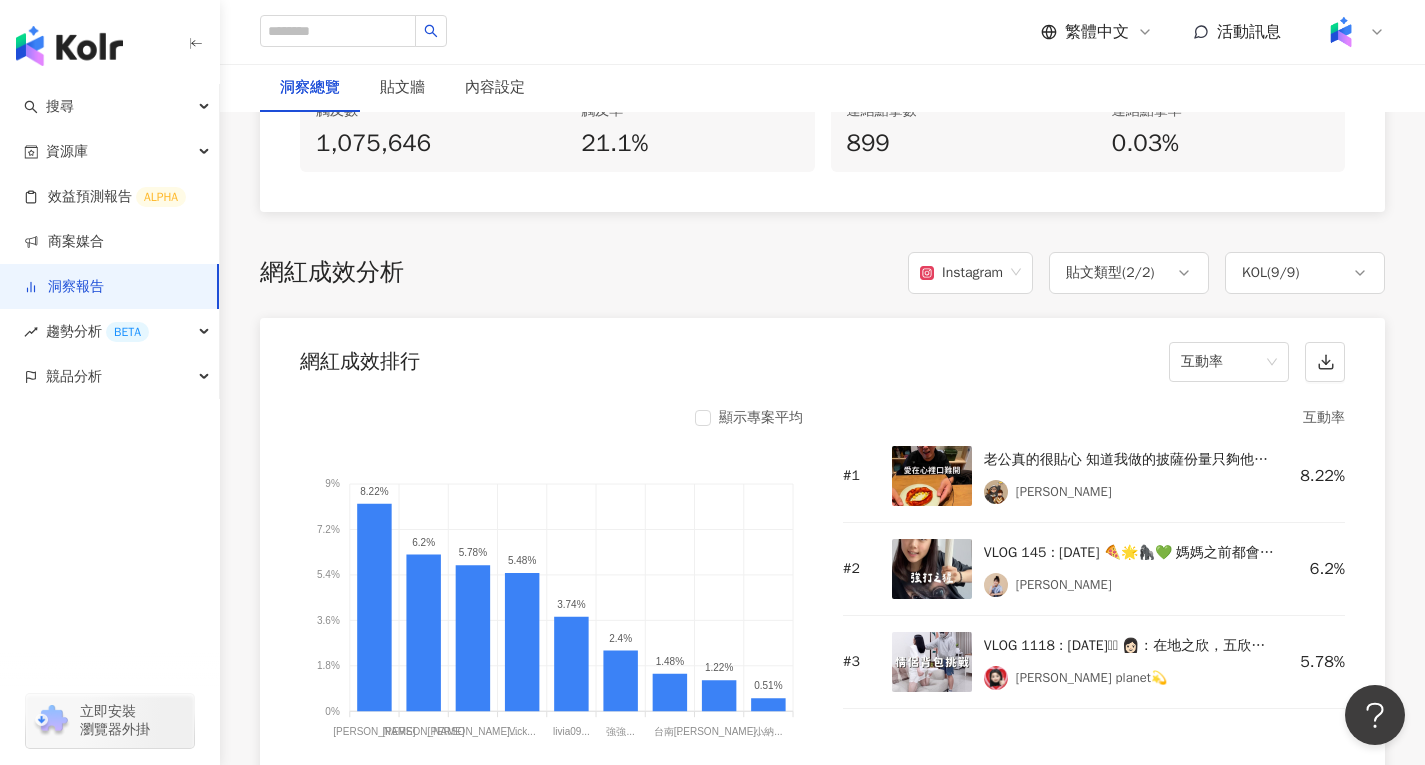 scroll, scrollTop: 1500, scrollLeft: 0, axis: vertical 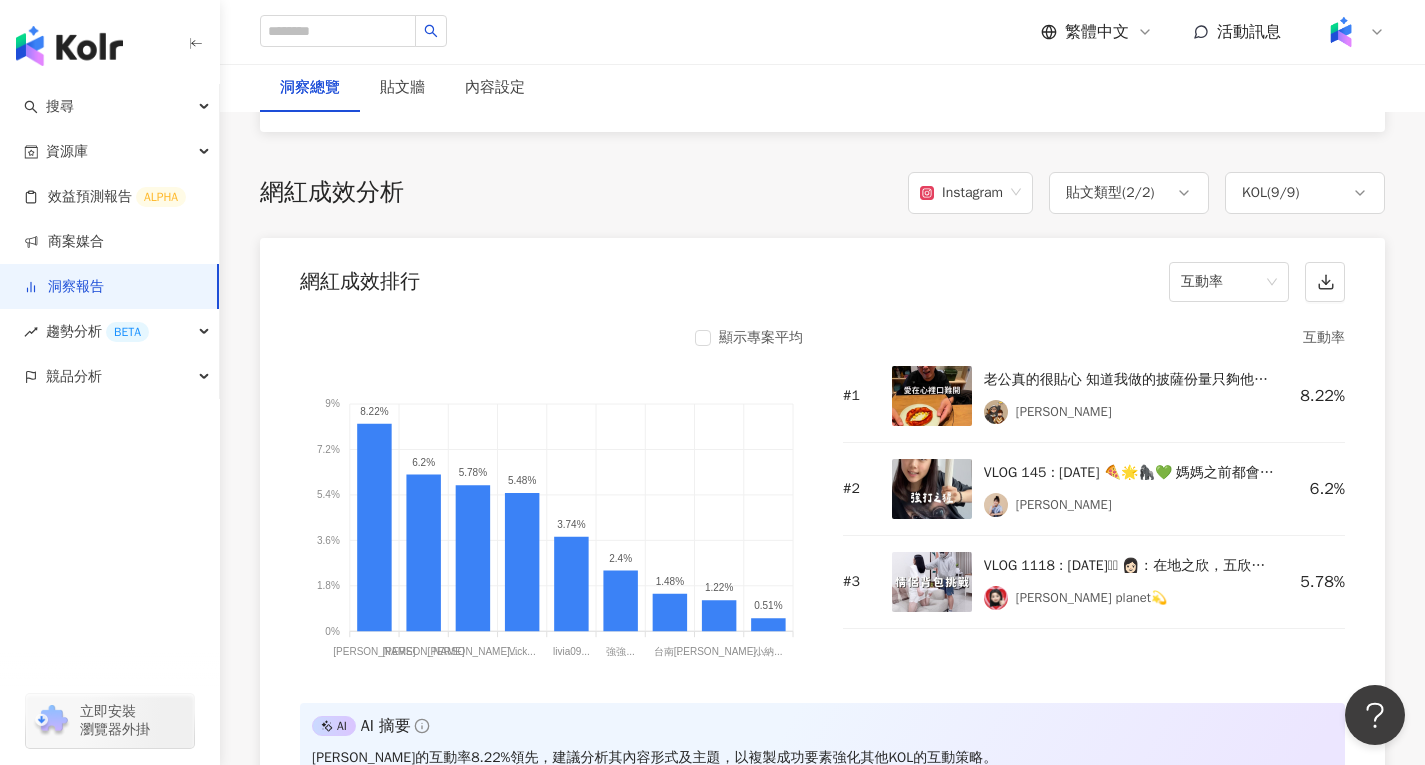 click at bounding box center [932, 489] 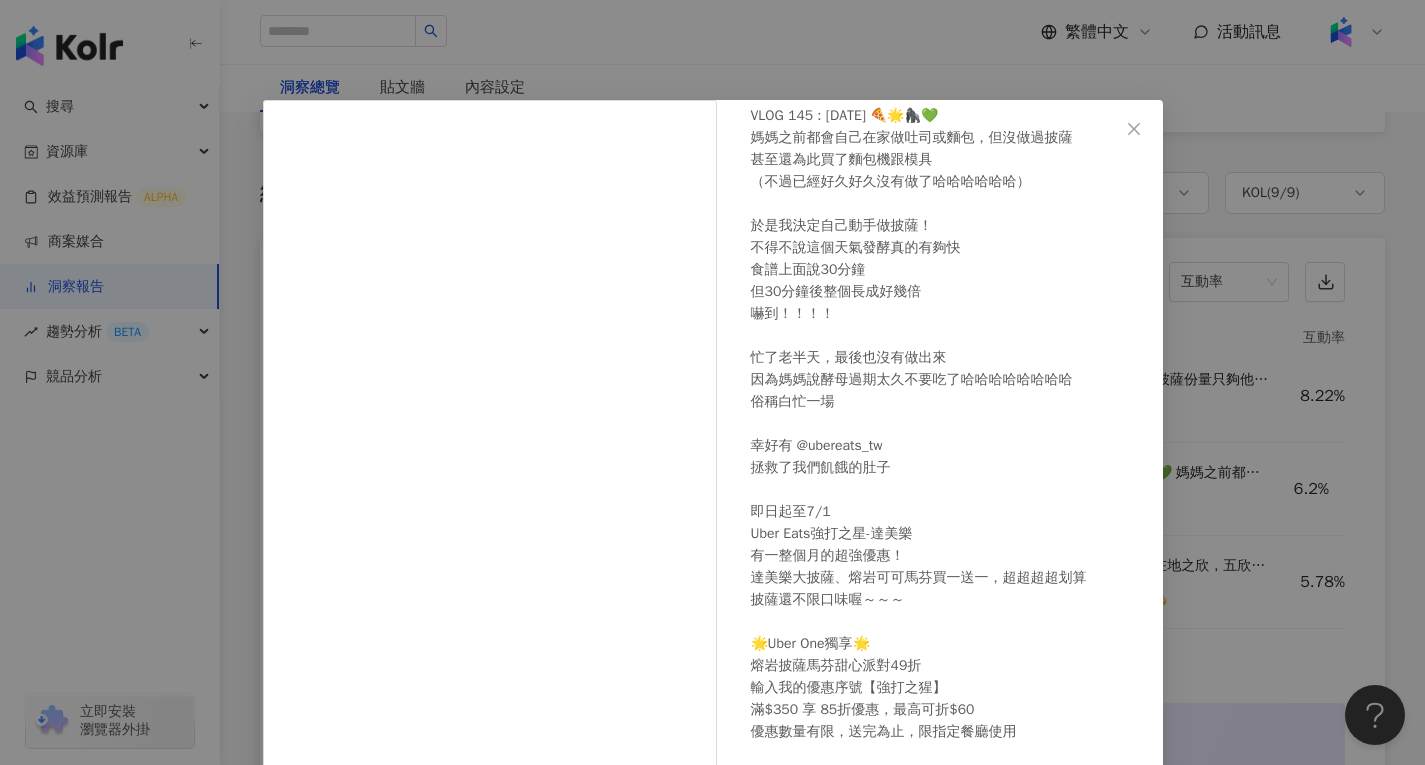 scroll, scrollTop: 103, scrollLeft: 0, axis: vertical 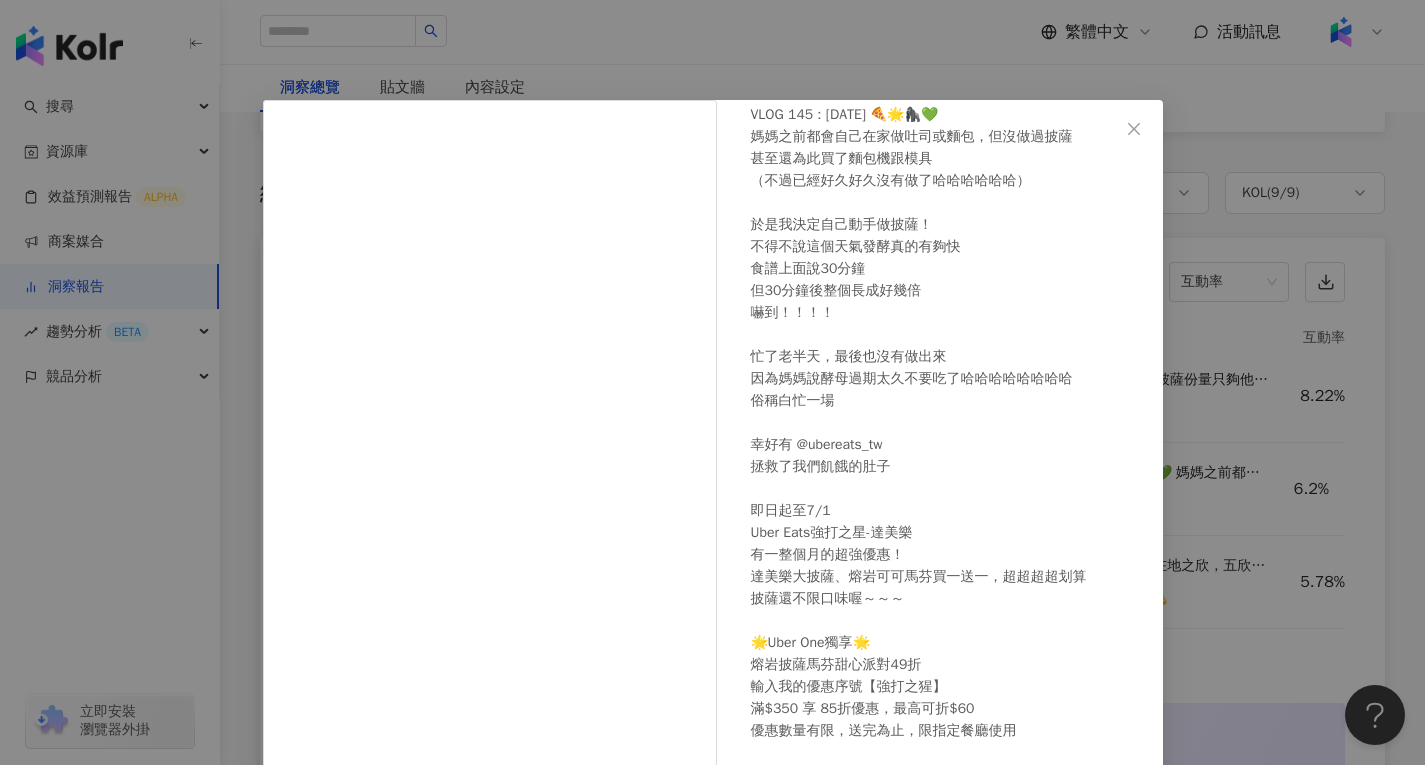 click on "林妤襄 2025/6/4 VLOG 145 : 2025/06/04 🍕🌟🦍💚
媽媽之前都會自己在家做吐司或麵包，但沒做過披薩
甚至還為此買了麵包機跟模具
（不過已經好久好久沒有做了哈哈哈哈哈哈）
於是我決定自己動手做披薩！
不得不說這個天氣發酵真的有夠快
食譜上面說30分鐘
但30分鐘後整個長成好幾倍
嚇到！！！！
忙了老半天，最後也沒有做出來
因為媽媽說酵母過期太久不要吃了哈哈哈哈哈哈哈哈
俗稱白忙一場
幸好有 @ubereats_tw
拯救了我們飢餓的肚子
即日起至7/1
Uber Eats強打之星-達美樂
有一整個月的超強優惠！
達美樂大披薩、熔岩可可馬芬買一送一，超超超超划算
披薩還不限口味喔～～～
🌟Uber One獨享🌟
熔岩披薩馬芬甜心派對49折
輸入我的優惠序號【強打之猩】
滿$350 享 85折優惠，最高可折$60
優惠數量有限，送完為止，限指定餐廳使用
#UberEats #強打之星 #達美樂 9,343 65" at bounding box center (712, 382) 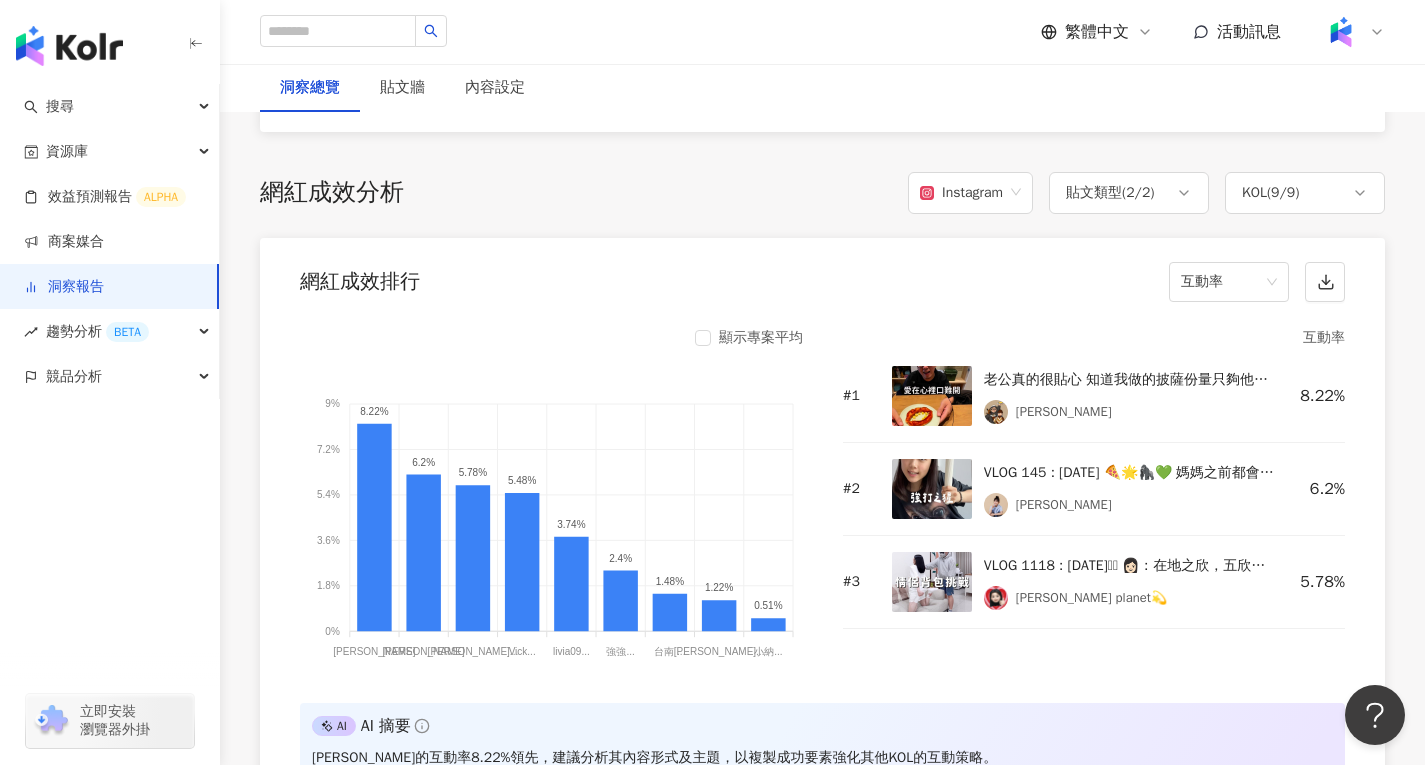 click at bounding box center (932, 582) 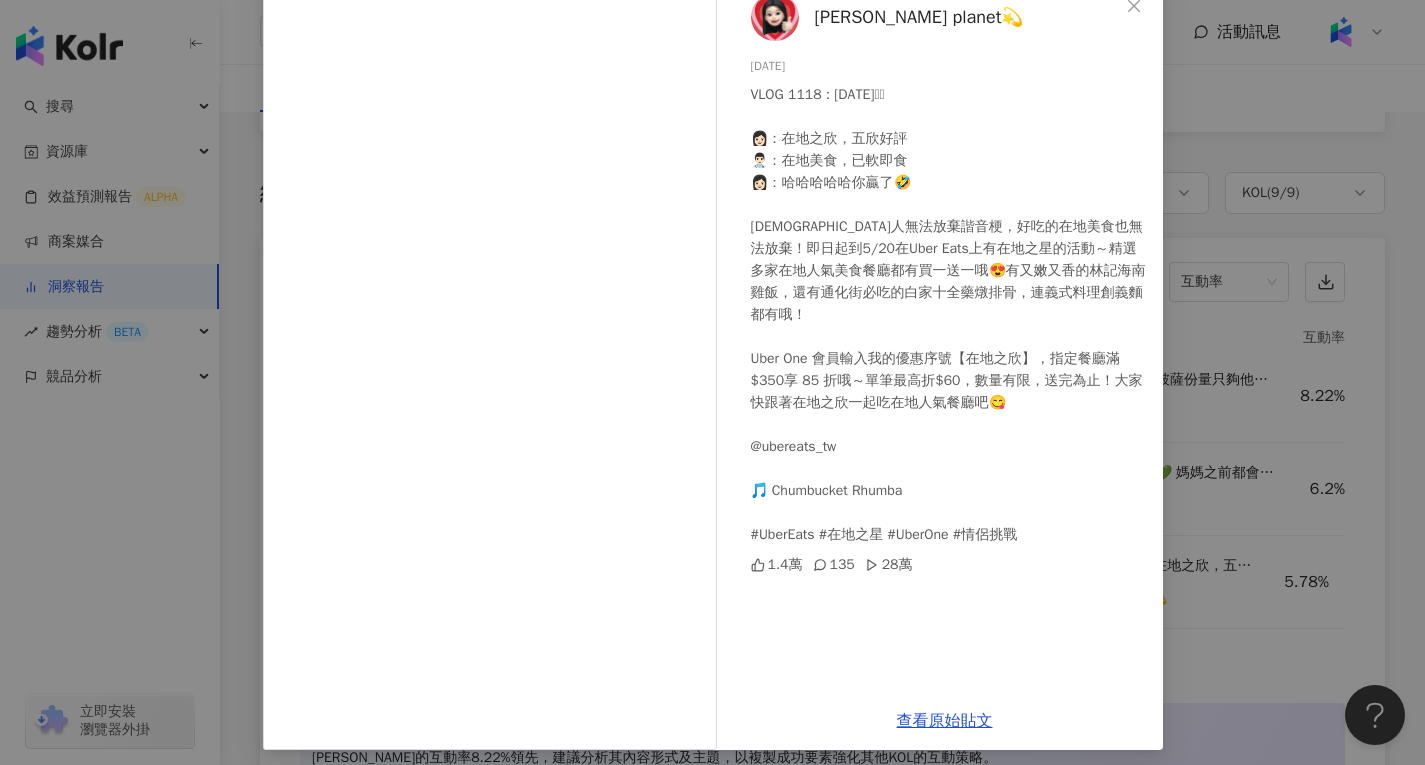 scroll, scrollTop: 132, scrollLeft: 0, axis: vertical 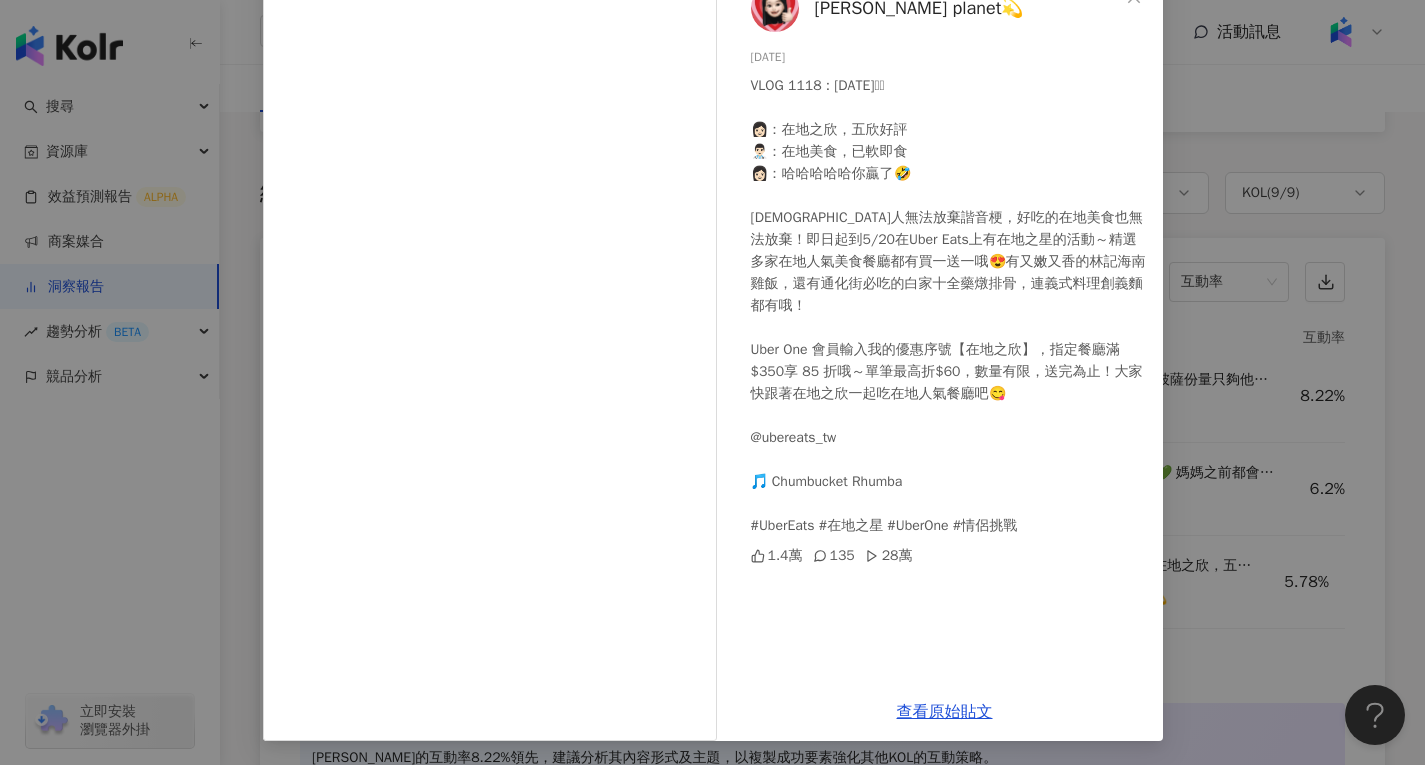 click on "李欣Lee’s planet💫 2025/4/27 VLOG 1118 : 2025/04/26🫶🏻
👩🏻：在地之欣，五欣好評
👨🏻‍⚕️：在地美食，已軟即食
👩🏻：哈哈哈哈哈你贏了🤣
台灣人無法放棄諧音梗，好吃的在地美食也無法放棄！即日起到5/20在Uber Eats上有在地之星的活動～精選多家在地人氣美食餐廳都有買一送一哦😍有又嫩又香的林記海南雞飯，還有通化街必吃的白家十全藥燉排骨，連義式料理創義麵都有哦！
Uber One 會員輸入我的優惠序號【在地之欣】，指定餐廳滿$350享 85 折哦～單筆最高折$60，數量有限，送完為止！大家快跟著在地之欣一起吃在地人氣餐廳吧😋
@ubereats_tw
🎵 Chumbucket Rhumba
#UberEats  #在地之星 #UberOne #情侶挑戰 1.4萬 135 28萬 查看原始貼文" at bounding box center [712, 382] 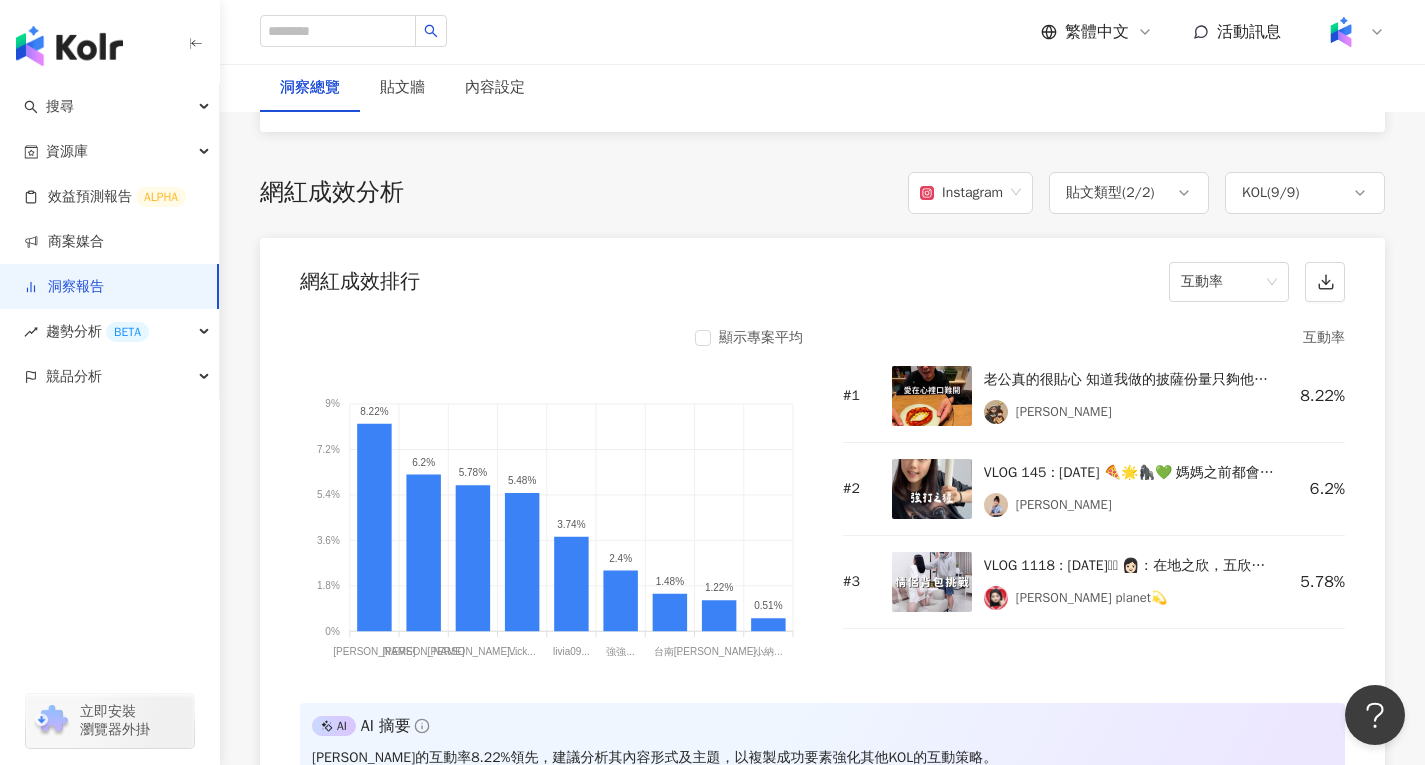 click at bounding box center [932, 396] 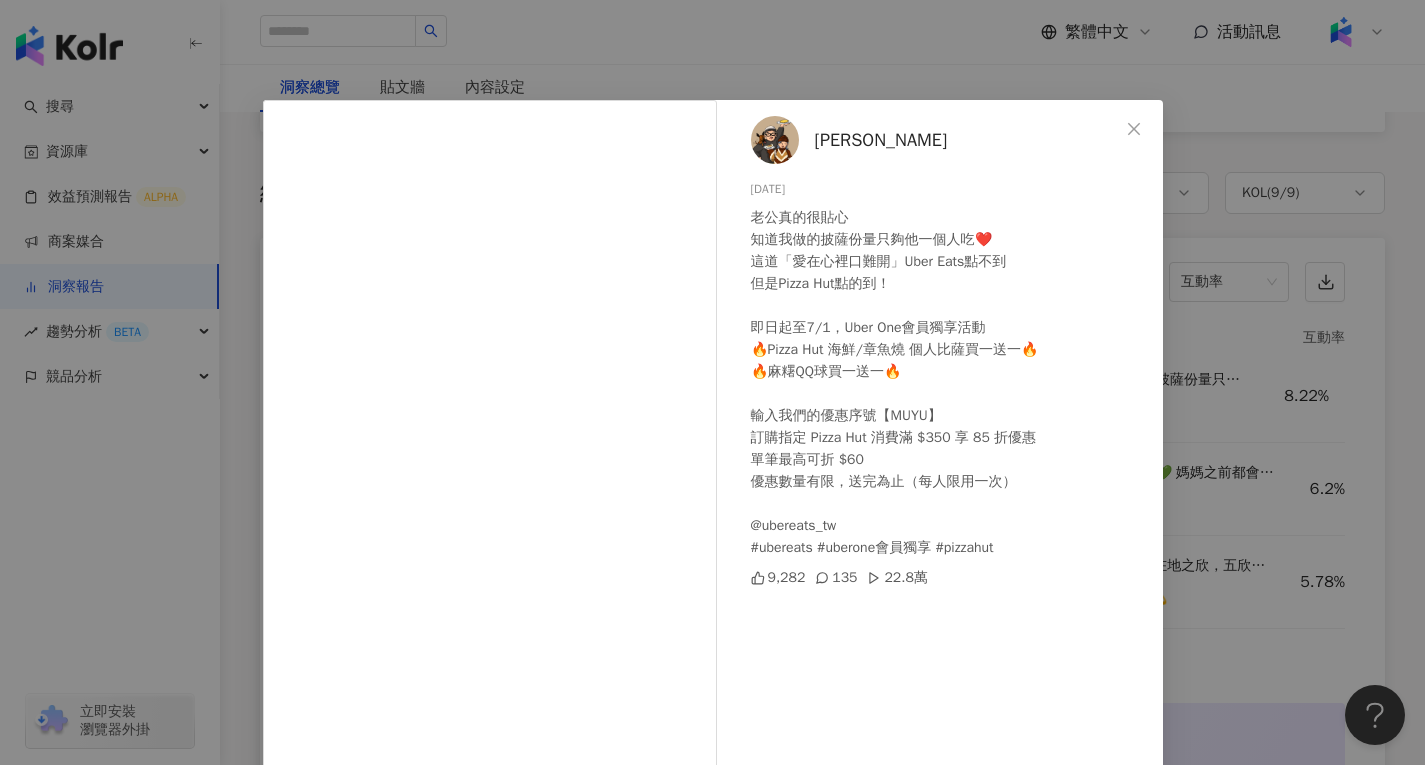 click on "木俞娘娘 2025/6/19 老公真的很貼心
知道我做的披薩份量只夠他一個人吃❤️
這道「愛在心裡口難開」Uber Eats點不到
但是Pizza Hut點的到！
即日起至7/1，Uber One會員獨享活動
🔥Pizza Hut 海鮮/章魚燒 個人比薩買一送一🔥
🔥麻糬QQ球買一送一🔥
輸入我們的優惠序號【MUYU】
訂購指定 Pizza Hut 消費滿 $350 享 85 折優惠
單筆最高可折 $60
優惠數量有限，送完為止（每人限用一次）
@ubereats_tw
#ubereats #uberone會員獨享 #pizzahut 9,282 135 22.8萬 查看原始貼文" at bounding box center (712, 382) 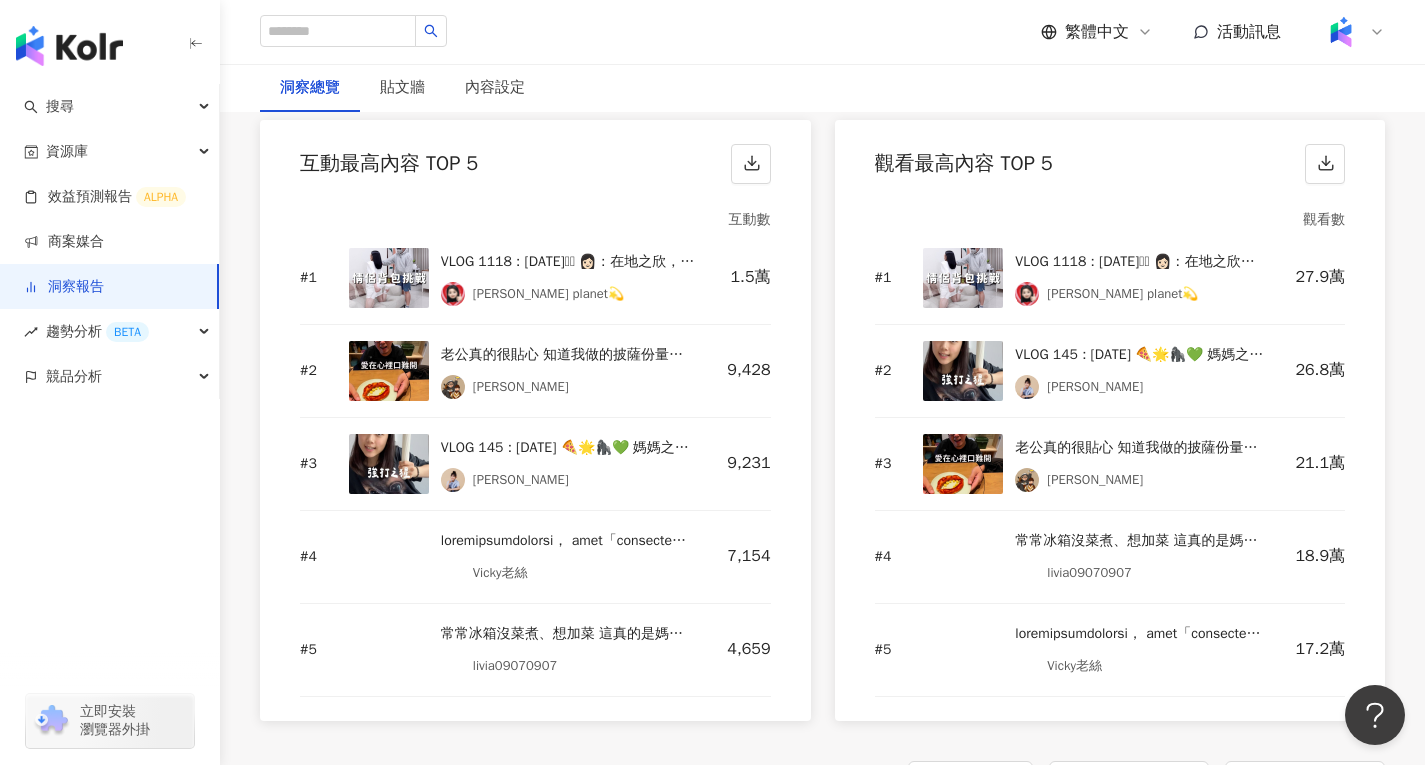 scroll, scrollTop: 2800, scrollLeft: 0, axis: vertical 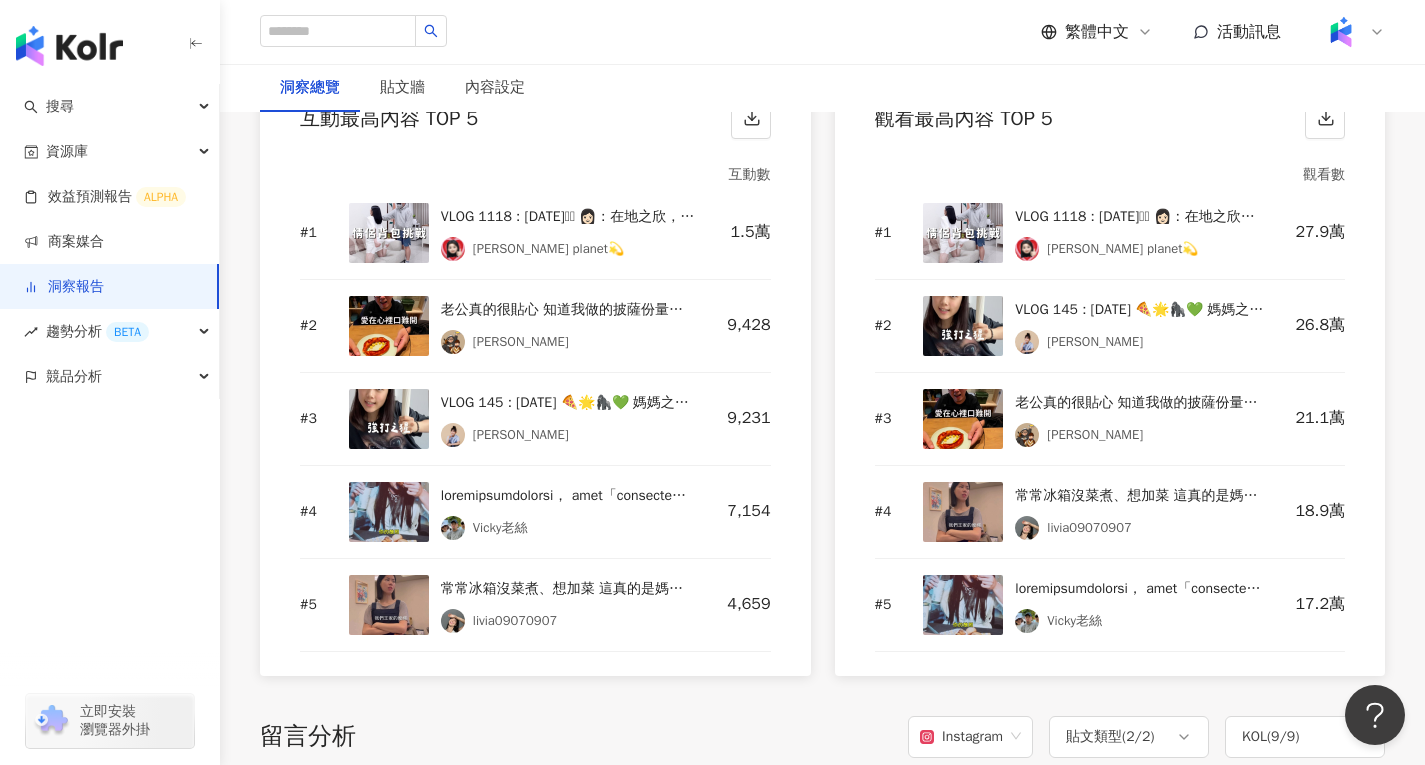 click at bounding box center [389, 512] 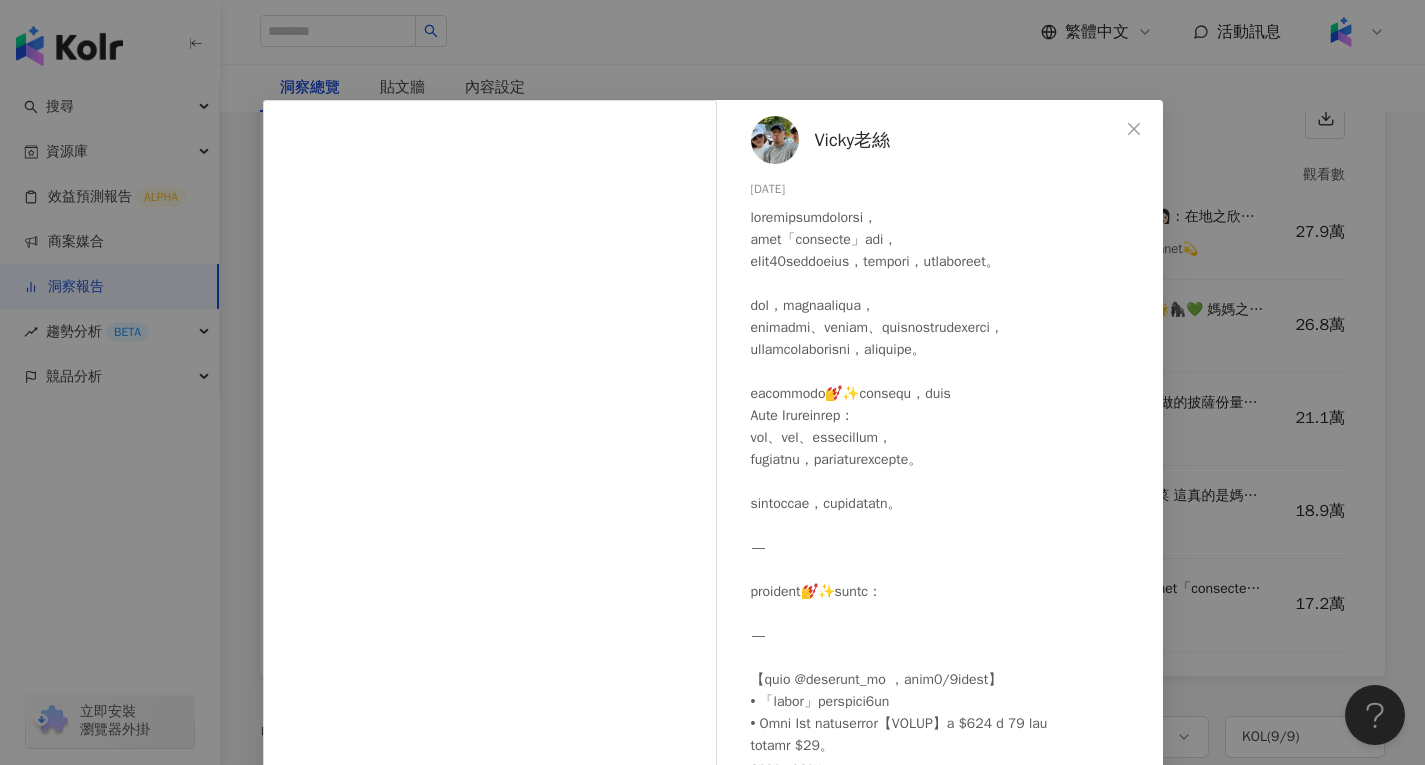 scroll, scrollTop: 103, scrollLeft: 0, axis: vertical 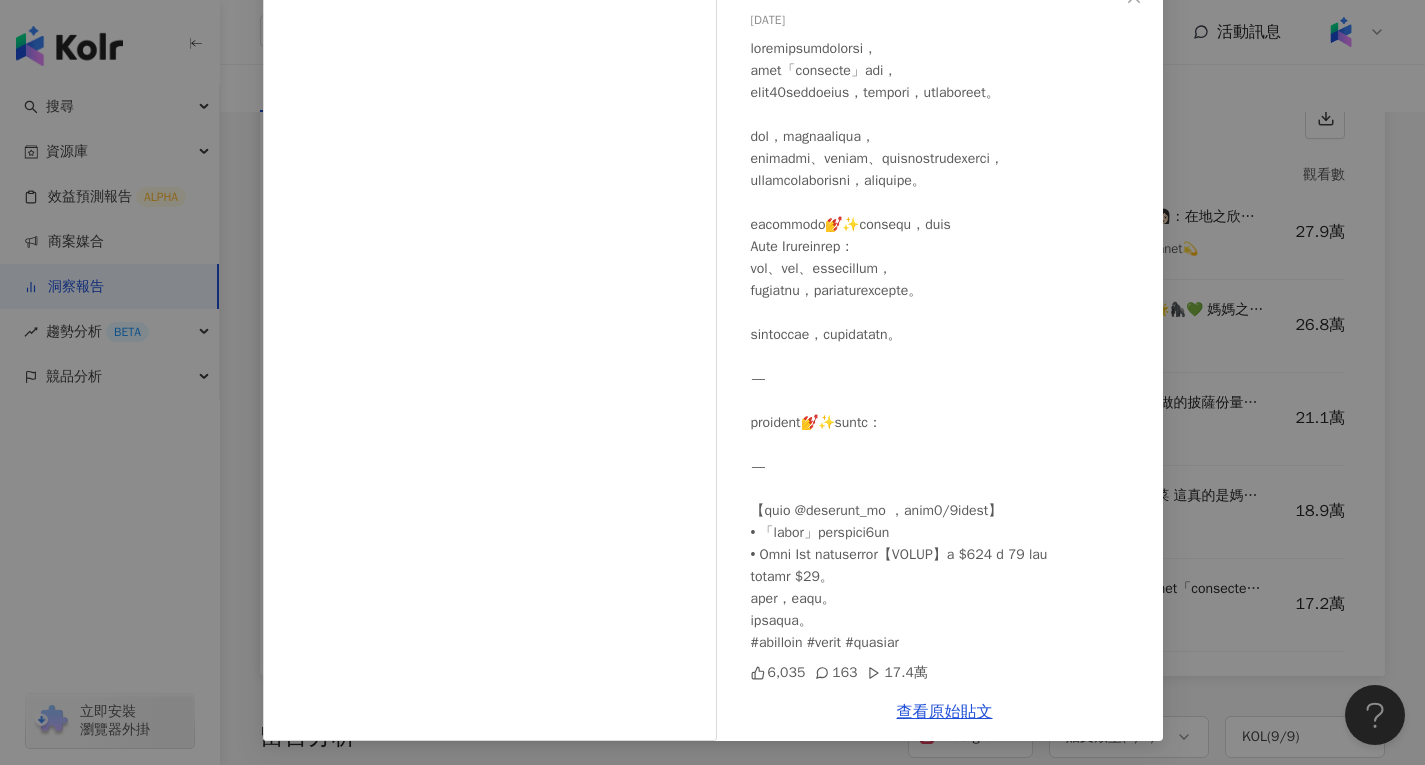 drag, startPoint x: 1275, startPoint y: 495, endPoint x: 937, endPoint y: 496, distance: 338.00146 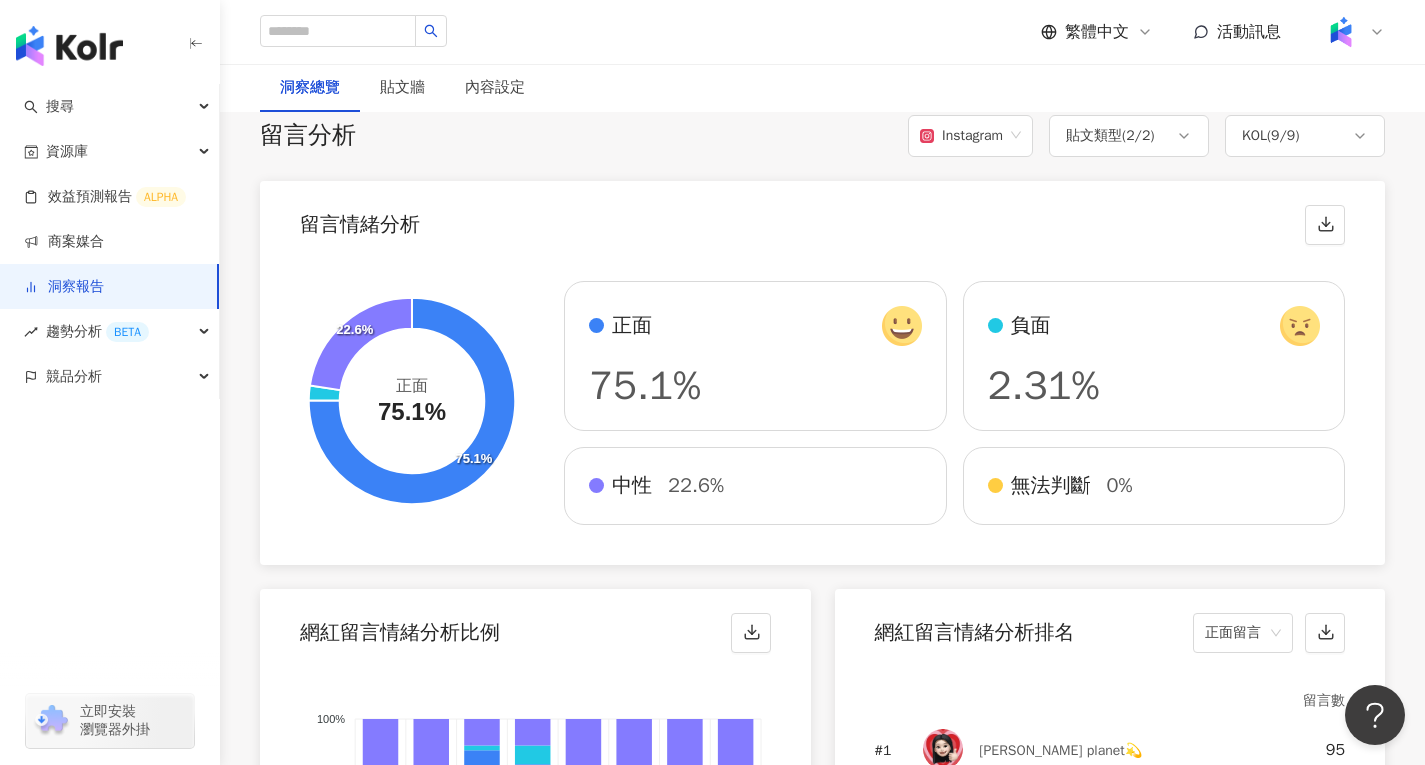 scroll, scrollTop: 3700, scrollLeft: 0, axis: vertical 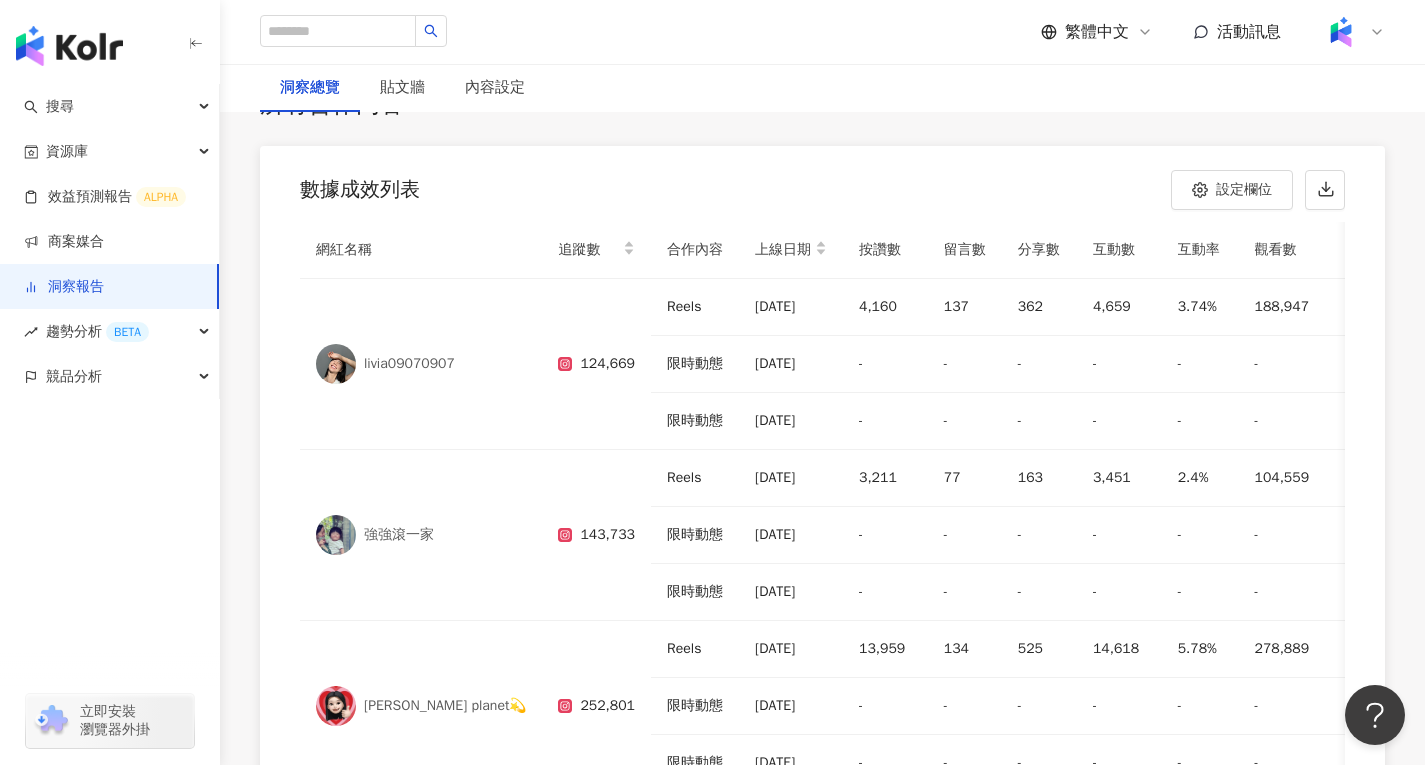 click on "數據成效列表 設定欄位" at bounding box center (822, 184) 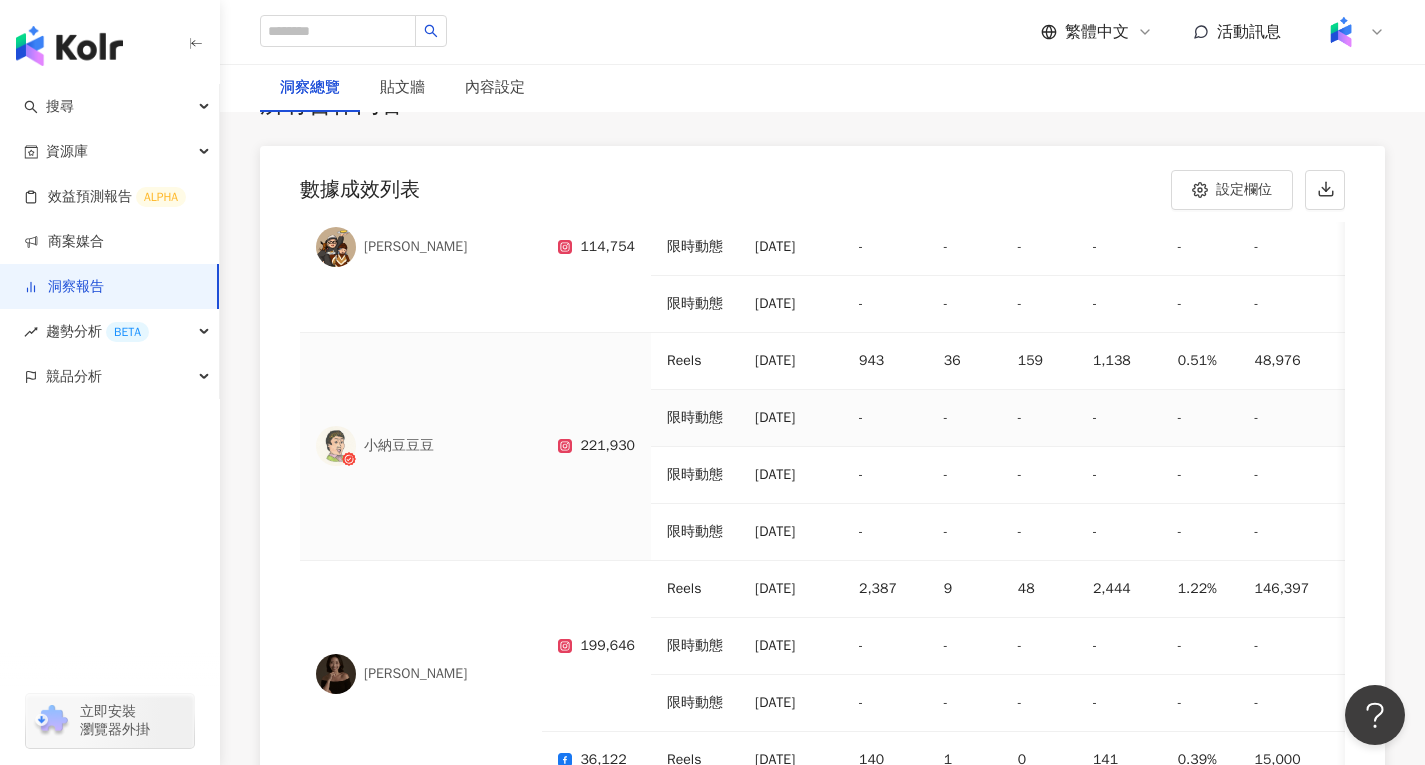 scroll, scrollTop: 1237, scrollLeft: 0, axis: vertical 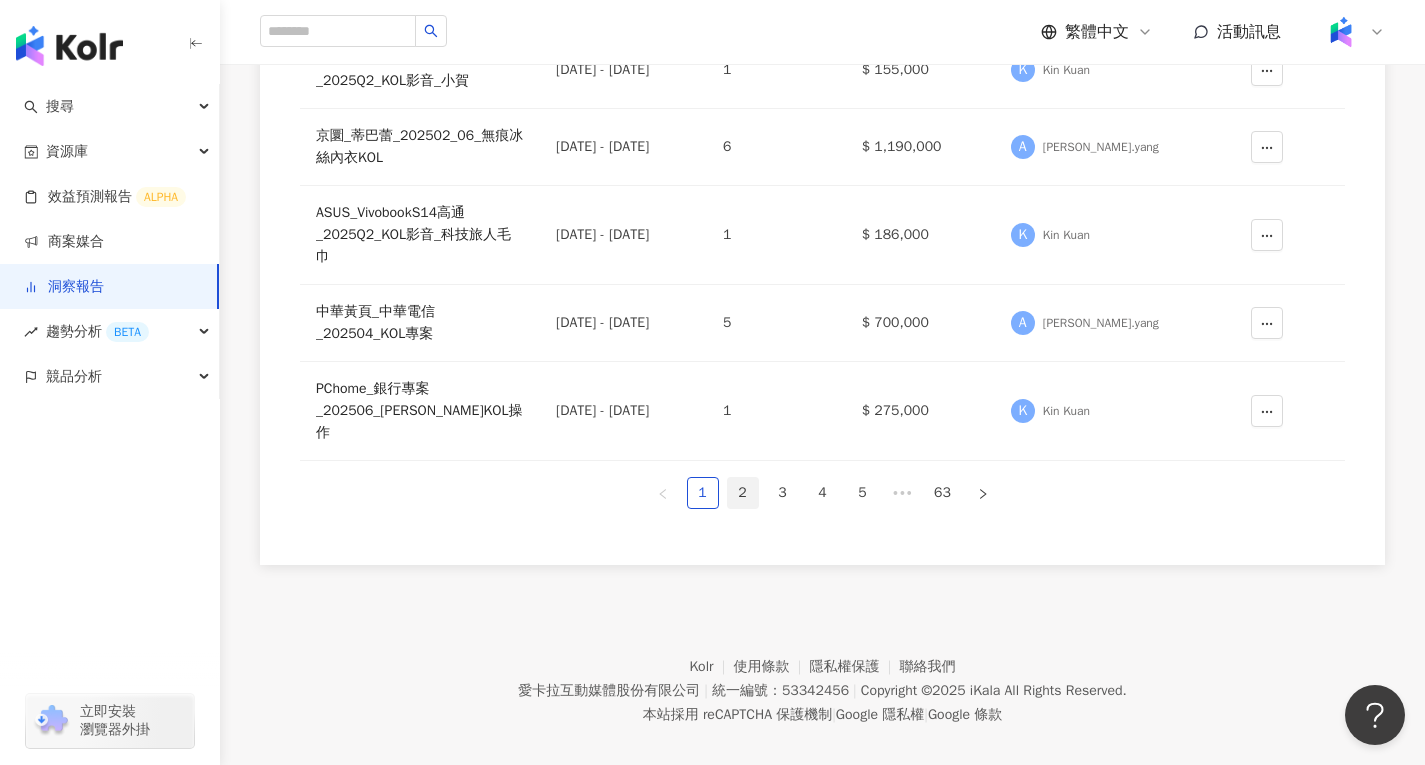 click on "2" at bounding box center [743, 493] 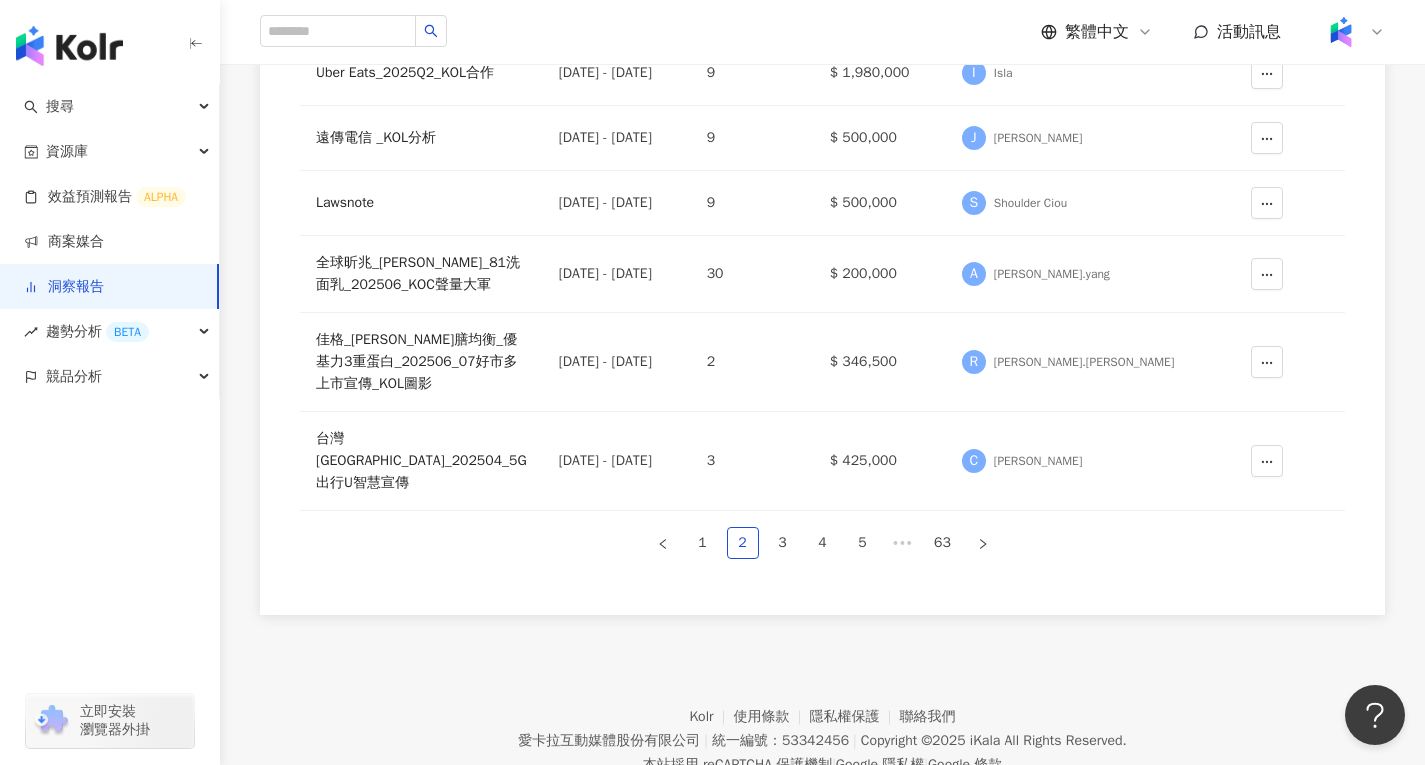 scroll, scrollTop: 590, scrollLeft: 0, axis: vertical 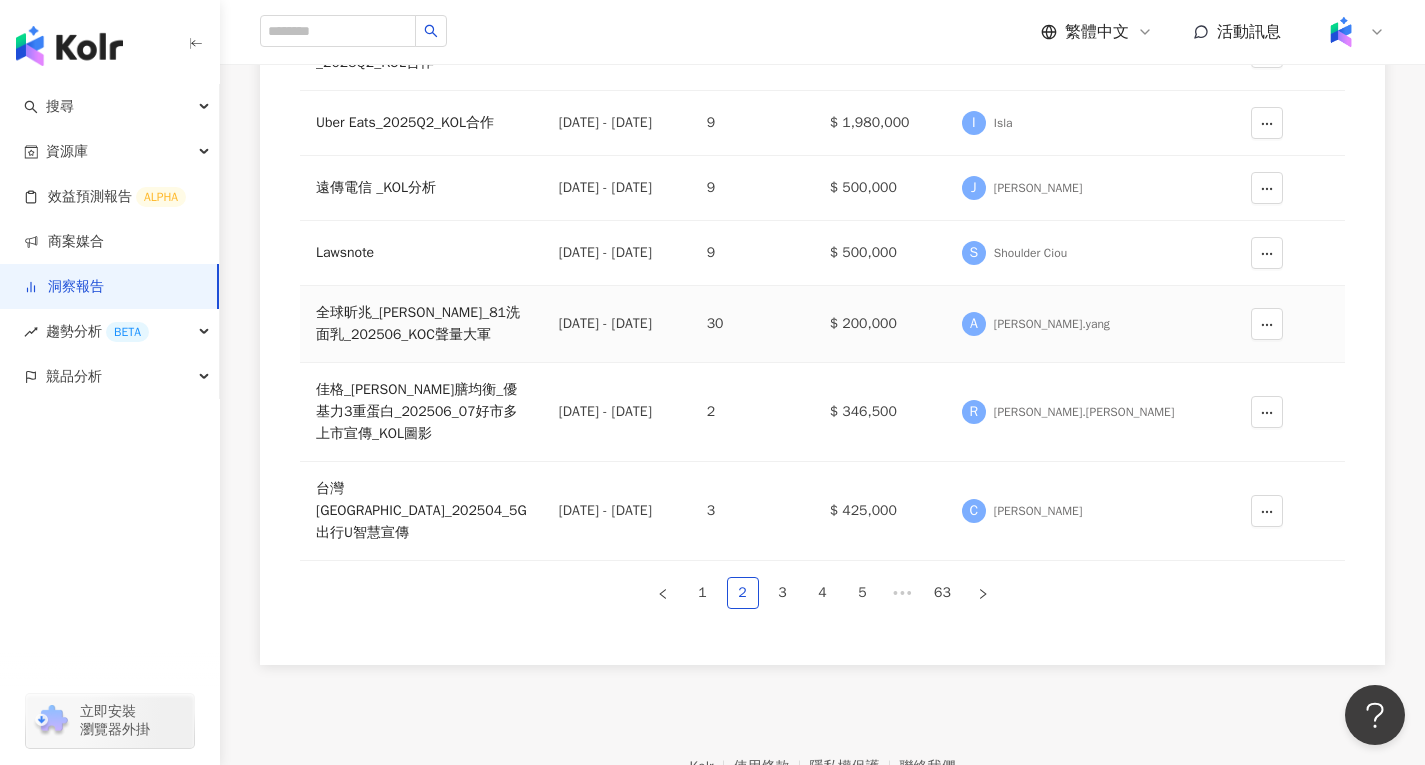click on "全球昕兆_婕洛妮絲_81洗面乳_202506_KOC聲量大軍" at bounding box center (421, 324) 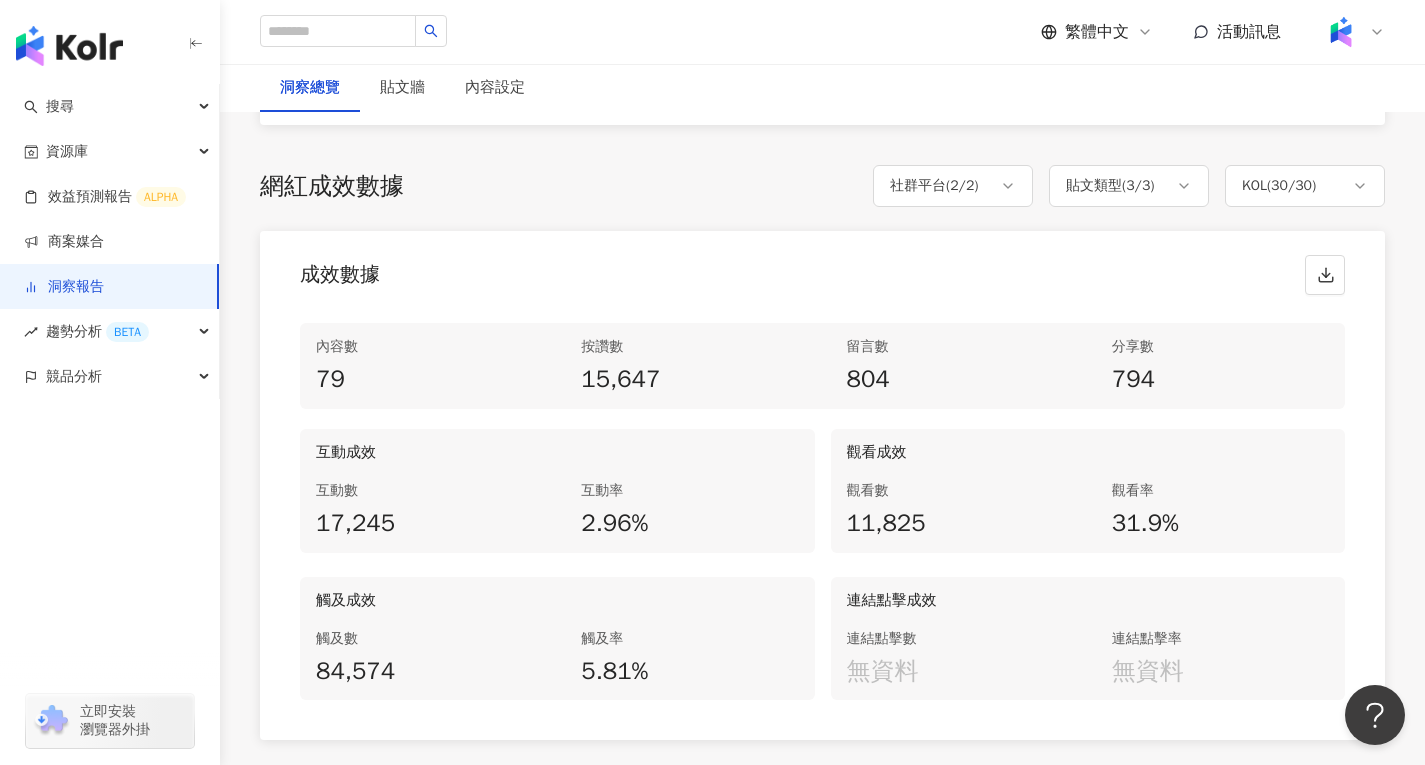 scroll, scrollTop: 900, scrollLeft: 0, axis: vertical 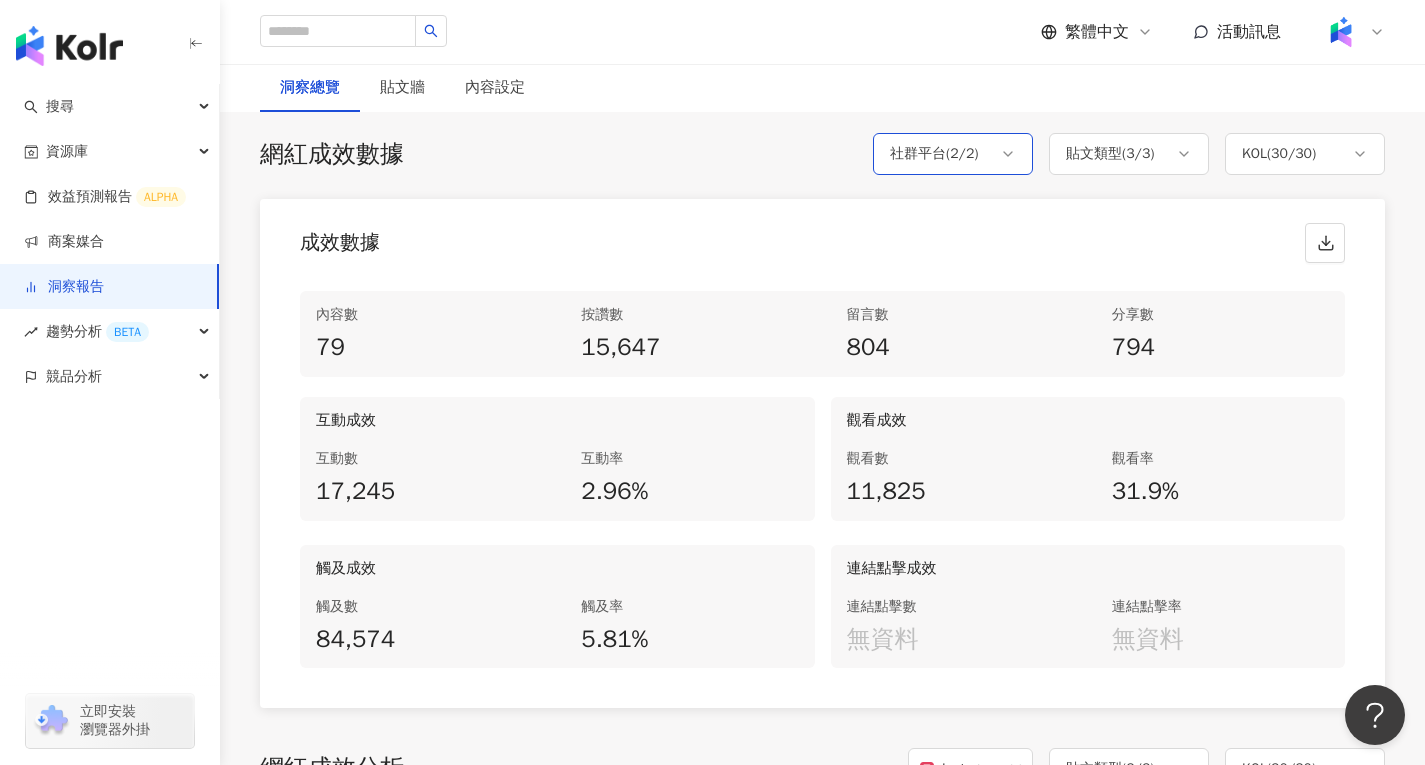 click on "社群平台  ( 2 / 2 )" at bounding box center [953, 154] 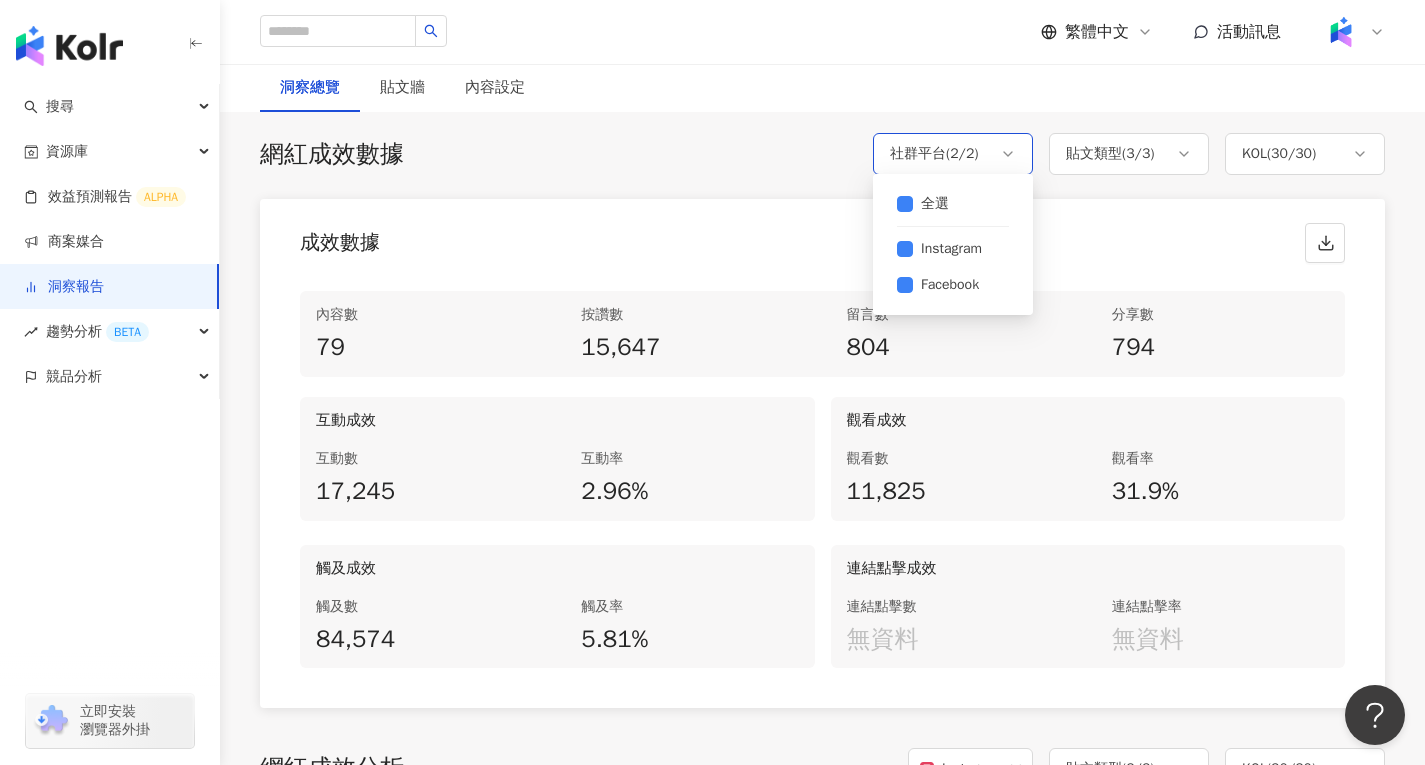click on "社群平台  ( 2 / 2 )" at bounding box center (953, 154) 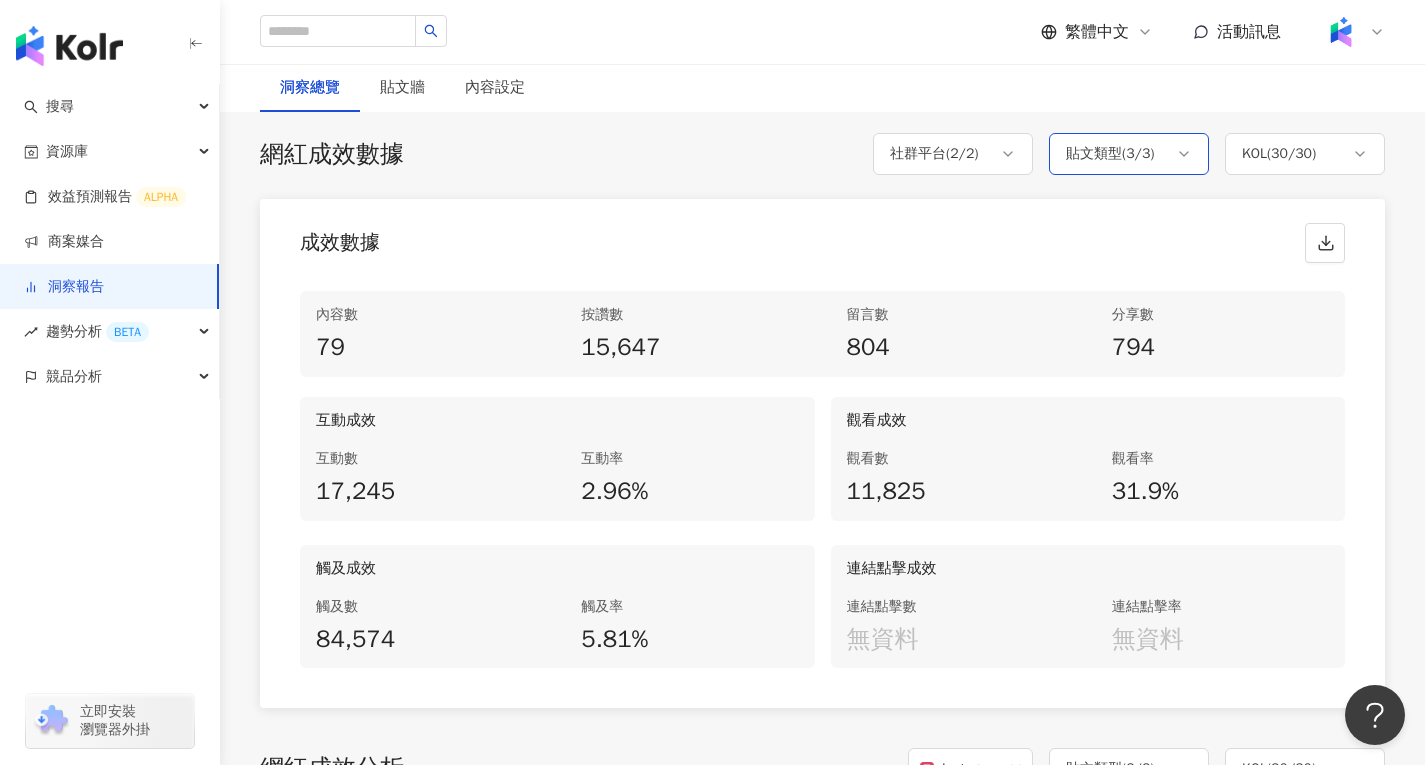 click on "貼文類型  ( 3 / 3 )" at bounding box center (1110, 154) 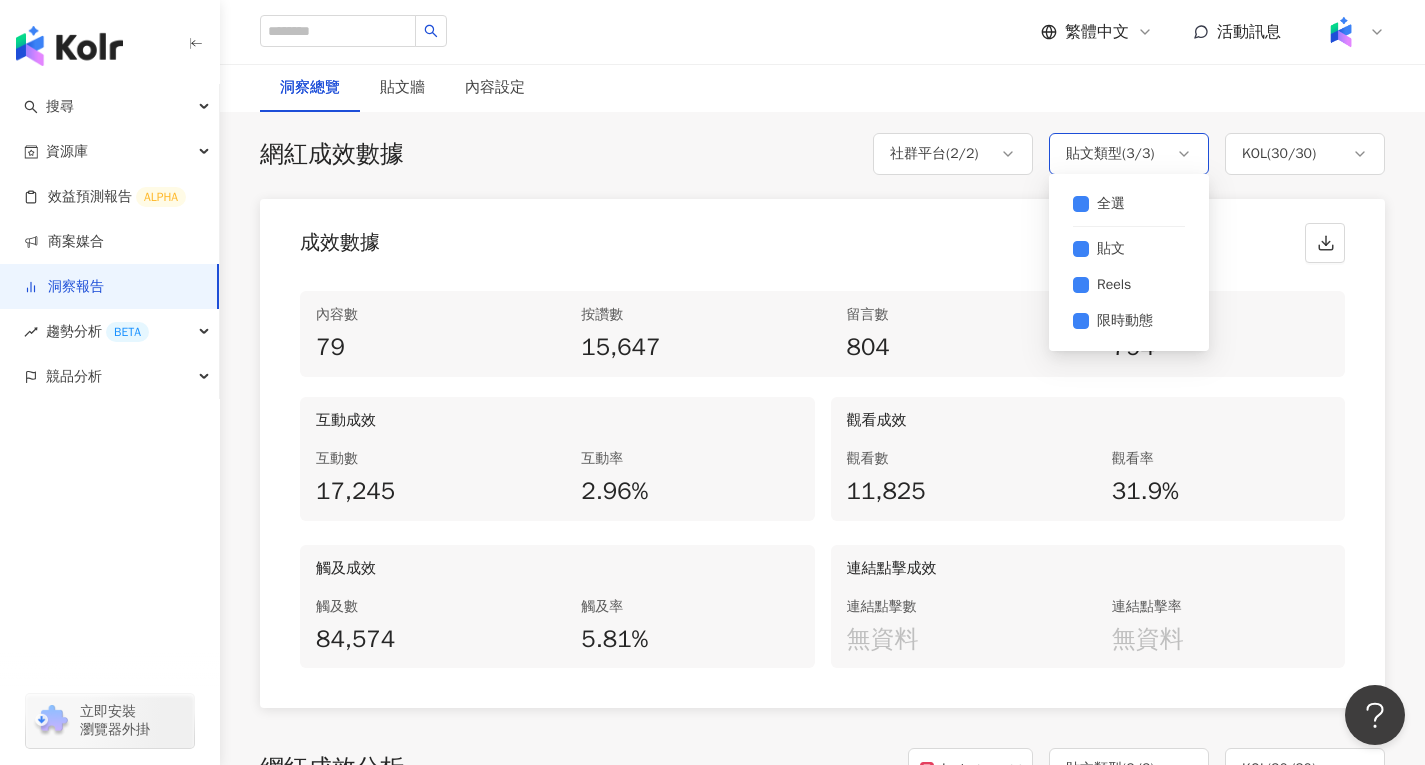 click on "貼文類型  ( 3 / 3 )" at bounding box center (1110, 154) 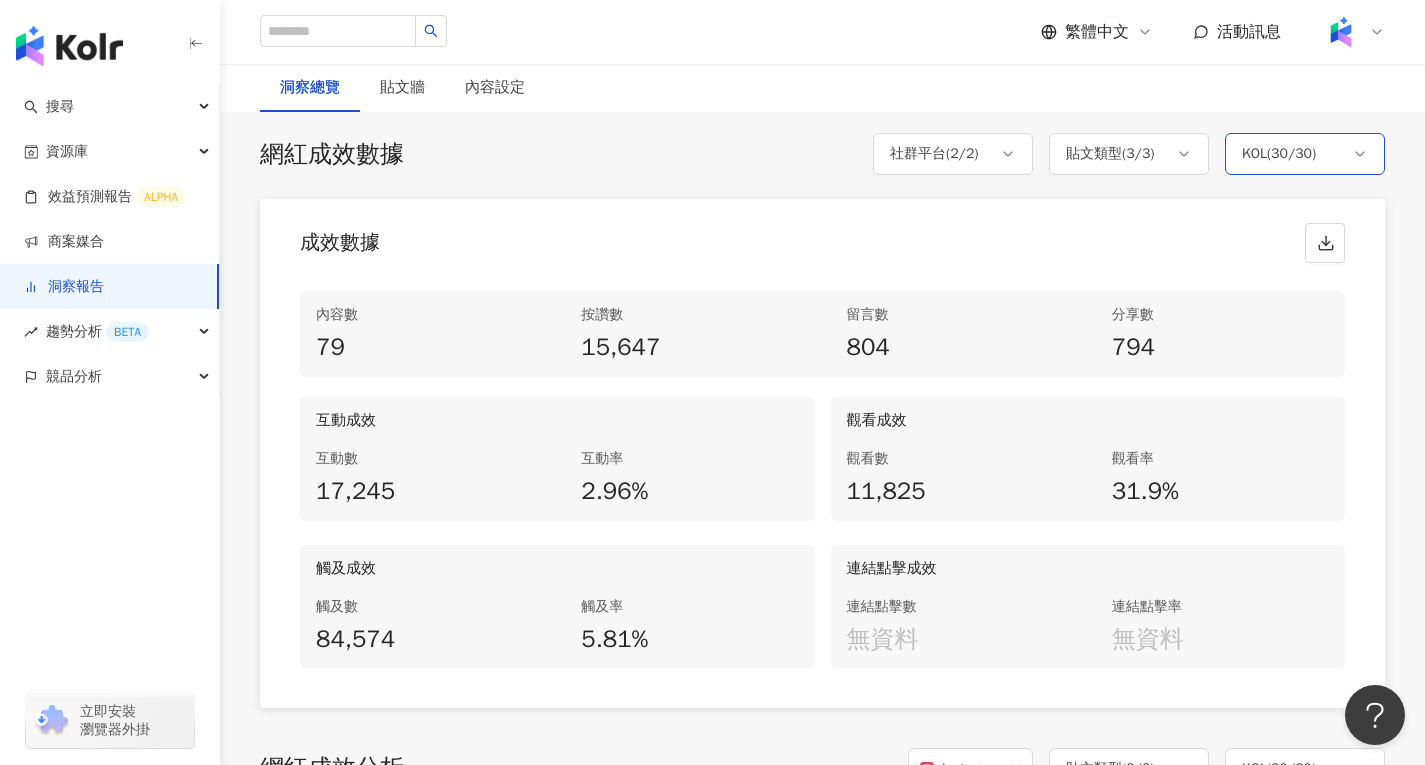 click on "KOL  ( 30 / 30 )" at bounding box center [1279, 154] 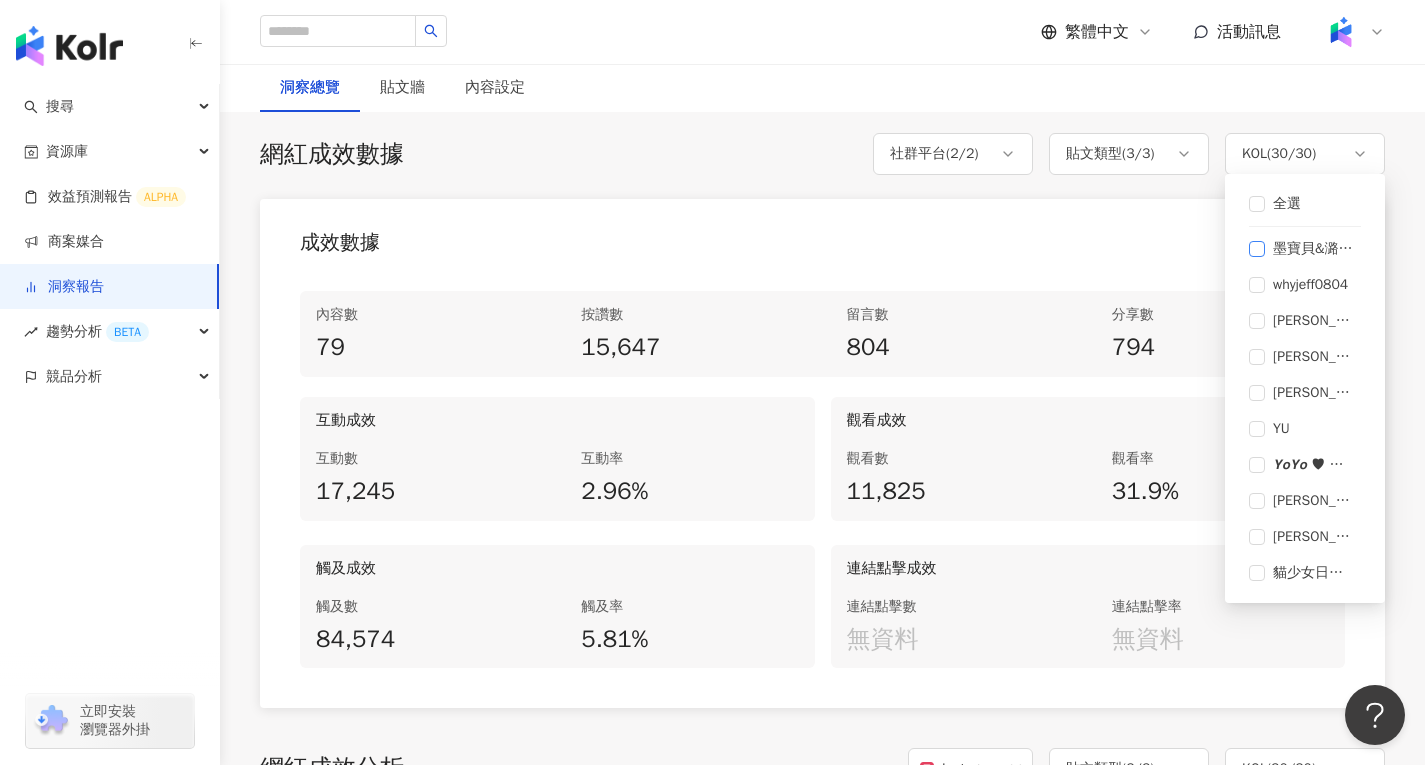 click on "墨寶貝&潞寶貝｜育兒日常 x 好物分享 x 寶貝穿搭" at bounding box center (1313, 249) 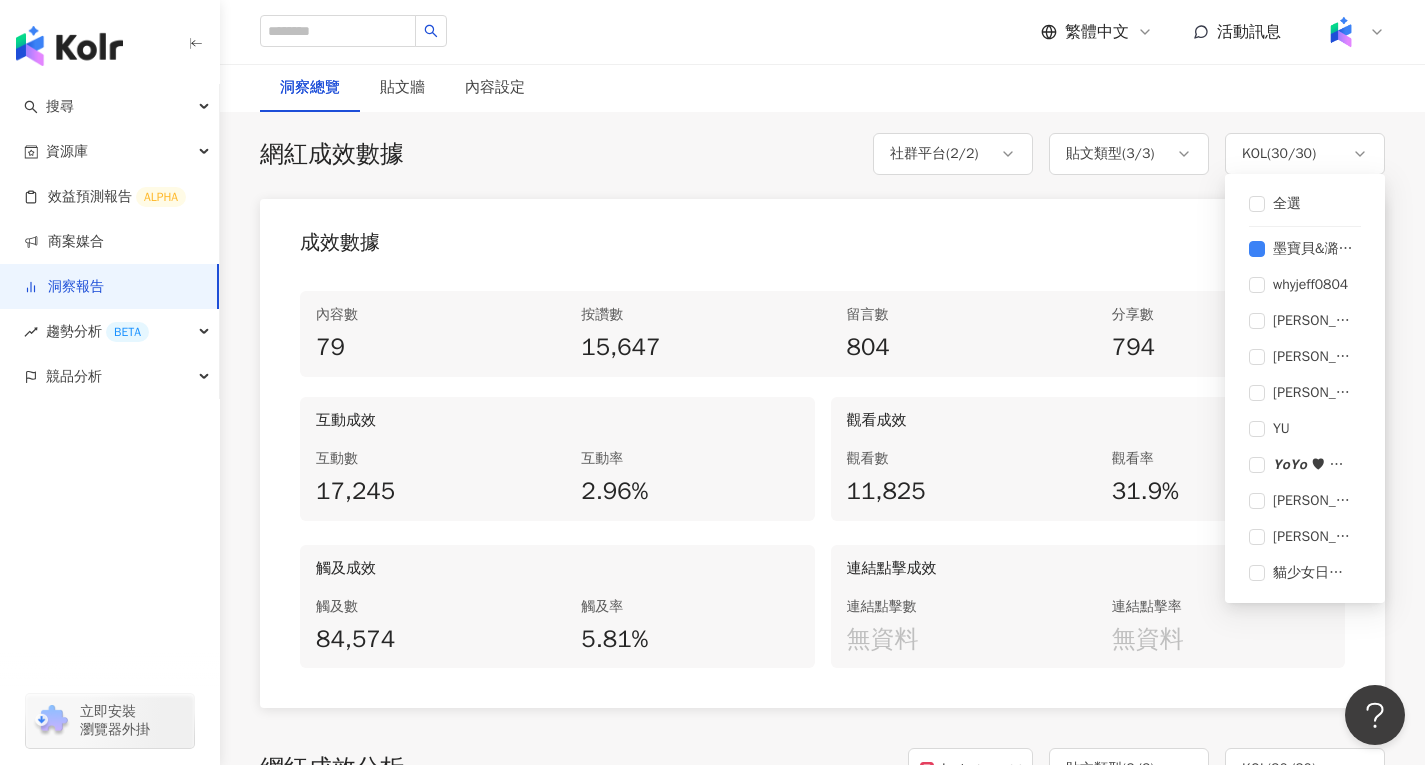 click on "成效數據" at bounding box center [822, 237] 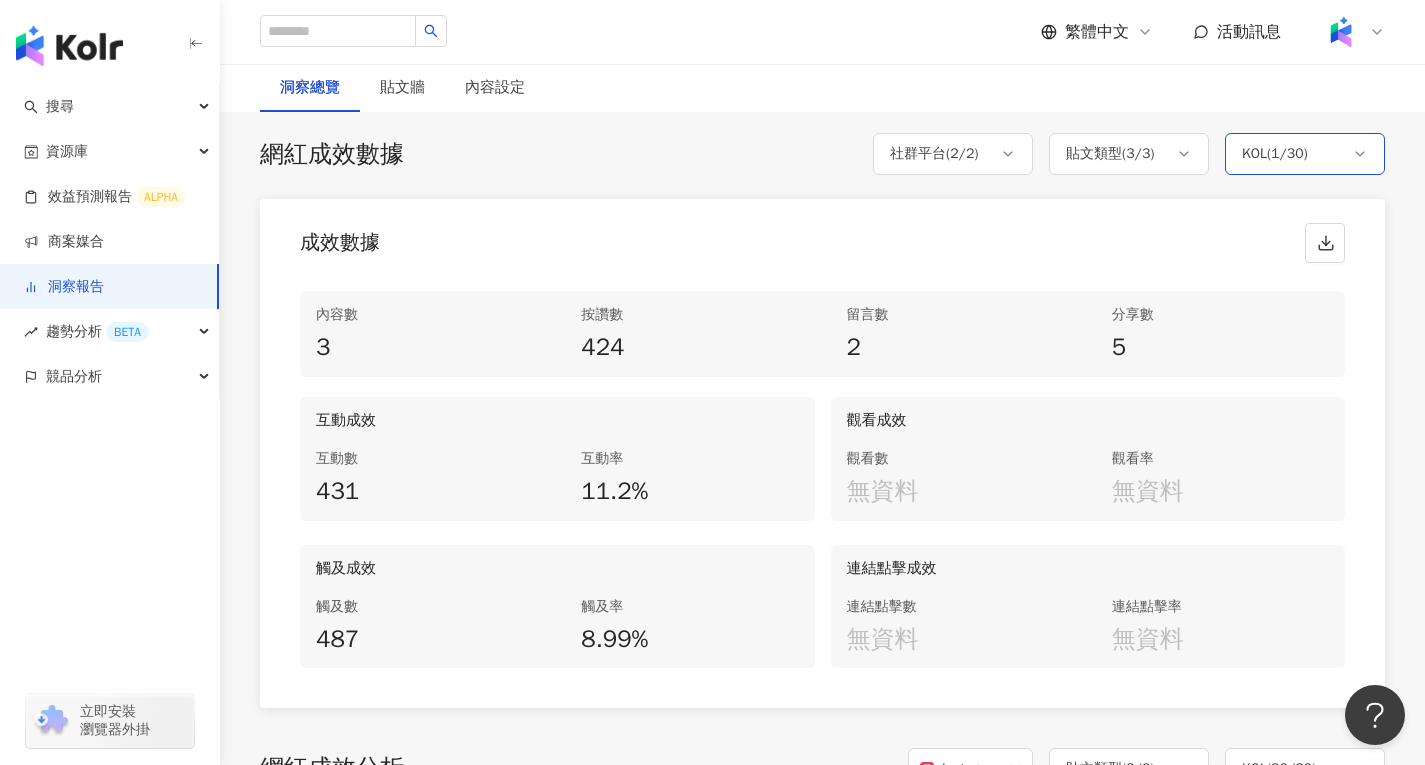 click on "KOL  ( 1 / 30 )" at bounding box center [1275, 154] 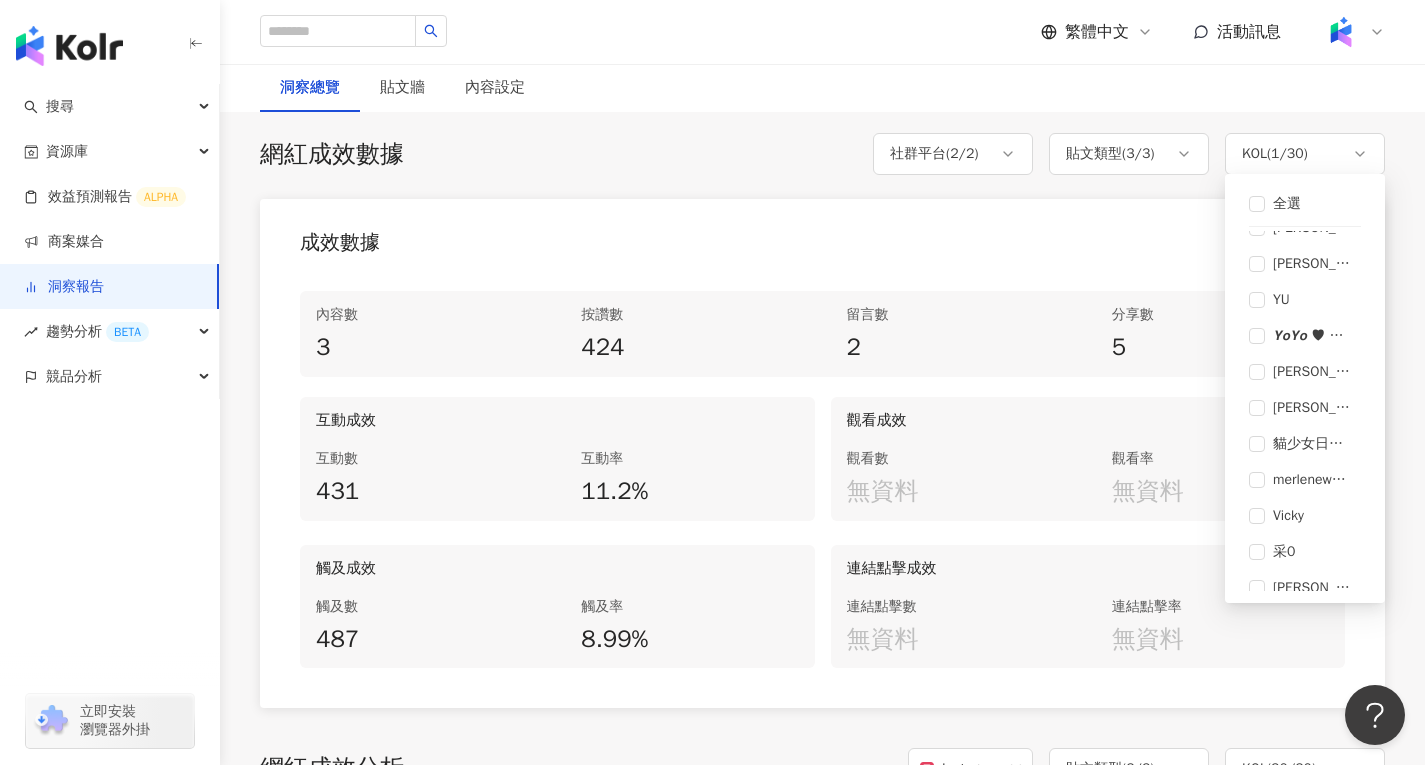 scroll, scrollTop: 0, scrollLeft: 0, axis: both 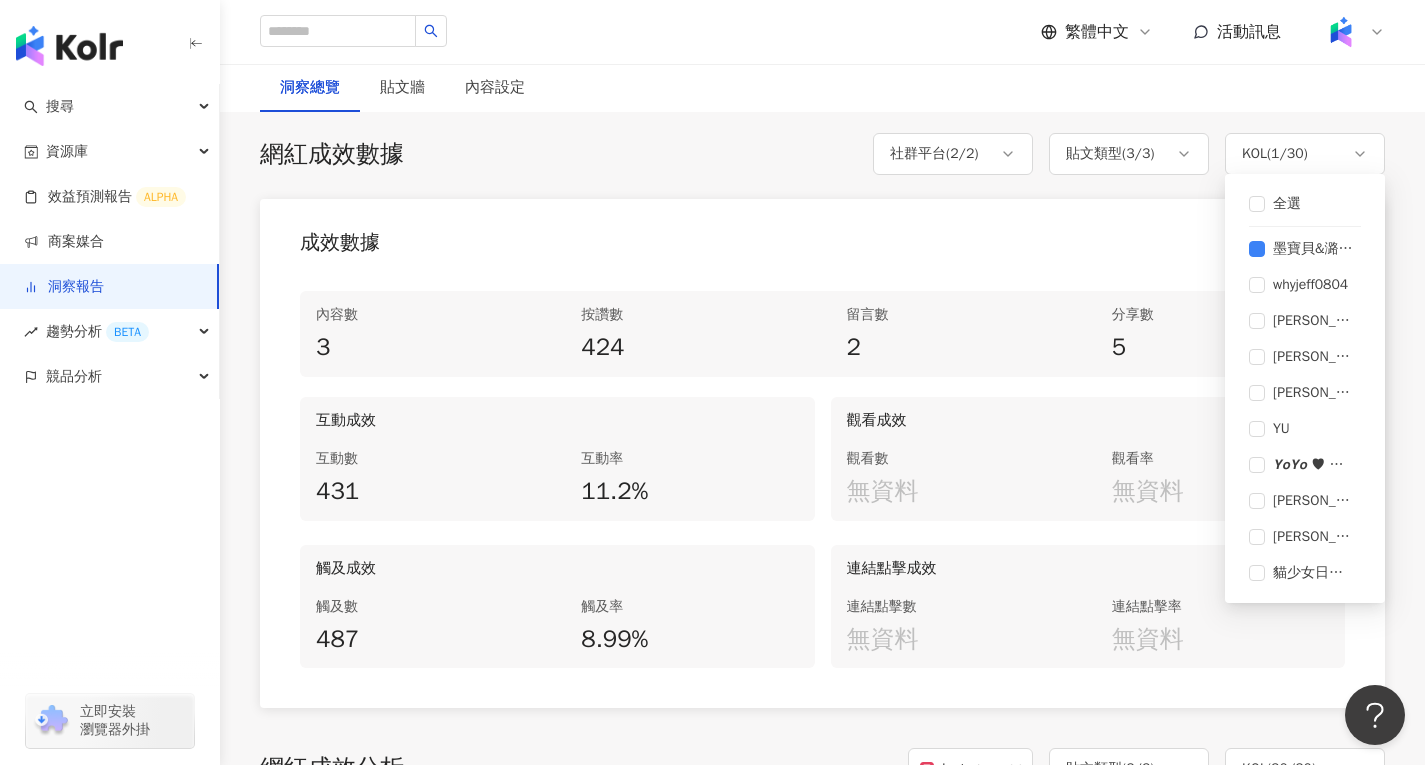 click on "全選 墨寶貝&潞寶貝｜育兒日常 x 好物分享 x 寶貝穿搭 whyjeff0804 楊文文Joyce 廖廖 炘媽咪育兒生活旅遊日記 YU 𝙔𝙤𝙔𝙤 ♥︎ 旅遊🏖  Henry 伊伊 貓少女日記 穎誼Kitty merlenewuuu Vicky 采0  Cherie Aria 艾雪莉 Cøππιε Ŧαπ Ŧαπ 嘉妮菲菲 iamelaine❤️ 陳嘉瑩 黃靜靜Ivy  圓圓の吃喝玩樂小天地 Dora寧🧚‍♀️小隻開運站·關注我❤️ 伍柒™ ᴄʜɪᴄʜɪʜᴇʜᴇ吃吃喝喝♡ SIA  Amina芊芊🎀美食旅遊❤️ 吃貨小愛 Alumi Kou 張薽洧 JC ♡ A寶 黃榕 🔆🔅晴天🔅🔆" at bounding box center [1305, 388] 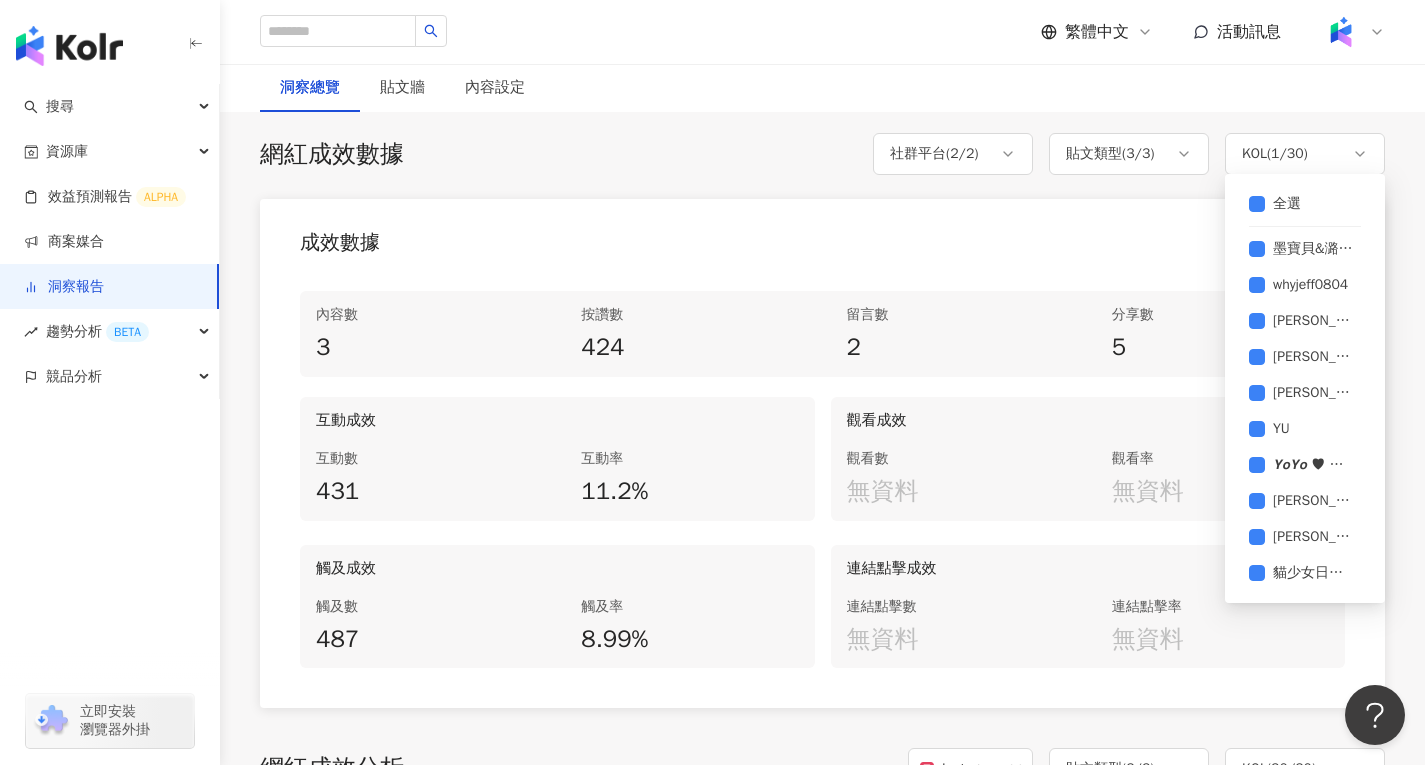 click on "成效數據" at bounding box center (822, 237) 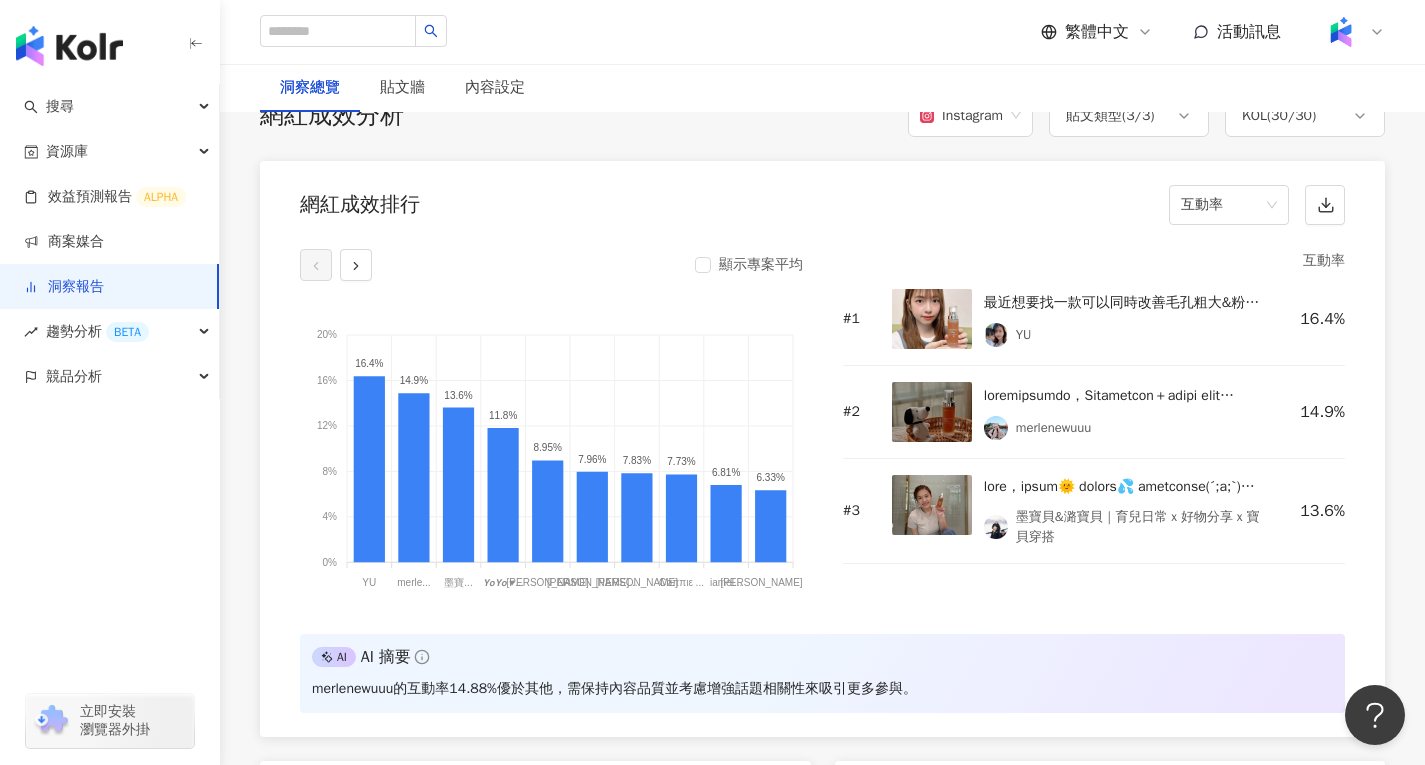 scroll, scrollTop: 1600, scrollLeft: 0, axis: vertical 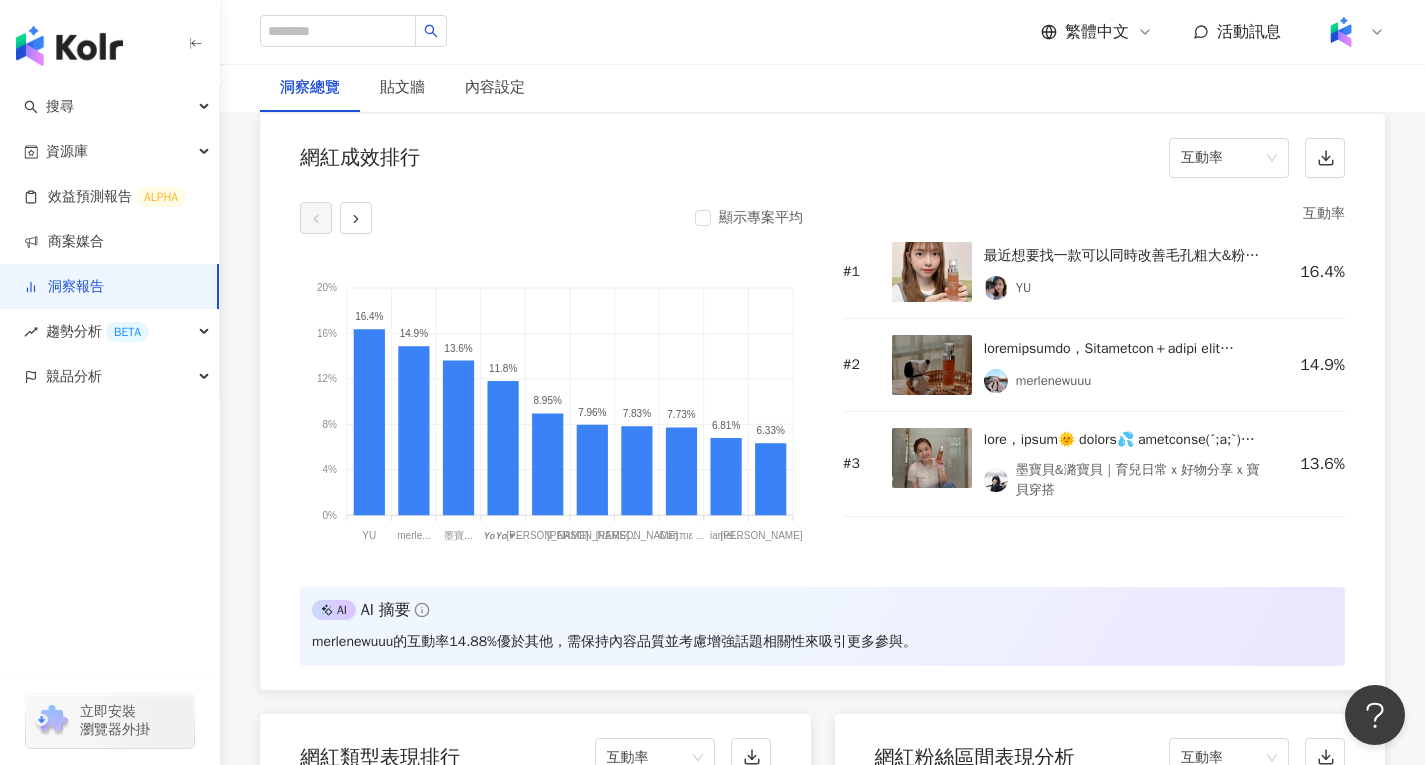 click at bounding box center [932, 272] 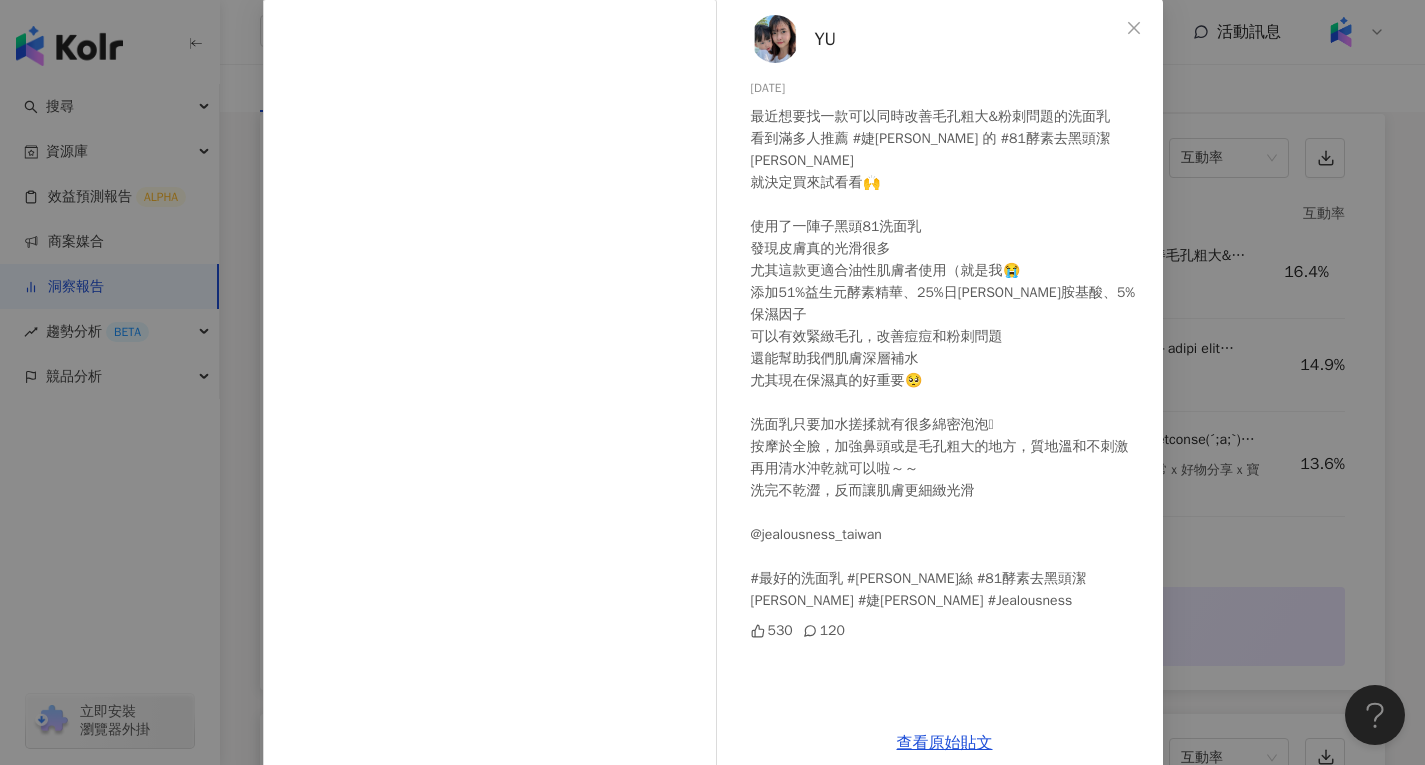 scroll, scrollTop: 0, scrollLeft: 0, axis: both 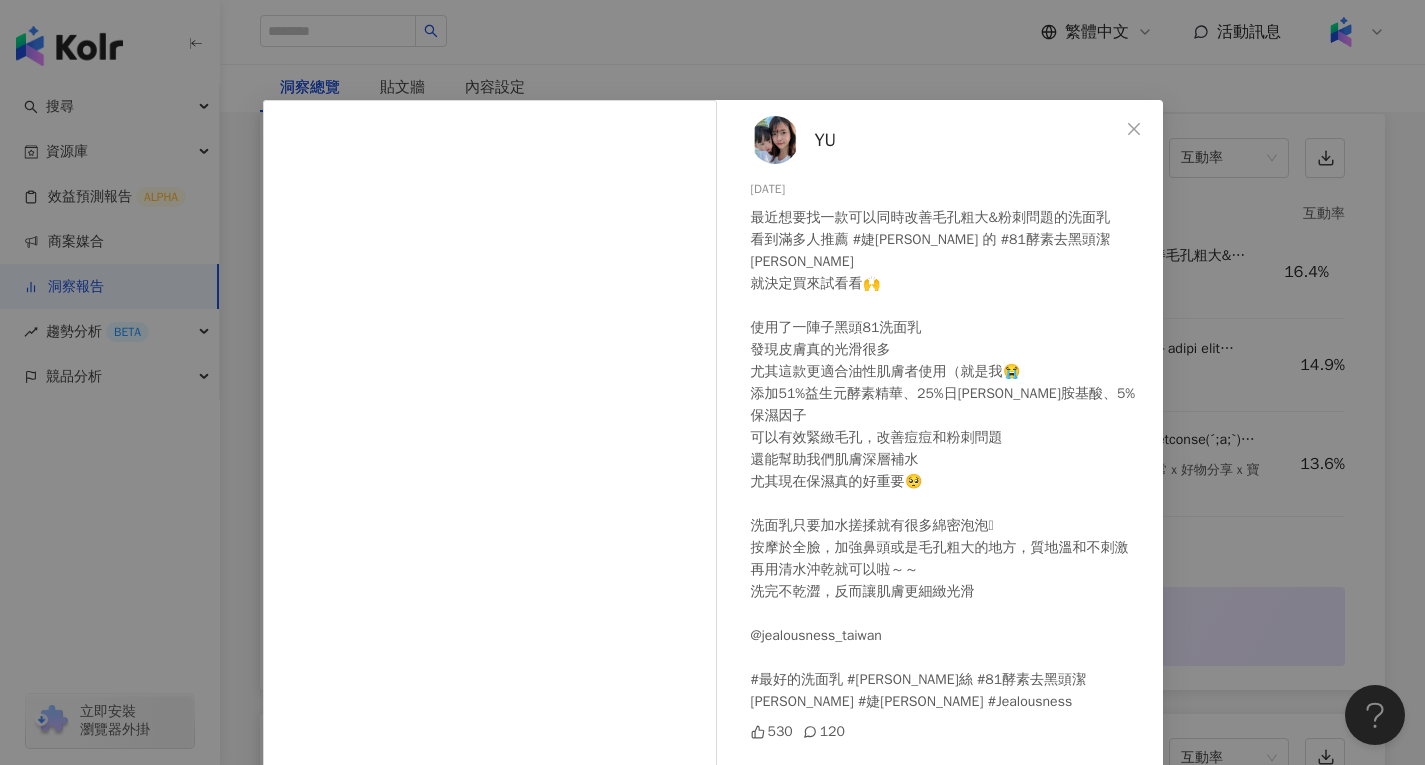 click on "YU 2025/6/18 最近想要找一款可以同時改善毛孔粗大&粉刺問題的洗面乳
看到滿多人推薦 #婕洛妮絲 的 #81酵素去黑頭潔顏露
就決定買來試看看🙌
使用了一陣子黑頭81洗面乳
發現皮膚真的光滑很多
尤其這款更適合油性肌膚者使用（就是我😭
添加51%益生元酵素精華、25%日韓雙效胺基酸、5%保濕因子
可以有效緊緻毛孔，改善痘痘和粉刺問題
還能幫助我們肌膚深層補水
尤其現在保濕真的好重要🥺
洗面乳只要加水搓揉就有很多綿密泡泡🫧
按摩於全臉，加強鼻頭或是毛孔粗大的地方，質地溫和不刺激
再用清水沖乾就可以啦～～
洗完不乾澀，反而讓肌膚更細緻光滑
@jealousness_taiwan
#最好的洗面乳 #JS婕洛妮絲 #81酵素去黑頭潔顏露 #婕洛妮絲 #Jealousness 530 120 查看原始貼文" at bounding box center [712, 382] 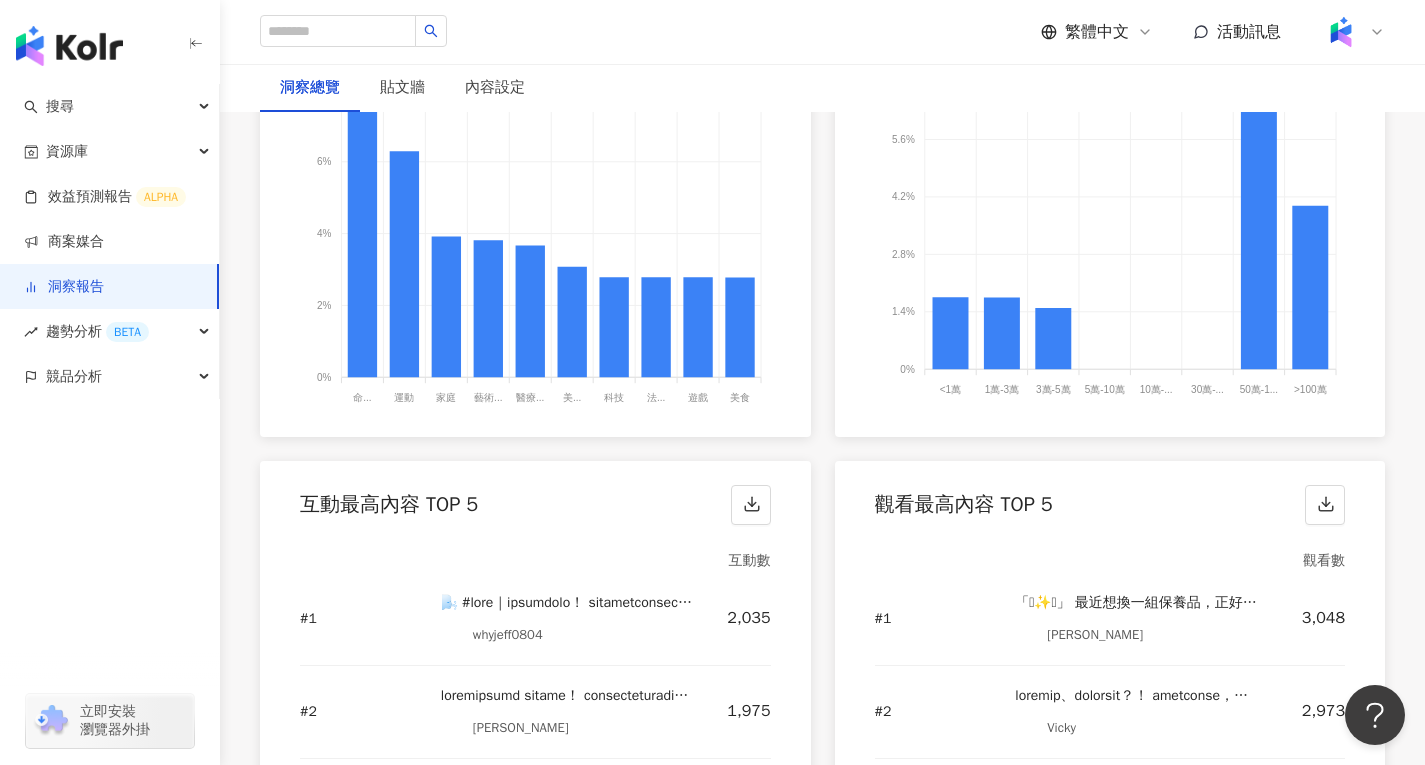 scroll, scrollTop: 2400, scrollLeft: 0, axis: vertical 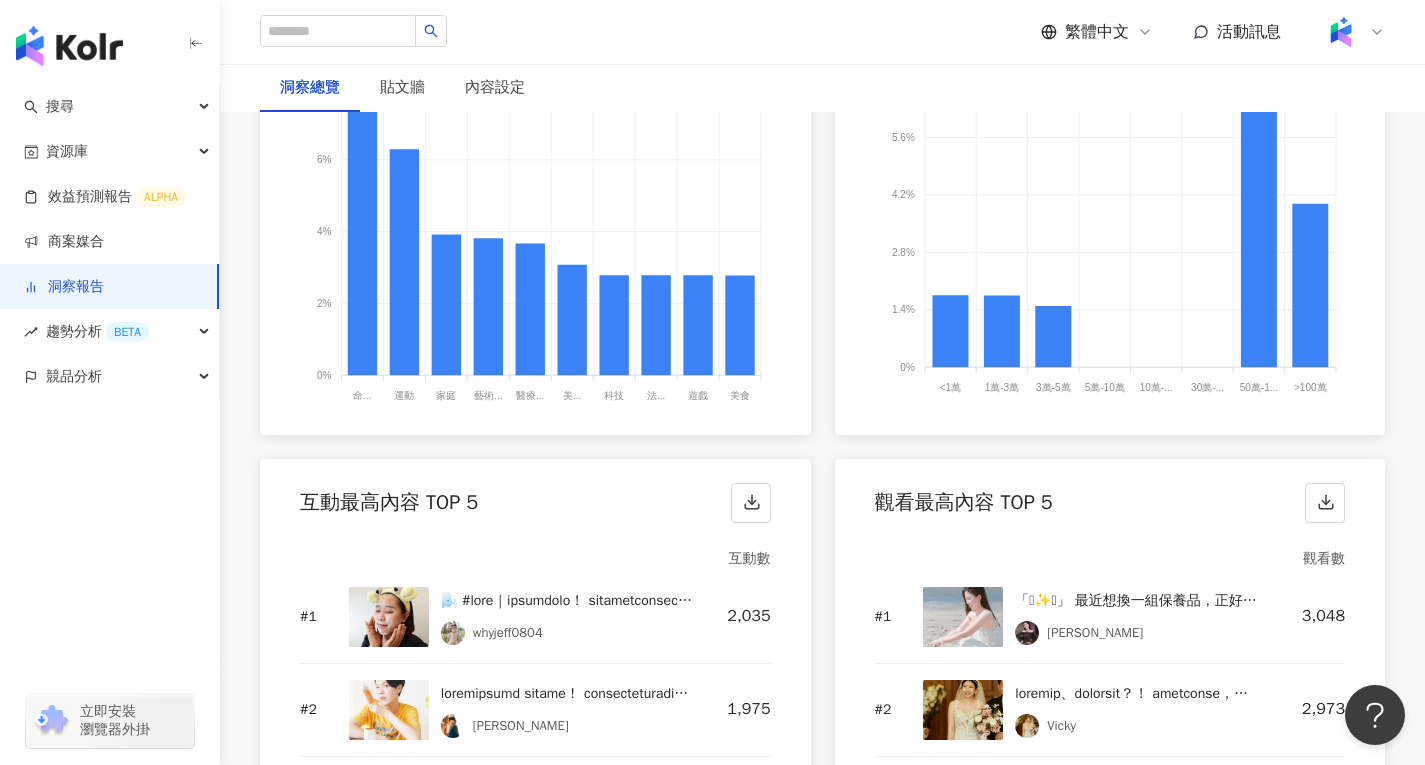click at bounding box center [963, 617] 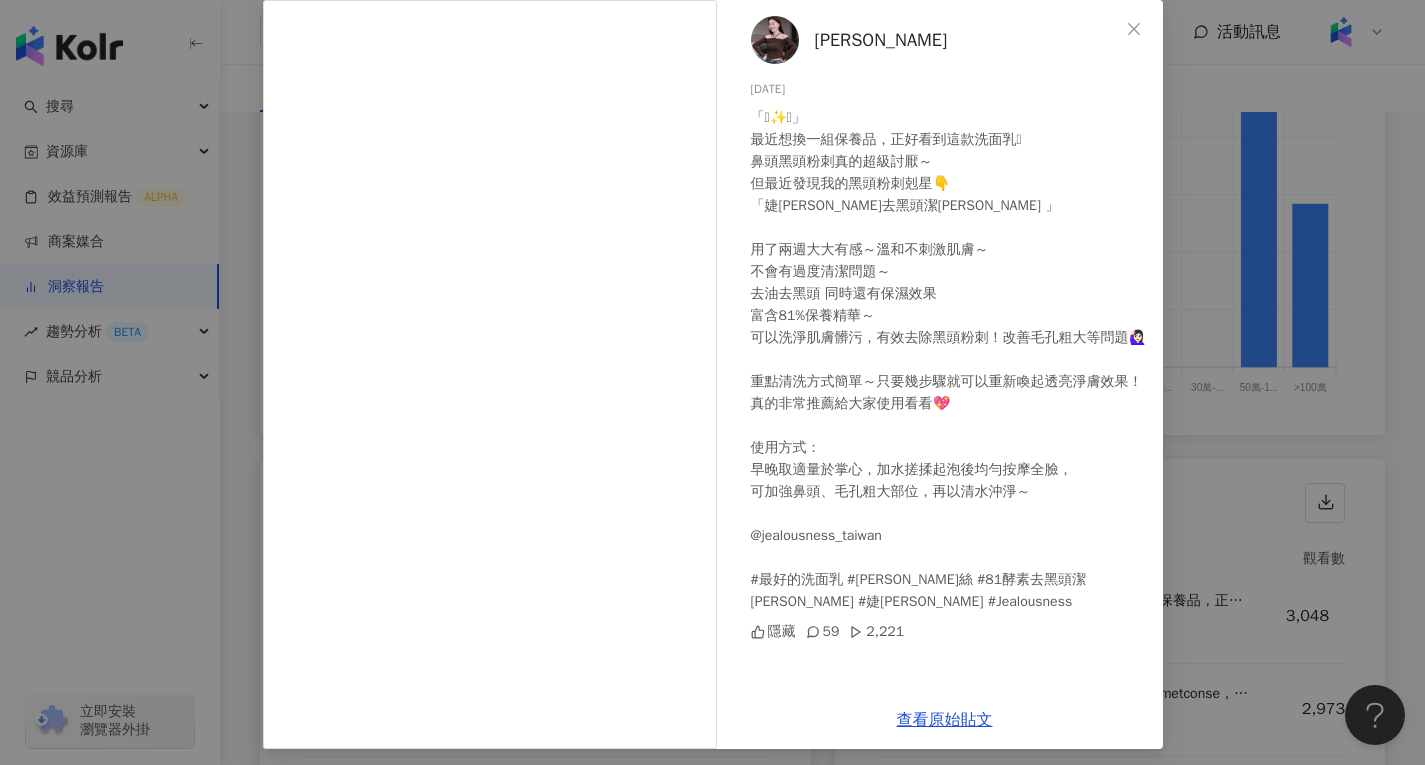 scroll, scrollTop: 108, scrollLeft: 0, axis: vertical 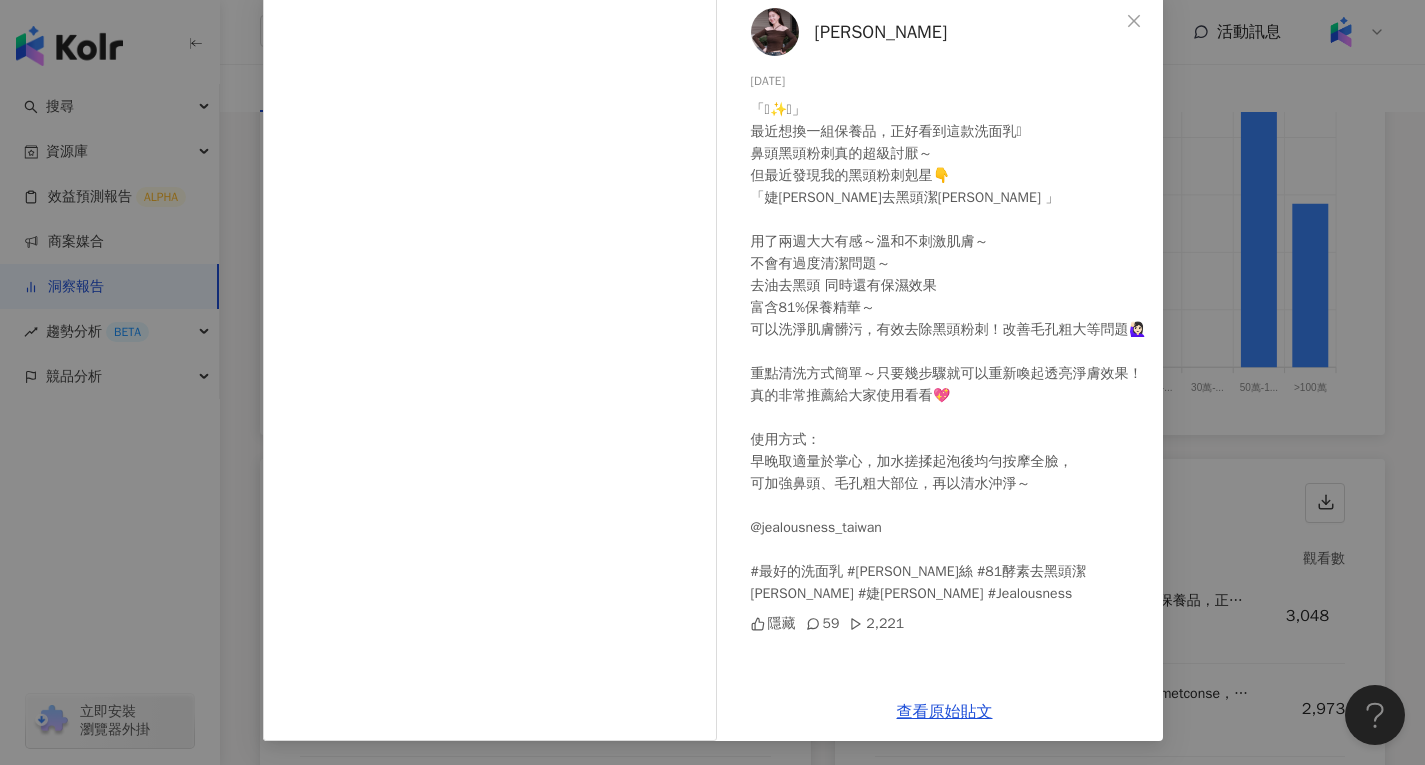 click on "伊伊 2025/6/20 「🫧✨🫧」
最近想換一組保養品，正好看到這款洗面乳🫧
鼻頭黑頭粉刺真的超級討厭～
但最近發現我的黑頭粉刺剋星👇
「婕洛妮絲-酵素去黑頭潔顏露 」
用了兩週大大有感～溫和不刺激肌膚～
不會有過度清潔問題～
去油去黑頭 同時還有保濕效果
富含81%保養精華～
可以洗淨肌膚髒污，有效去除黑頭粉刺！改善毛孔粗大等問題🙋🏻‍♀️
重點清洗方式簡單～只要幾步驟就可以重新喚起透亮淨膚效果！
真的非常推薦給大家使用看看💖
使用方式：
早晚取適量於掌心，加水搓揉起泡後均勻按摩全臉，
可加強鼻頭、毛孔粗大部位，再以清水沖淨～
@jealousness_taiwan
#最好的洗面乳 #JS婕洛妮絲 #81酵素去黑頭潔顏露 #婕洛妮絲 #Jealousness 隱藏 59 2,221 查看原始貼文" at bounding box center [712, 382] 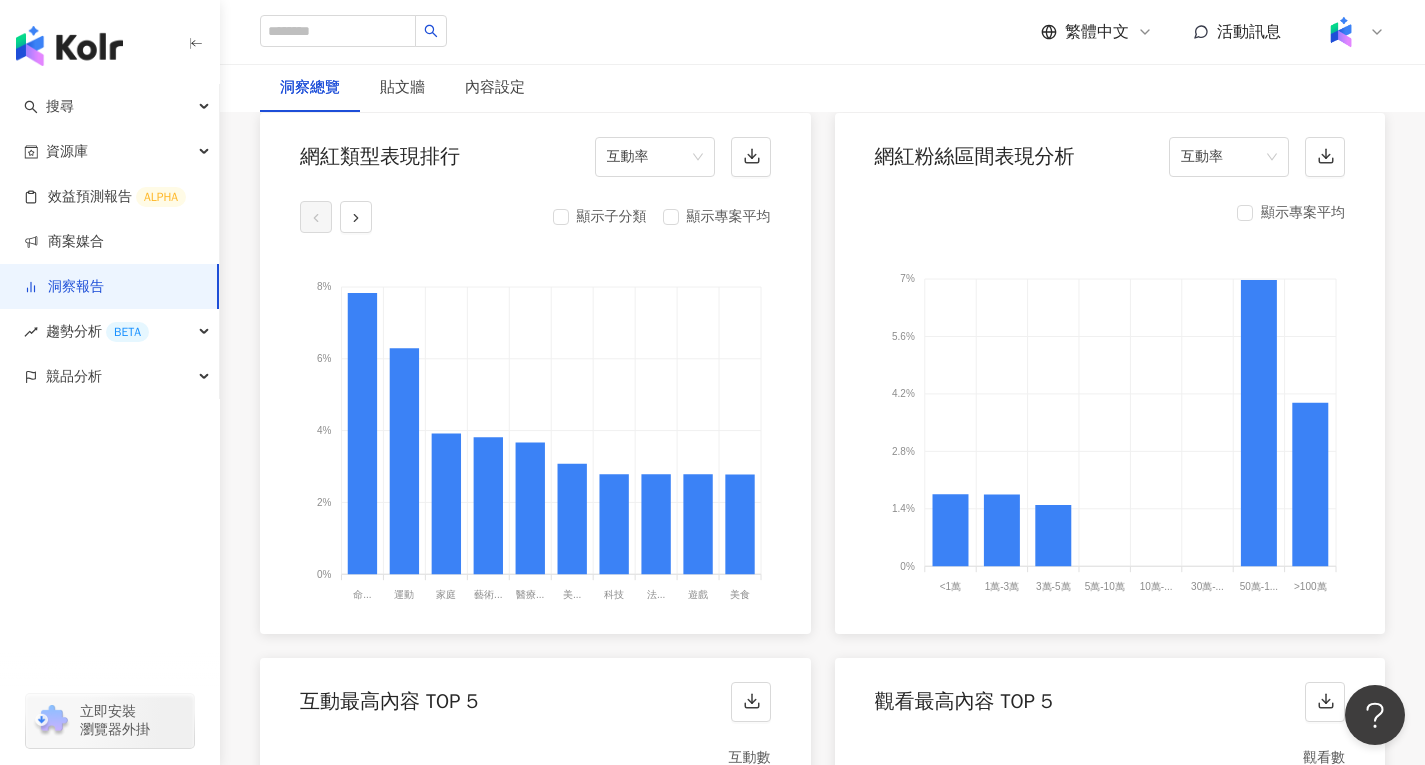 scroll, scrollTop: 2200, scrollLeft: 0, axis: vertical 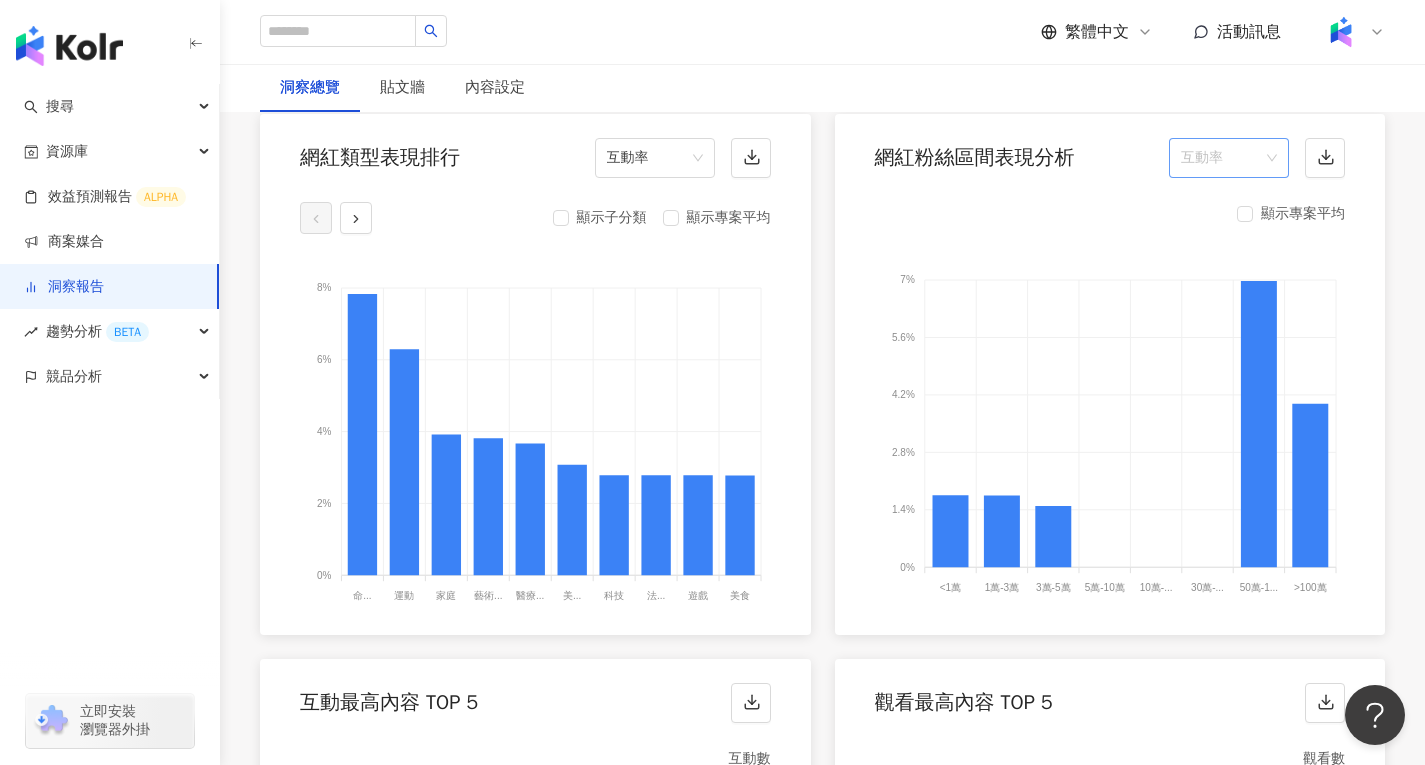 click on "互動率" at bounding box center (1229, 158) 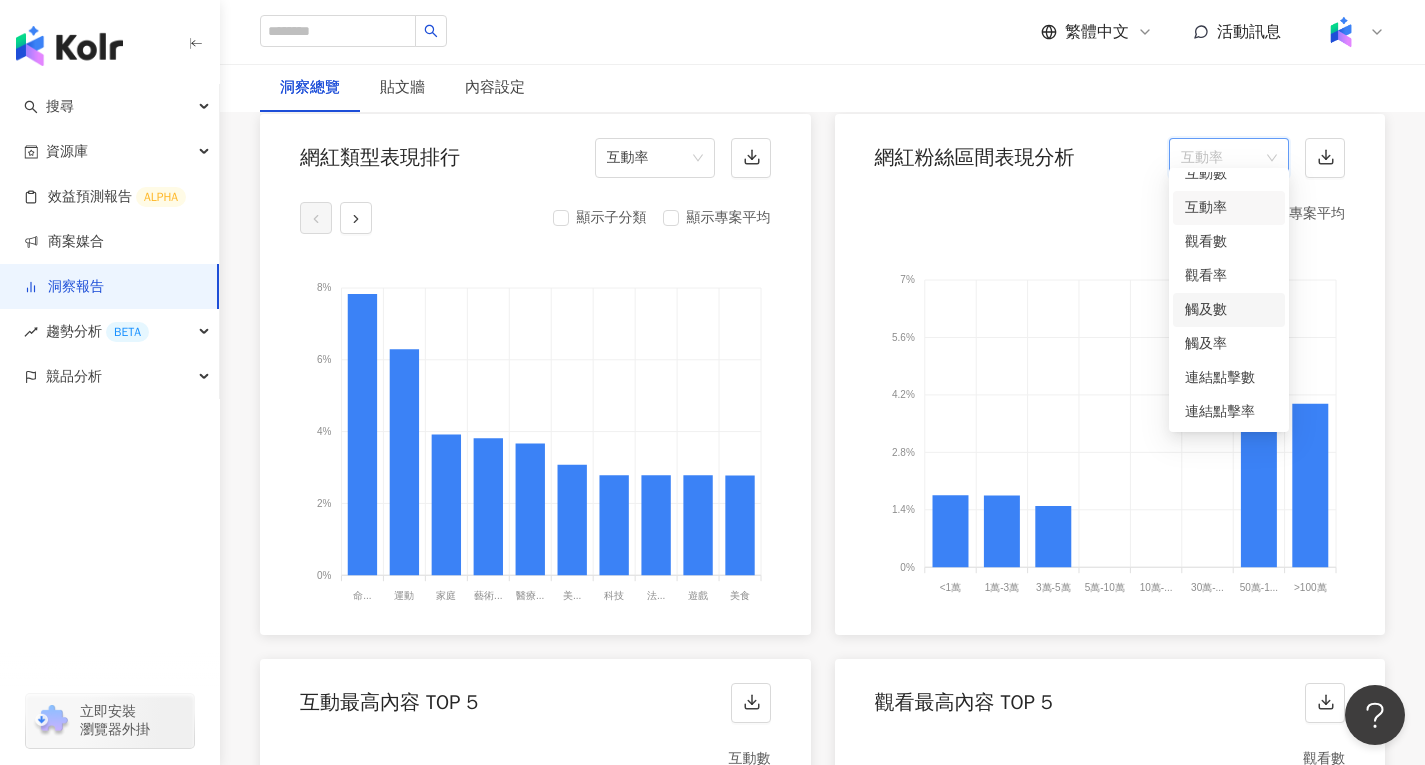 scroll, scrollTop: 84, scrollLeft: 0, axis: vertical 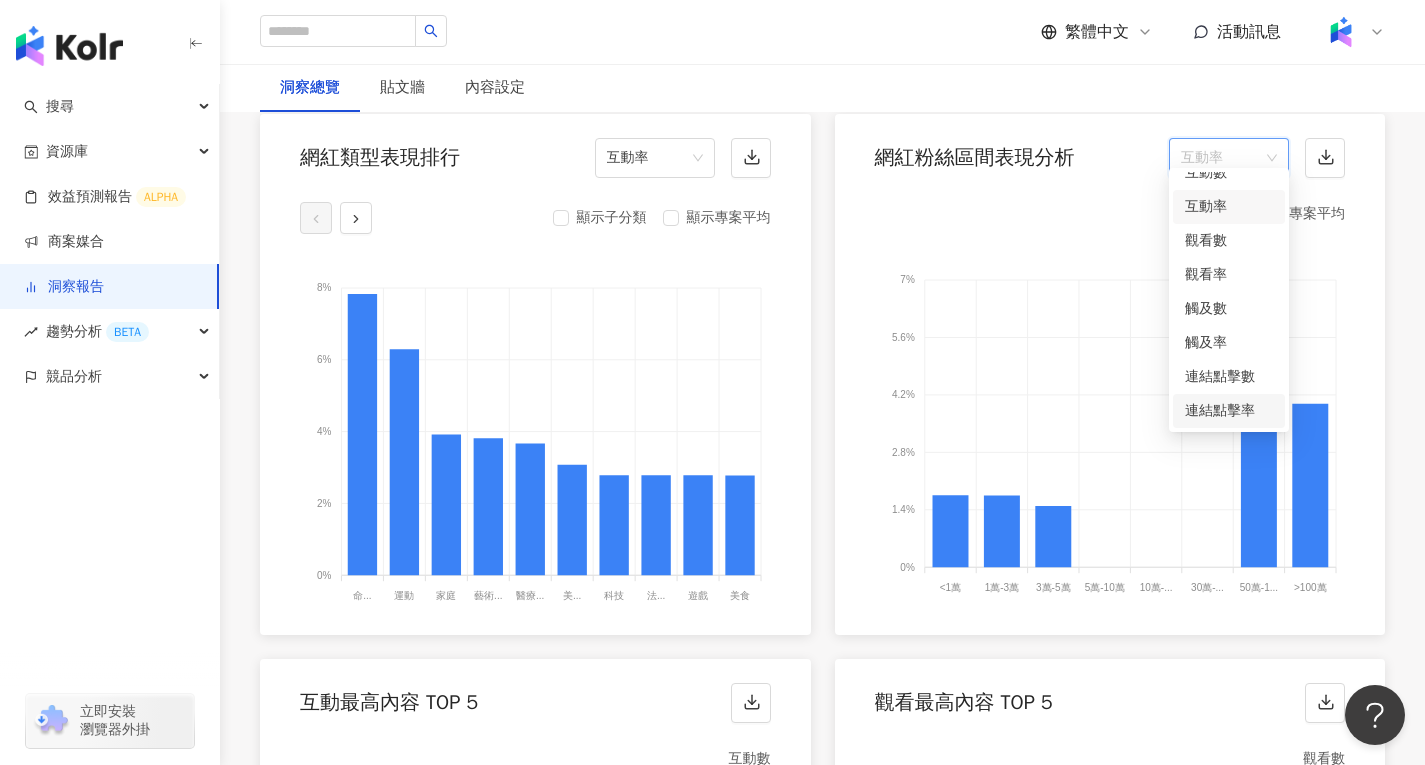 click on "連結點擊率" at bounding box center [1229, 411] 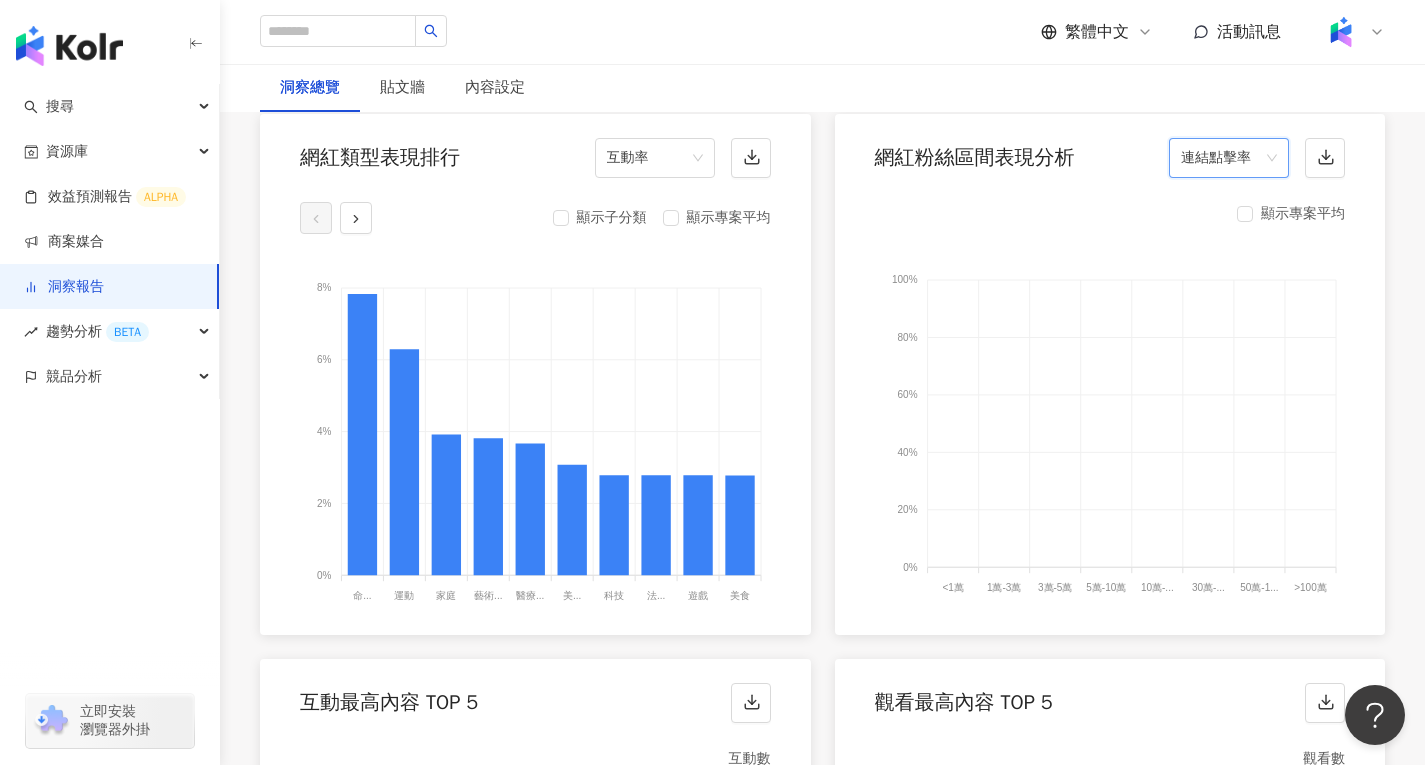 click on "網紅粉絲區間表現分析 連結點擊率 連結點擊率" at bounding box center (1110, 152) 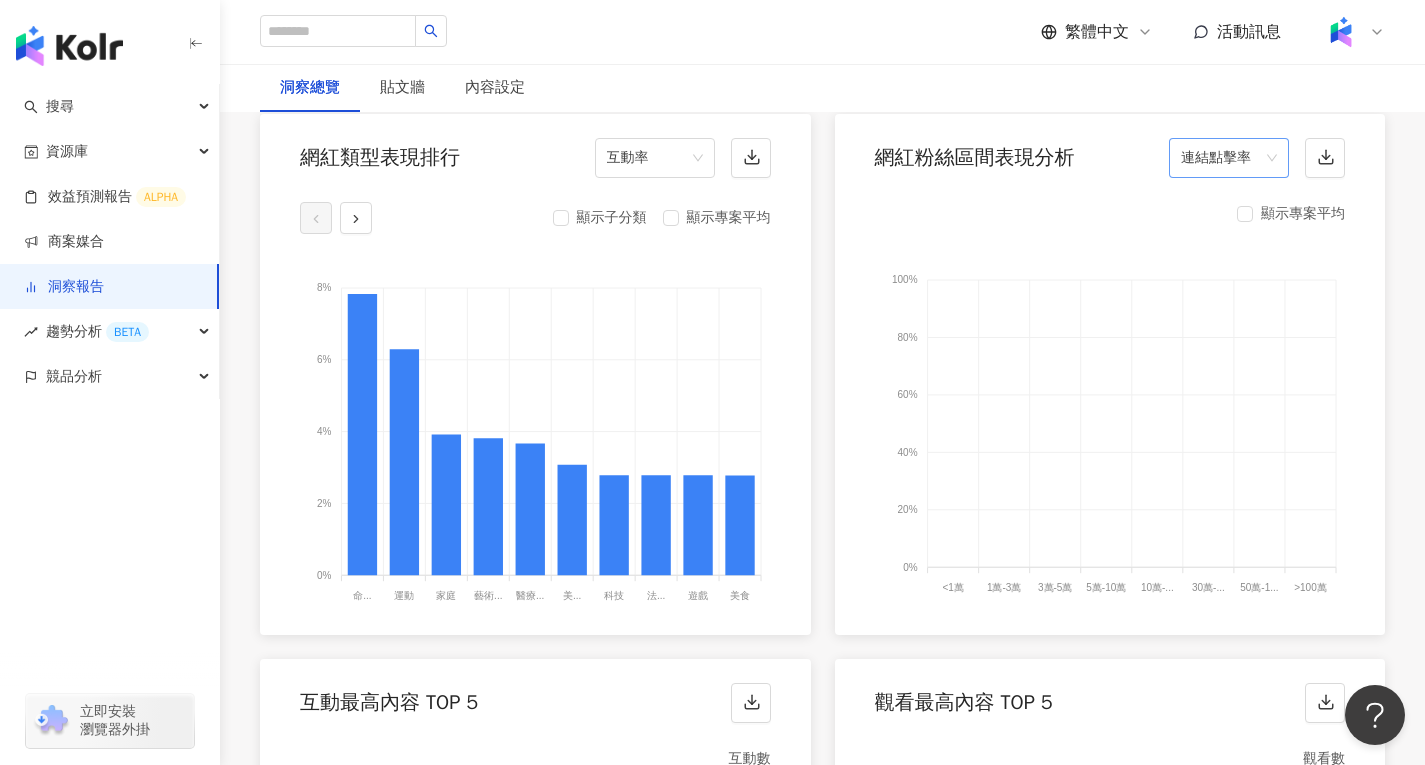 click on "連結點擊率" at bounding box center (1229, 158) 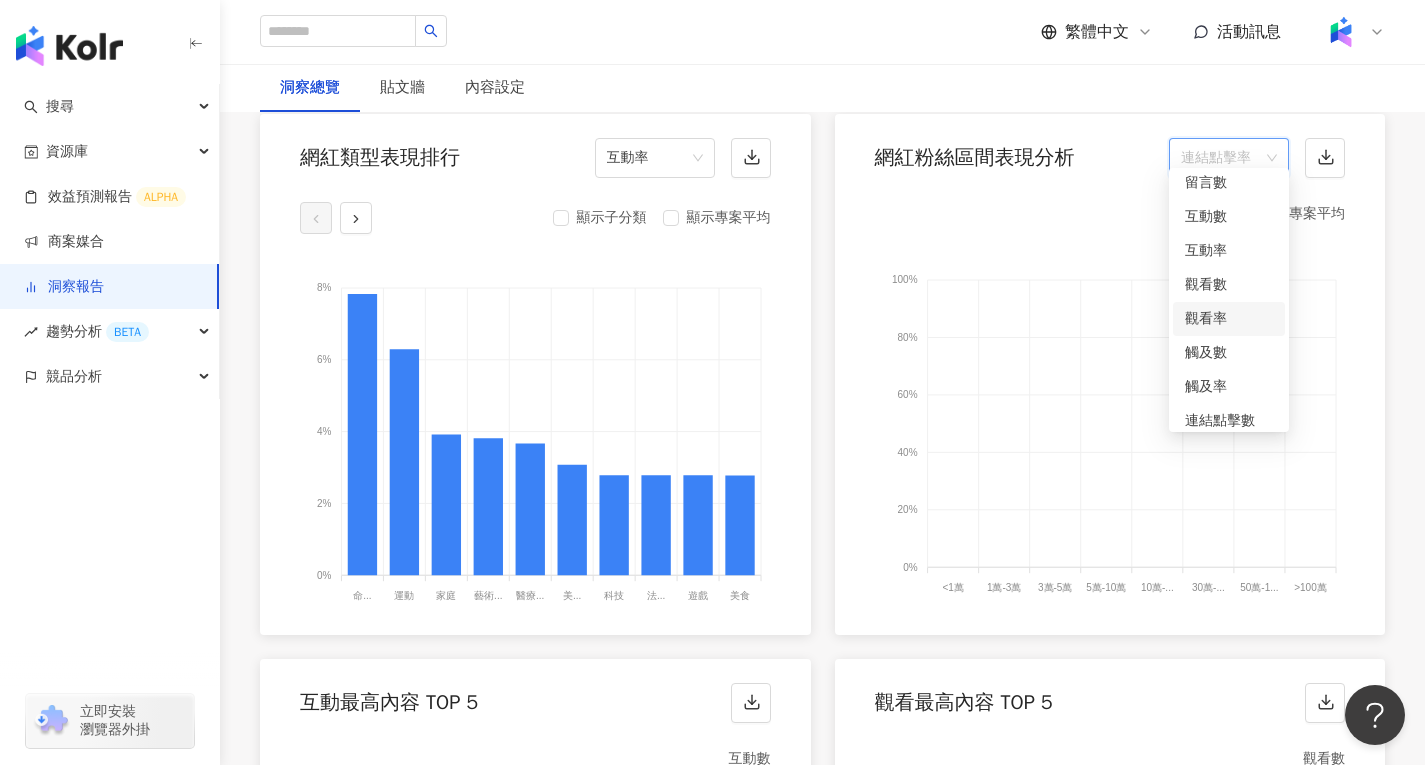 scroll, scrollTop: 0, scrollLeft: 0, axis: both 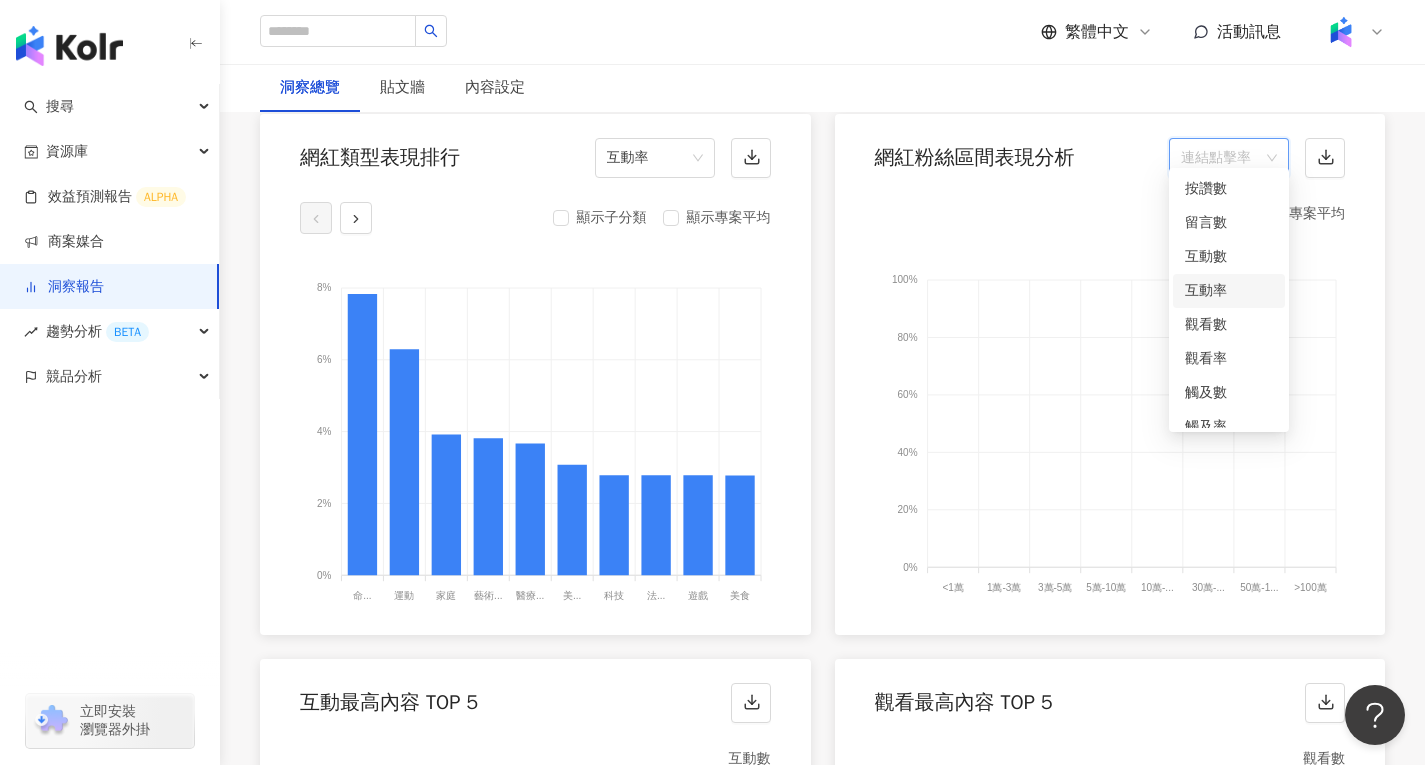 click on "互動率" at bounding box center (1229, 291) 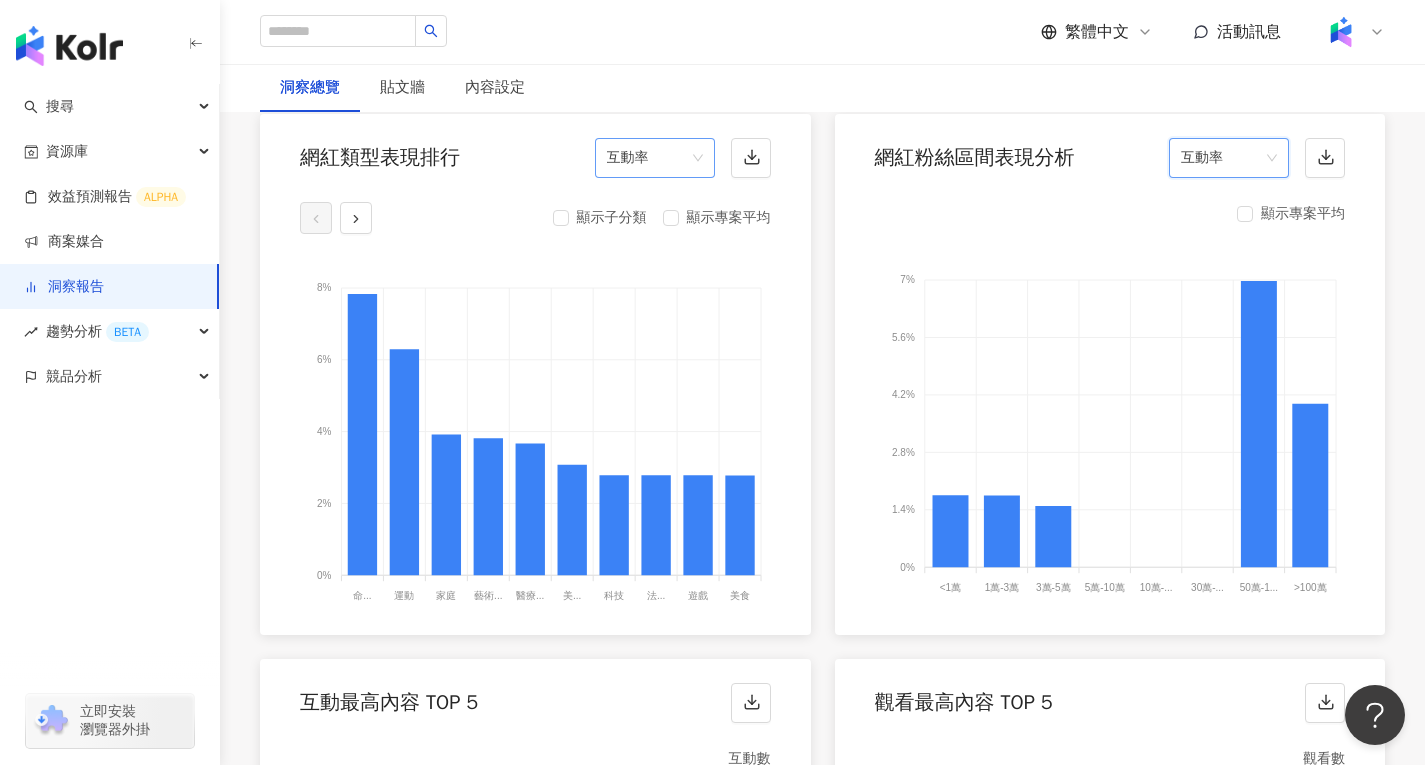 click on "互動率" at bounding box center [655, 158] 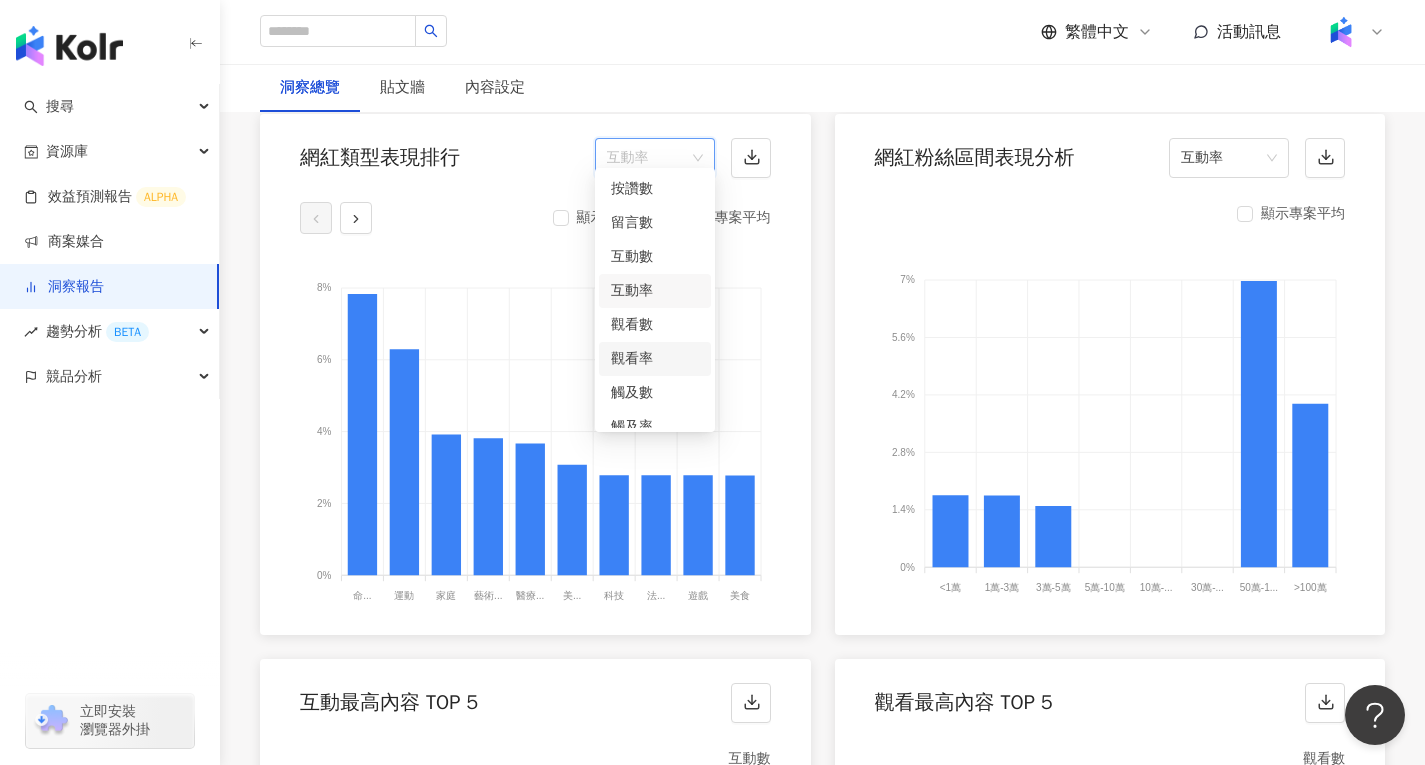 click on "觀看率" at bounding box center (655, 359) 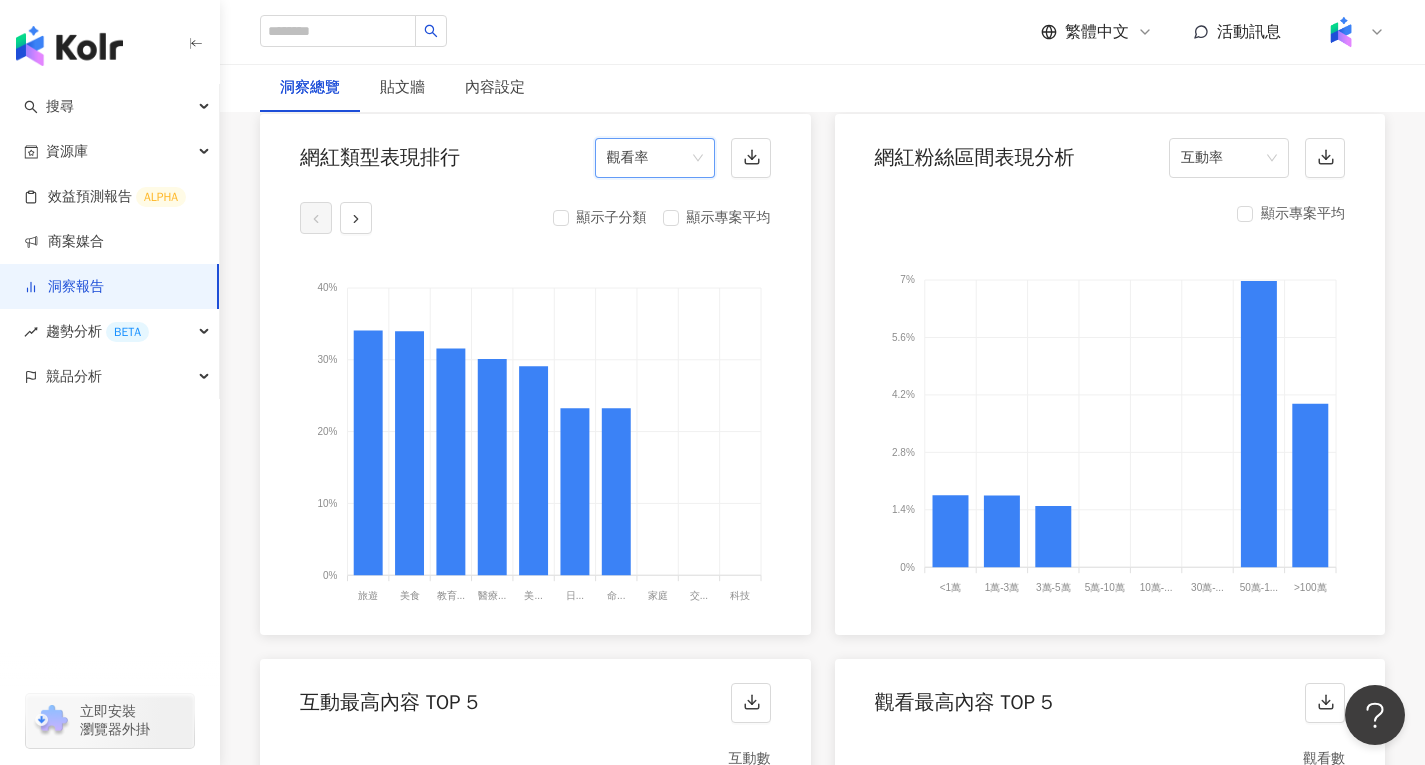 click on "觀看率" at bounding box center [655, 158] 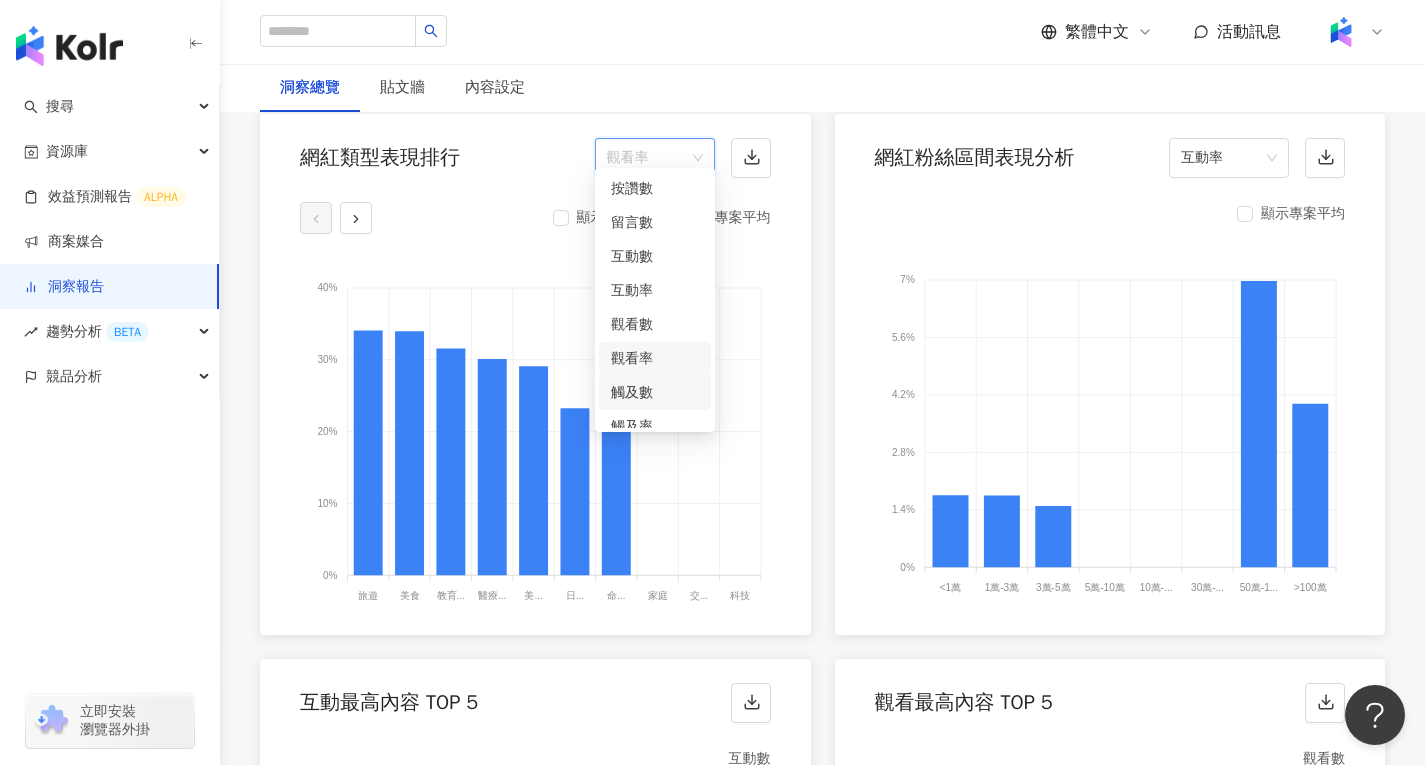 scroll, scrollTop: 84, scrollLeft: 0, axis: vertical 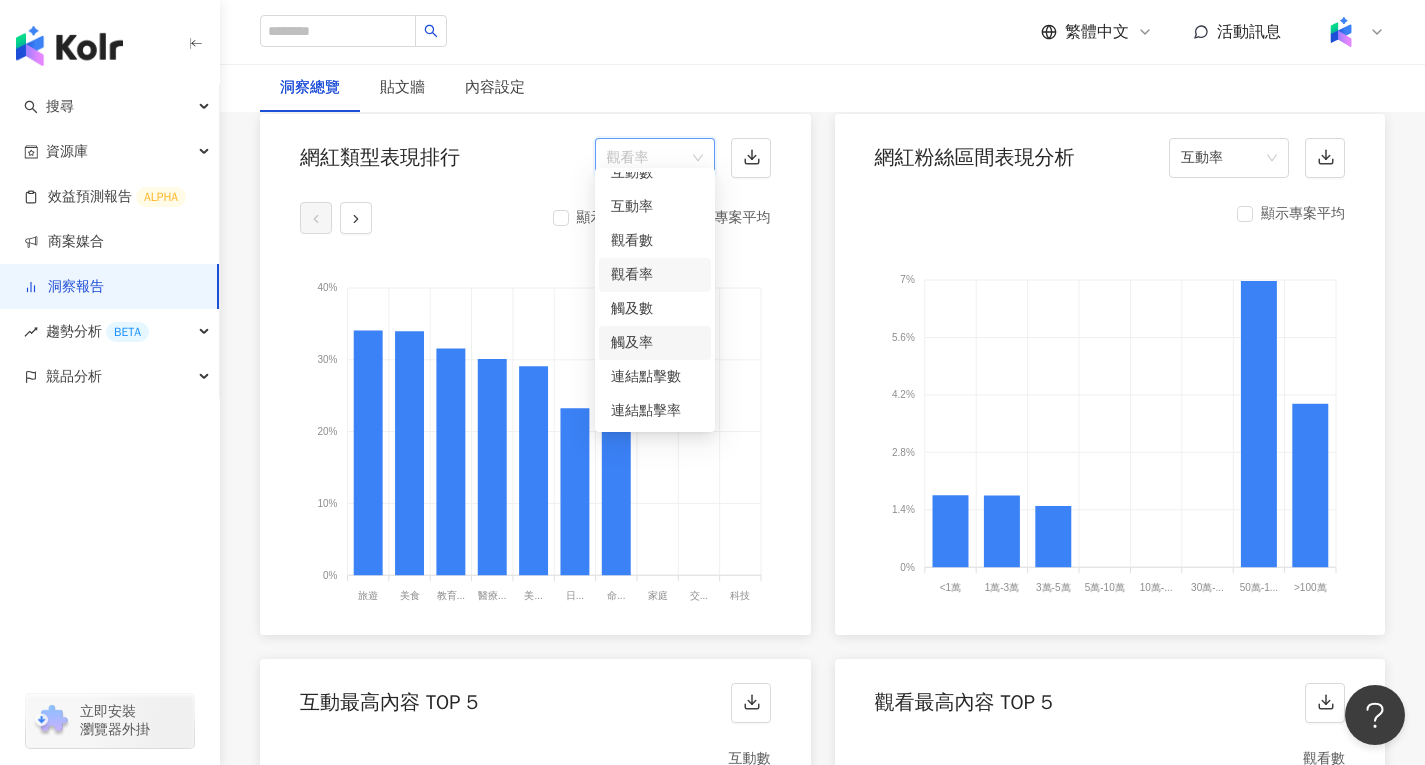 click on "觸及率" at bounding box center [655, 343] 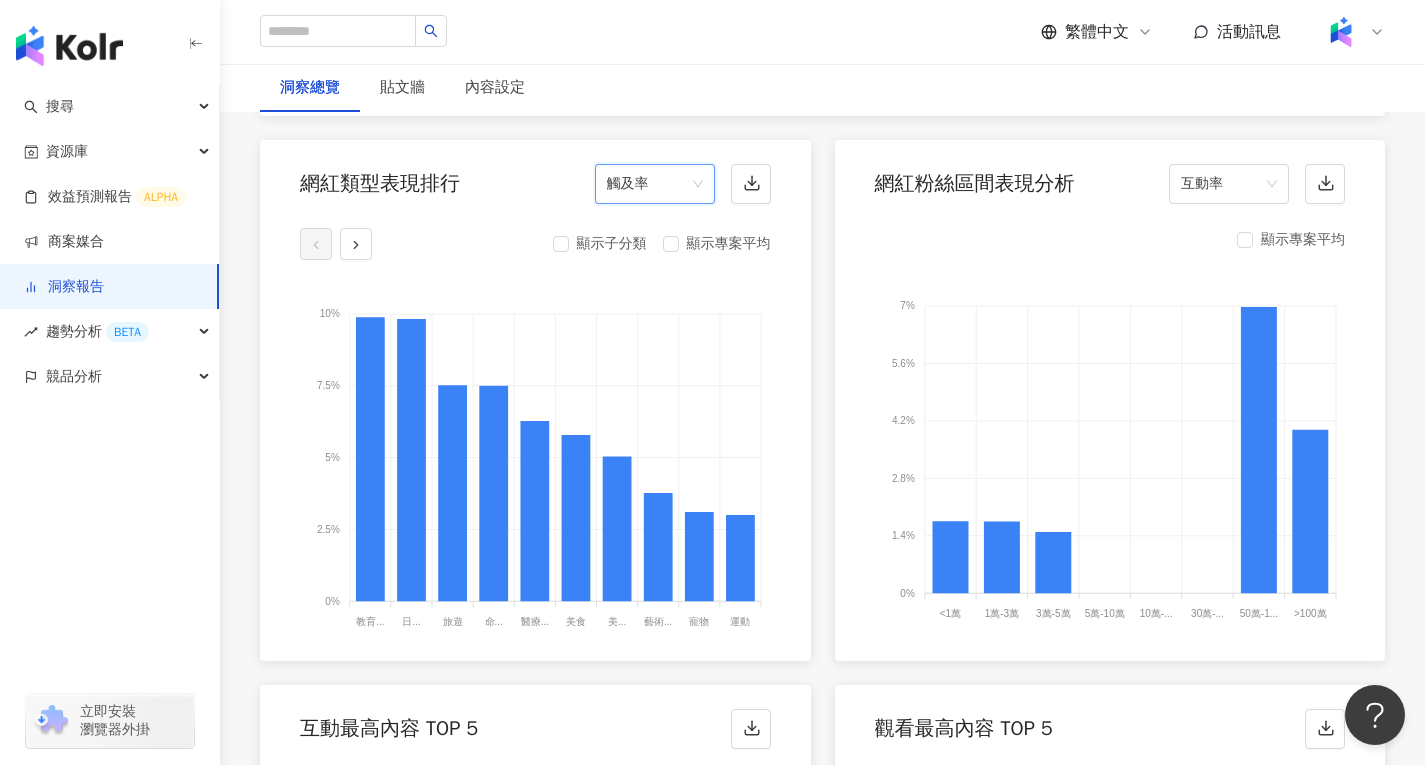 scroll, scrollTop: 2000, scrollLeft: 0, axis: vertical 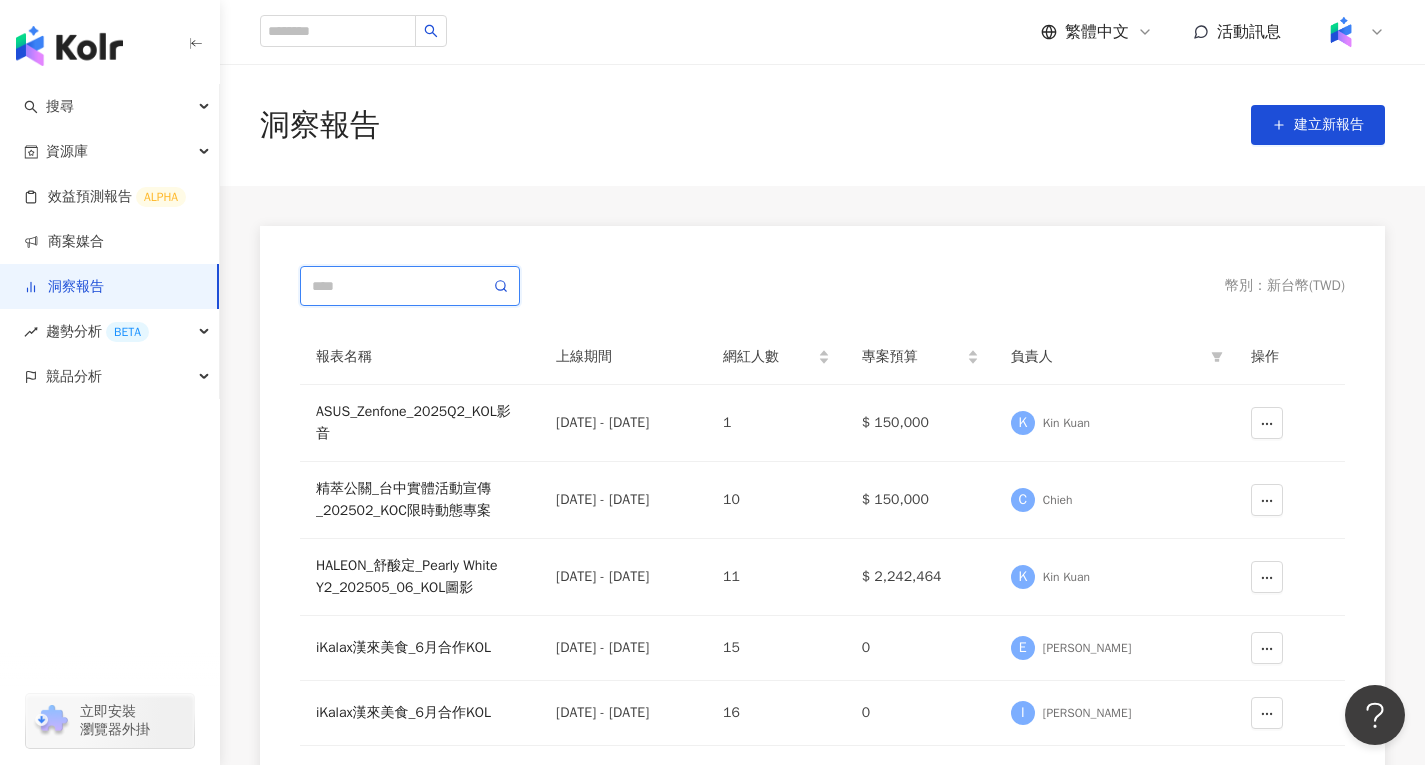 click at bounding box center (401, 286) 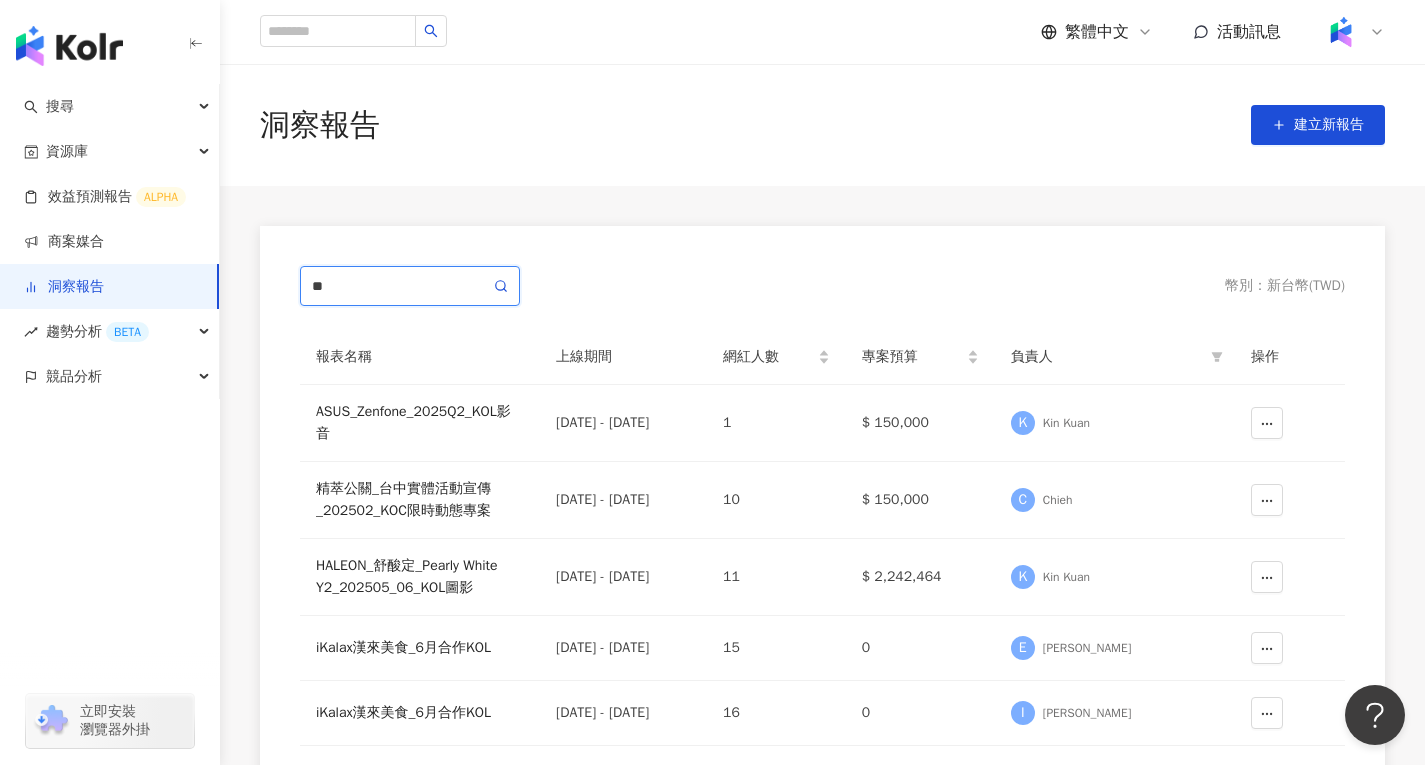 type on "*" 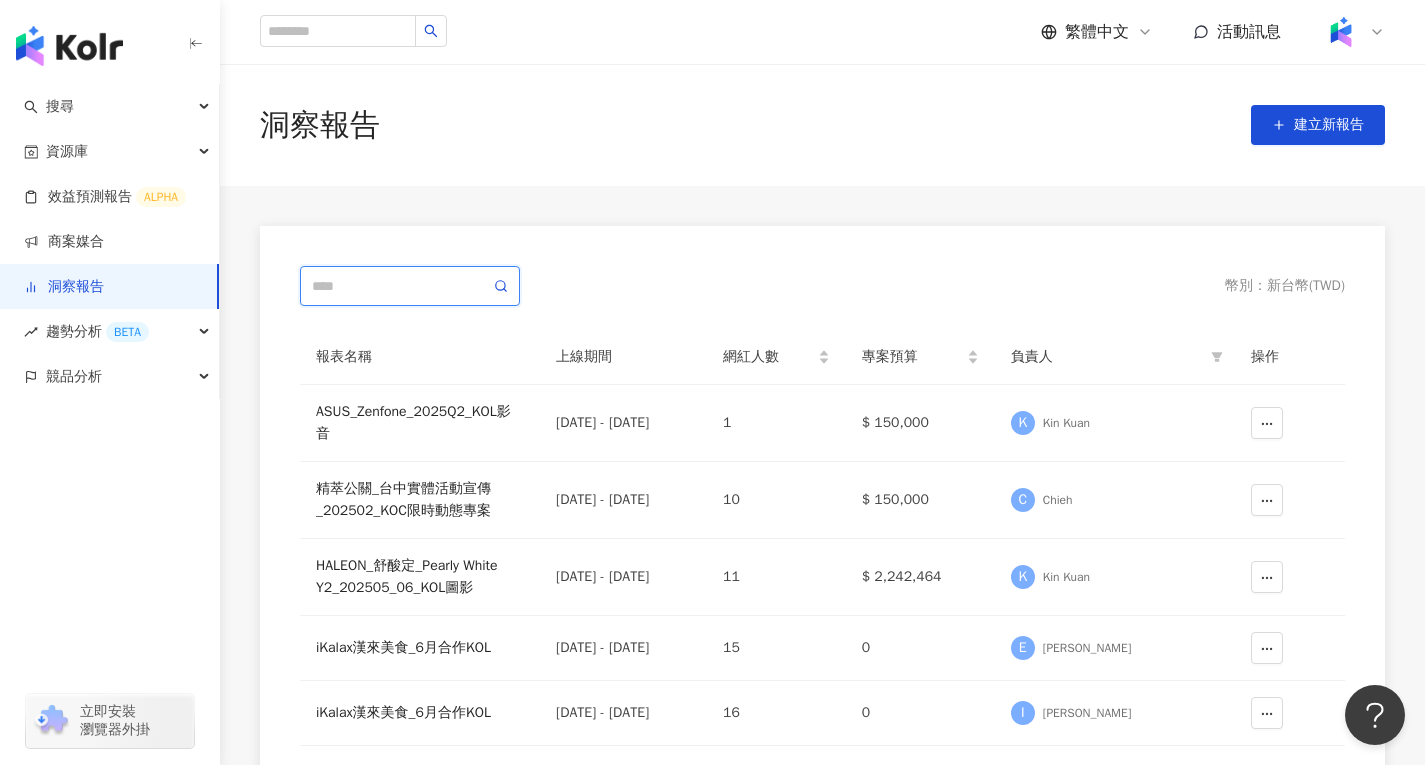 type on "*" 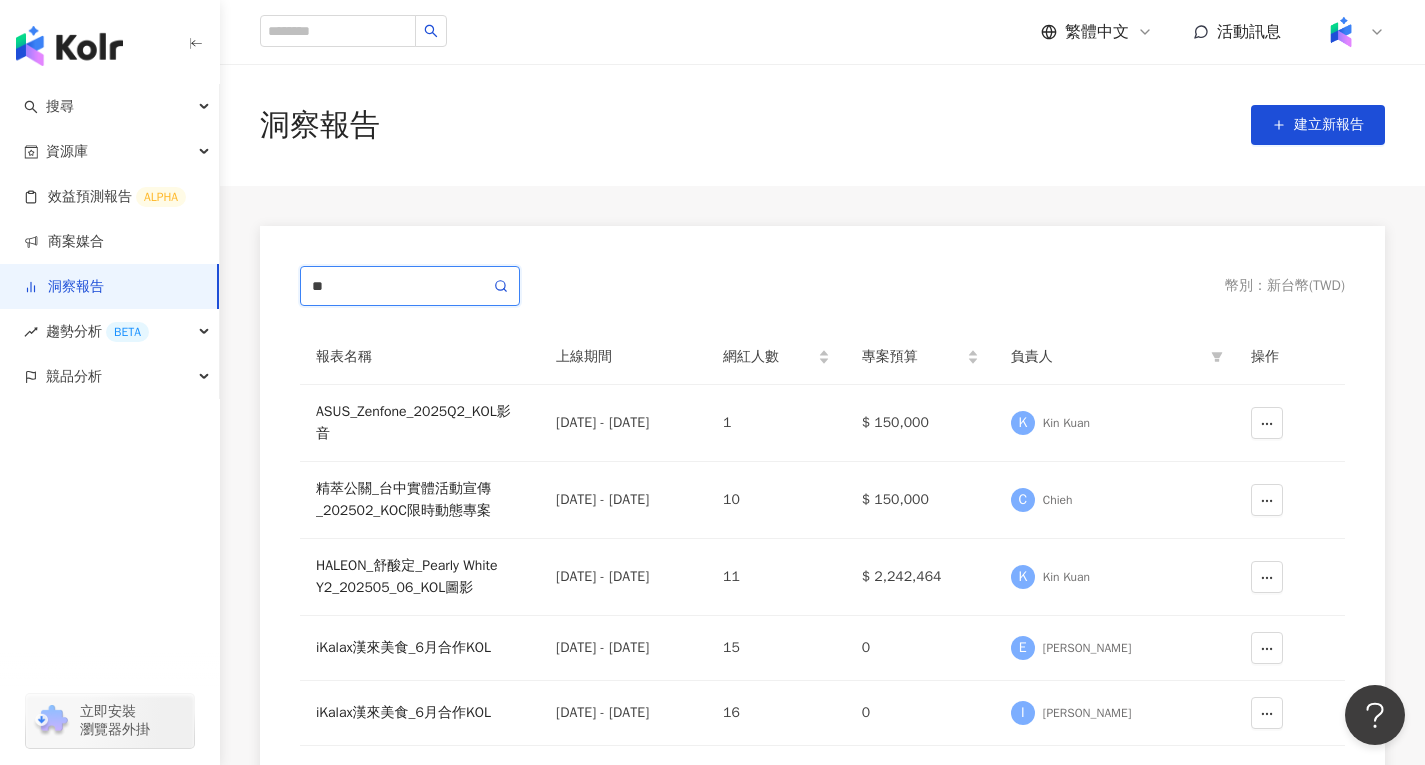 type on "**" 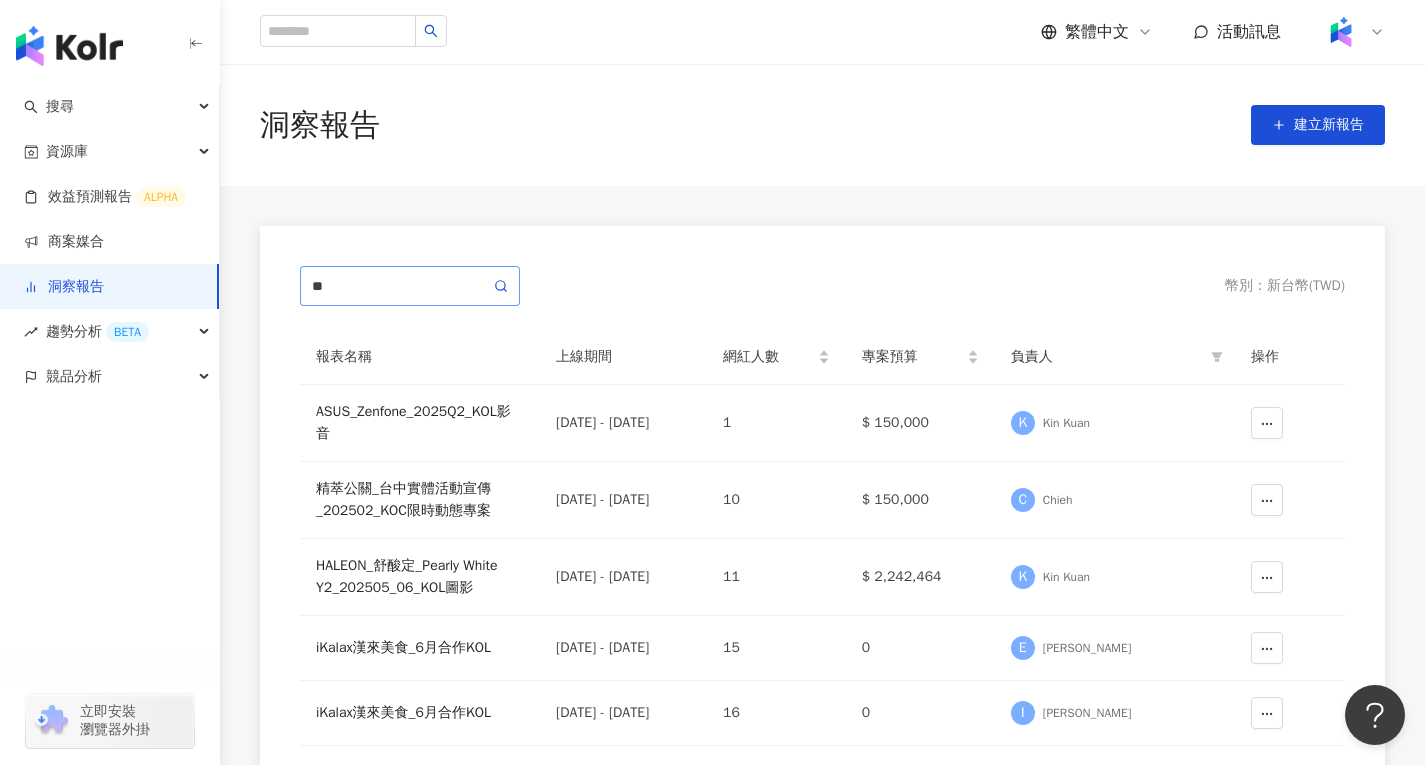 click 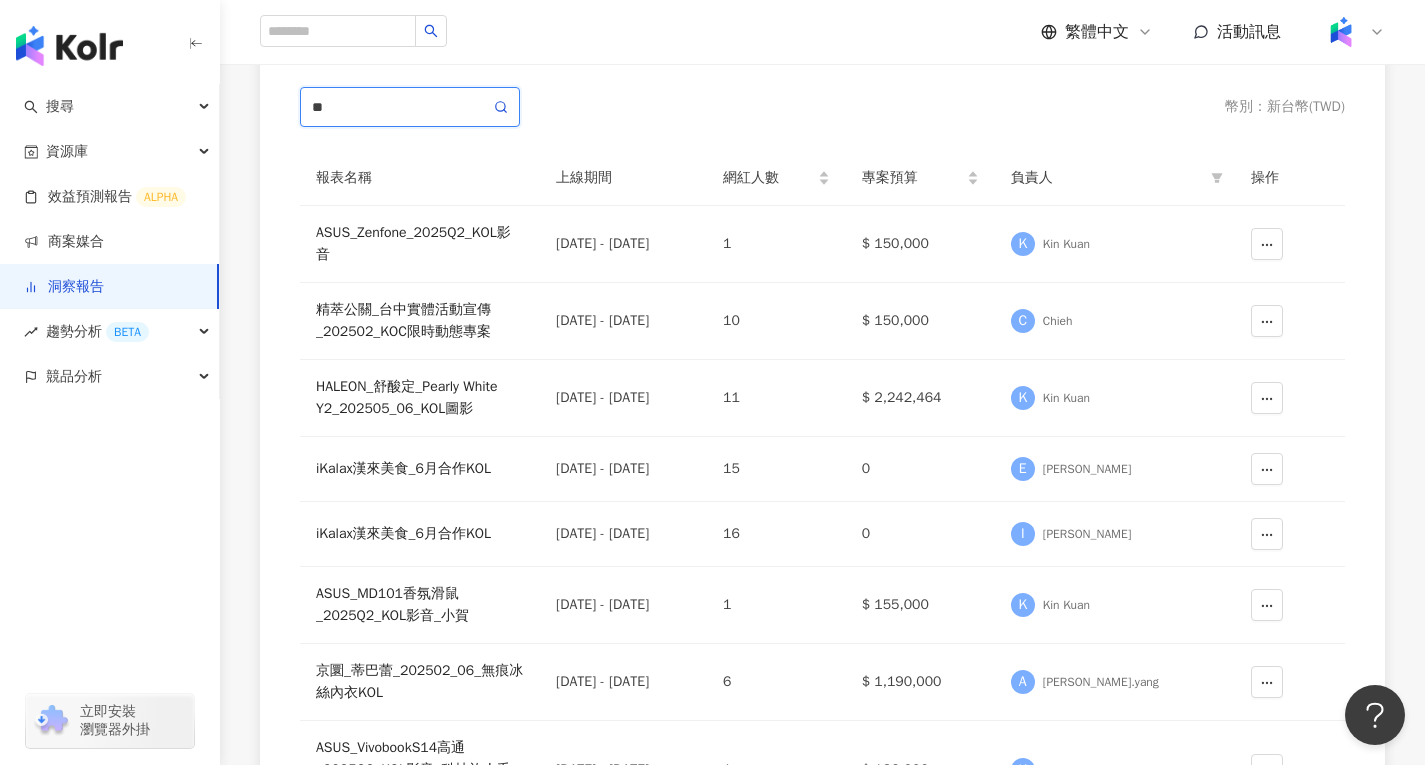 scroll, scrollTop: 200, scrollLeft: 0, axis: vertical 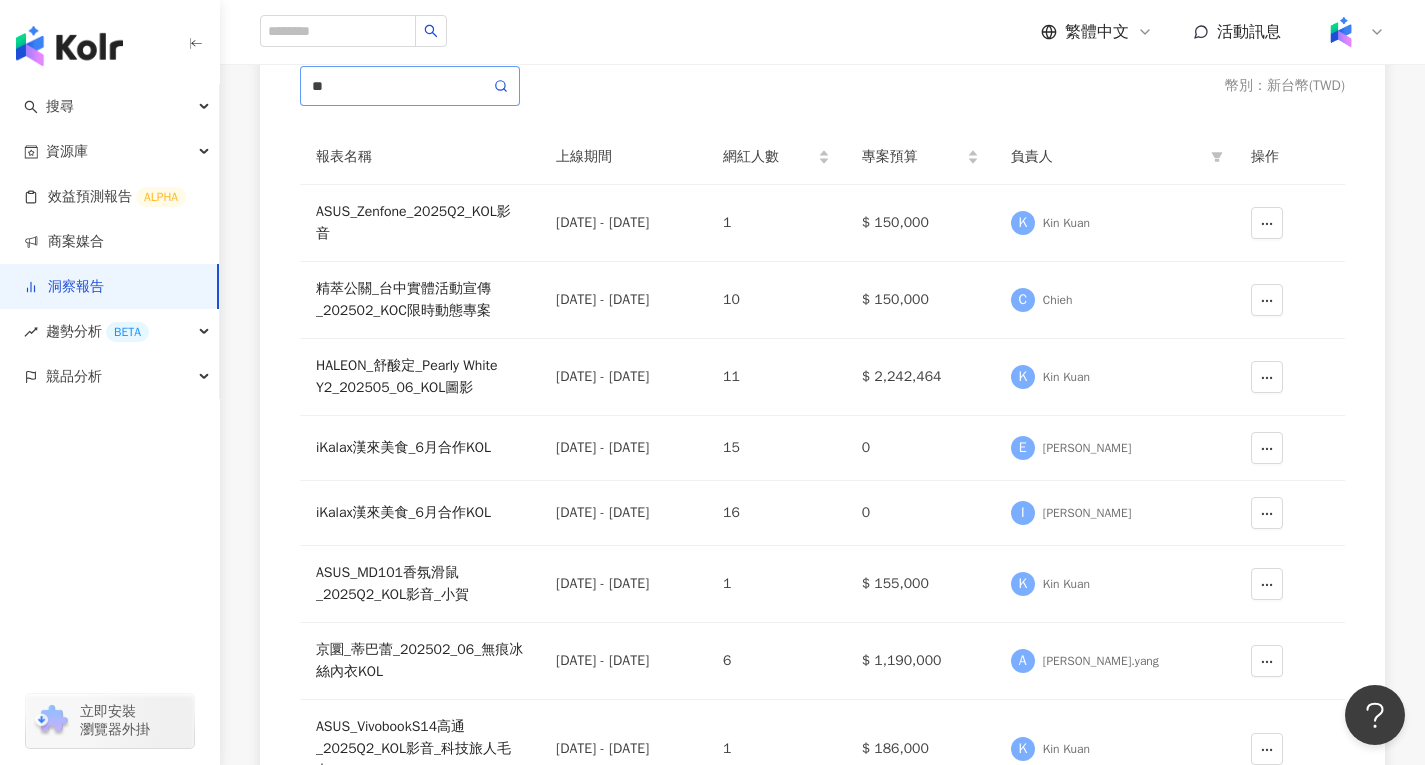 click 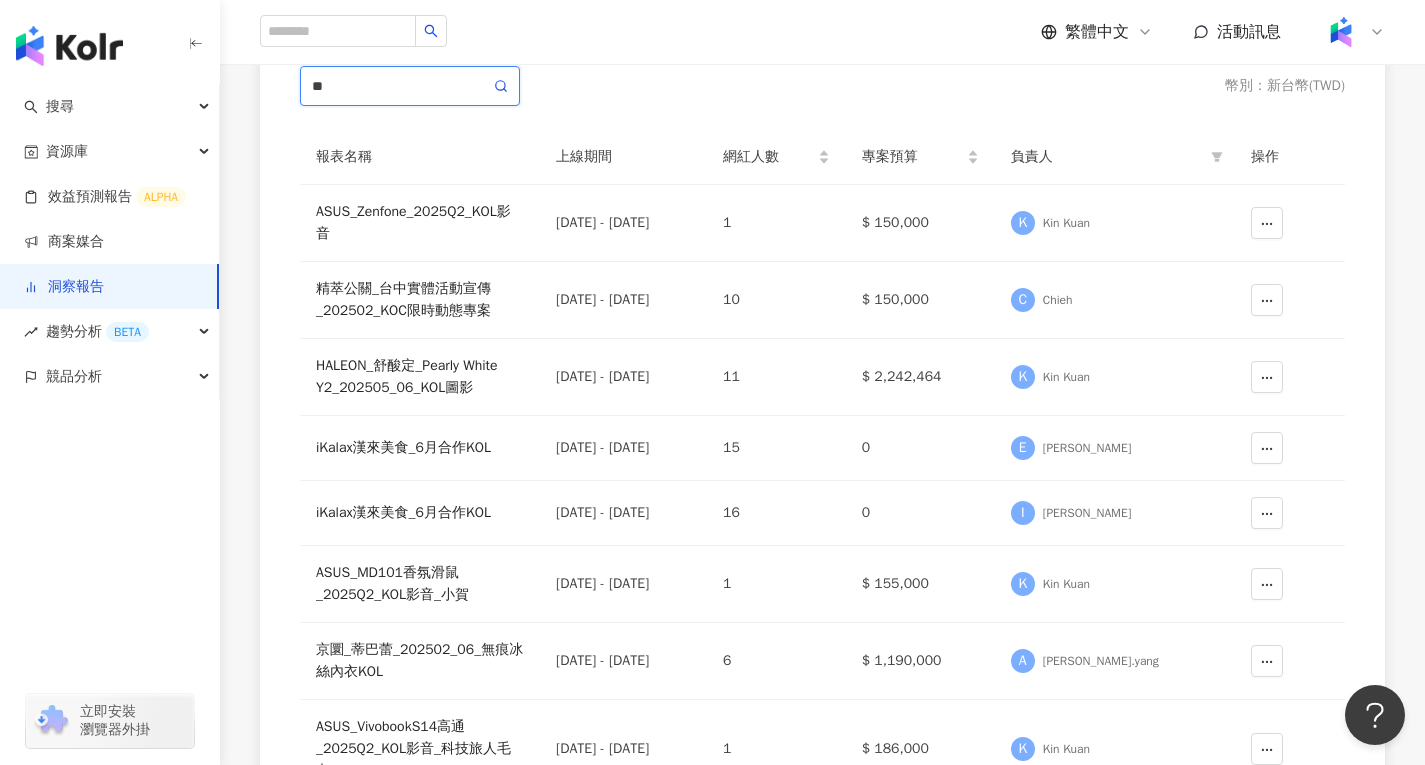 click on "**" at bounding box center (401, 86) 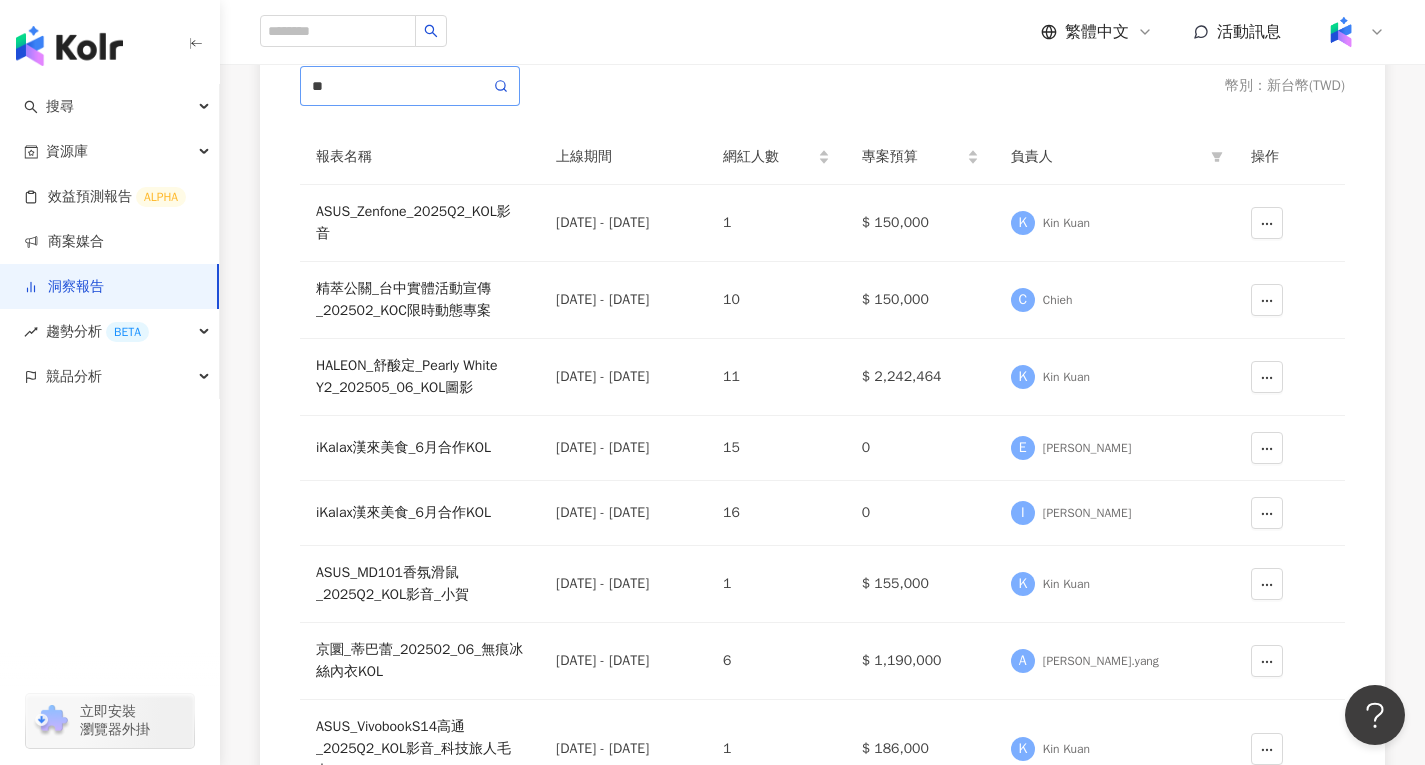 click 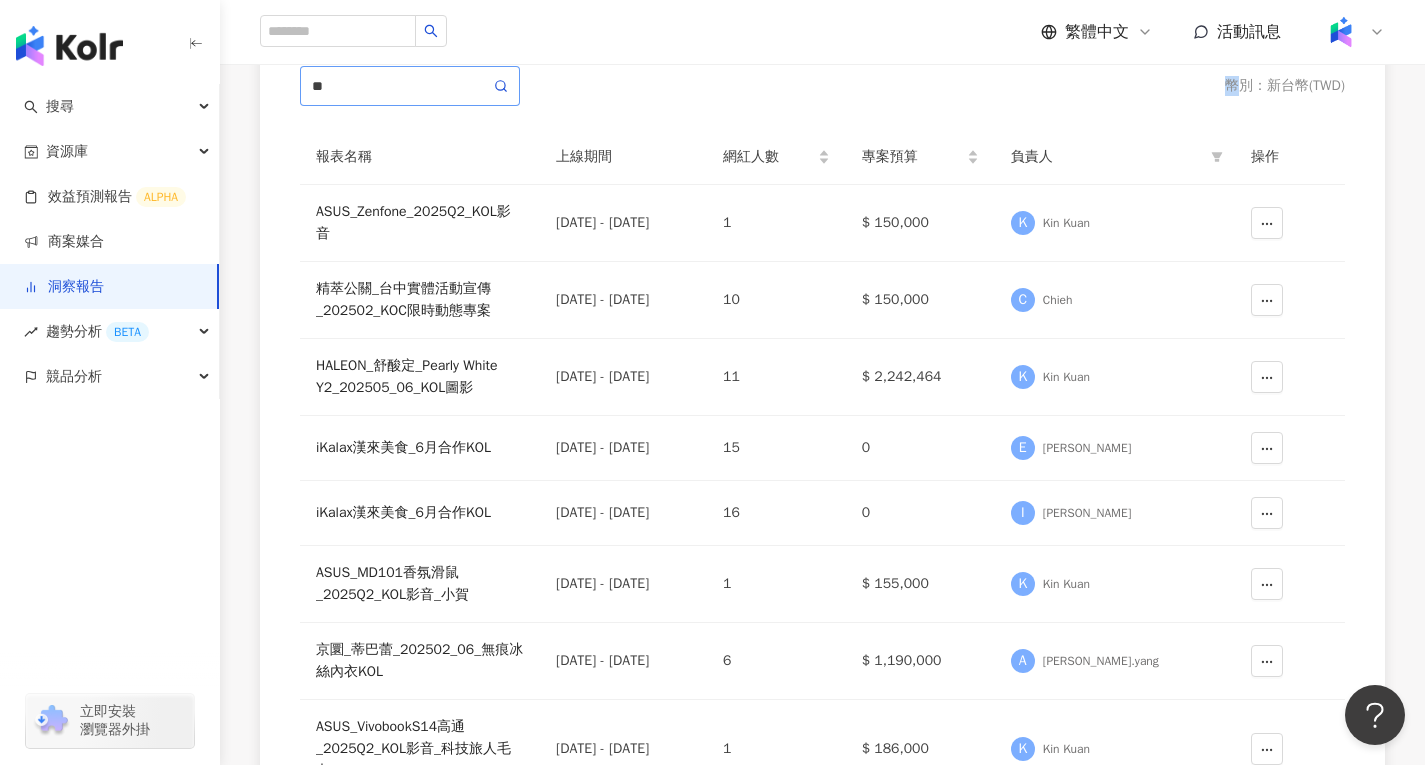 click 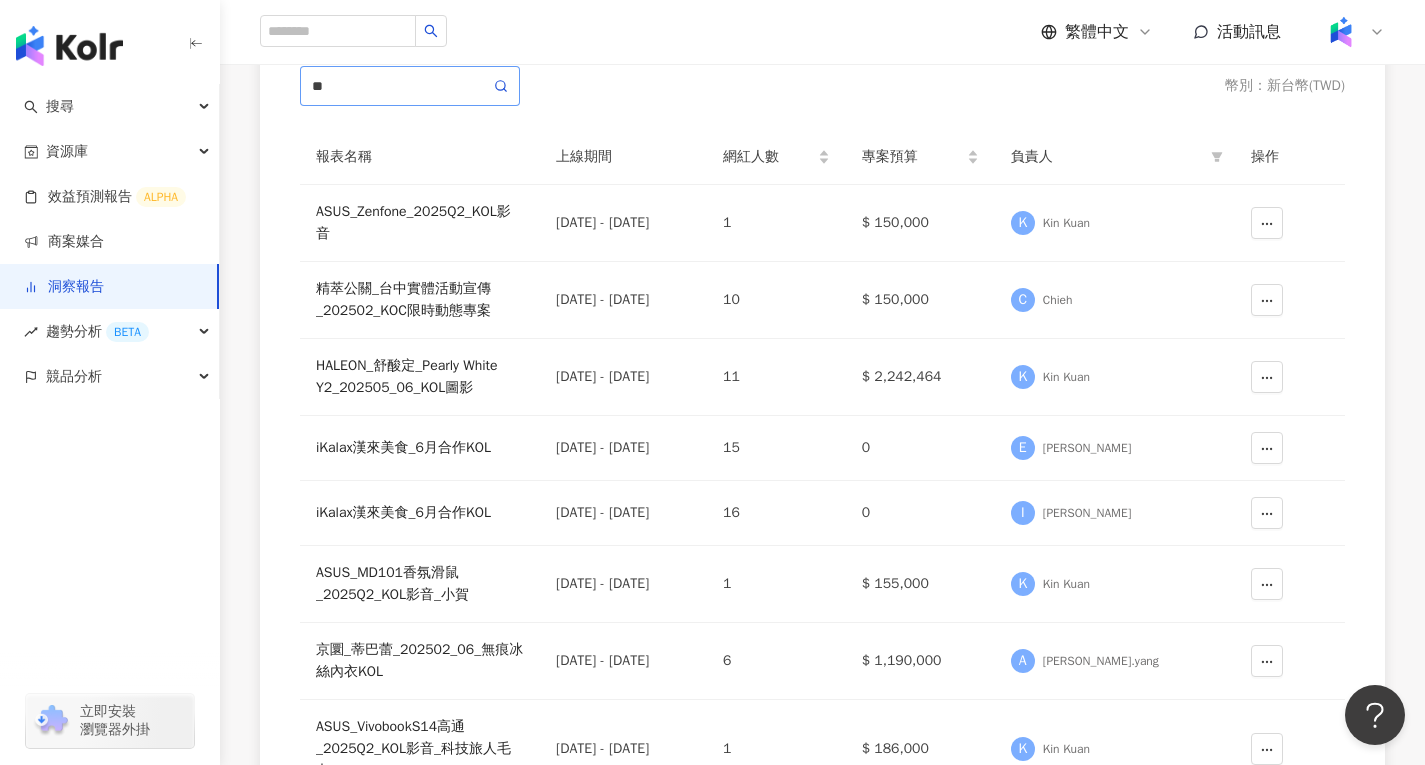 click 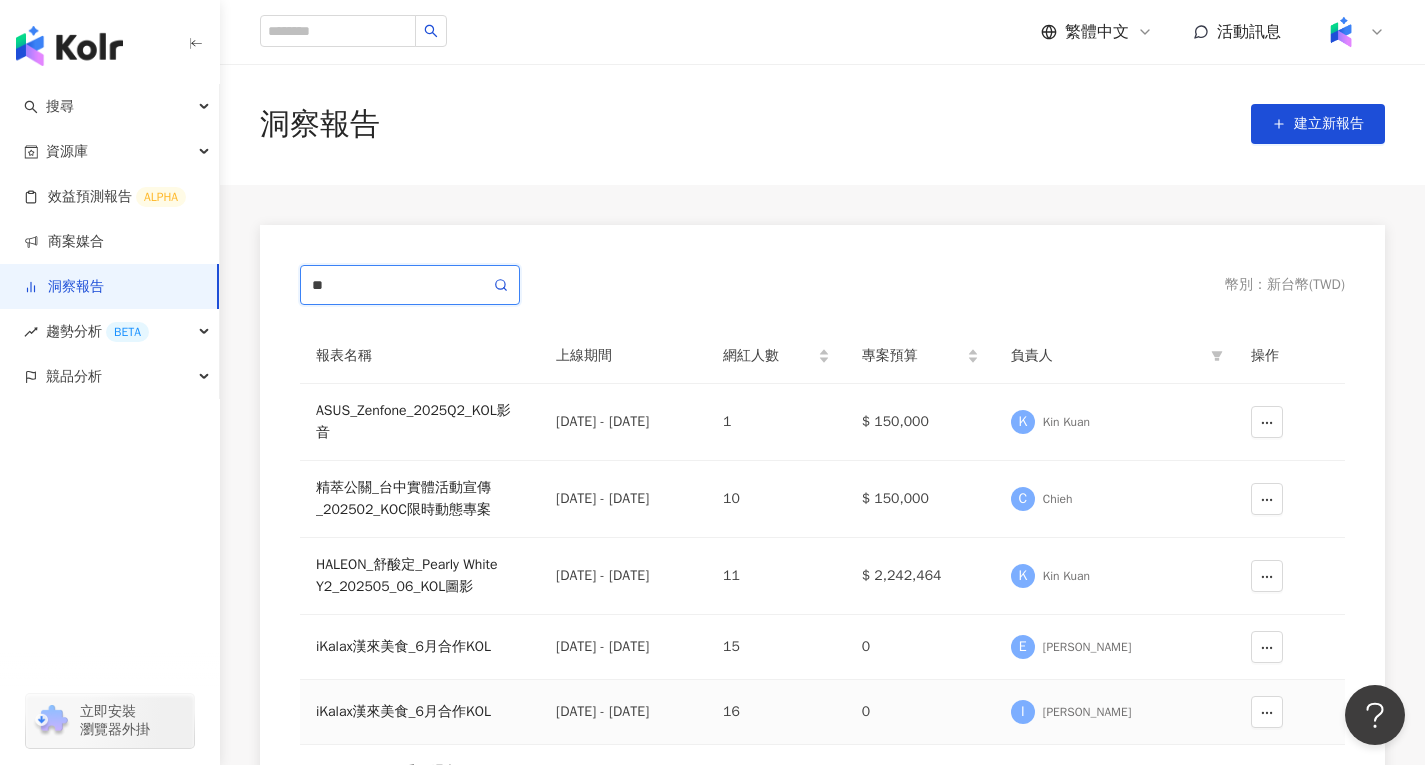 scroll, scrollTop: 0, scrollLeft: 0, axis: both 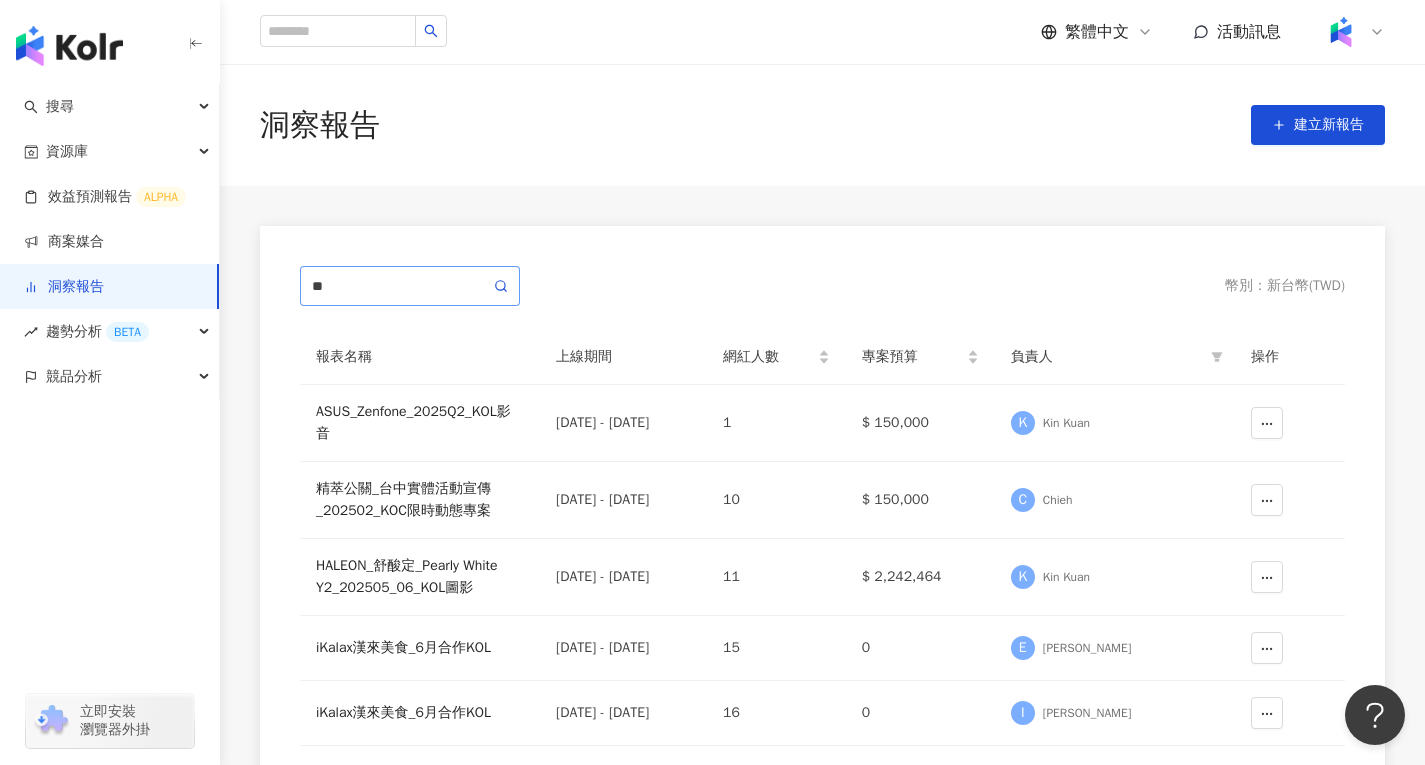 click 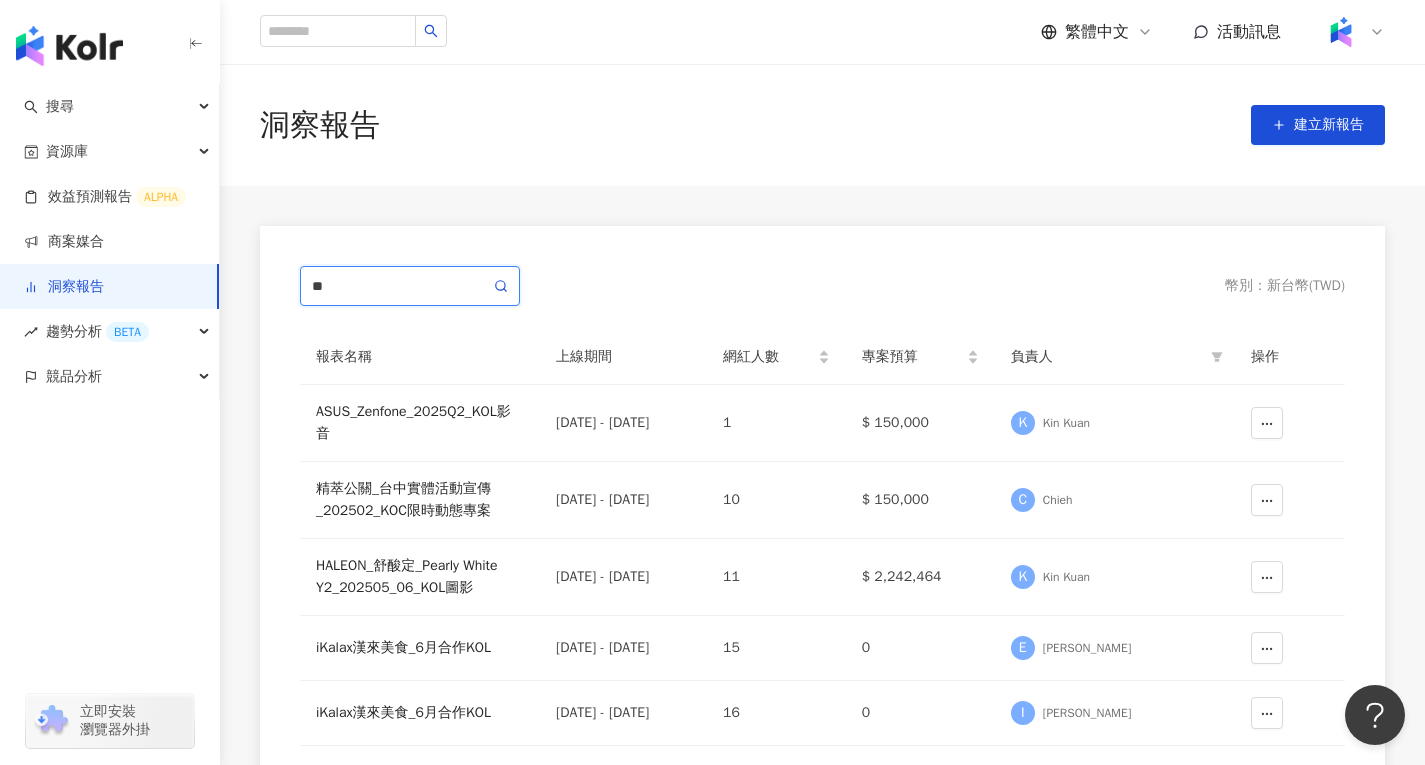 drag, startPoint x: 461, startPoint y: 291, endPoint x: 208, endPoint y: 292, distance: 253.00198 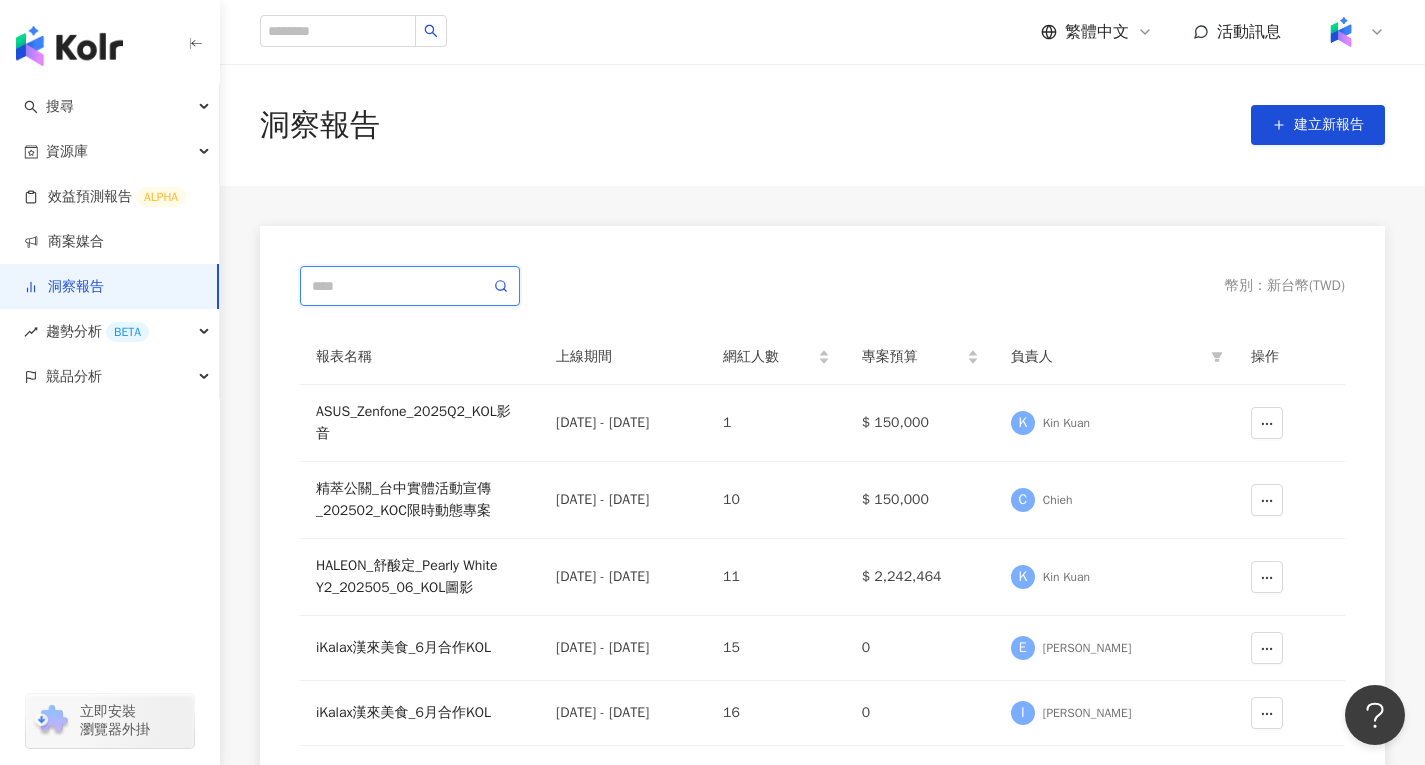 type 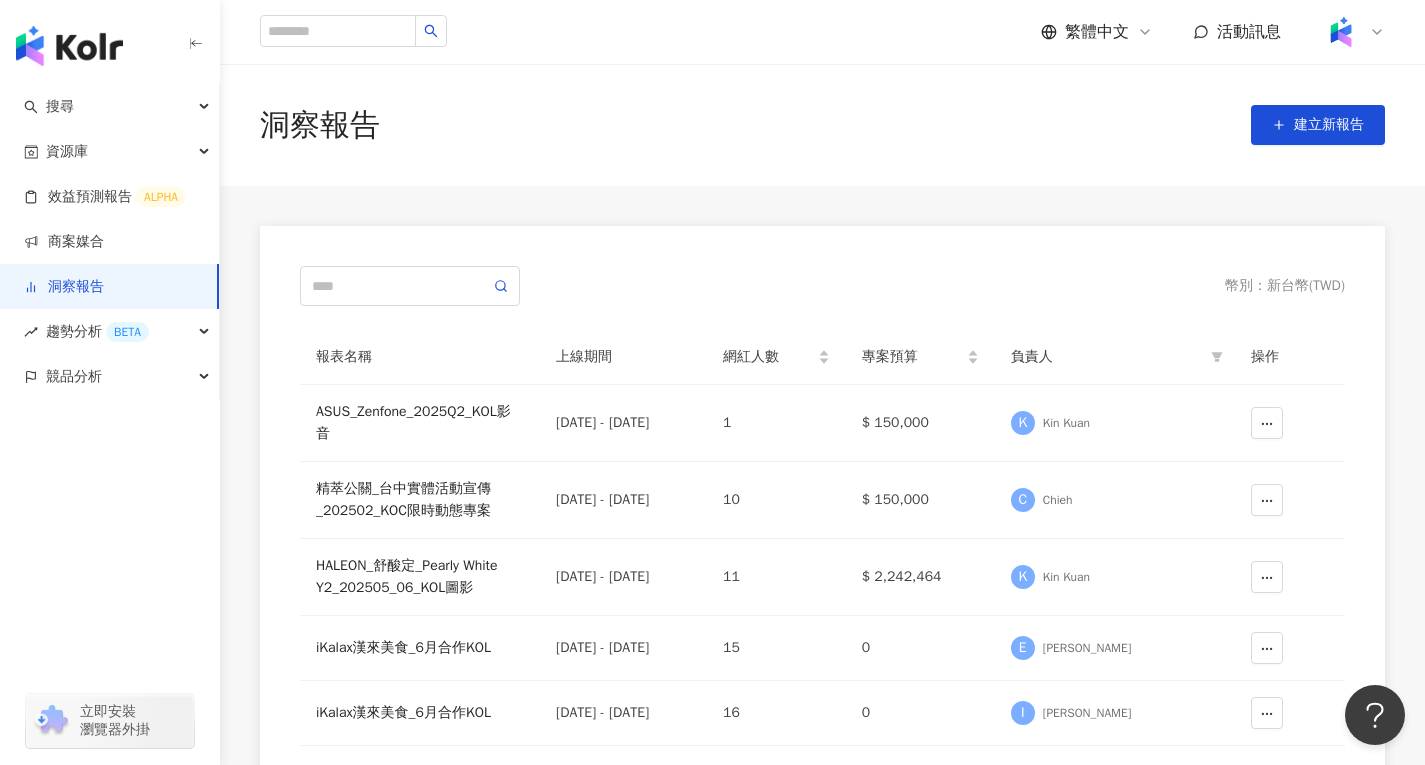 click on "幣別 ： 新台幣 ( TWD )" at bounding box center (822, 286) 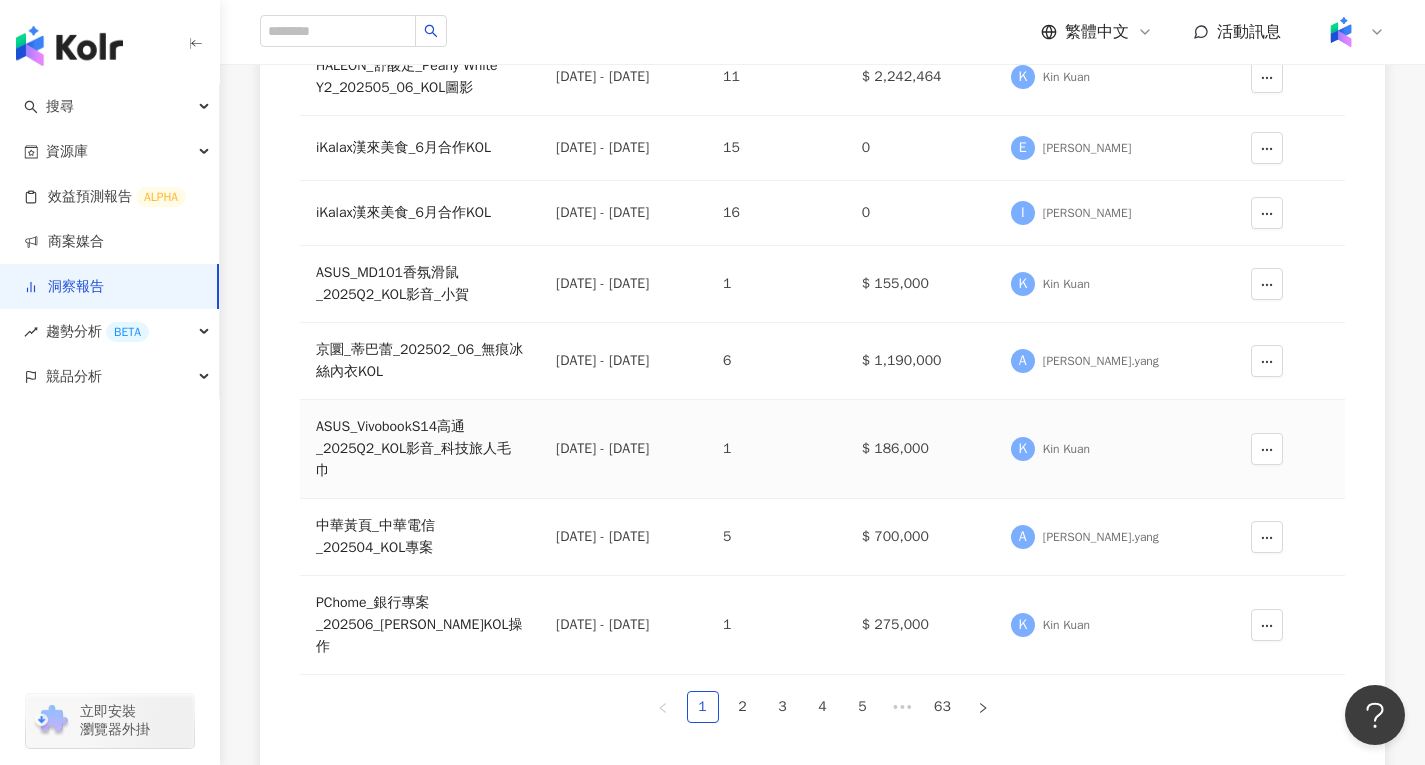 scroll, scrollTop: 0, scrollLeft: 0, axis: both 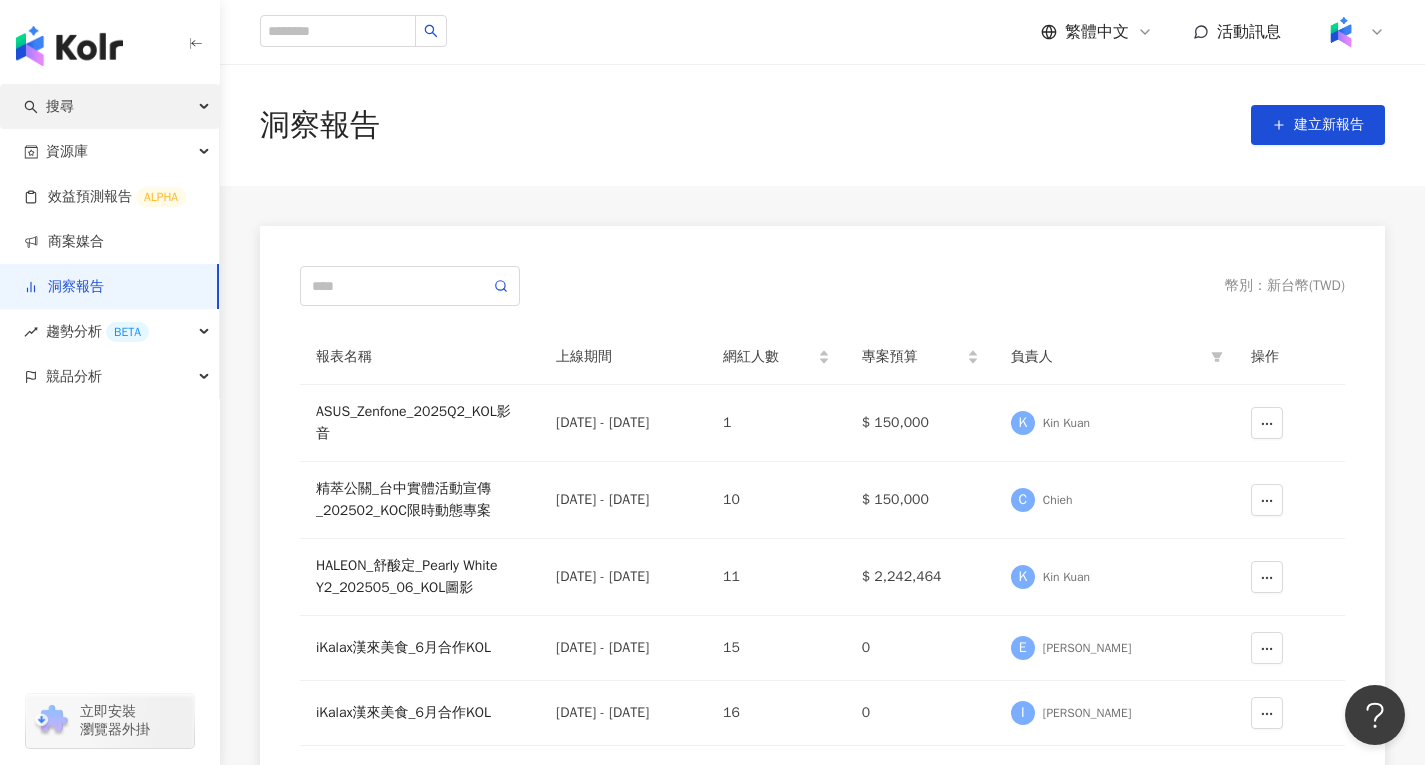 click on "搜尋" at bounding box center [109, 106] 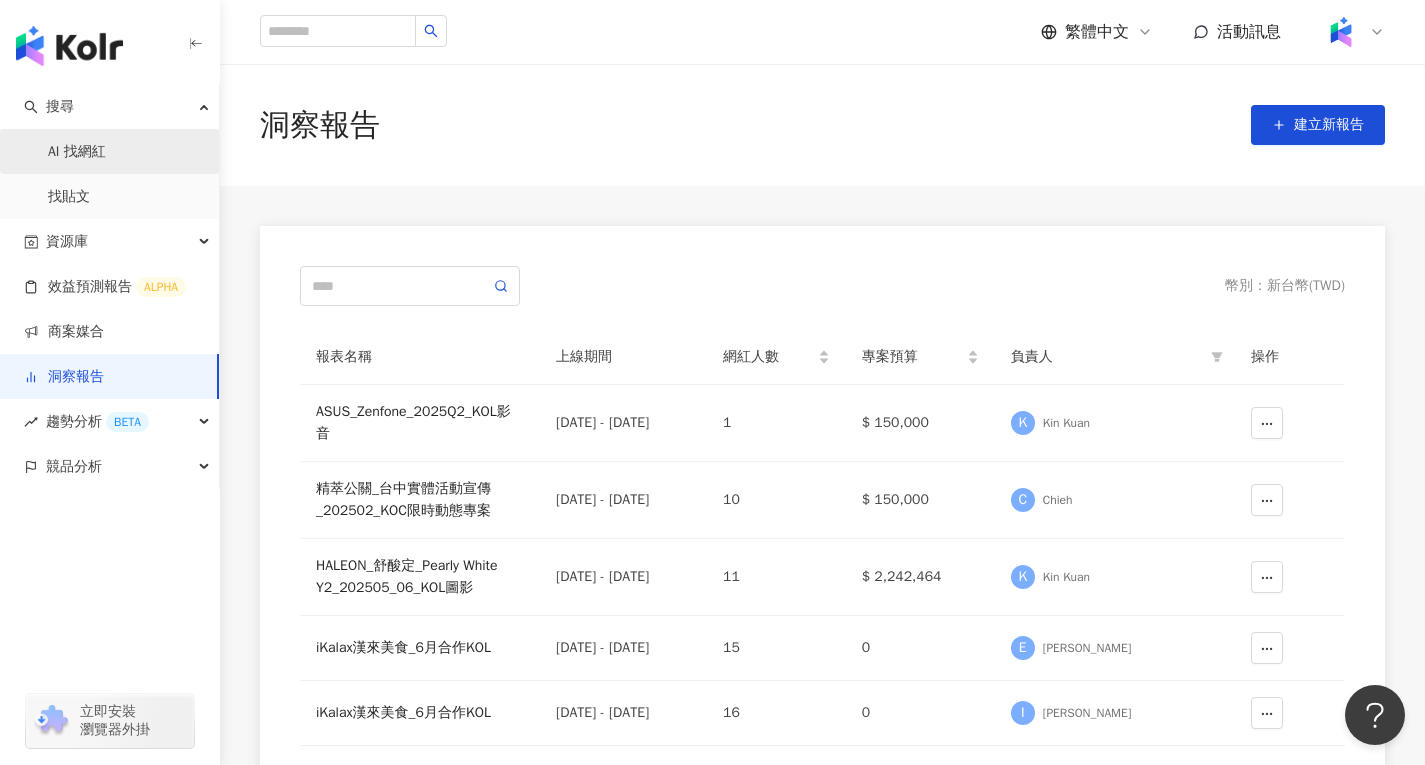click on "AI 找網紅" at bounding box center (77, 152) 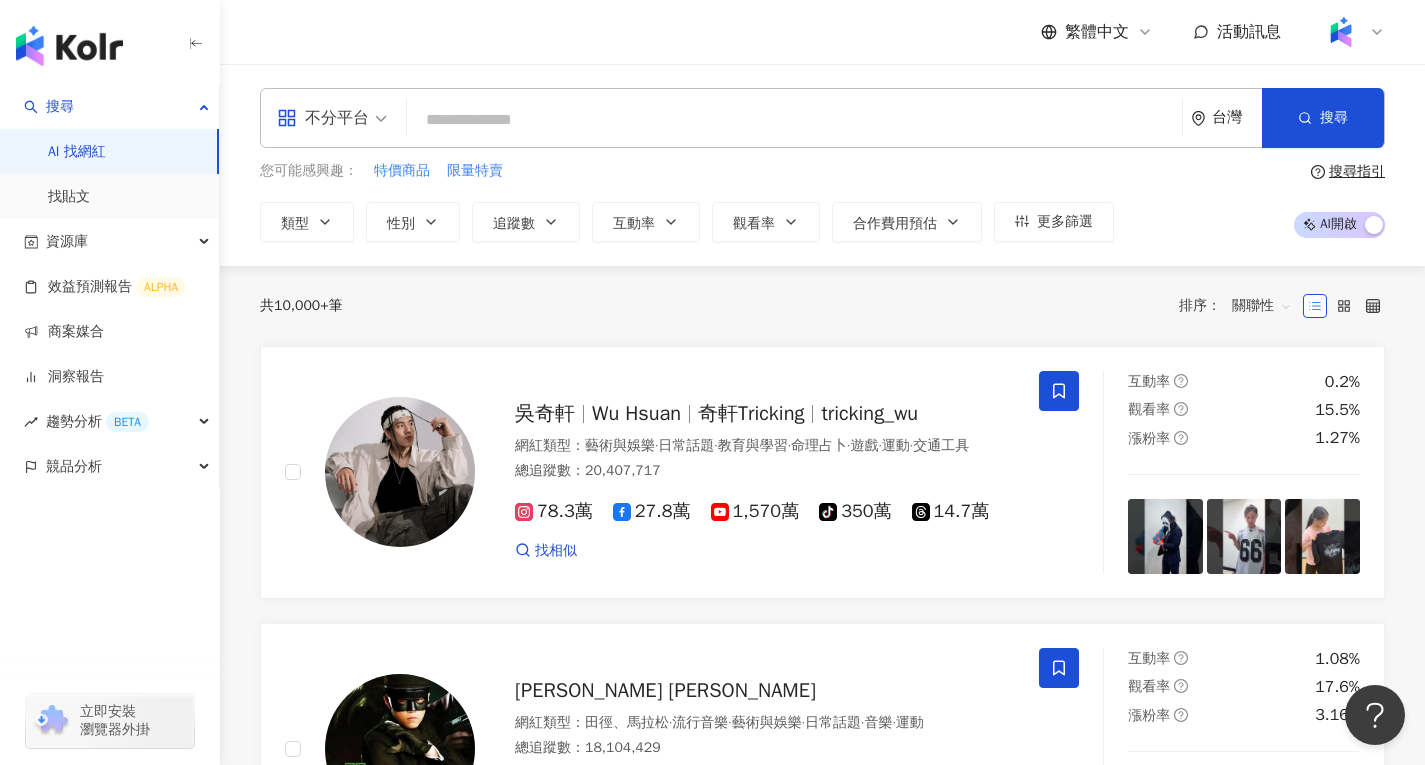 click at bounding box center (794, 120) 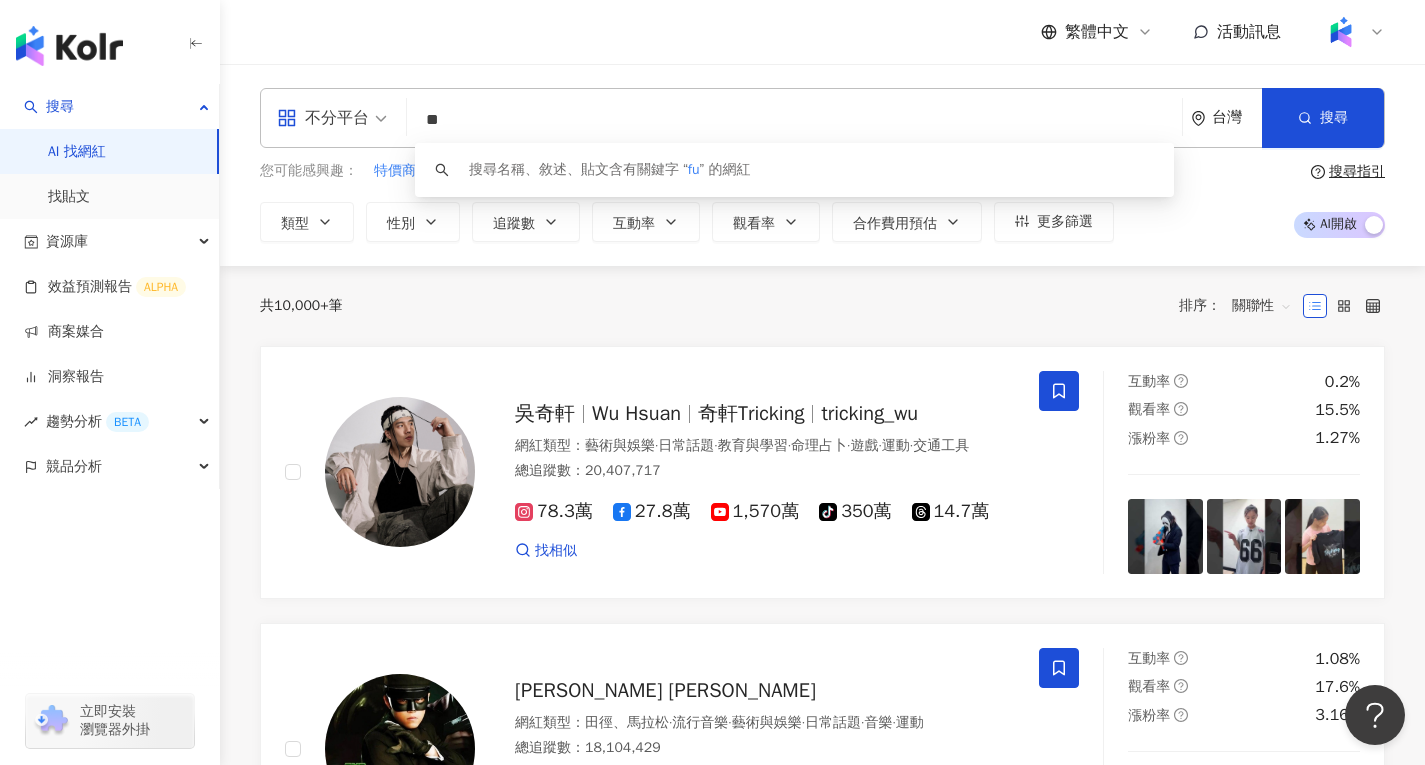 type on "*" 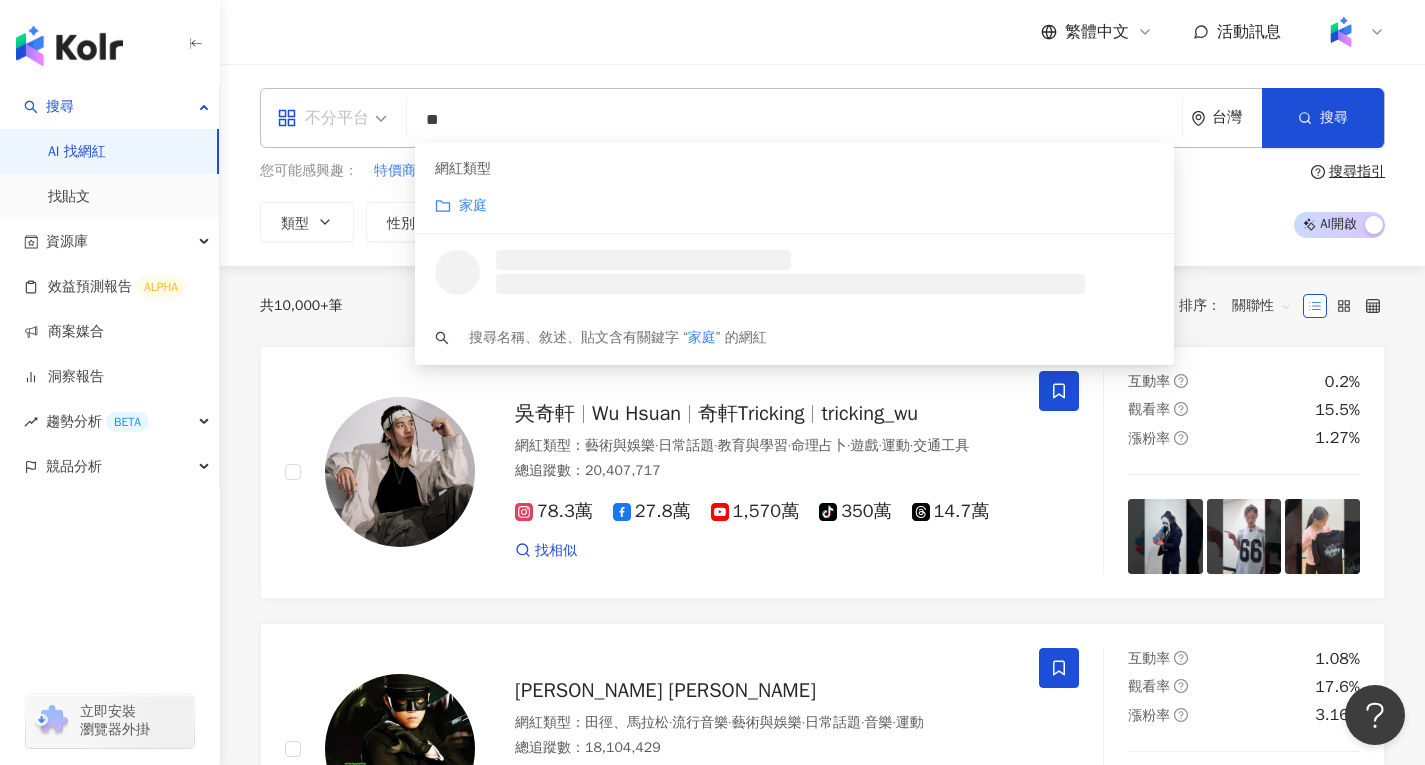click on "不分平台" at bounding box center (323, 118) 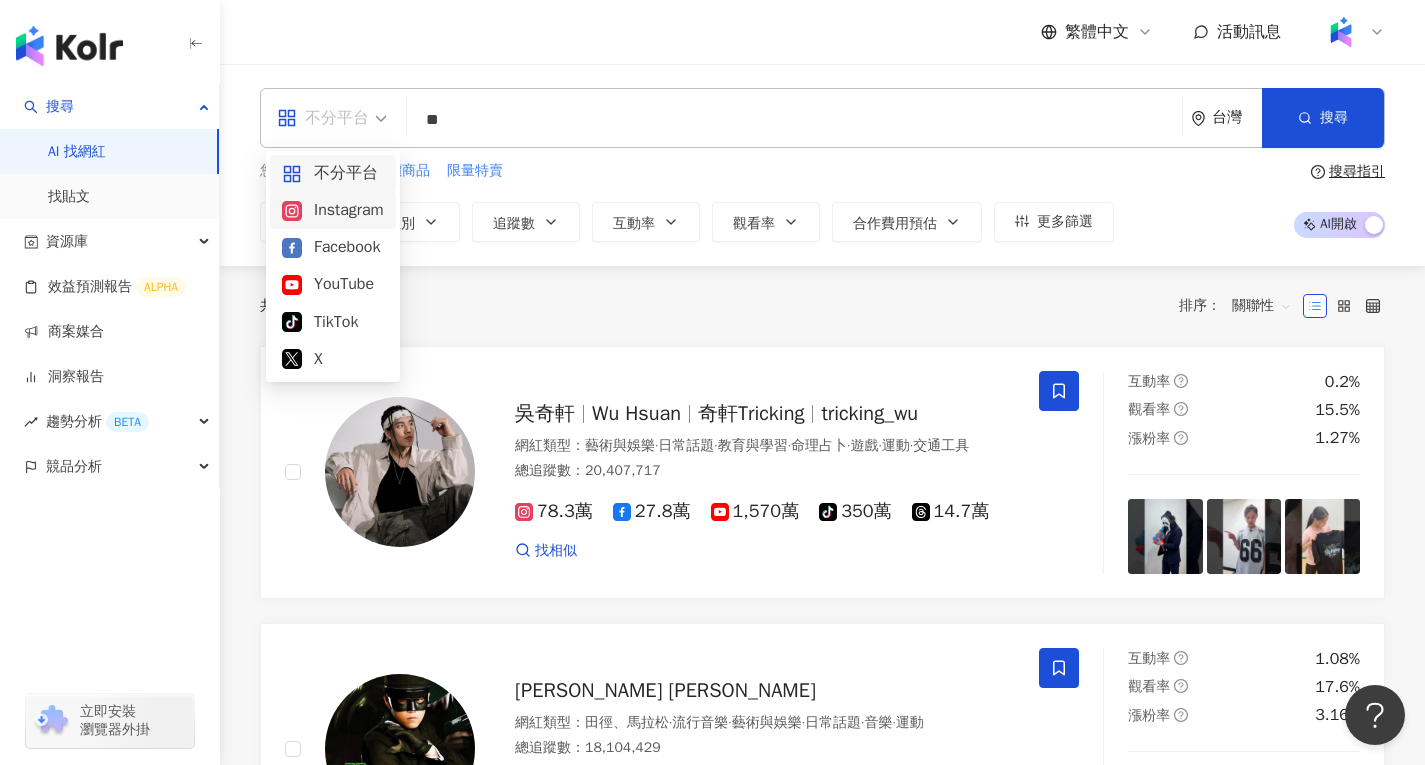 click on "Instagram" at bounding box center (333, 210) 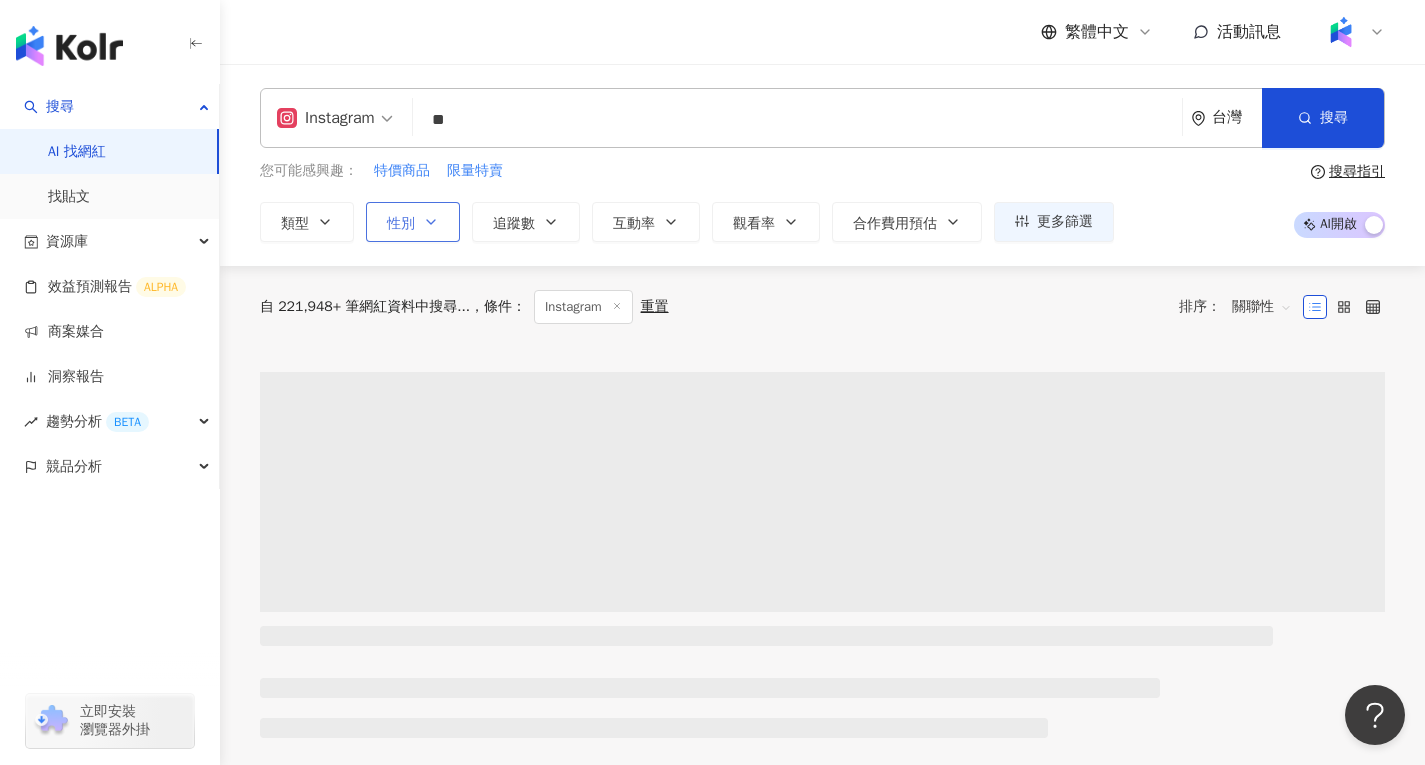 click on "性別" at bounding box center [413, 222] 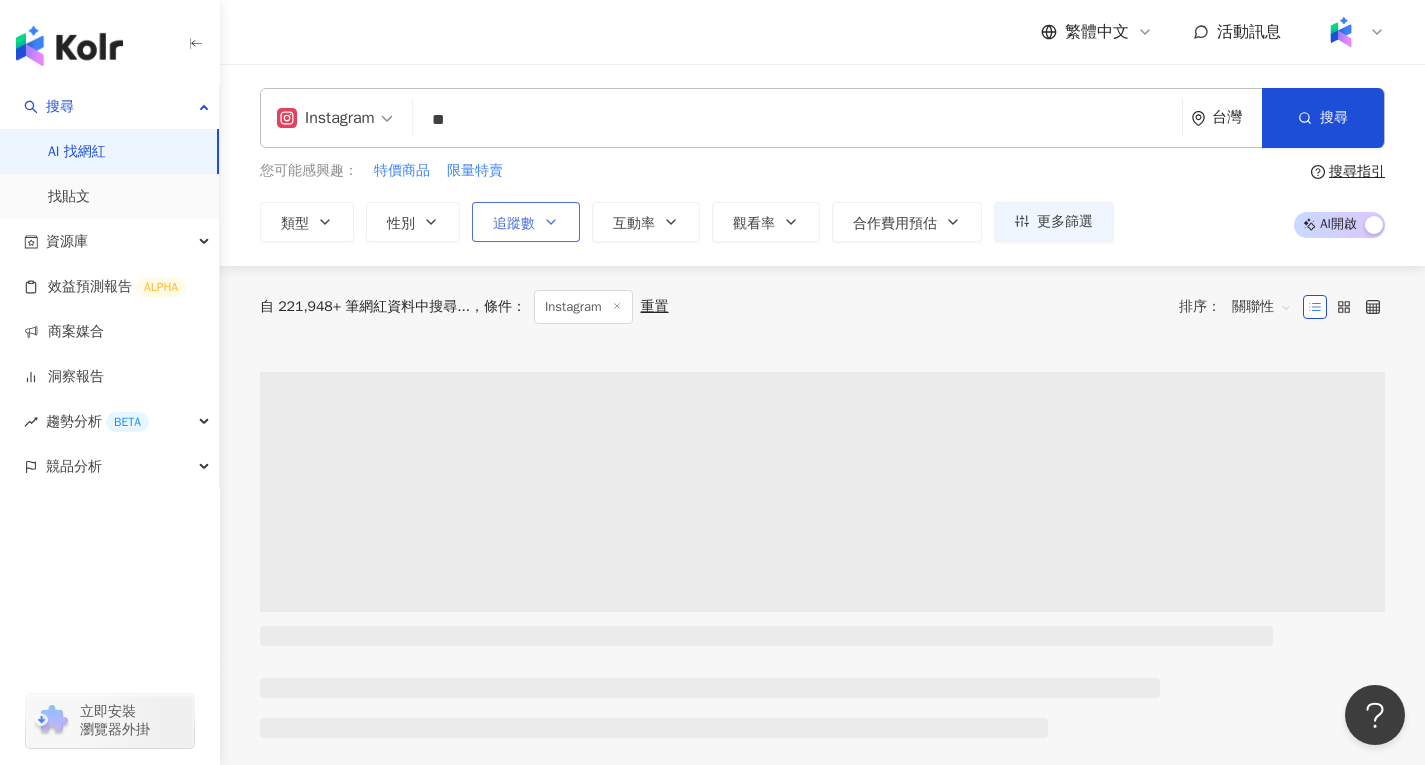click on "追蹤數" at bounding box center (526, 222) 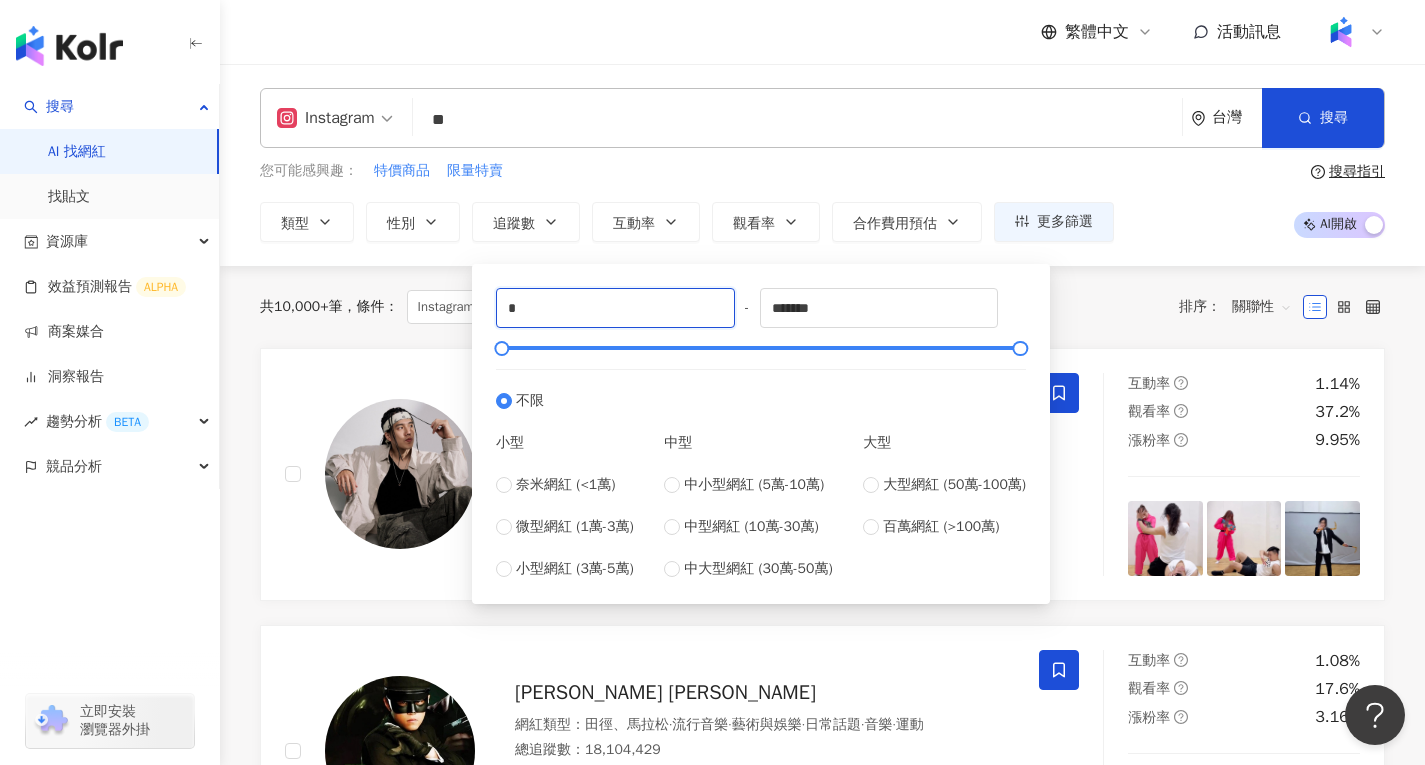 drag, startPoint x: 544, startPoint y: 308, endPoint x: 451, endPoint y: 311, distance: 93.04838 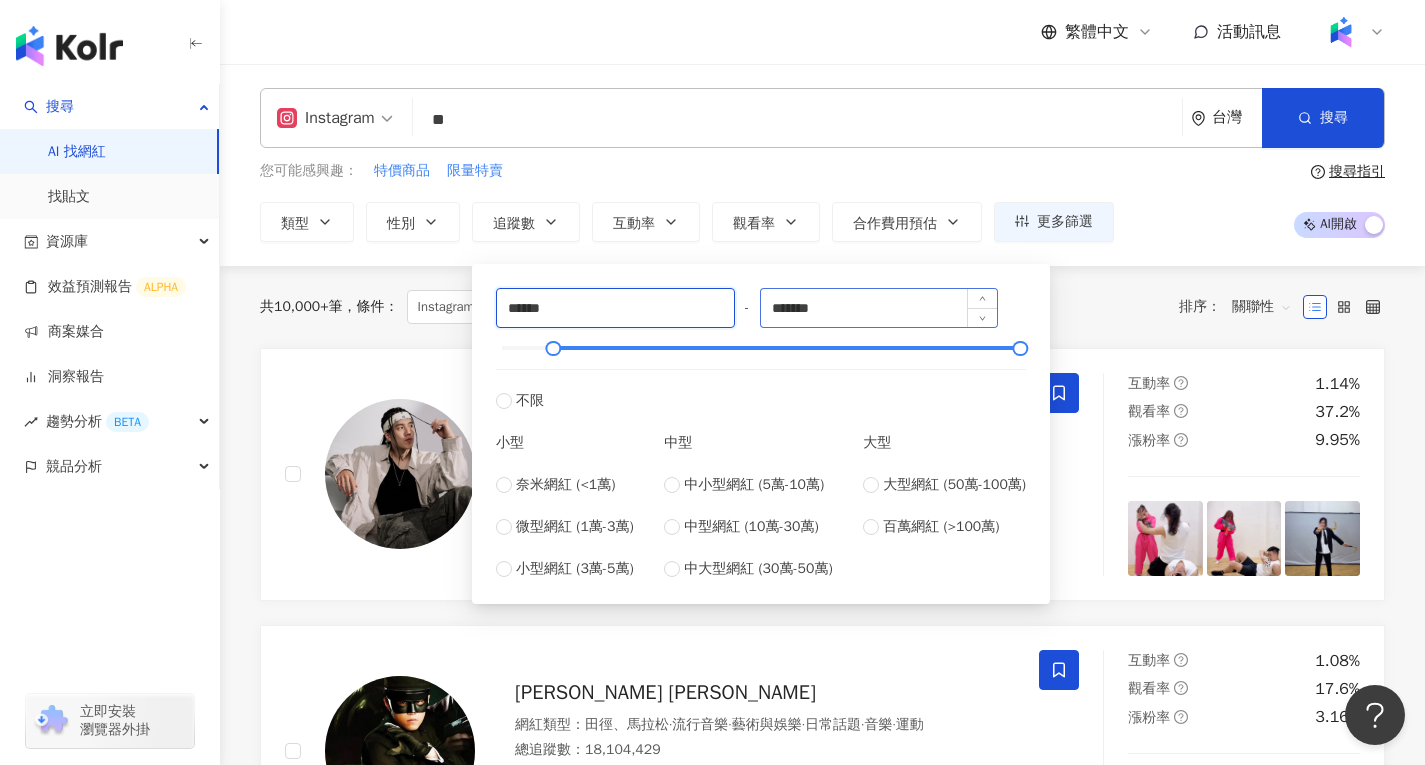 type on "******" 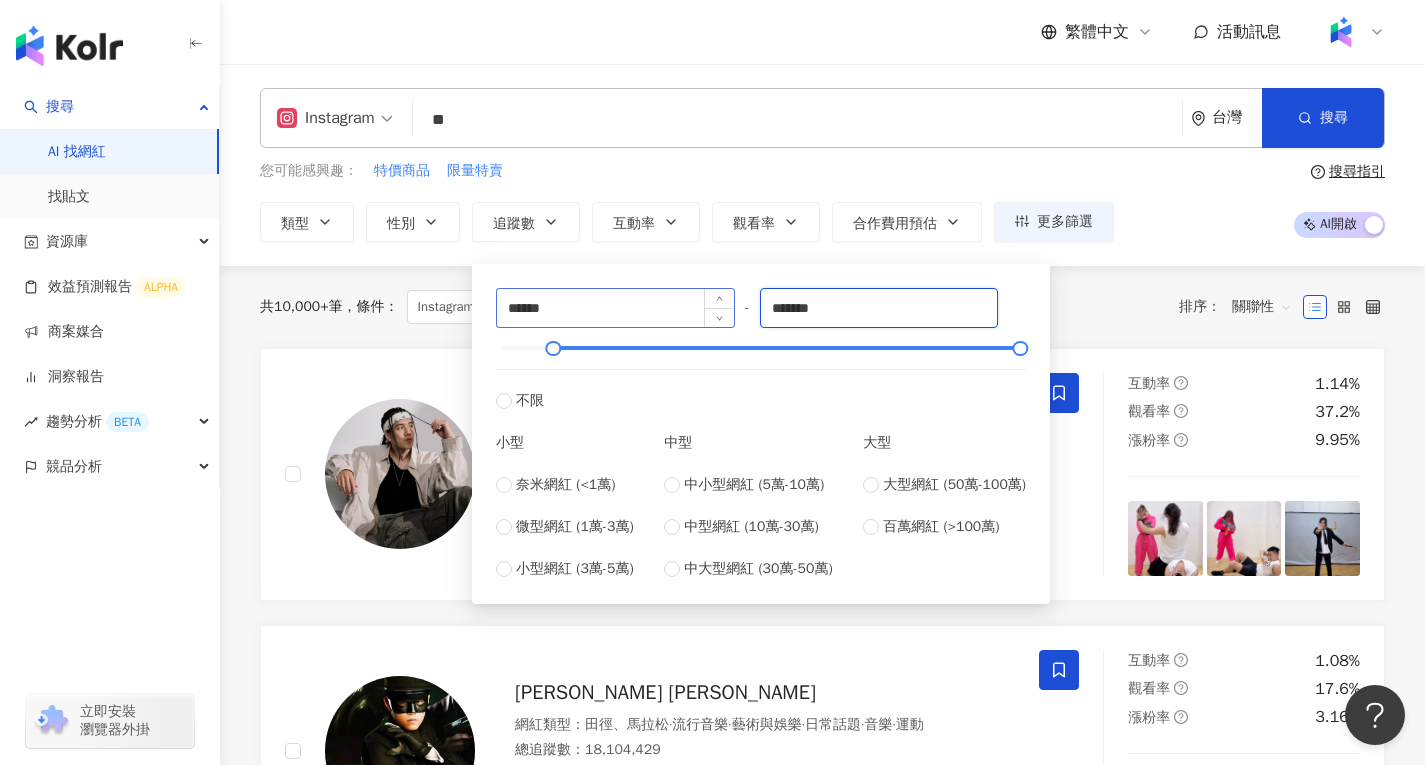 drag, startPoint x: 892, startPoint y: 316, endPoint x: 689, endPoint y: 310, distance: 203.08865 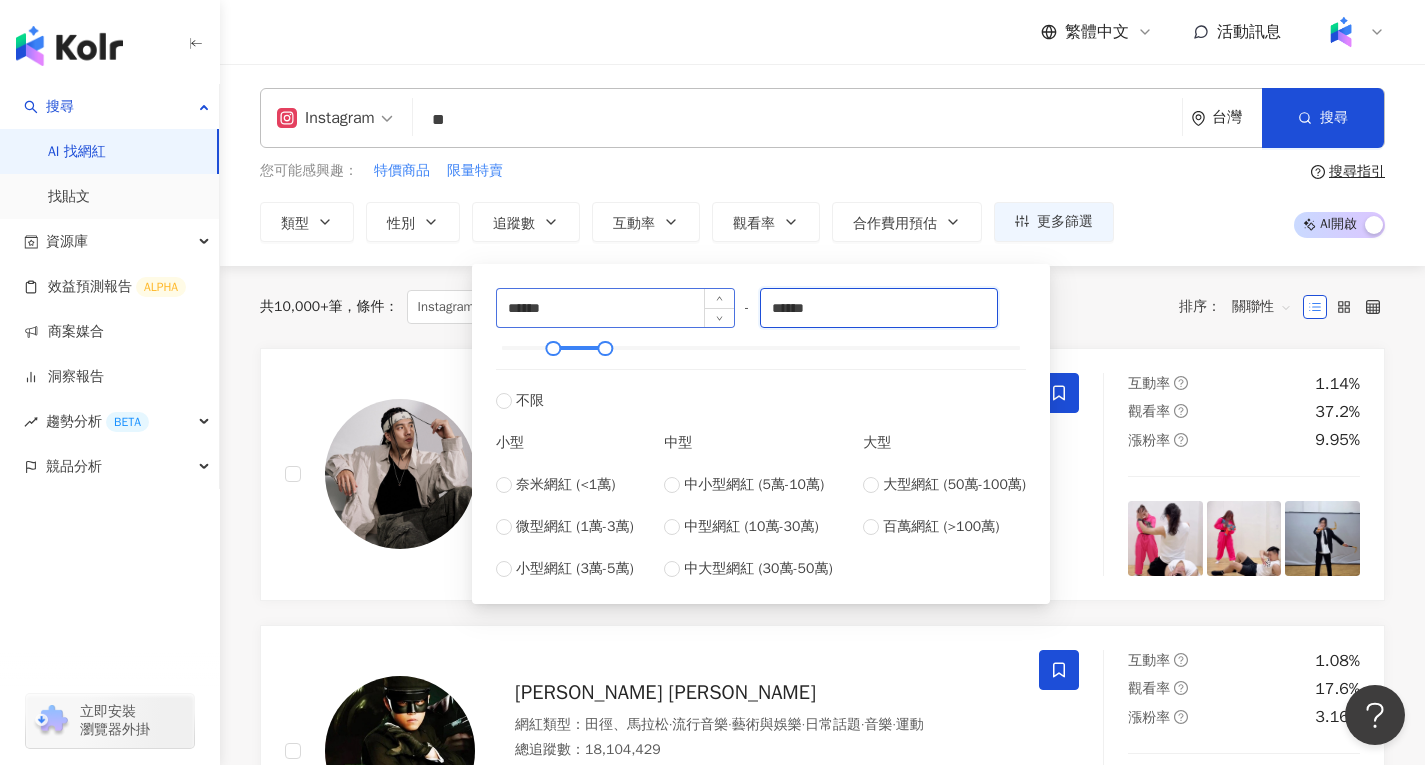type on "******" 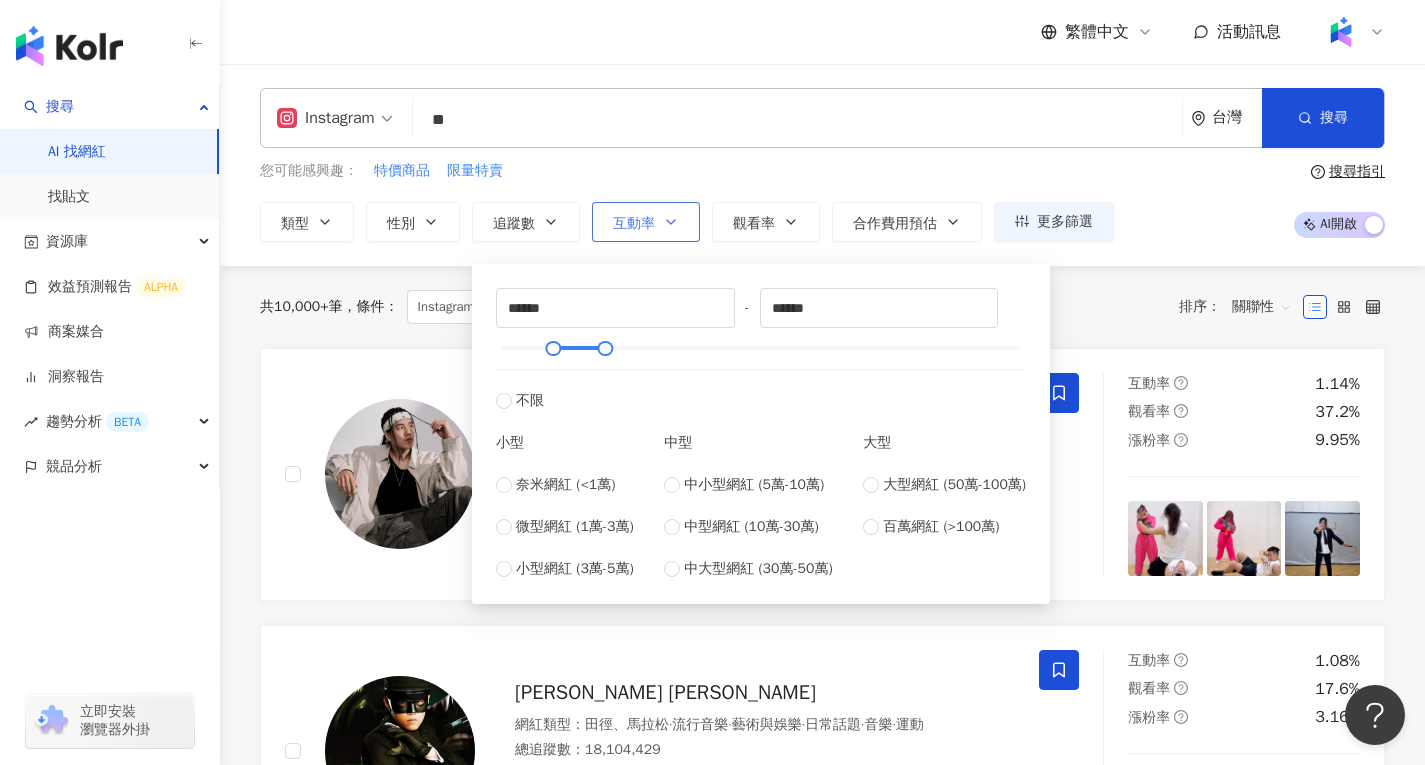 click on "互動率" at bounding box center [646, 222] 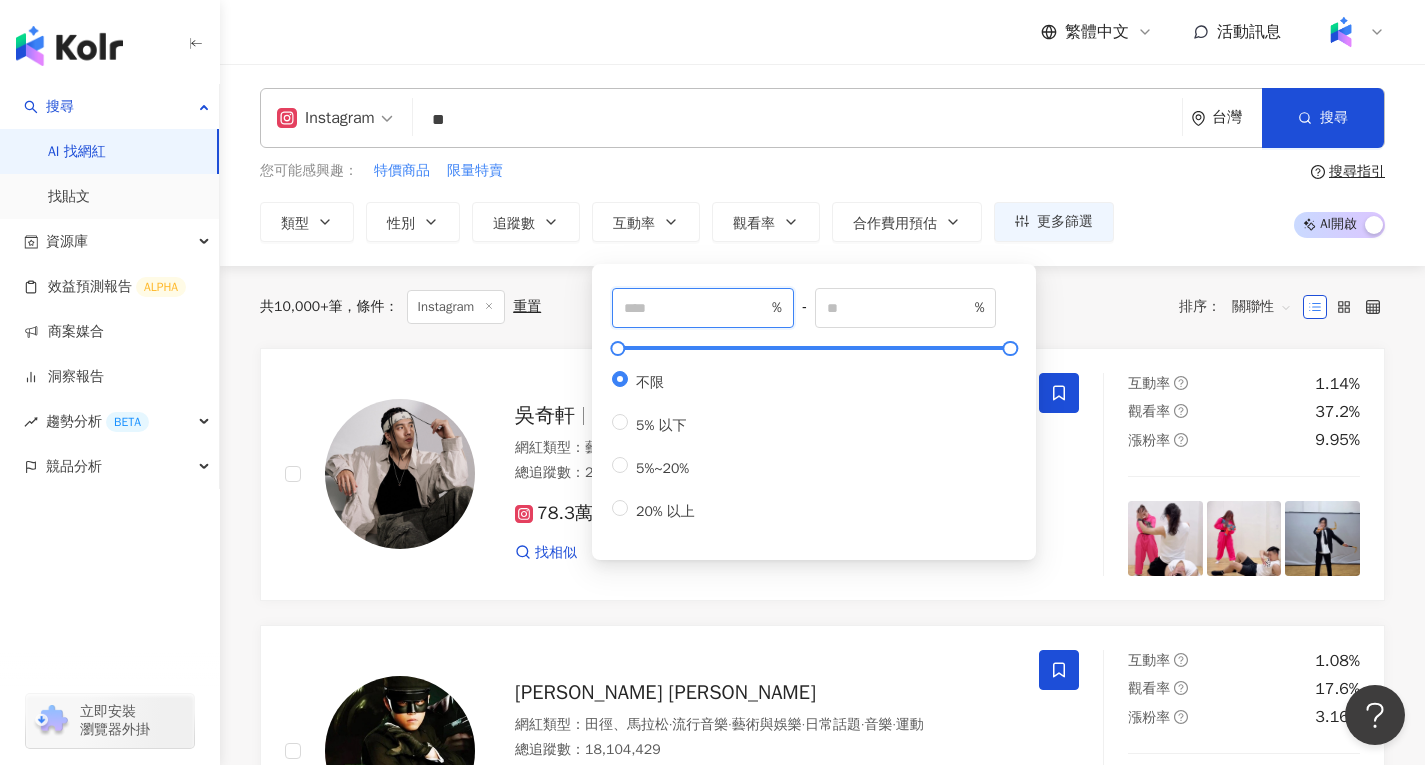 click at bounding box center [696, 308] 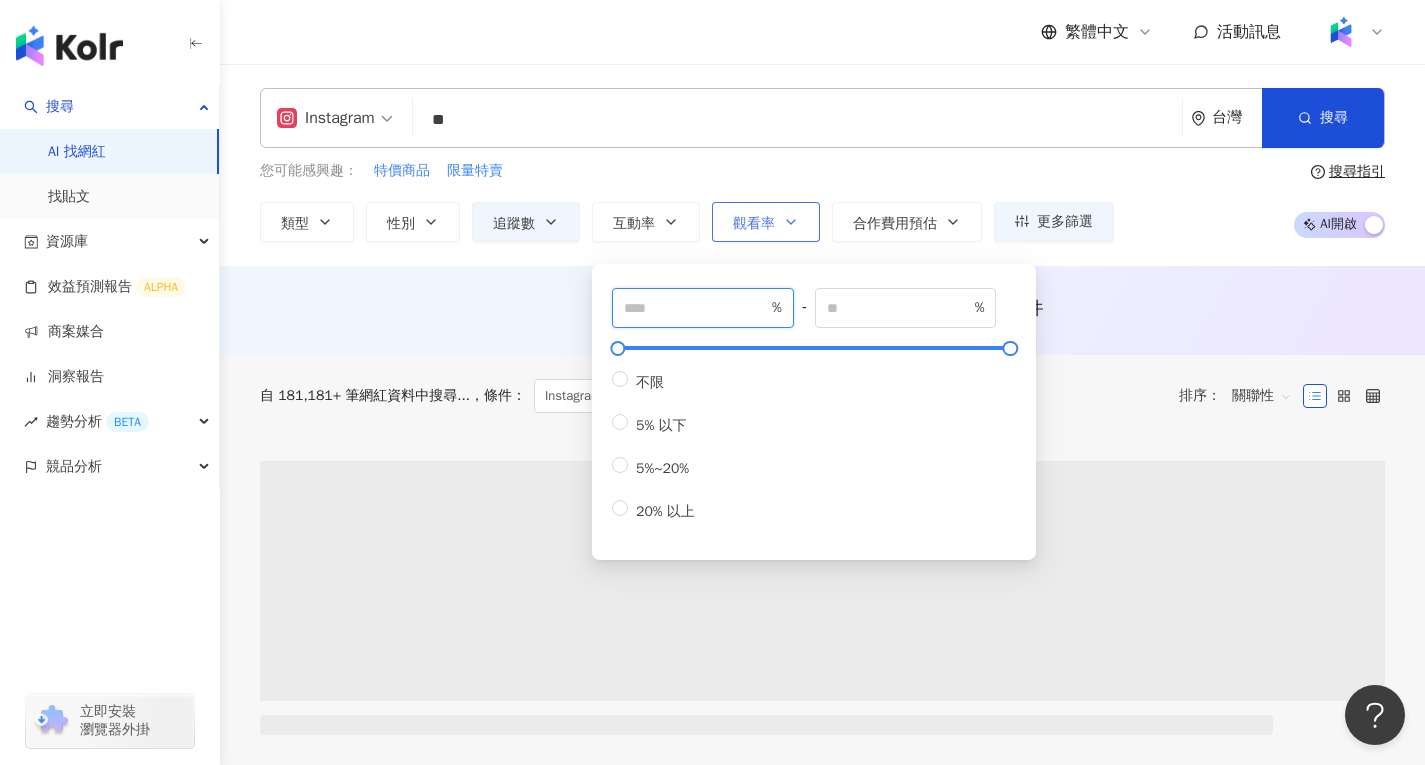 type on "*" 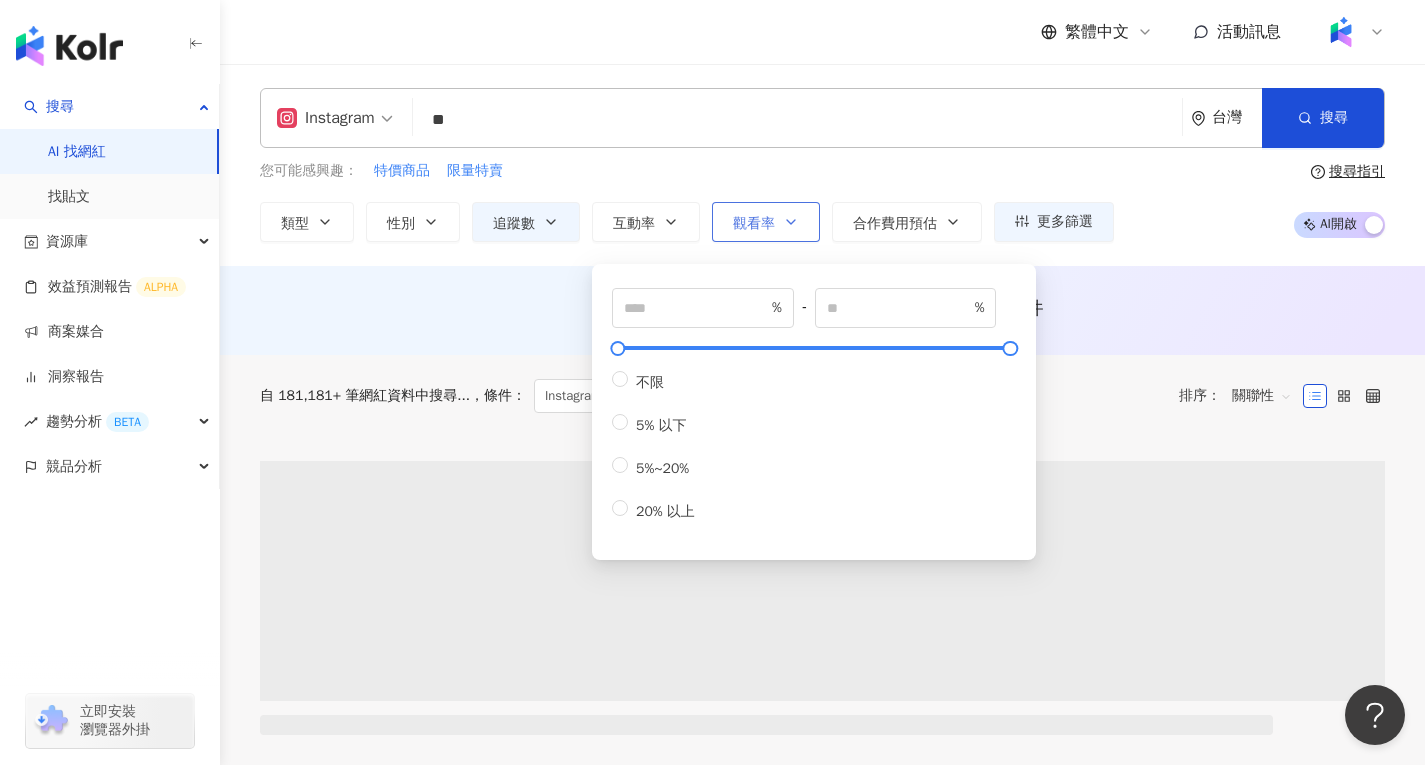 click on "觀看率" at bounding box center (766, 222) 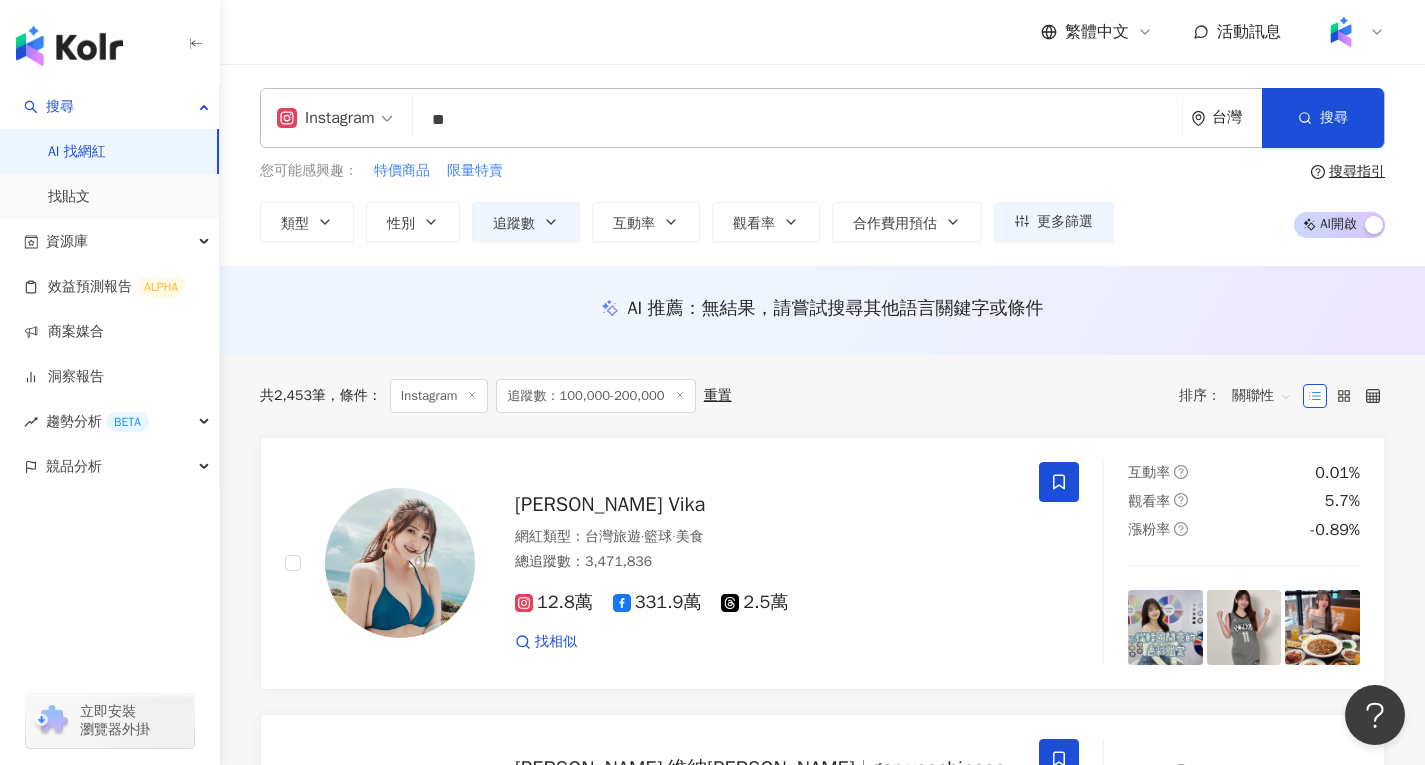 click on "無結果，請嘗試搜尋其他語言關鍵字或條件" at bounding box center (873, 308) 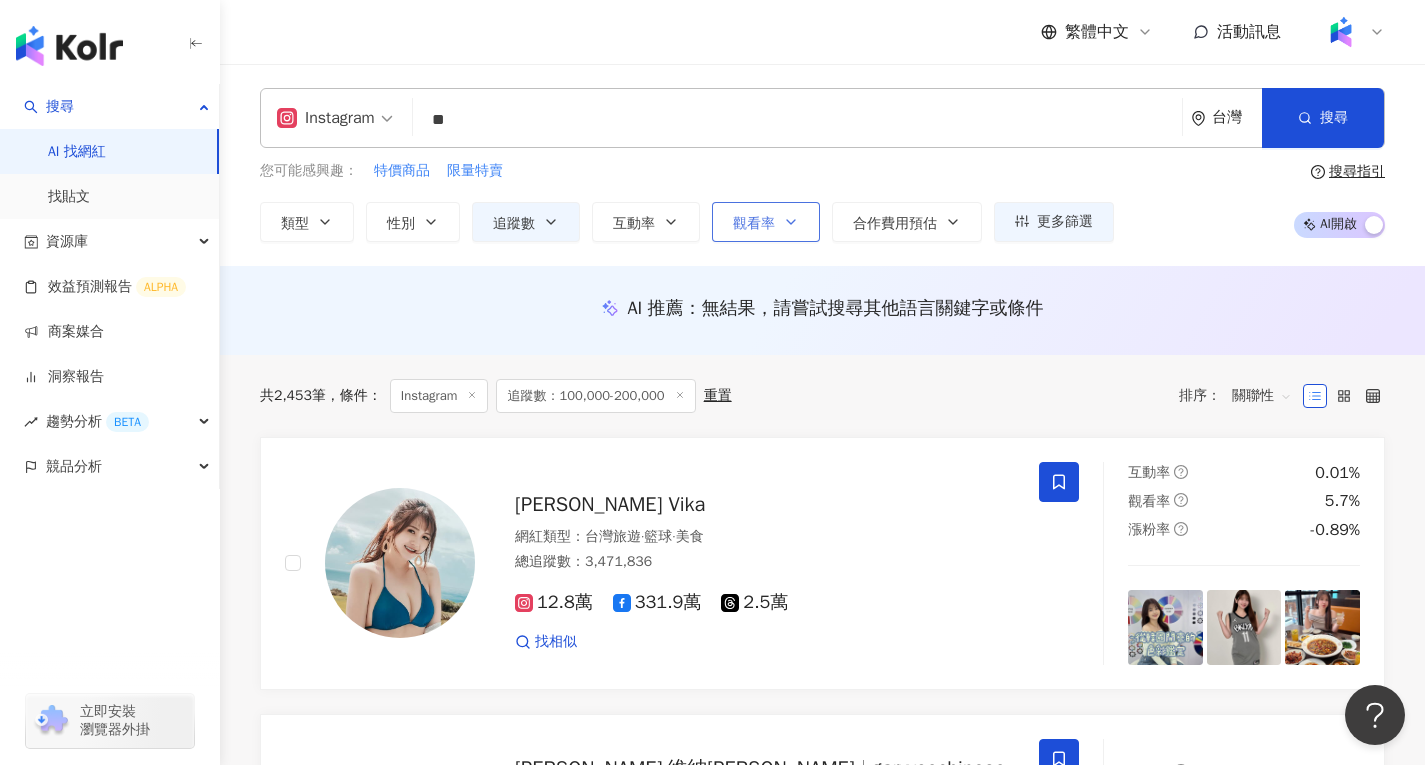 click on "觀看率" at bounding box center [766, 222] 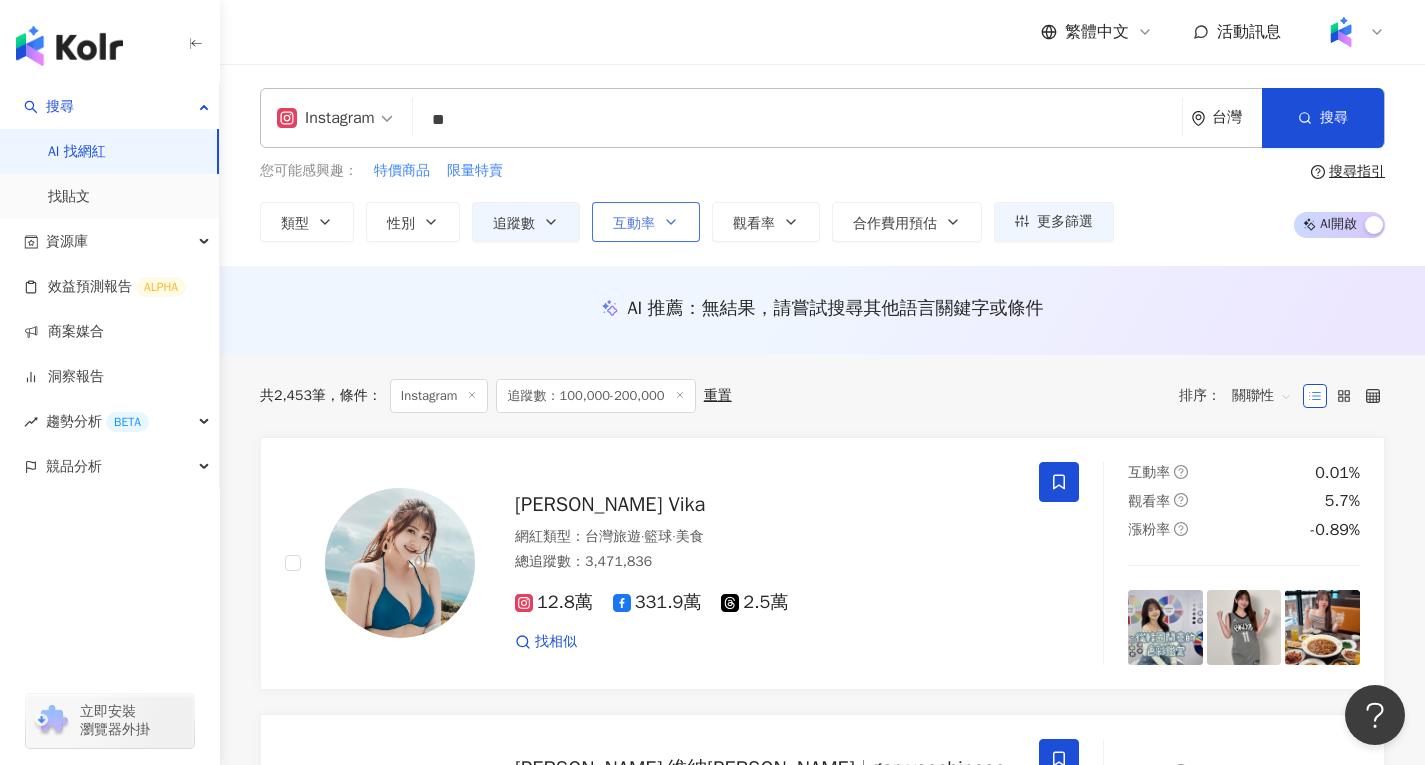 click on "互動率" at bounding box center [634, 224] 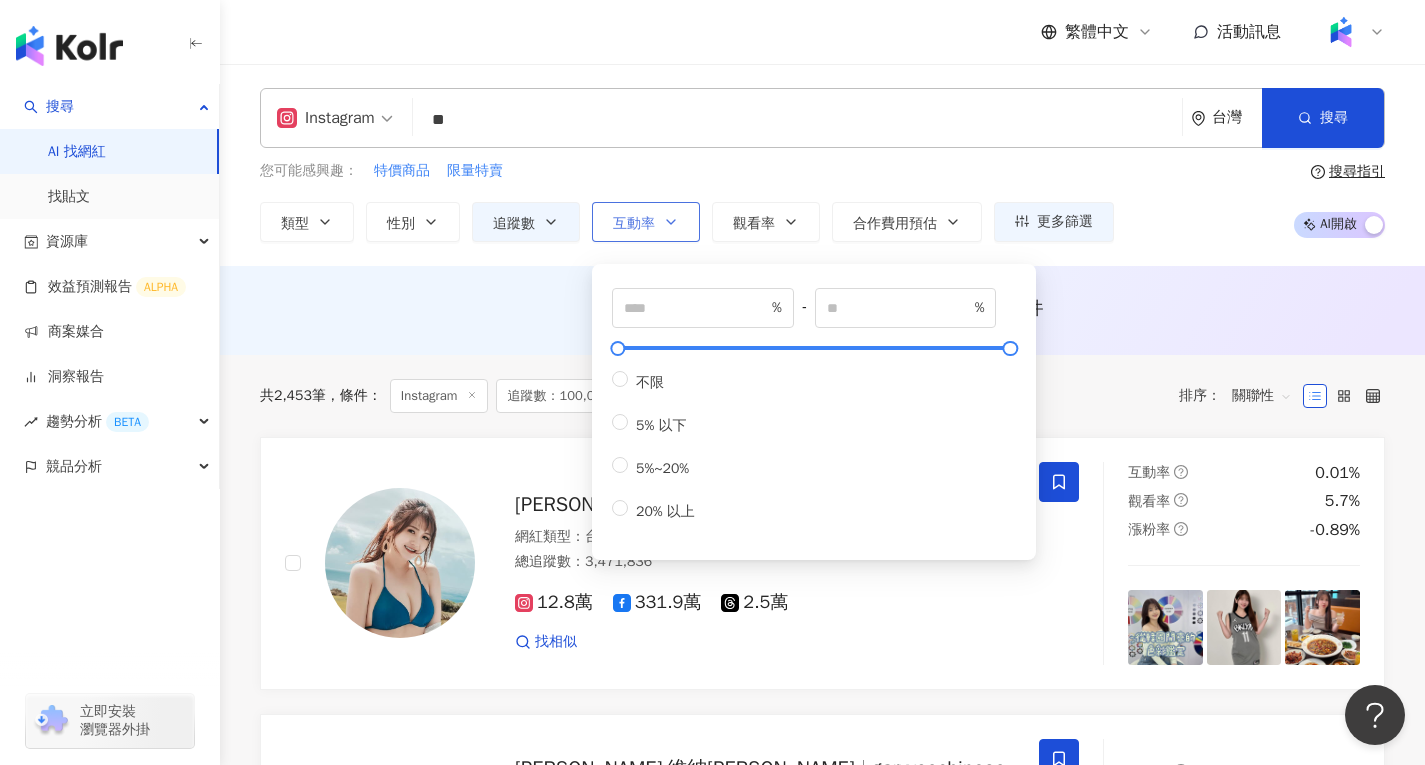 click on "互動率" at bounding box center (634, 224) 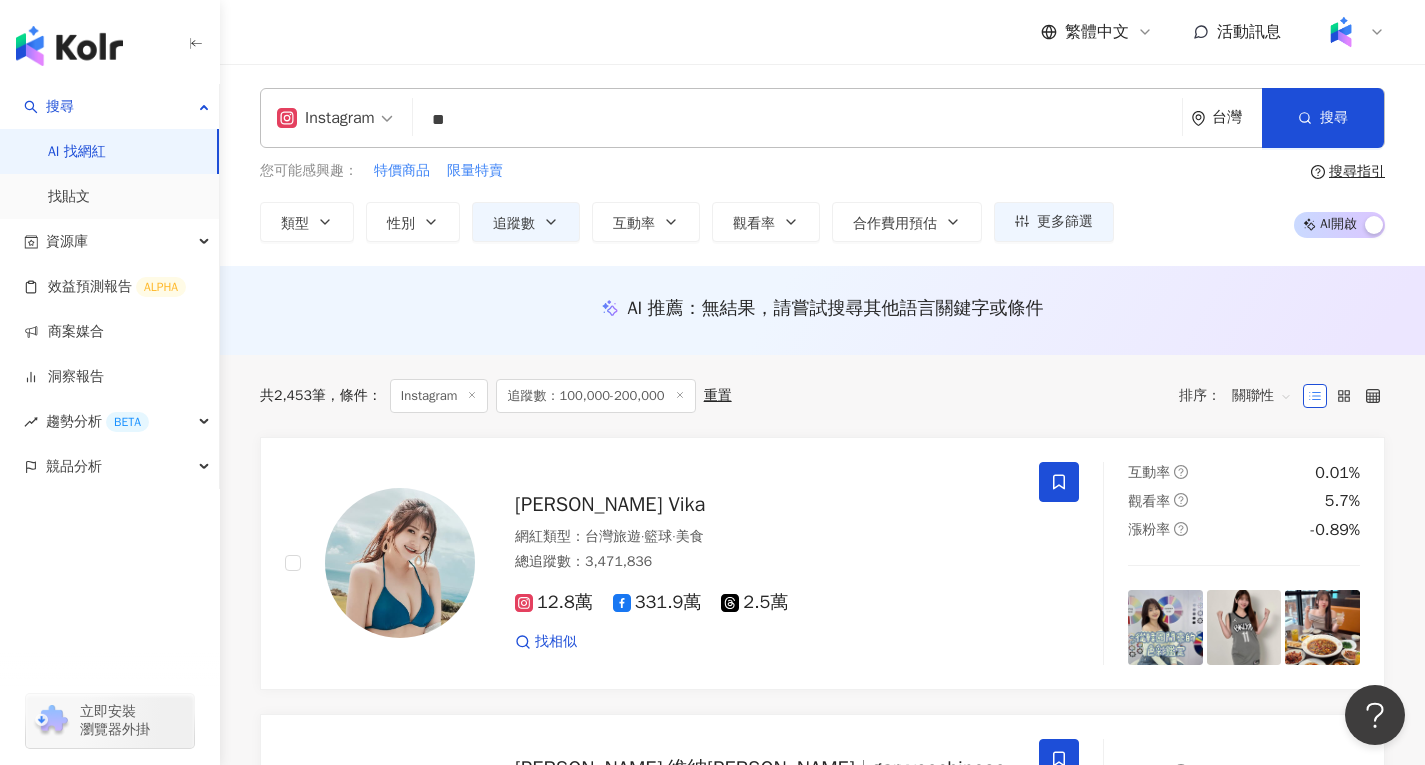 click on "觀看率" at bounding box center [754, 224] 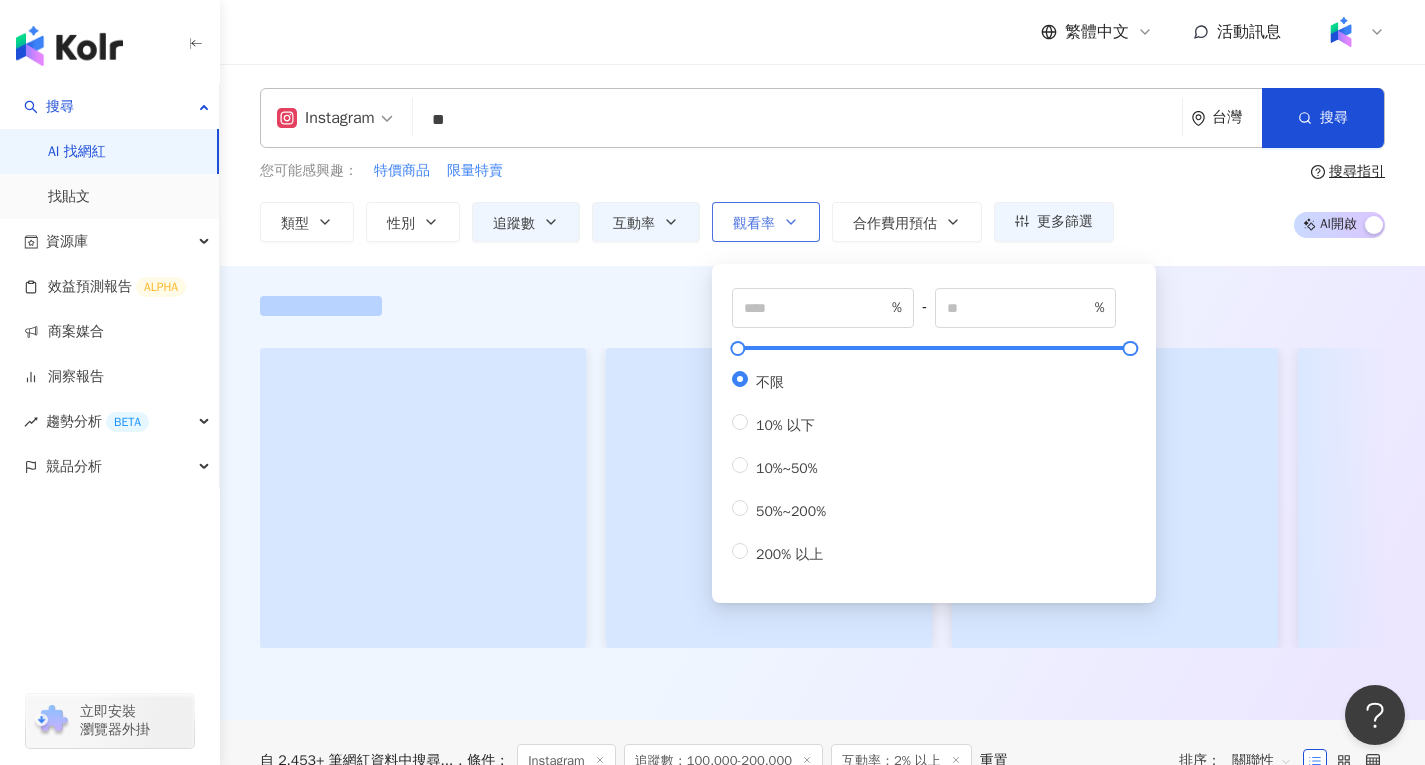 click on "觀看率" at bounding box center [766, 222] 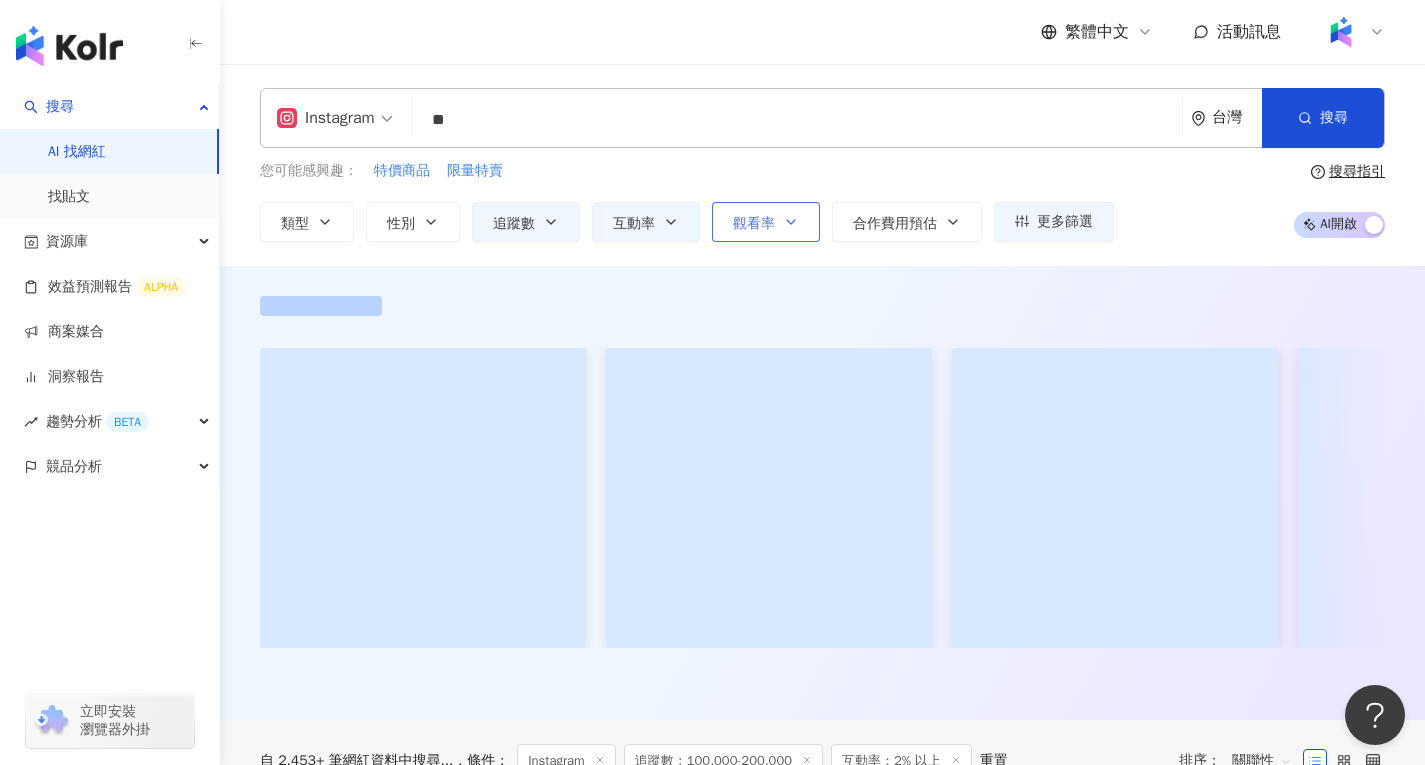 click 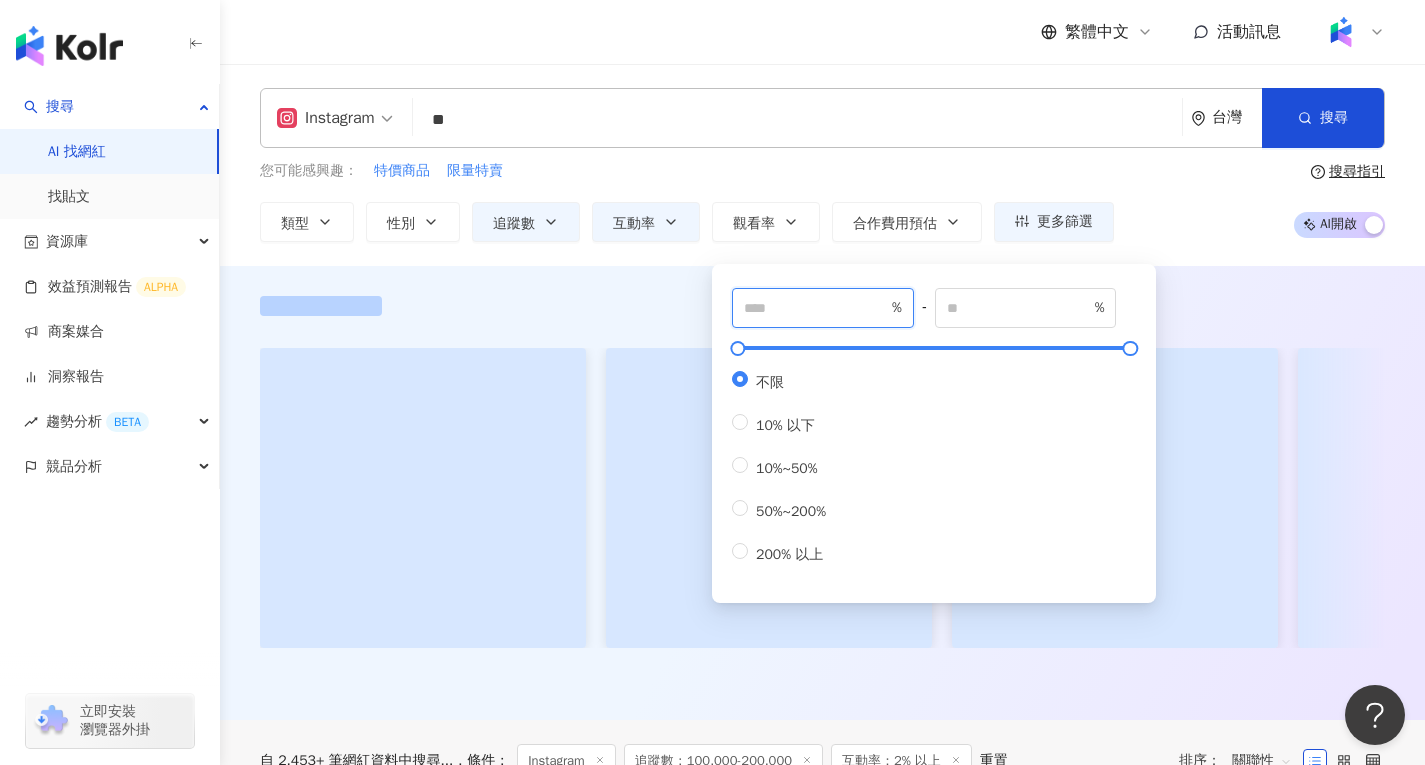 click at bounding box center (816, 308) 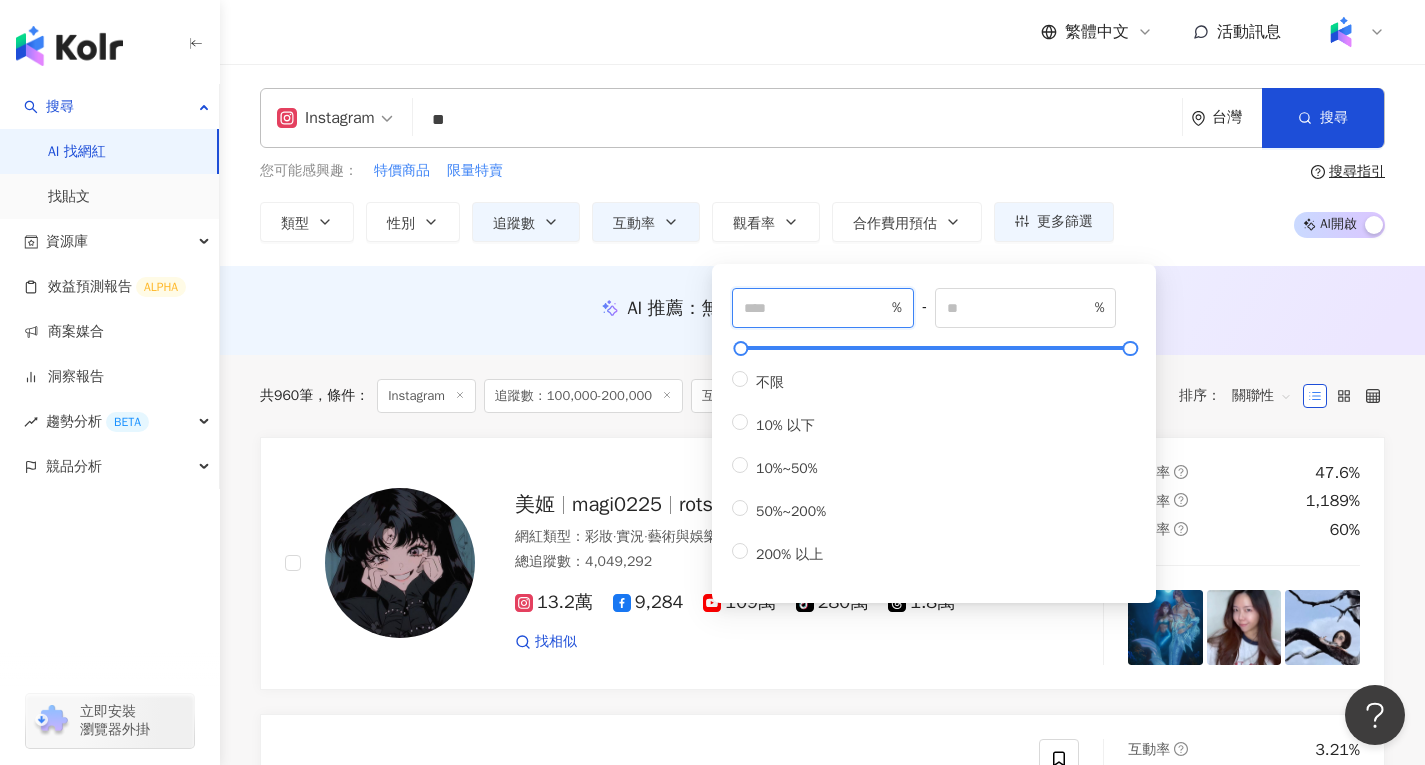 type on "**" 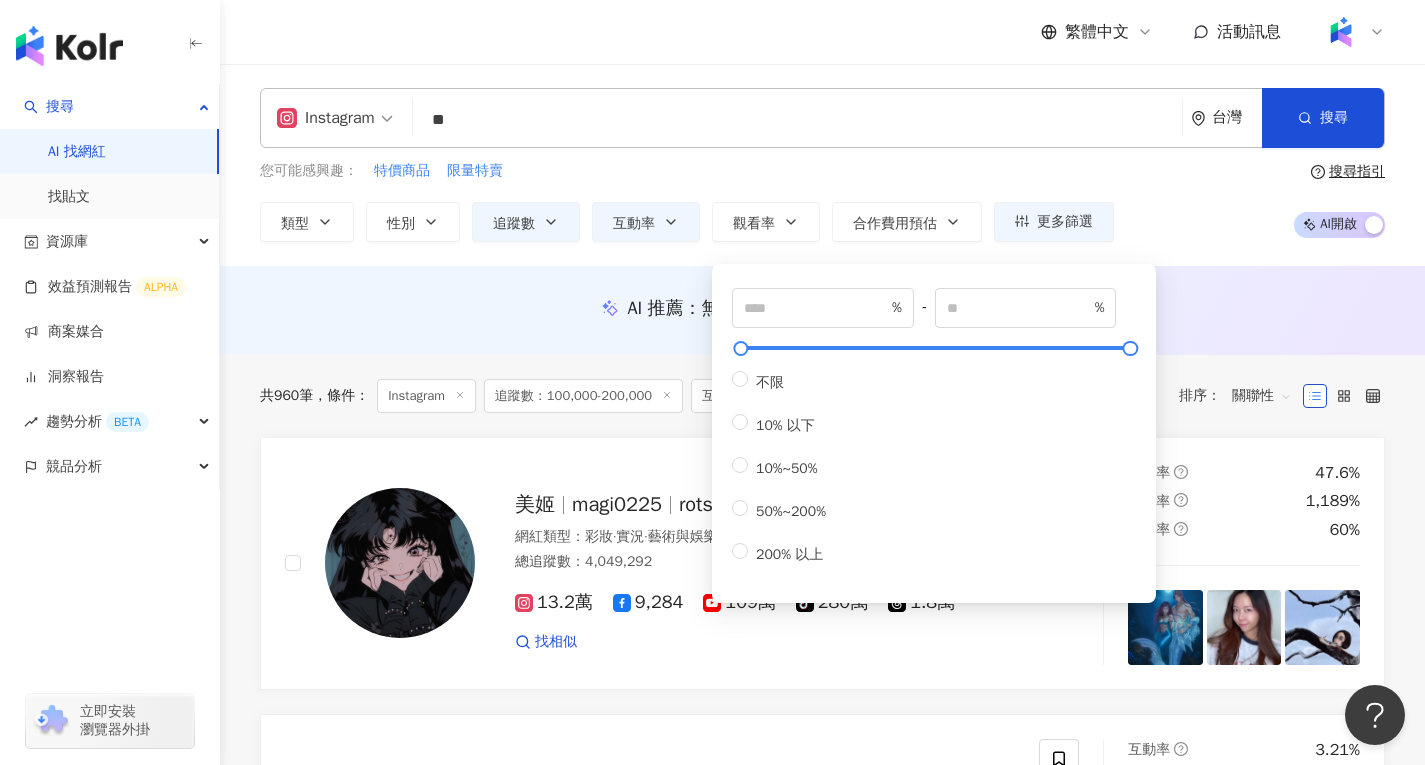 click on "** %  -  % 不限 10% 以下 10%~50% 50%~200% 200% 以上" at bounding box center [934, 433] 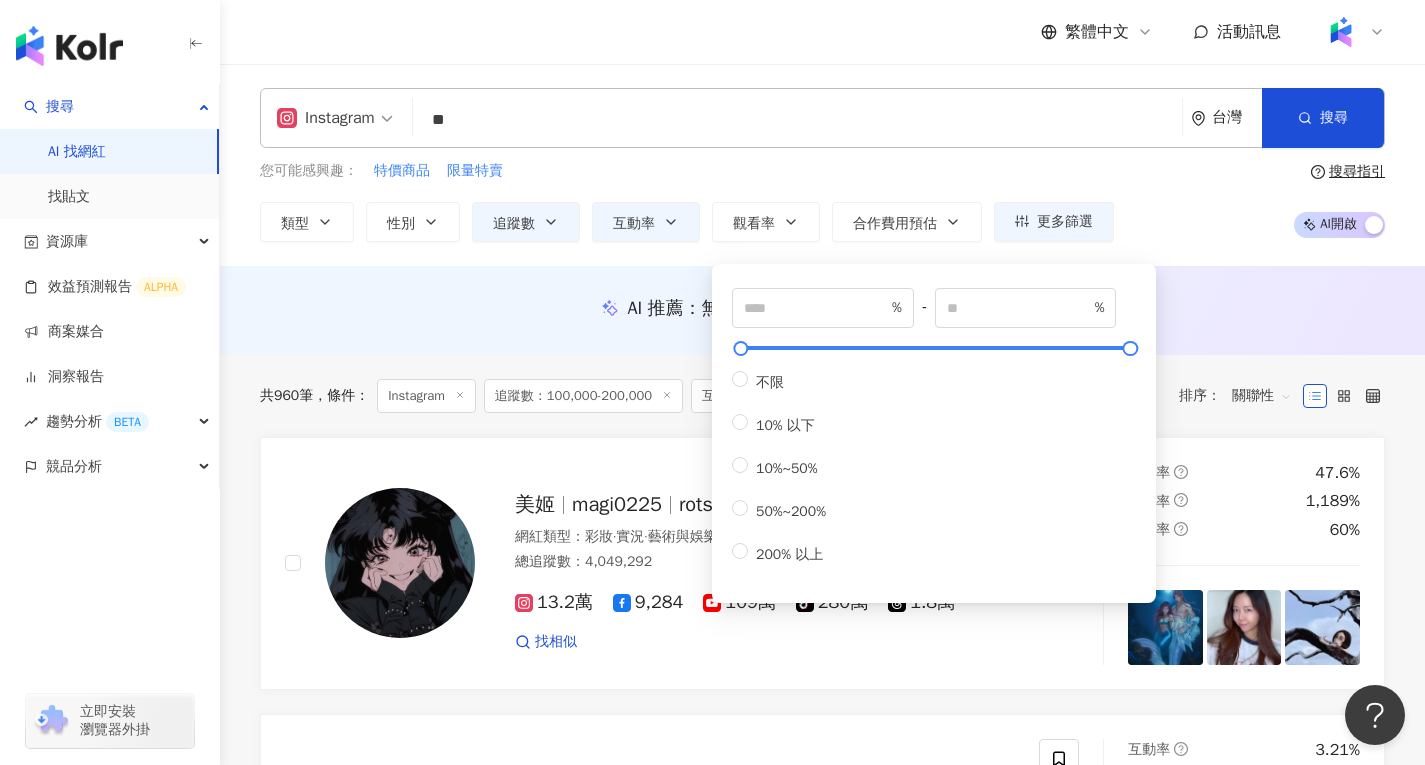 click on "您可能感興趣： 特價商品  限量特賣  類型 性別 追蹤數 互動率 觀看率 合作費用預估  更多篩選 不限 女 男 其他 ******  -  ****** 不限 小型 奈米網紅 (<1萬) 微型網紅 (1萬-3萬) 小型網紅 (3萬-5萬) 中型 中小型網紅 (5萬-10萬) 中型網紅 (10萬-30萬) 中大型網紅 (30萬-50萬) 大型 大型網紅 (50萬-100萬) 百萬網紅 (>100萬) * %  -  % 不限 5% 以下 5%~20% 20% 以上 ** %  -  % 不限 10% 以下 10%~50% 50%~200% 200% 以上 搜尋指引 AI  開啟 AI  關閉" at bounding box center (822, 201) 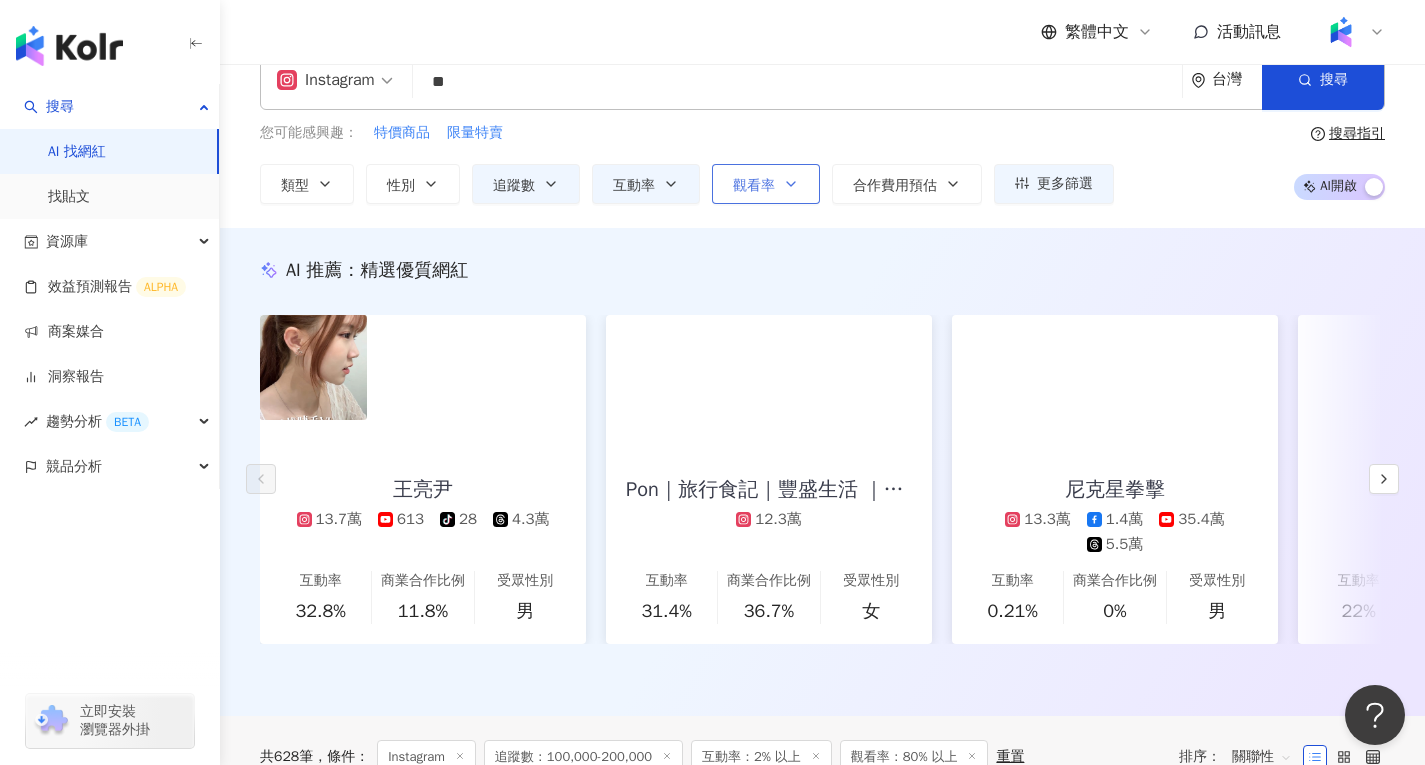 scroll, scrollTop: 0, scrollLeft: 0, axis: both 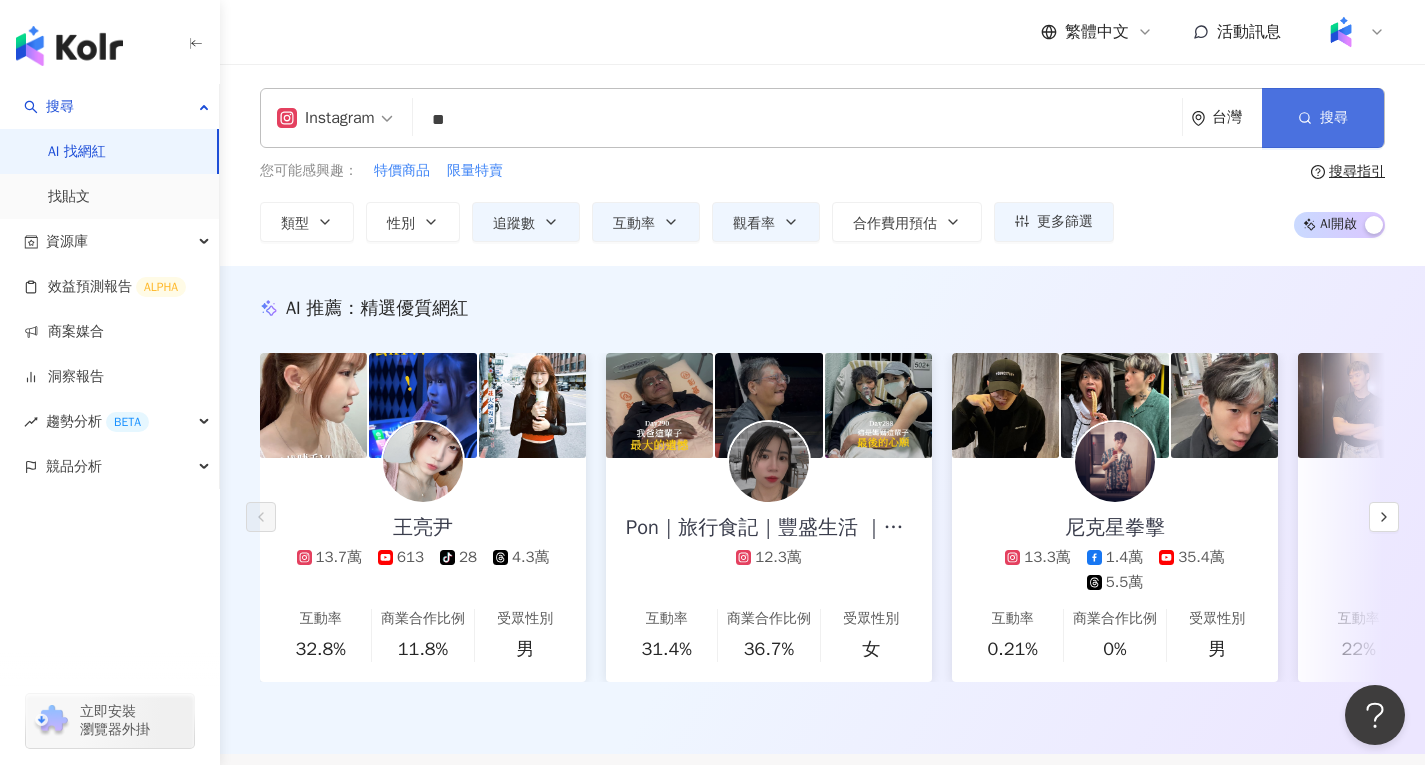 click on "搜尋" at bounding box center [1323, 118] 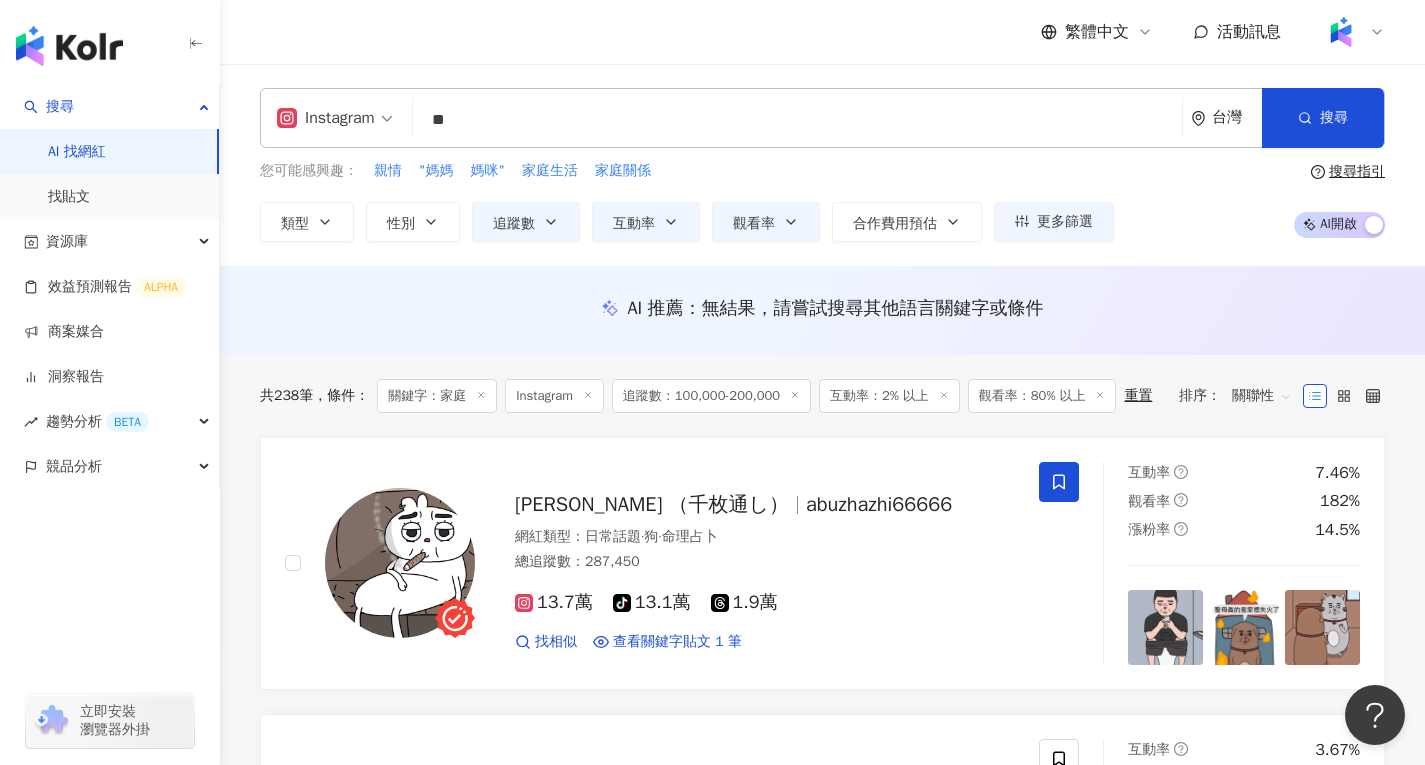click on "共  238  筆 條件 ： 關鍵字：家庭 Instagram 追蹤數：100,000-200,000 互動率：2% 以上 觀看率：80% 以上 重置 排序： 關聯性" at bounding box center [822, 396] 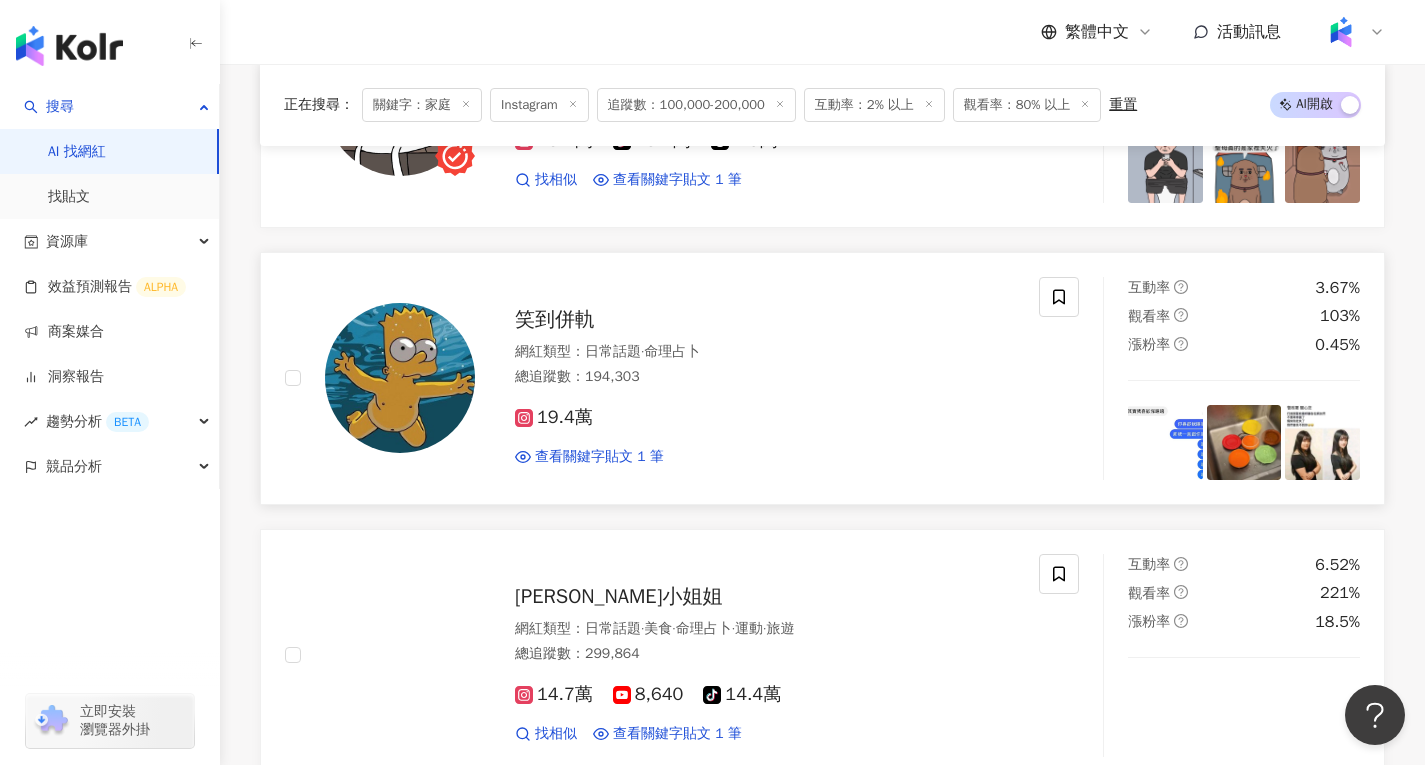 scroll, scrollTop: 600, scrollLeft: 0, axis: vertical 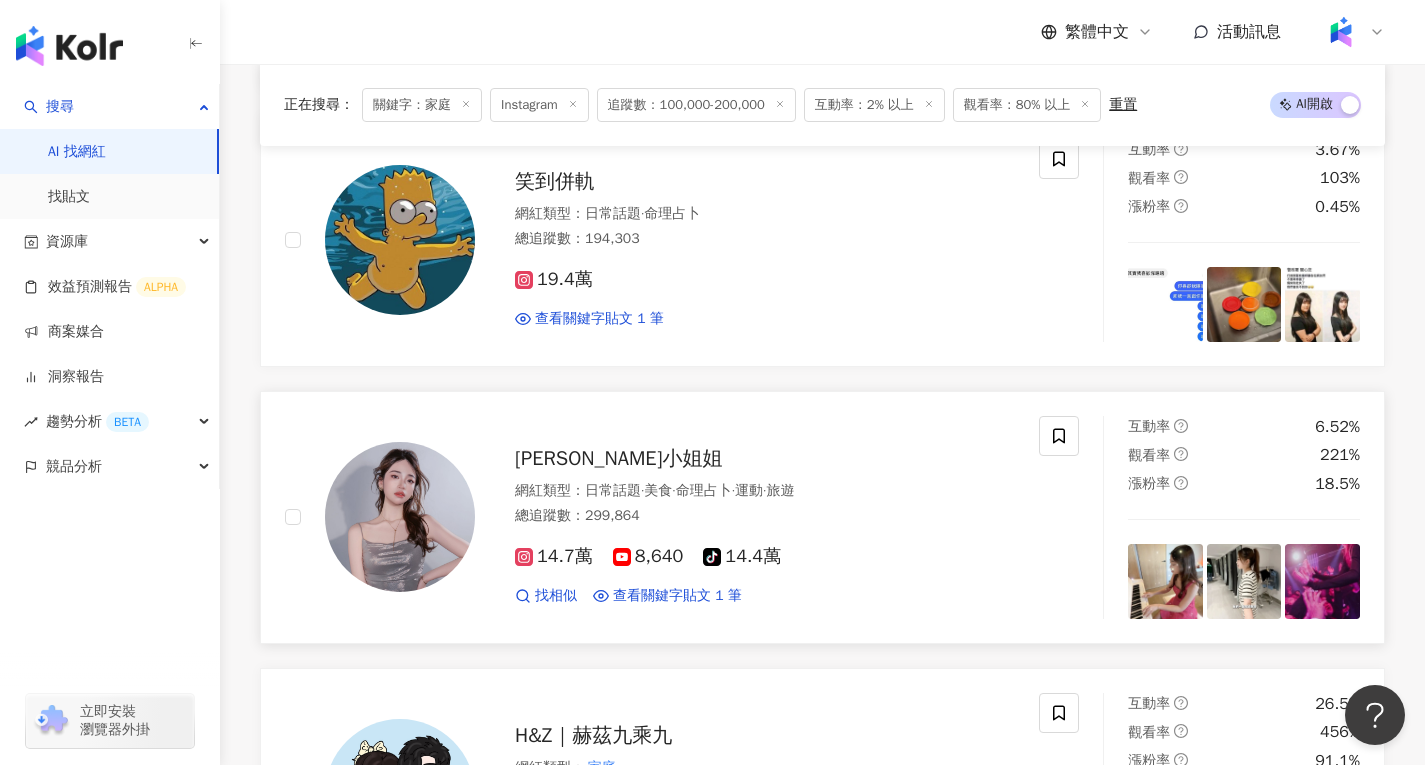click at bounding box center [400, 517] 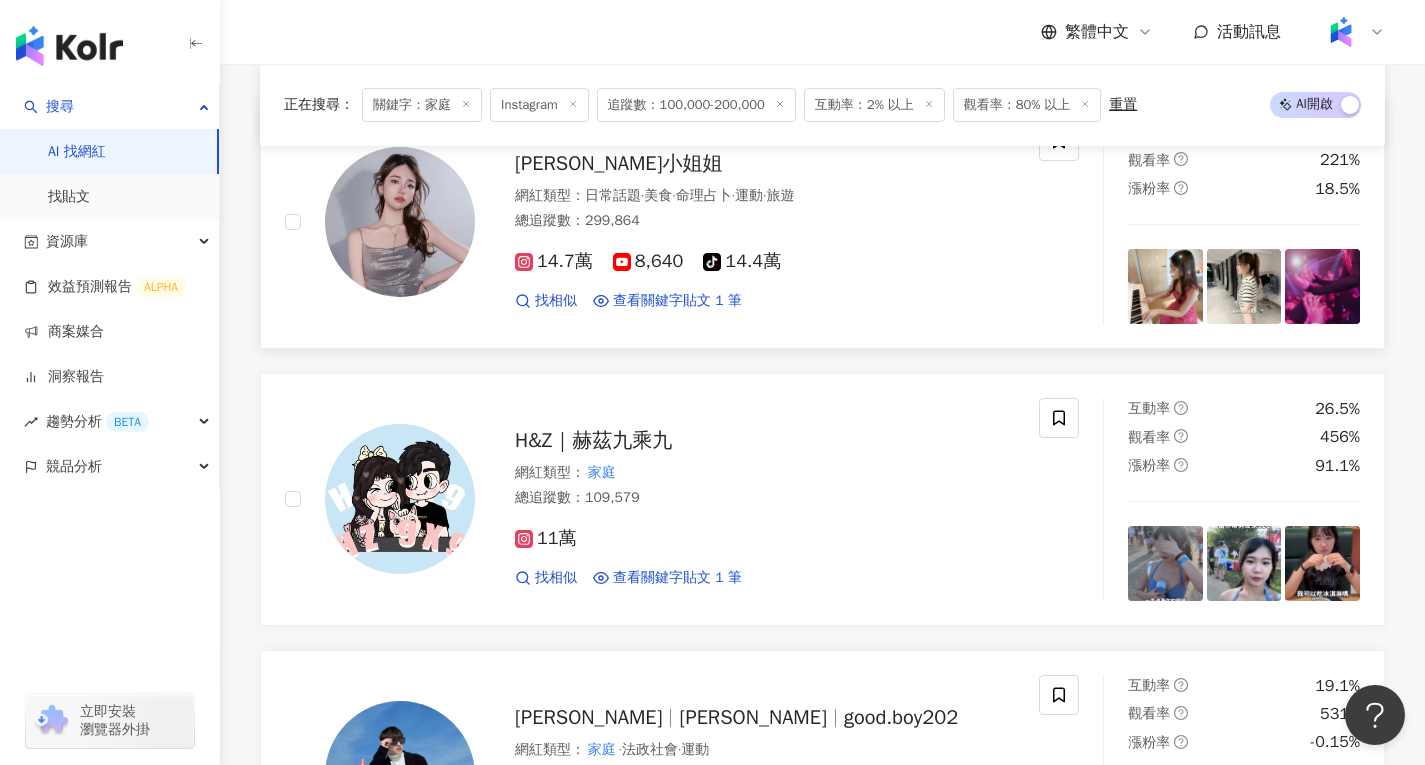 scroll, scrollTop: 900, scrollLeft: 0, axis: vertical 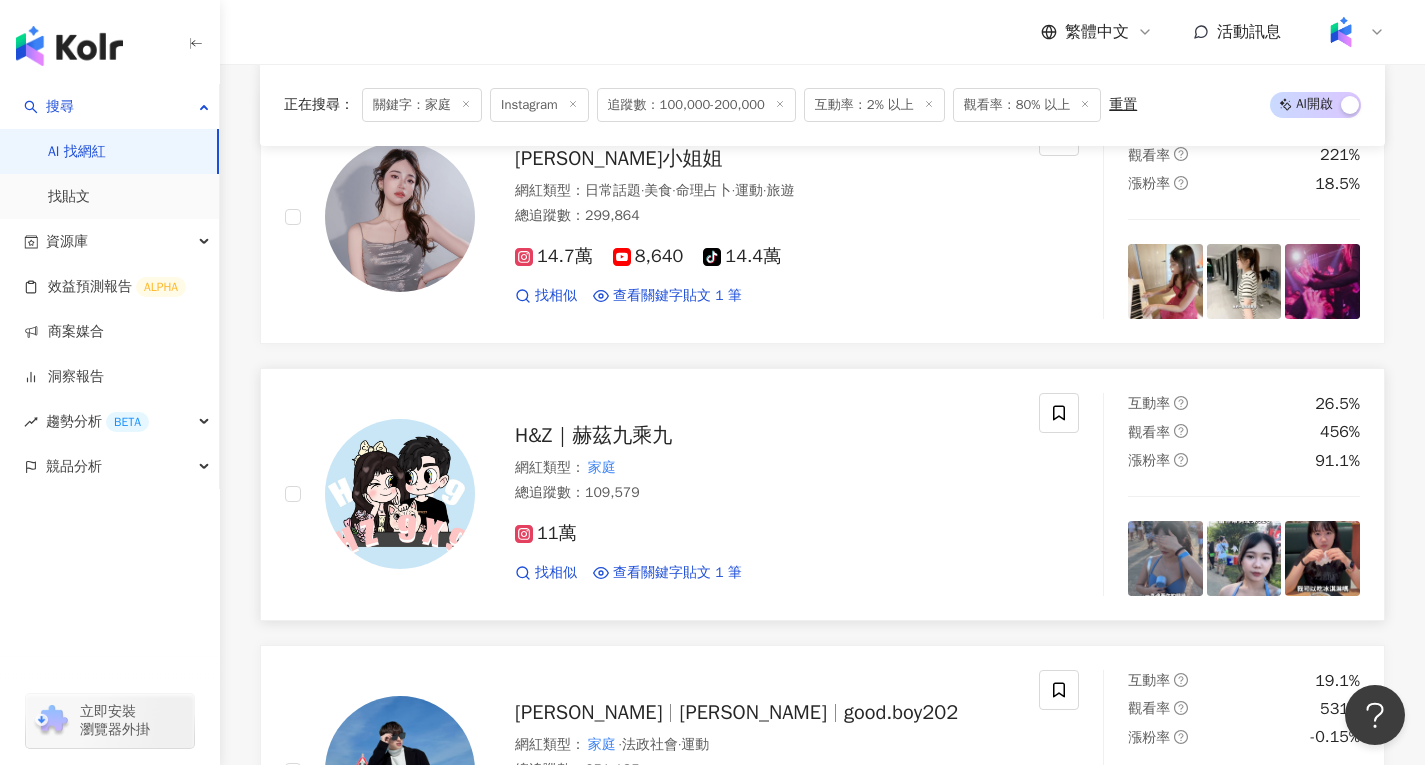 click on "H&Z｜赫茲九乘九" at bounding box center [593, 435] 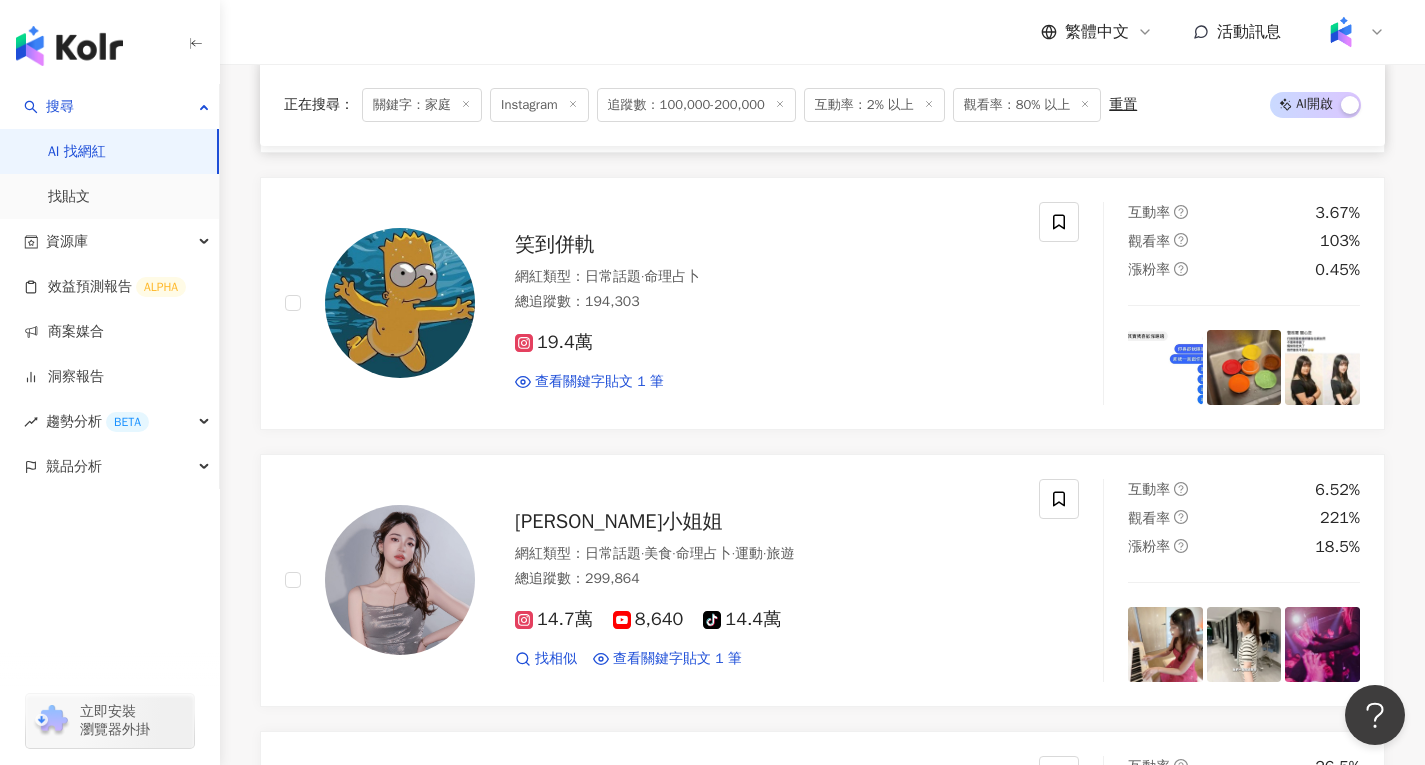 scroll, scrollTop: 497, scrollLeft: 0, axis: vertical 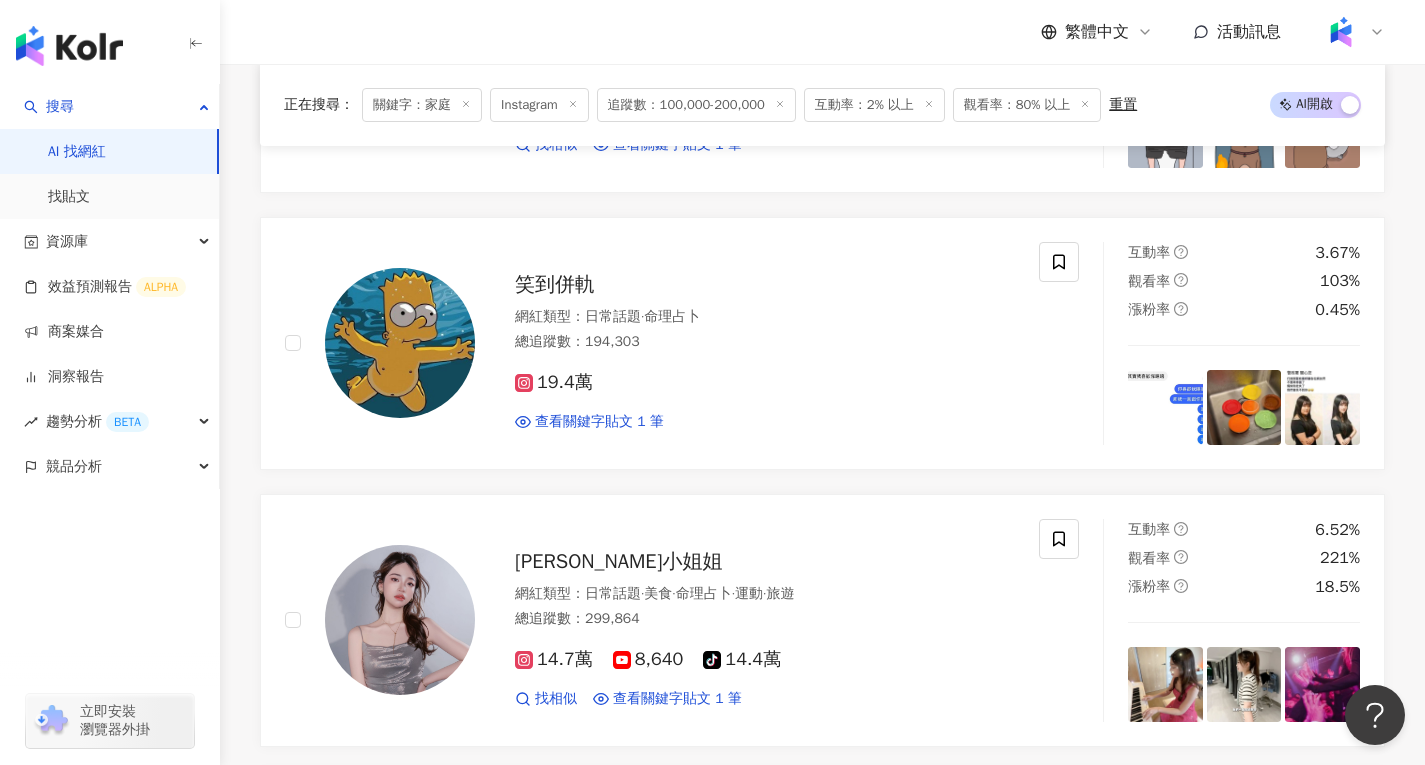 click on "Instagram ** 台灣 搜尋 customizedTag 網紅類型 家庭 搜尋名稱、敘述、貼文含有關鍵字 “ 家庭 ” 的網紅" at bounding box center [822, -379] 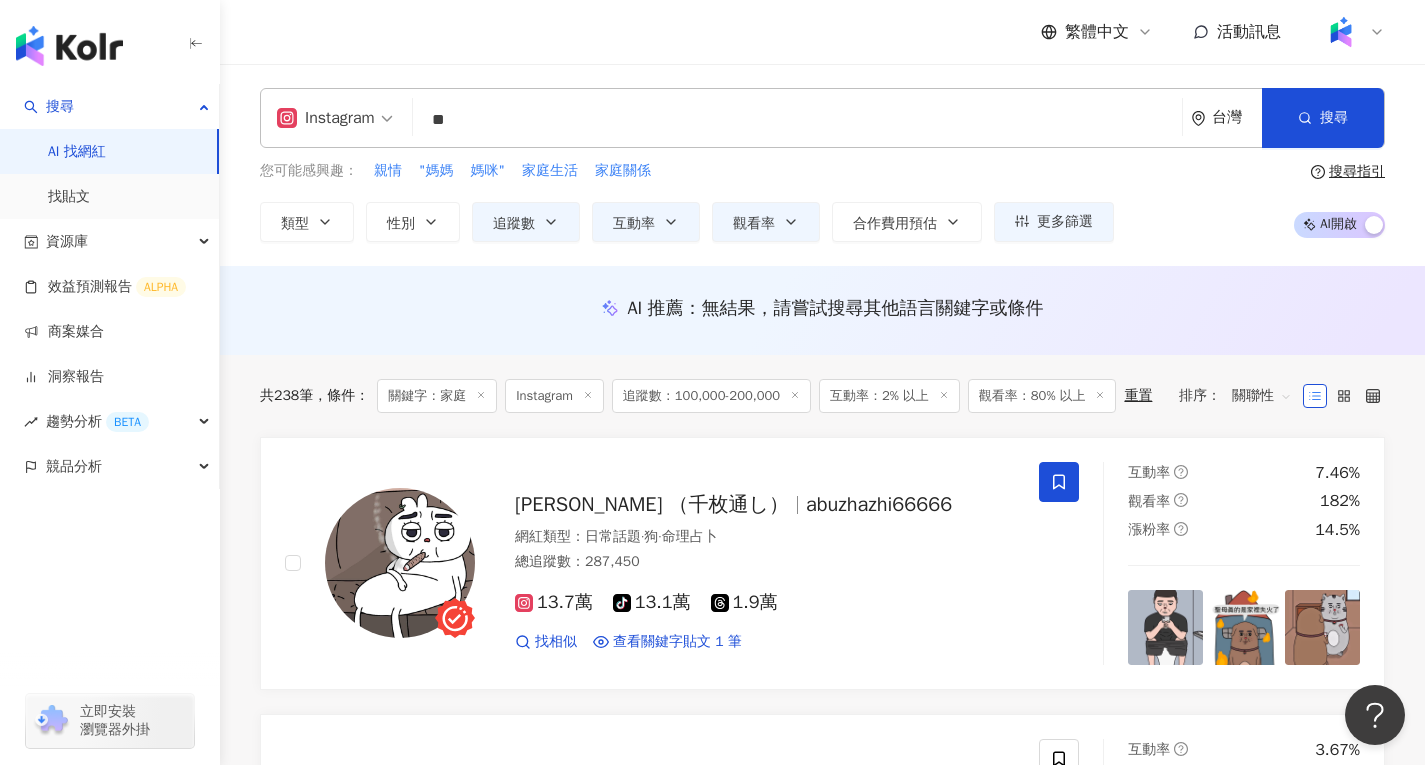 type on "*" 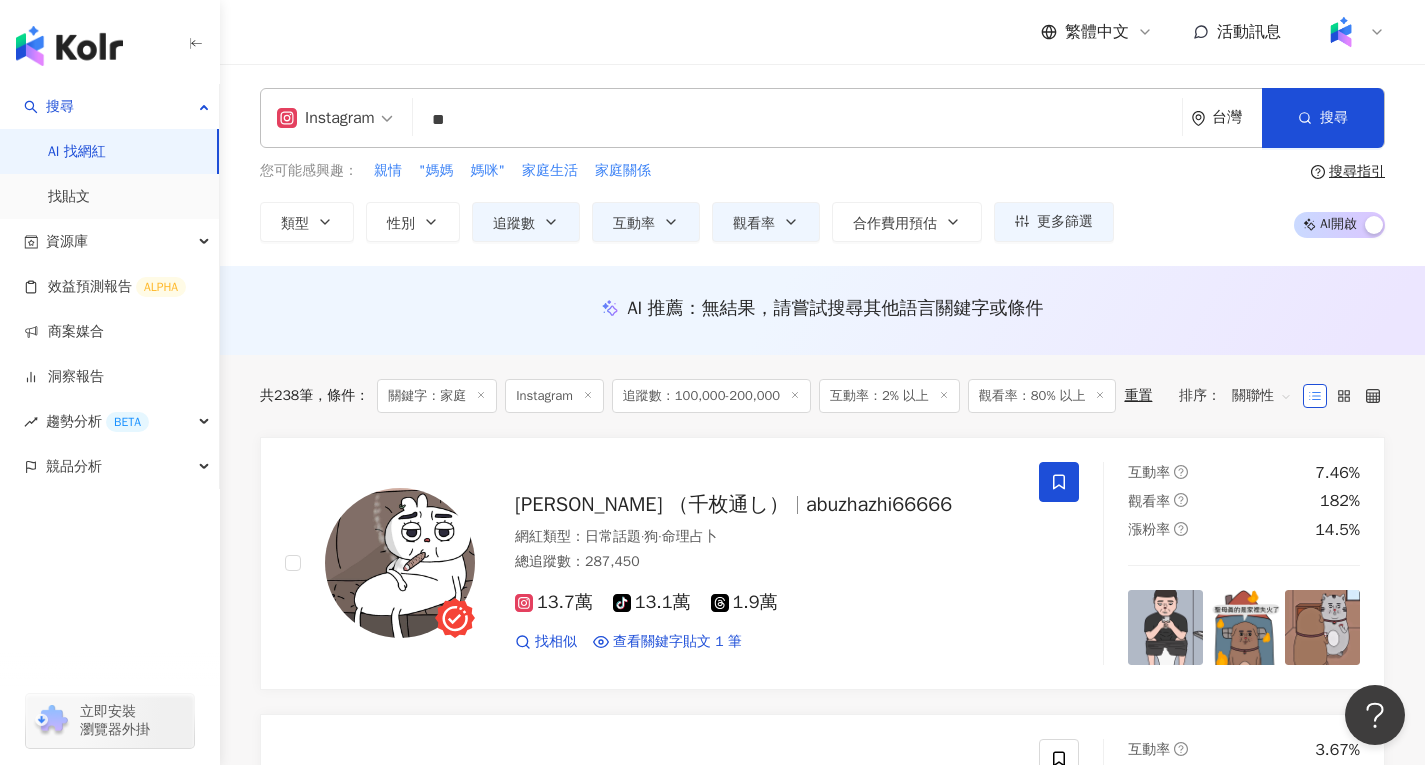 type on "**" 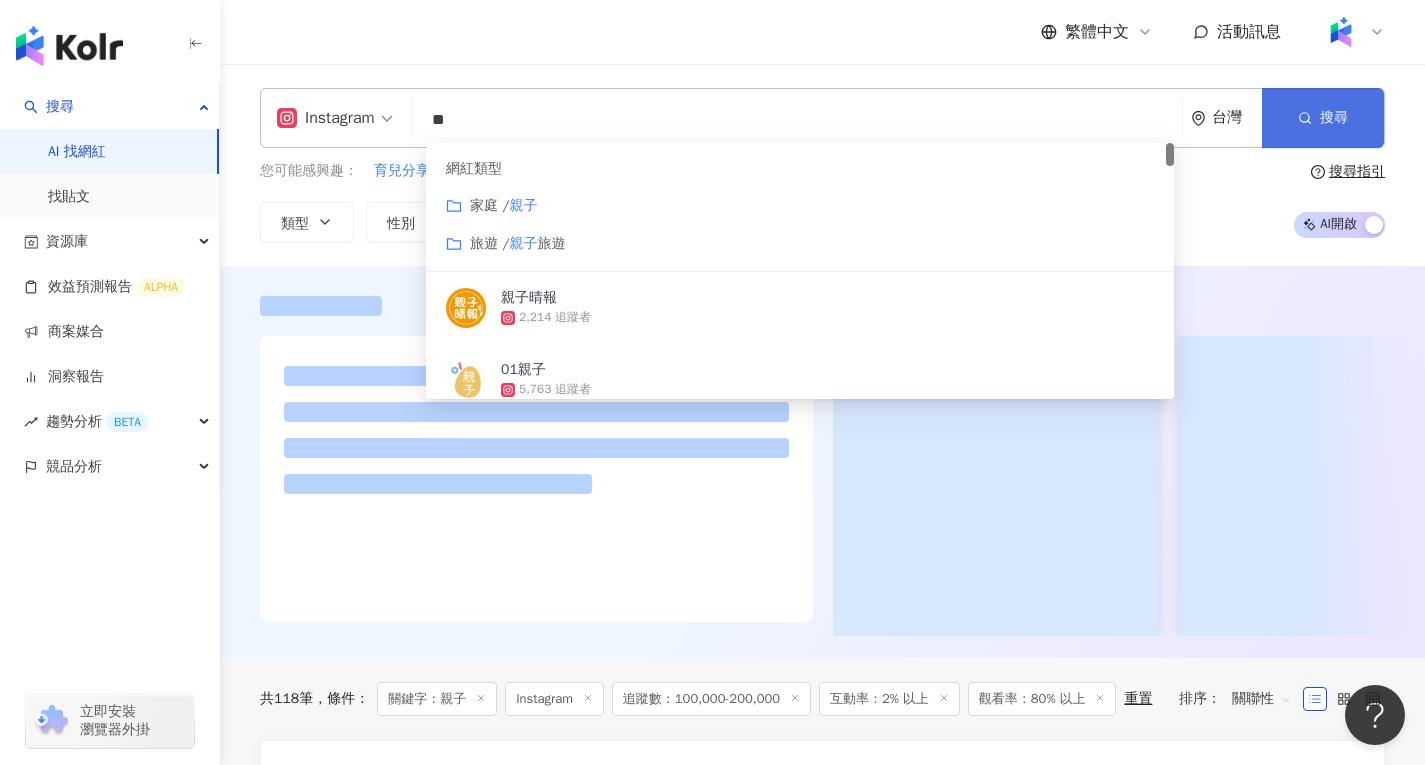 click on "搜尋" at bounding box center (1334, 118) 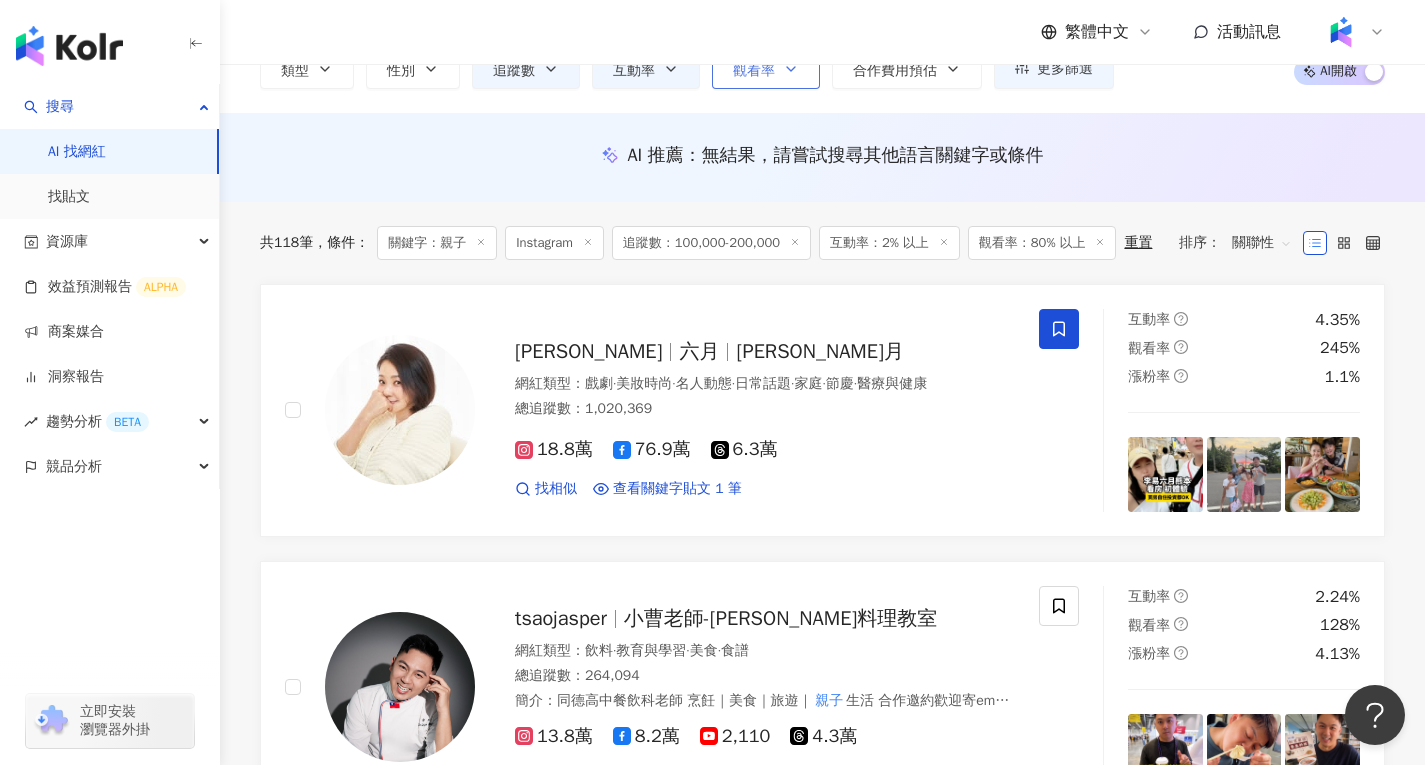 scroll, scrollTop: 200, scrollLeft: 0, axis: vertical 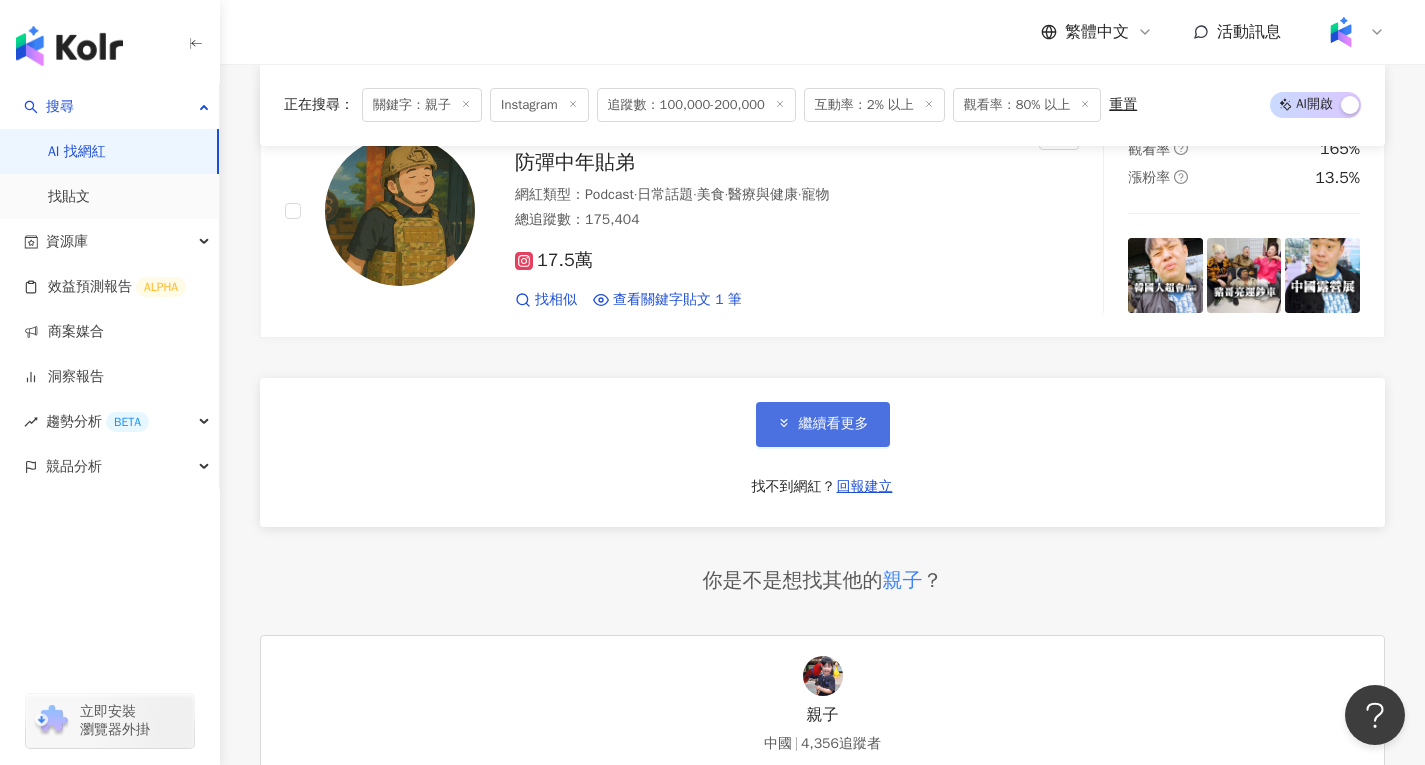 click on "繼續看更多" at bounding box center [834, 424] 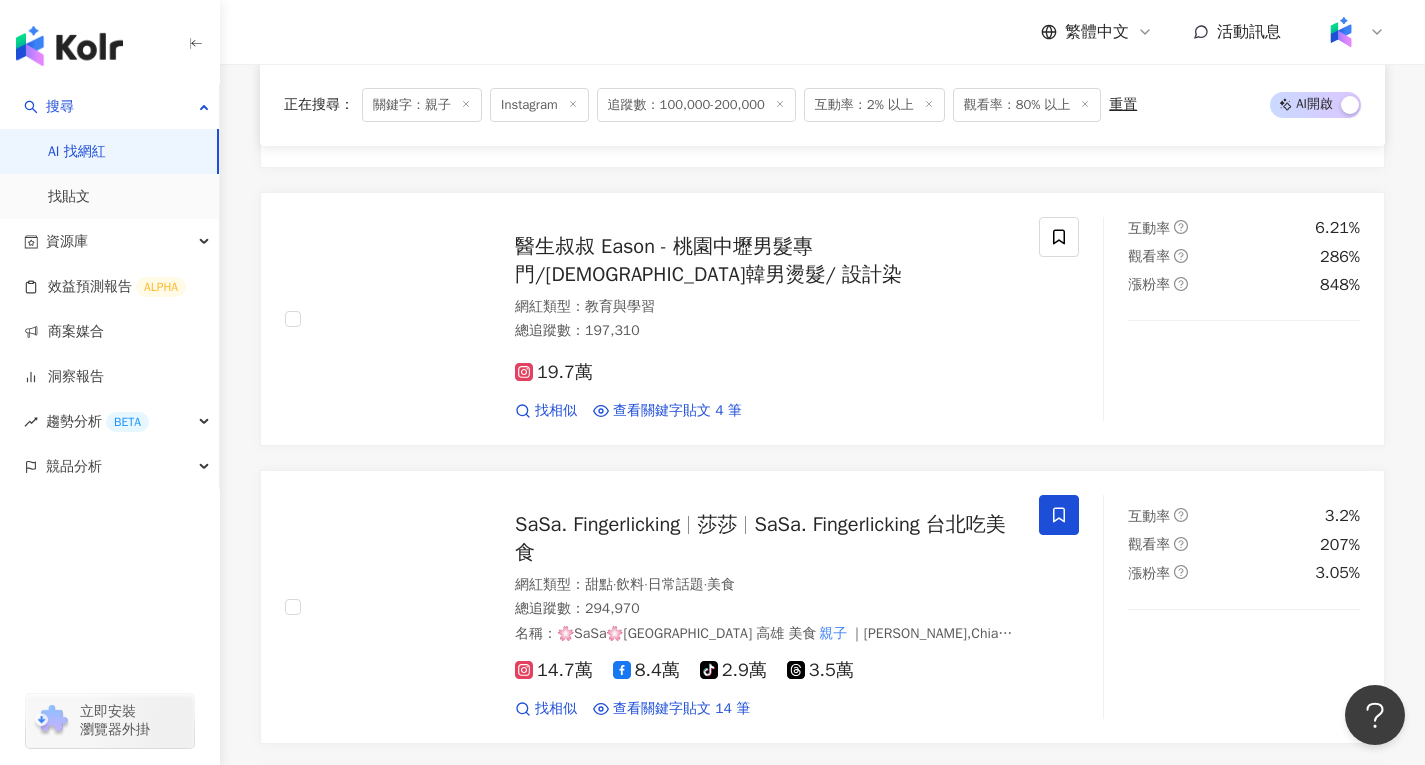 scroll, scrollTop: 3900, scrollLeft: 0, axis: vertical 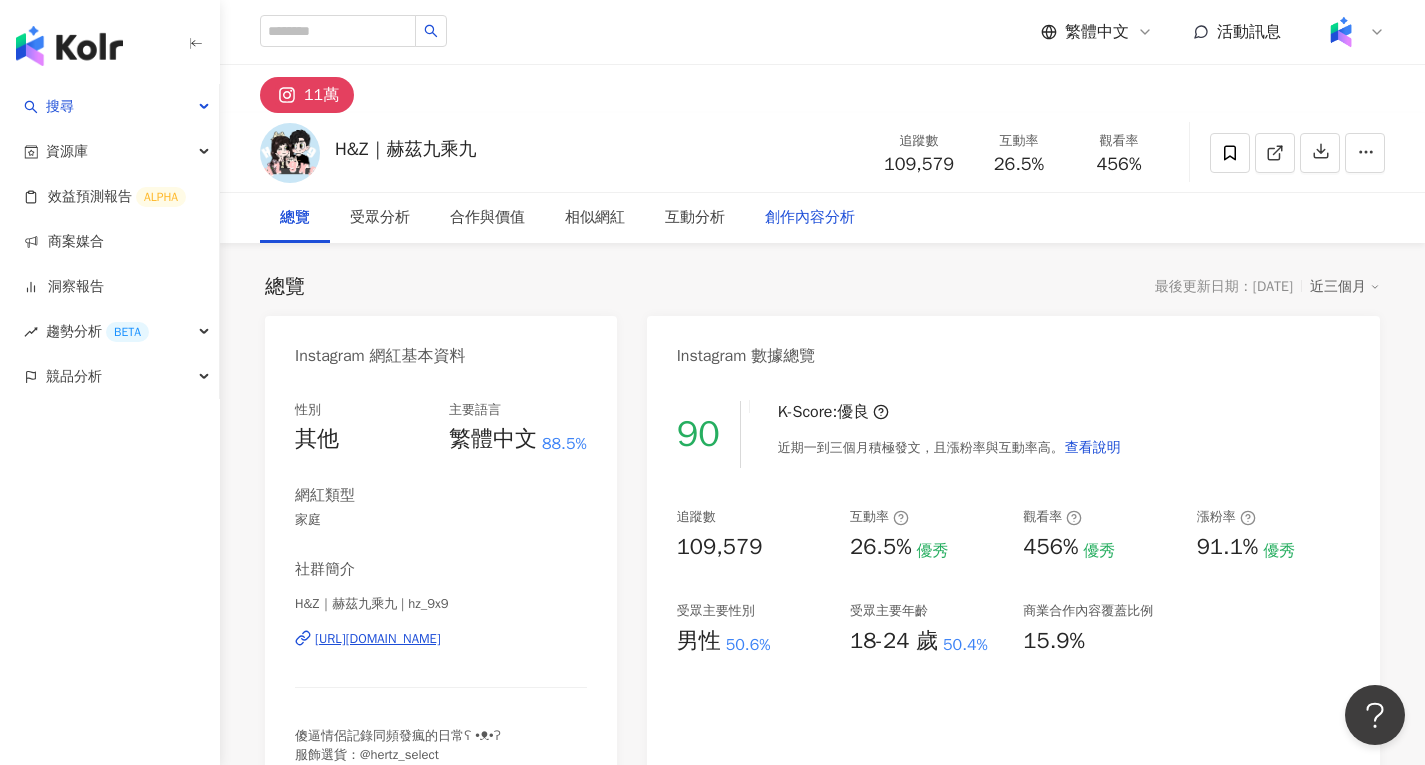 click on "創作內容分析" at bounding box center (810, 218) 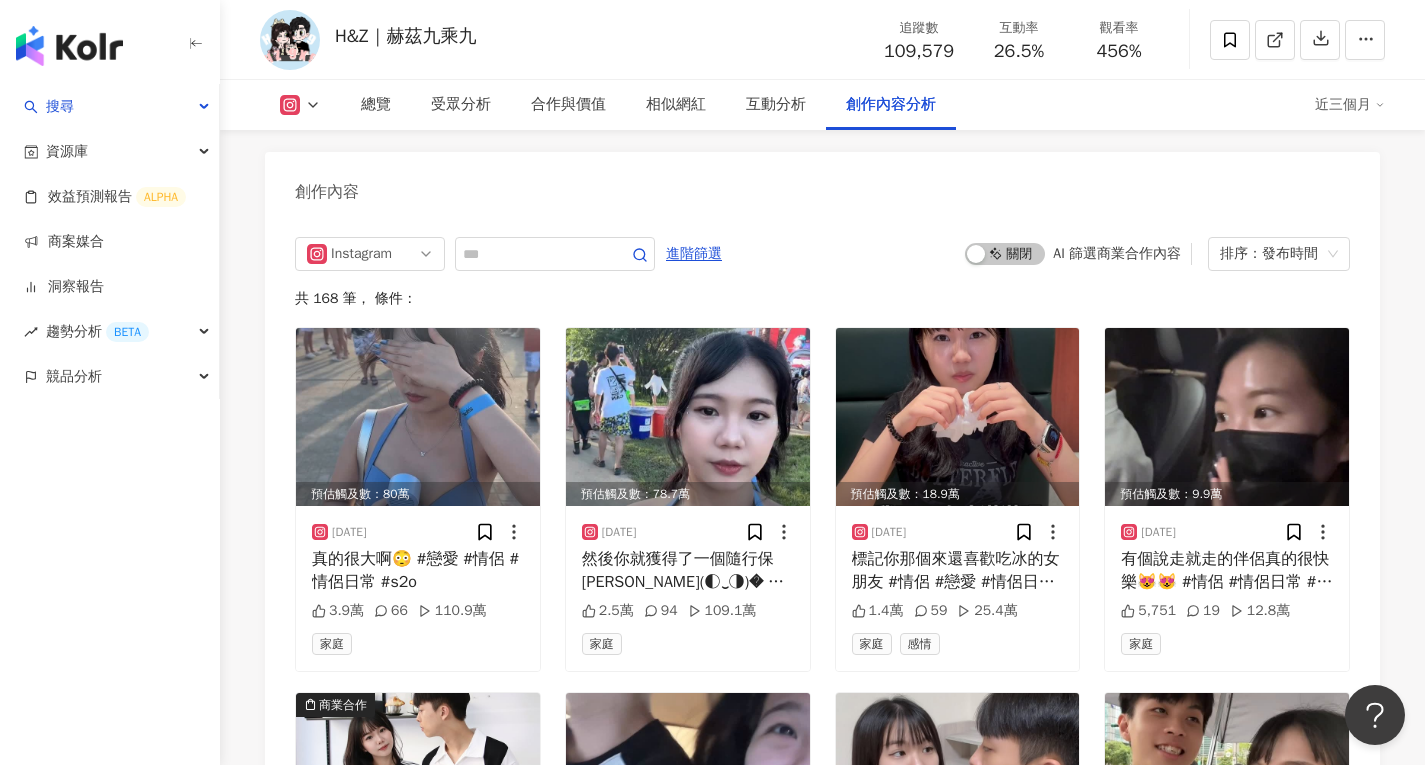scroll, scrollTop: 6094, scrollLeft: 0, axis: vertical 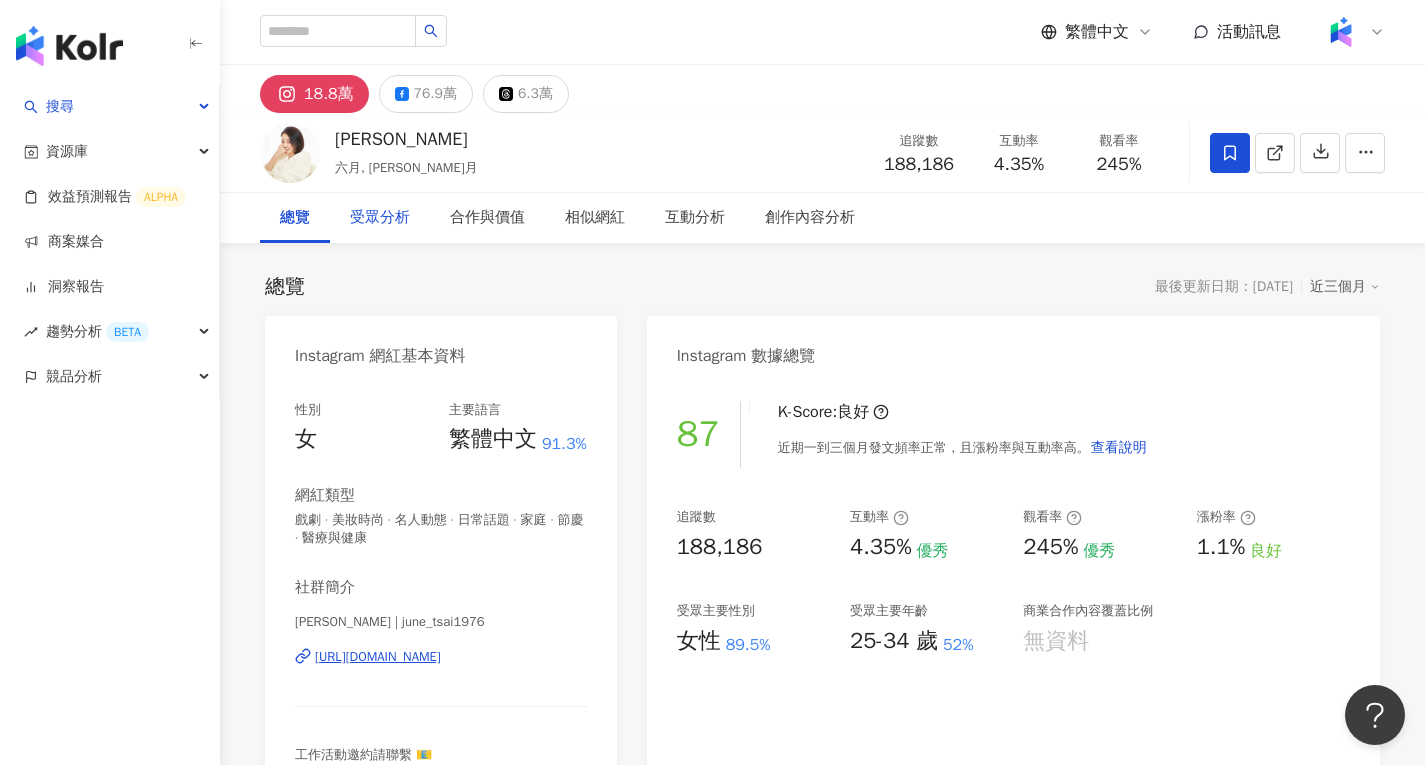 click on "受眾分析" at bounding box center [380, 218] 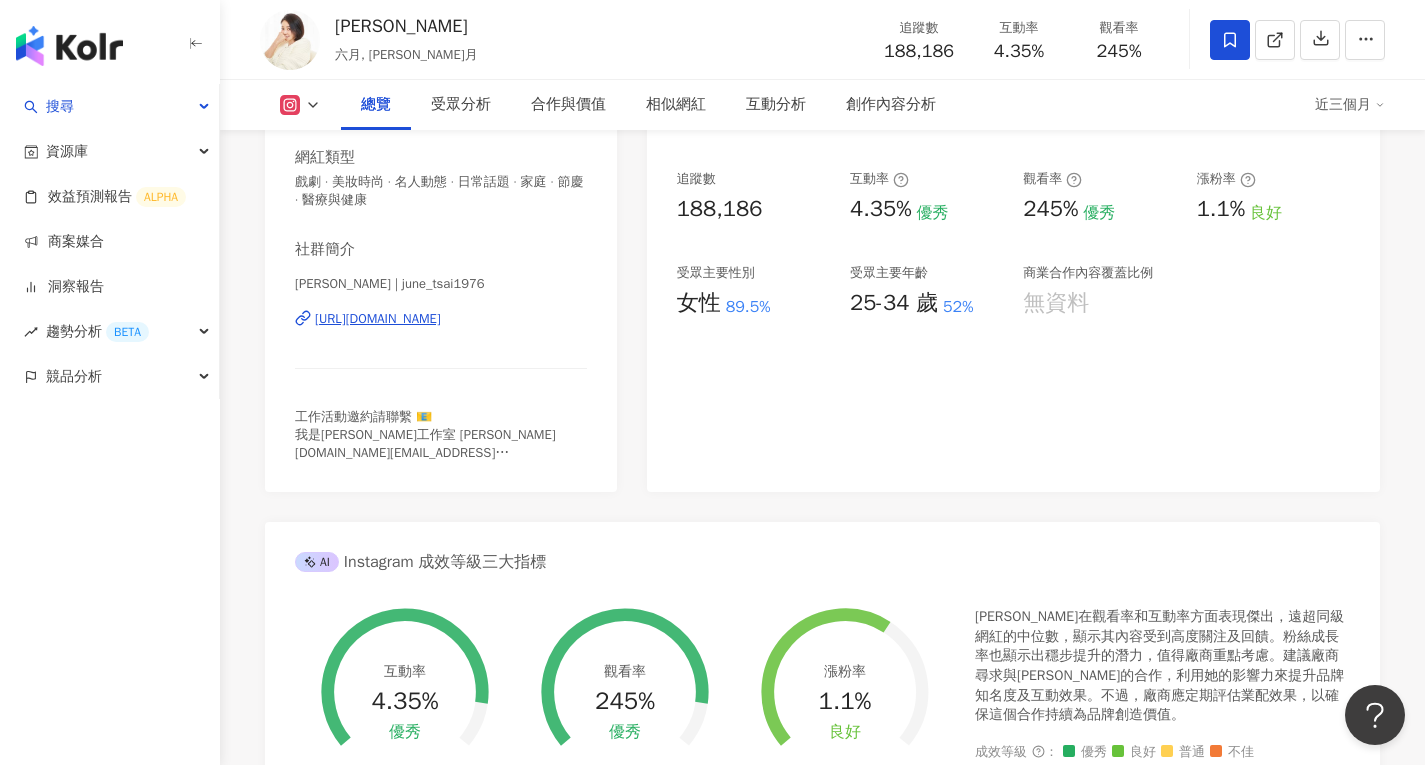 scroll, scrollTop: 0, scrollLeft: 0, axis: both 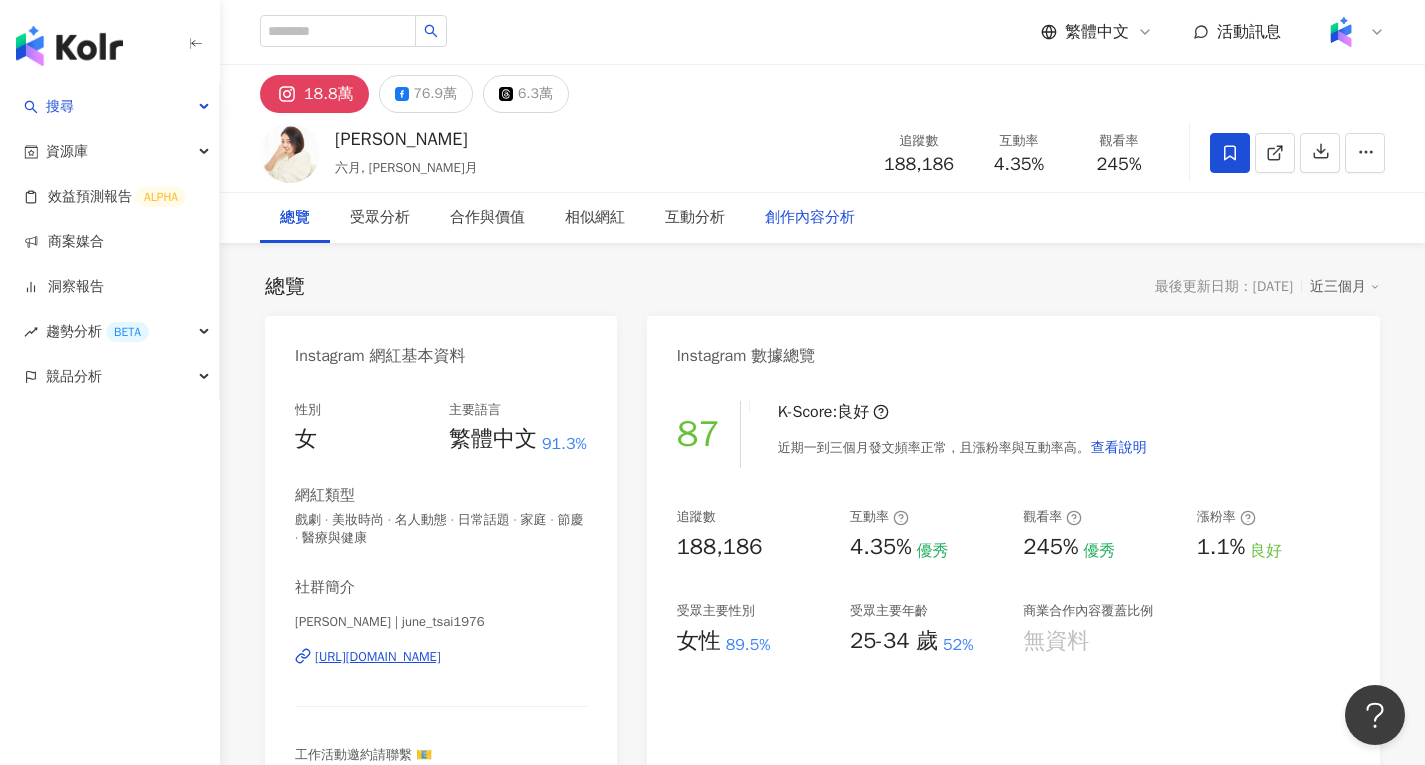 click on "創作內容分析" at bounding box center (810, 218) 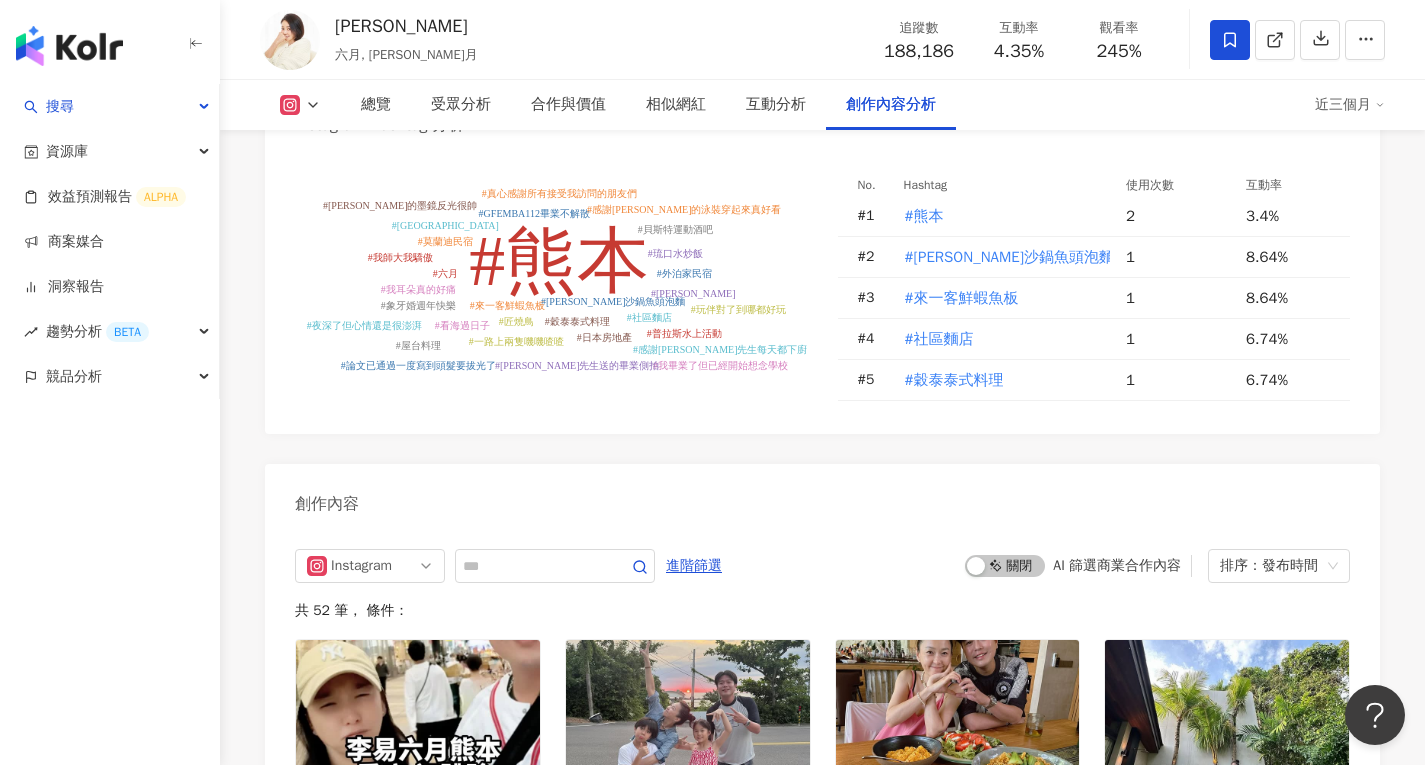 scroll, scrollTop: 5871, scrollLeft: 0, axis: vertical 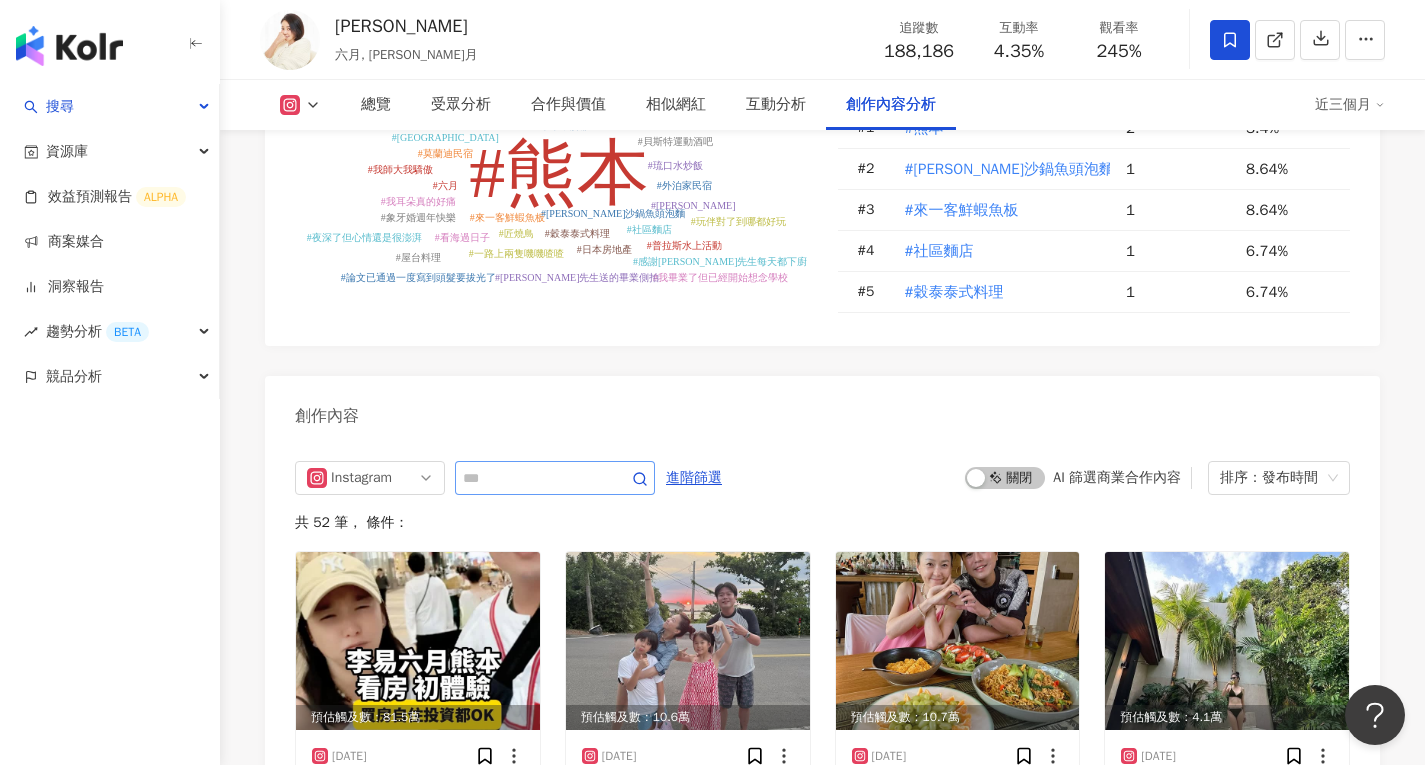 click at bounding box center (555, 478) 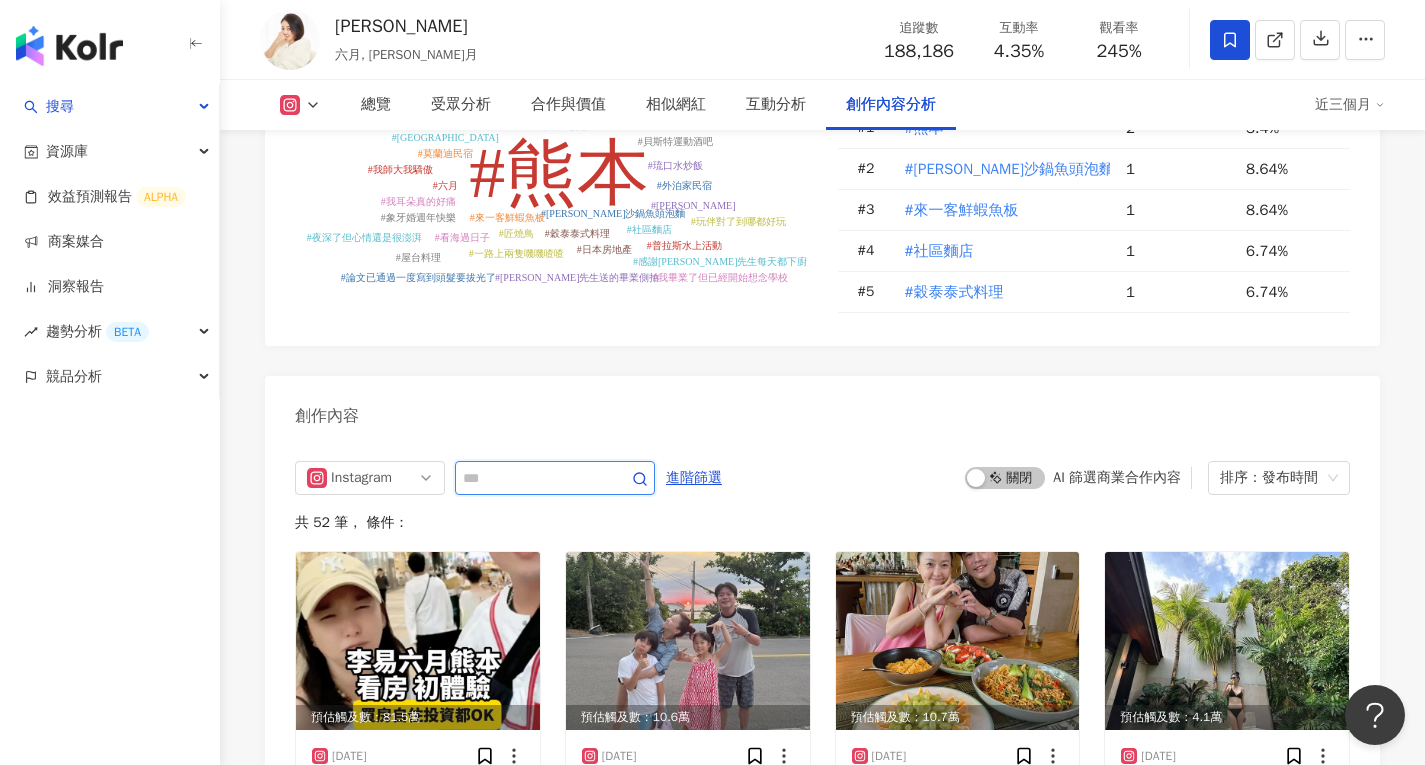 click at bounding box center (533, 478) 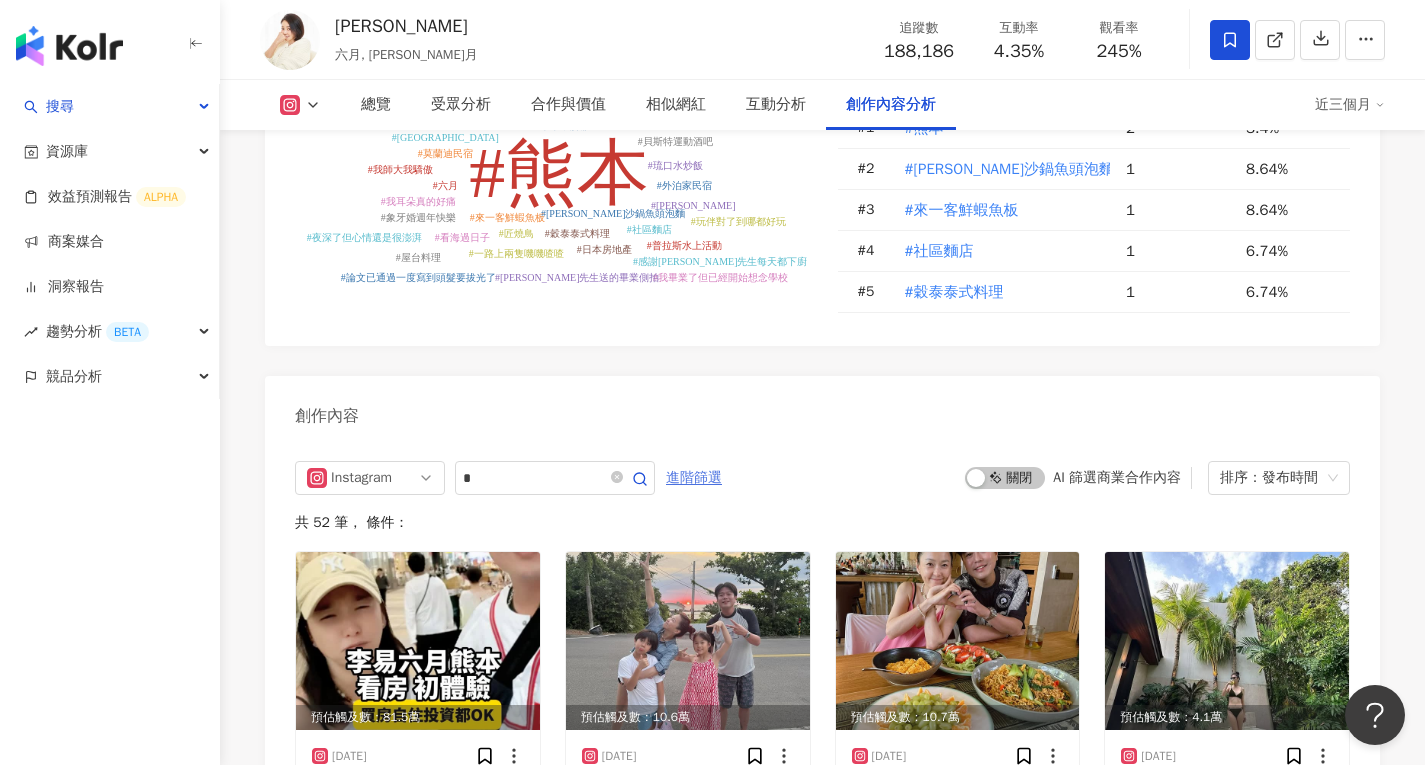 click on "進階篩選" at bounding box center [694, 478] 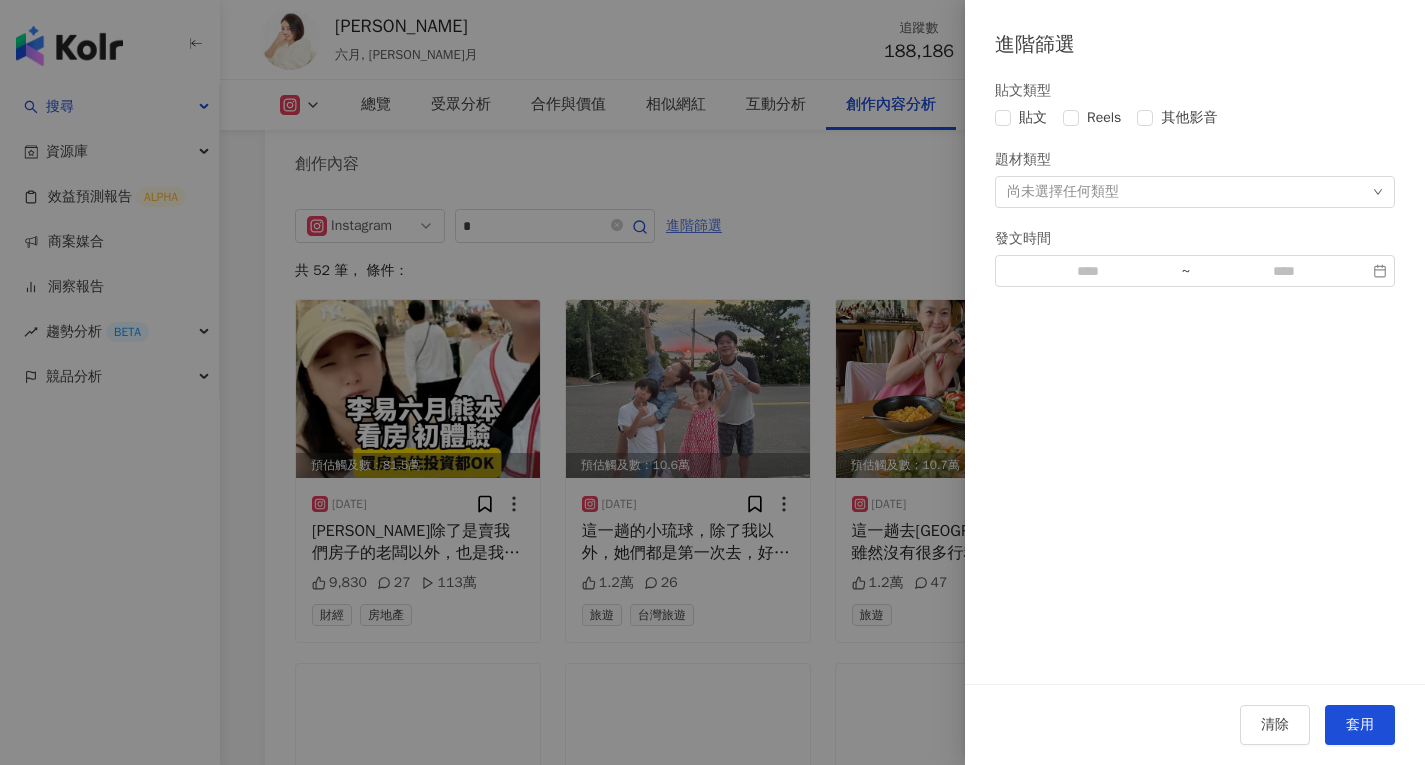 scroll, scrollTop: 6171, scrollLeft: 0, axis: vertical 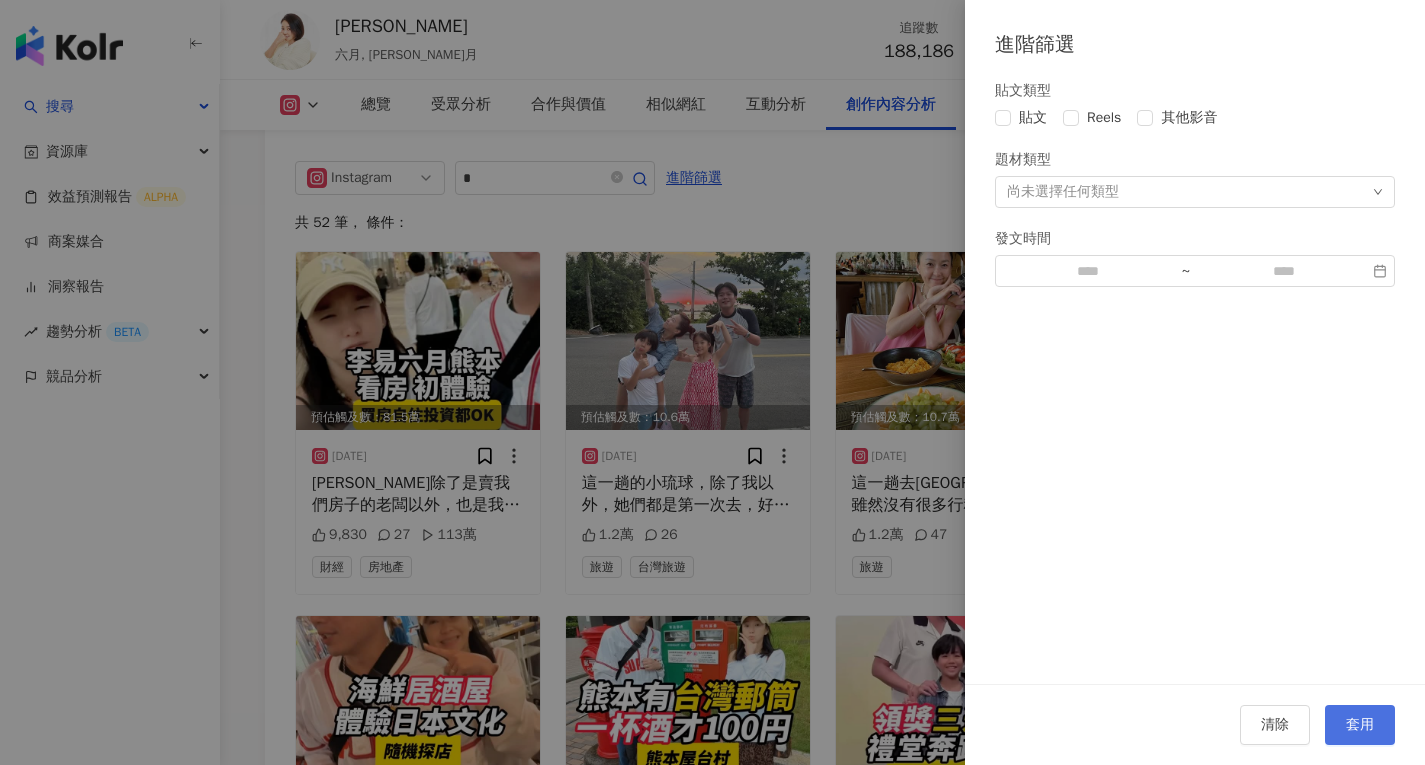 click on "套用" at bounding box center (1360, 725) 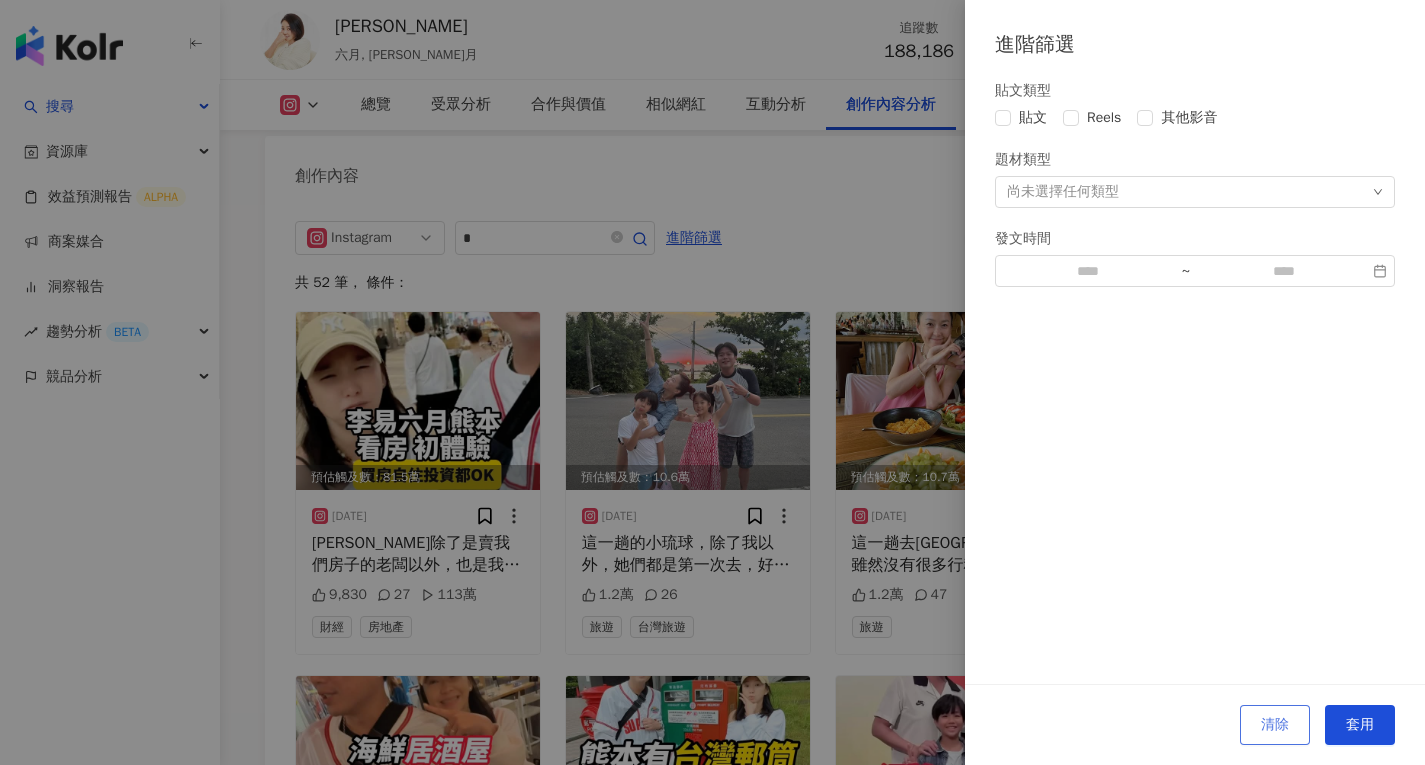 click on "清除" at bounding box center [1275, 725] 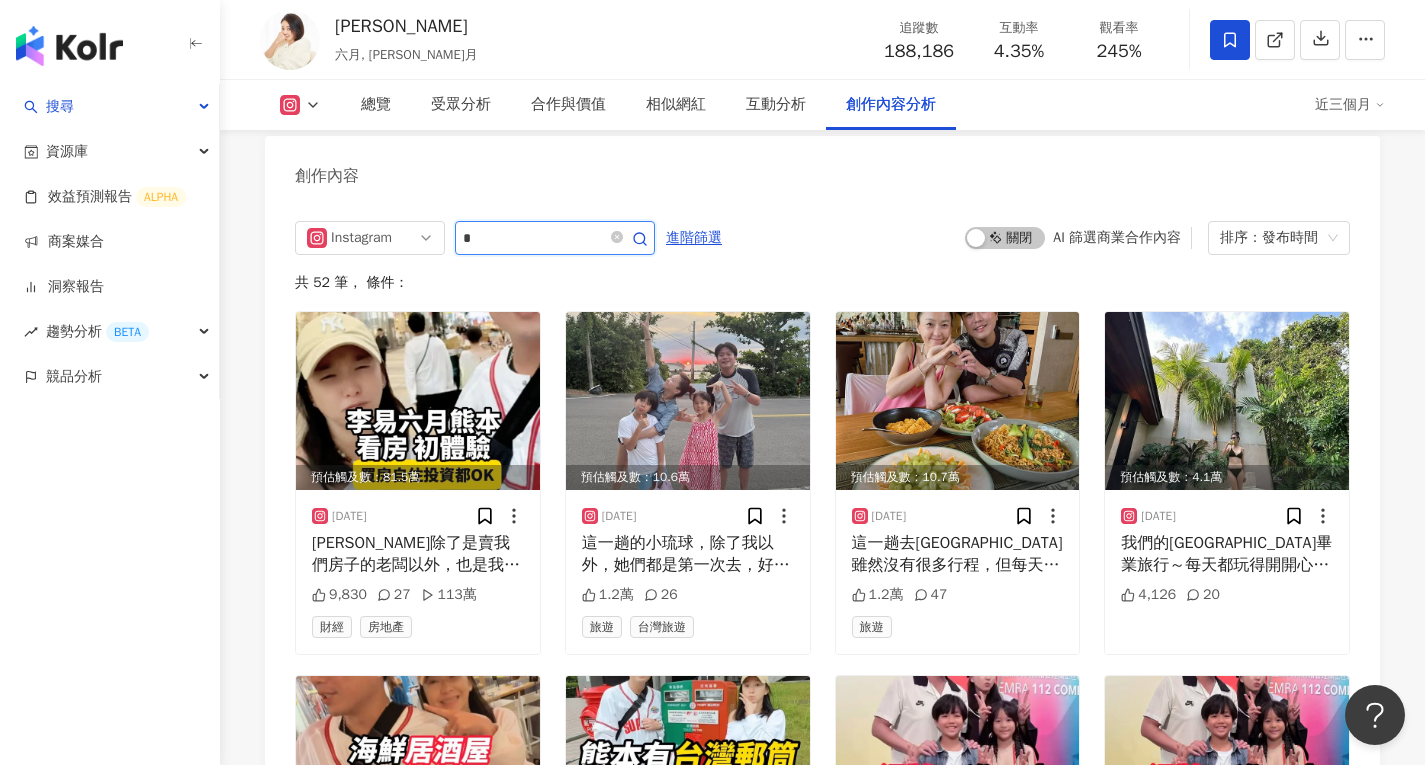 click 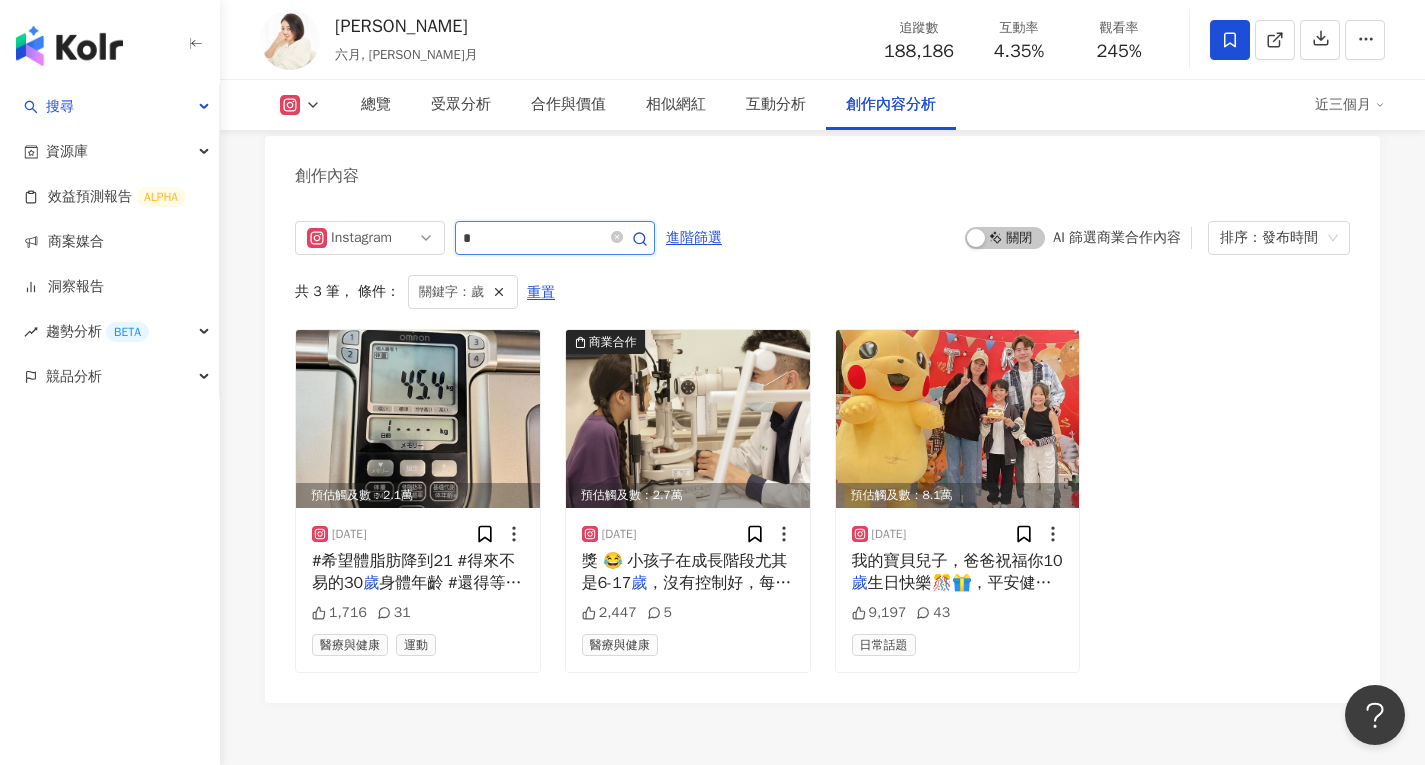 click on "*" at bounding box center [533, 238] 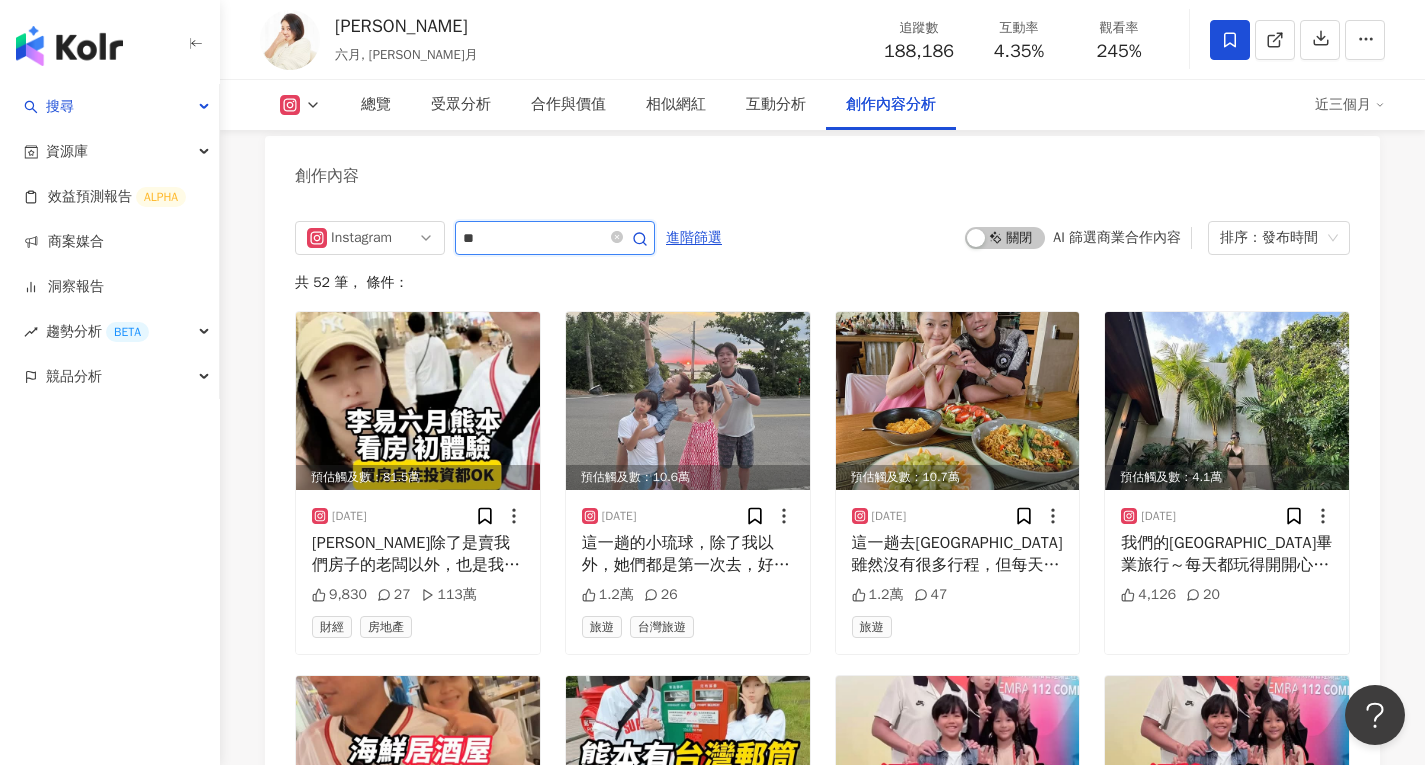 click 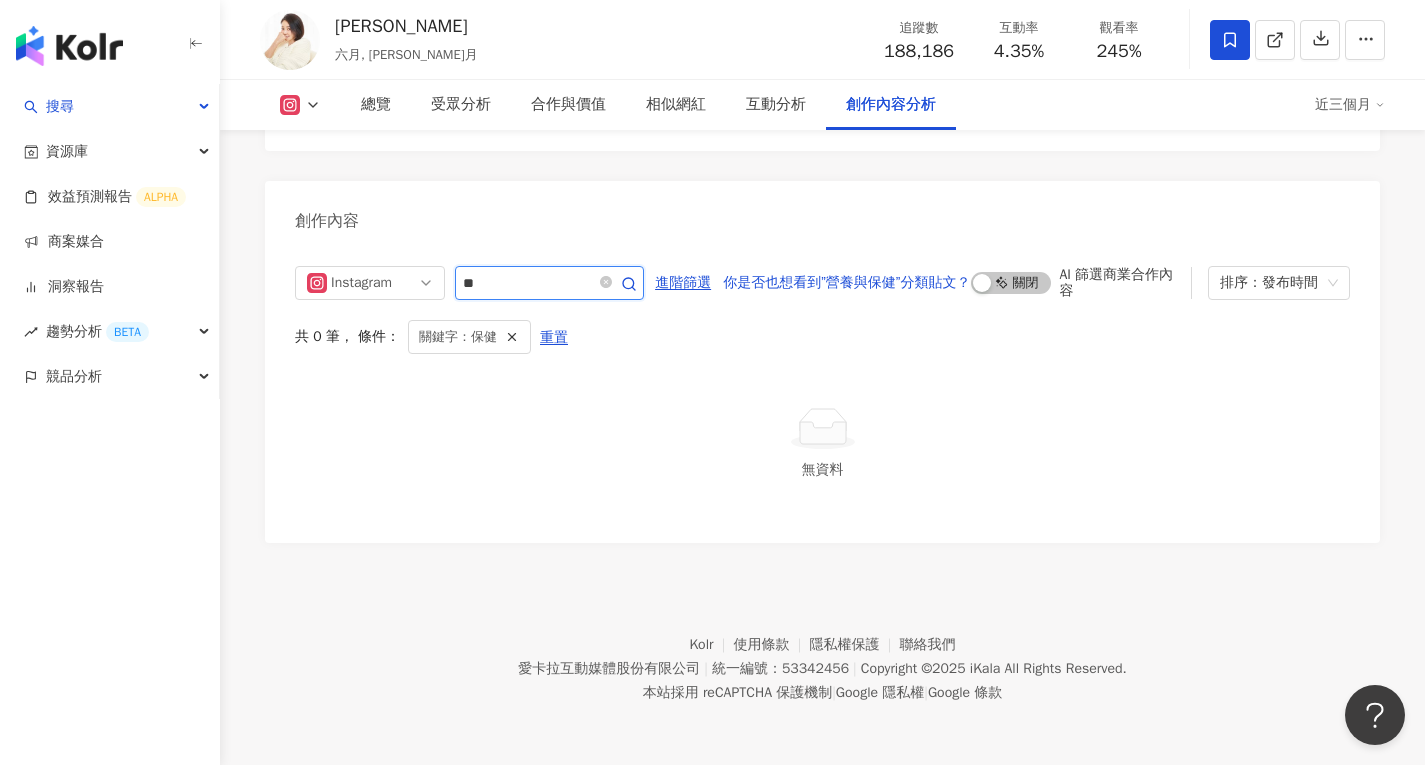 scroll, scrollTop: 6060, scrollLeft: 0, axis: vertical 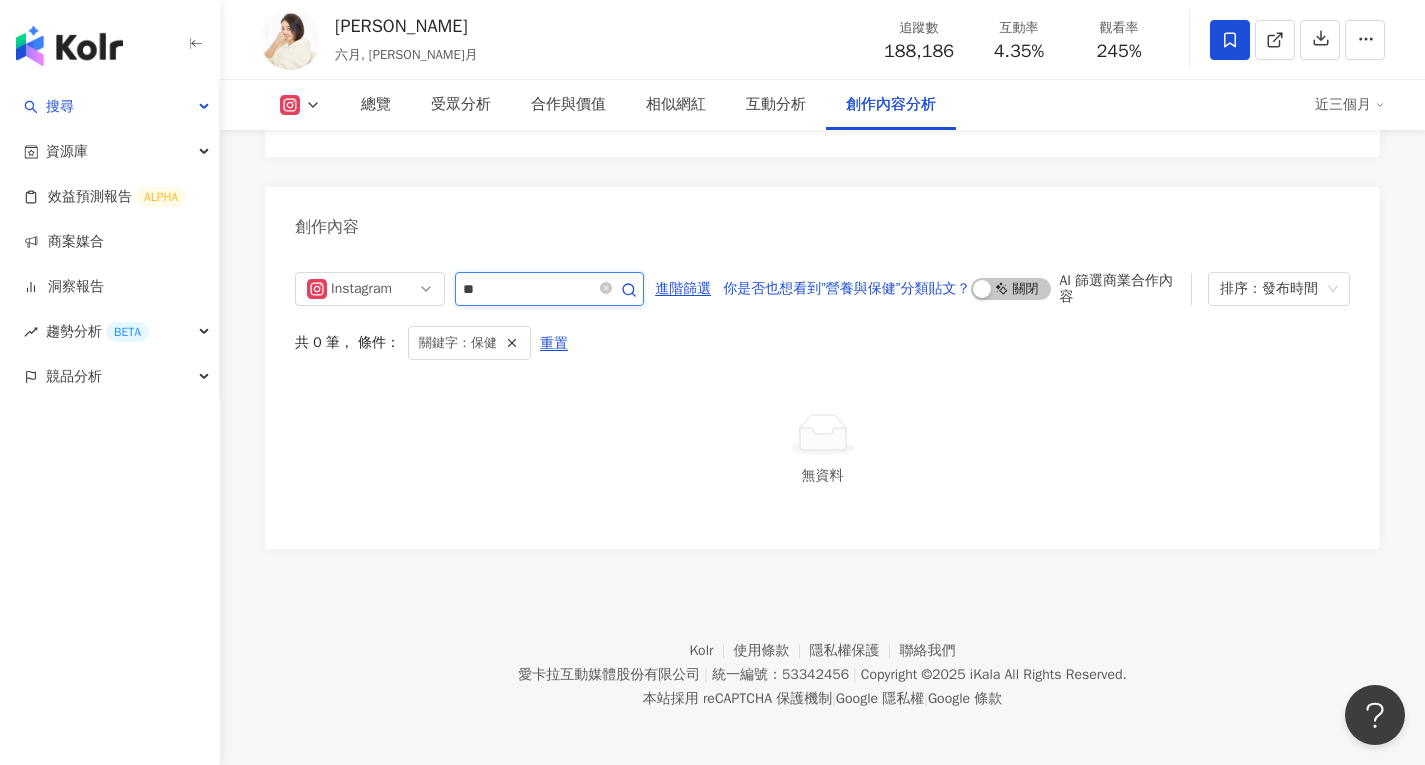click on "**" at bounding box center [527, 289] 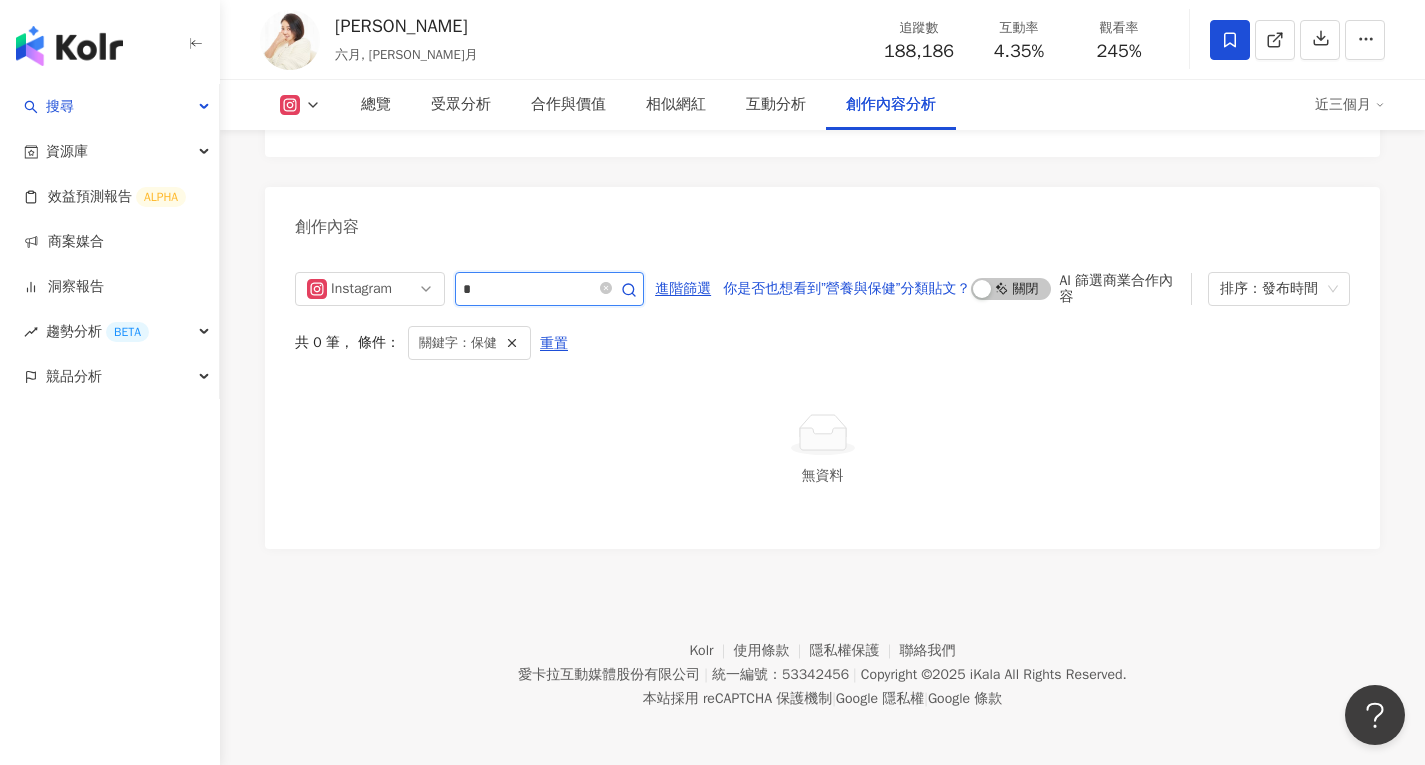 type on "*" 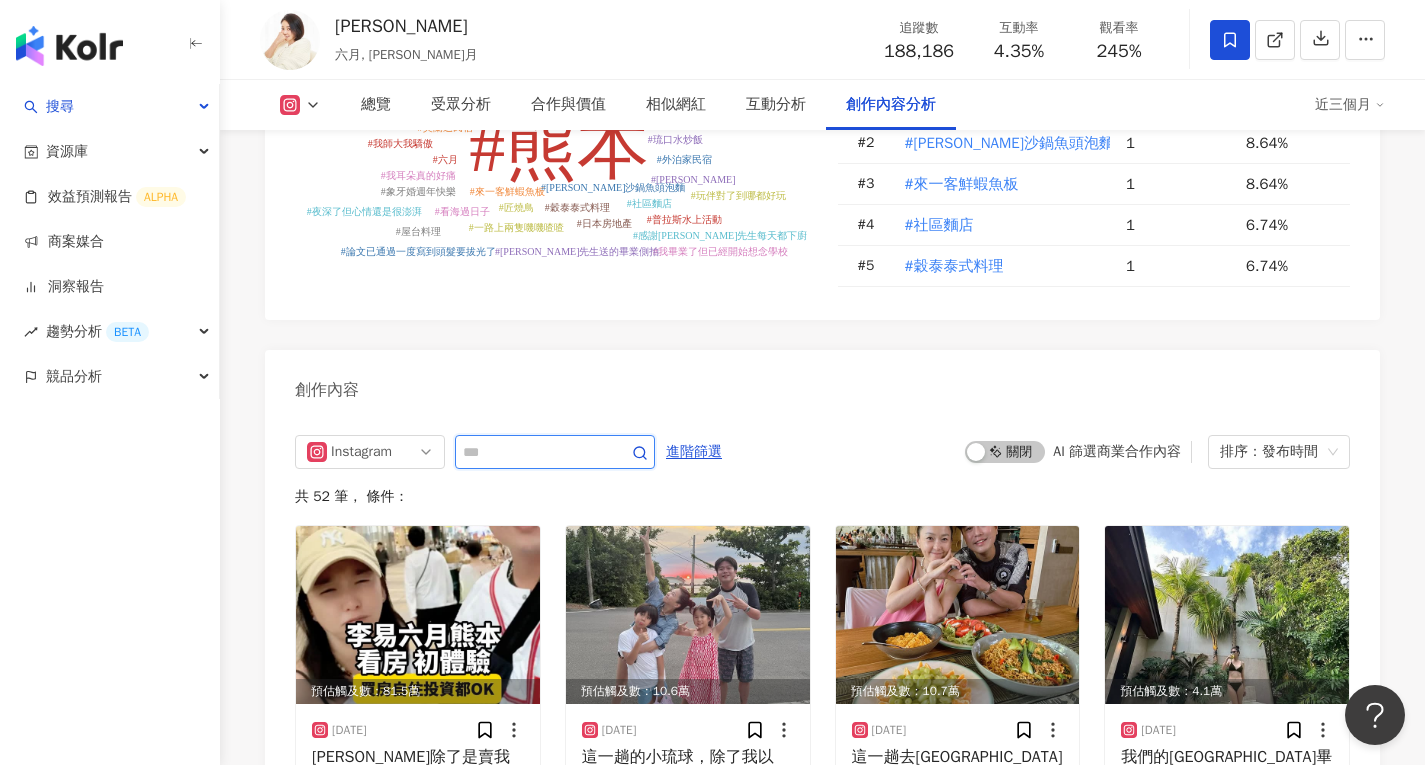 scroll, scrollTop: 5511, scrollLeft: 0, axis: vertical 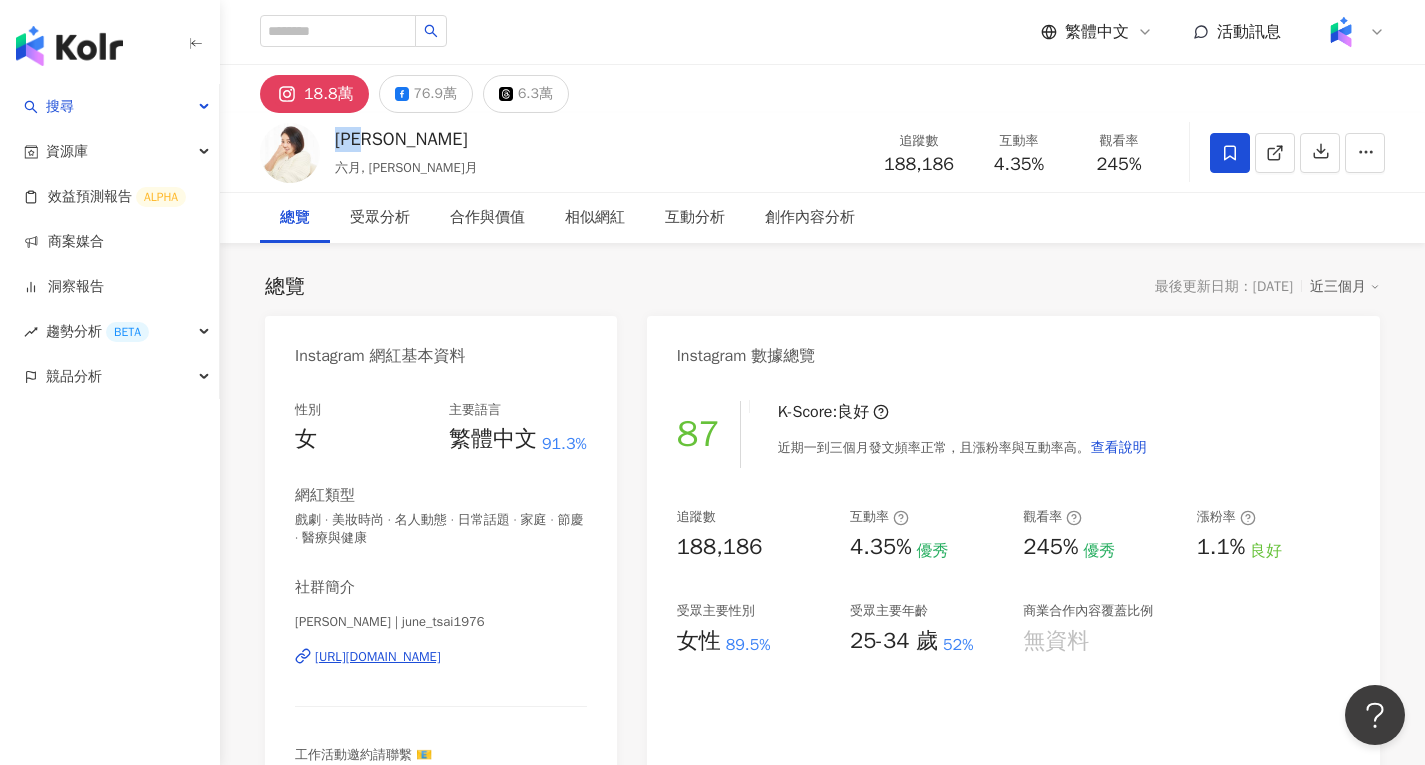 drag, startPoint x: 334, startPoint y: 136, endPoint x: 407, endPoint y: 148, distance: 73.97973 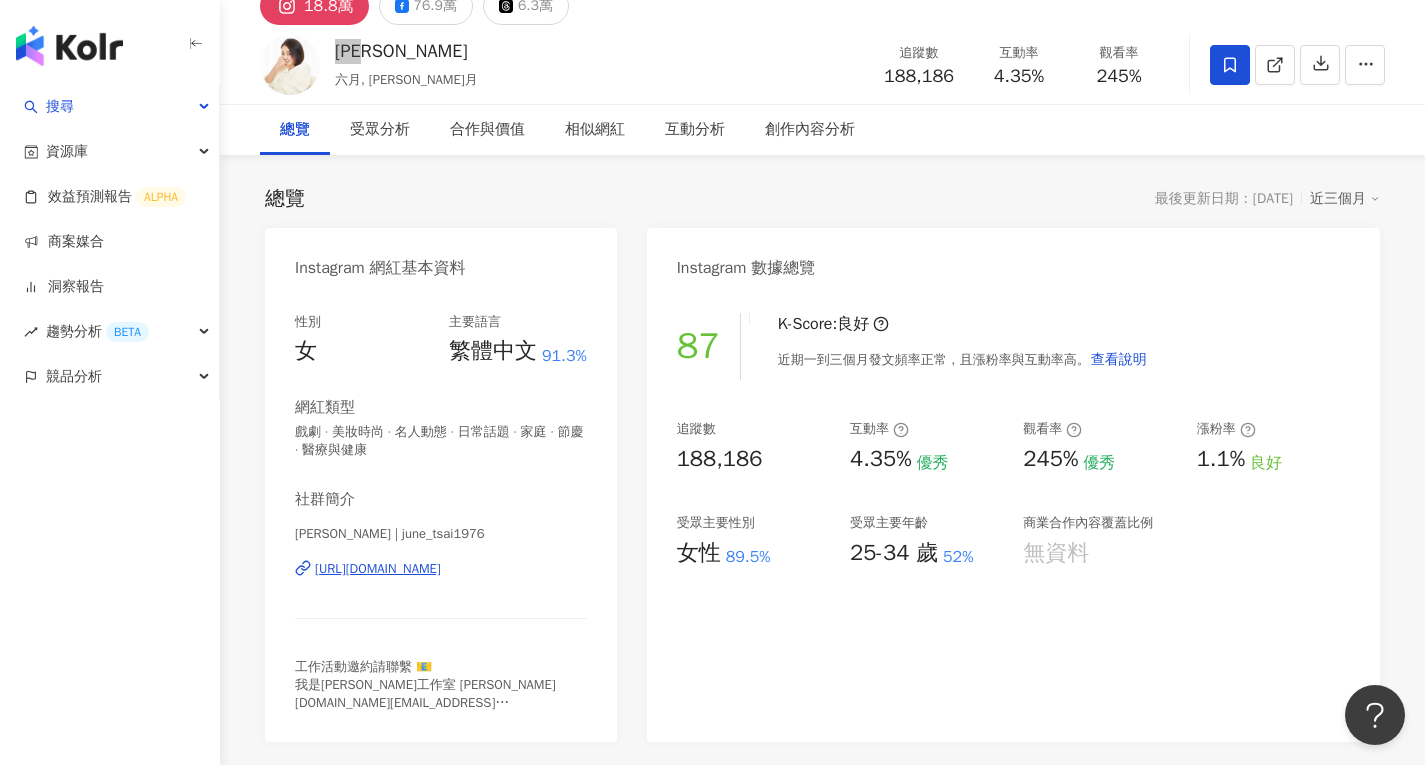 scroll, scrollTop: 100, scrollLeft: 0, axis: vertical 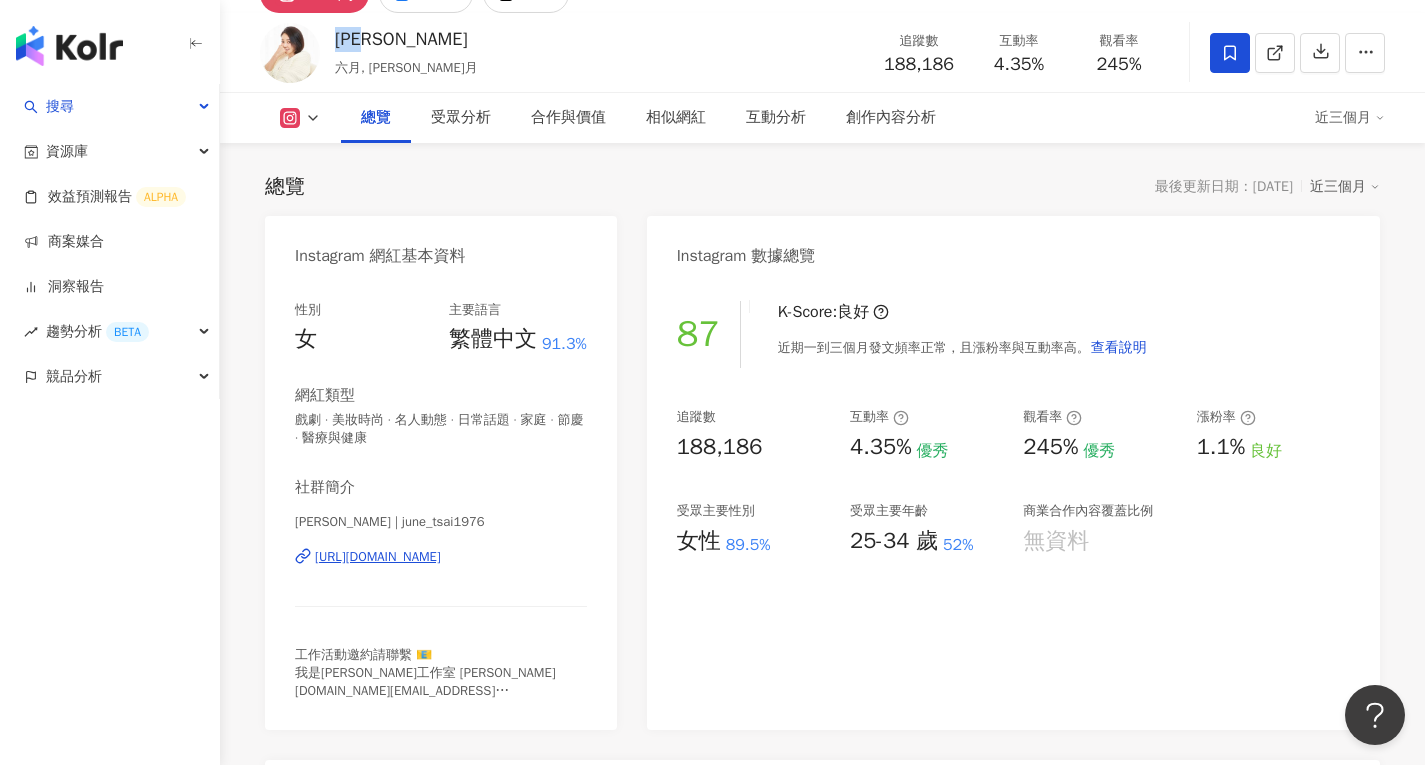 click 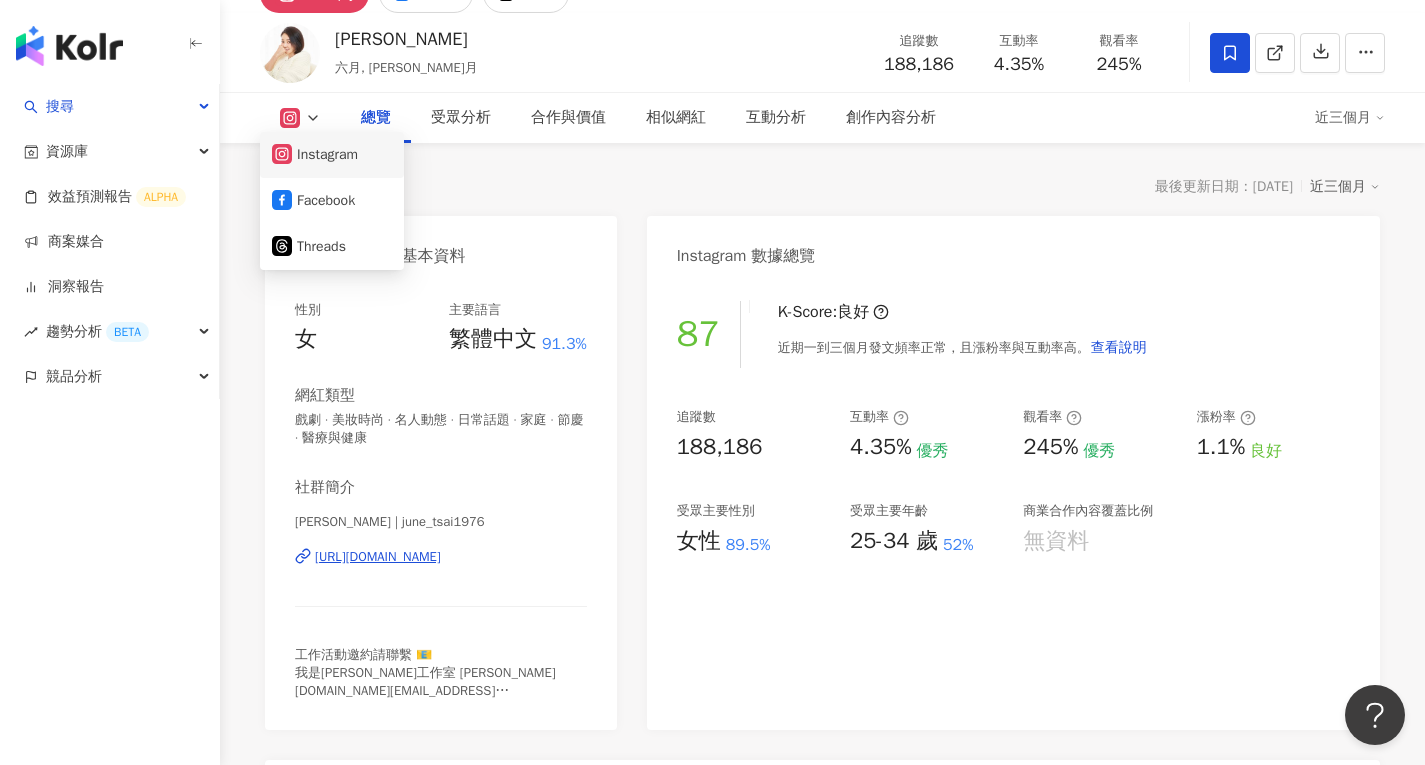 click on "Instagram" at bounding box center (332, 155) 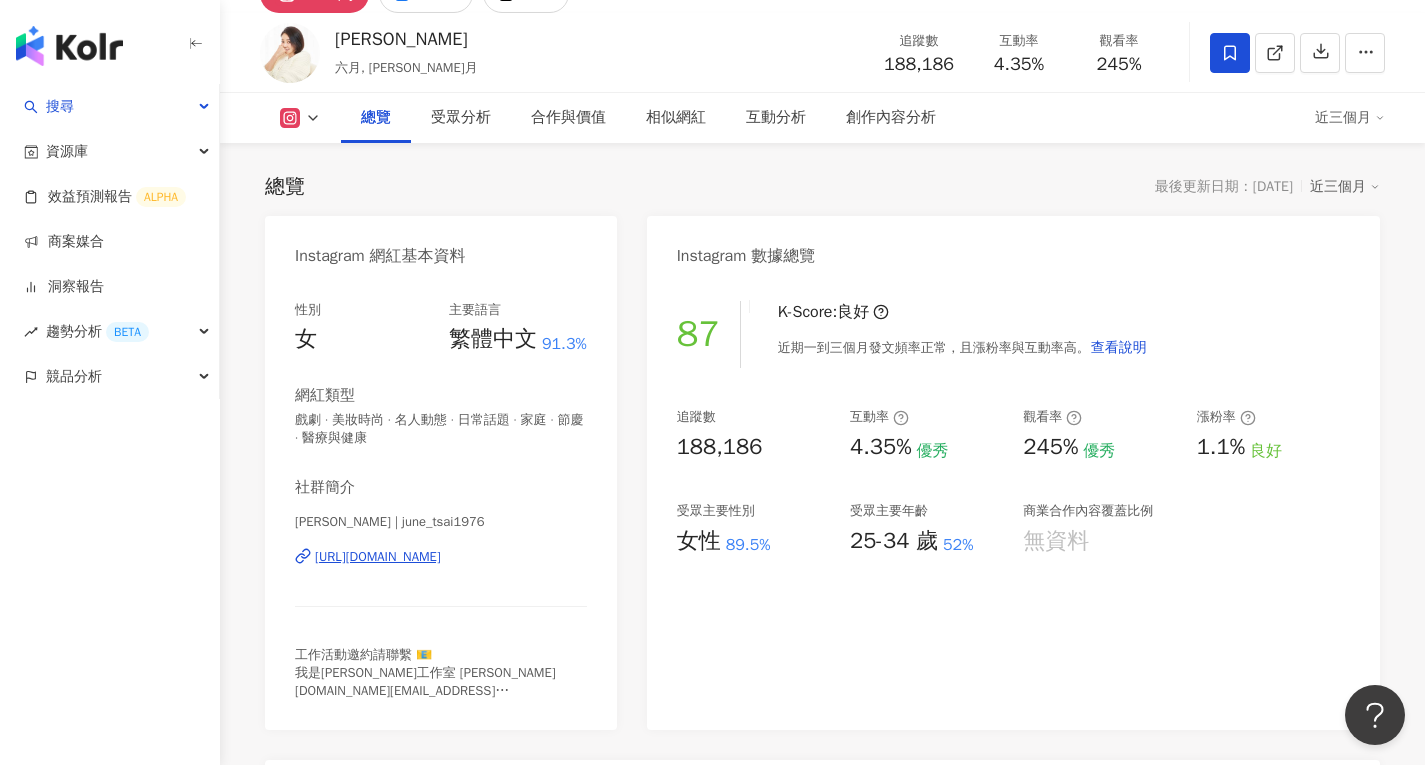 click on "https://www.instagram.com/june_tsai1976/" at bounding box center (378, 557) 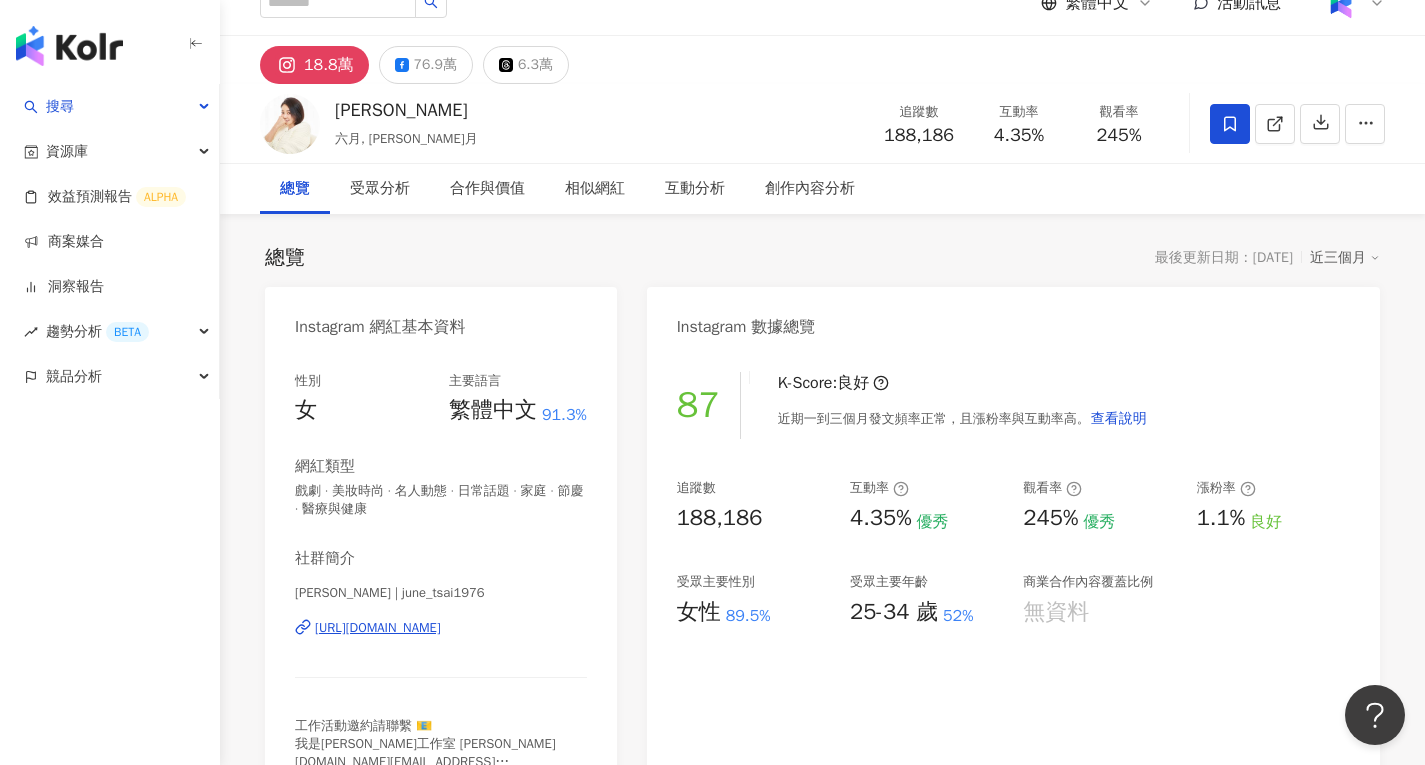 scroll, scrollTop: 0, scrollLeft: 0, axis: both 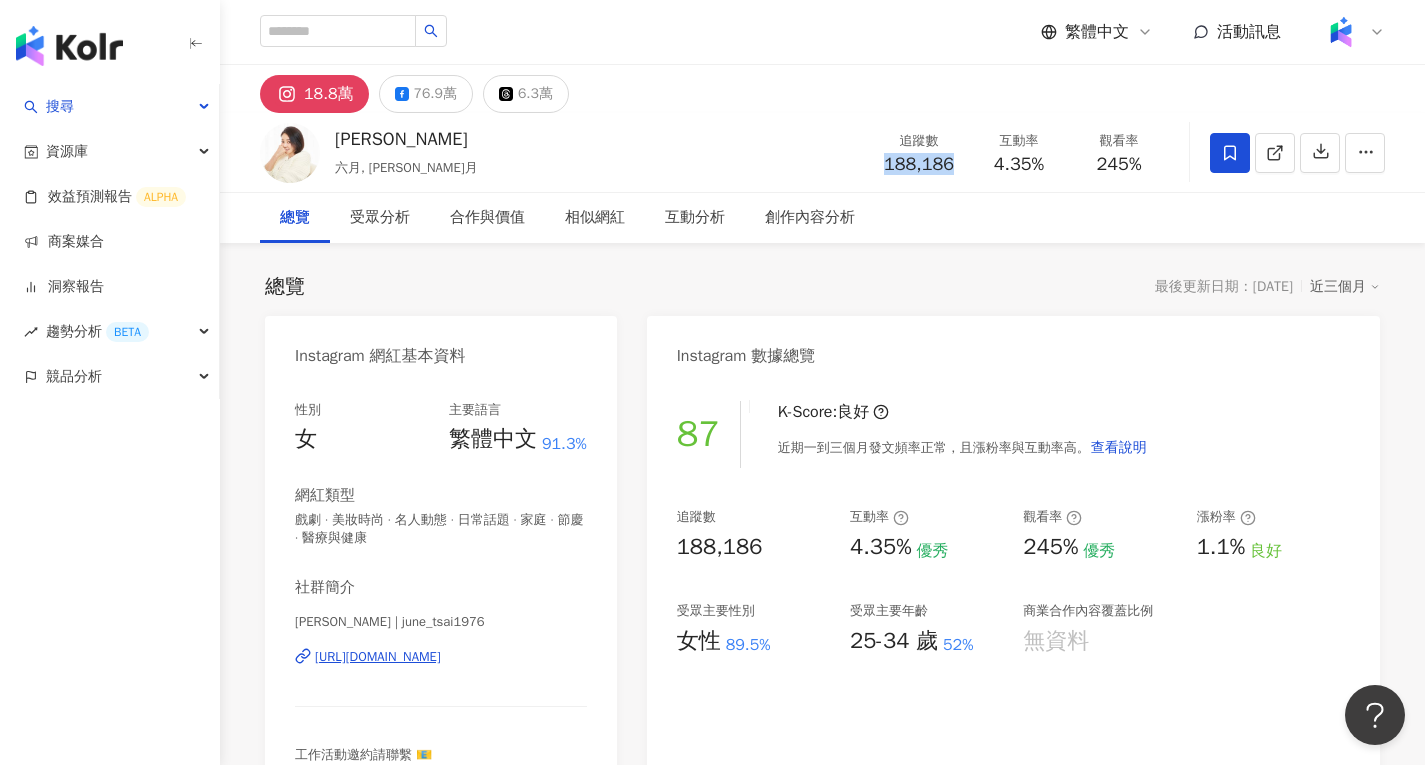 drag, startPoint x: 883, startPoint y: 165, endPoint x: 957, endPoint y: 167, distance: 74.02702 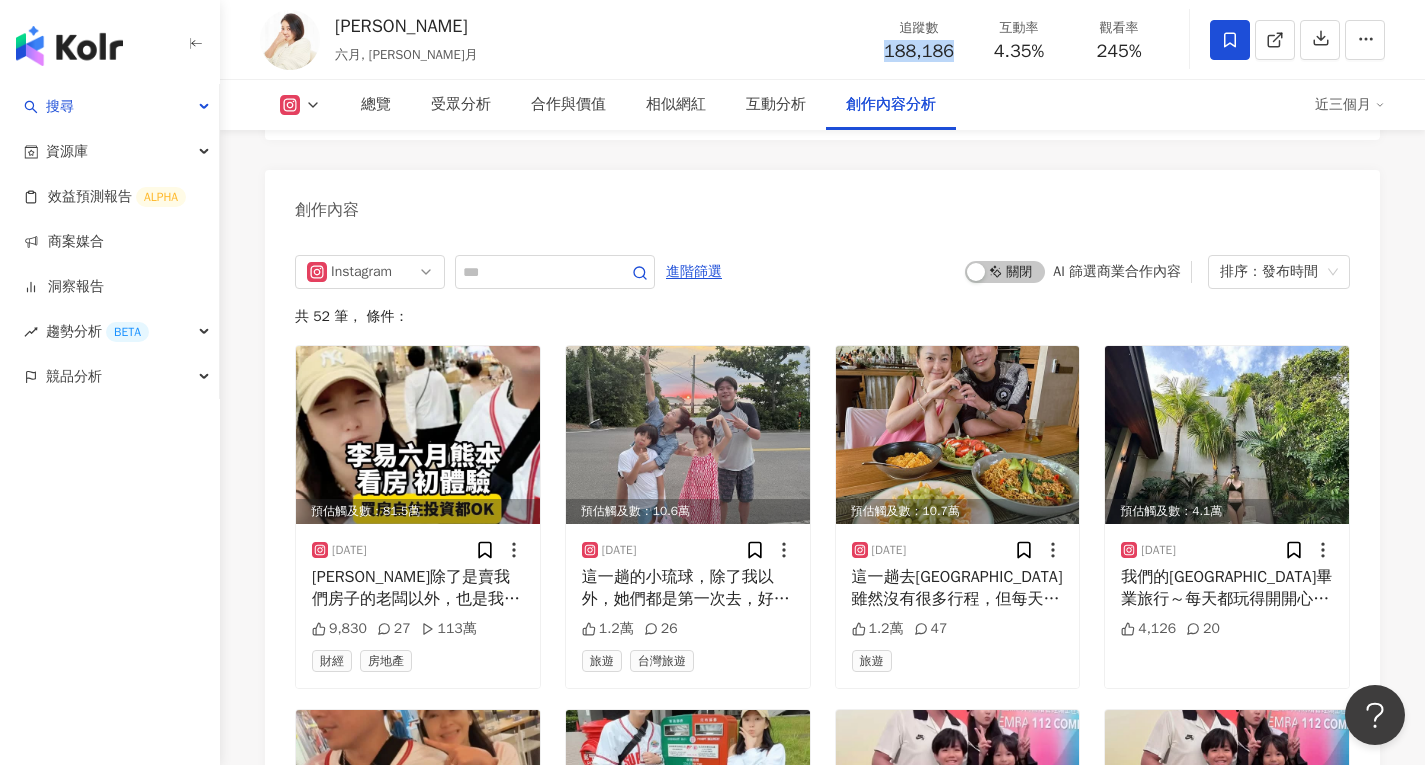 scroll, scrollTop: 6100, scrollLeft: 0, axis: vertical 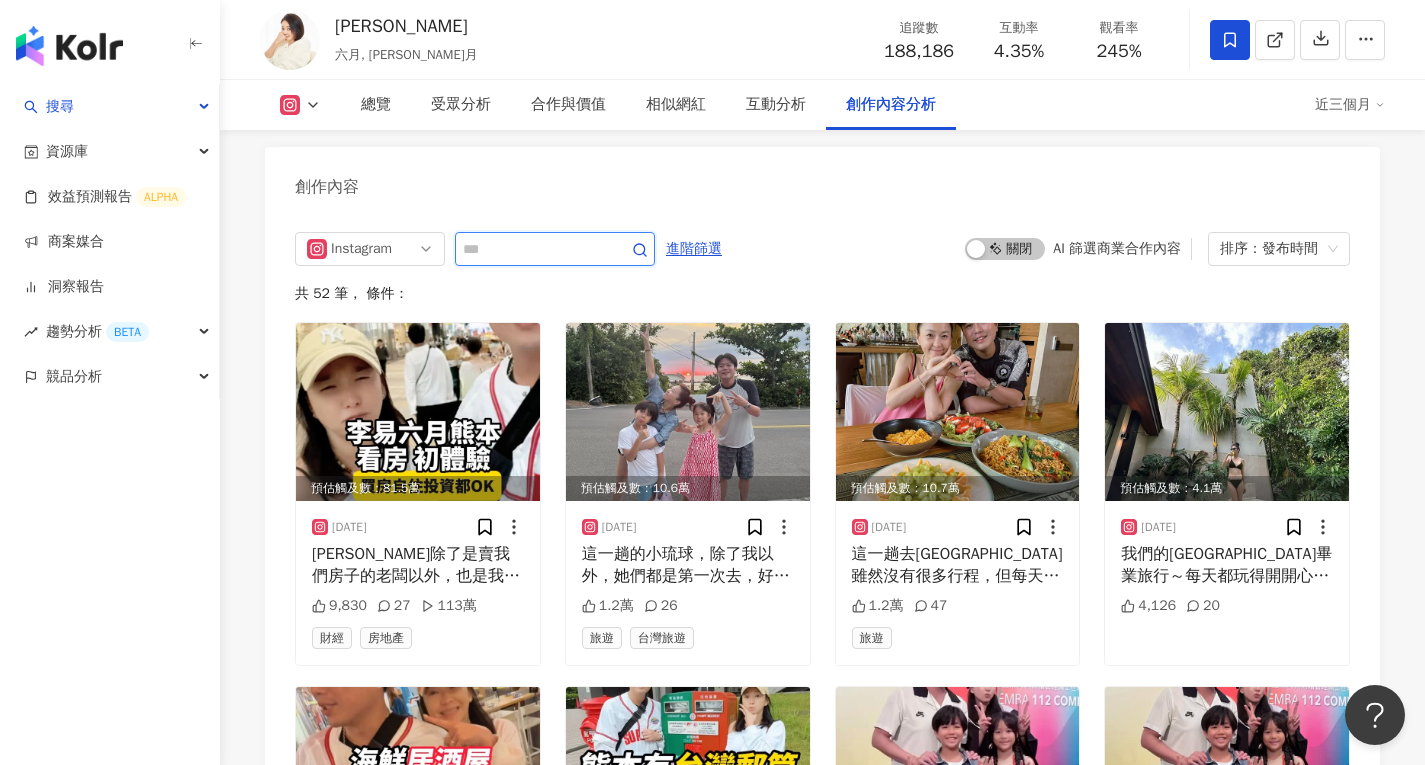 click at bounding box center (533, 249) 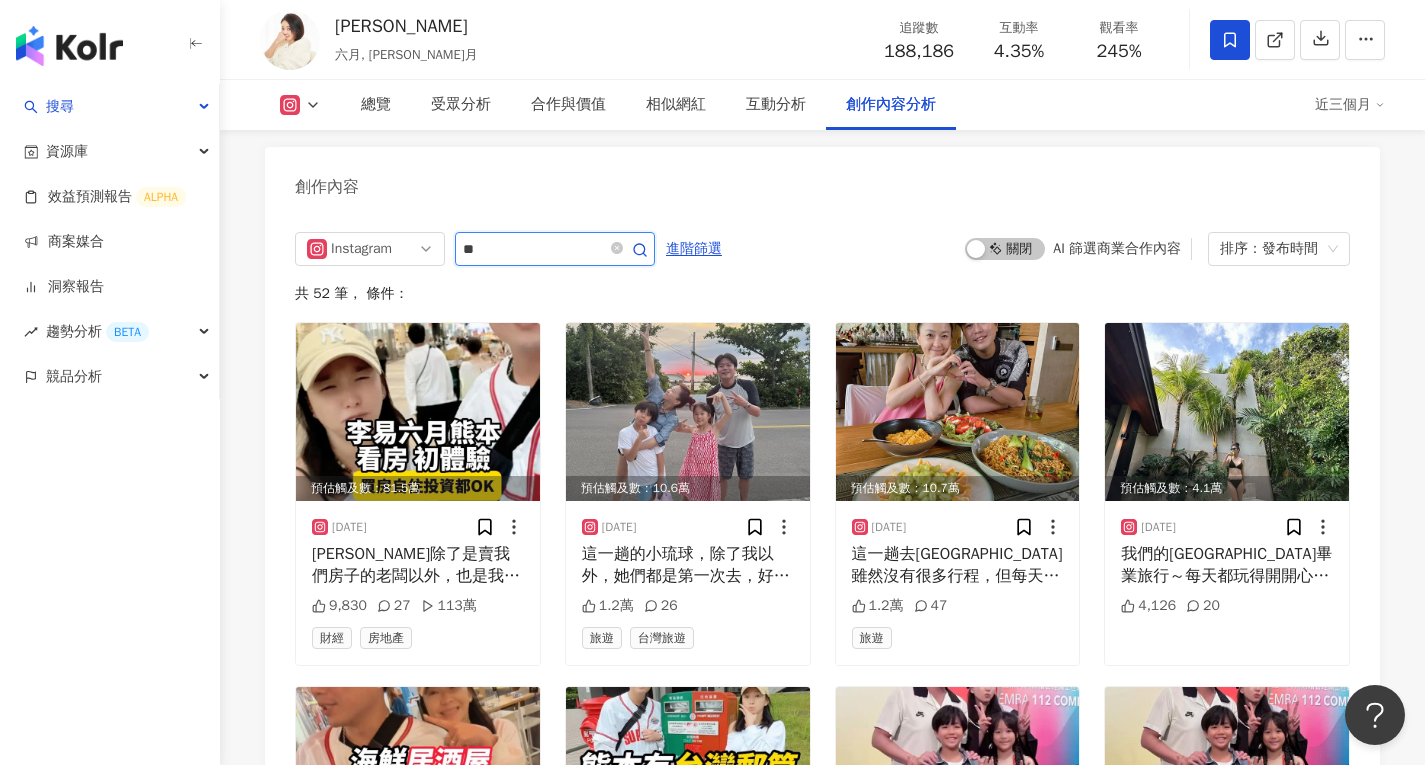 type on "*" 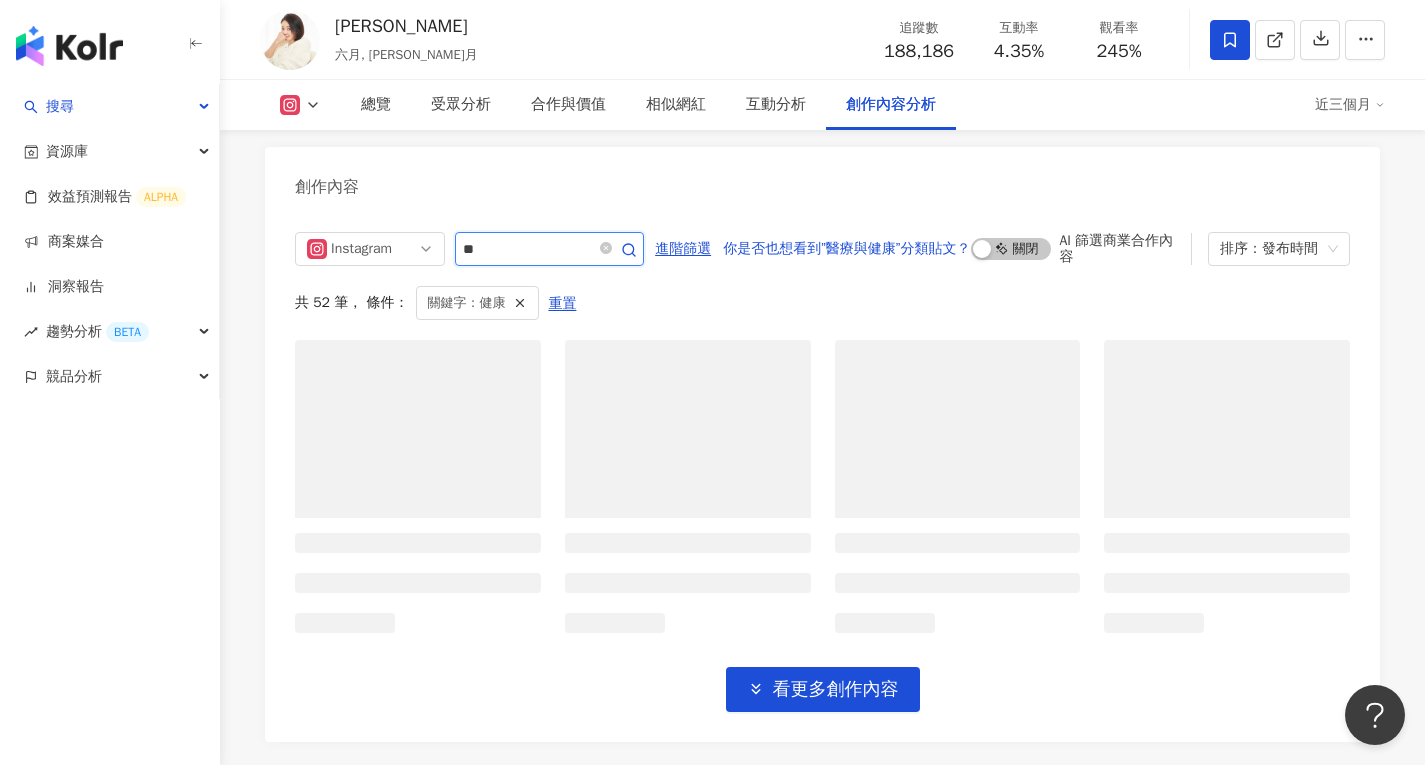 scroll, scrollTop: 6111, scrollLeft: 0, axis: vertical 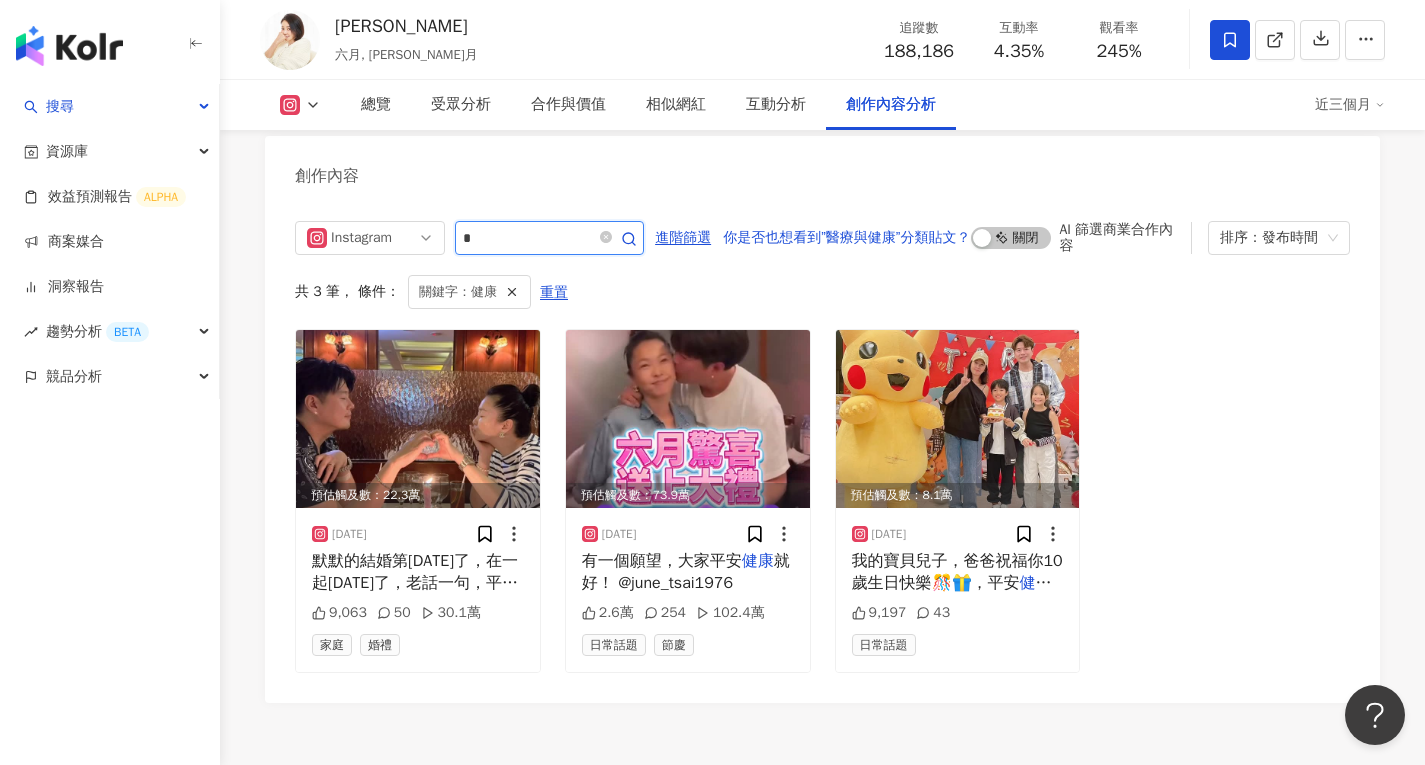 type on "*" 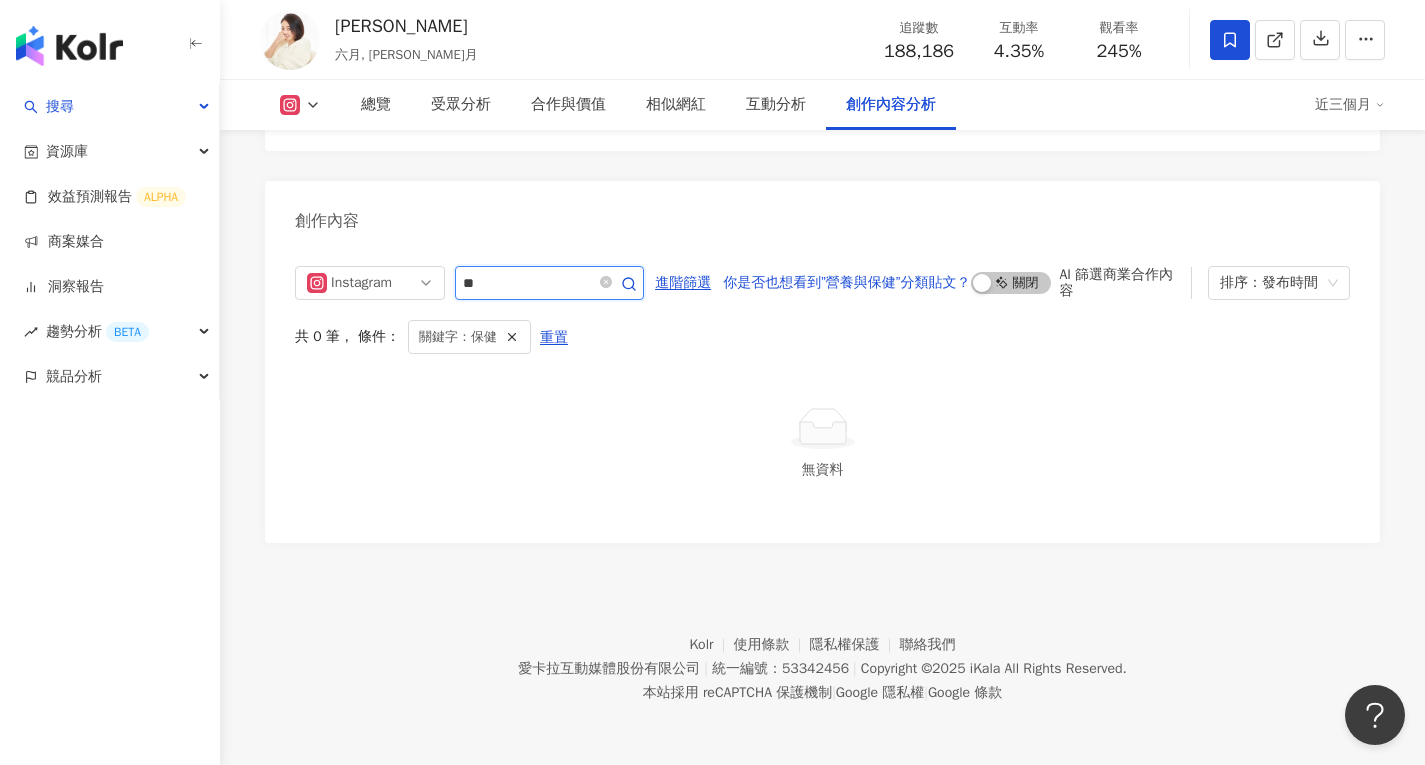 scroll, scrollTop: 6060, scrollLeft: 0, axis: vertical 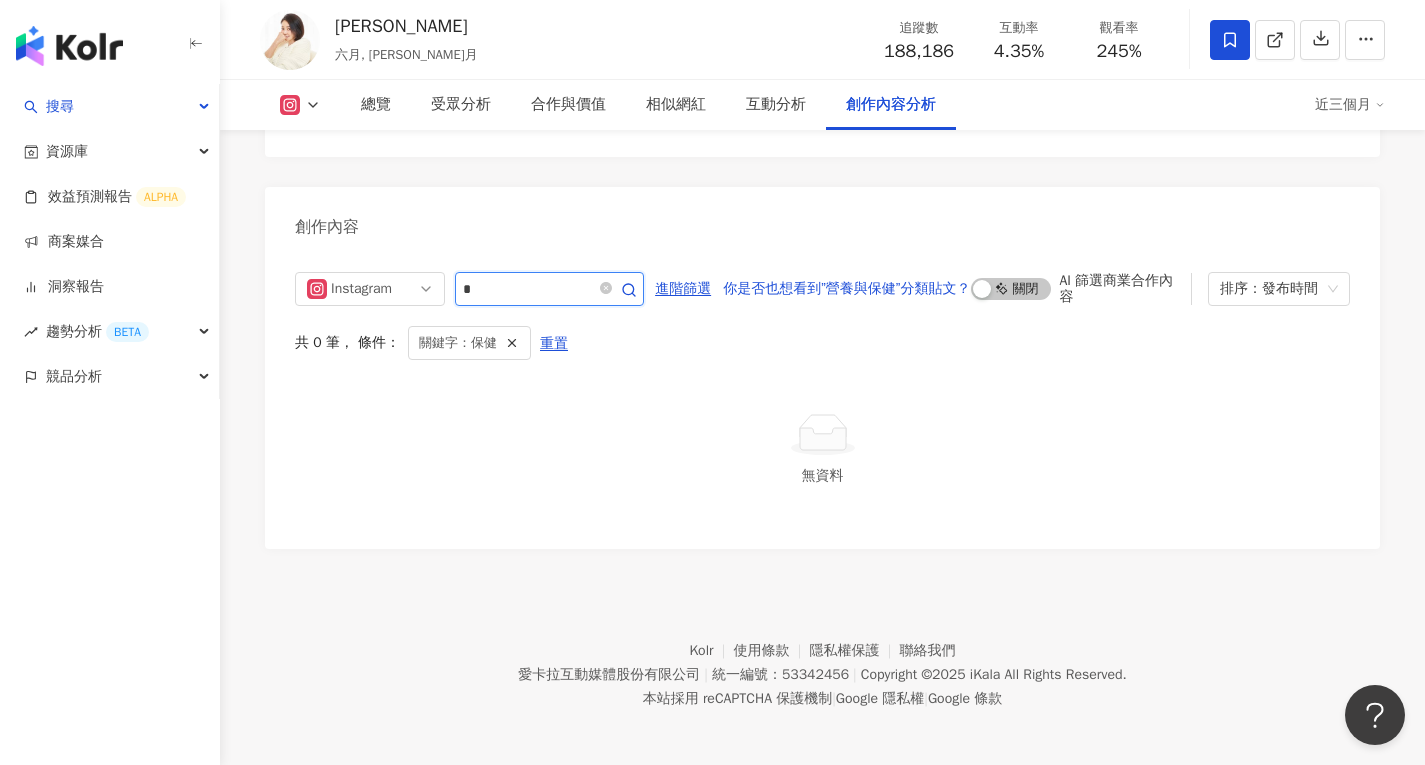 type on "*" 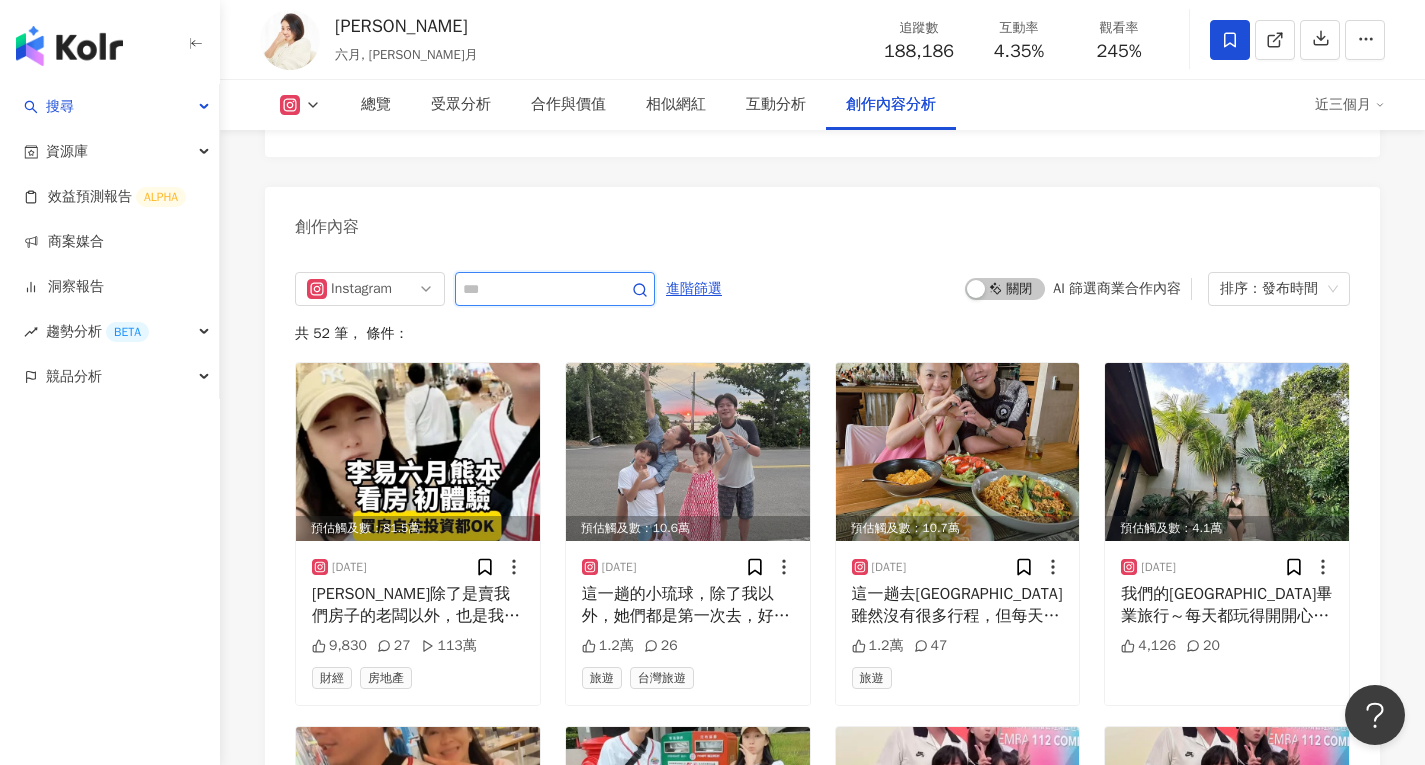 scroll, scrollTop: 6111, scrollLeft: 0, axis: vertical 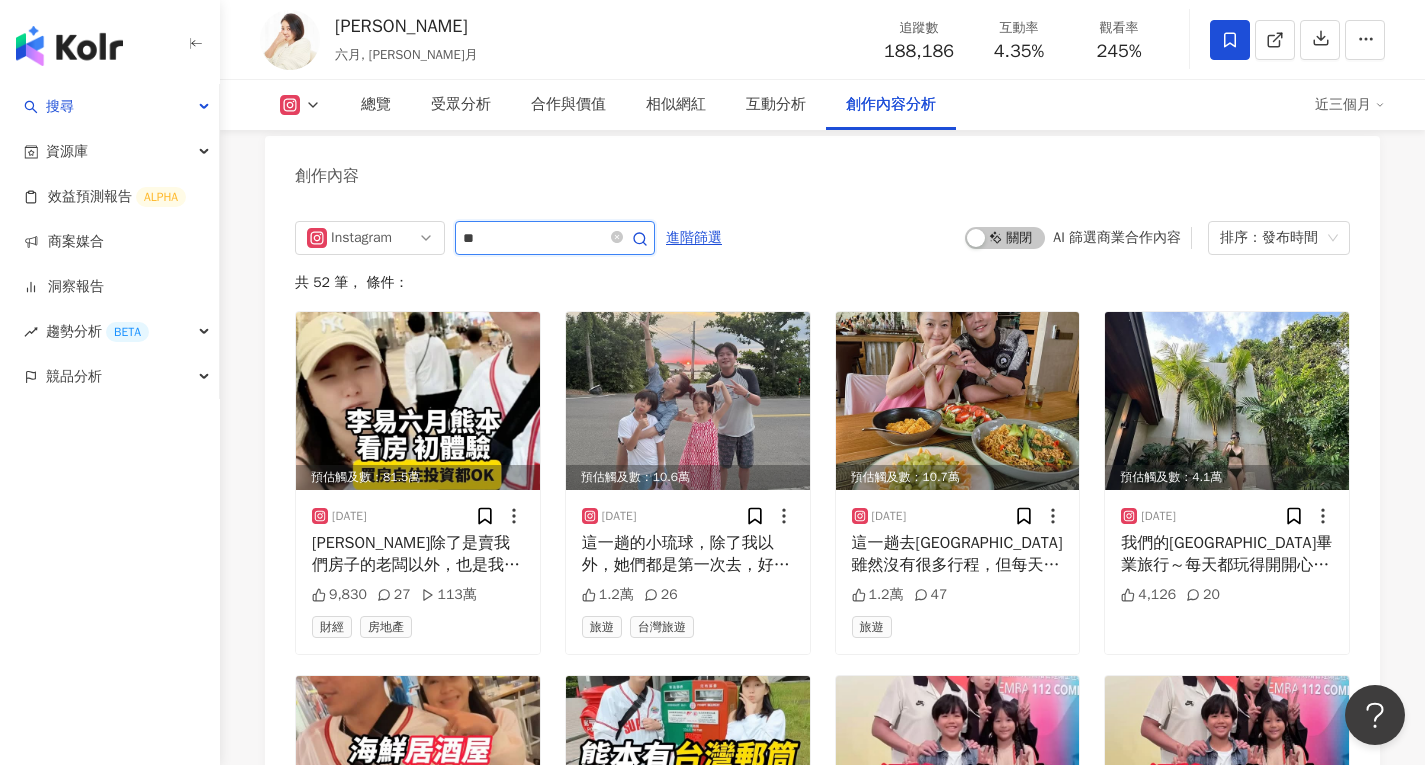 type on "*" 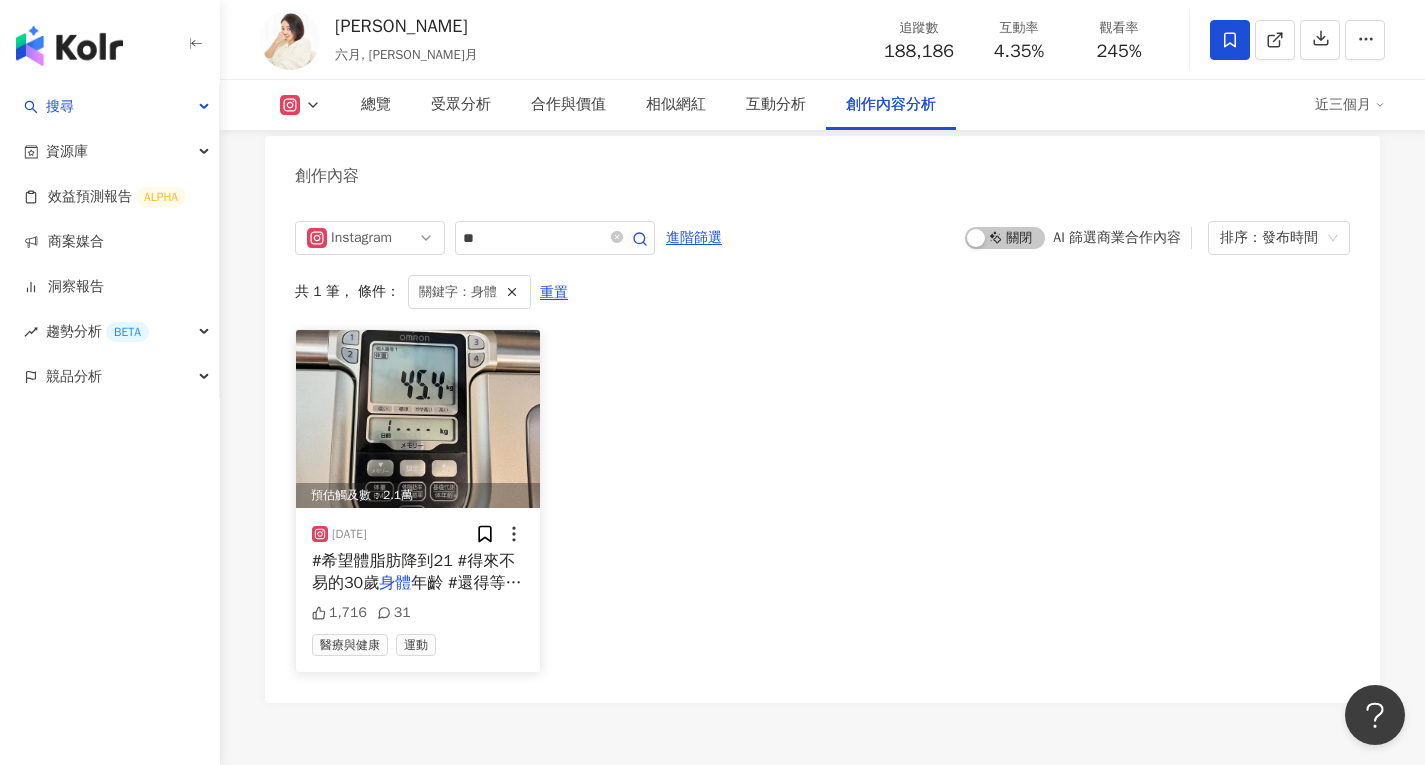 click at bounding box center [418, 419] 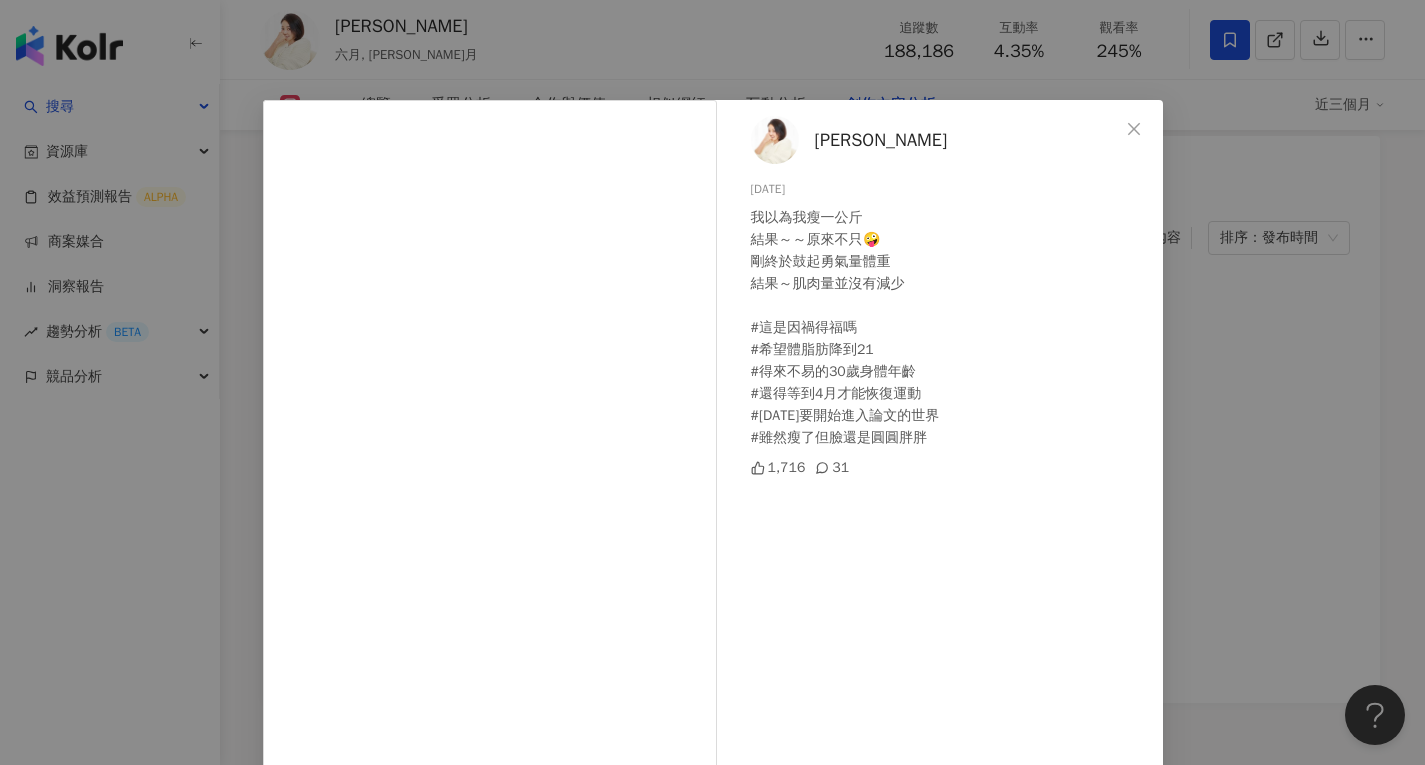 click on "蔡君茹 2025/3/9 我以為我瘦一公斤
結果～～原來不只🤪
剛終於鼓起勇氣量體重
結果～肌肉量並沒有減少
#這是因禍得福嗎
#希望體脂肪降到21
#得來不易的30歲身體年齡
#還得等到4月才能恢復運動
#明天要開始進入論文的世界
#雖然瘦了但臉還是圓圓胖胖 1,716 31 查看原始貼文" at bounding box center [712, 382] 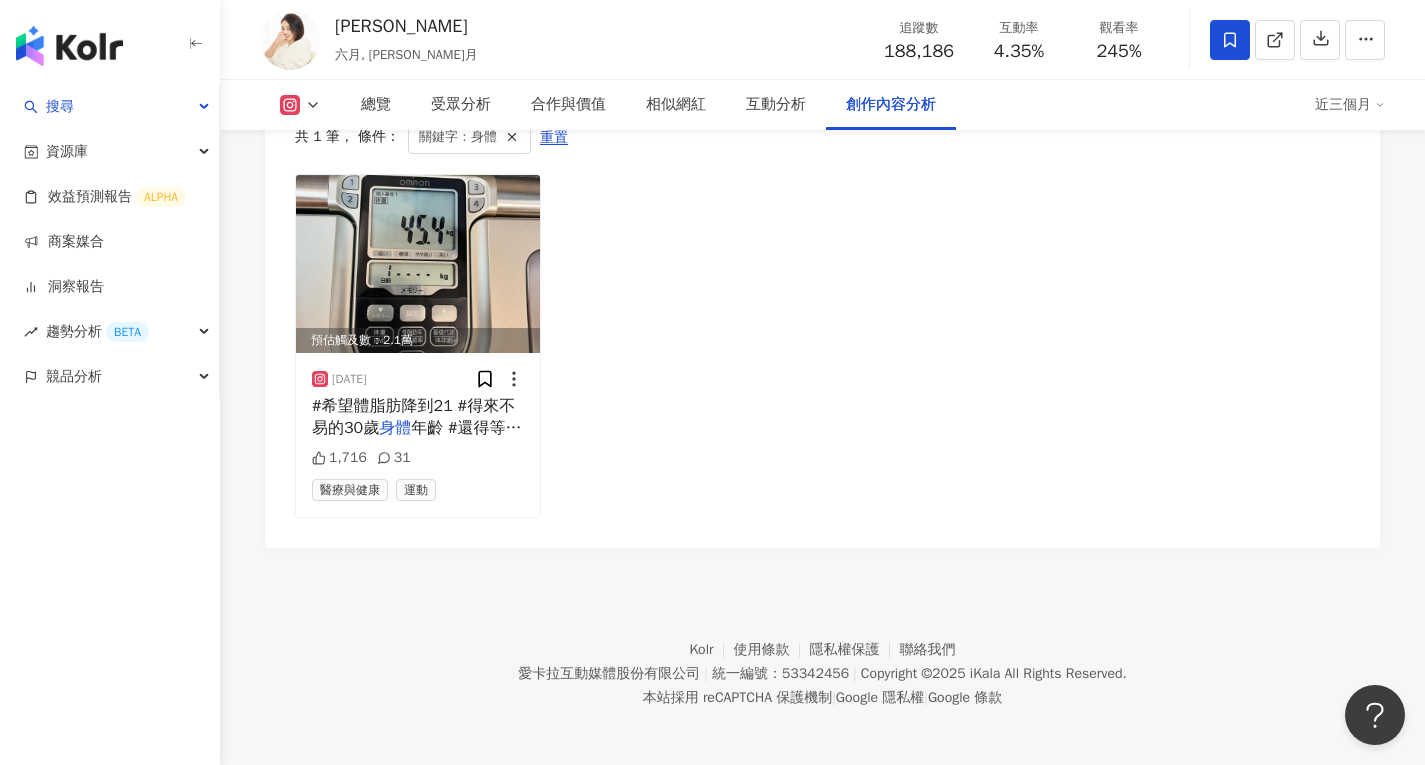 scroll, scrollTop: 5966, scrollLeft: 0, axis: vertical 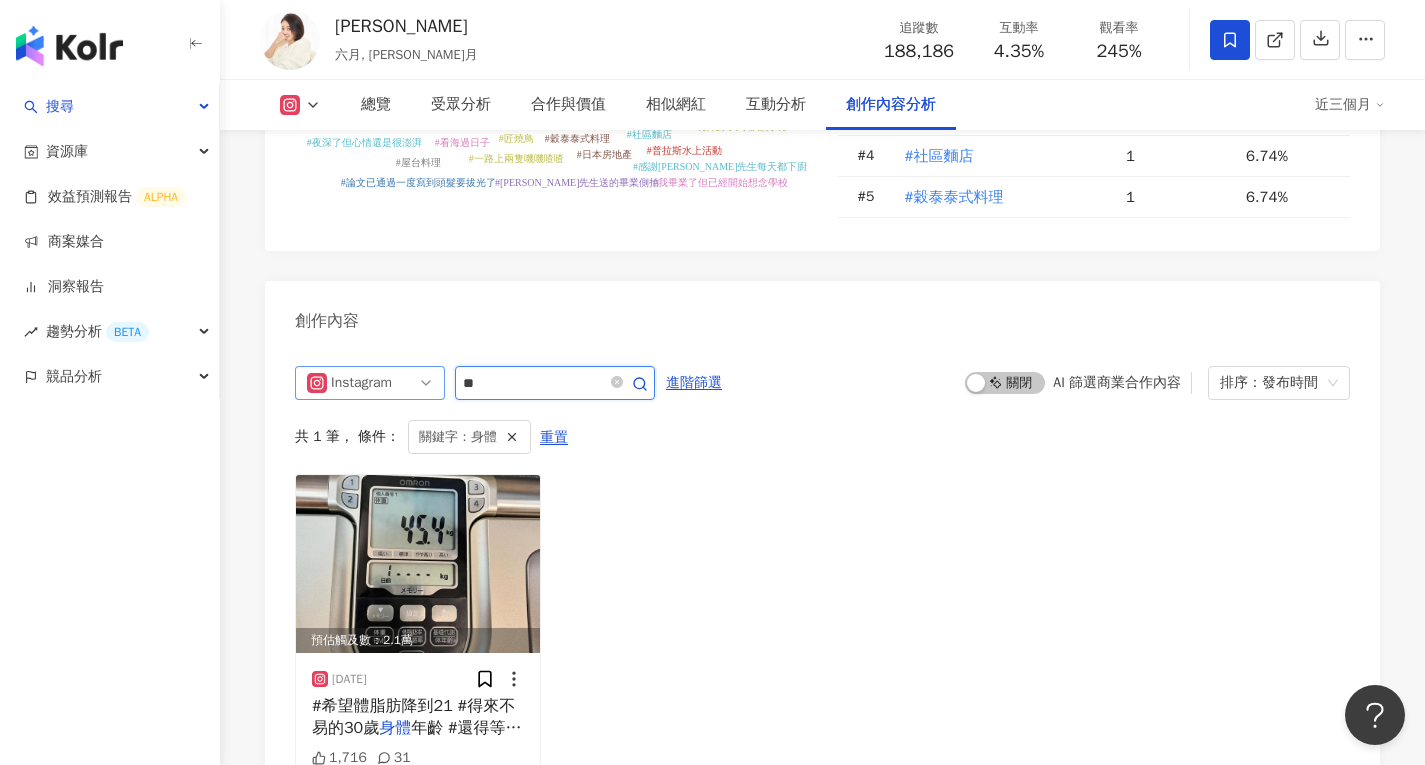 drag, startPoint x: 527, startPoint y: 367, endPoint x: 326, endPoint y: 372, distance: 201.06218 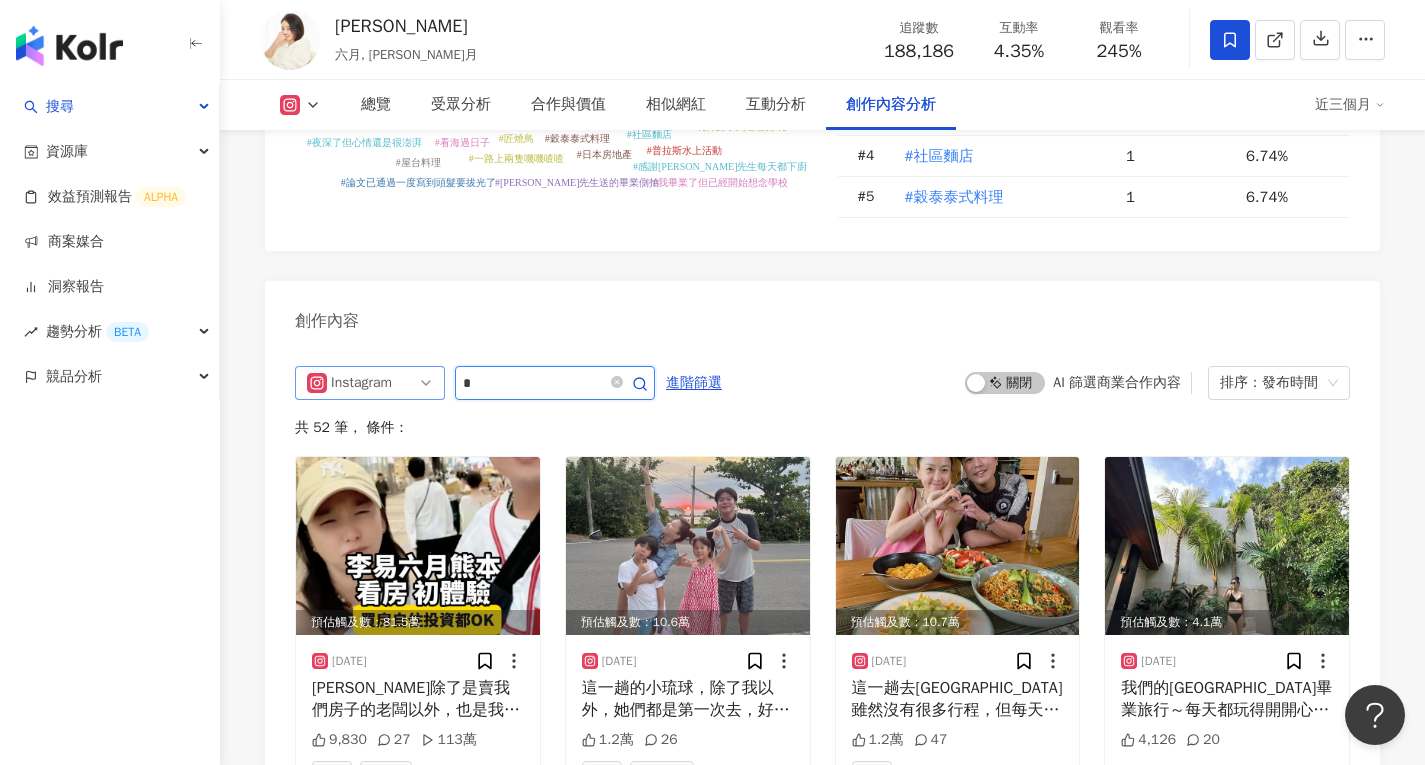 scroll, scrollTop: 6111, scrollLeft: 0, axis: vertical 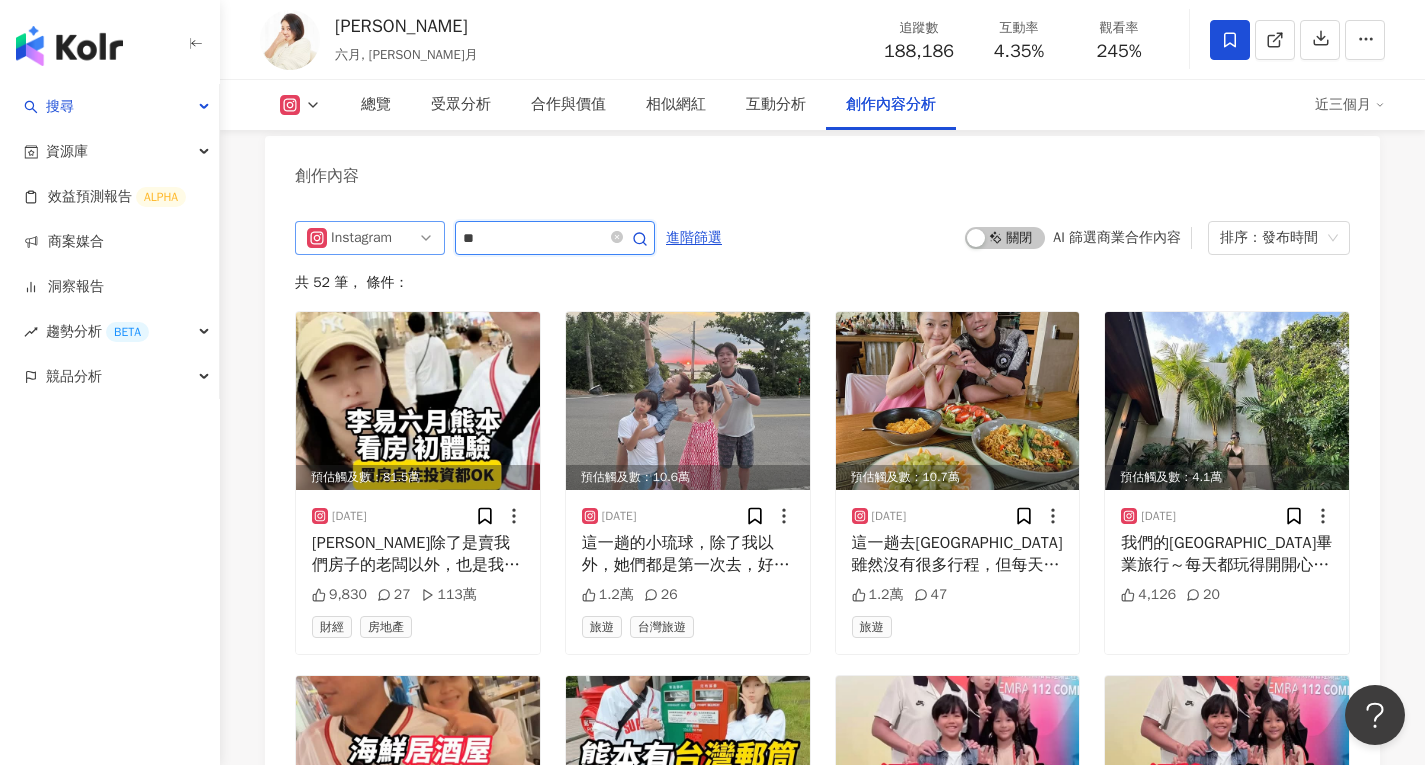 type on "**" 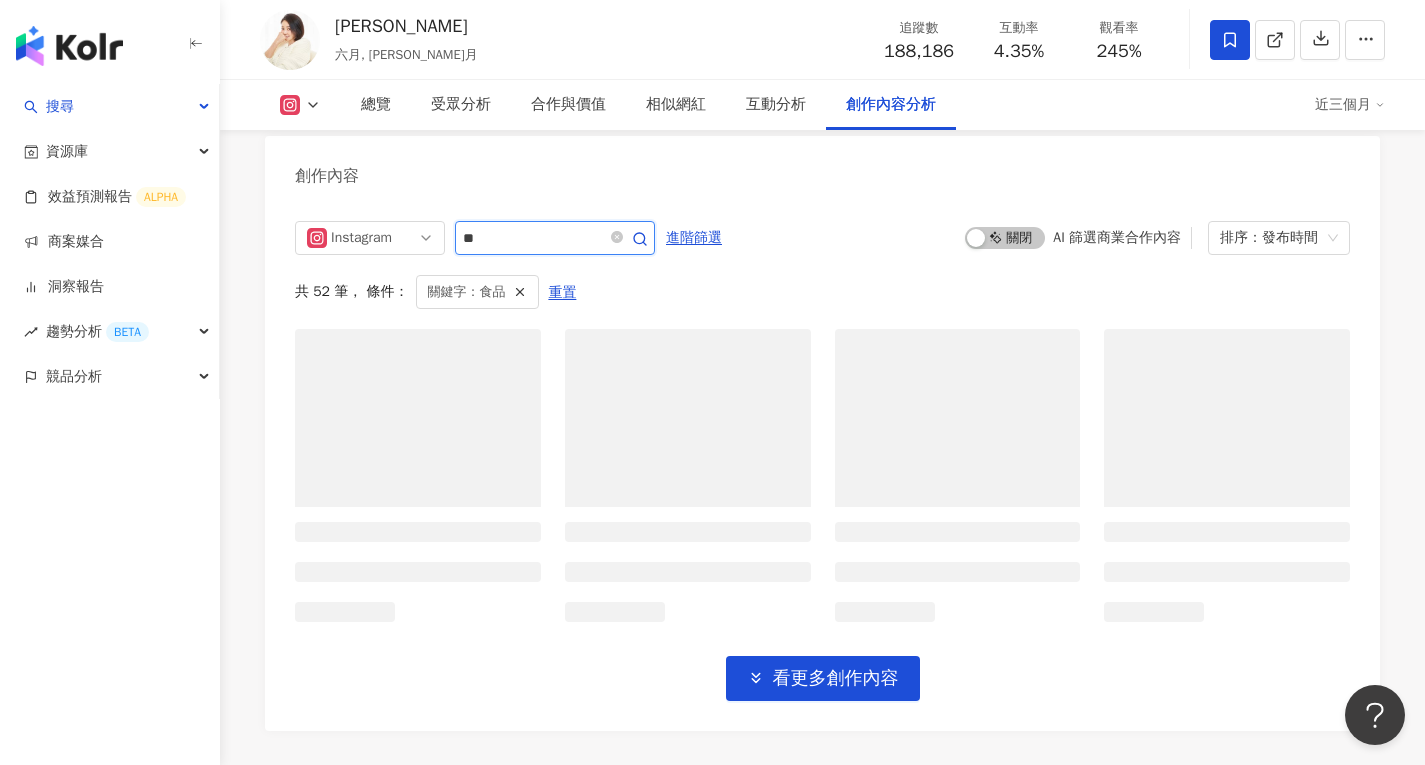 scroll, scrollTop: 6060, scrollLeft: 0, axis: vertical 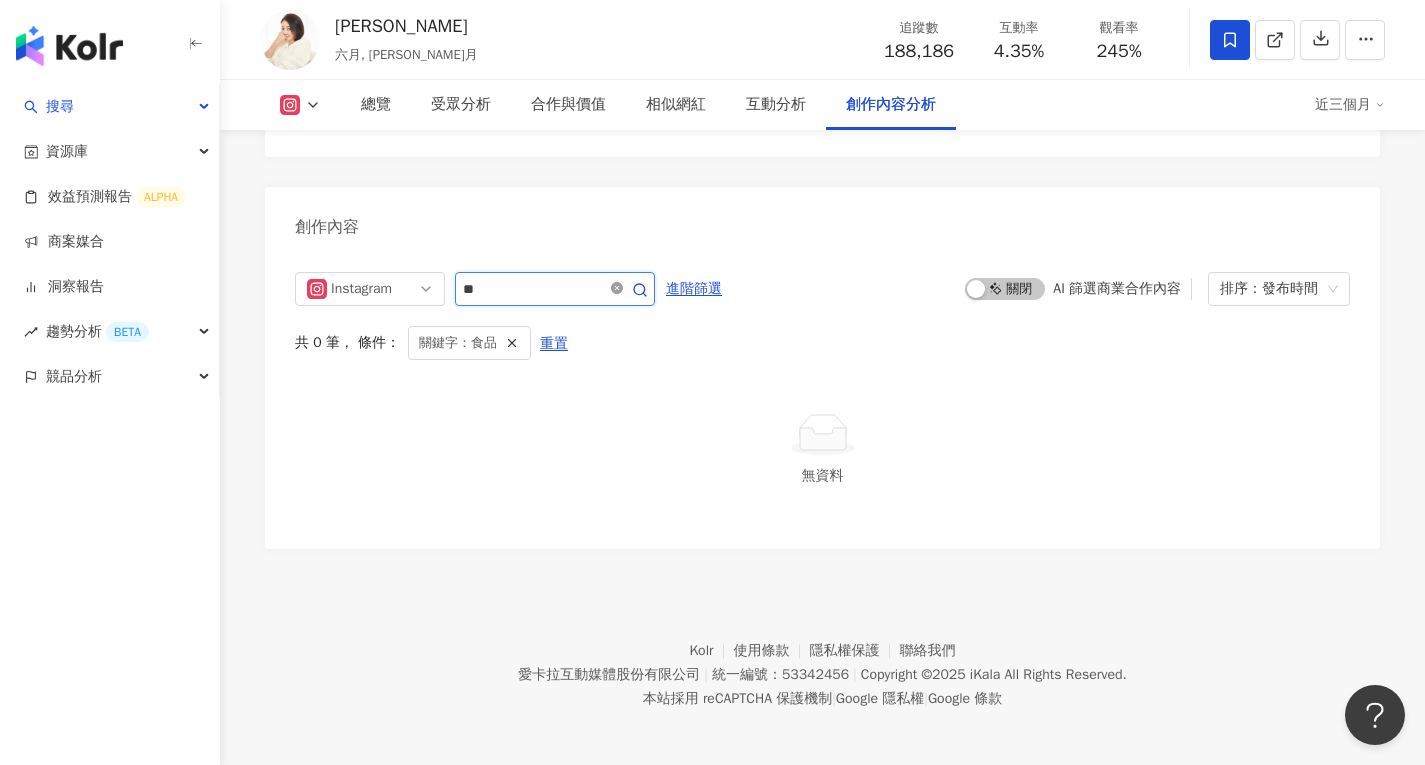 click 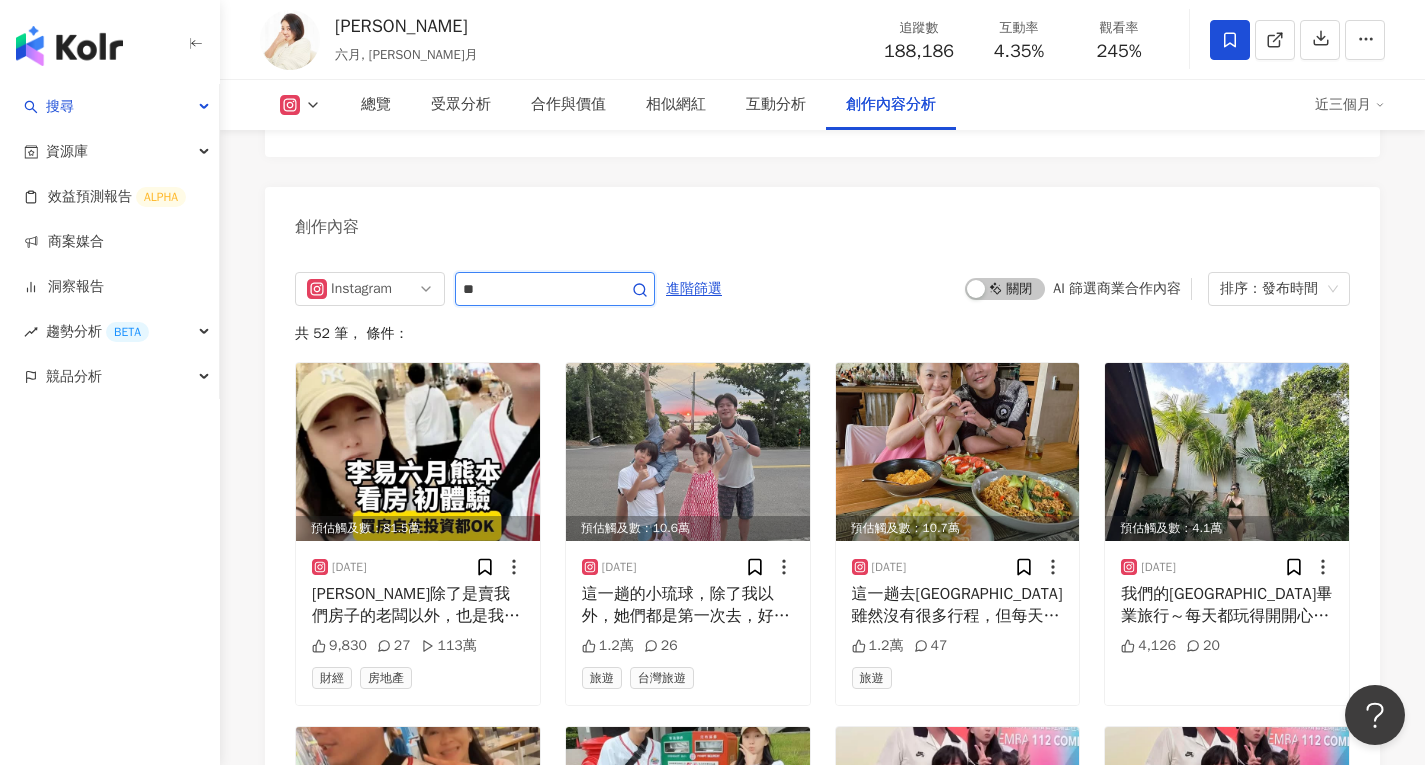 type 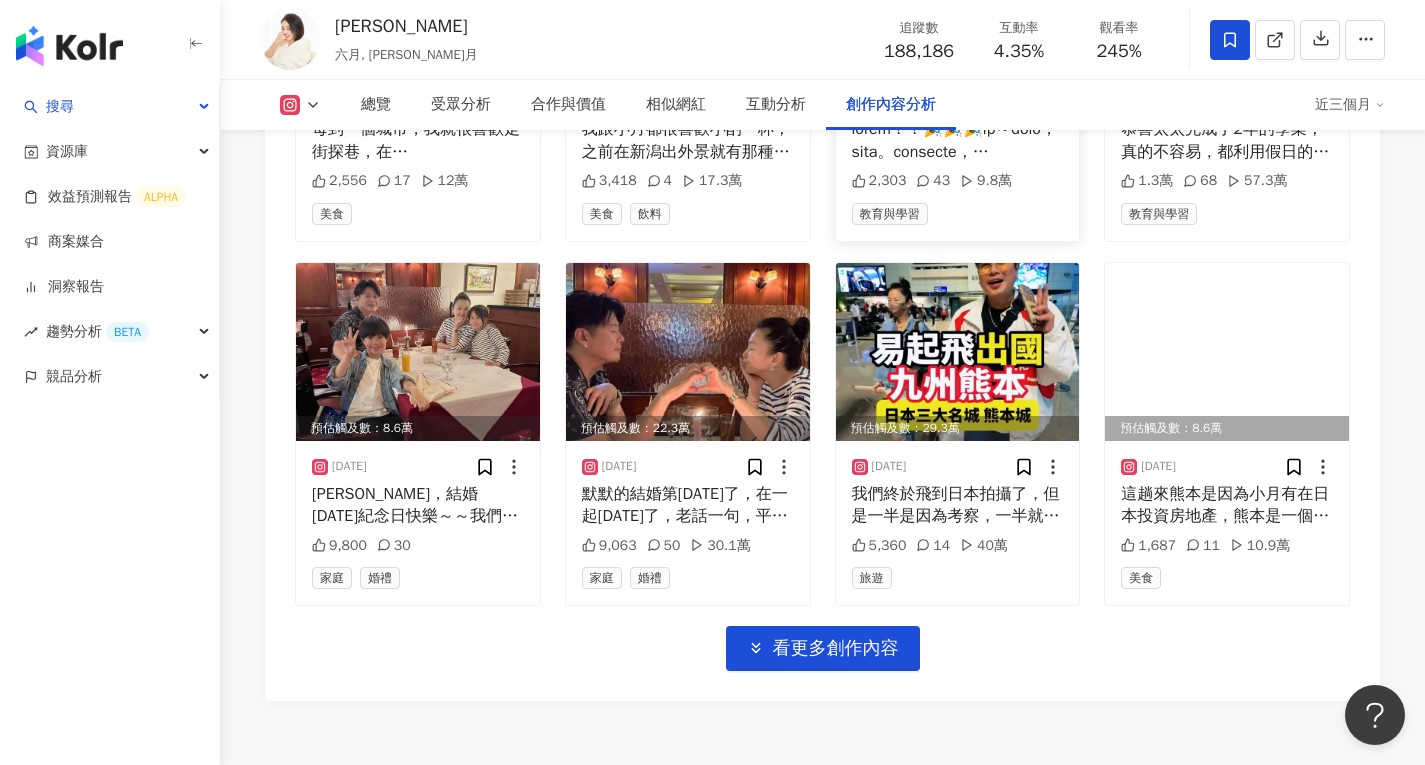 scroll, scrollTop: 6911, scrollLeft: 0, axis: vertical 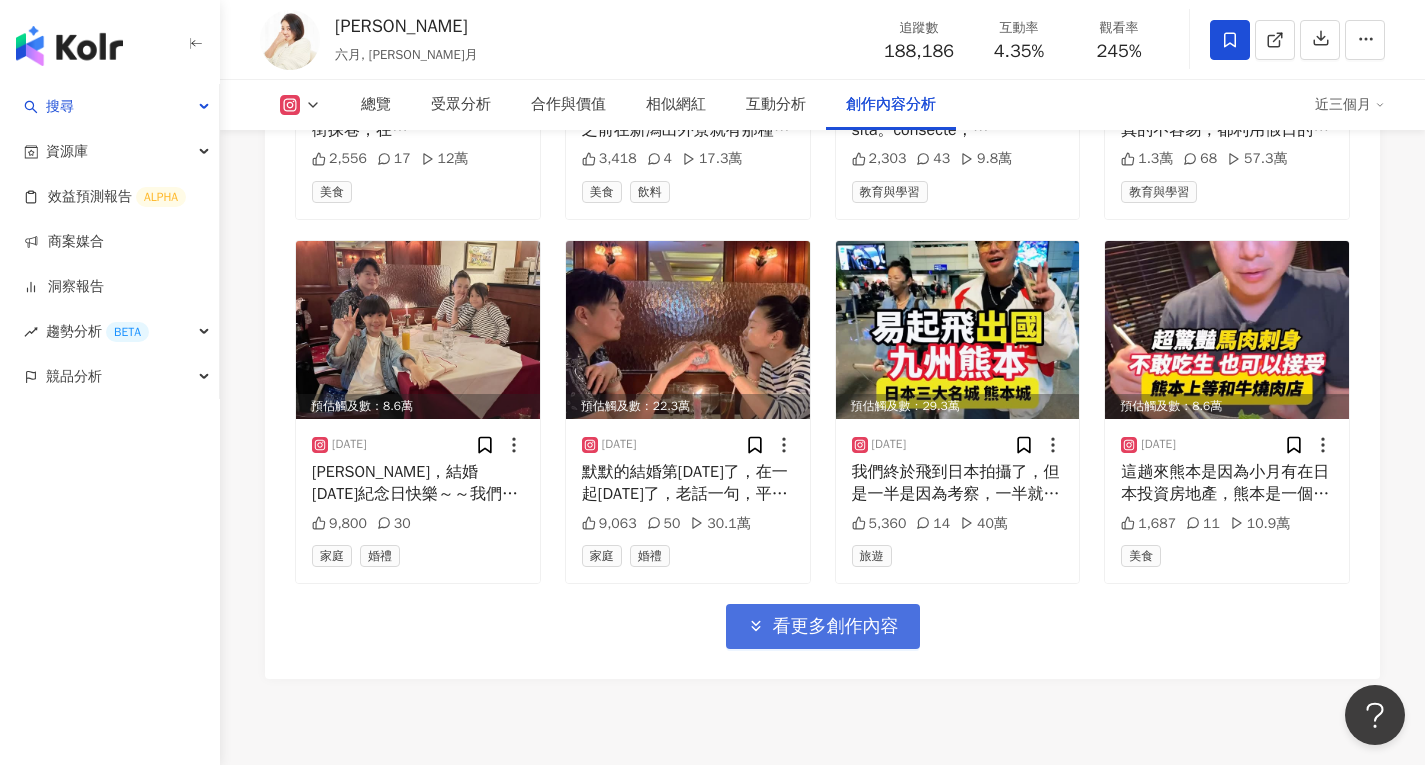 click on "看更多創作內容" at bounding box center [836, 627] 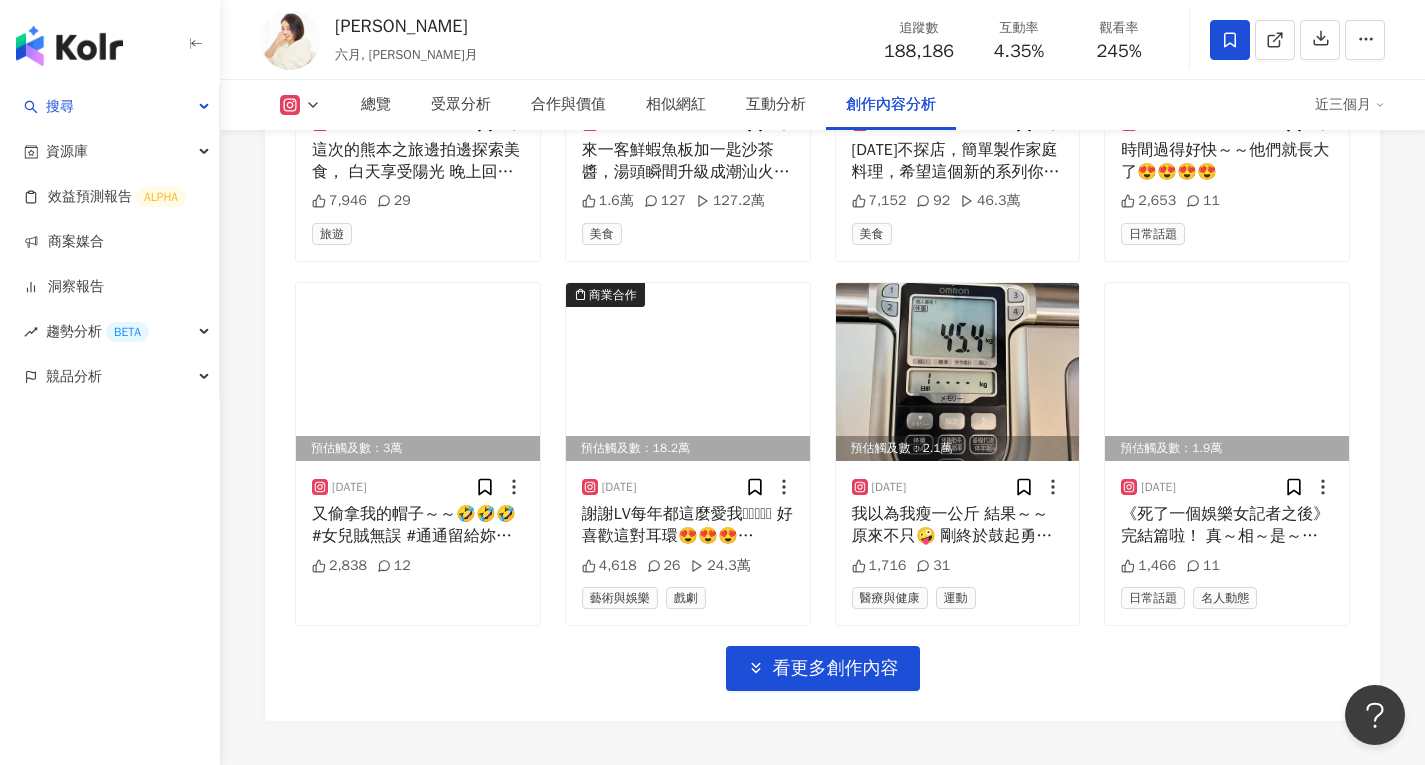 scroll, scrollTop: 8011, scrollLeft: 0, axis: vertical 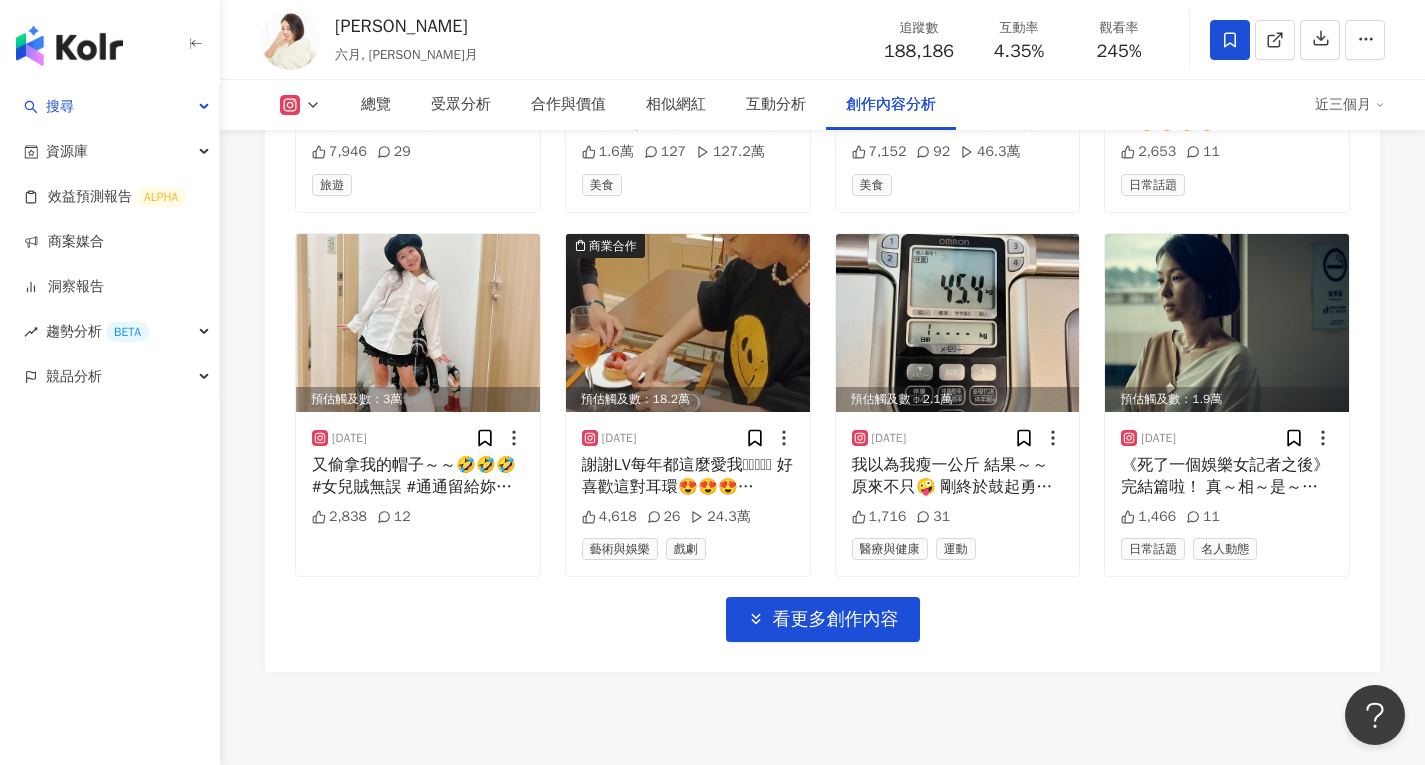 click on "看更多創作內容" at bounding box center (836, 620) 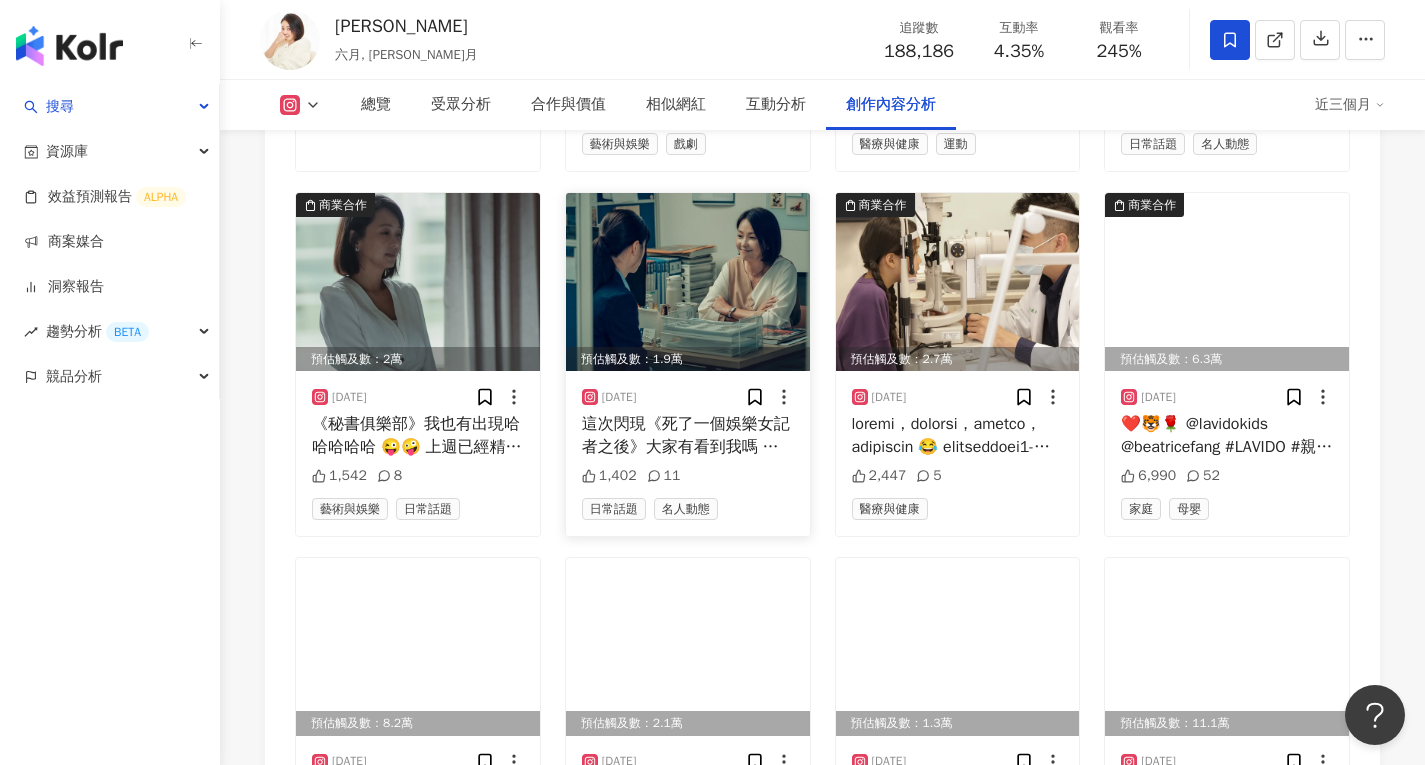 scroll, scrollTop: 8211, scrollLeft: 0, axis: vertical 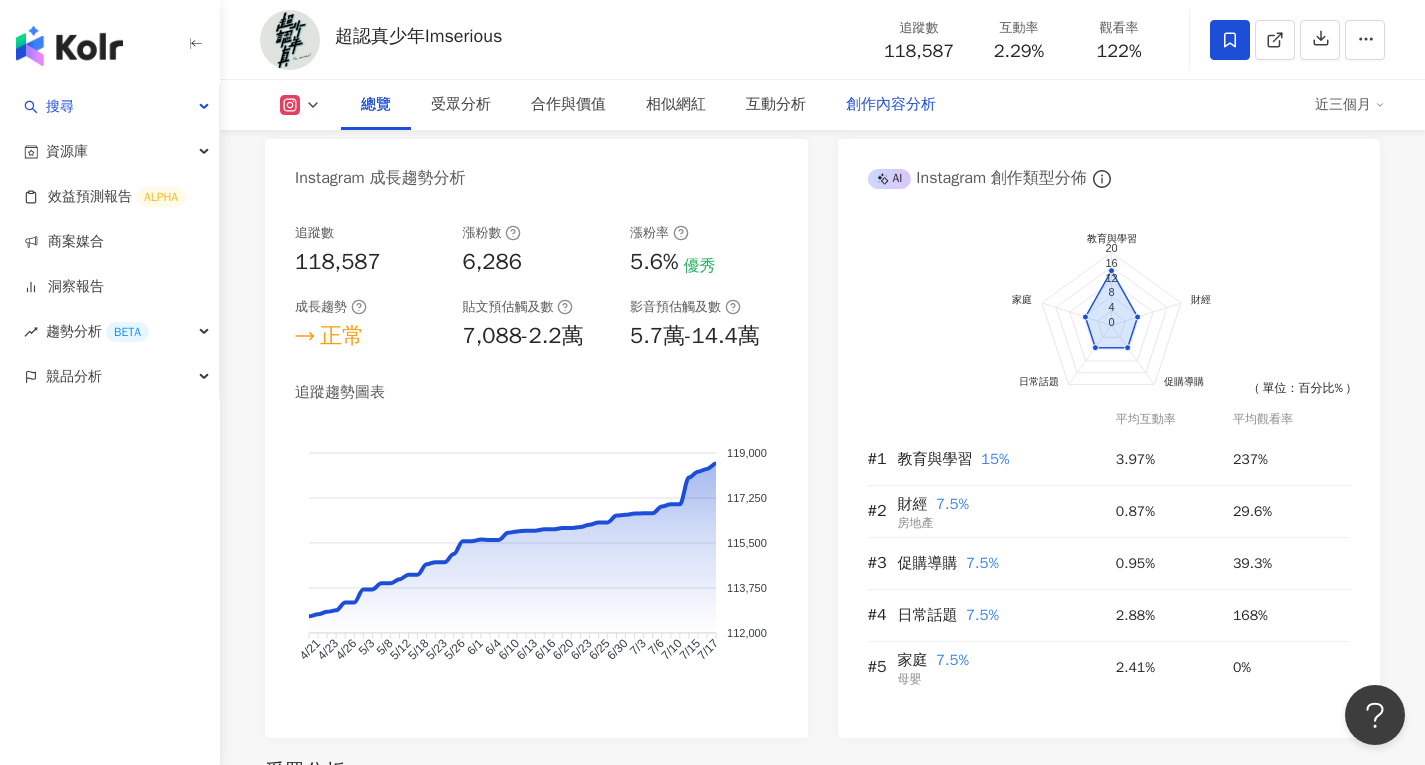 click on "創作內容分析" at bounding box center [891, 105] 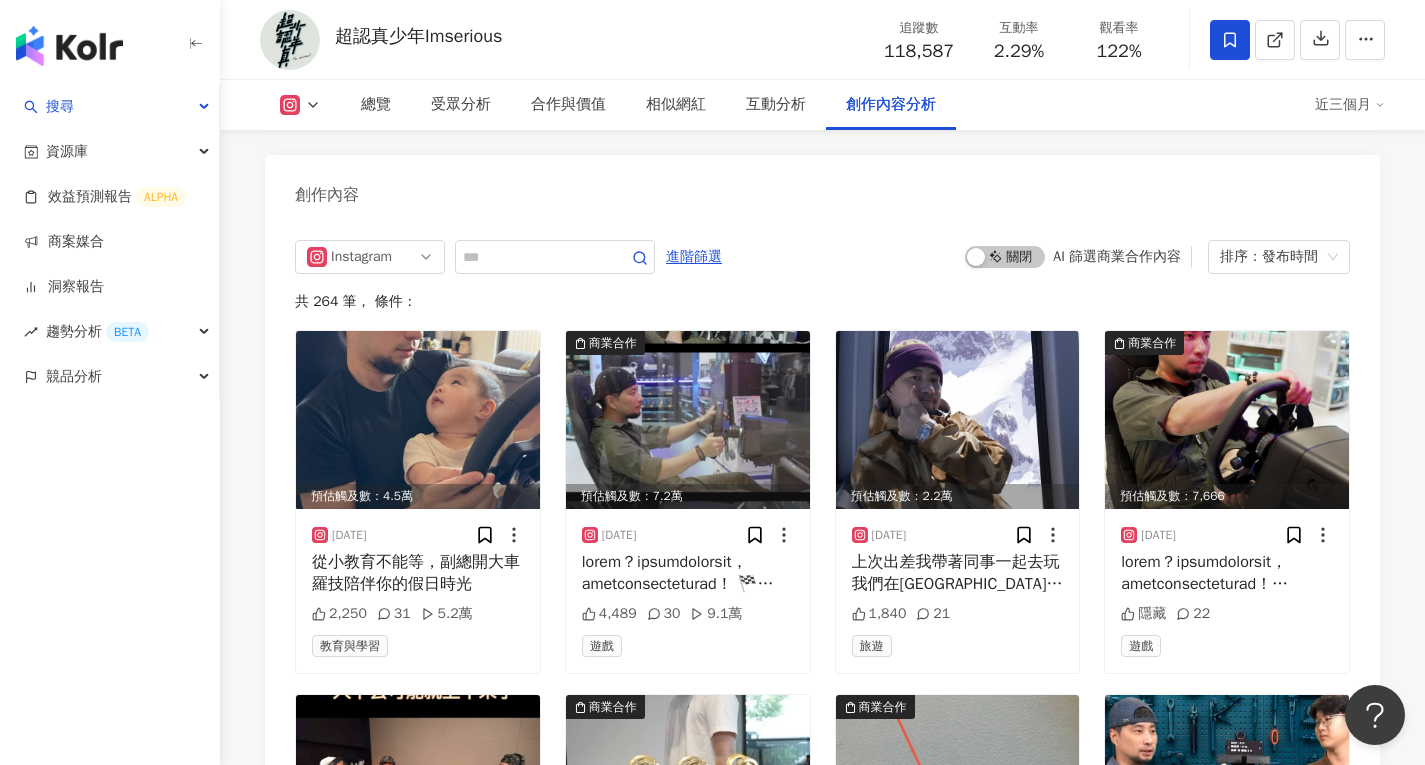 scroll, scrollTop: 6057, scrollLeft: 0, axis: vertical 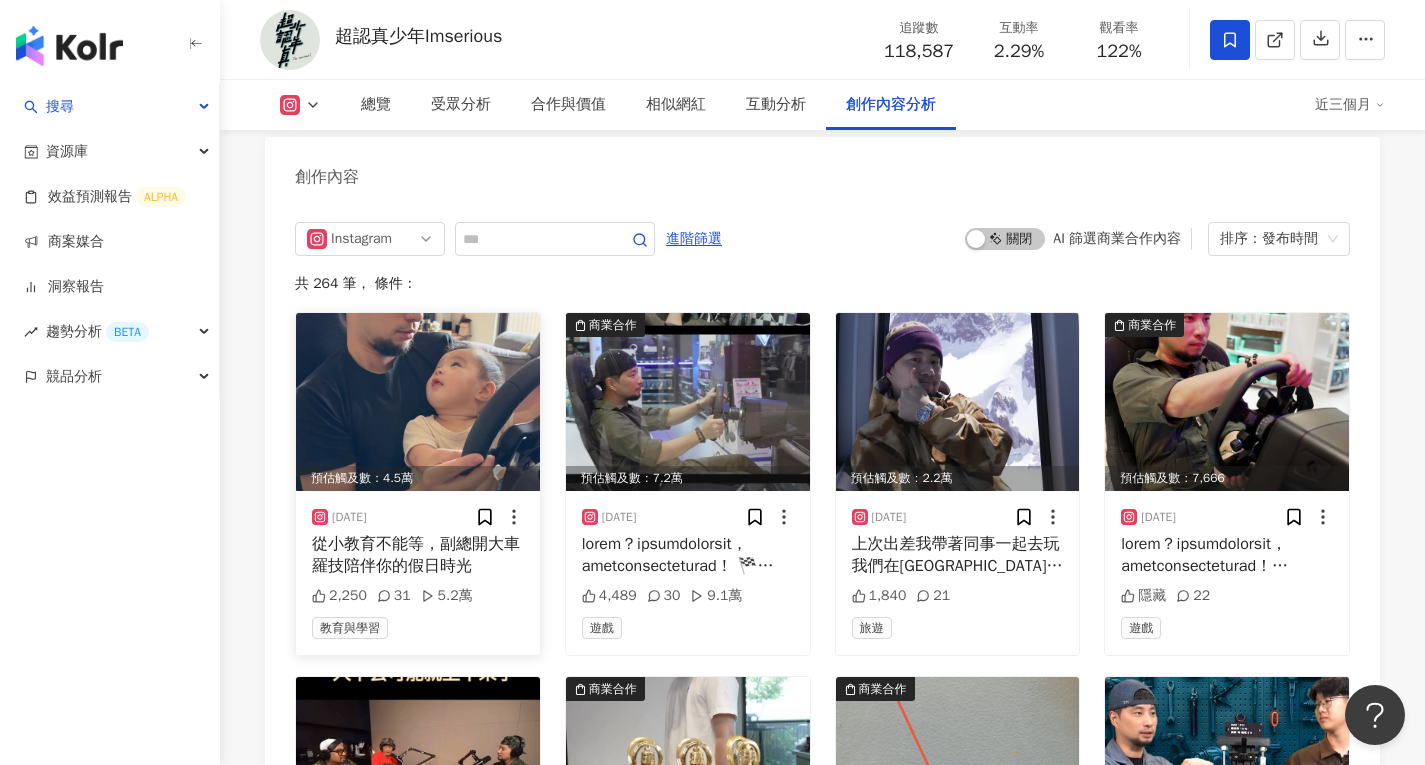 click at bounding box center (418, 402) 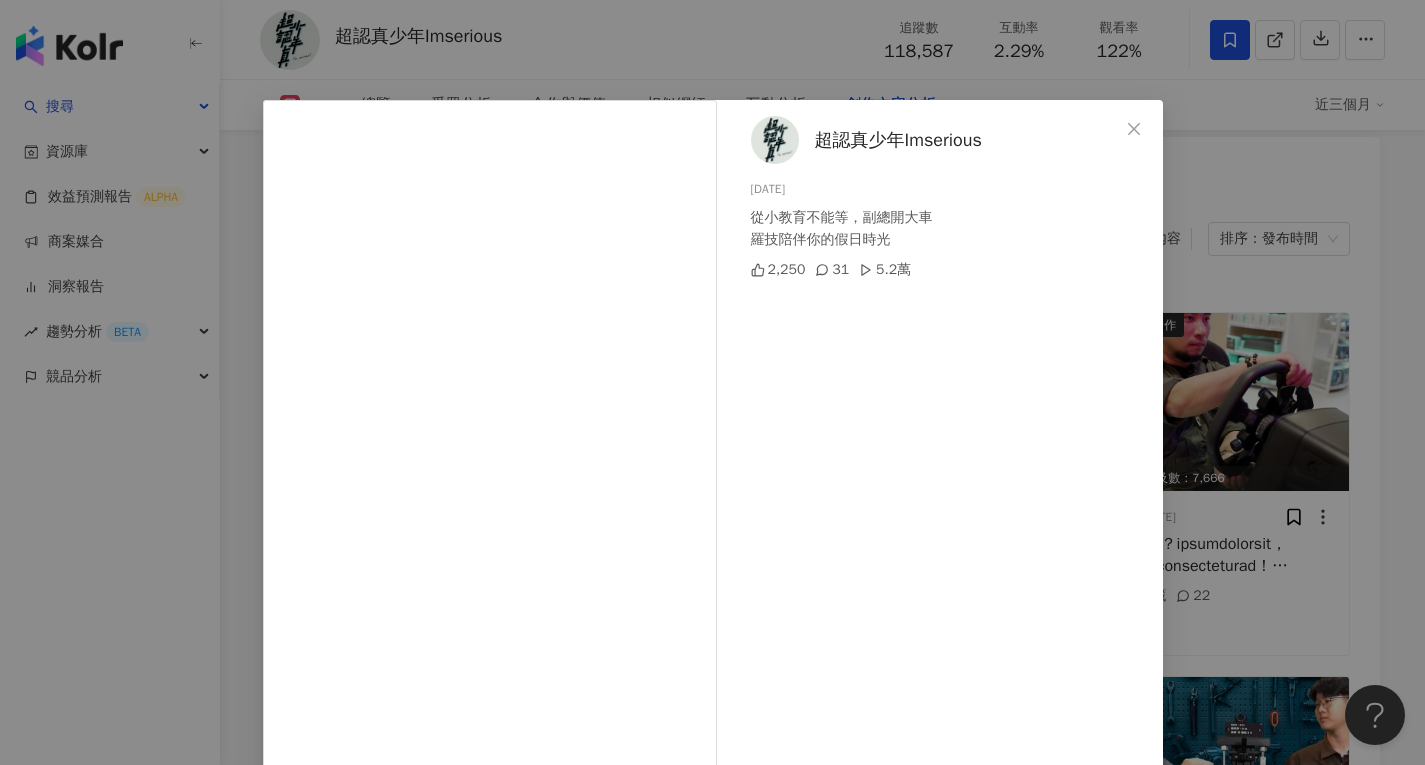 click on "超認真少年Imserious [DATE] 從小教育不能等，副總開大車
羅技陪伴你的假日時光 2,250 31 5.2萬 查看原始貼文" at bounding box center [712, 382] 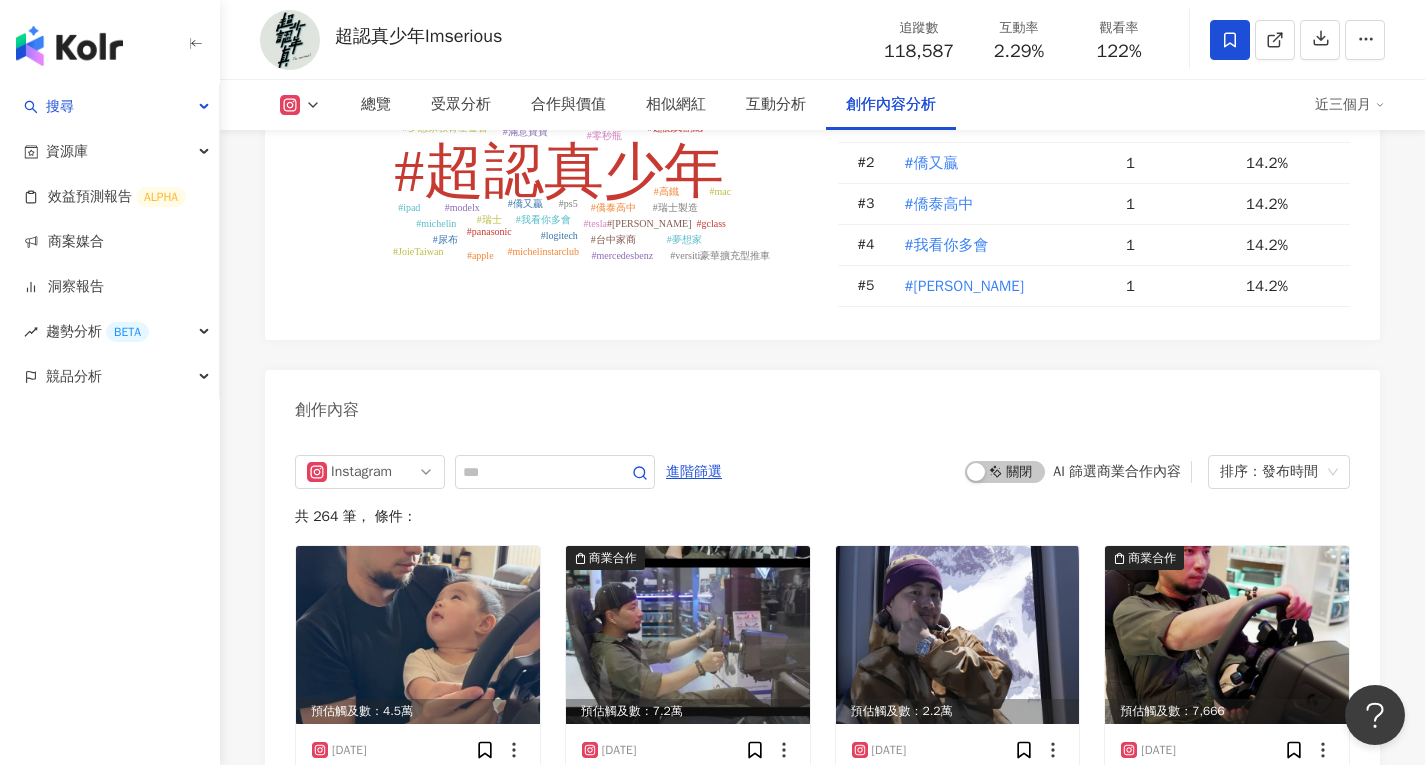 scroll, scrollTop: 5757, scrollLeft: 0, axis: vertical 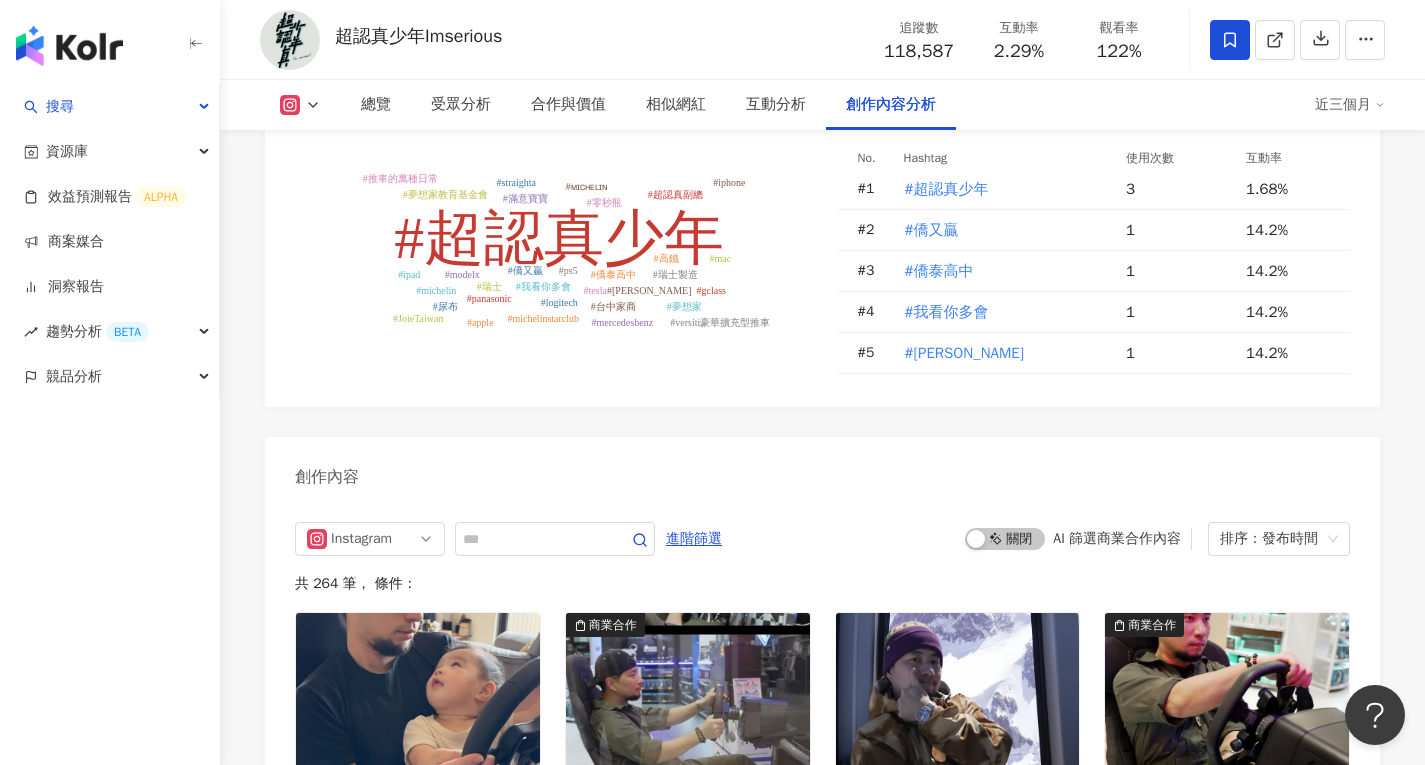 click on "Instagram 進階篩選 啟動 關閉 AI 篩選商業合作內容 排序：發布時間 共 264 筆 ，   條件： 預估觸及數：4.5萬 [DATE] 從小教育不能等，副總開大車
羅技陪伴你的假日時光 2,250 31 5.2萬 教育與學習 商業合作 預估觸及數：7.2萬 [DATE] 4,489 30 9.1萬 遊戲 預估觸及數：2.2萬 [DATE] 1,840 21 旅遊 商業合作 預估觸及數：7,666 [DATE] 隱藏 22 遊戲 預估觸及數：3.5萬 [DATE] 演習視同作戰 更何況還有[DEMOGRAPHIC_DATA]人看 806 7 3.8萬 法政社會 商業合作 預估觸及數：4.9萬 [DATE] 口袋隨時拿出30萬算什麼？
——
本屆走鐘獎”即刻“開始開放徵件
[URL][DOMAIN_NAME]
徵件方法：於走鐘獎官方網站進行報名投稿。
徵件期間：即刻起～[DATE] 23:59（台灣時間）。
-
走鐘獎主辦單位保有隨時修改及終止本典禮之所有權利，
如有任何變更內容將公布於走鐘獎官方網站及社群。 隱藏 20 5.7萬 [DATE]" at bounding box center (822, 1136) 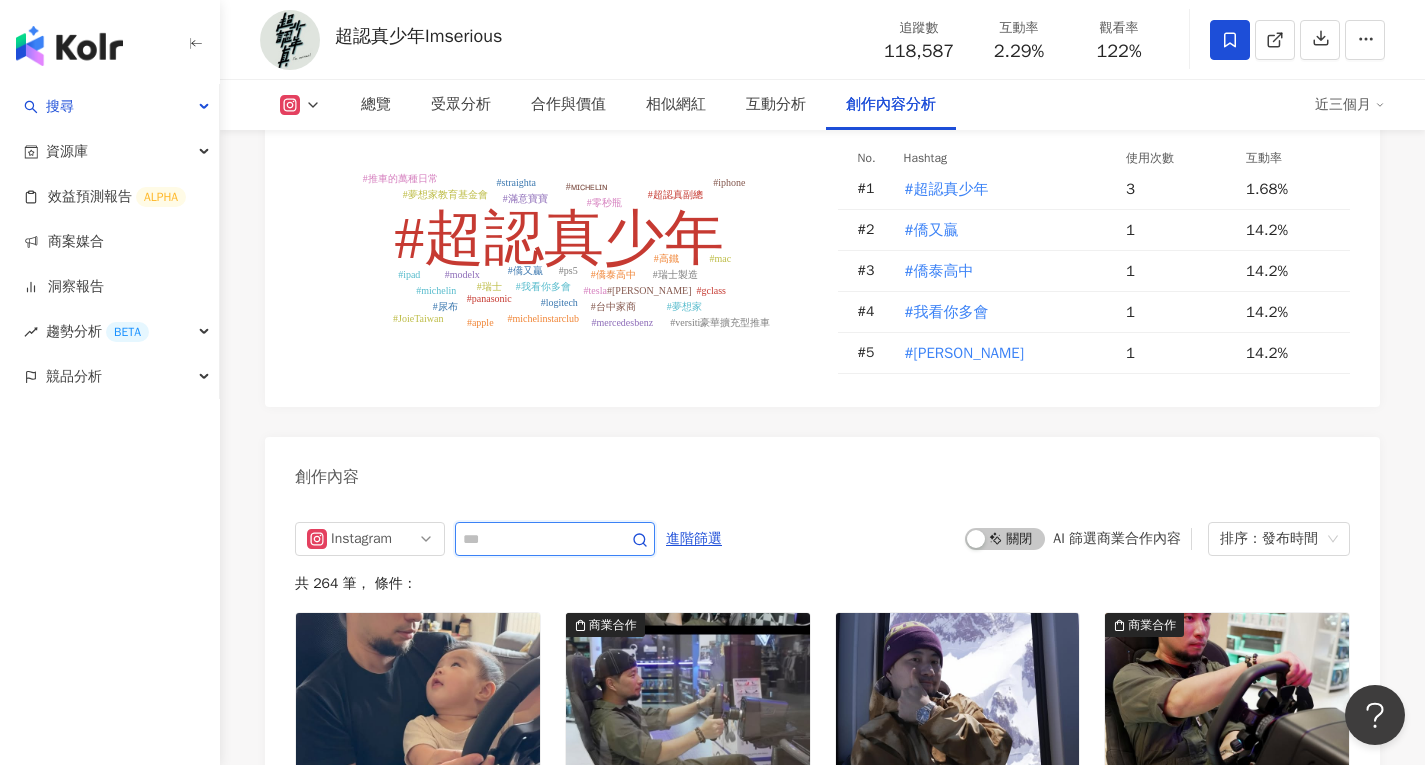 click at bounding box center [533, 539] 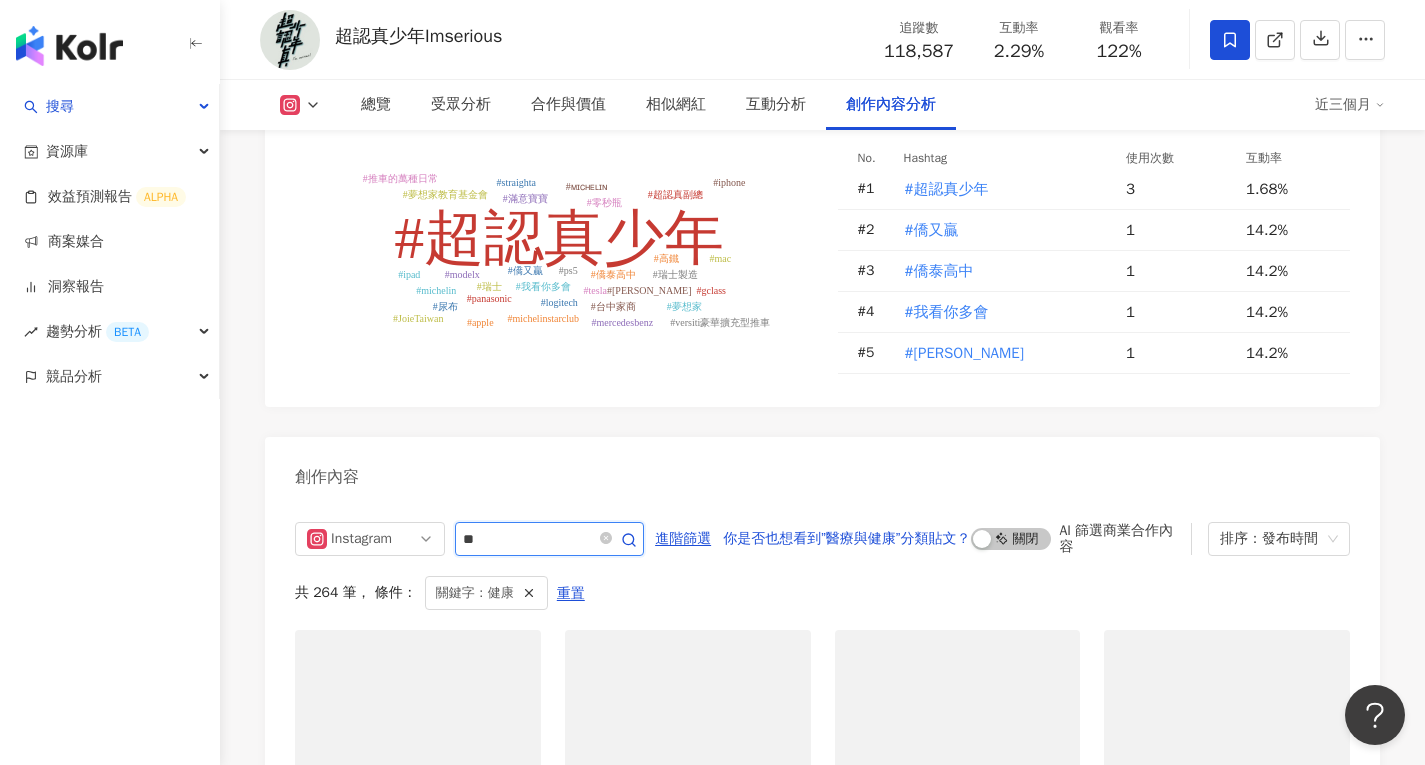 scroll, scrollTop: 6097, scrollLeft: 0, axis: vertical 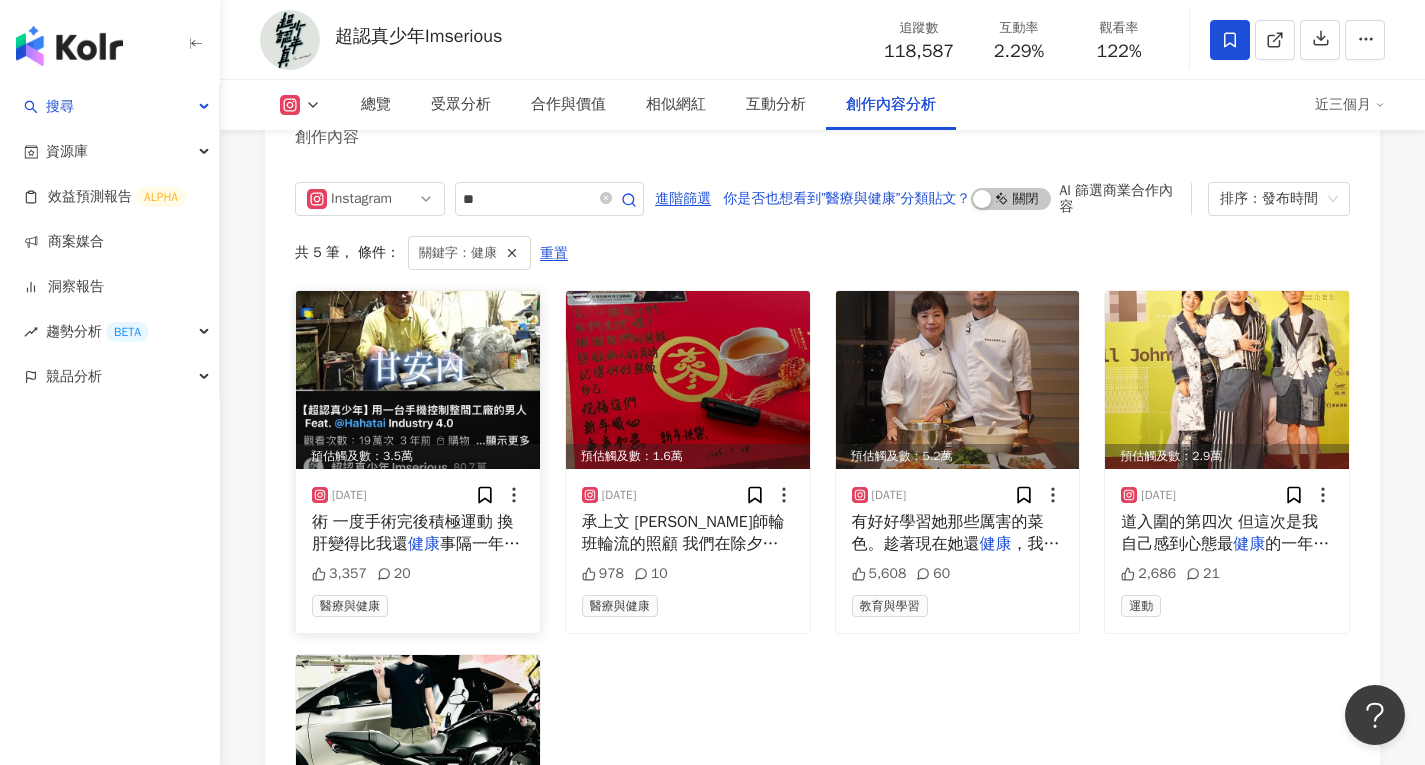 click on "術 一度手術完後積極運動 換肝變得比我還" at bounding box center [413, 533] 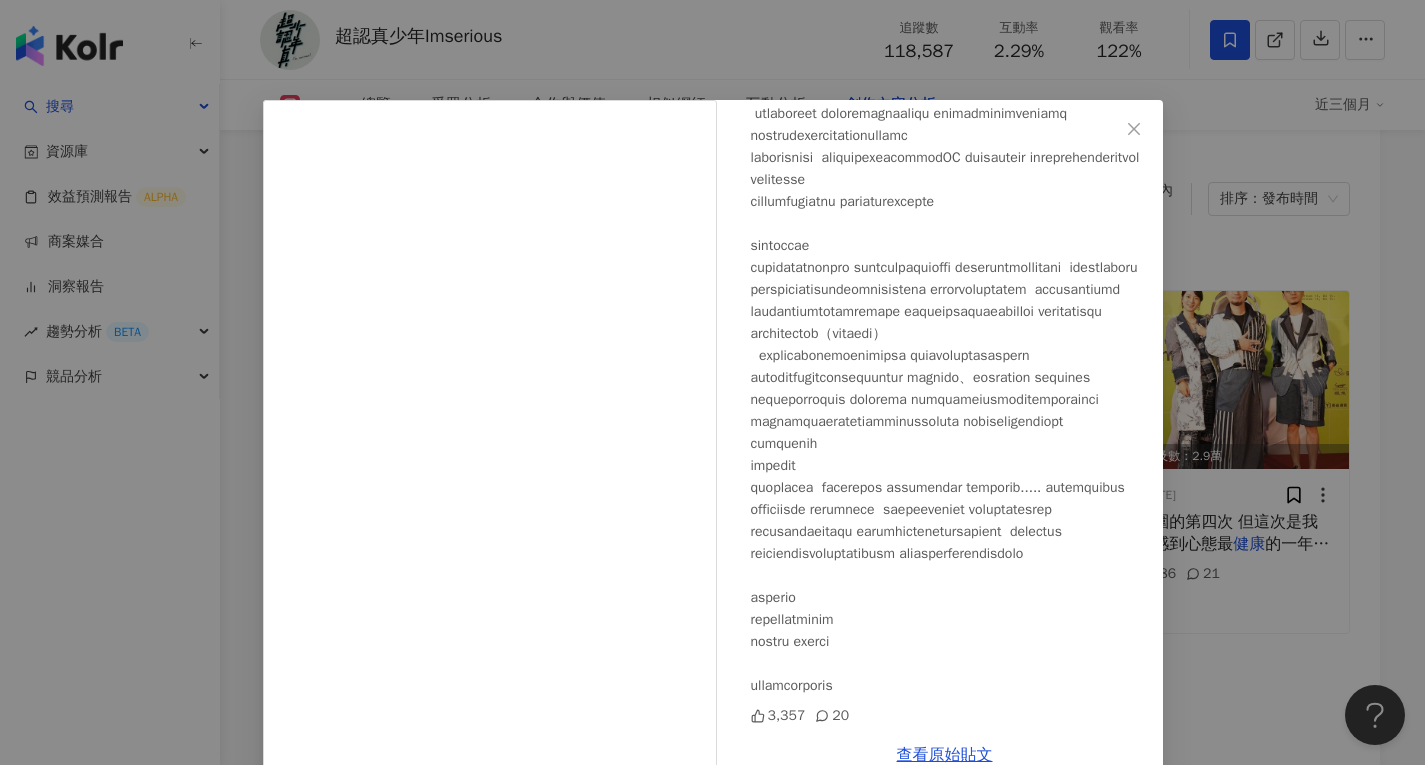 scroll, scrollTop: 544, scrollLeft: 0, axis: vertical 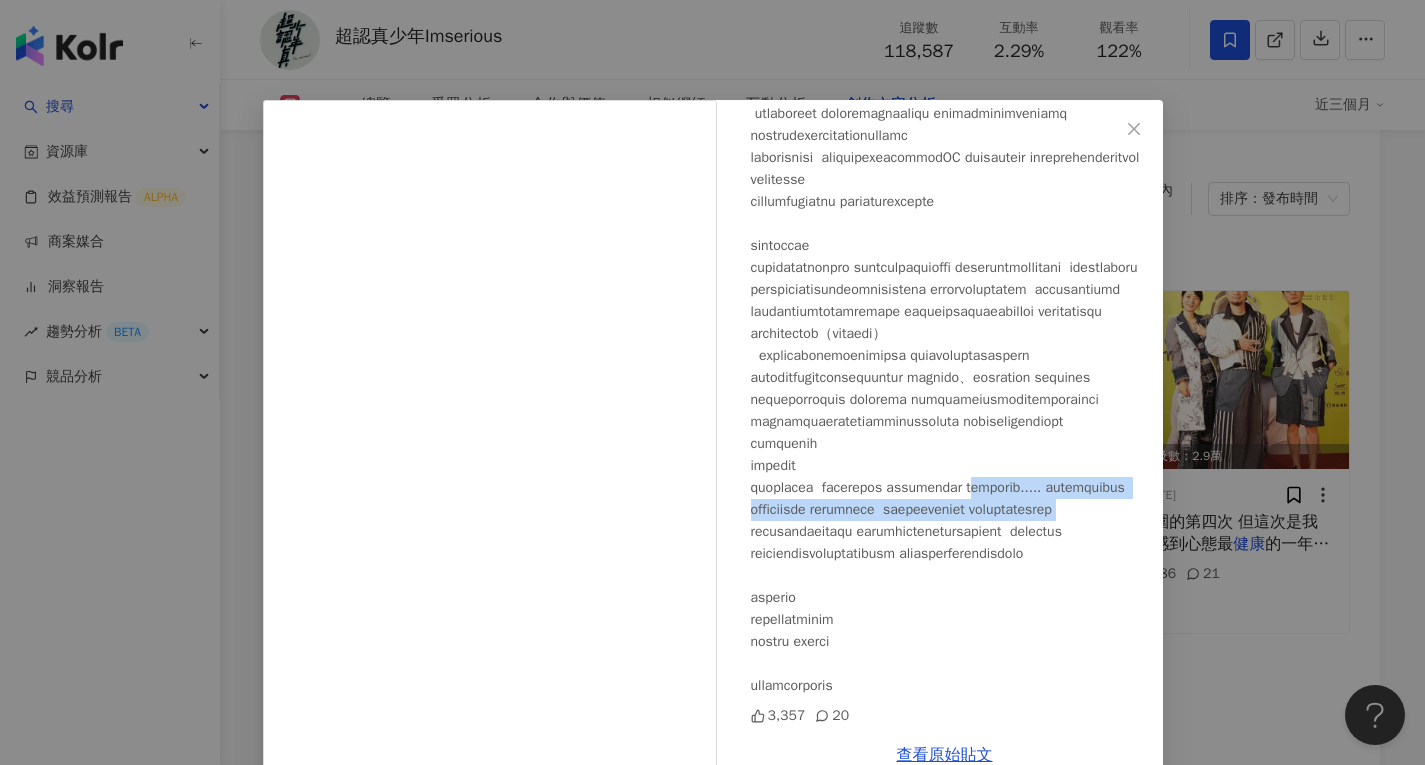 drag, startPoint x: 788, startPoint y: 424, endPoint x: 951, endPoint y: 472, distance: 169.92056 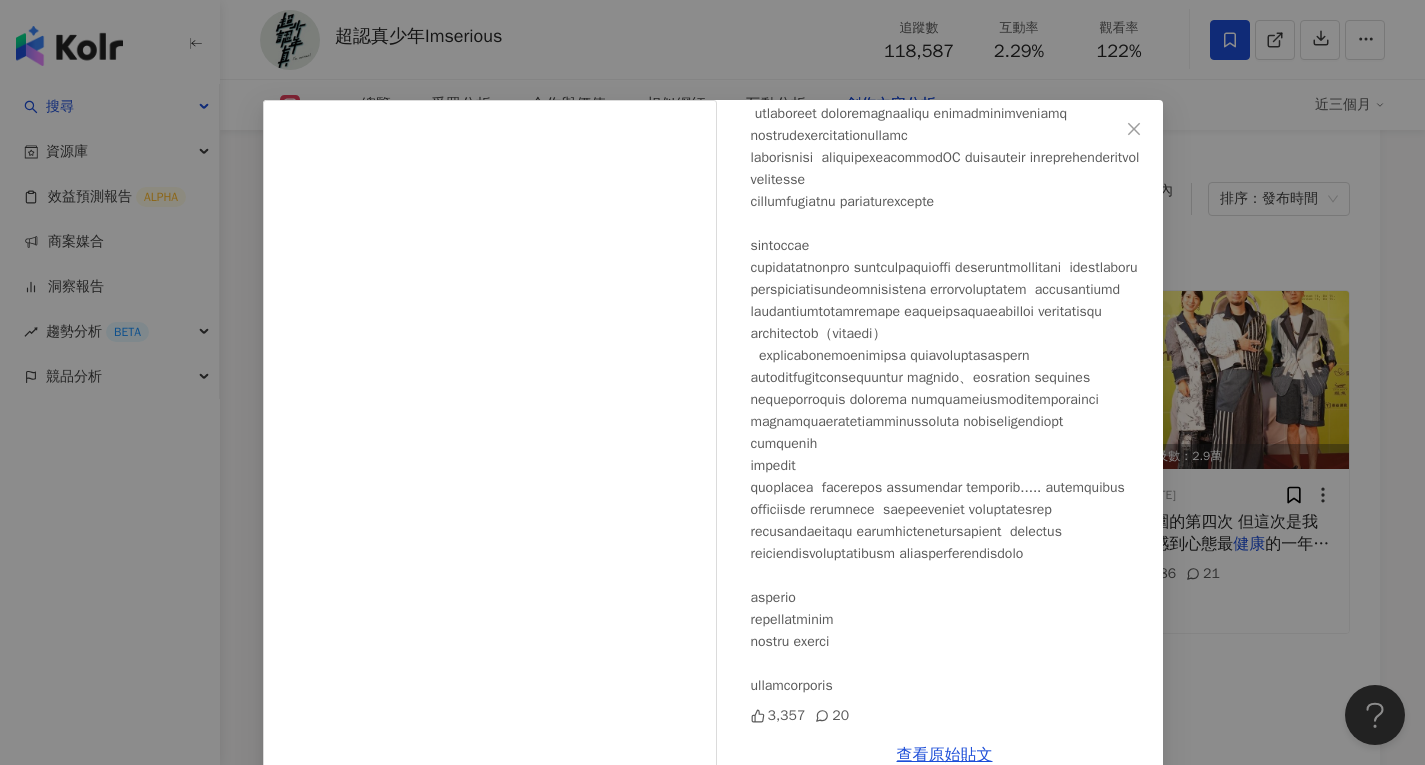 click at bounding box center [949, 356] 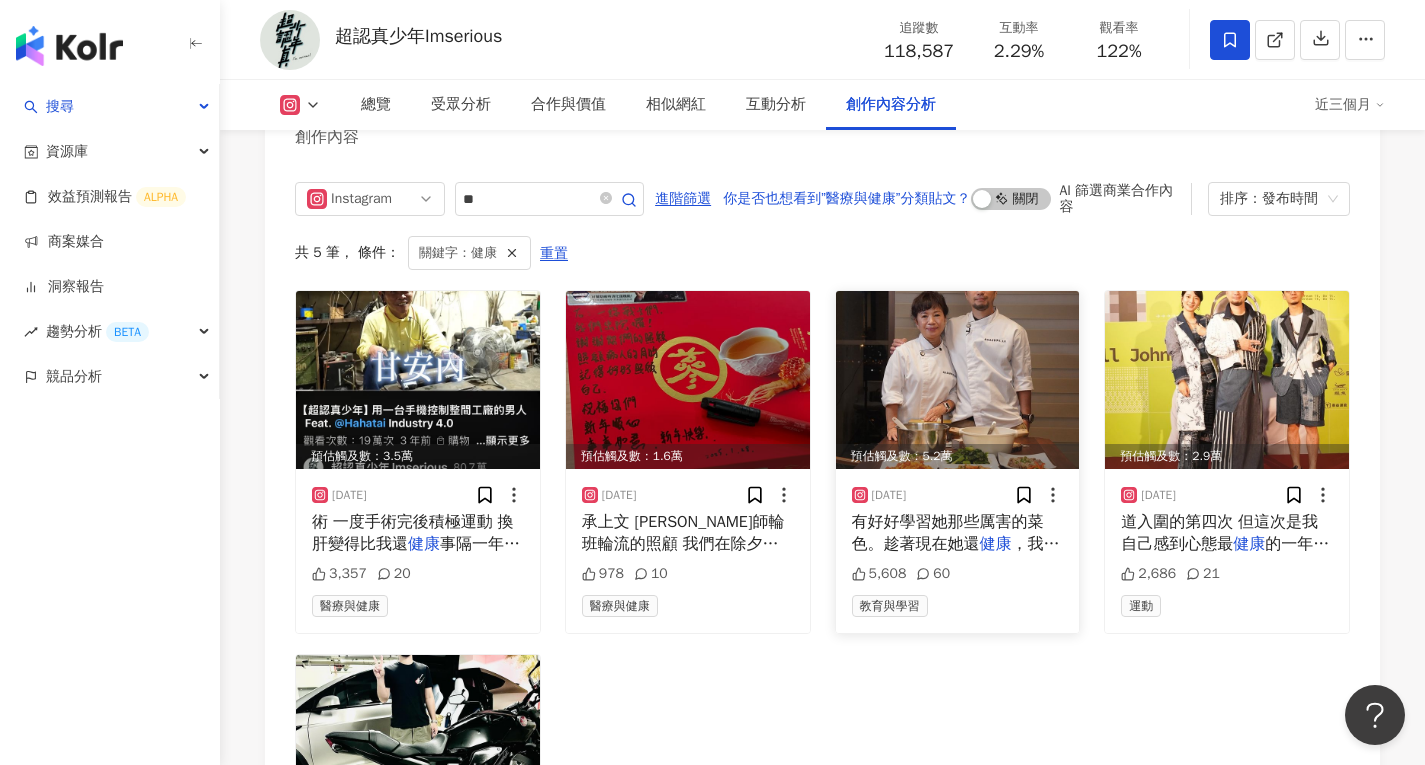 click at bounding box center (958, 380) 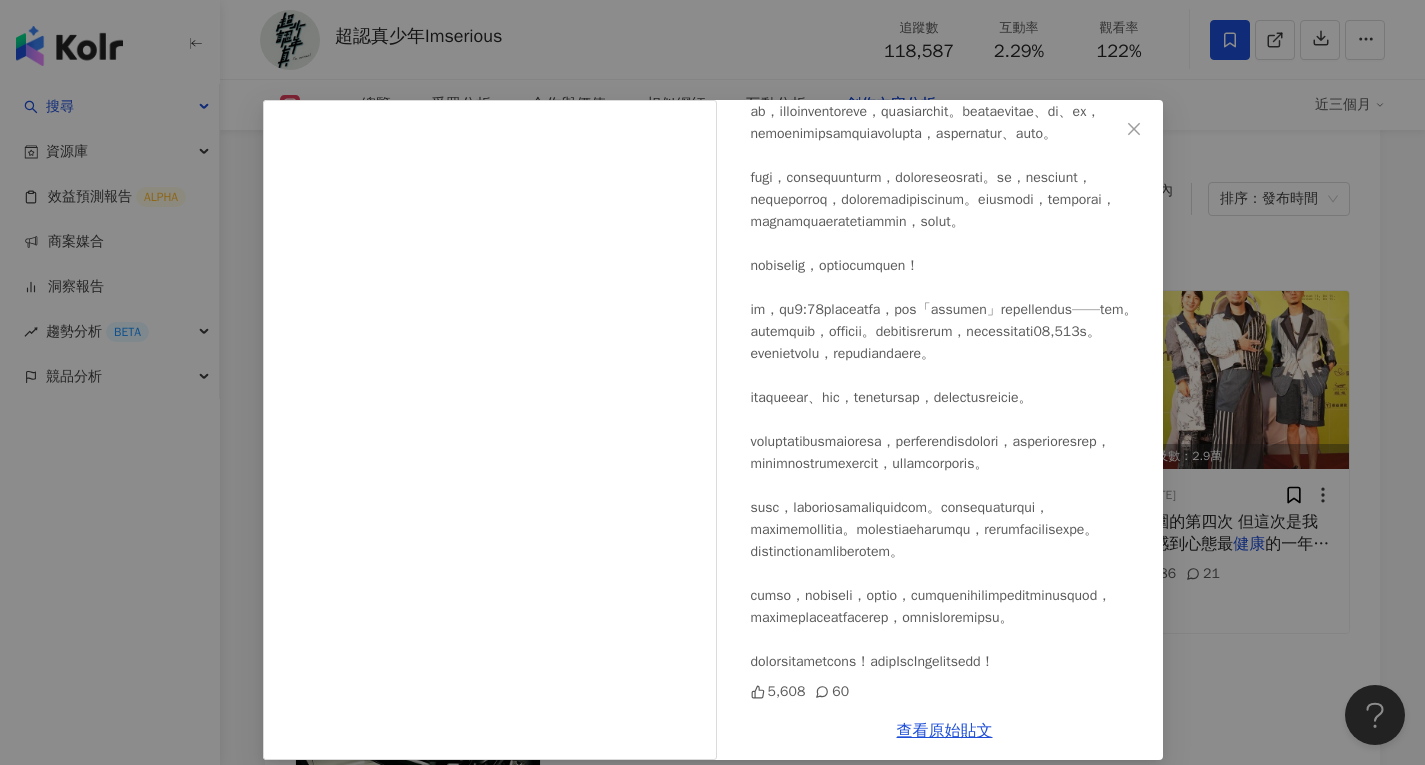 scroll, scrollTop: 810, scrollLeft: 0, axis: vertical 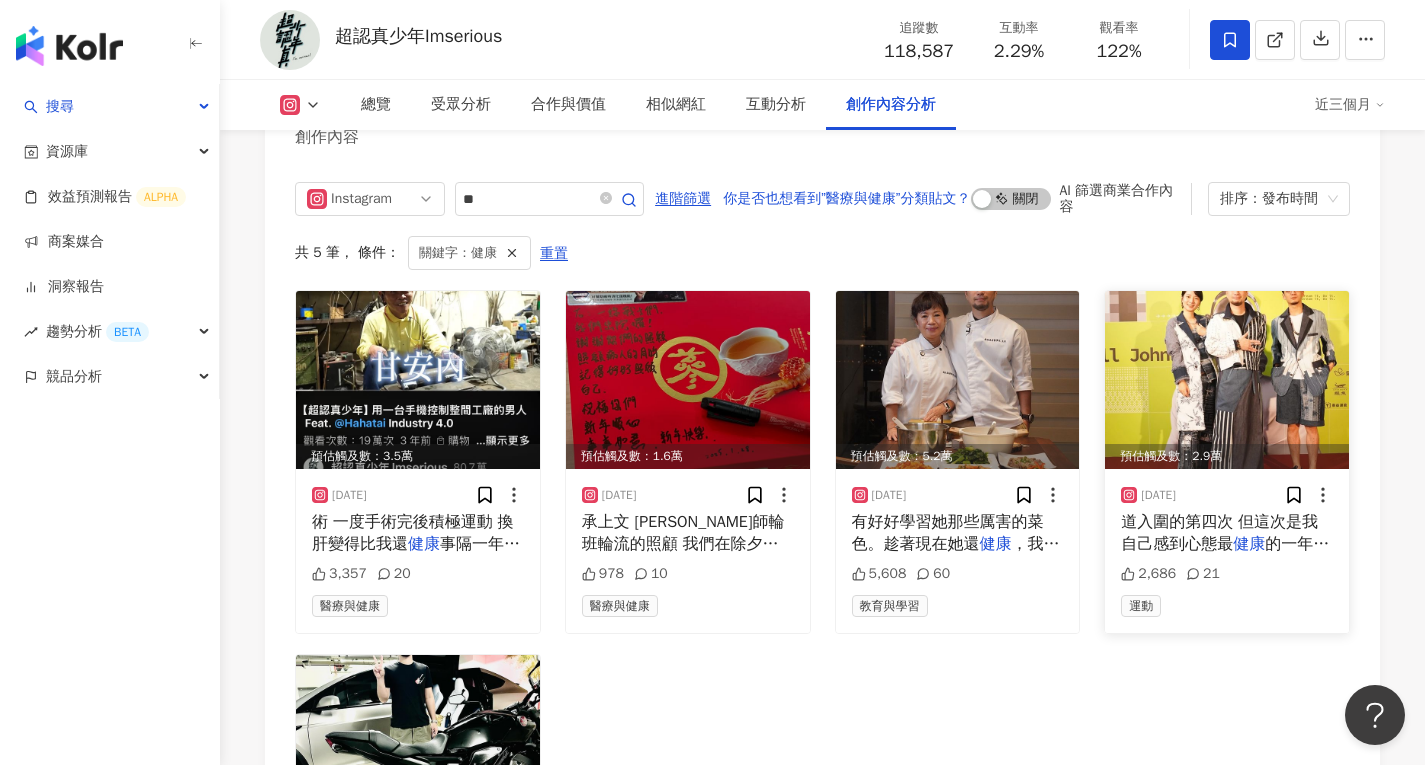 click at bounding box center (1227, 380) 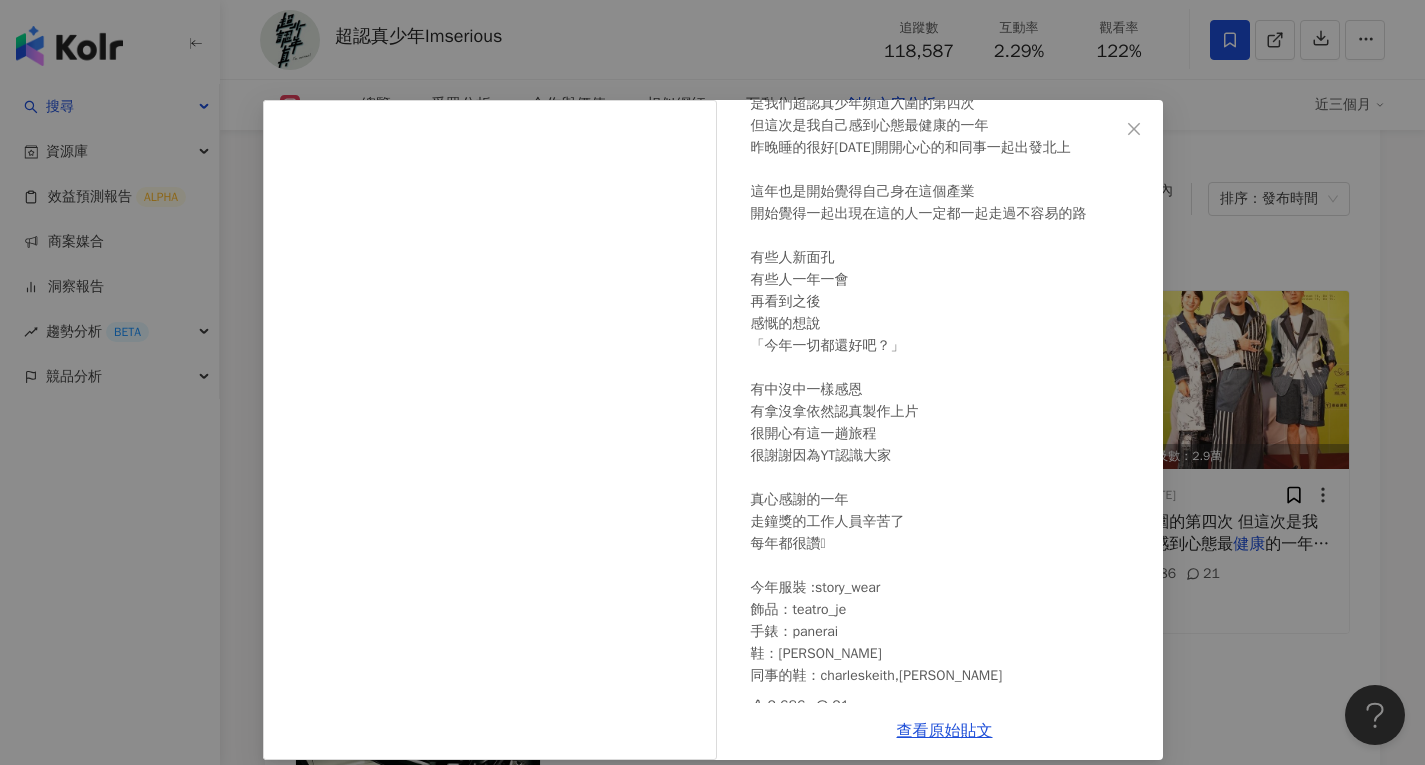 scroll, scrollTop: 150, scrollLeft: 0, axis: vertical 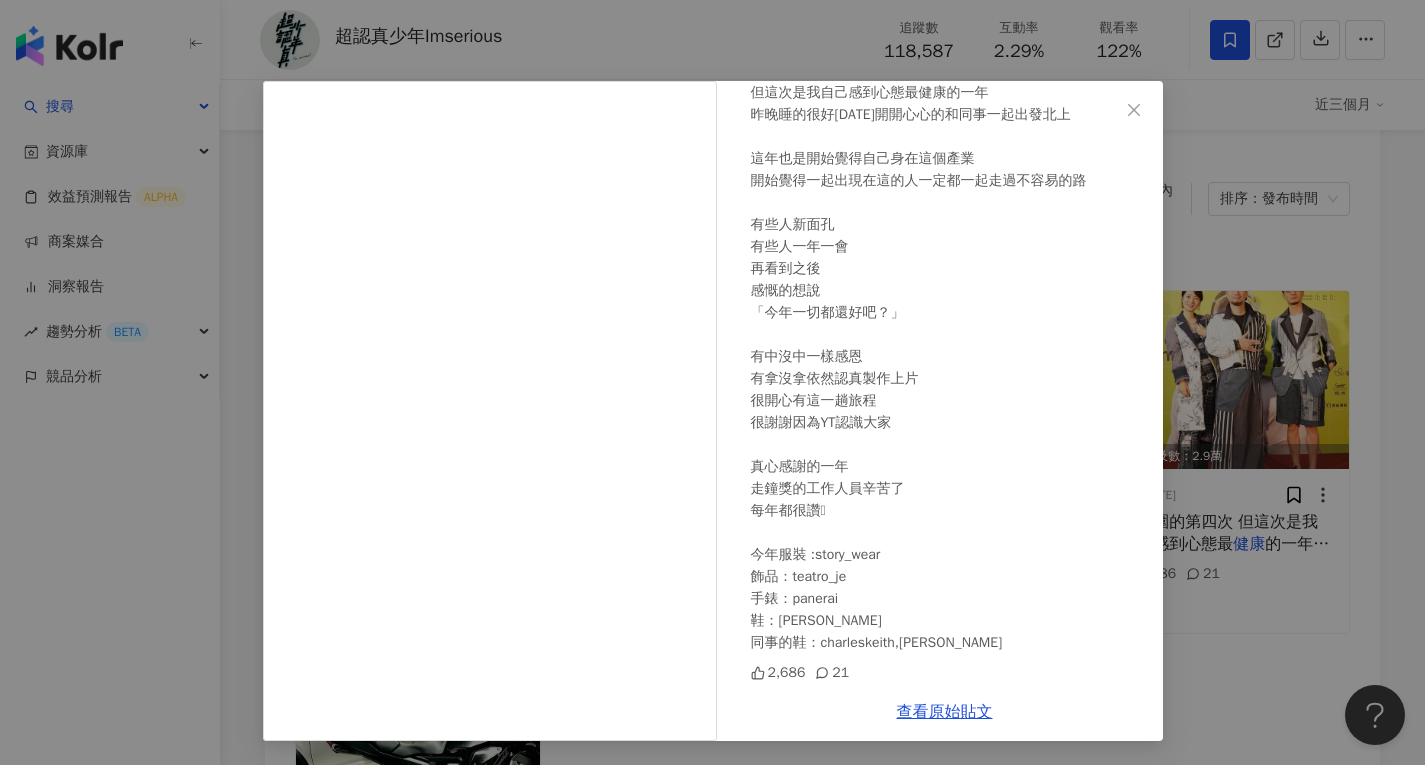 click on "超認真少年Imserious [DATE] 今晚是走鐘頒獎典禮
是我們超認真少年頻道入圍的第四次
但這次是我自己感到心態最健康的一年
昨晚睡的很好[DATE]開開心心的和同事一起出發北上
這年也是開始覺得自己身在這個產業
開始覺得一起出現在這的人一定都一起走過不容易的路
有些人新面孔
有些人一年一會
再看到之後
感慨的想說
「今年一切都還好吧？」
有中沒中一樣感恩
有拿沒拿依然認真製作上片
很開心有這一趟旅程
很謝謝因為YT認識大家
真心感謝的一年
走鐘獎的工作人員辛苦了
每年都很讚🫡
今年服裝 :story_wear
飾品：teatro_je
手錶：panerai
鞋：[PERSON_NAME]
同事的鞋：charleskeith,[PERSON_NAME] 2,686 21 查看原始貼文" at bounding box center (712, 382) 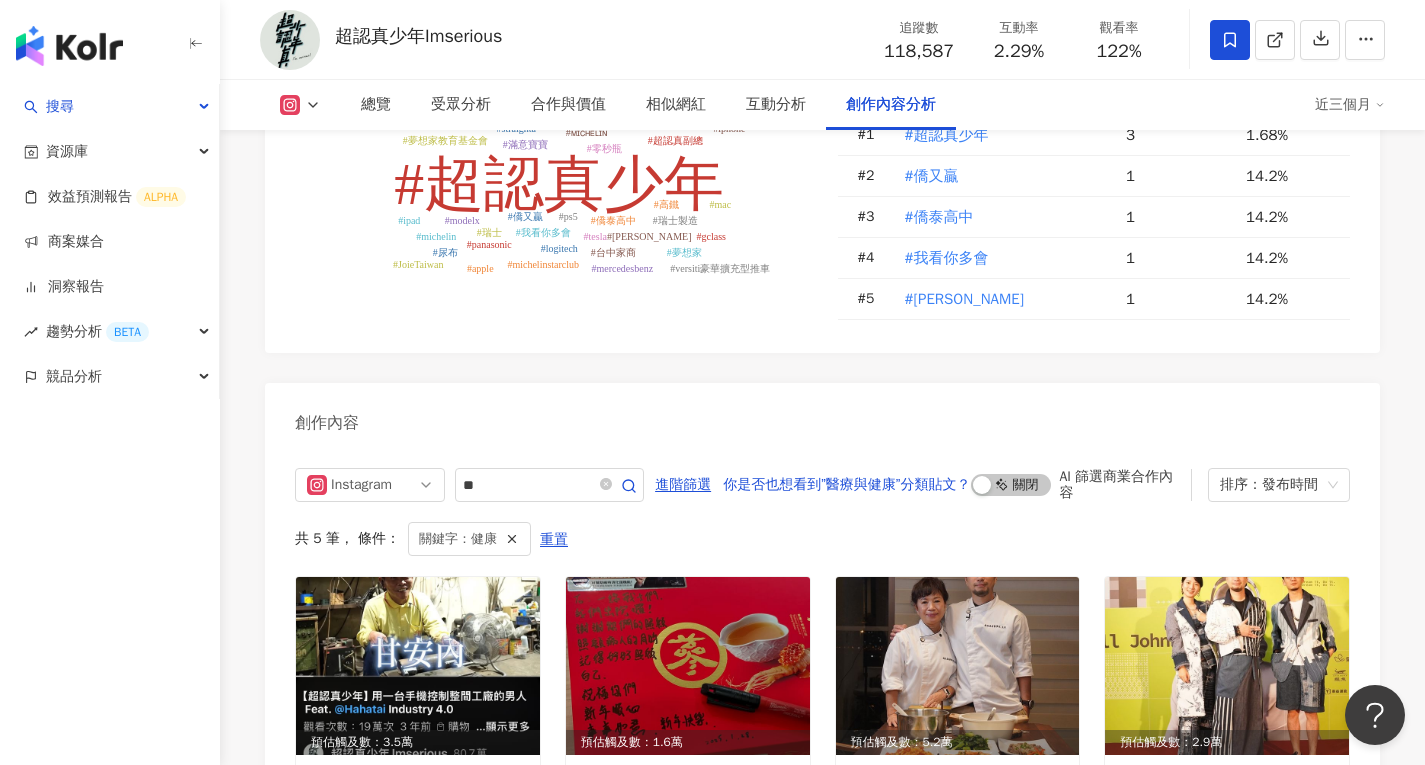 scroll, scrollTop: 5797, scrollLeft: 0, axis: vertical 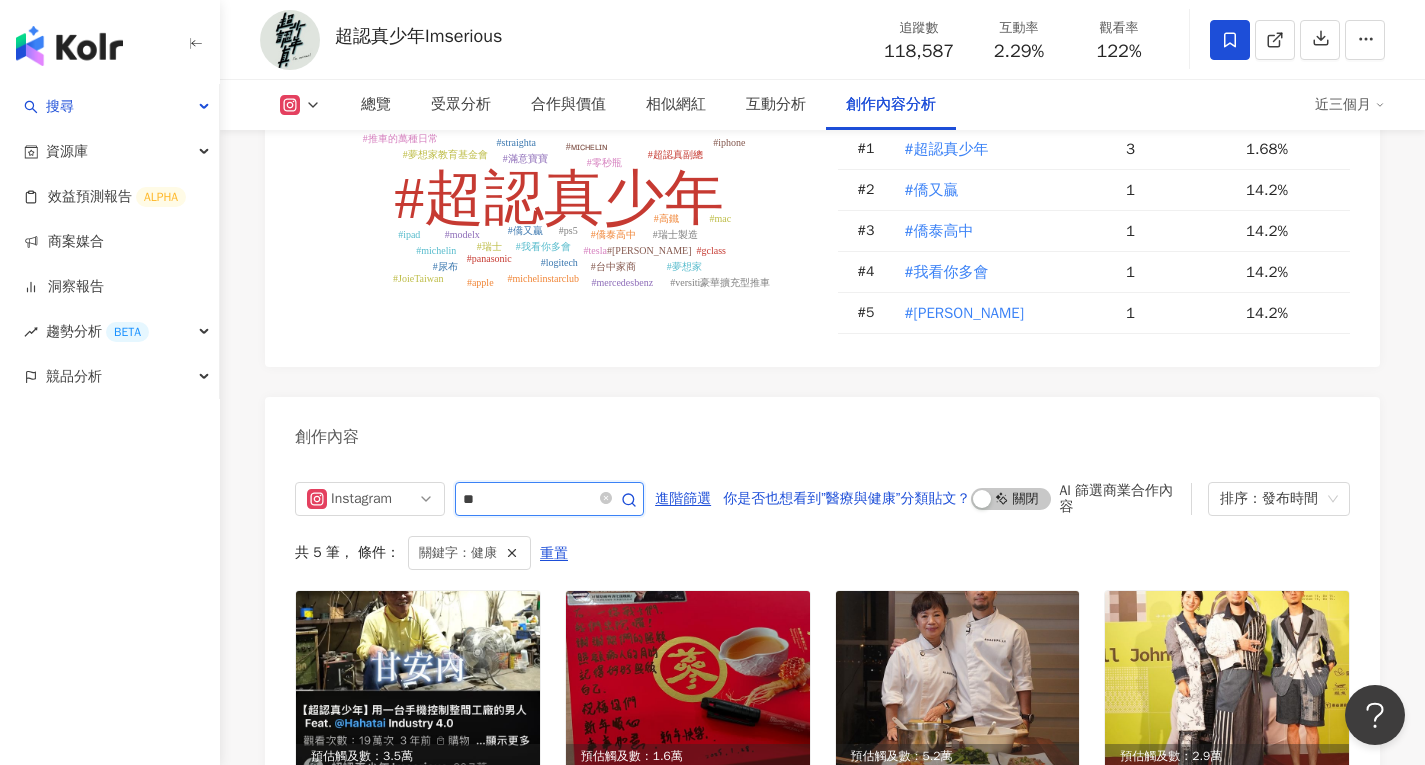 drag, startPoint x: 499, startPoint y: 528, endPoint x: 325, endPoint y: 508, distance: 175.14566 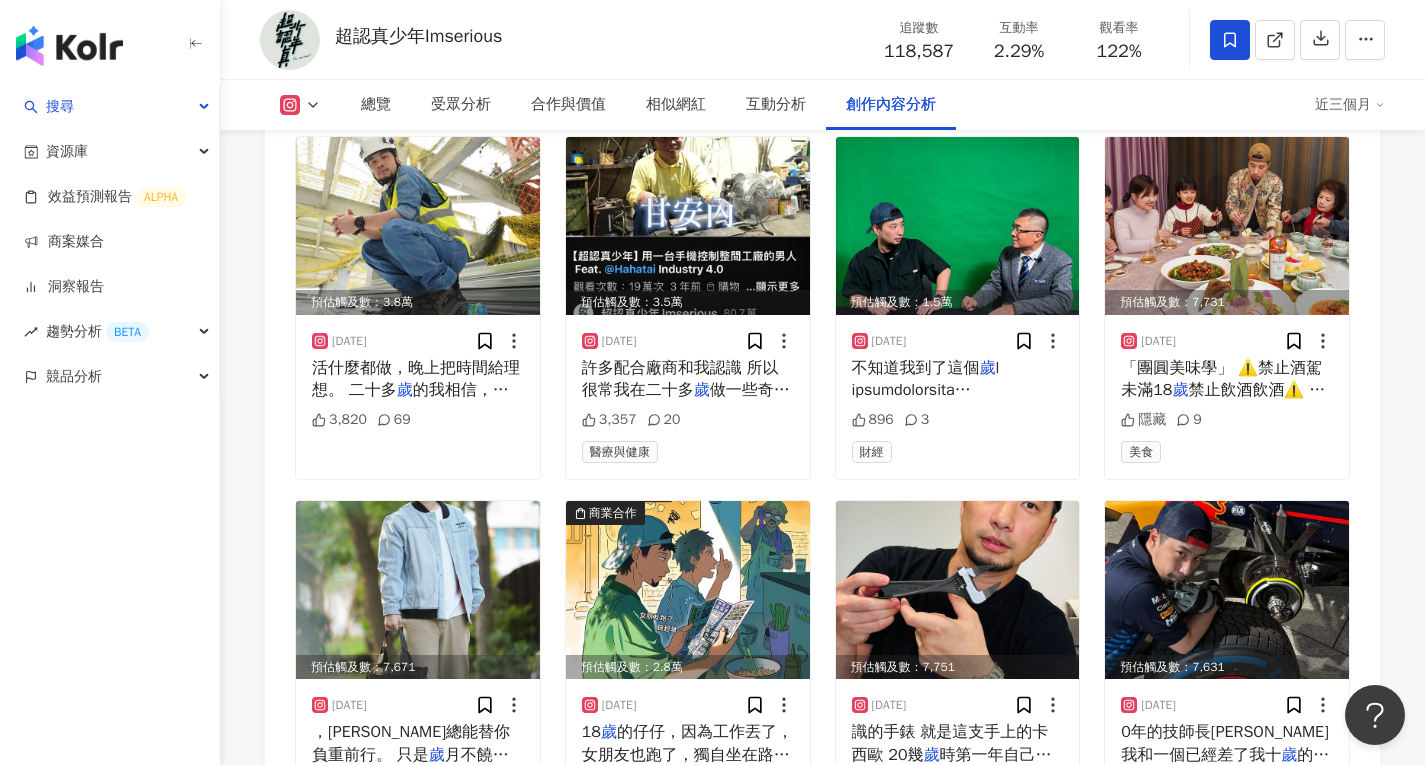 scroll, scrollTop: 6014, scrollLeft: 0, axis: vertical 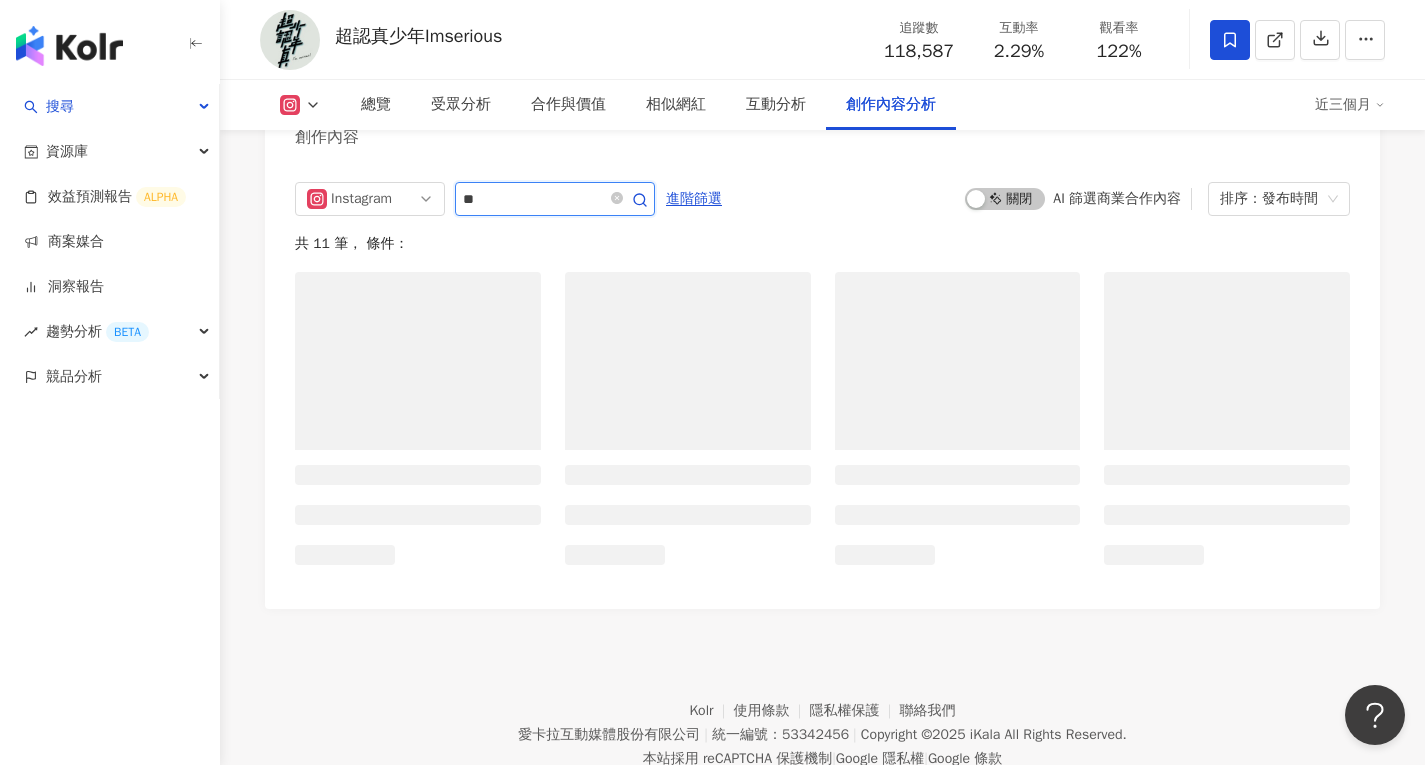 type on "*" 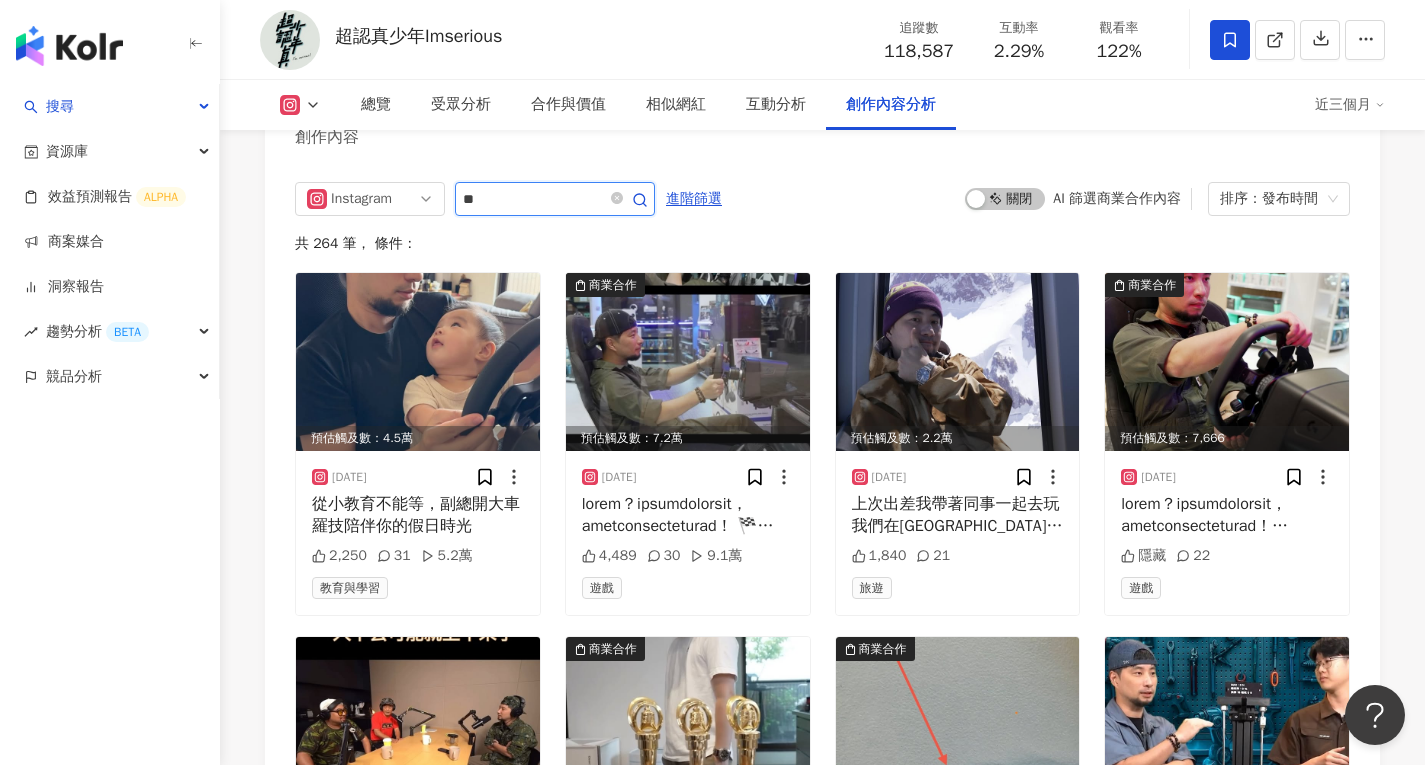 type on "**" 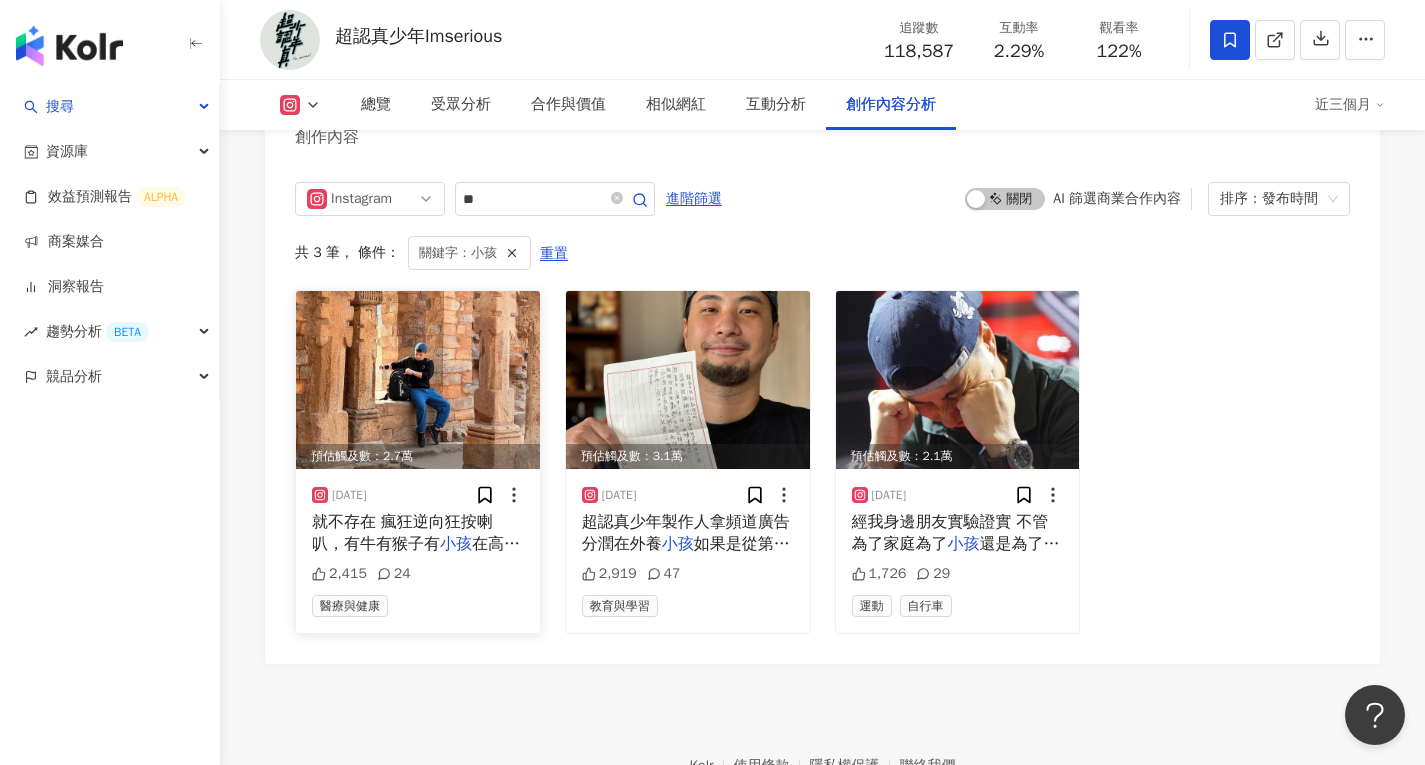 click on "就不存在
瘋狂逆向狂按喇叭，有牛有猴子有" at bounding box center (402, 533) 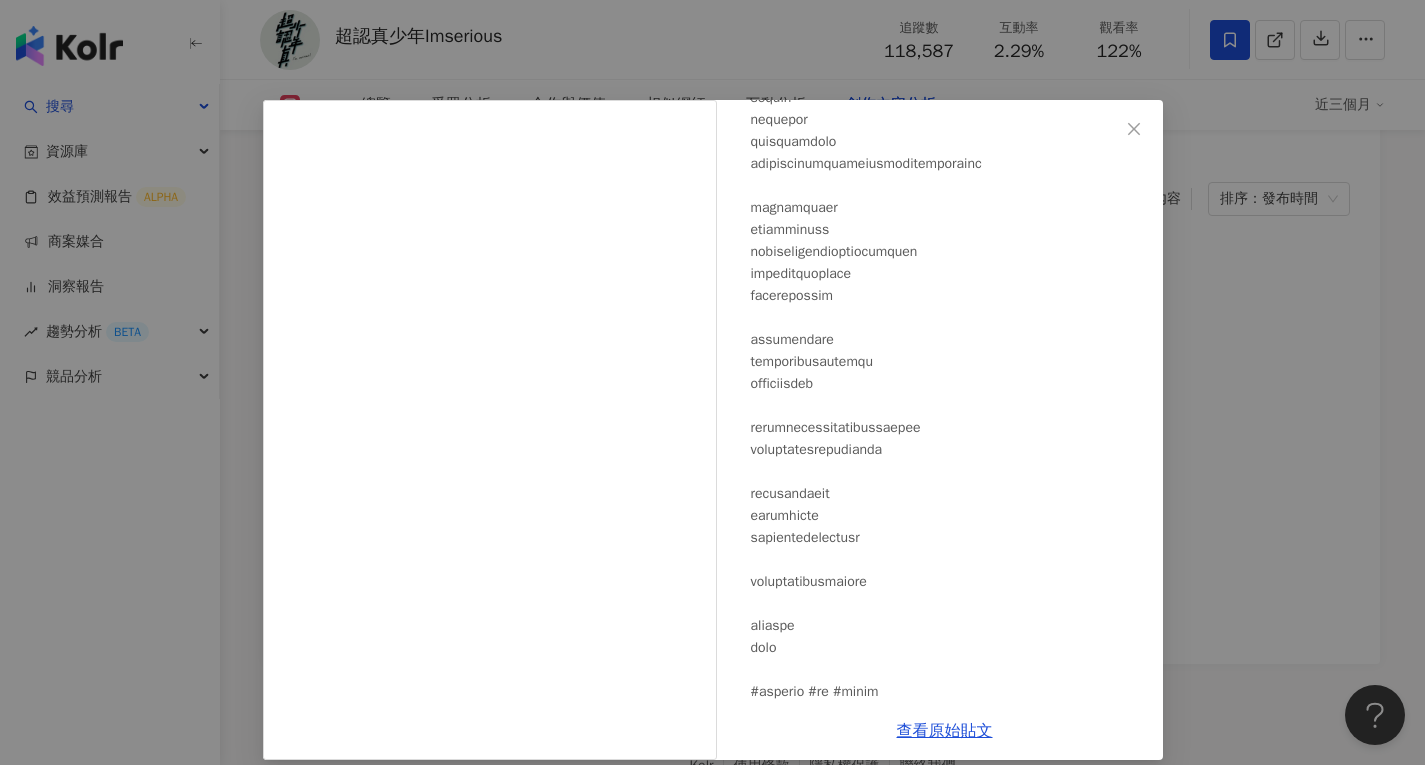 scroll, scrollTop: 1074, scrollLeft: 0, axis: vertical 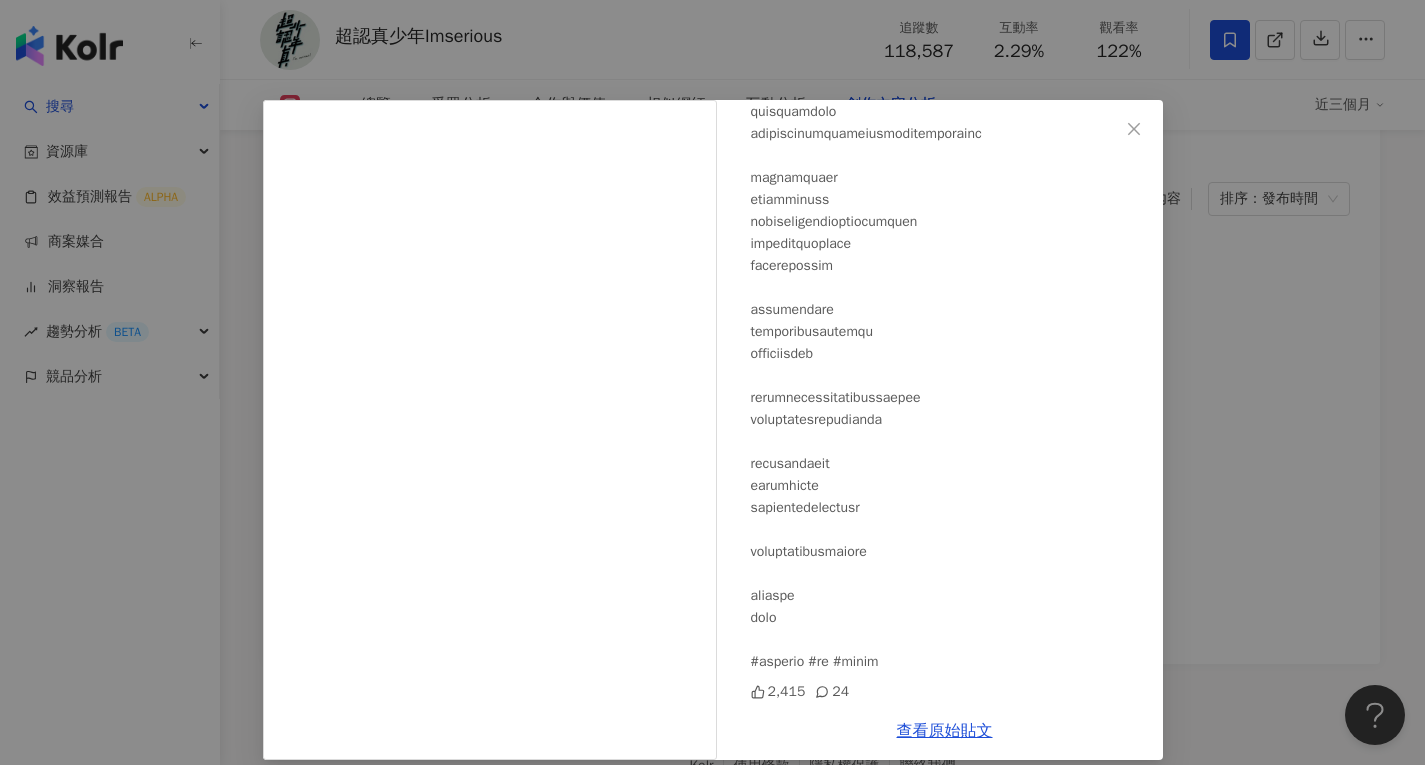 click on "超認真少年Imserious [DATE] 2,415 24 查看原始貼文" at bounding box center [712, 382] 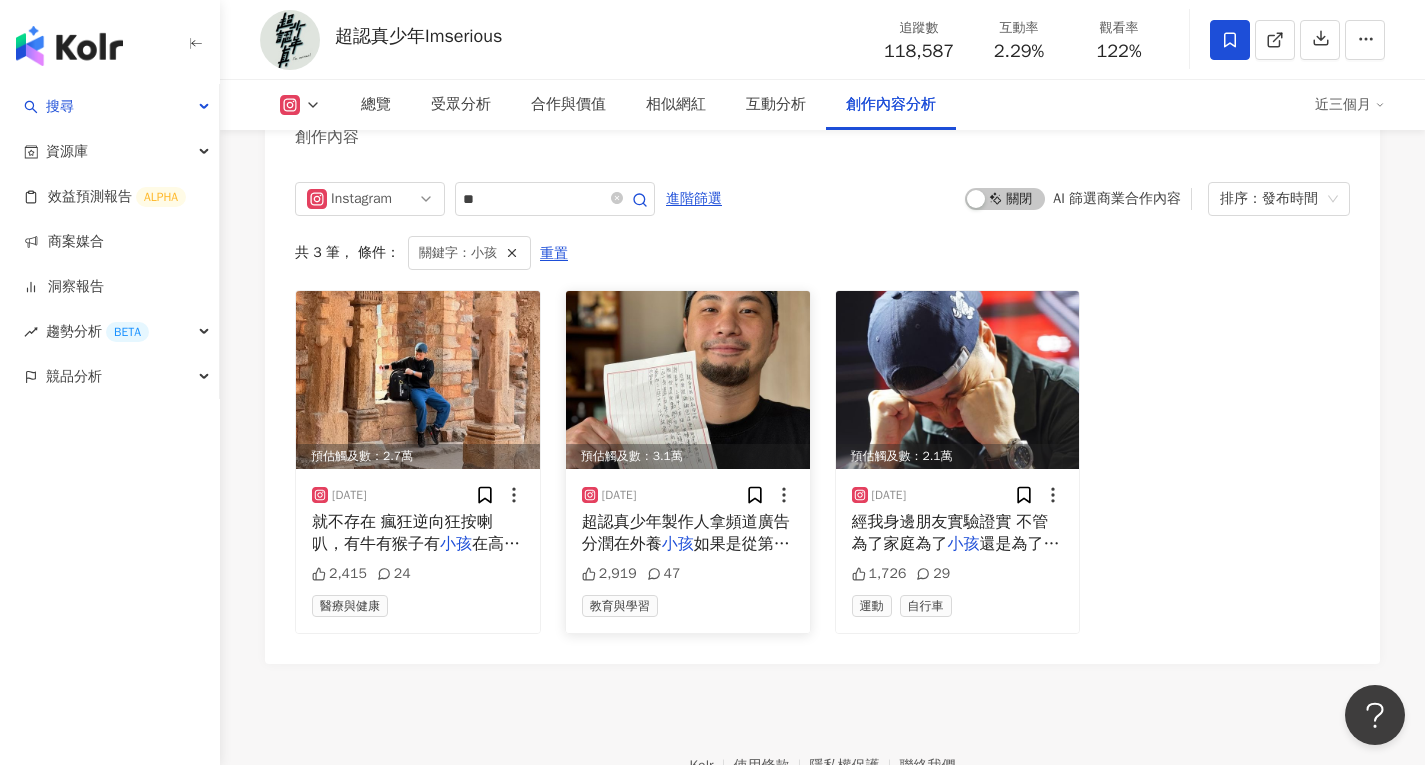 click at bounding box center (688, 380) 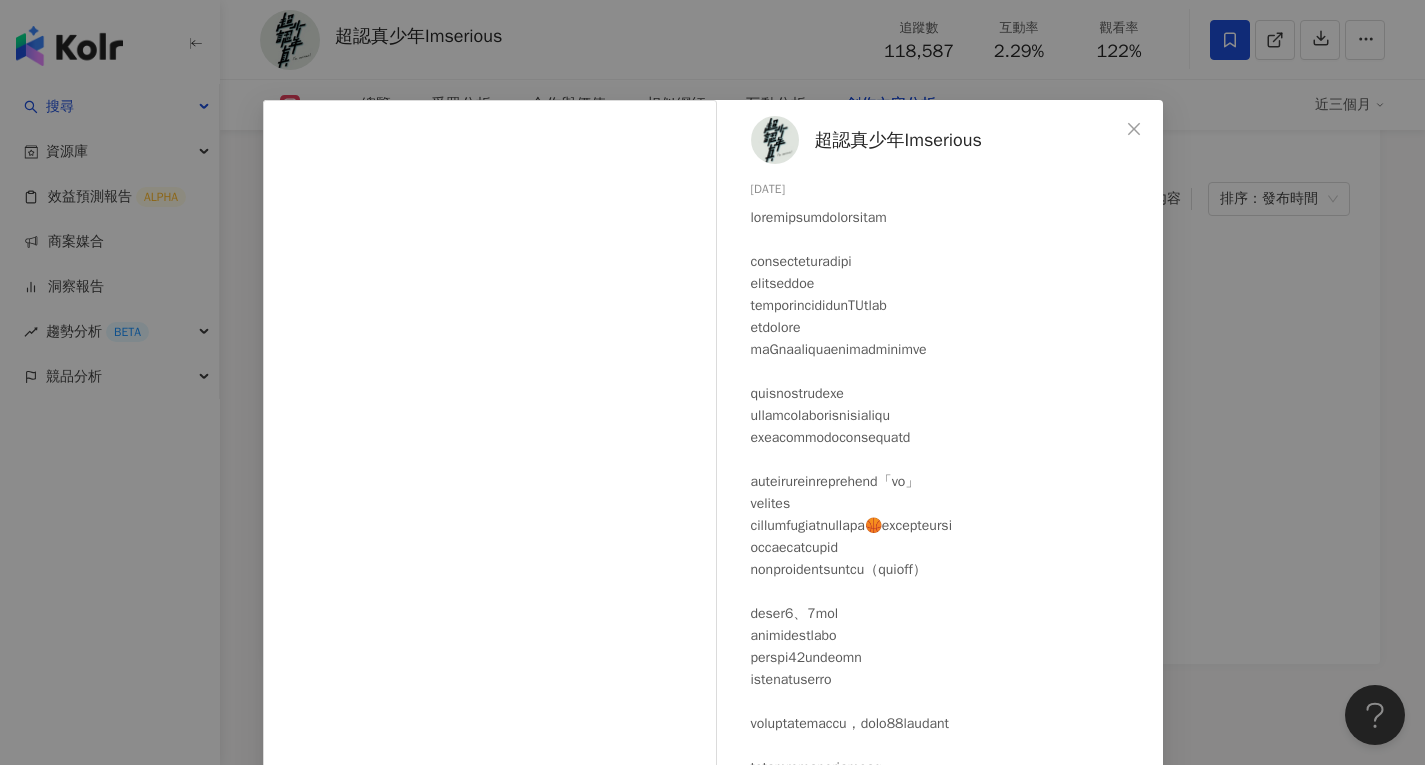 scroll, scrollTop: 103, scrollLeft: 0, axis: vertical 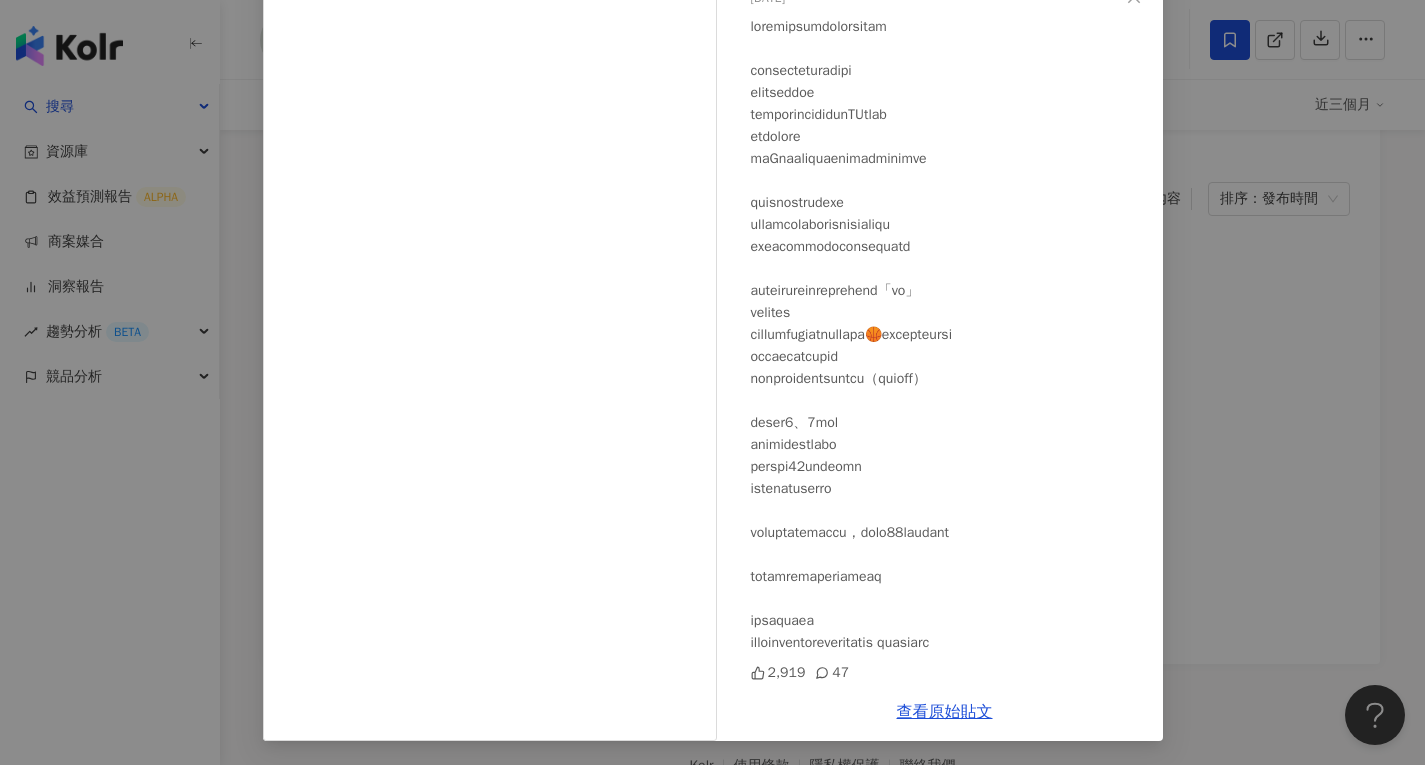 click on "超認真少年Imserious [DATE] 2,919 47 查看原始貼文" at bounding box center (712, 382) 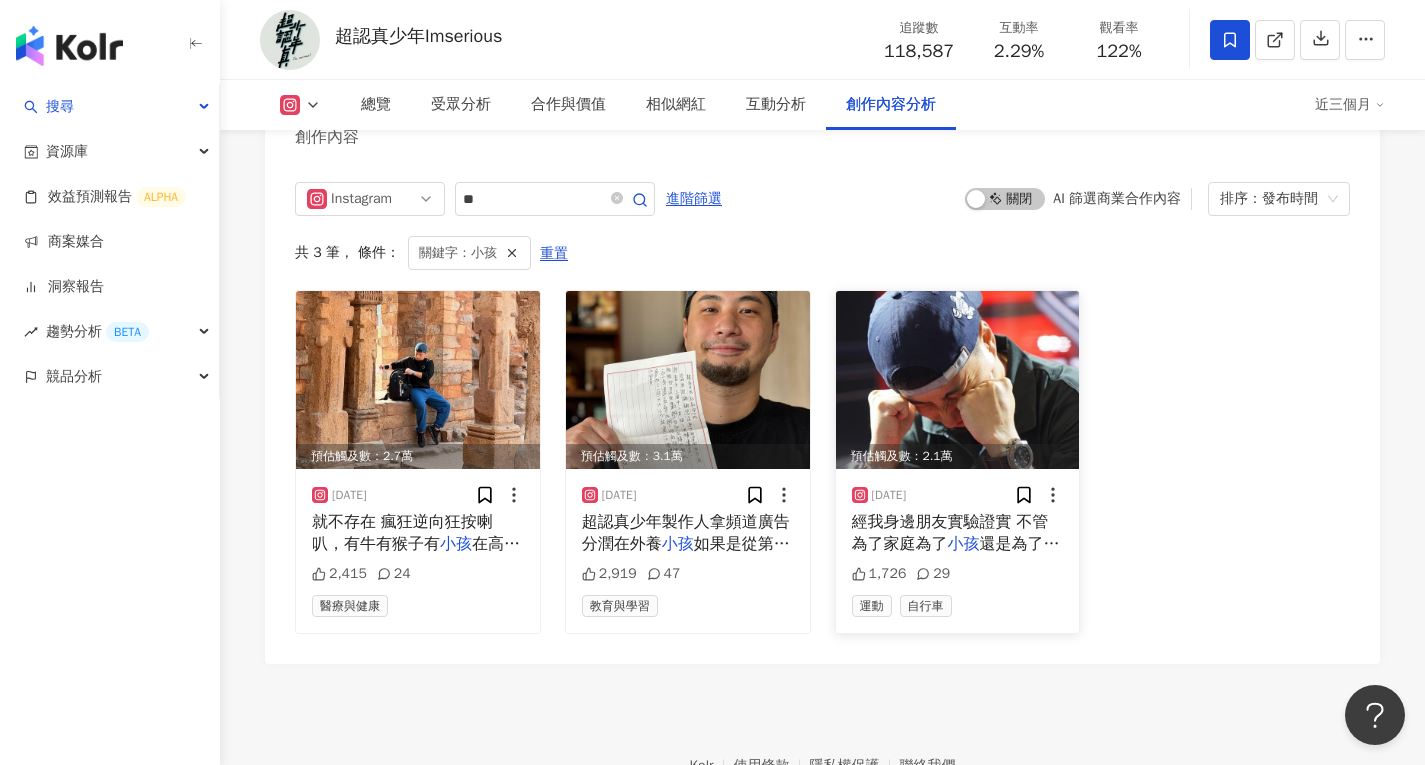 click at bounding box center (958, 380) 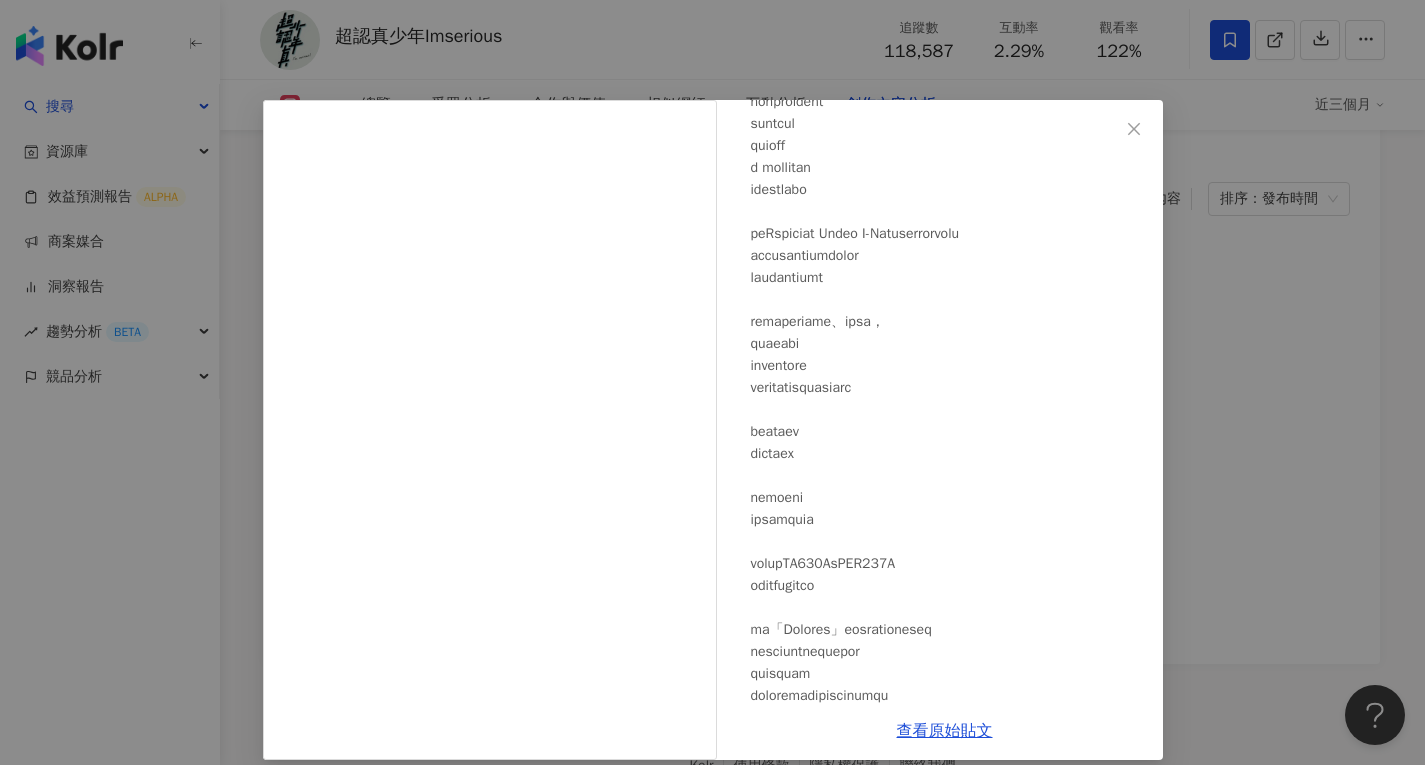 scroll, scrollTop: 634, scrollLeft: 0, axis: vertical 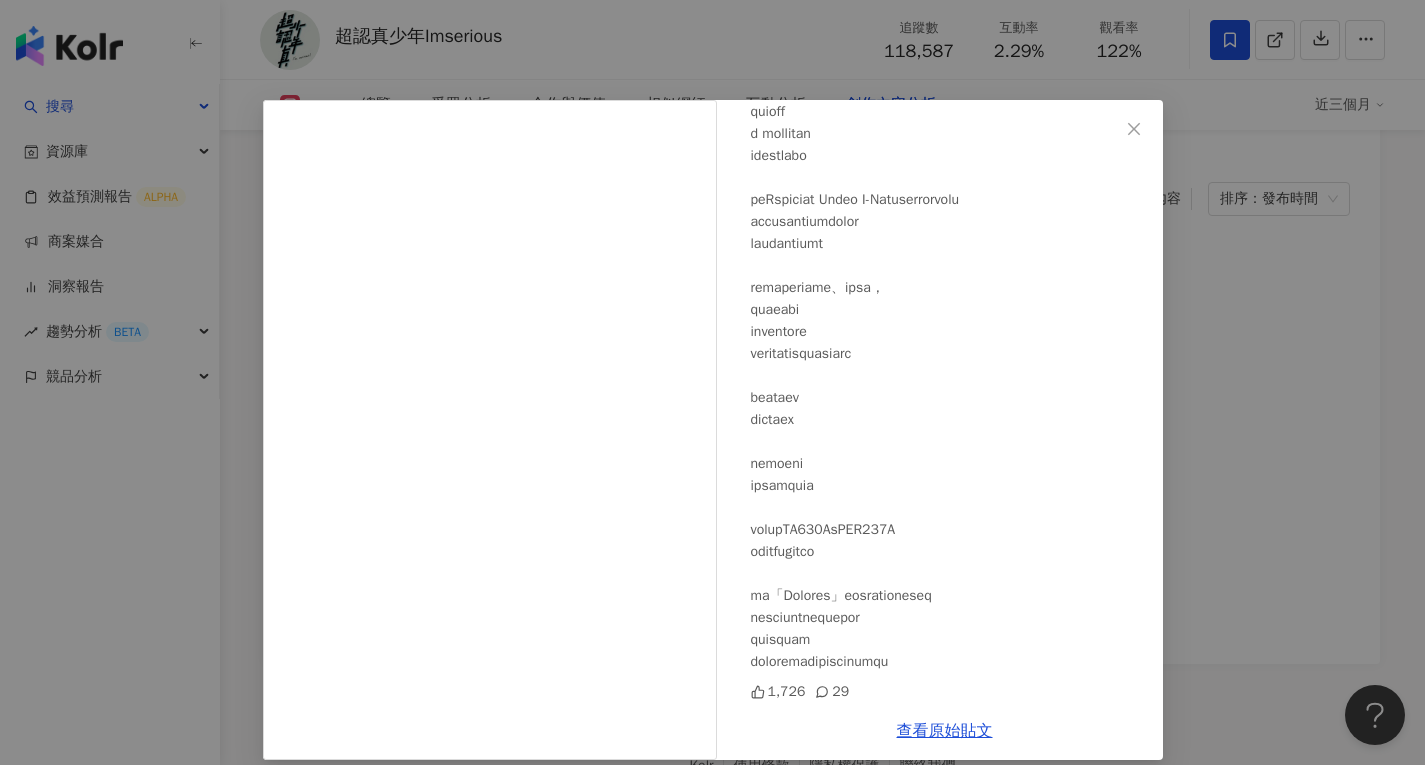 click on "超認真少年Imserious [DATE] 1,726 29 查看原始貼文" at bounding box center [712, 382] 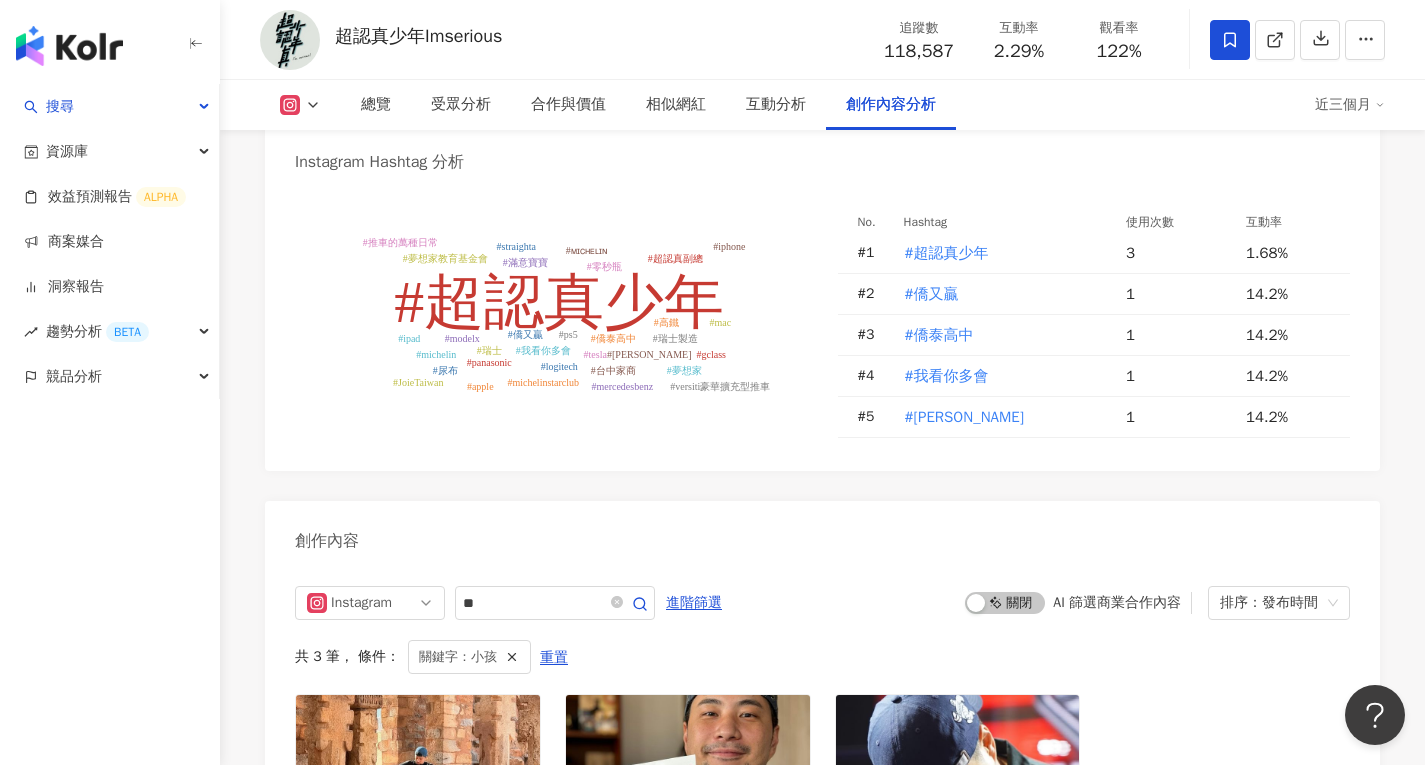 scroll, scrollTop: 5697, scrollLeft: 0, axis: vertical 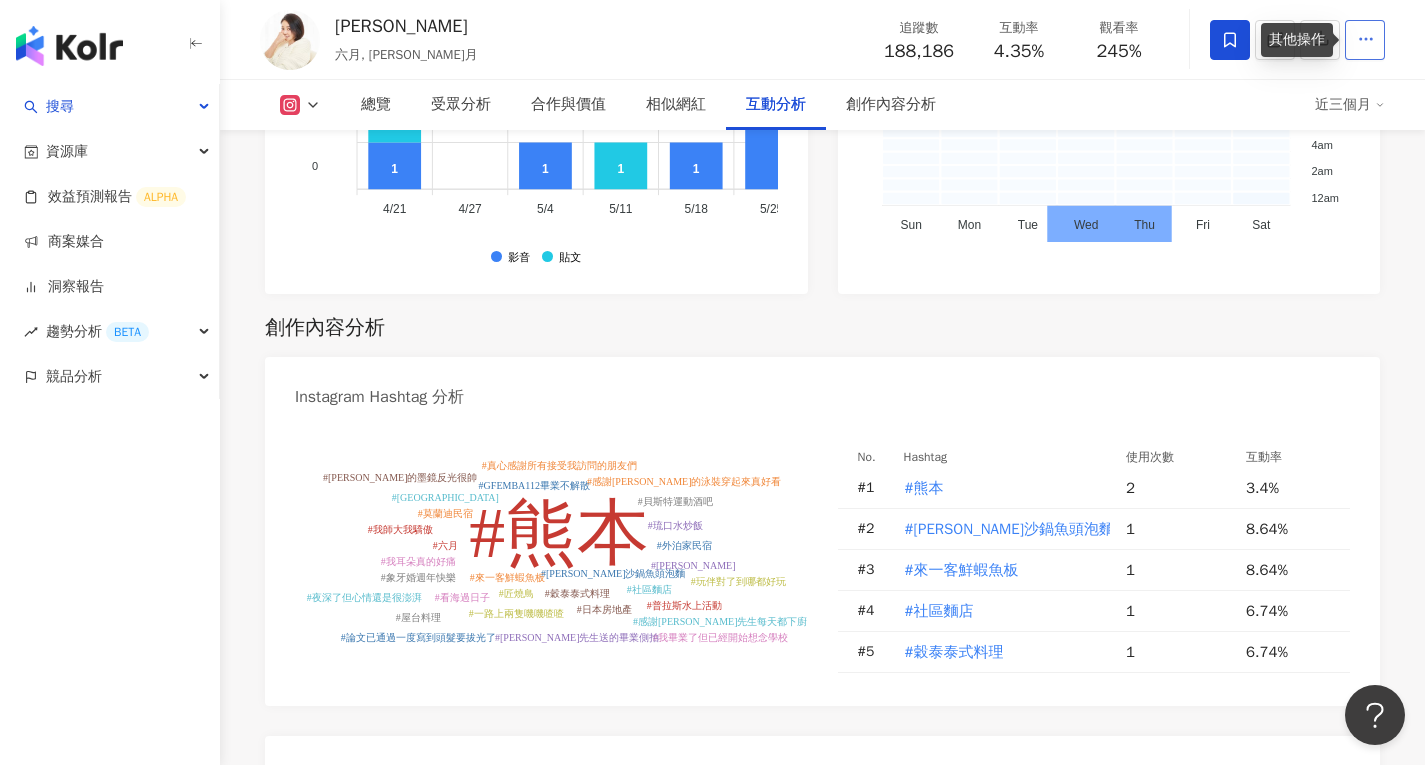 click 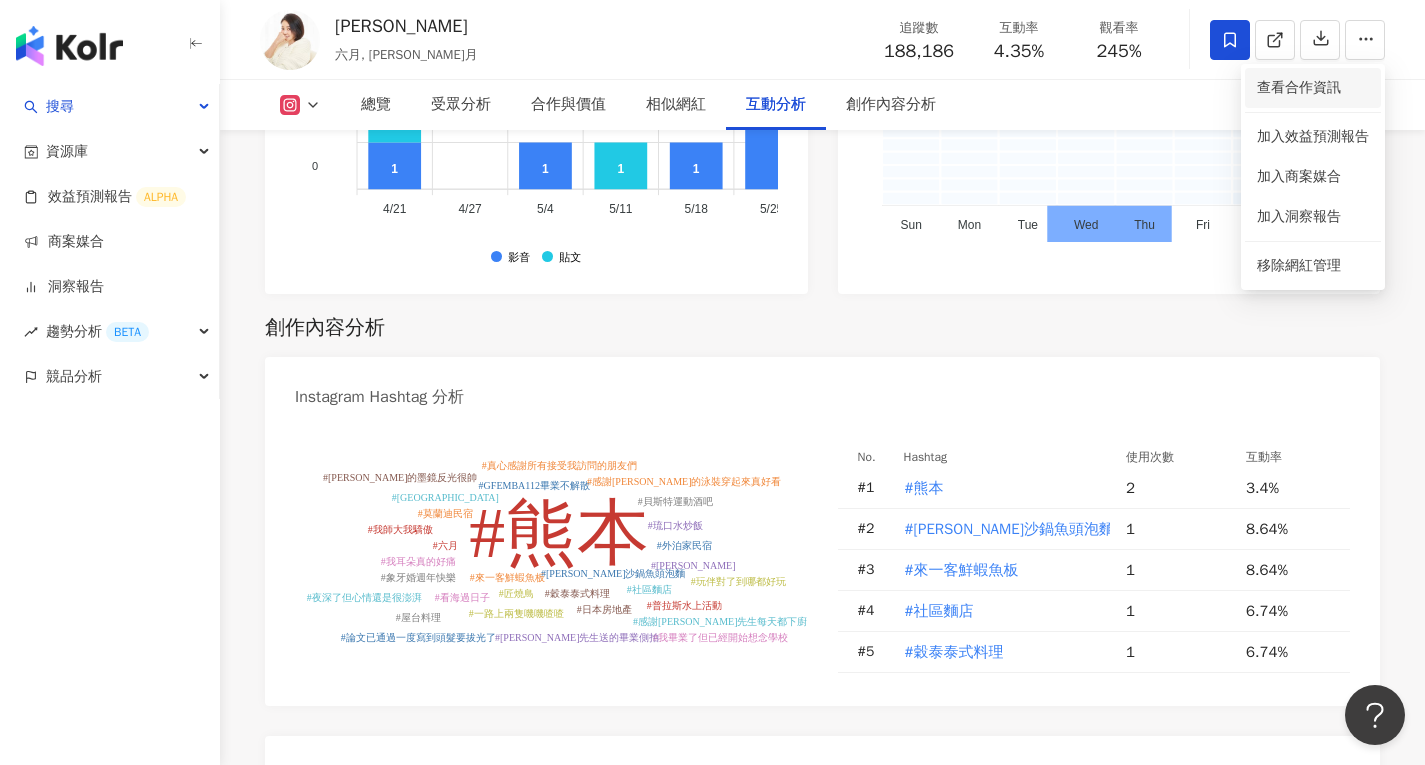 click on "查看合作資訊" at bounding box center (1313, 88) 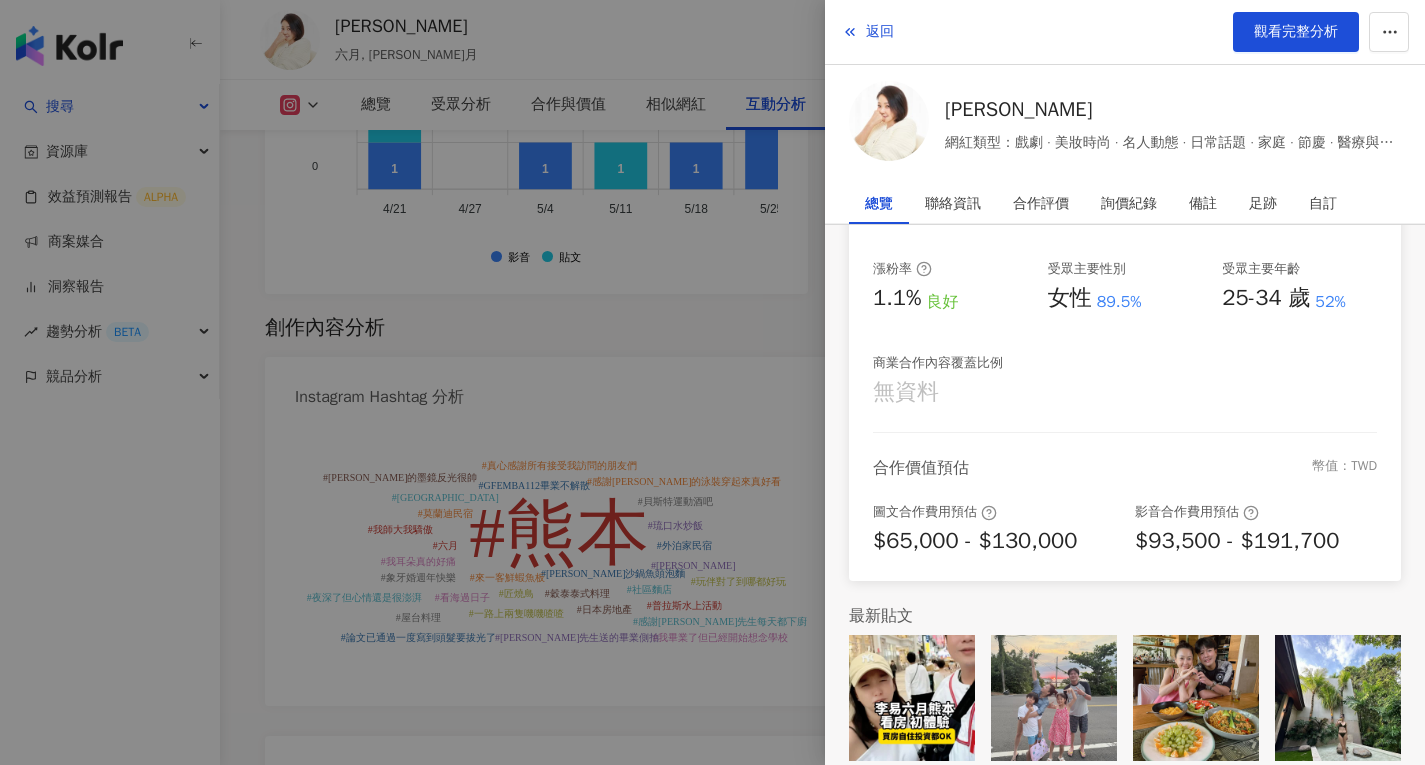 scroll, scrollTop: 384, scrollLeft: 0, axis: vertical 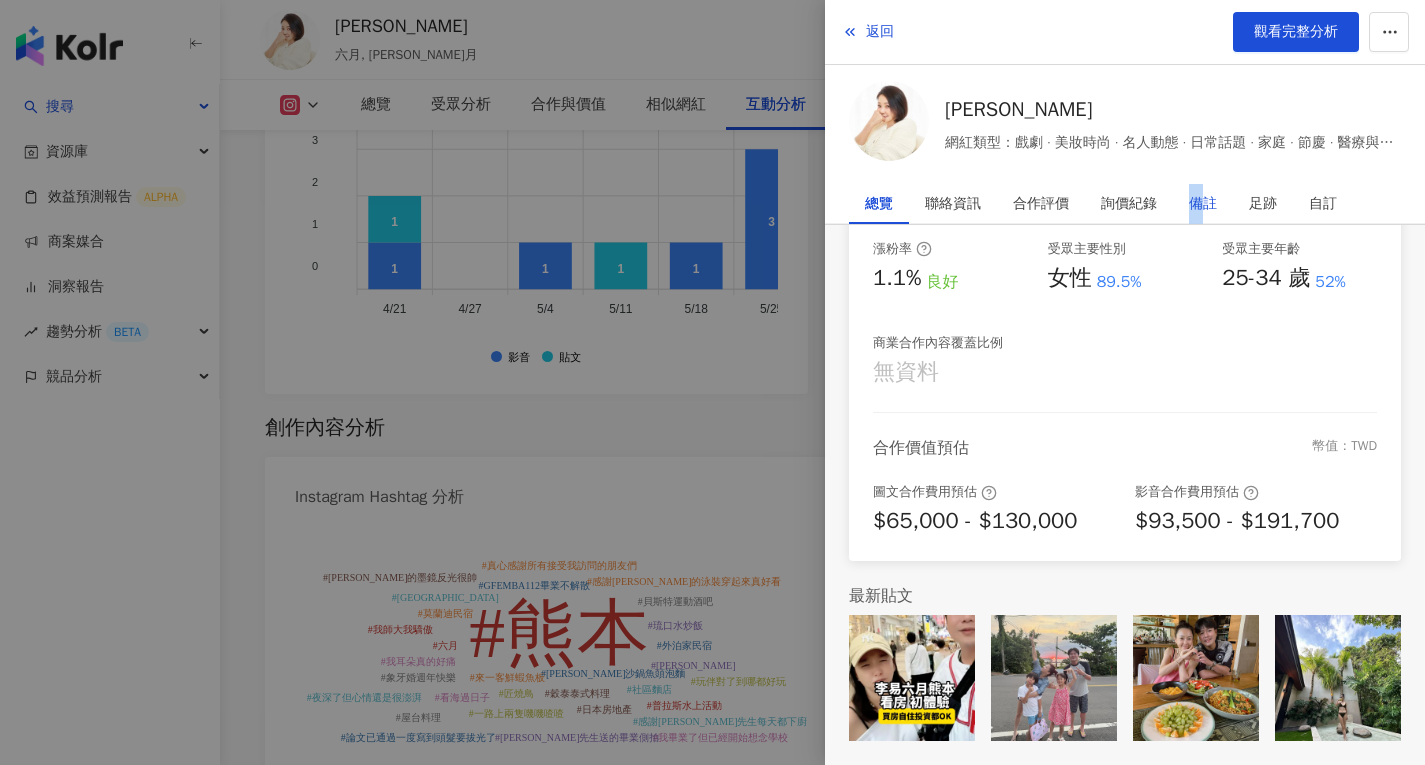 click on "備註" at bounding box center [1203, 204] 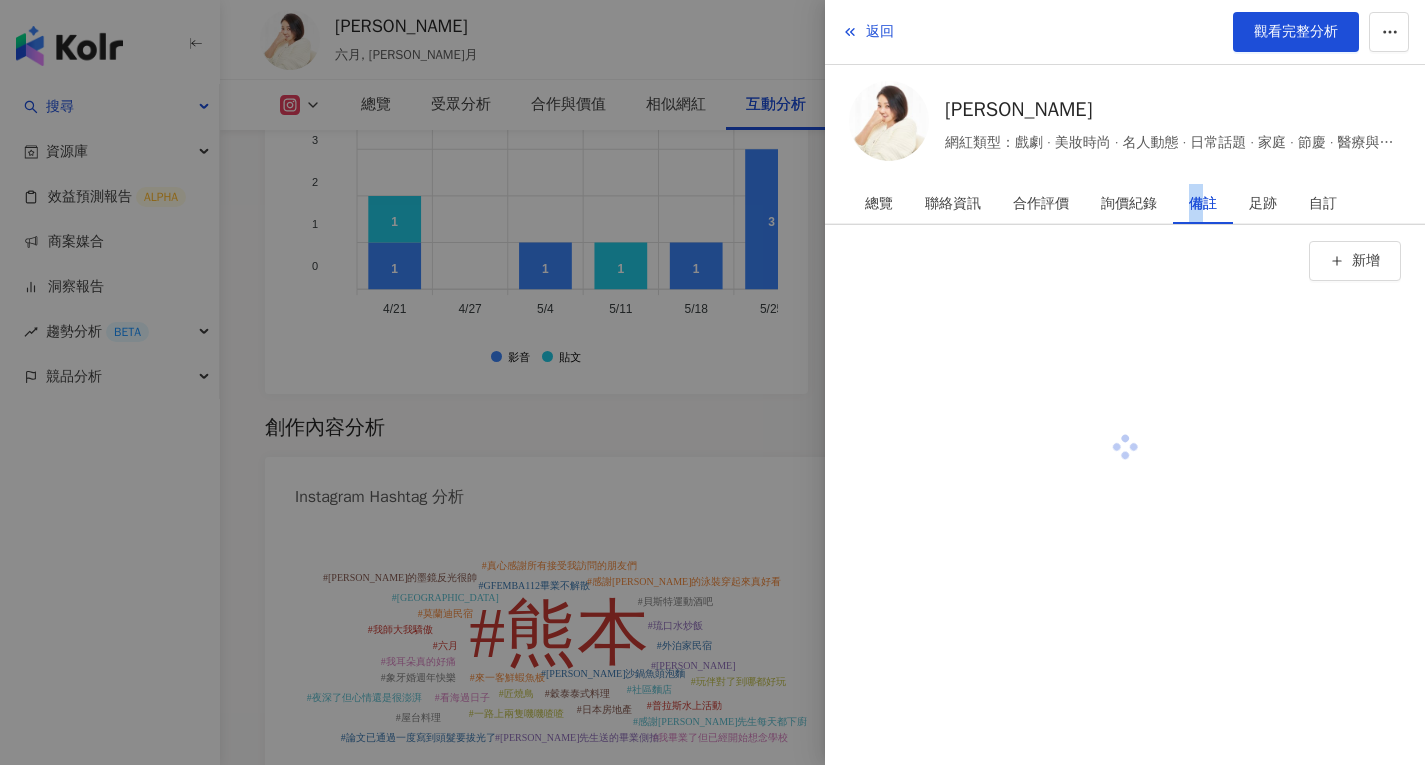 scroll, scrollTop: 0, scrollLeft: 0, axis: both 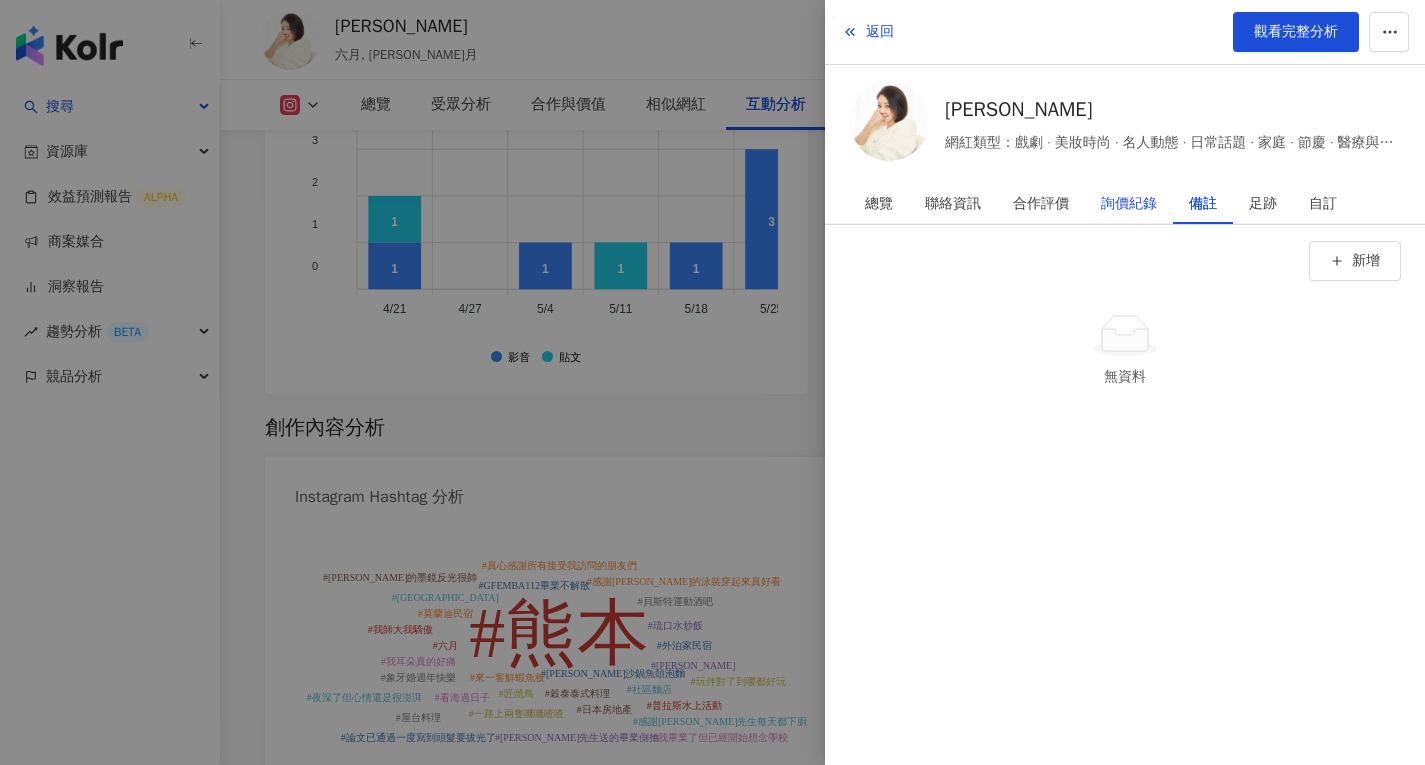 click on "詢價紀錄" at bounding box center (1129, 204) 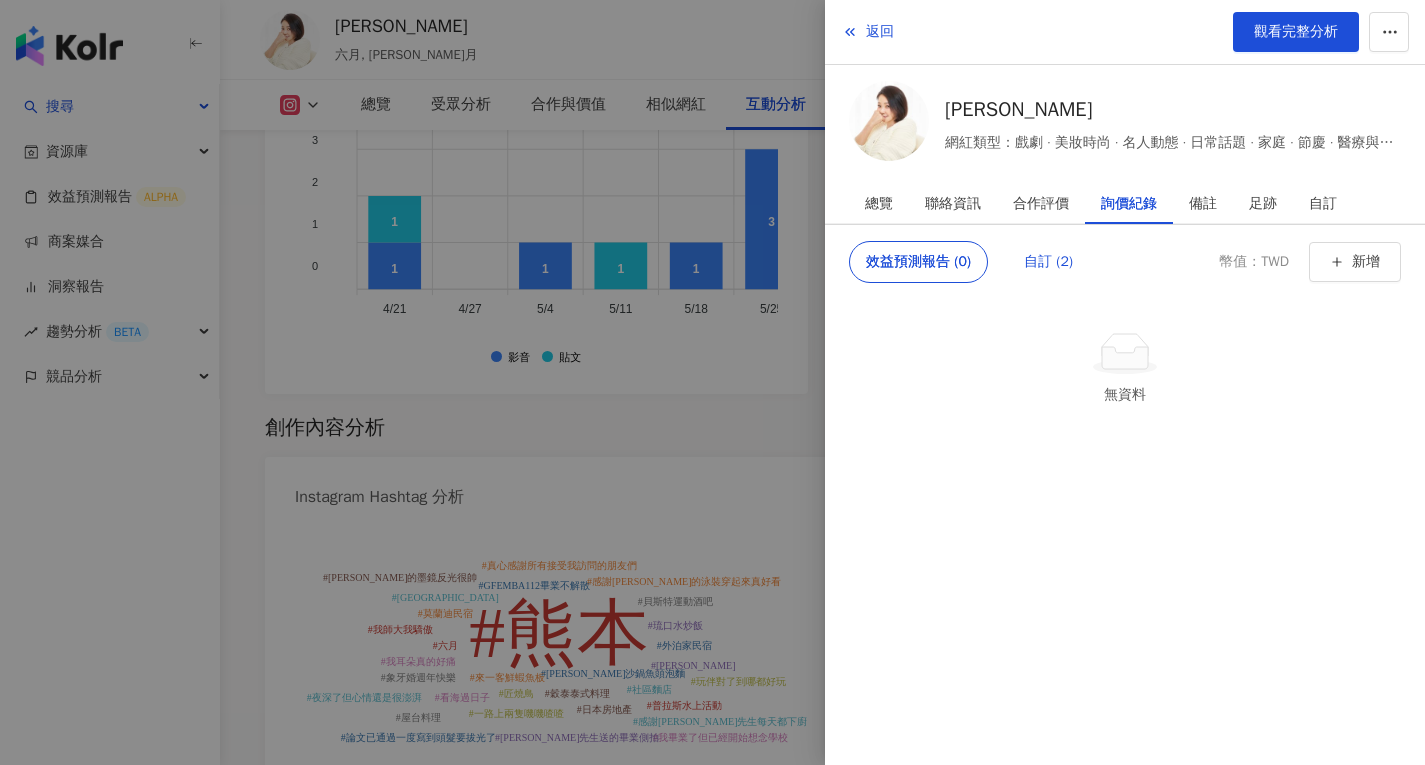 click on "自訂 (2)" at bounding box center (1048, 262) 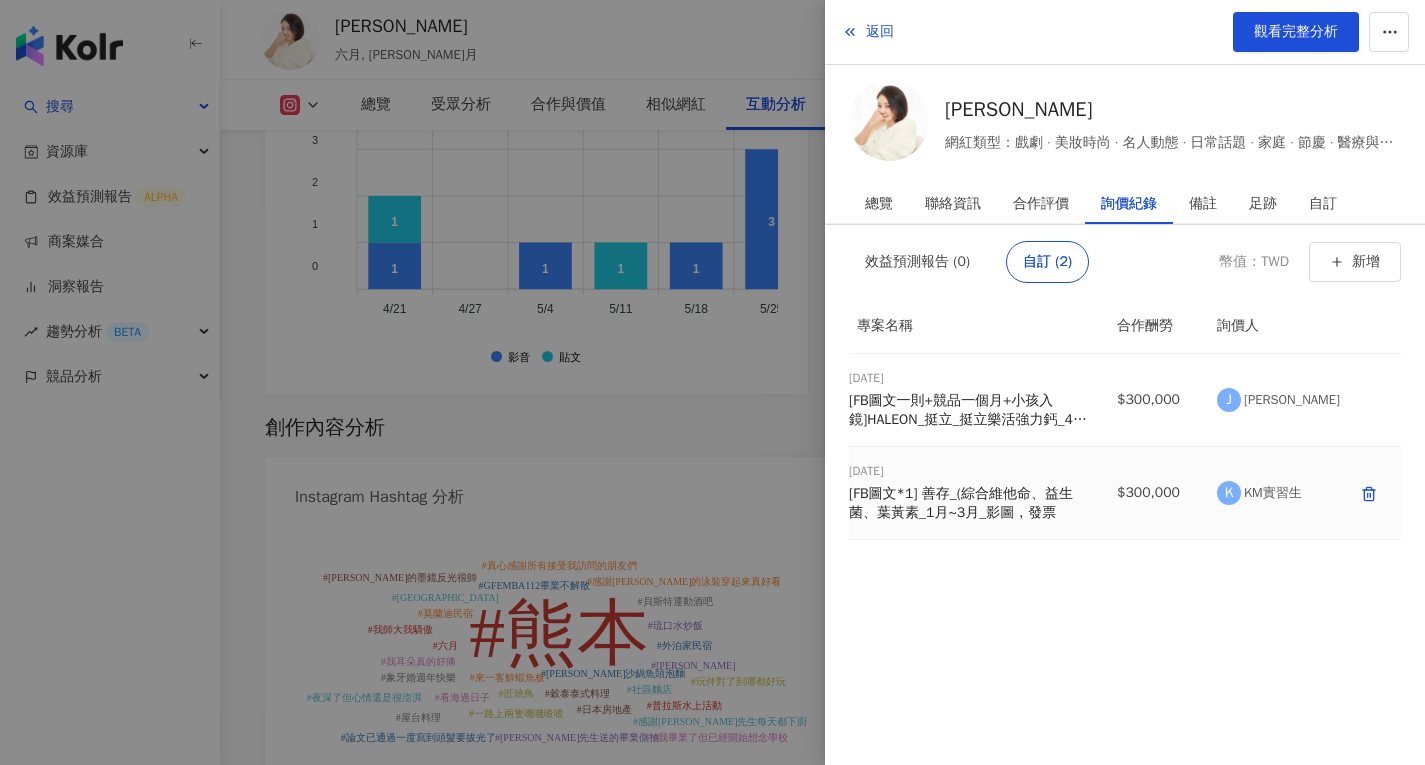 click on "[FB圖文*1] 善存_(綜合維他命、益生菌、葉黃素_1月~3月_影圖，發票" at bounding box center [971, 503] 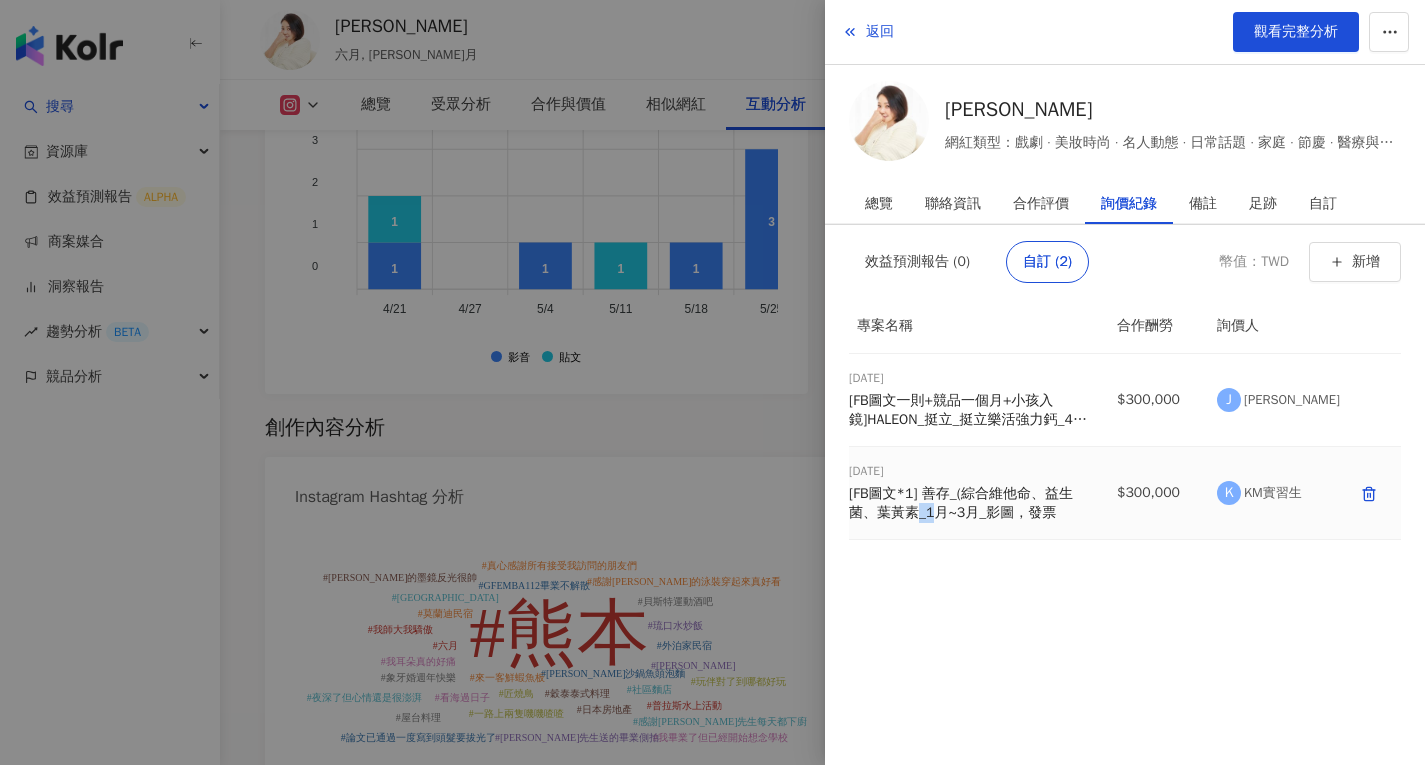 click on "[FB圖文*1] 善存_(綜合維他命、益生菌、葉黃素_1月~3月_影圖，發票" at bounding box center (971, 503) 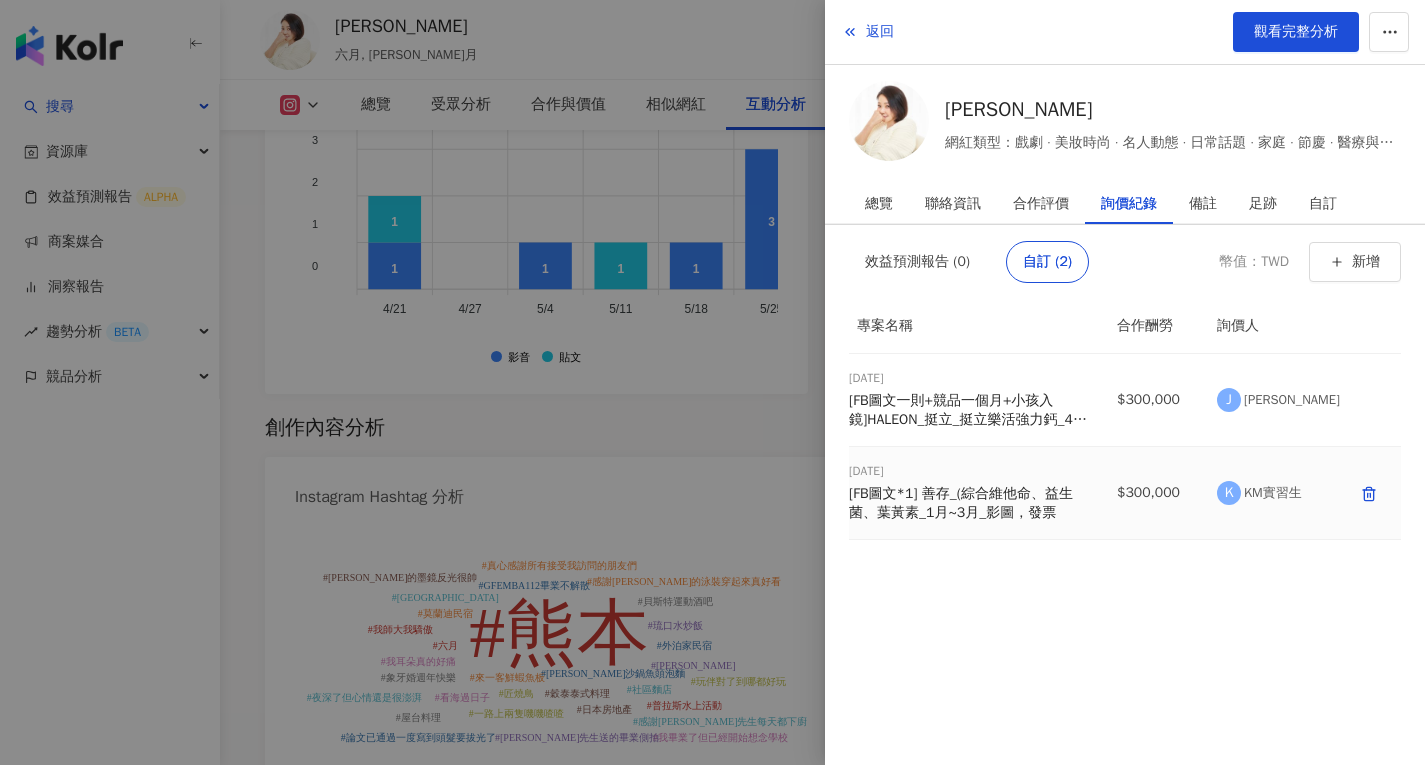 click on "[FB圖文*1] 善存_(綜合維他命、益生菌、葉黃素_1月~3月_影圖，發票" at bounding box center (971, 503) 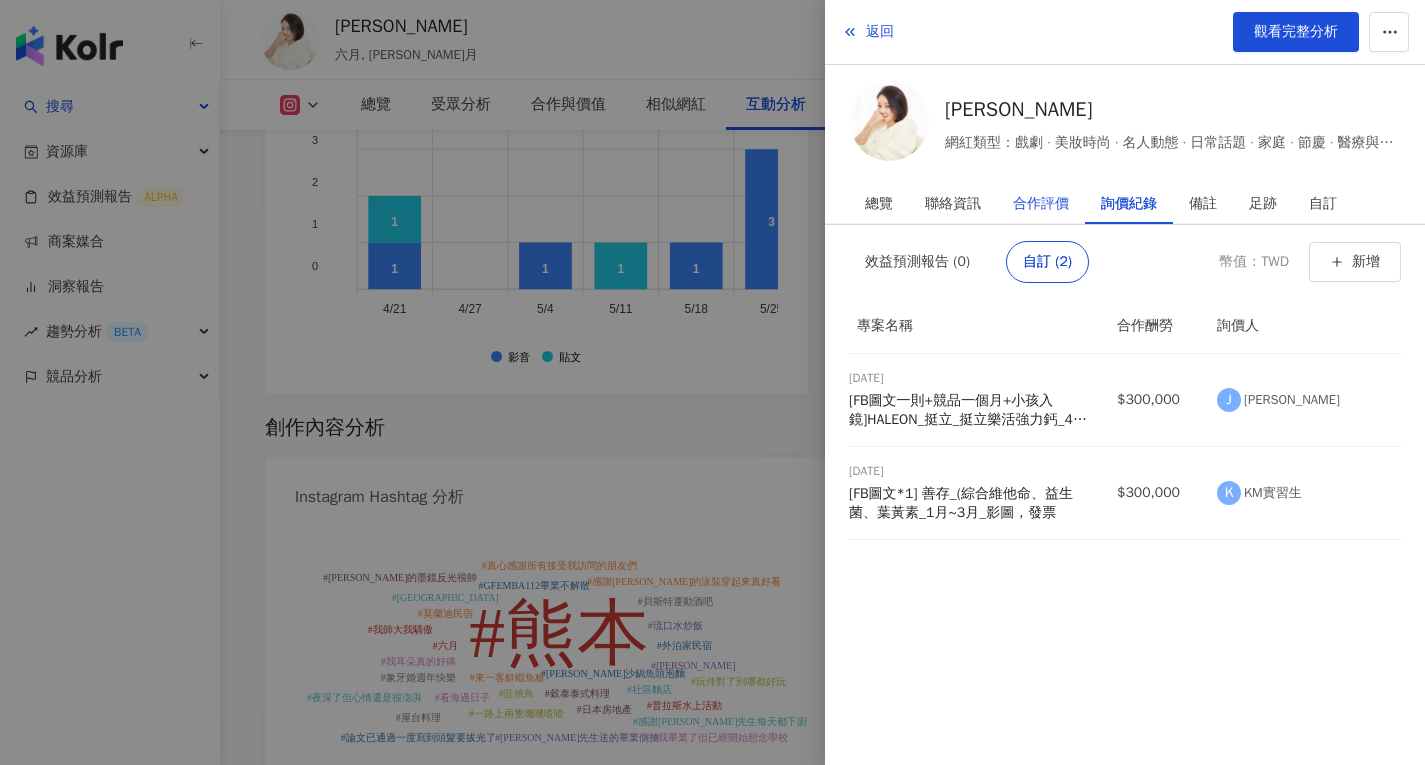 click on "合作評價" at bounding box center (1041, 204) 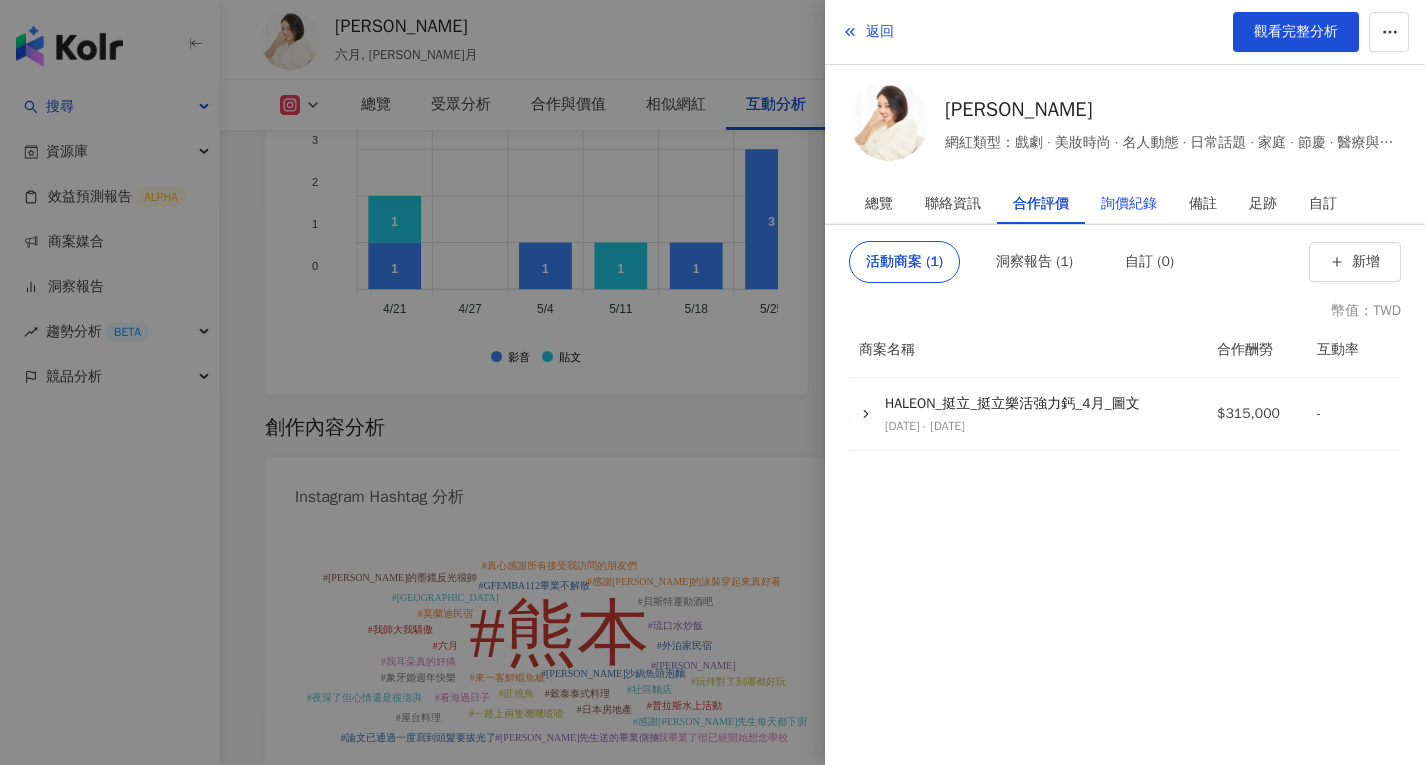 click on "詢價紀錄" at bounding box center [1129, 204] 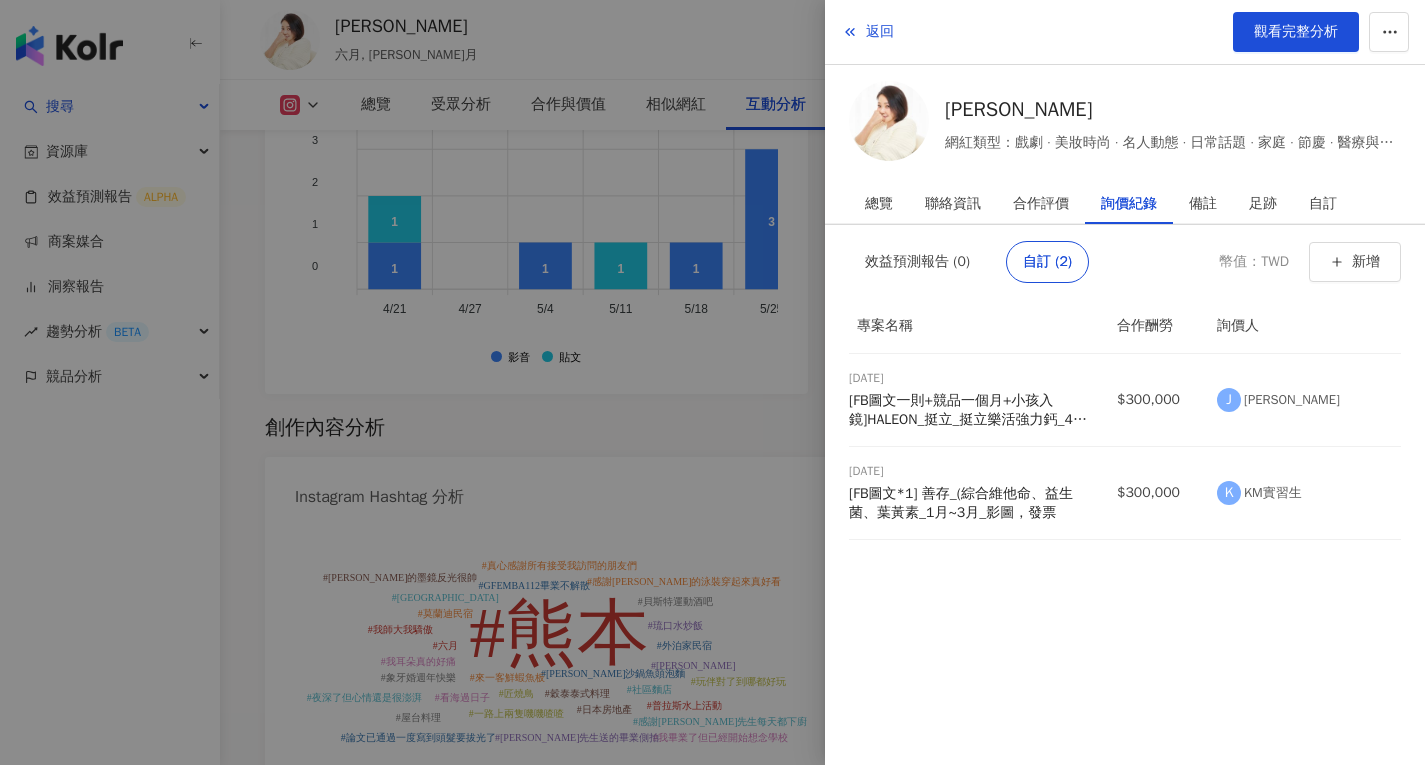 click at bounding box center (712, 382) 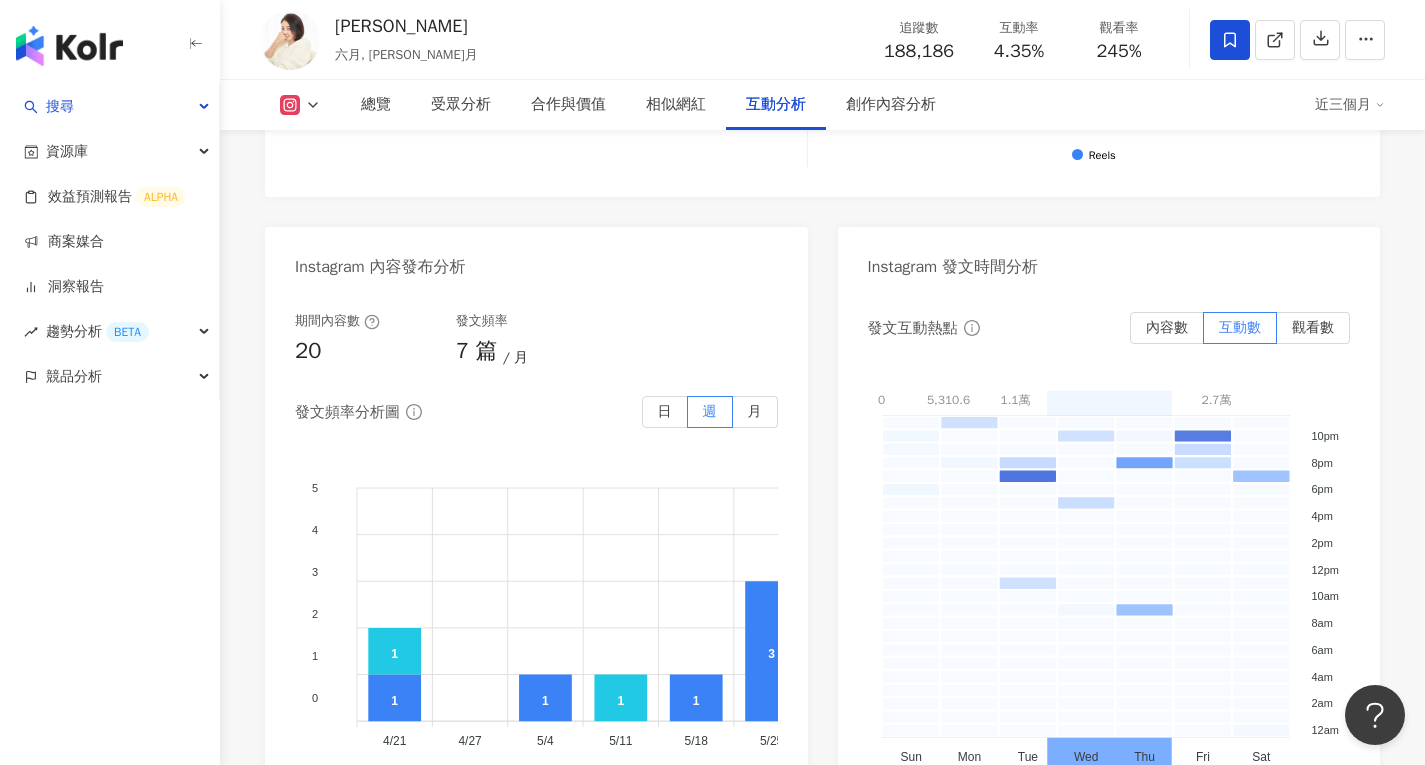 scroll, scrollTop: 4811, scrollLeft: 0, axis: vertical 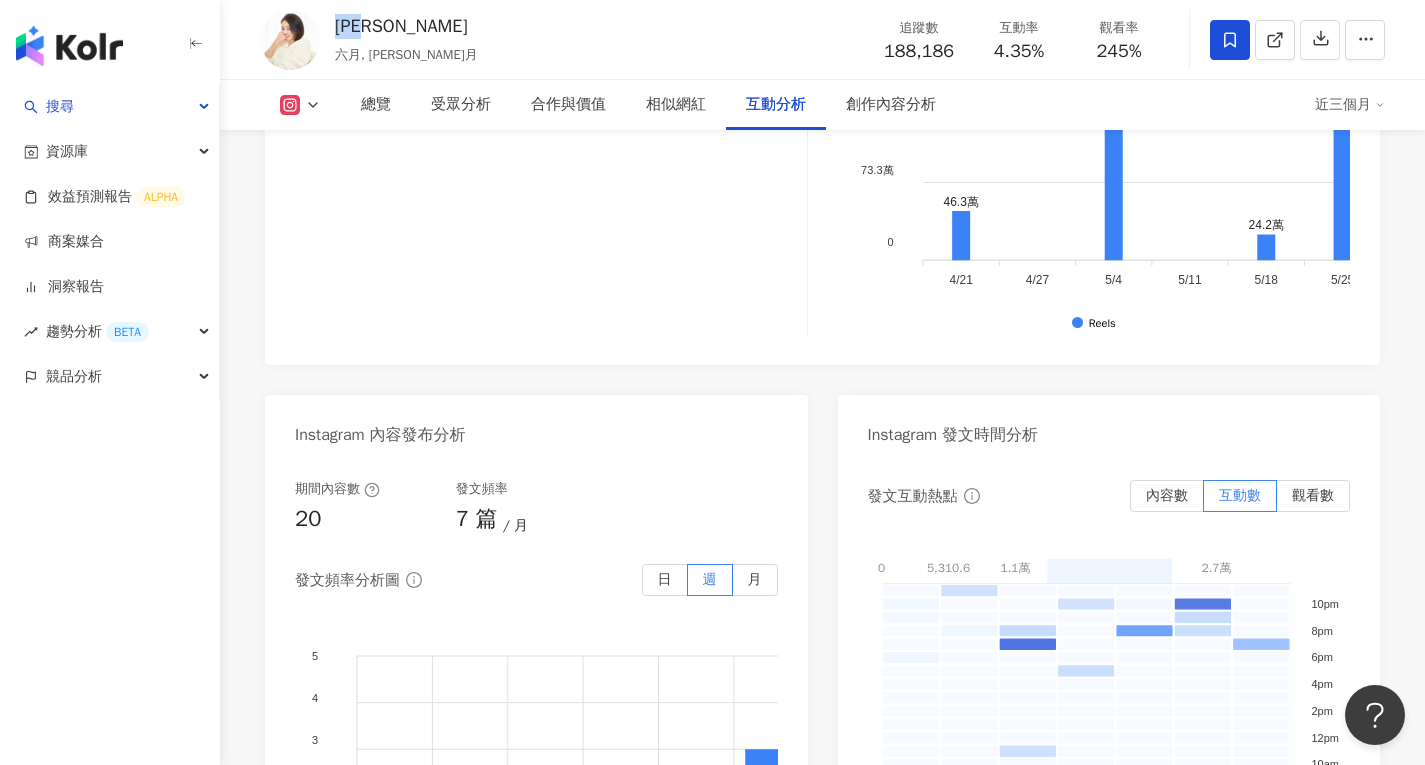 drag, startPoint x: 336, startPoint y: 25, endPoint x: 429, endPoint y: 27, distance: 93.0215 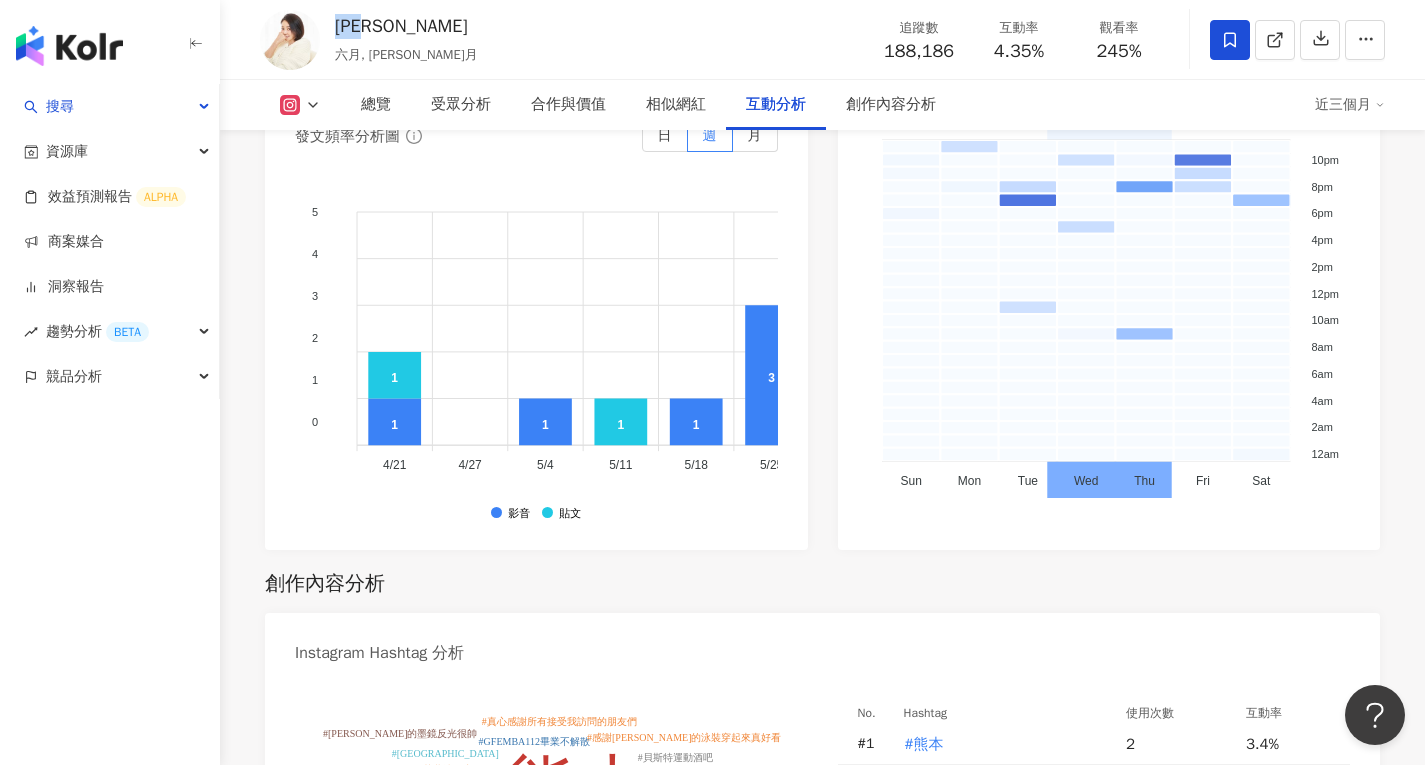 scroll, scrollTop: 5511, scrollLeft: 0, axis: vertical 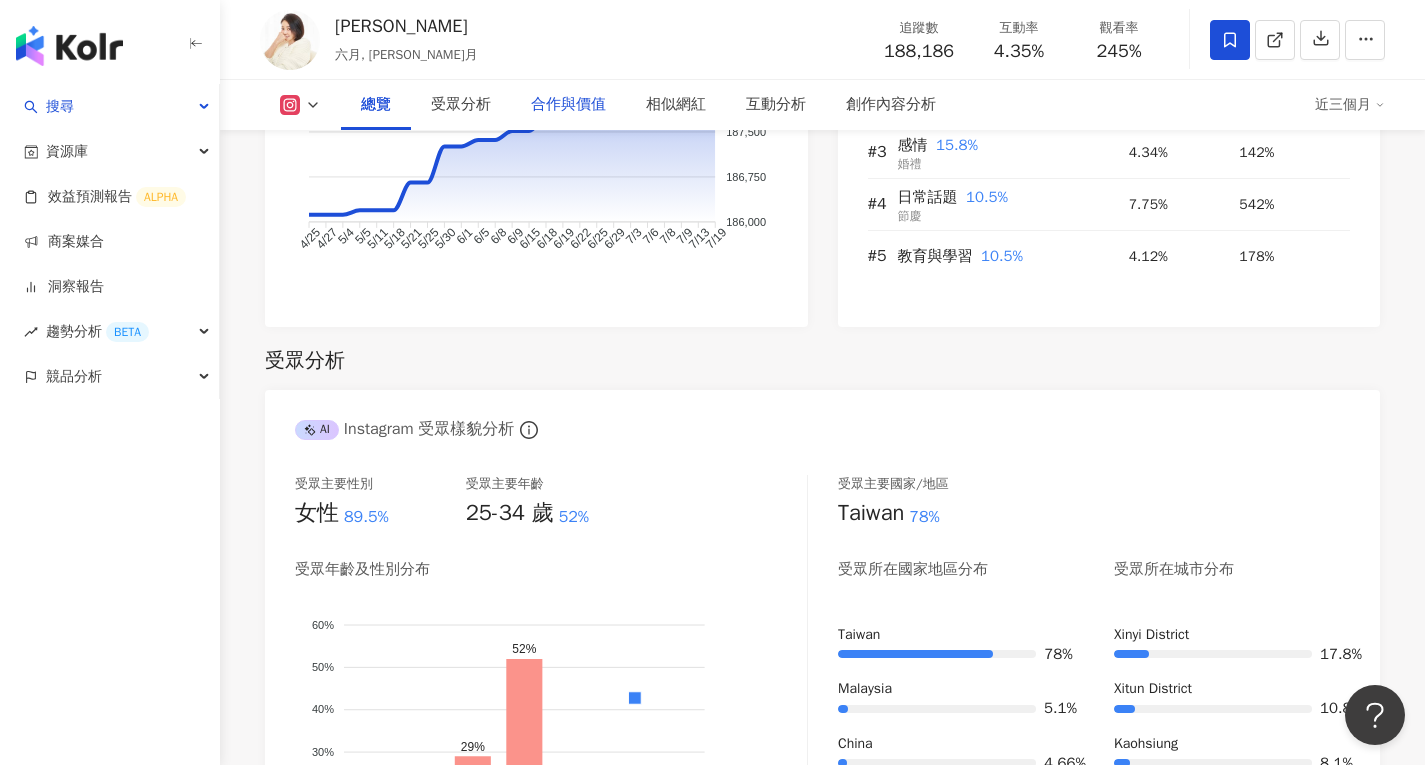 click on "合作與價值" at bounding box center [568, 105] 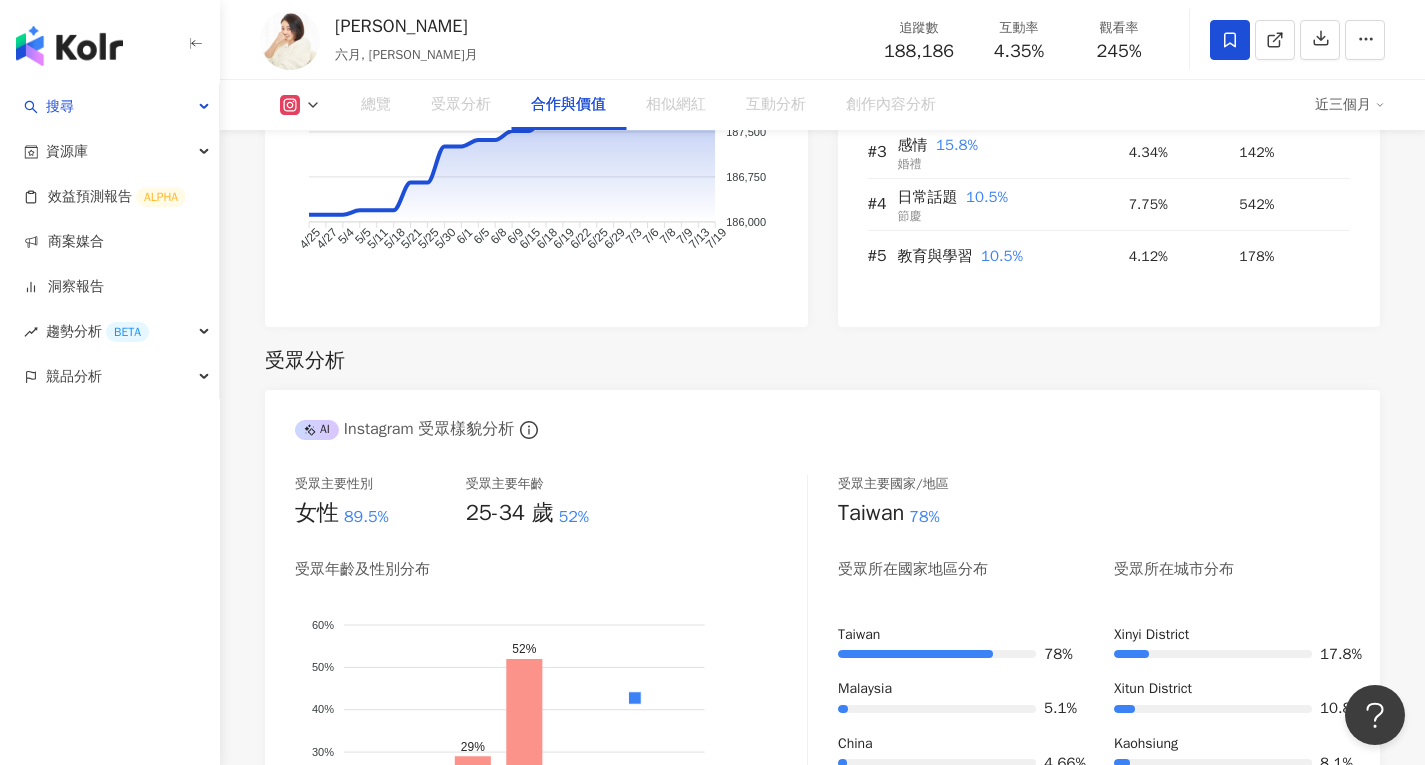 scroll, scrollTop: 2686, scrollLeft: 0, axis: vertical 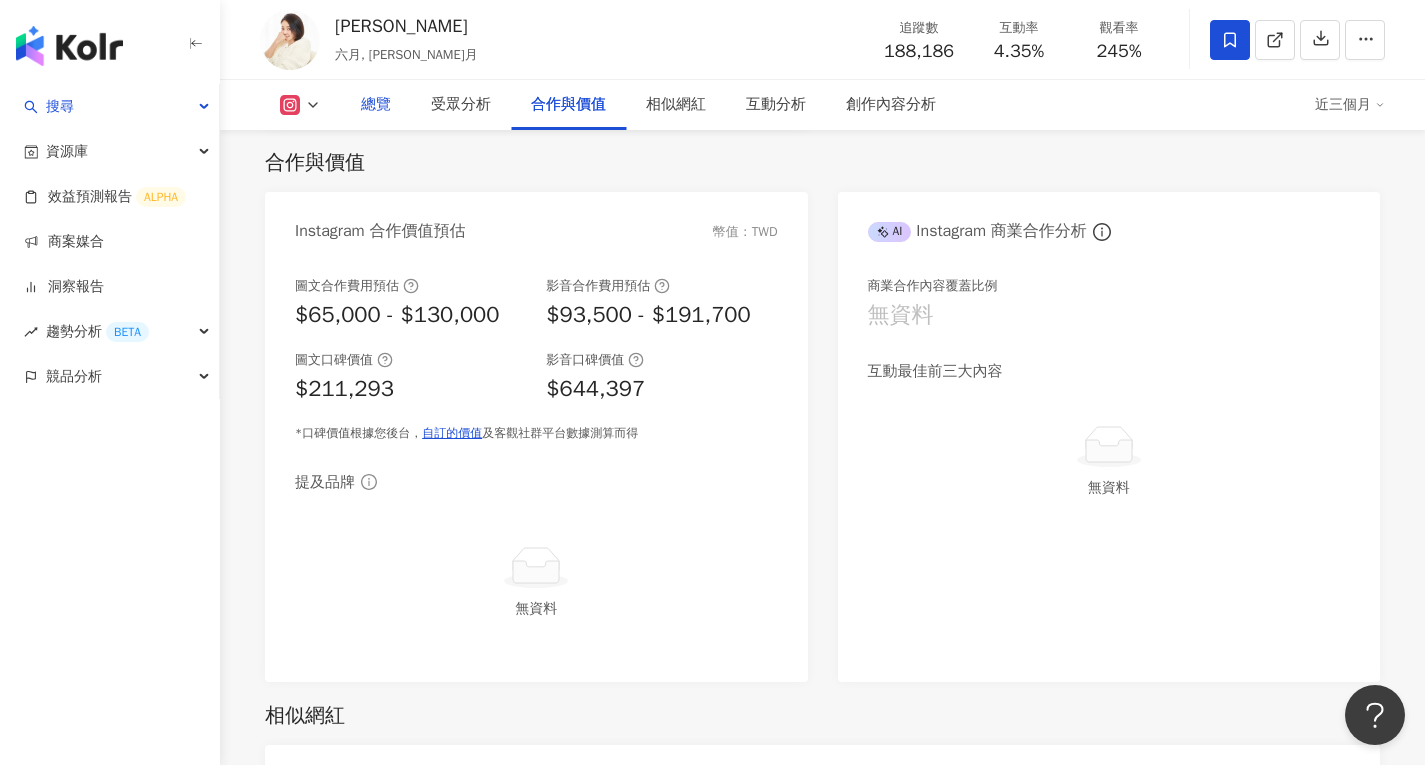 click on "總覽" at bounding box center [376, 105] 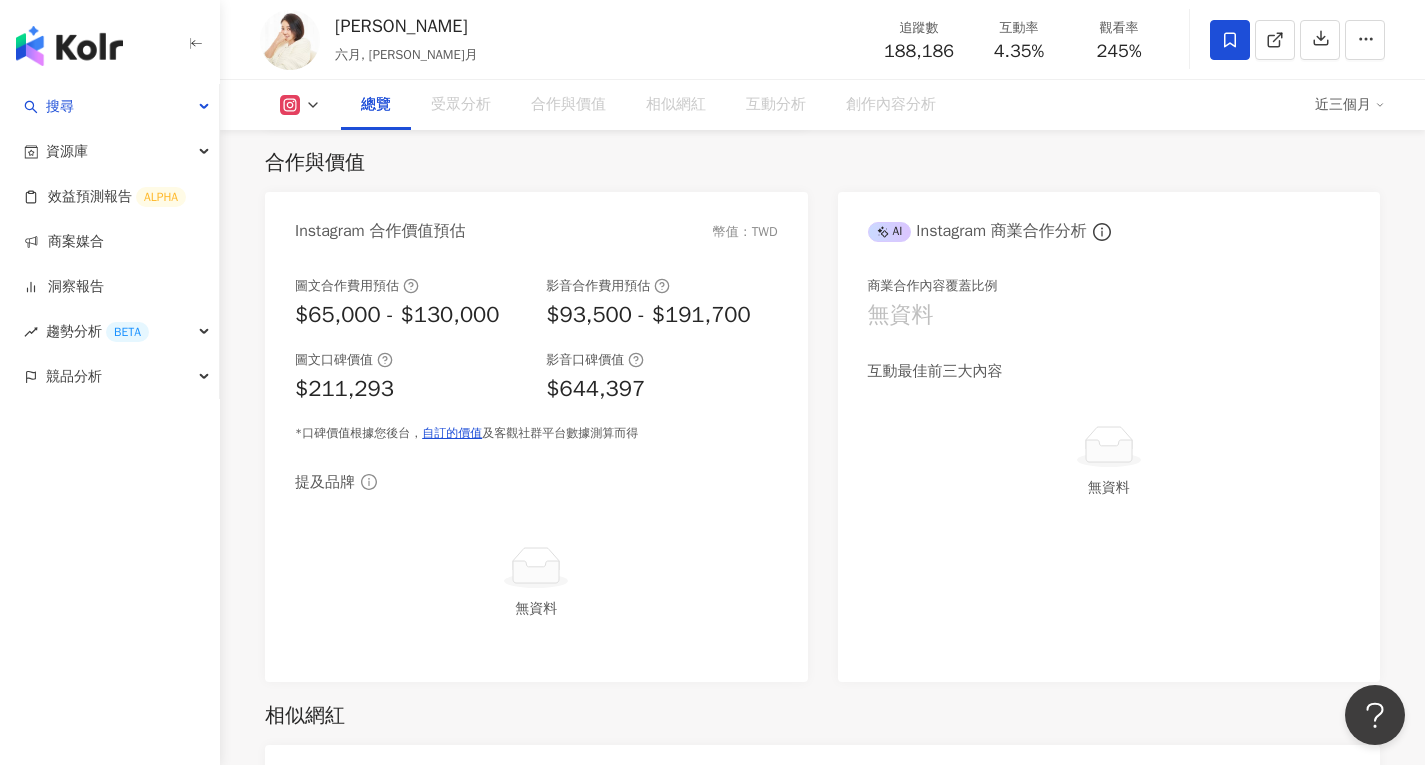 scroll, scrollTop: 123, scrollLeft: 0, axis: vertical 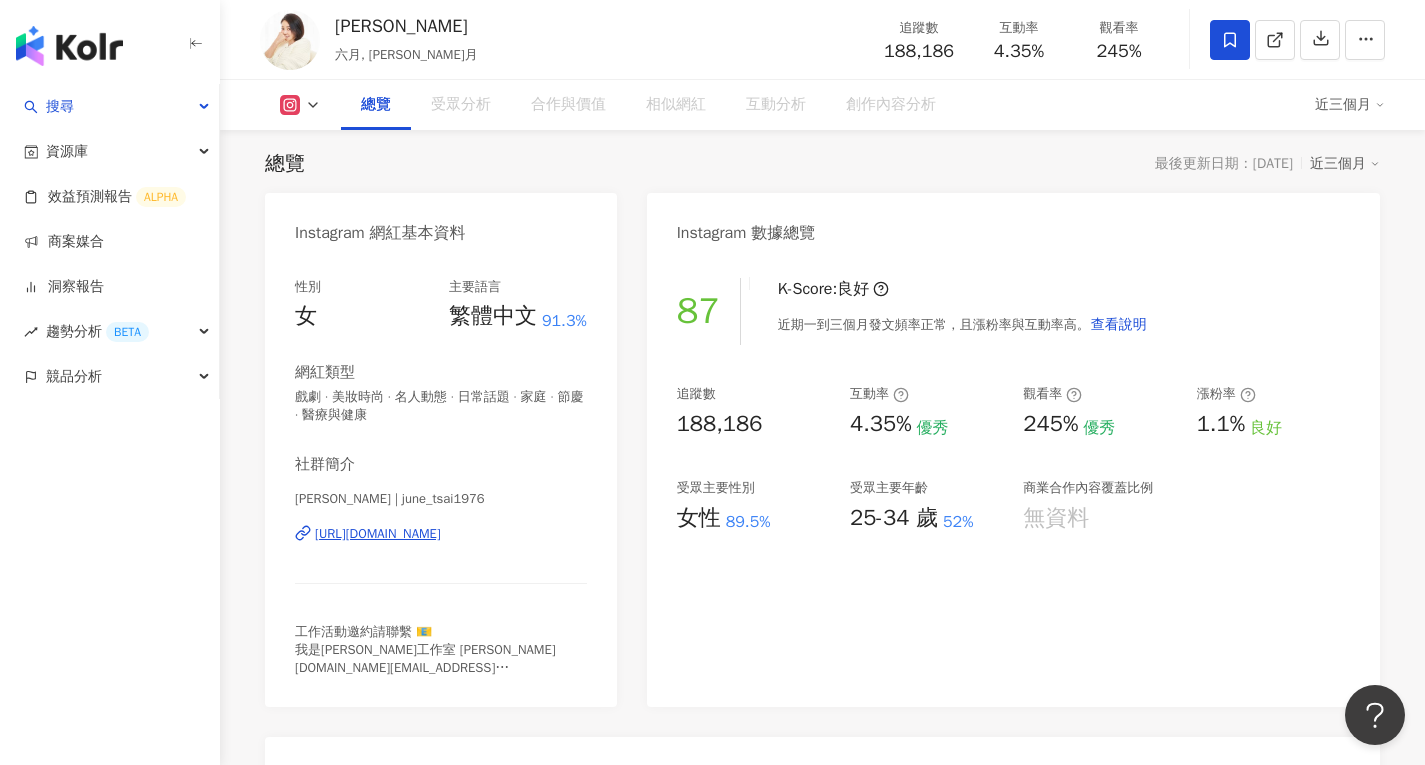 click at bounding box center [300, 105] 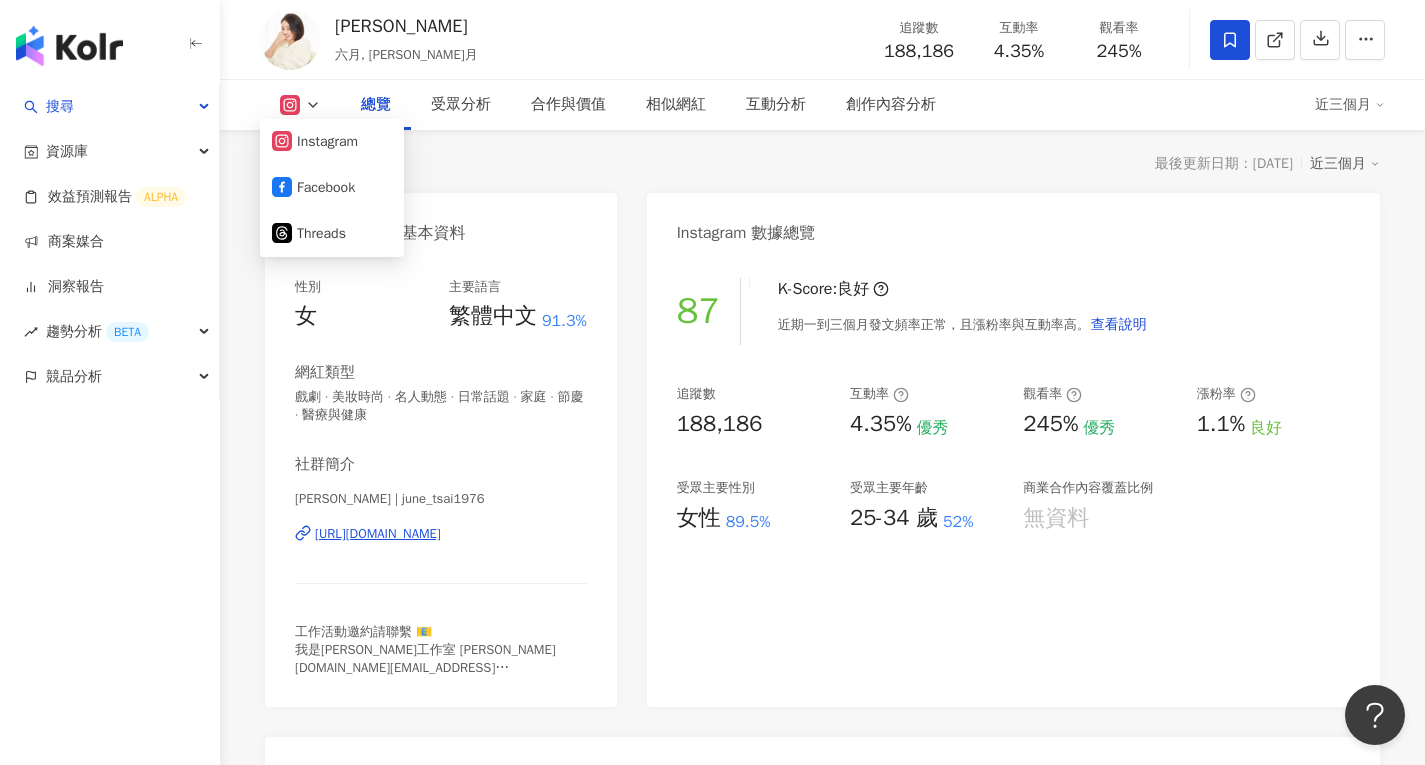 click 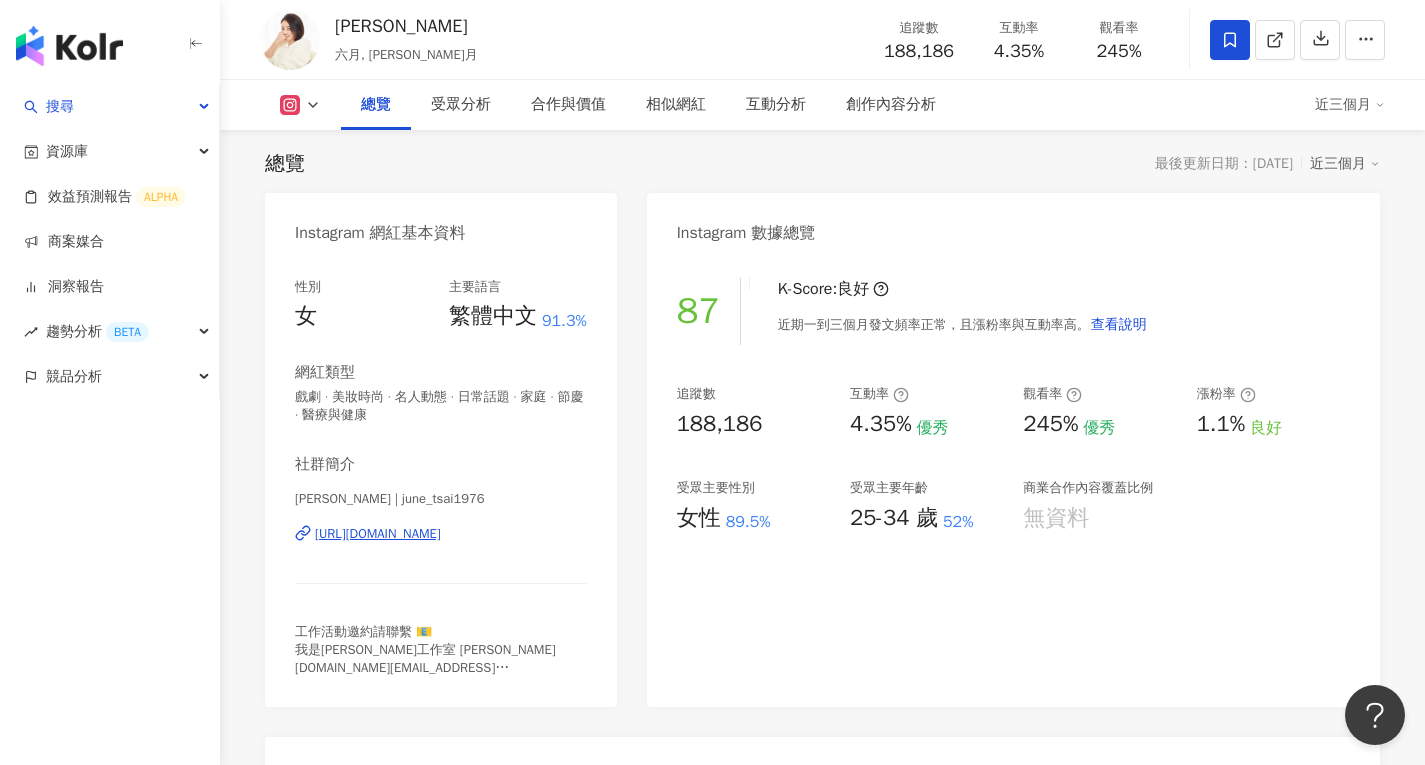 click 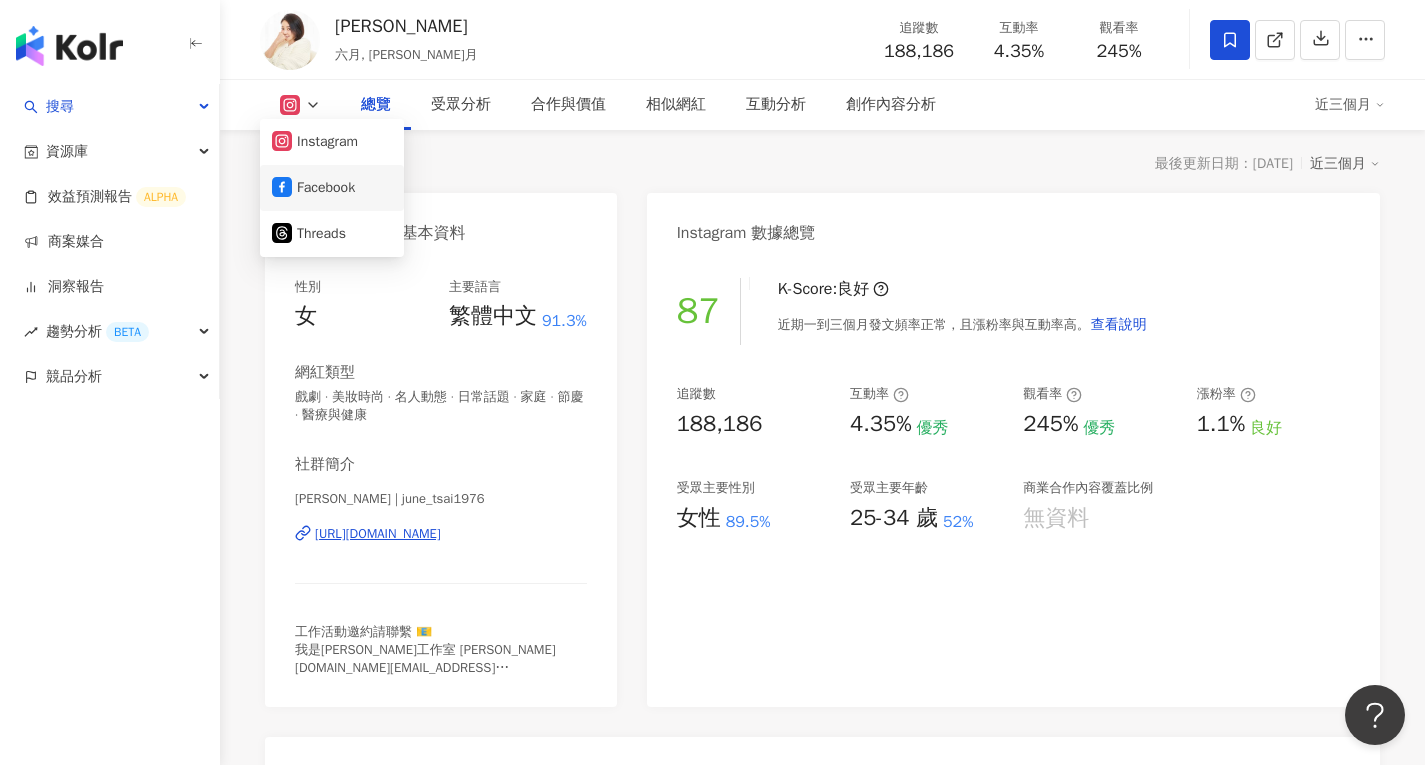 click on "Facebook" at bounding box center (332, 188) 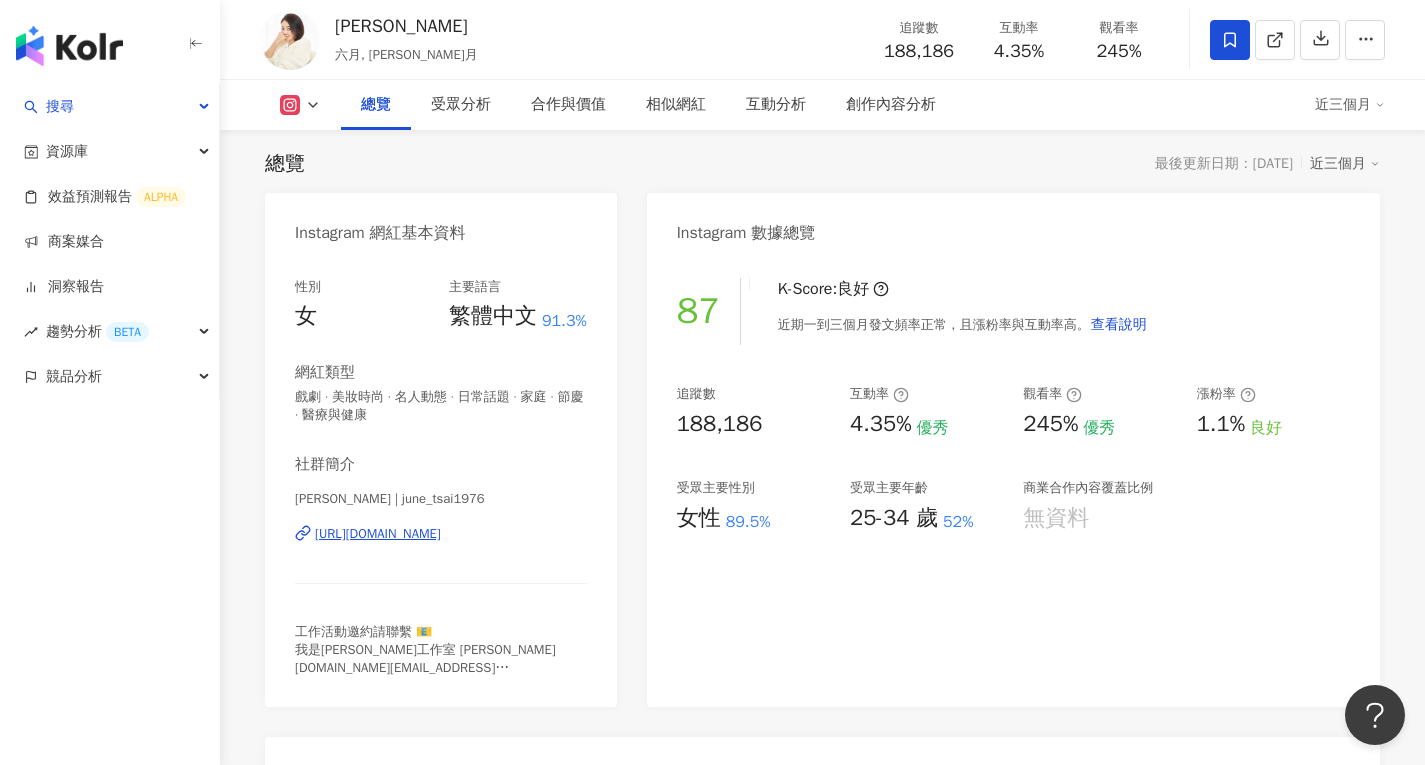 click 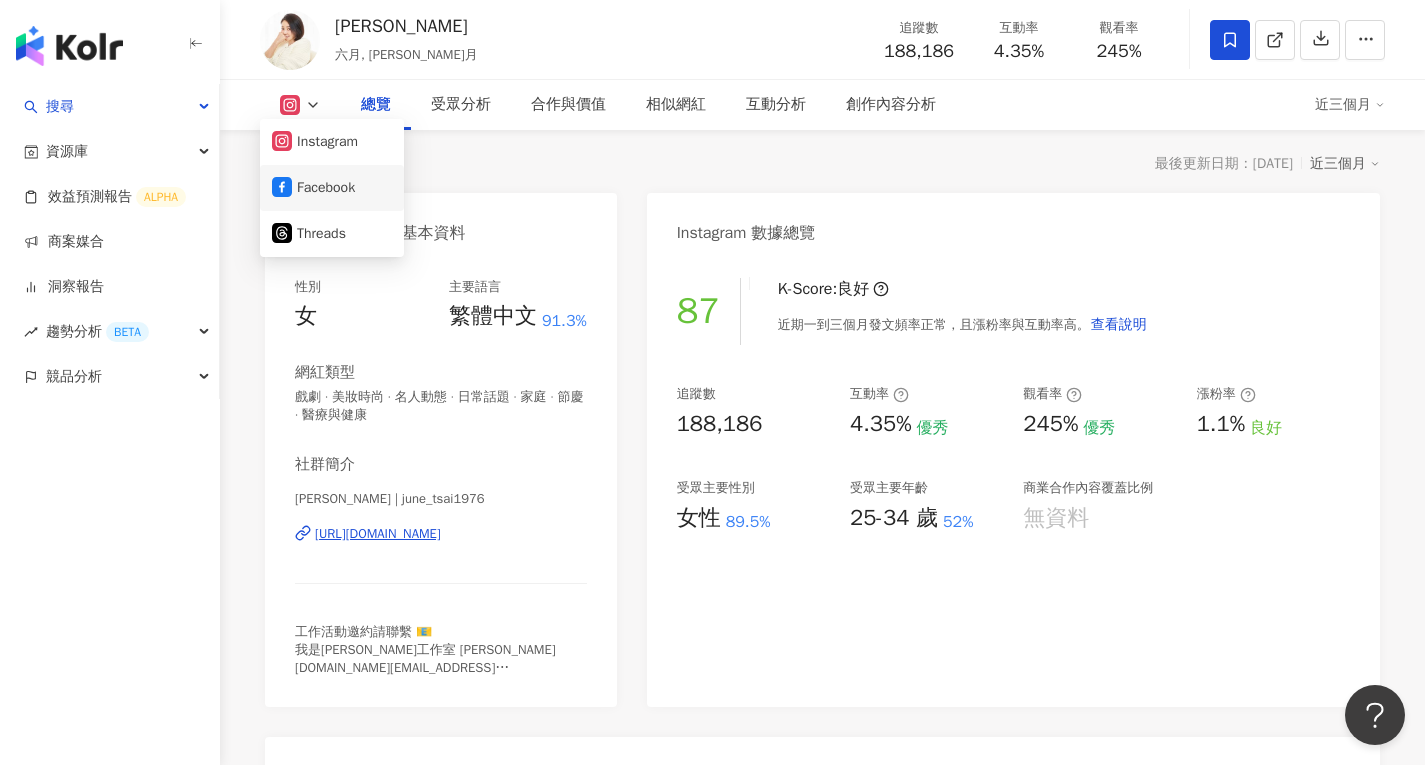 click on "Facebook" at bounding box center (332, 188) 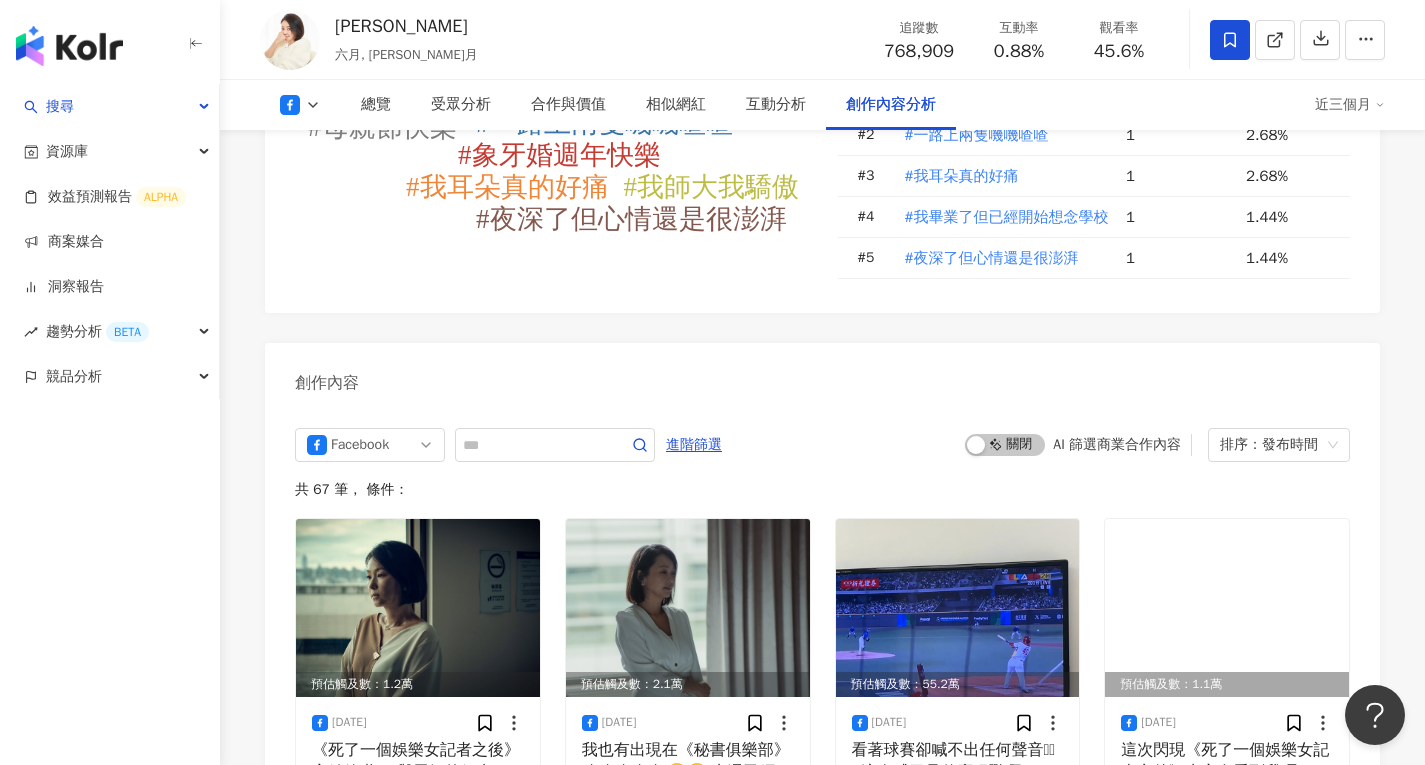 scroll, scrollTop: 5100, scrollLeft: 0, axis: vertical 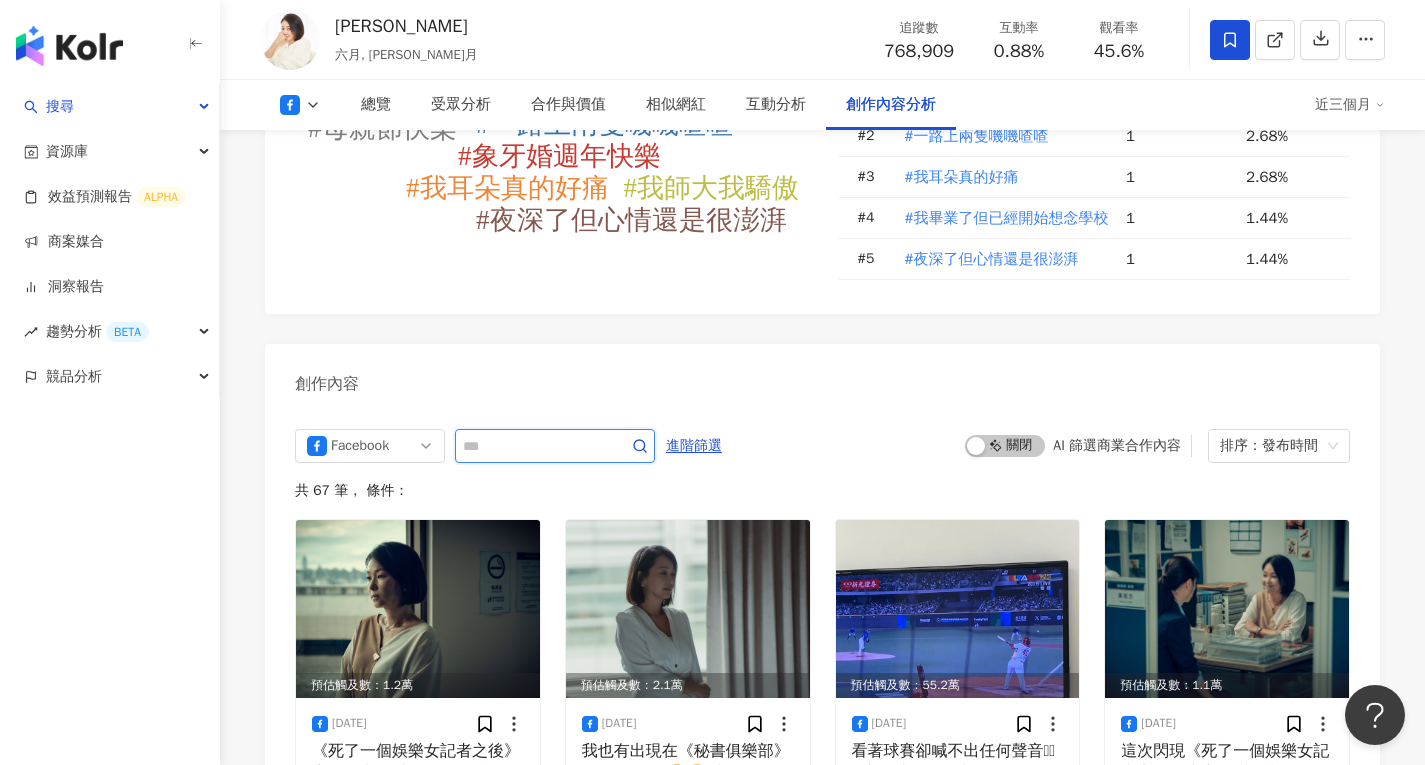 click at bounding box center [533, 446] 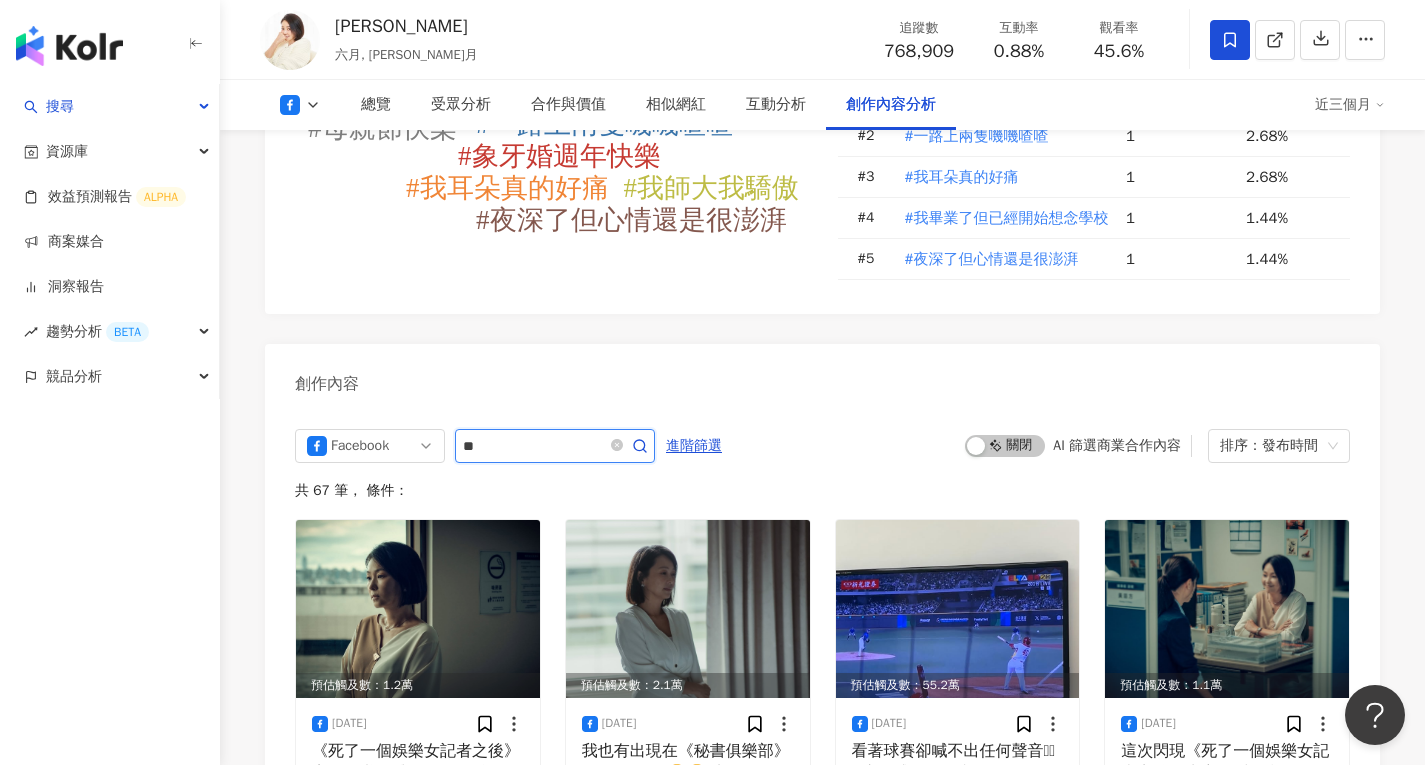 type on "*" 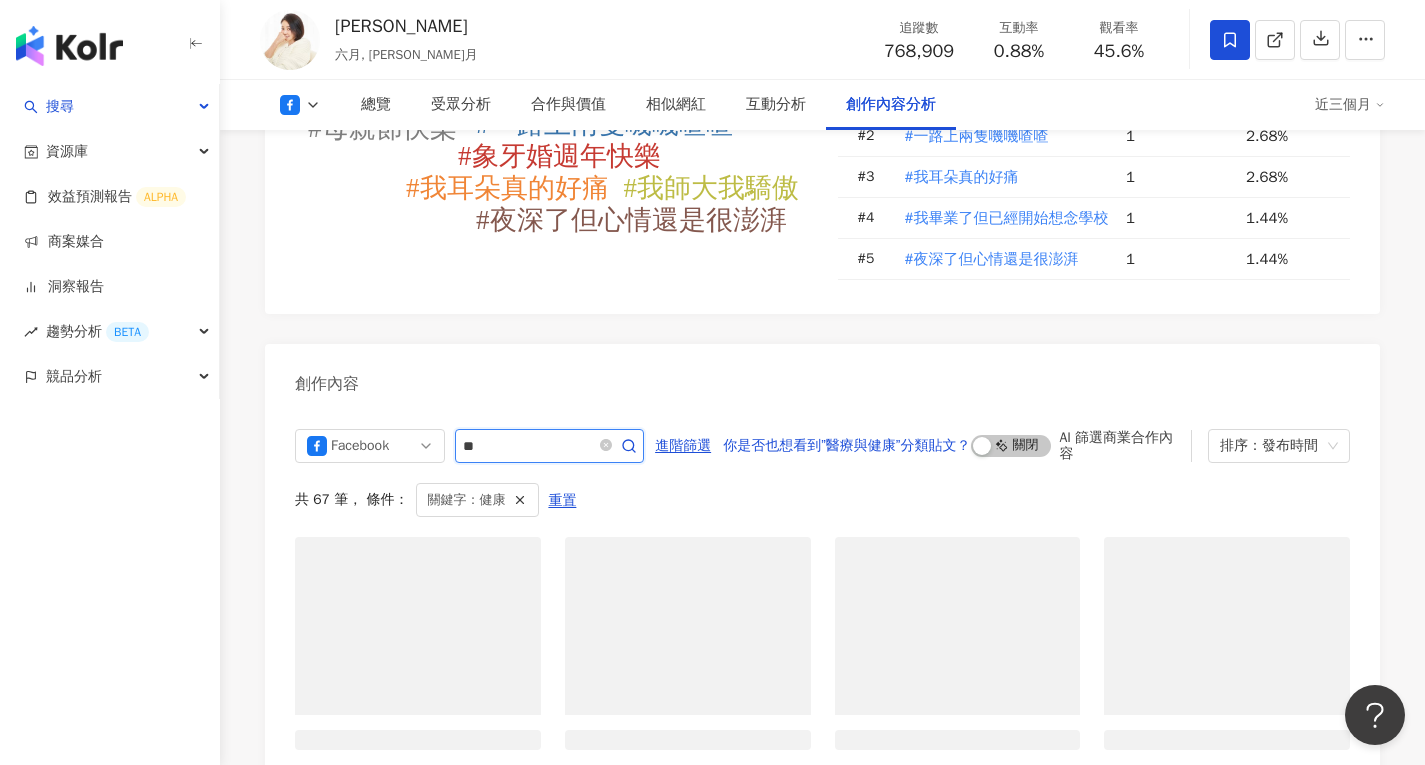 scroll, scrollTop: 5284, scrollLeft: 0, axis: vertical 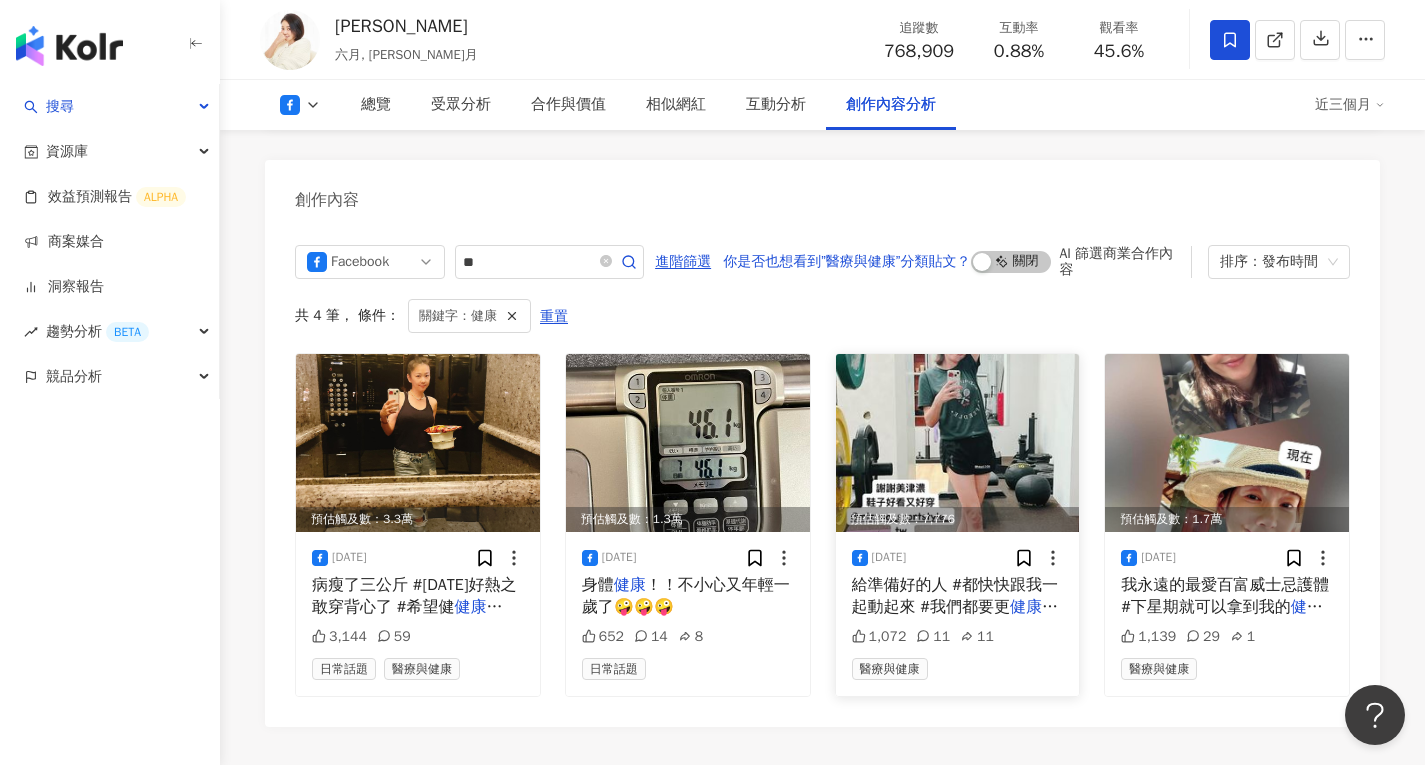 click on "給準備好的人
#都快快跟我一起動起來
#我們都要更" at bounding box center (955, 596) 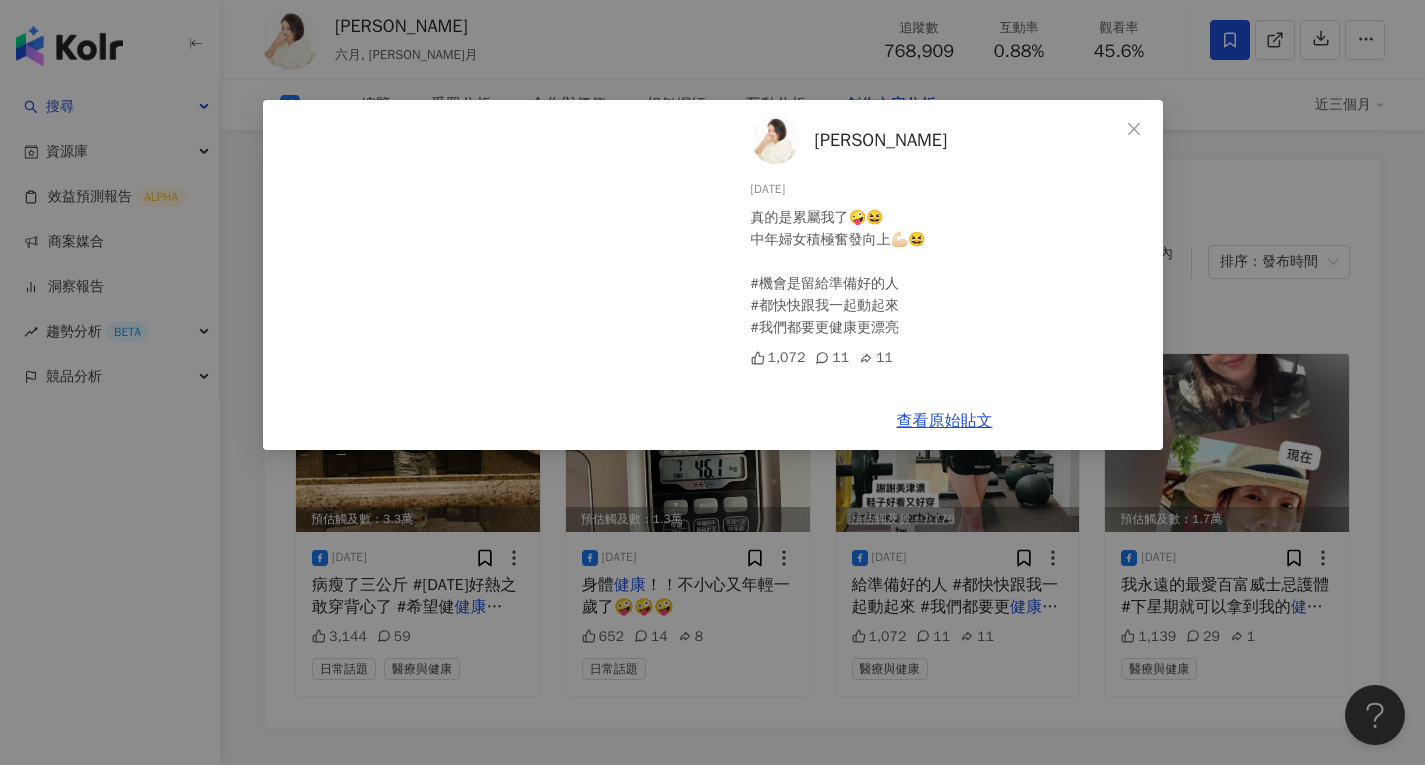 click on "蔡君茹 2024/11/14  真的是累屬我了🤪😆
中年婦女積極奮發向上💪🏻😆
#機會是留給準備好的人
#都快快跟我一起動起來
#我們都要更健康更漂亮 1,072 11 11 查看原始貼文" at bounding box center [712, 382] 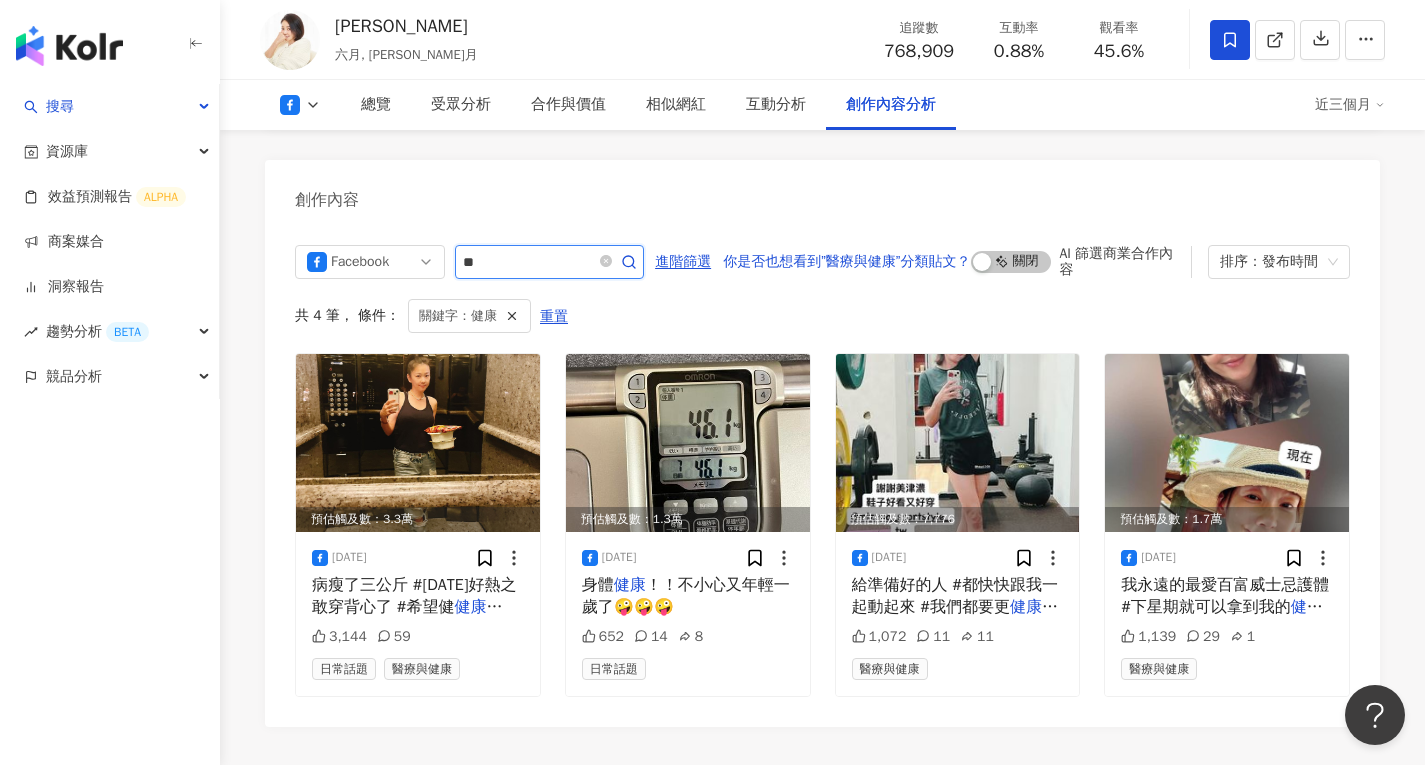 click on "**" at bounding box center [527, 262] 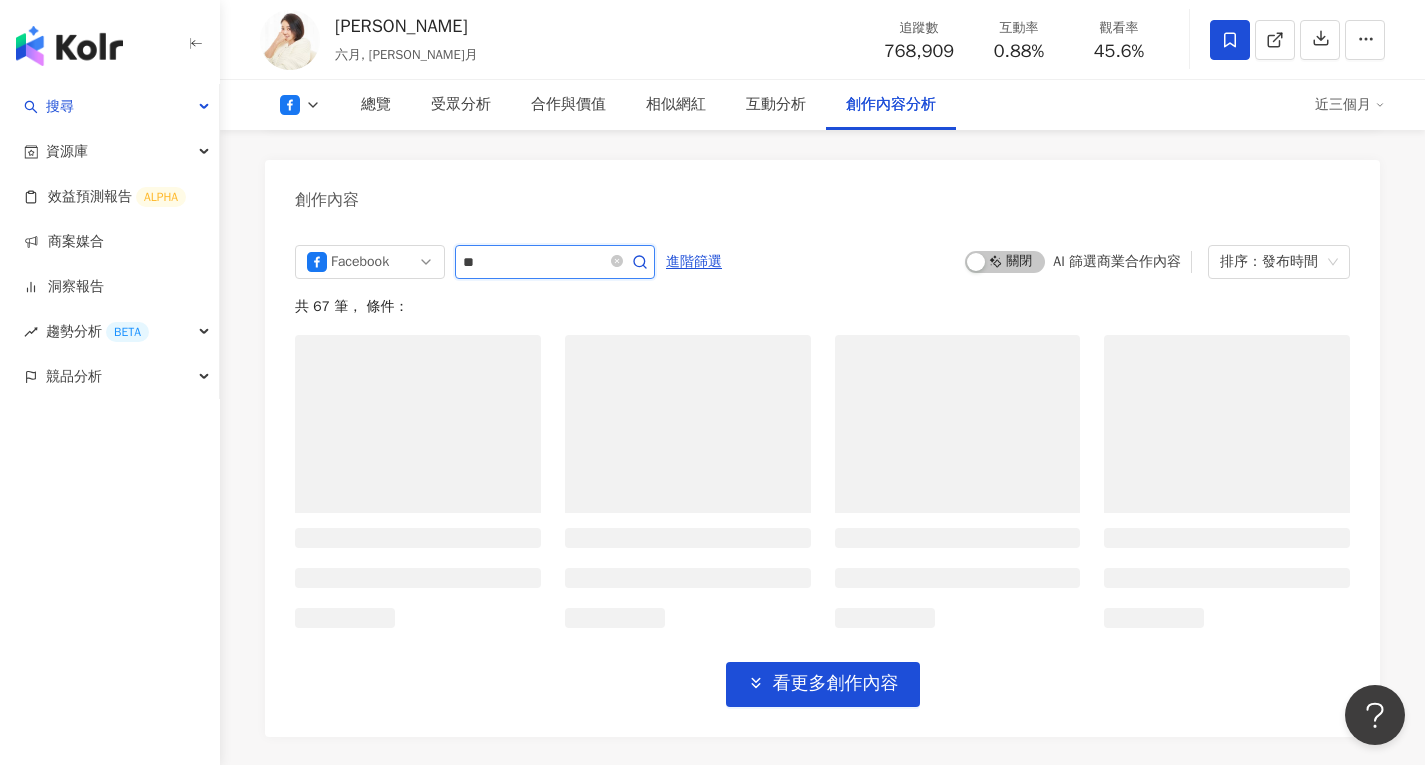 type on "*" 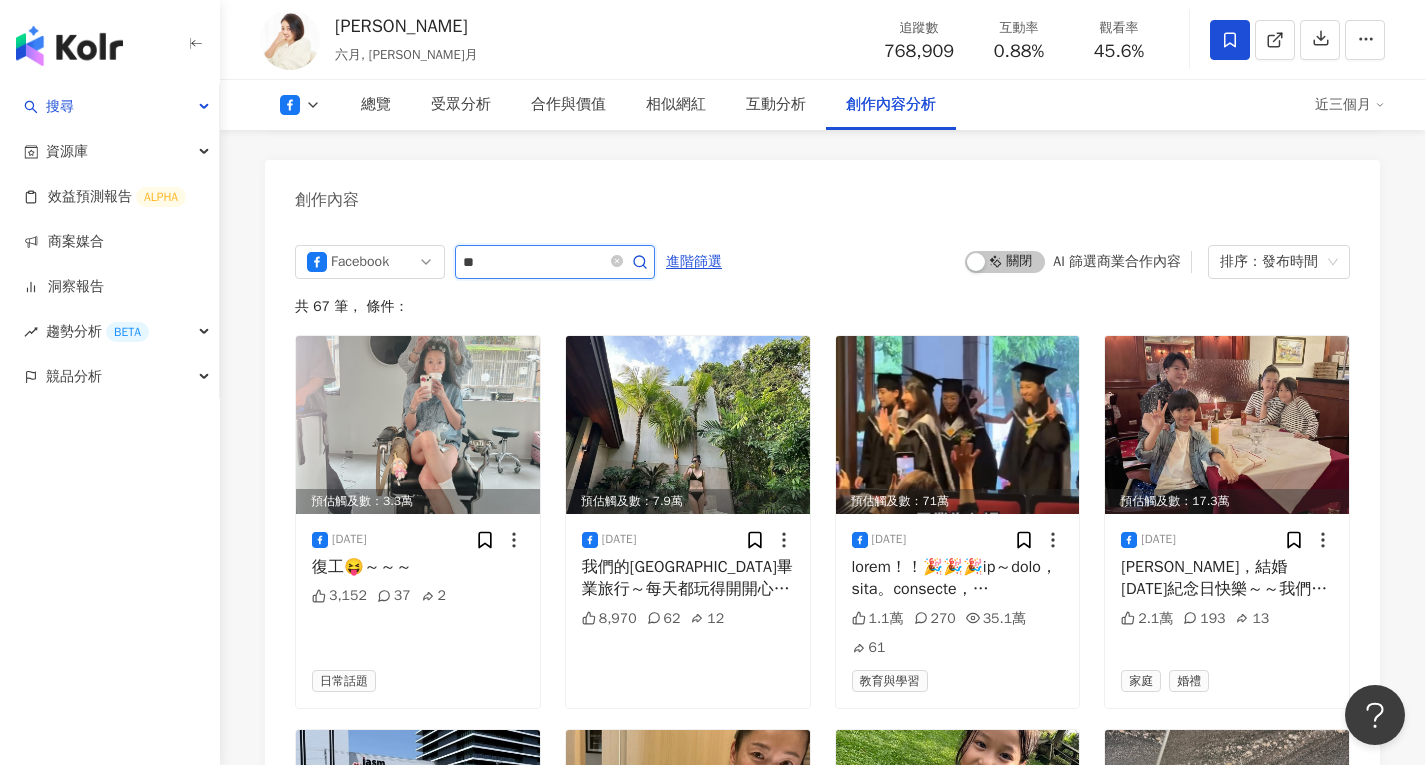 click 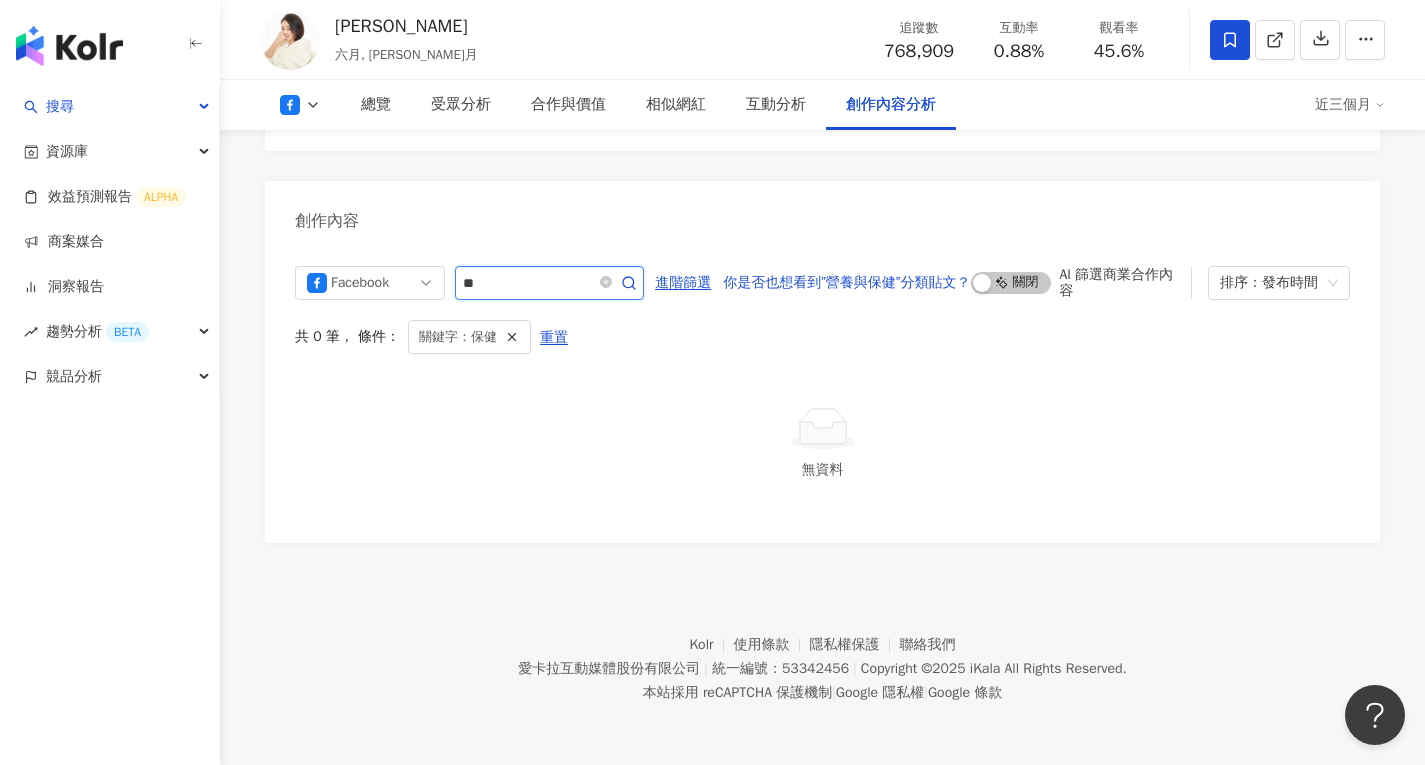 scroll, scrollTop: 5233, scrollLeft: 0, axis: vertical 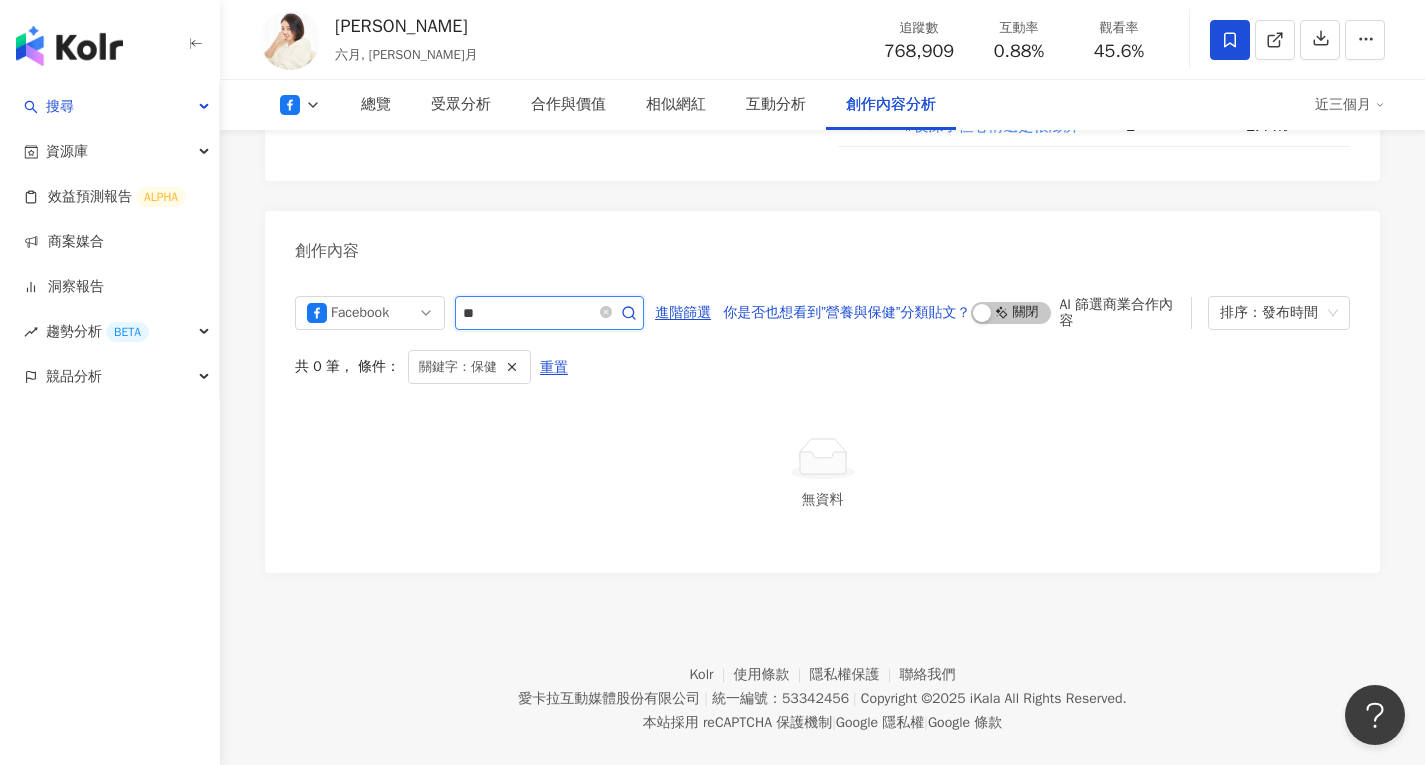 click on "**" at bounding box center [527, 313] 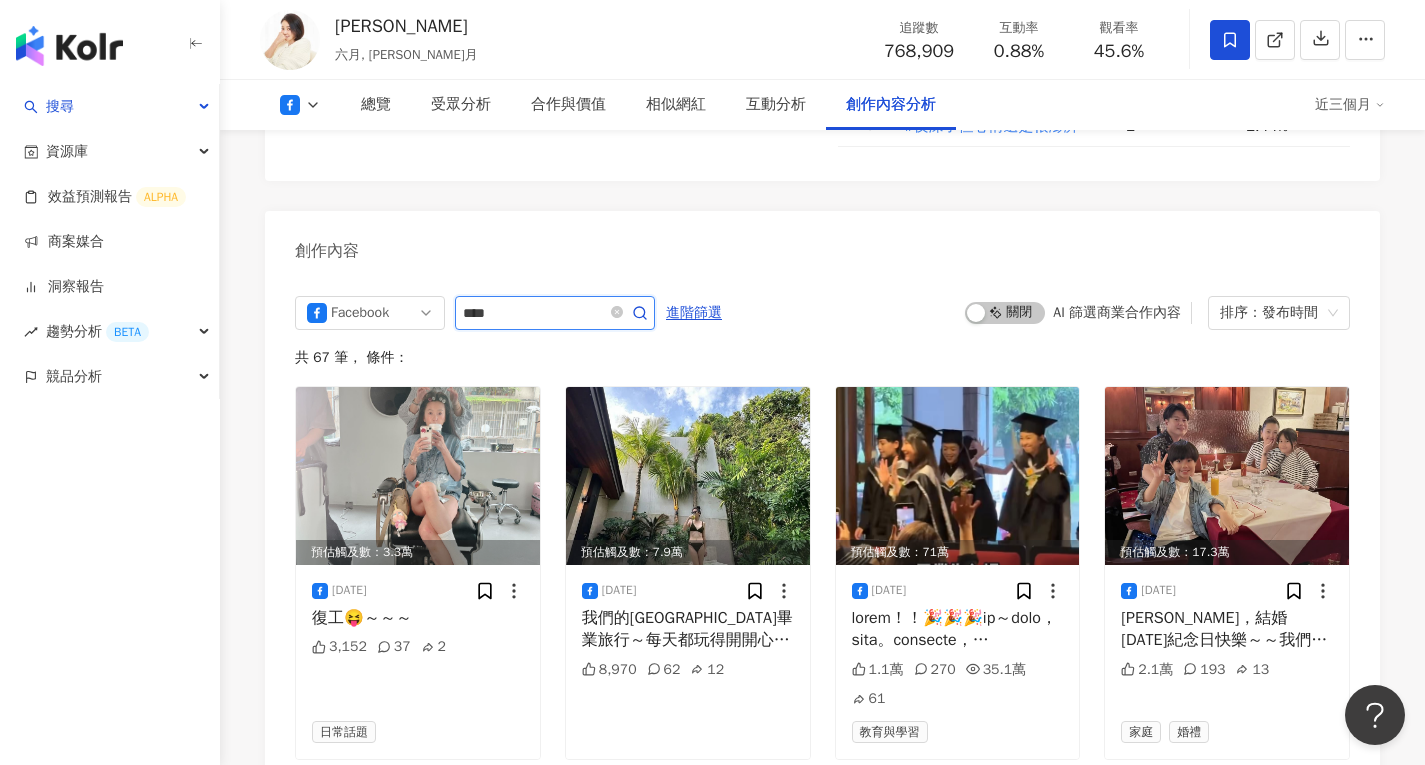 scroll, scrollTop: 5284, scrollLeft: 0, axis: vertical 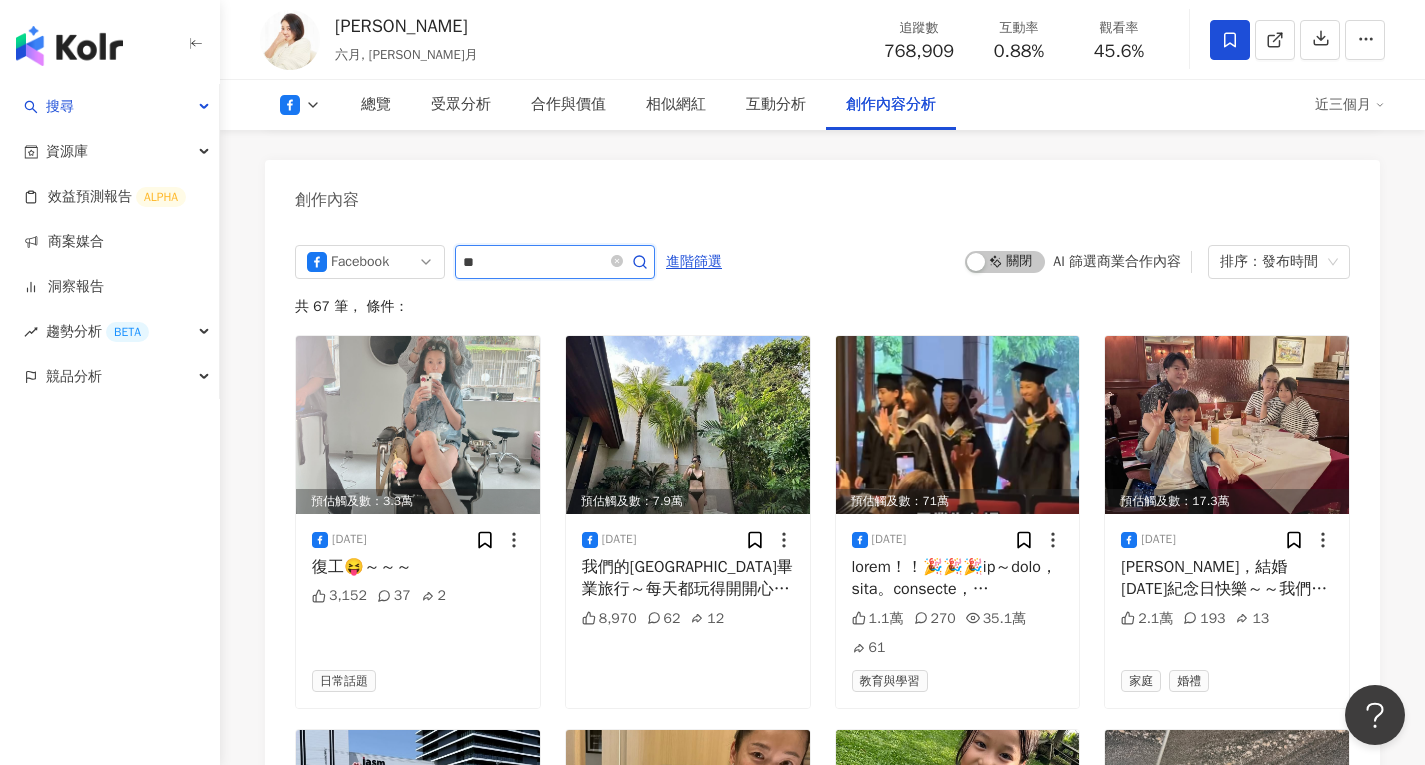 type on "*" 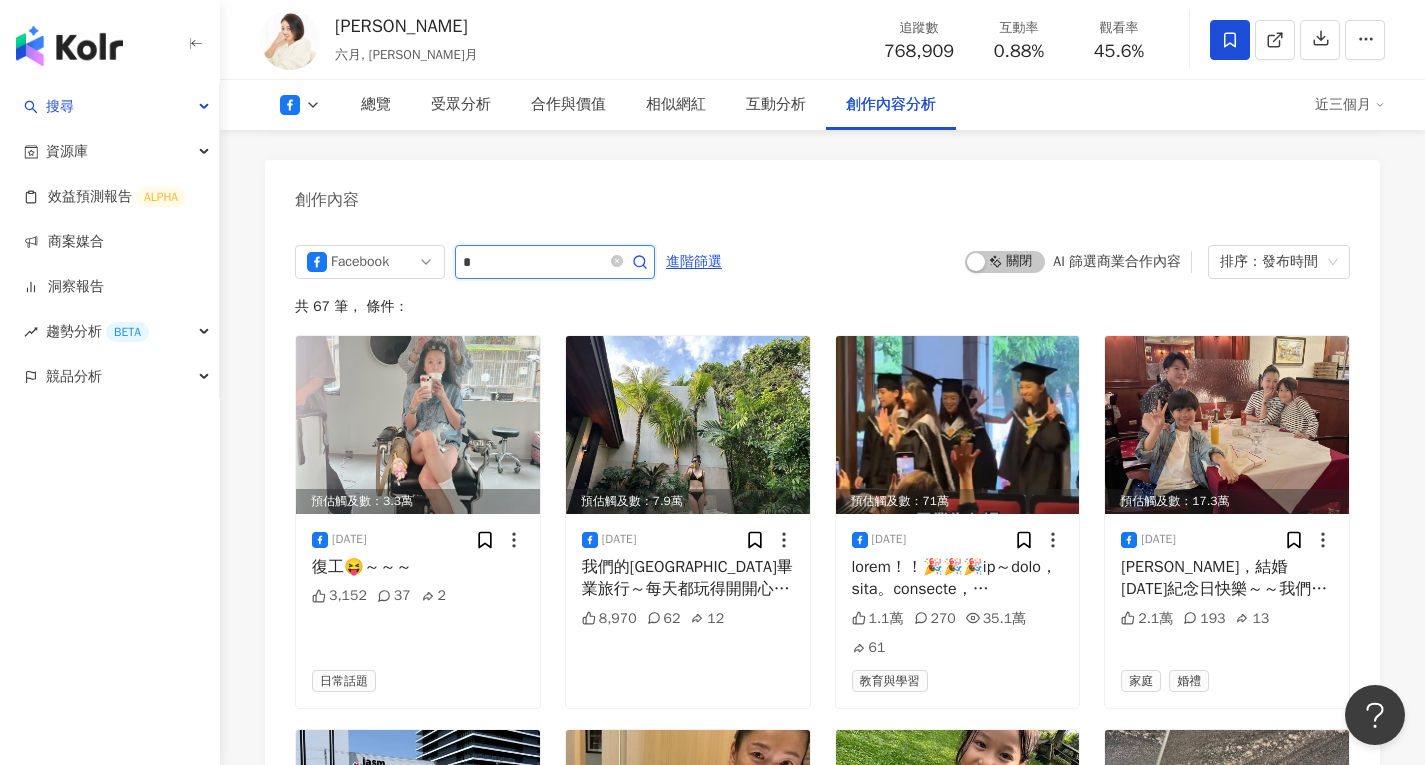 type on "*" 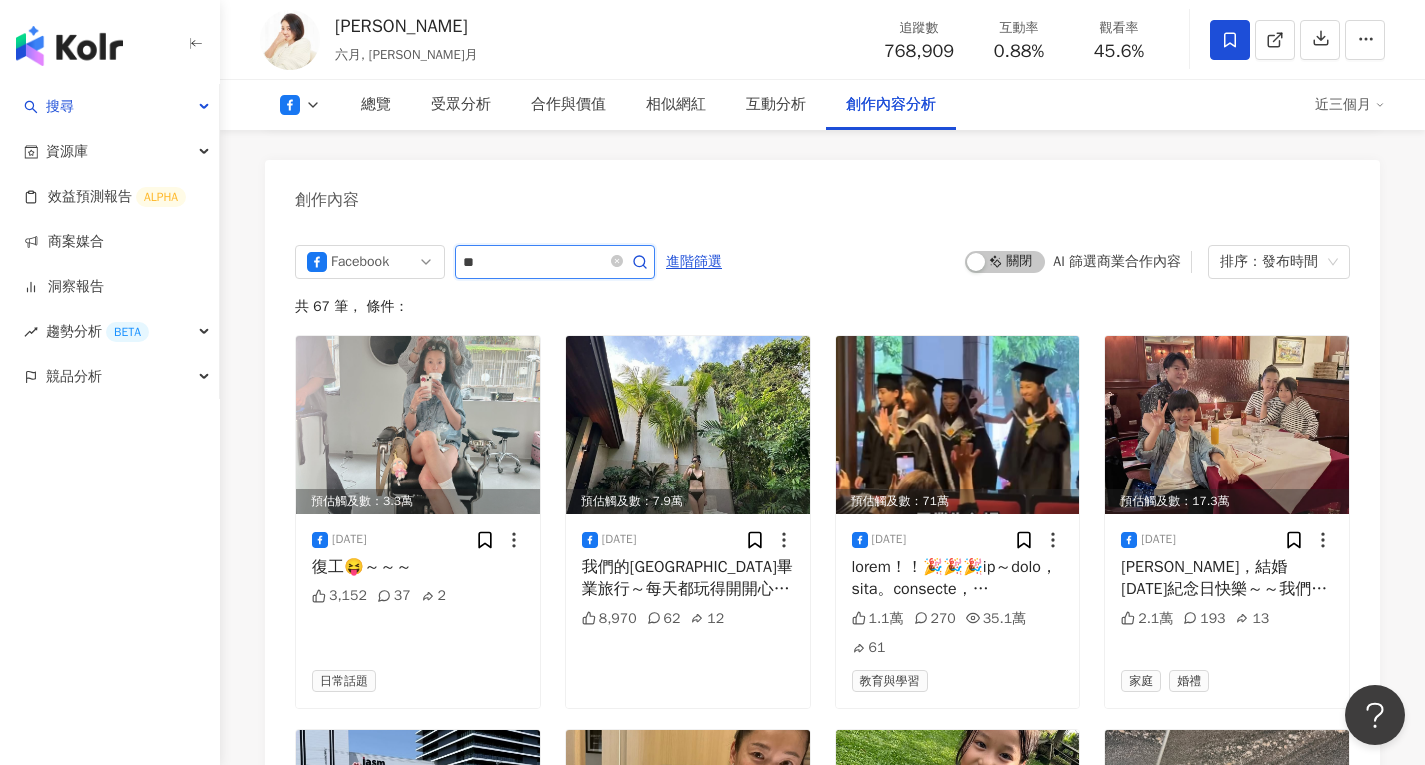 type on "**" 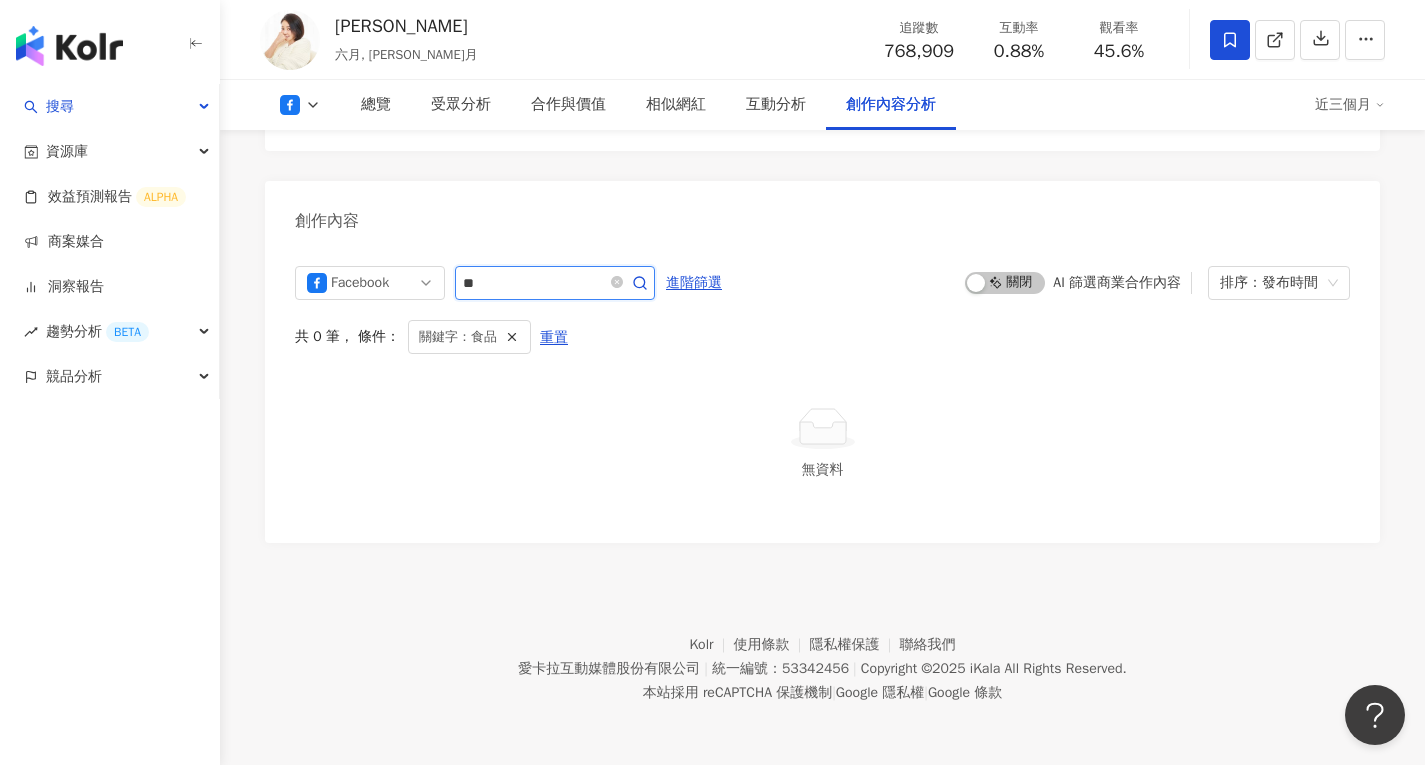 scroll, scrollTop: 5233, scrollLeft: 0, axis: vertical 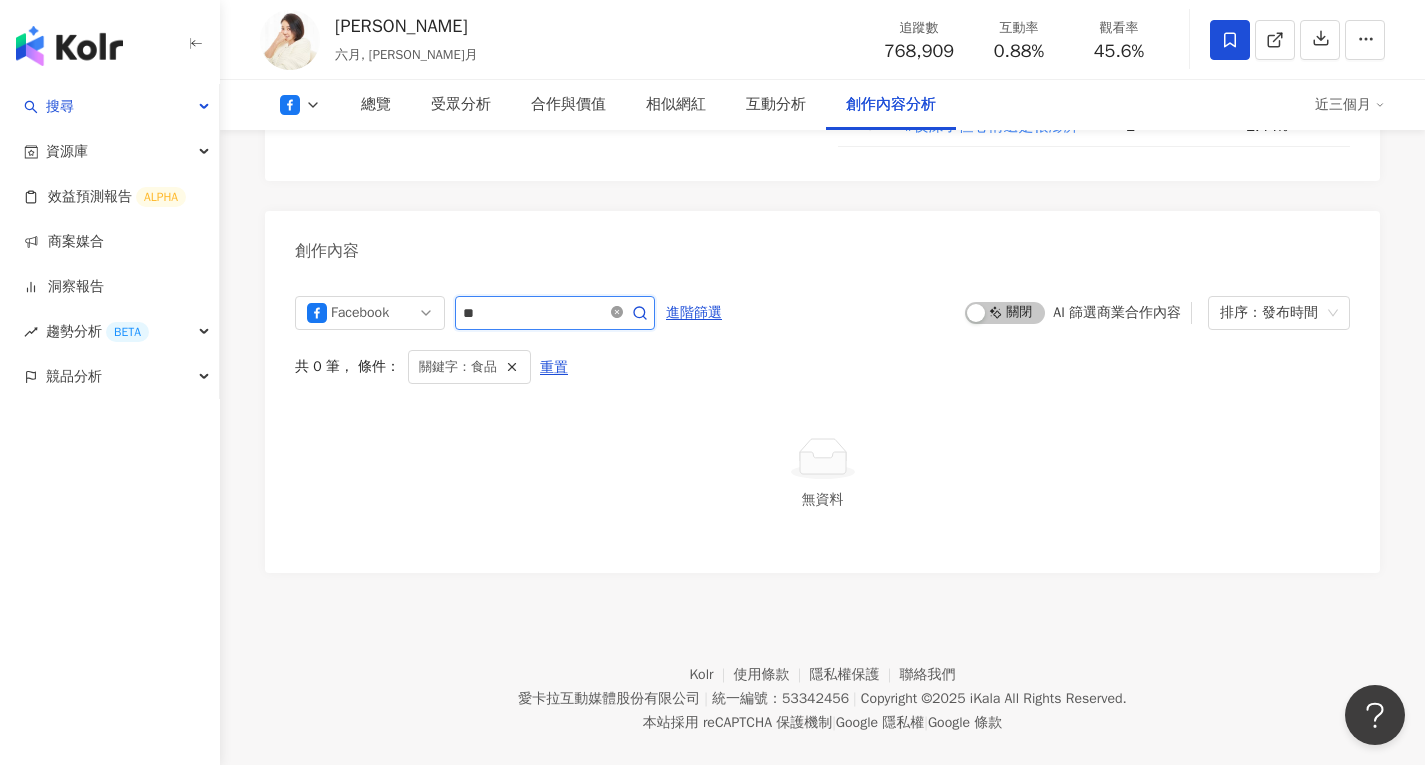 click 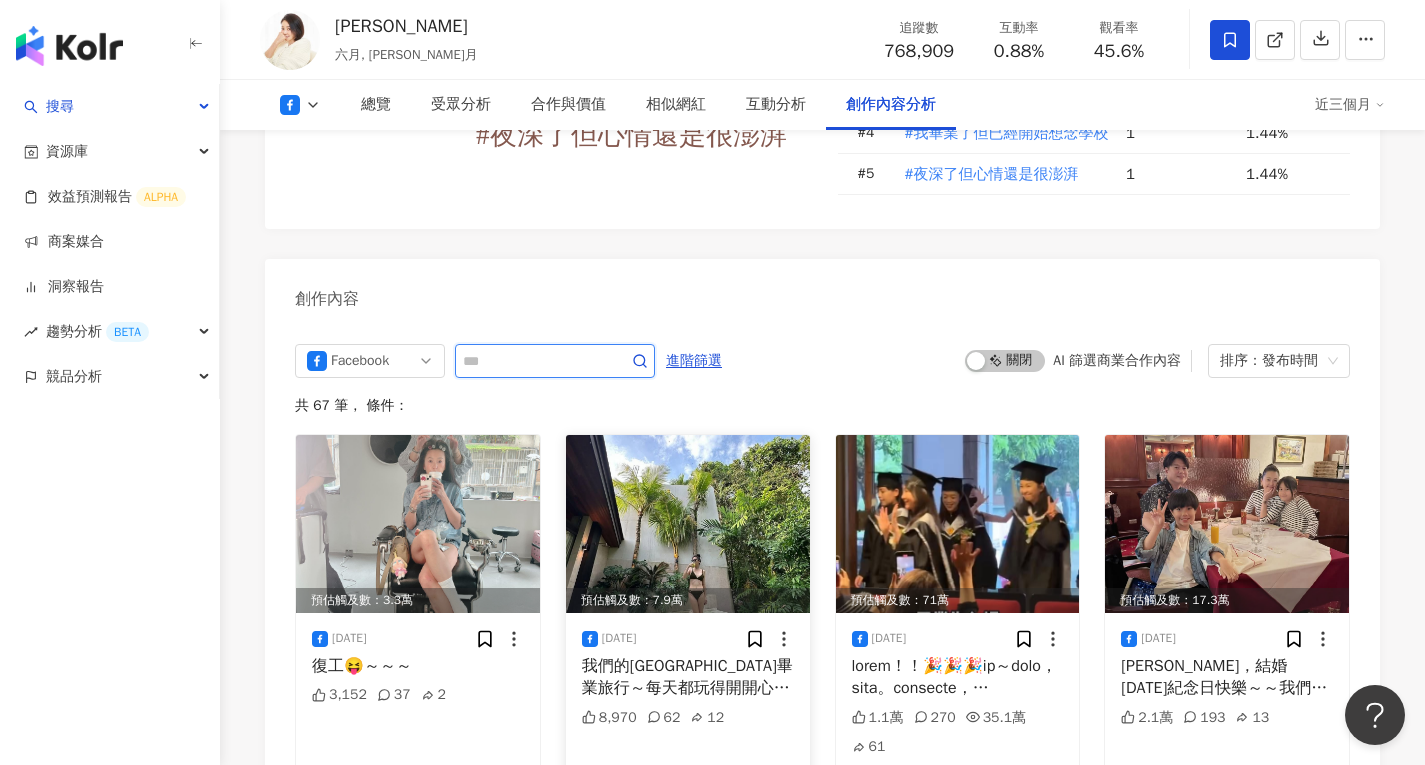 scroll, scrollTop: 5184, scrollLeft: 0, axis: vertical 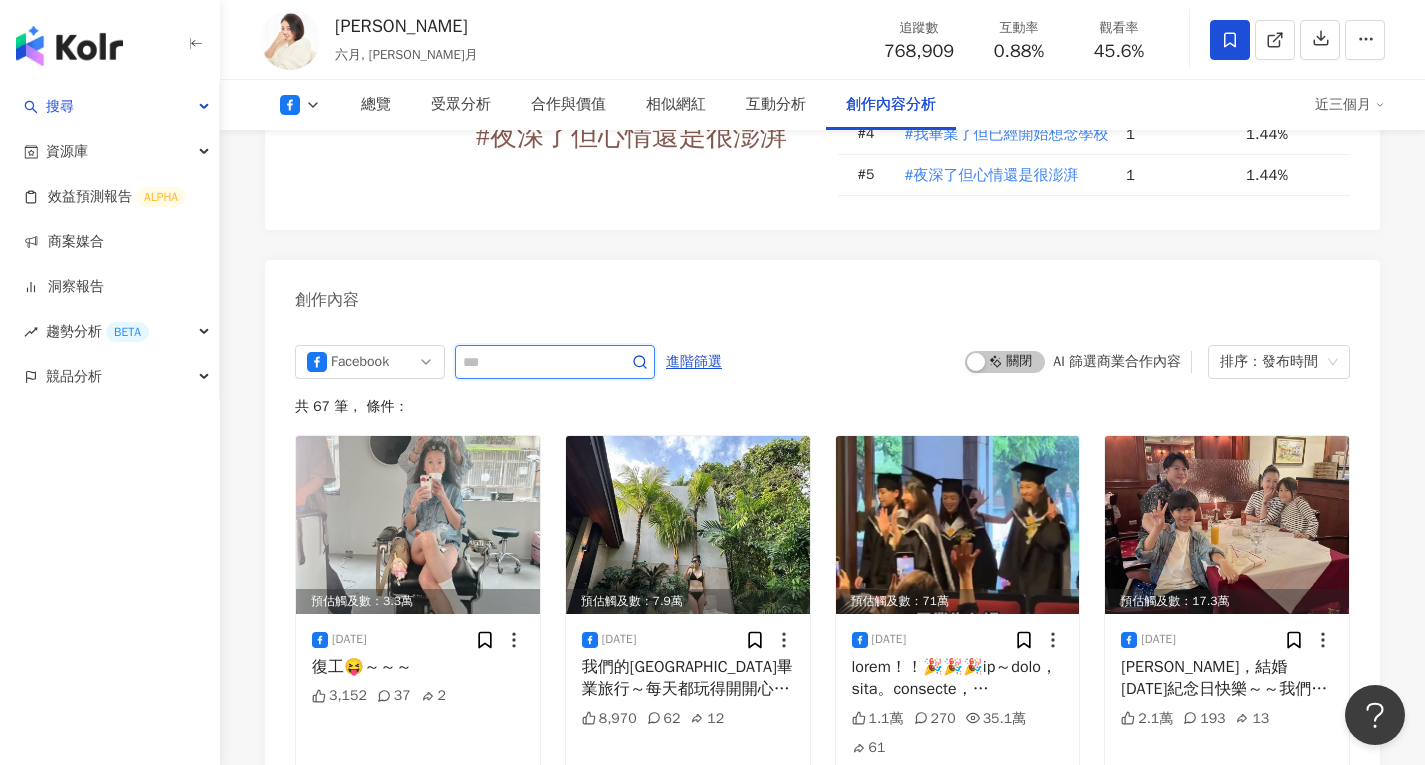 click at bounding box center [533, 362] 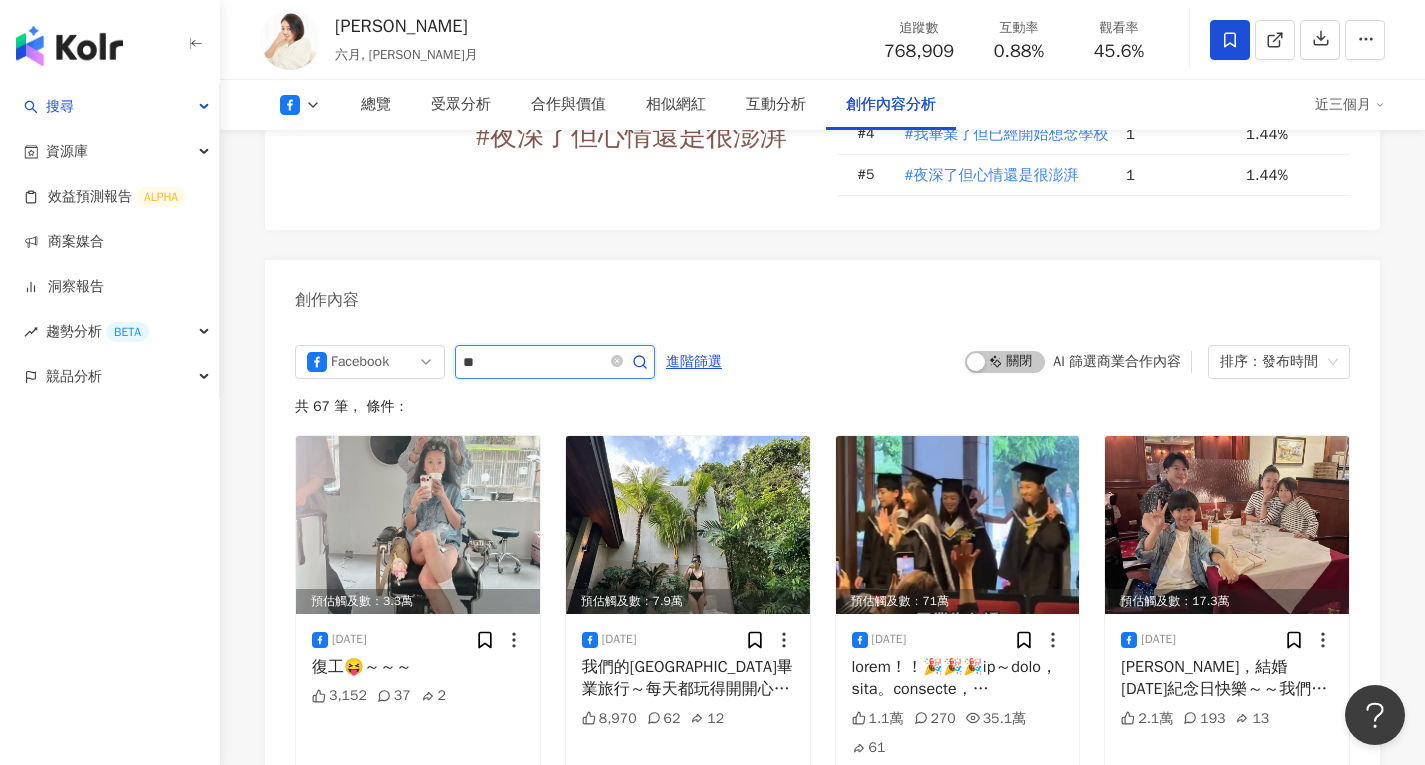 type on "**" 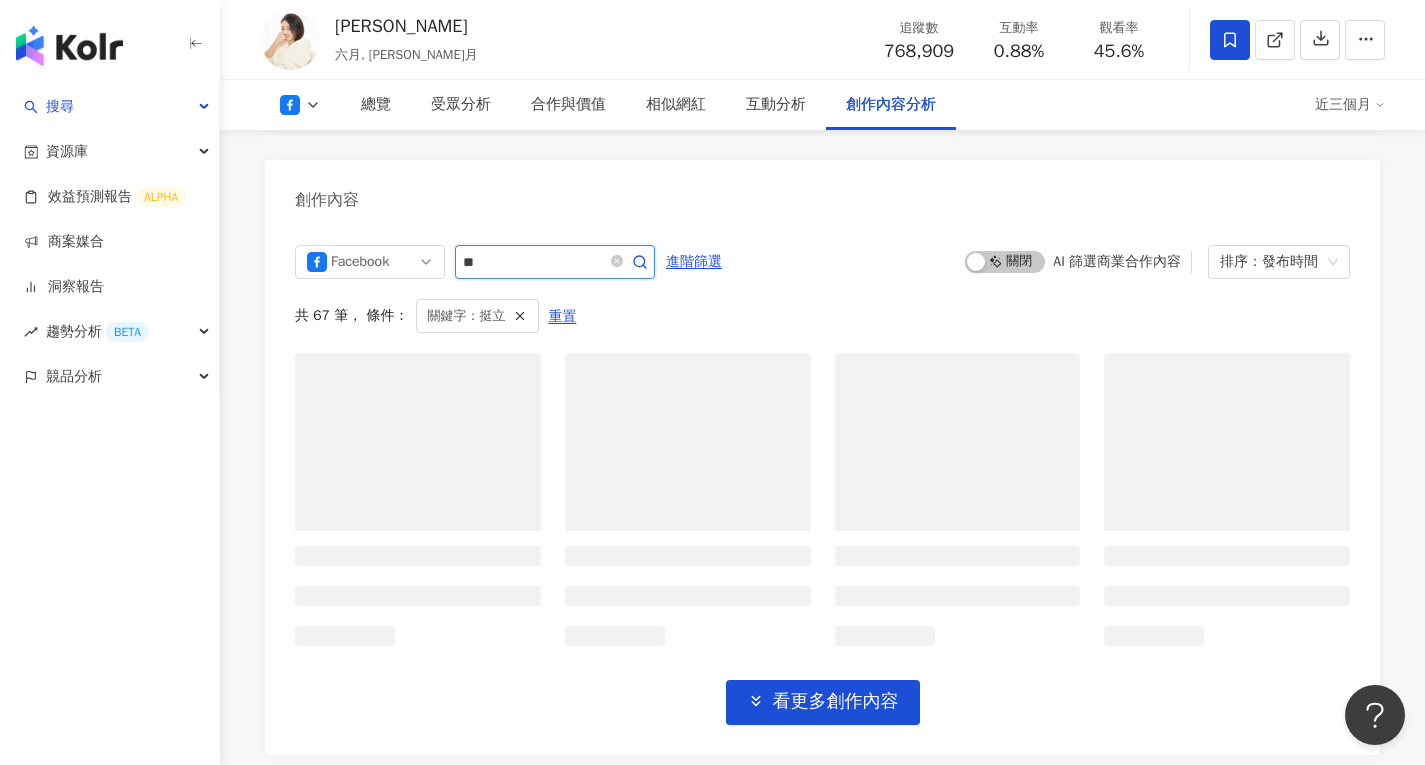 scroll, scrollTop: 5233, scrollLeft: 0, axis: vertical 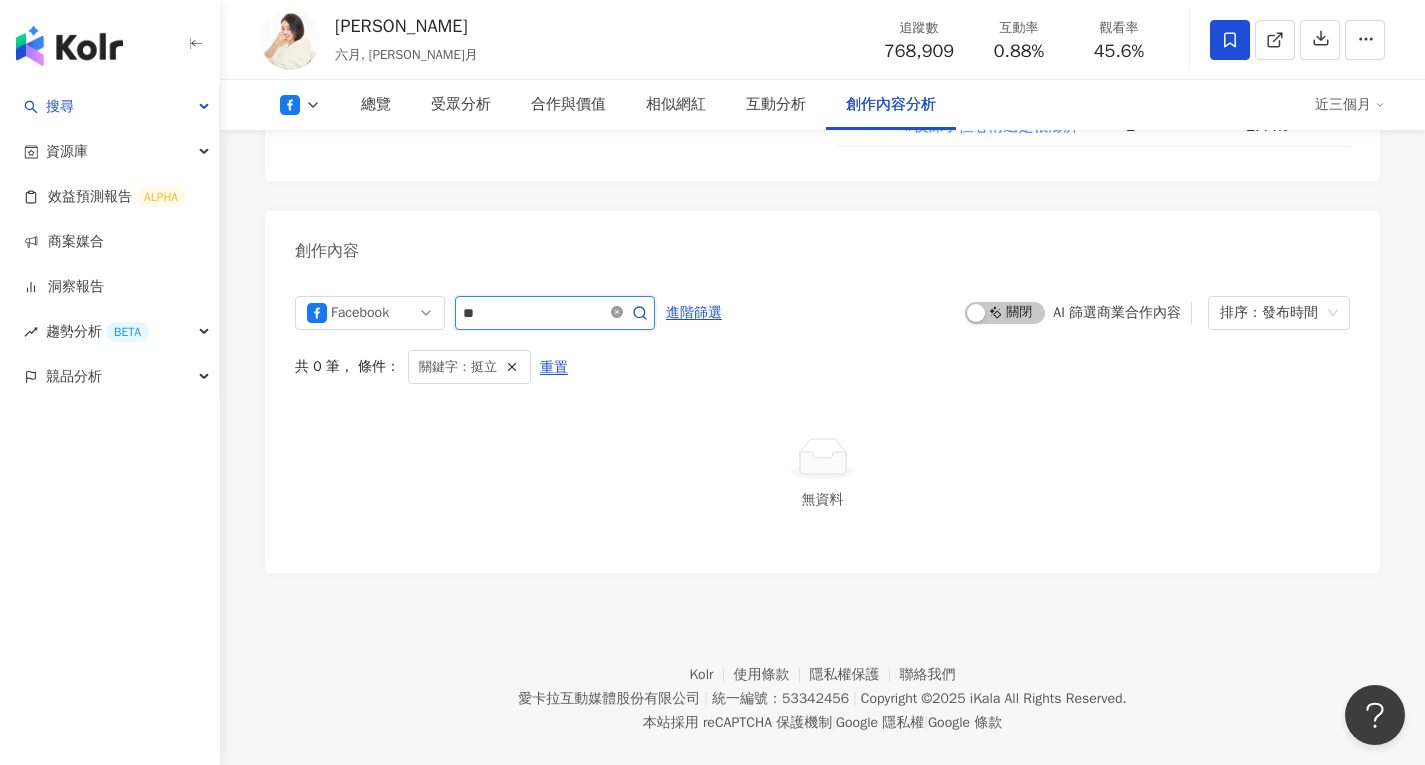 click 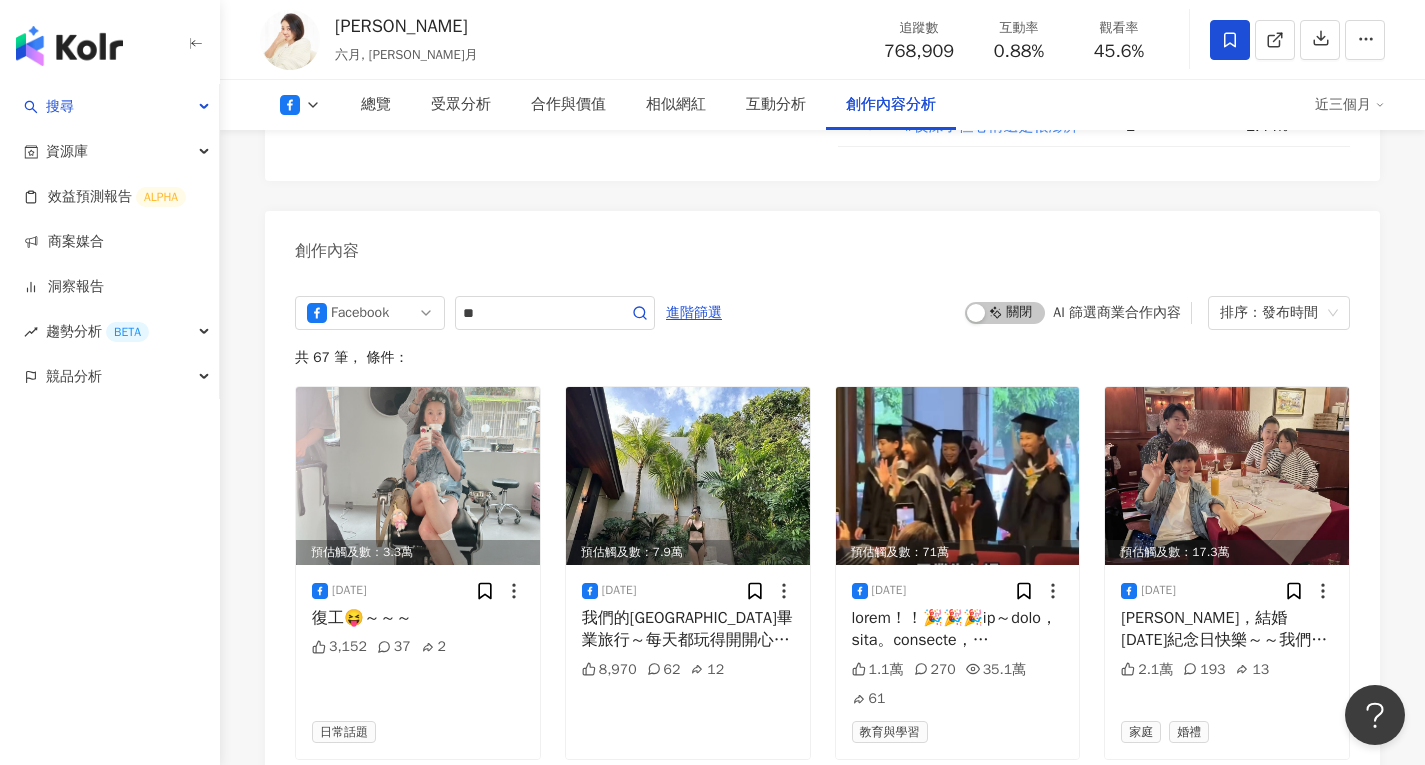 click on "共 67 筆 ，   條件：" at bounding box center (822, 358) 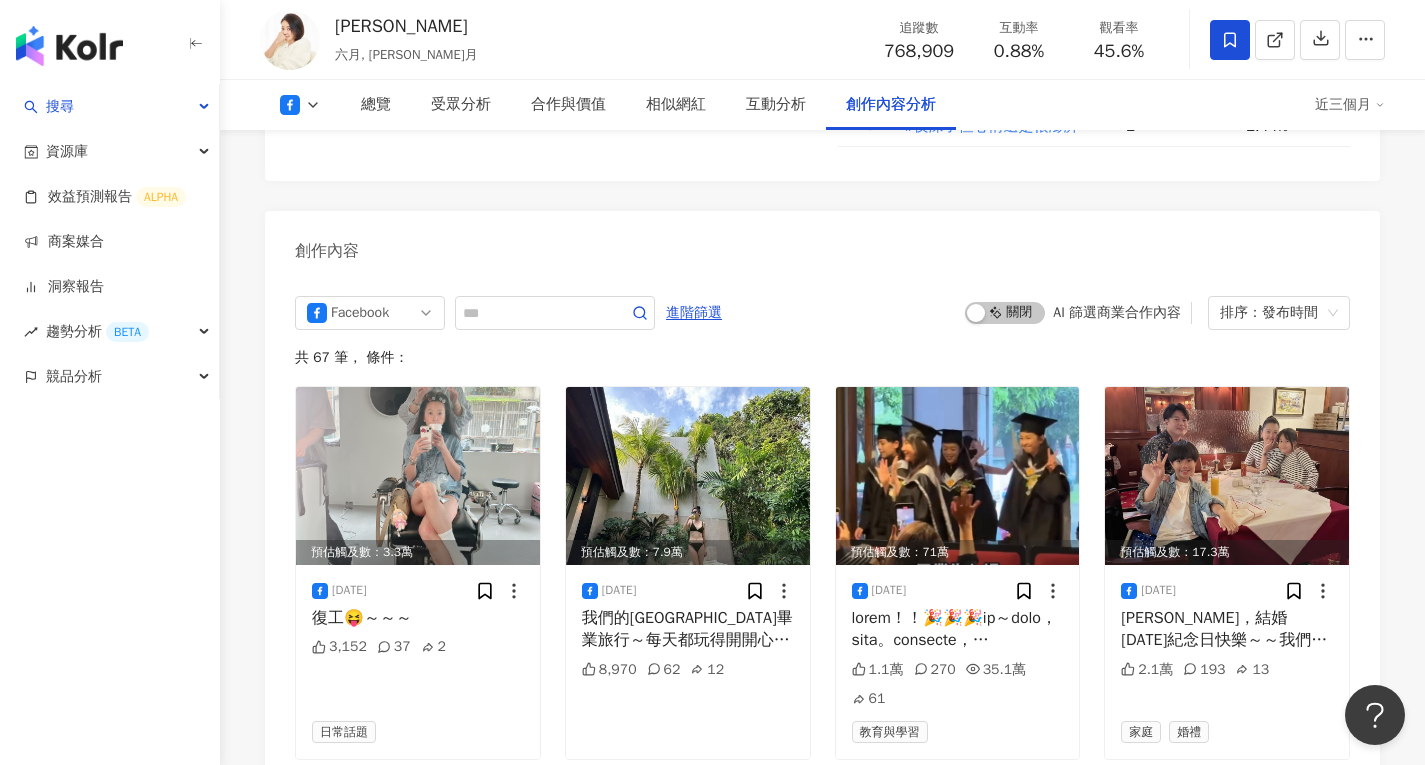 scroll, scrollTop: 5284, scrollLeft: 0, axis: vertical 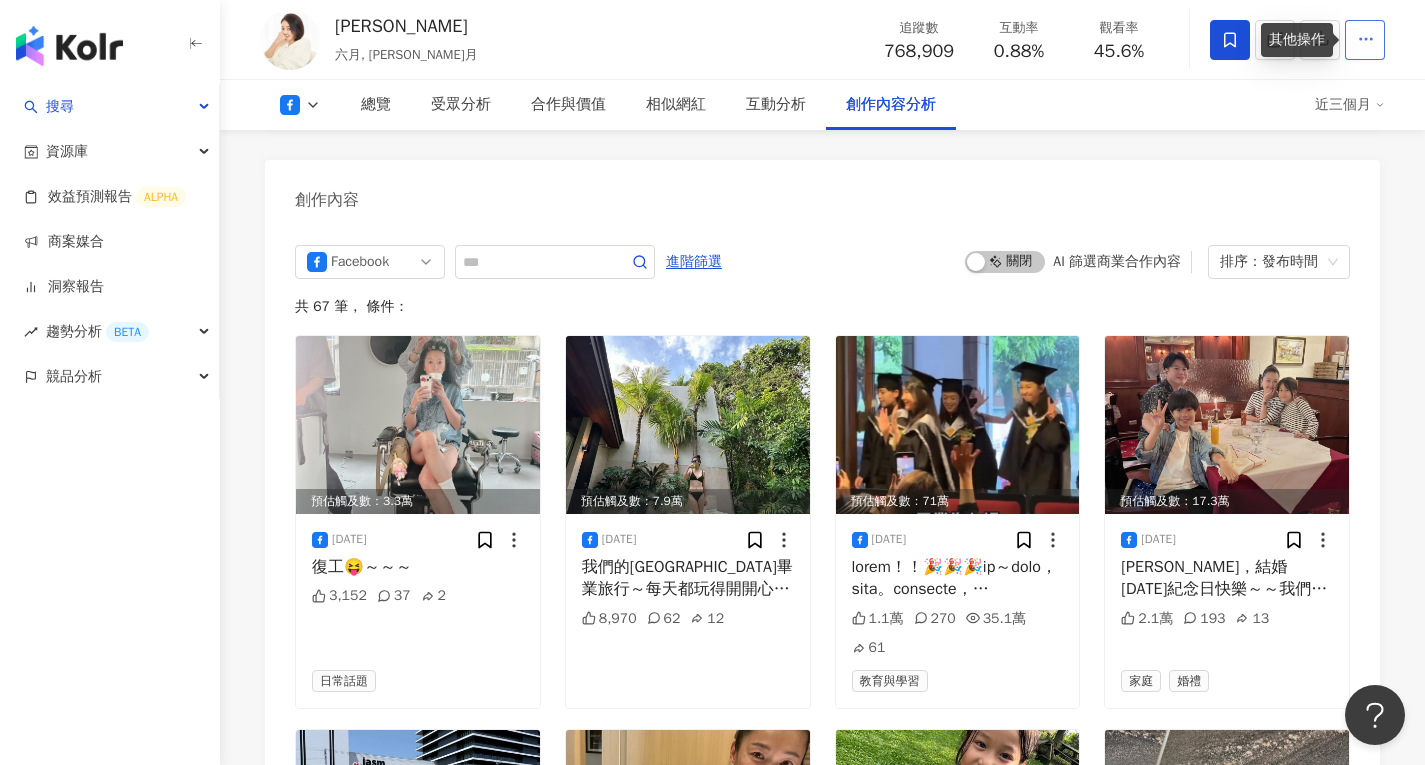 click 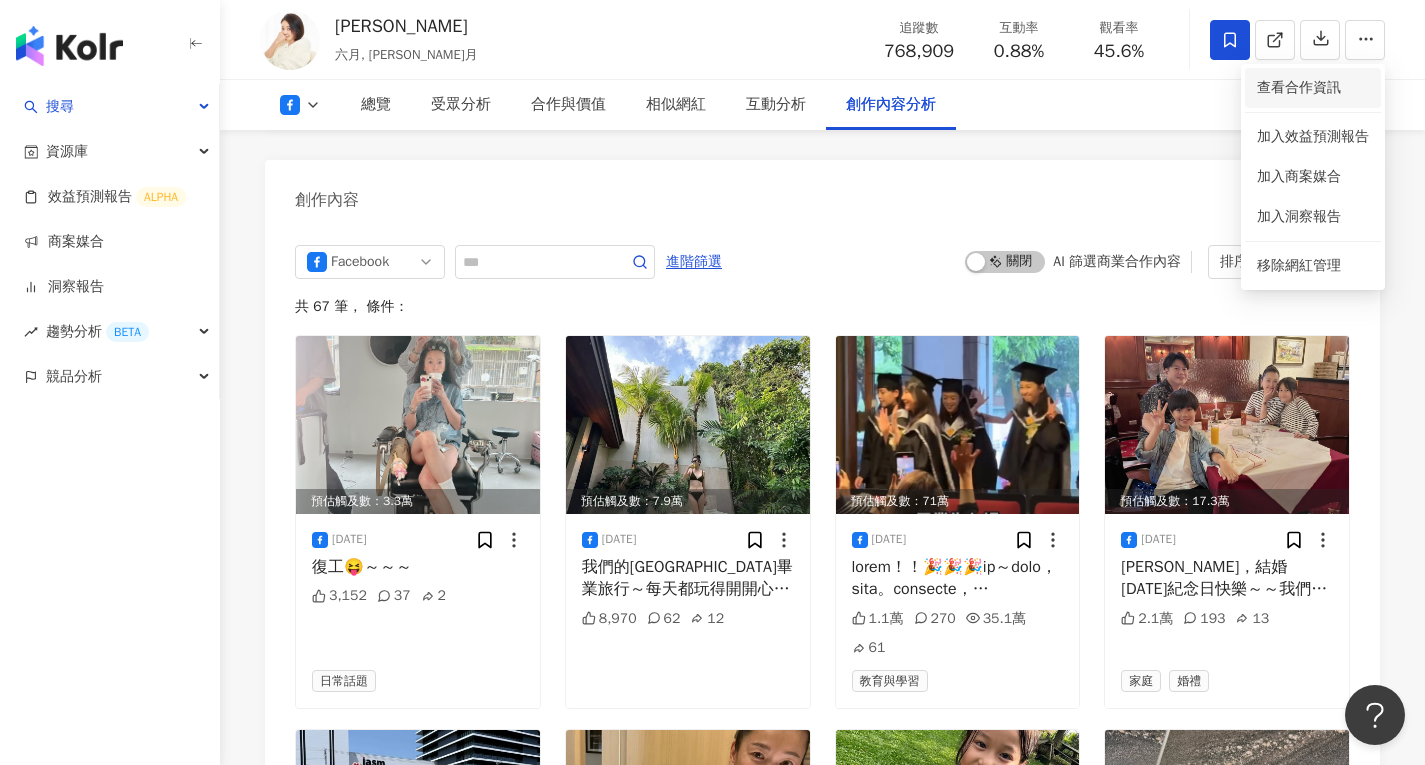 click on "查看合作資訊" at bounding box center (1313, 88) 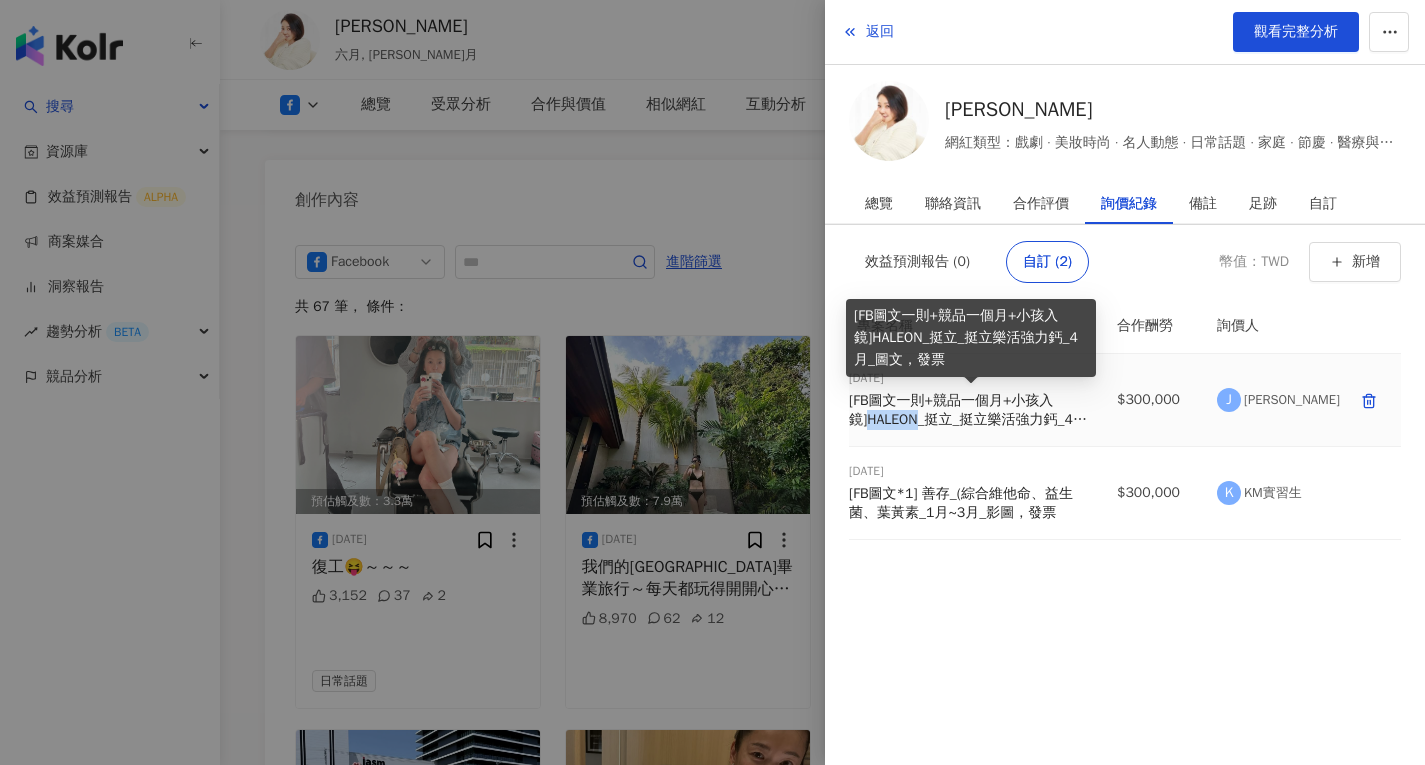 drag, startPoint x: 869, startPoint y: 423, endPoint x: 923, endPoint y: 417, distance: 54.33231 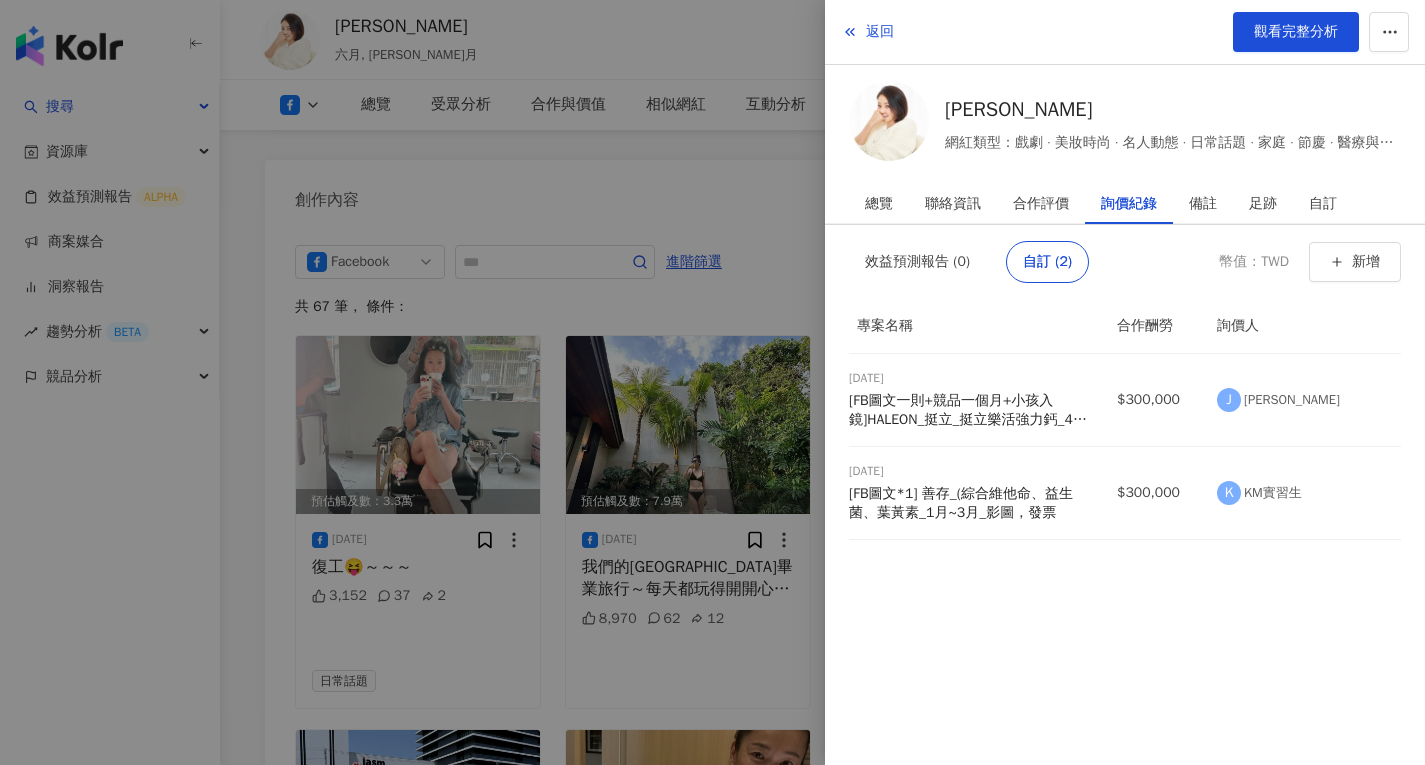 click at bounding box center [712, 382] 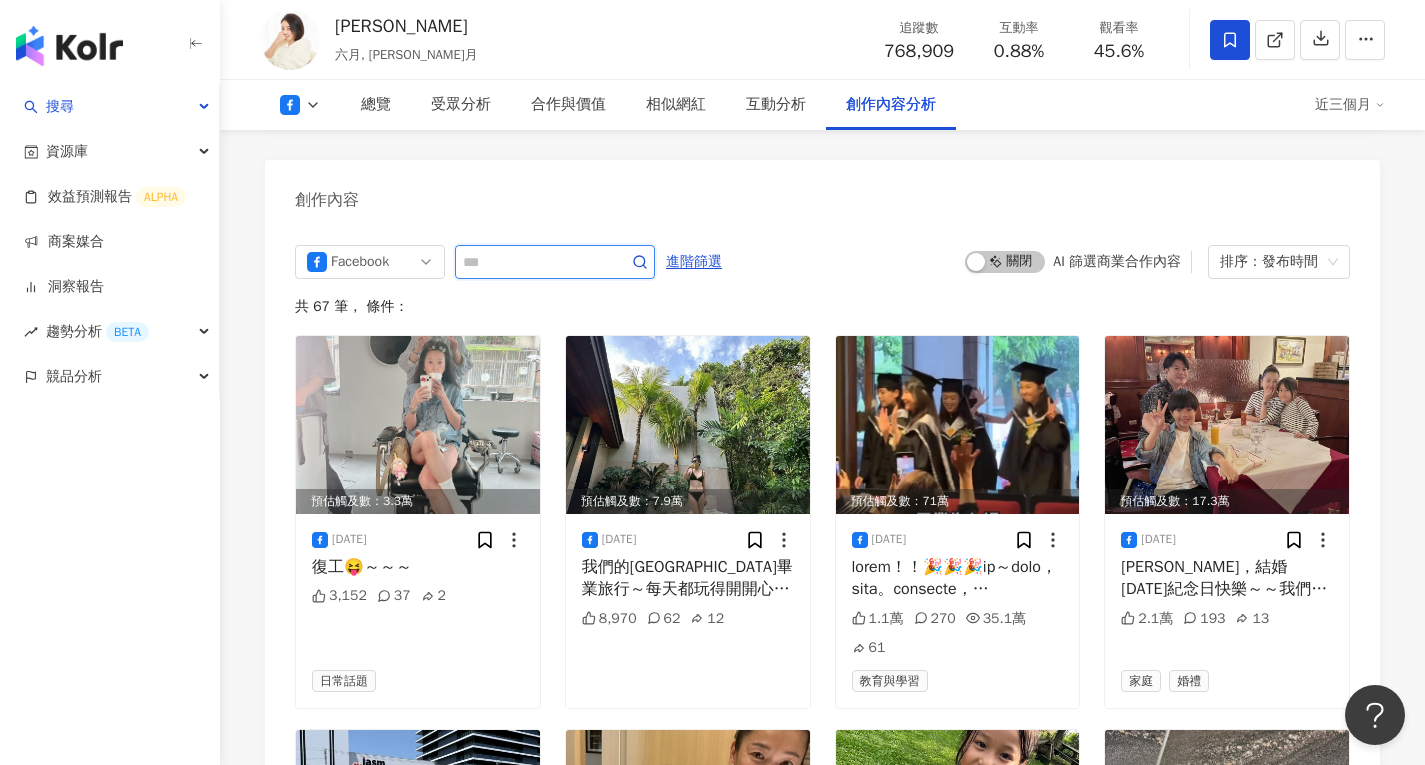 click at bounding box center [533, 262] 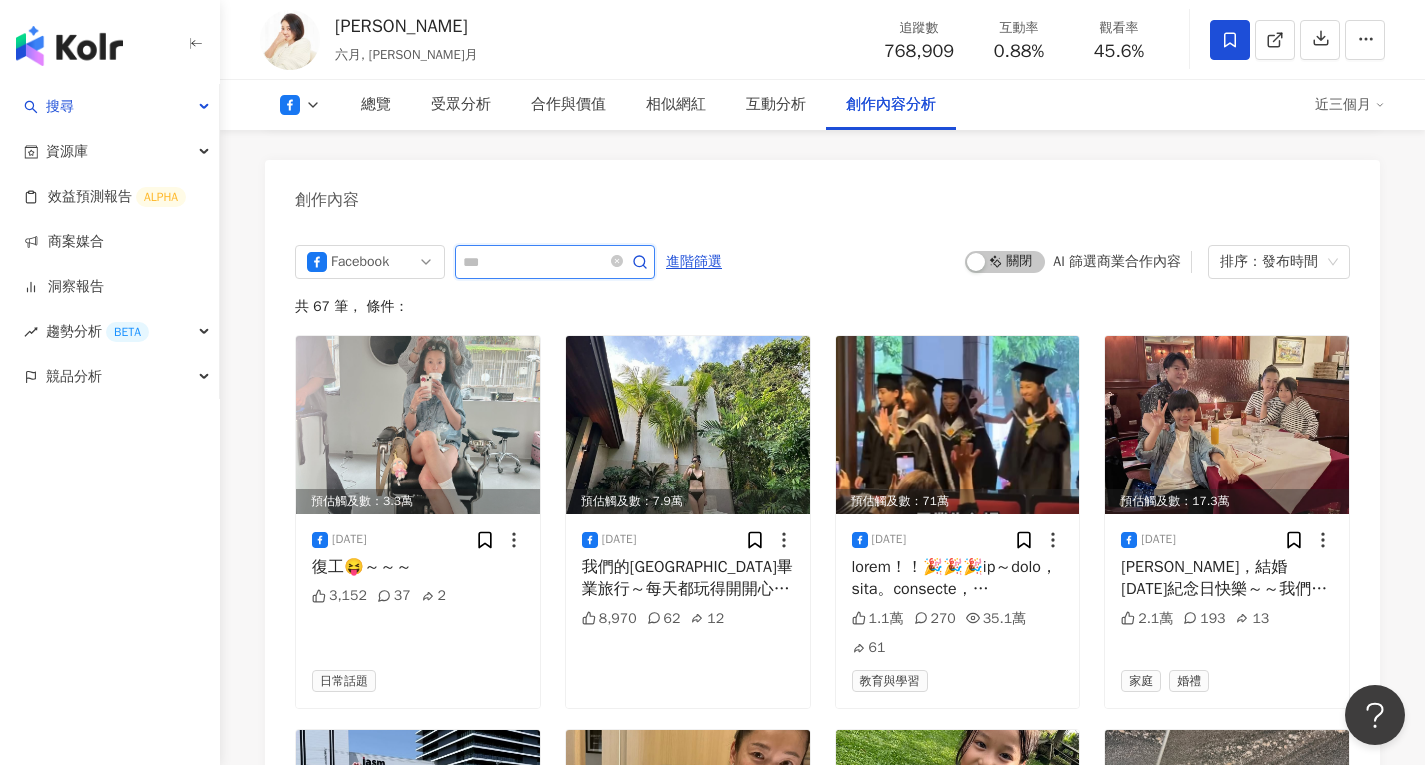 paste on "******" 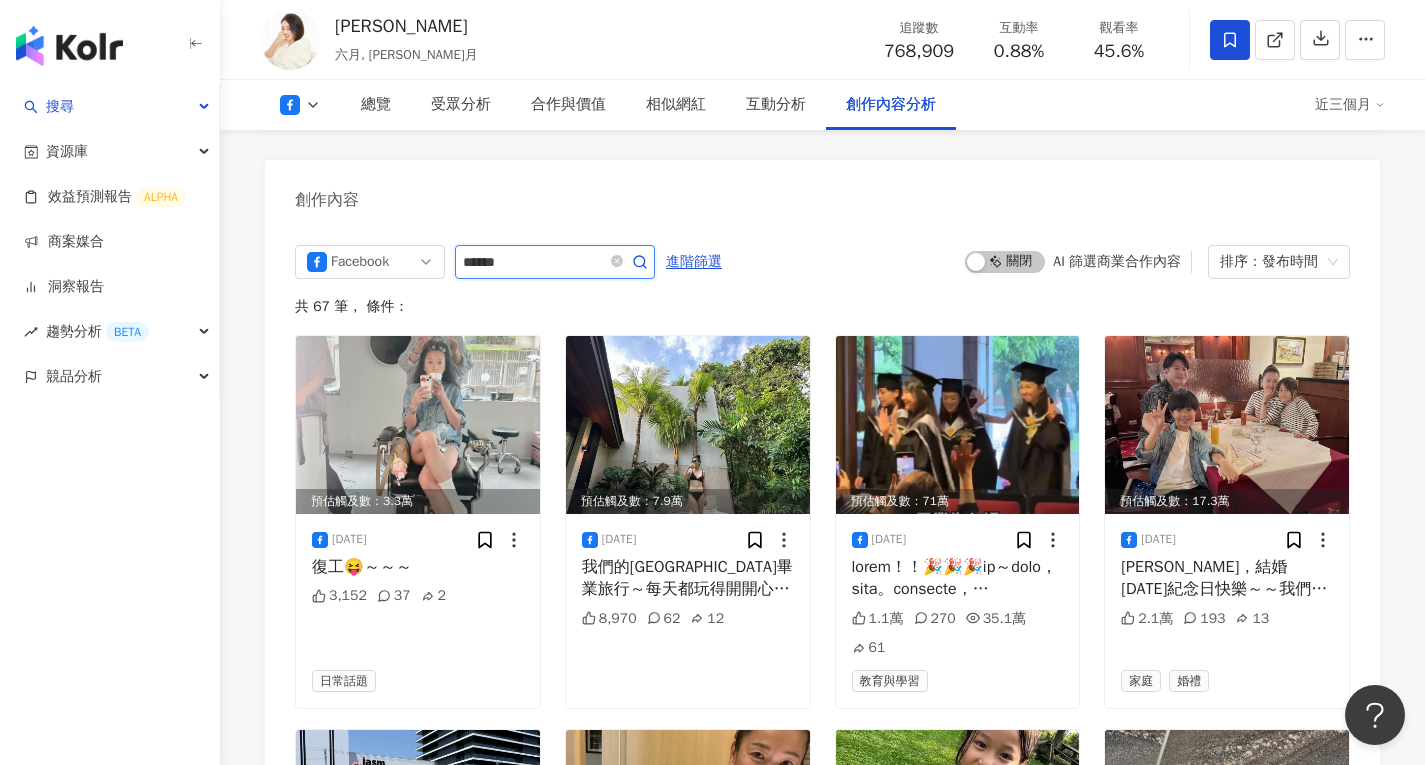 type on "******" 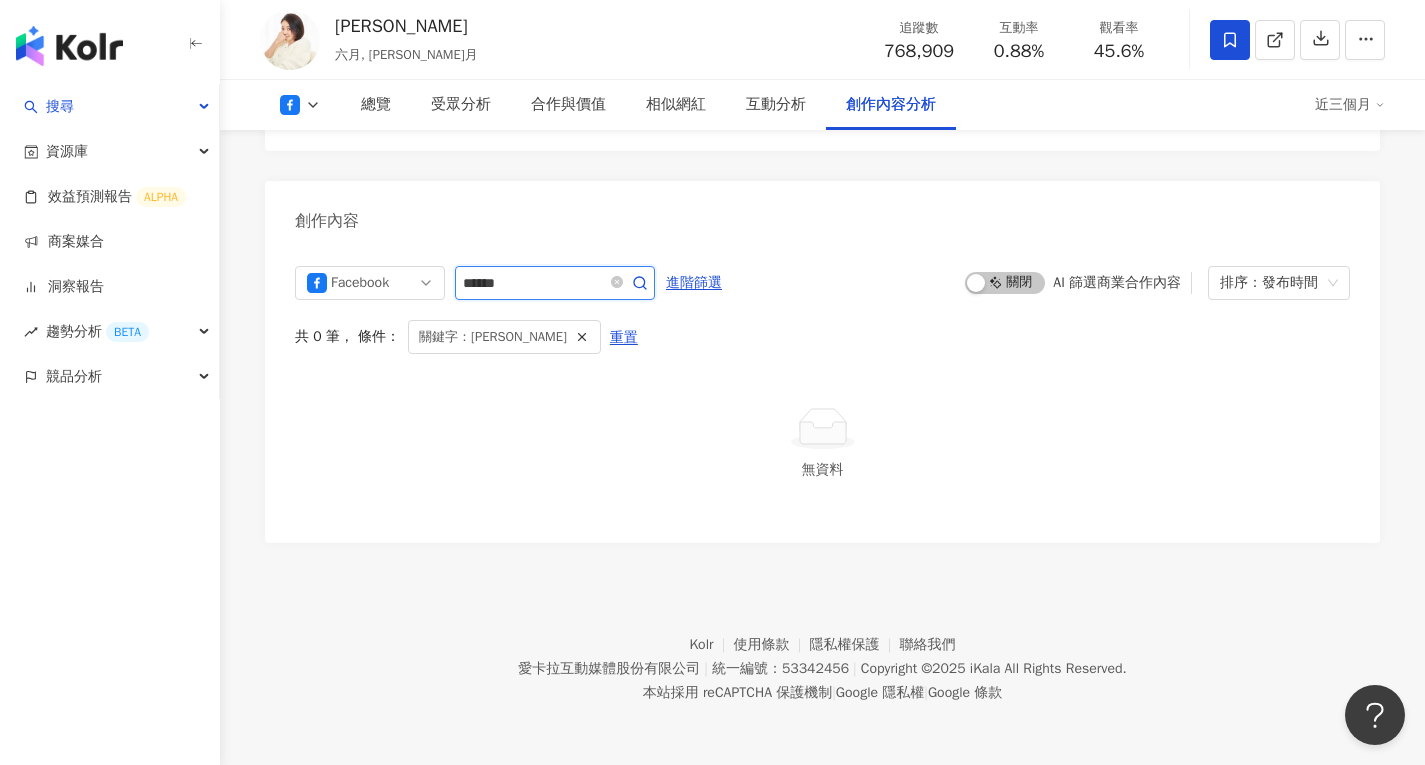 scroll, scrollTop: 5233, scrollLeft: 0, axis: vertical 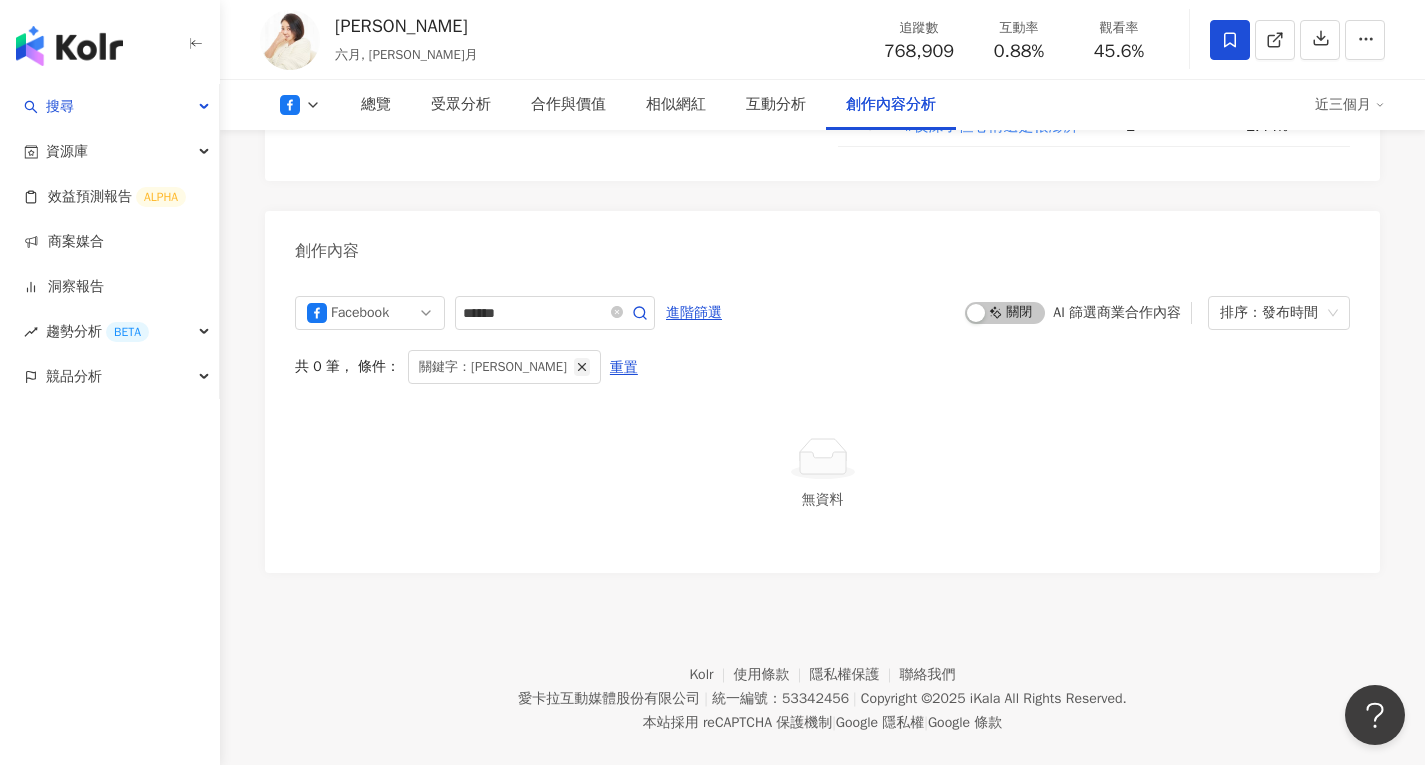 click 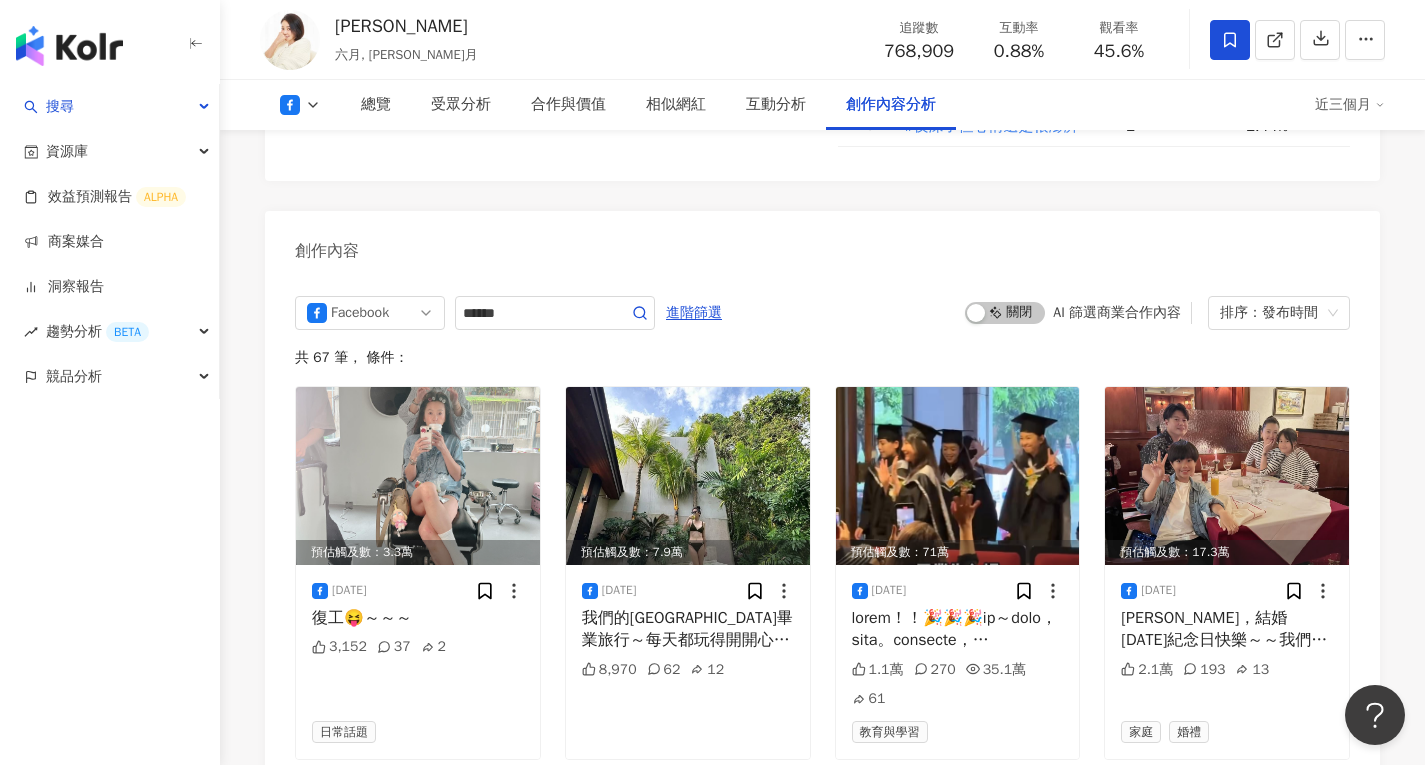 click on "共 67 筆 ，   條件：" at bounding box center (822, 358) 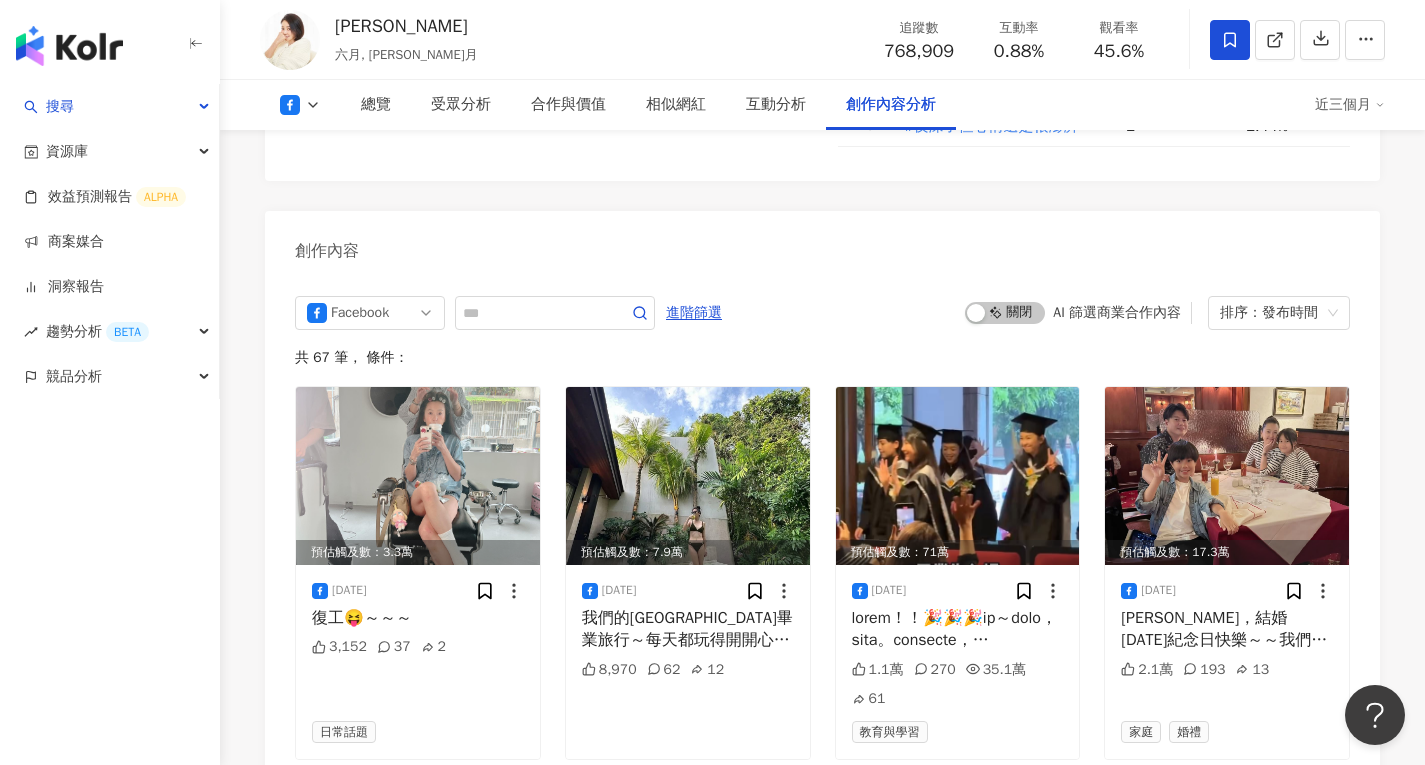 scroll, scrollTop: 5284, scrollLeft: 0, axis: vertical 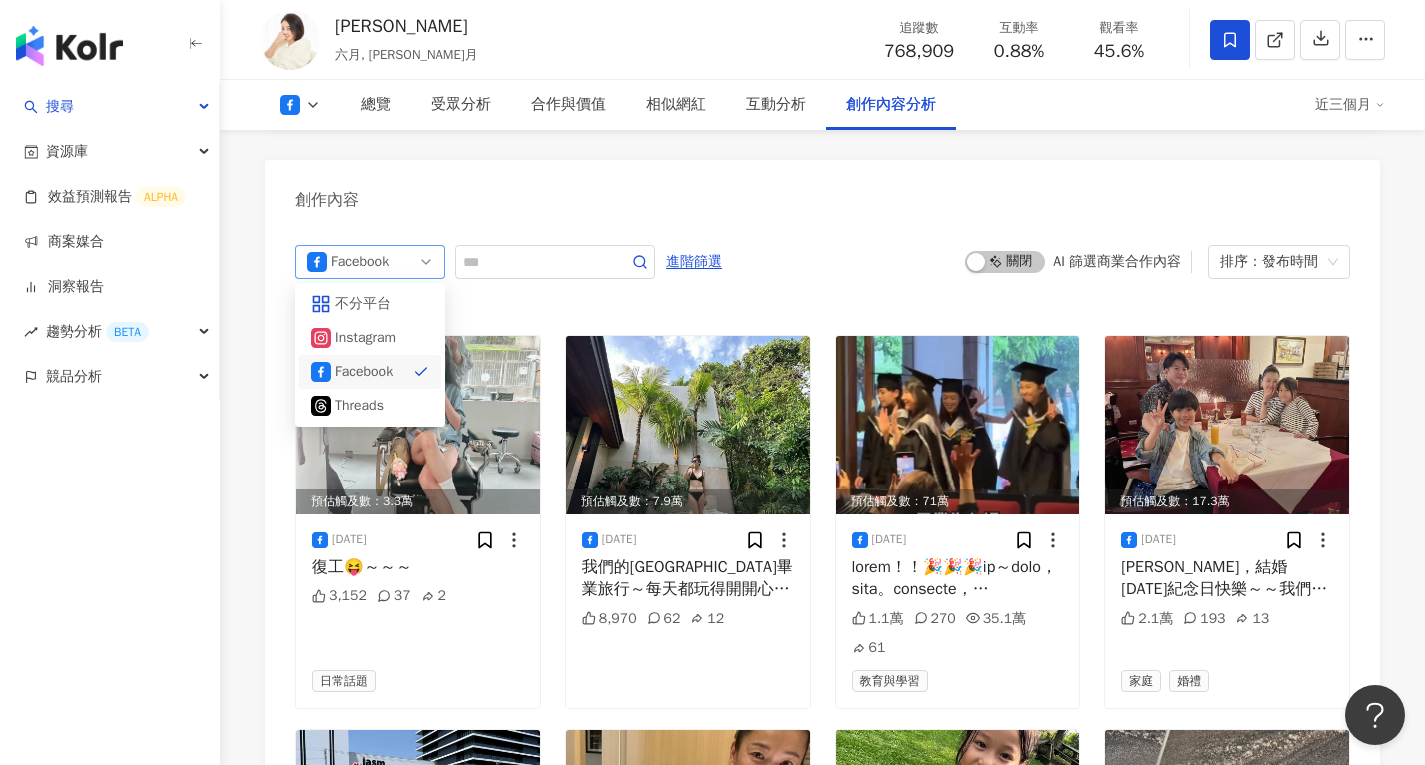 click on "Facebook" at bounding box center [370, 262] 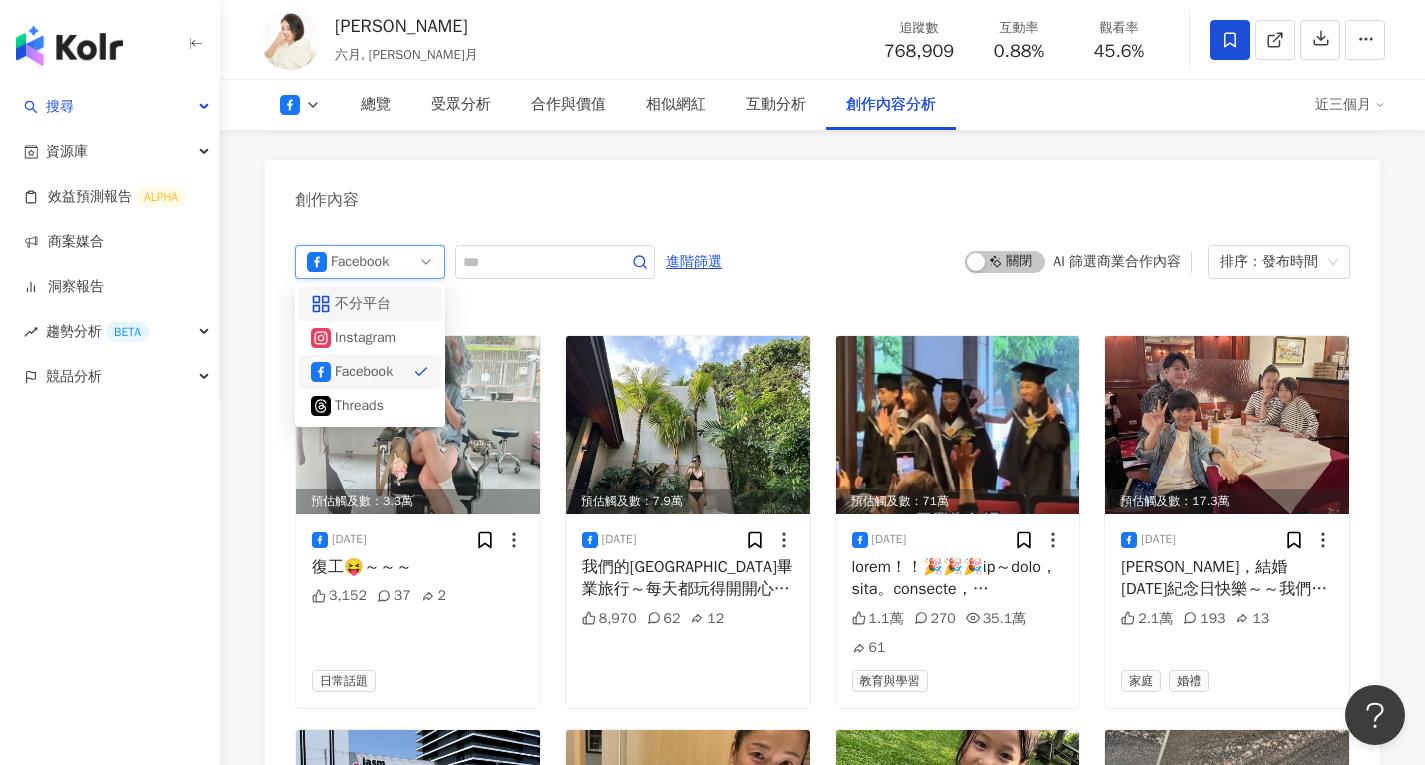 click on "不分平台" at bounding box center (367, 304) 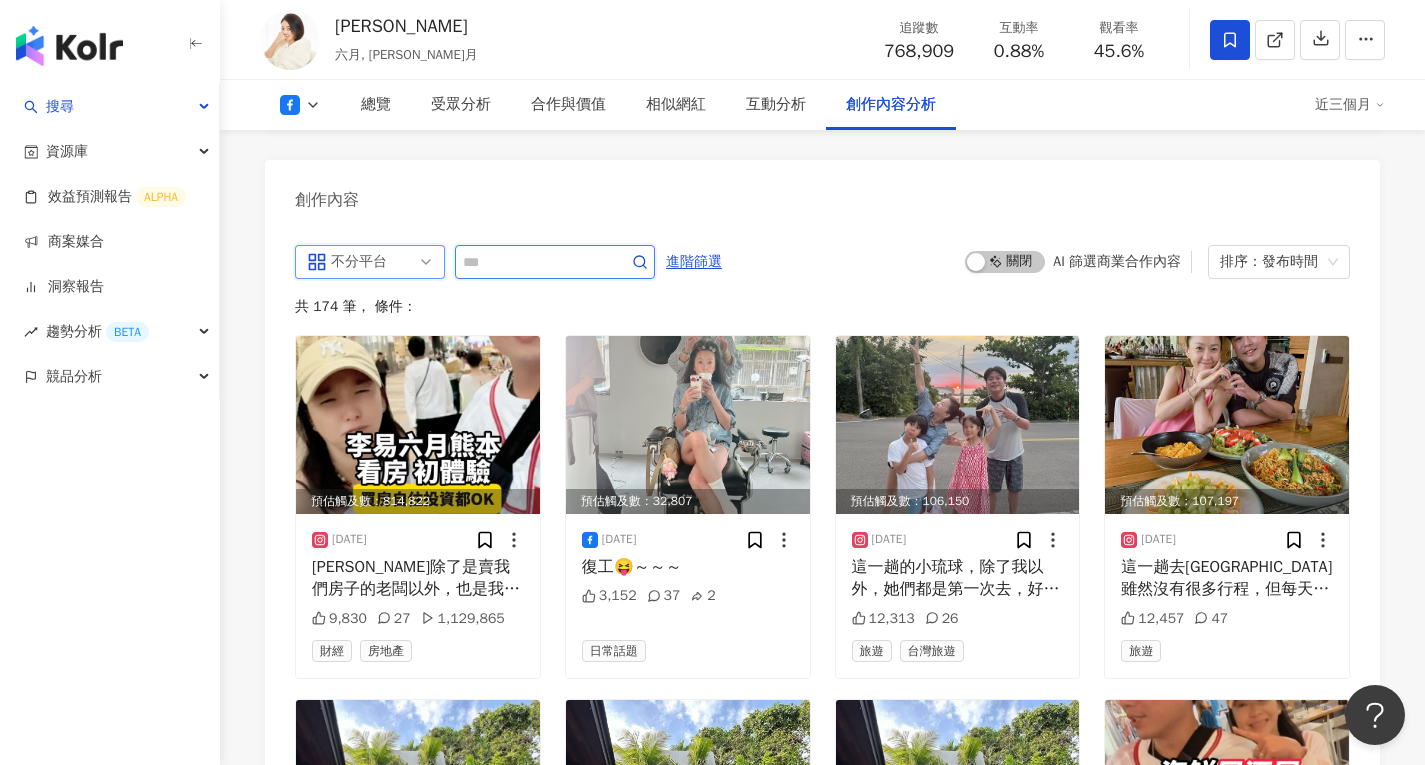 click at bounding box center (533, 262) 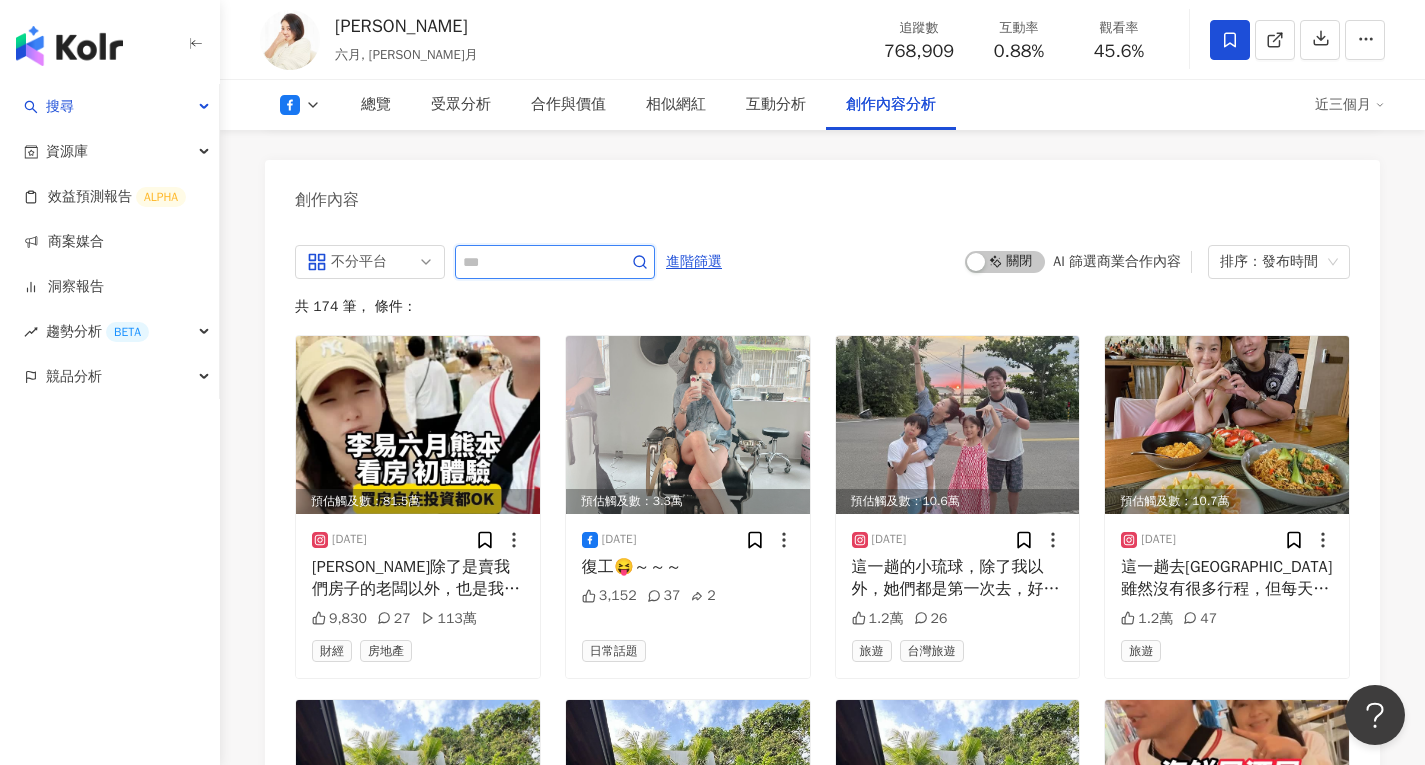paste on "******" 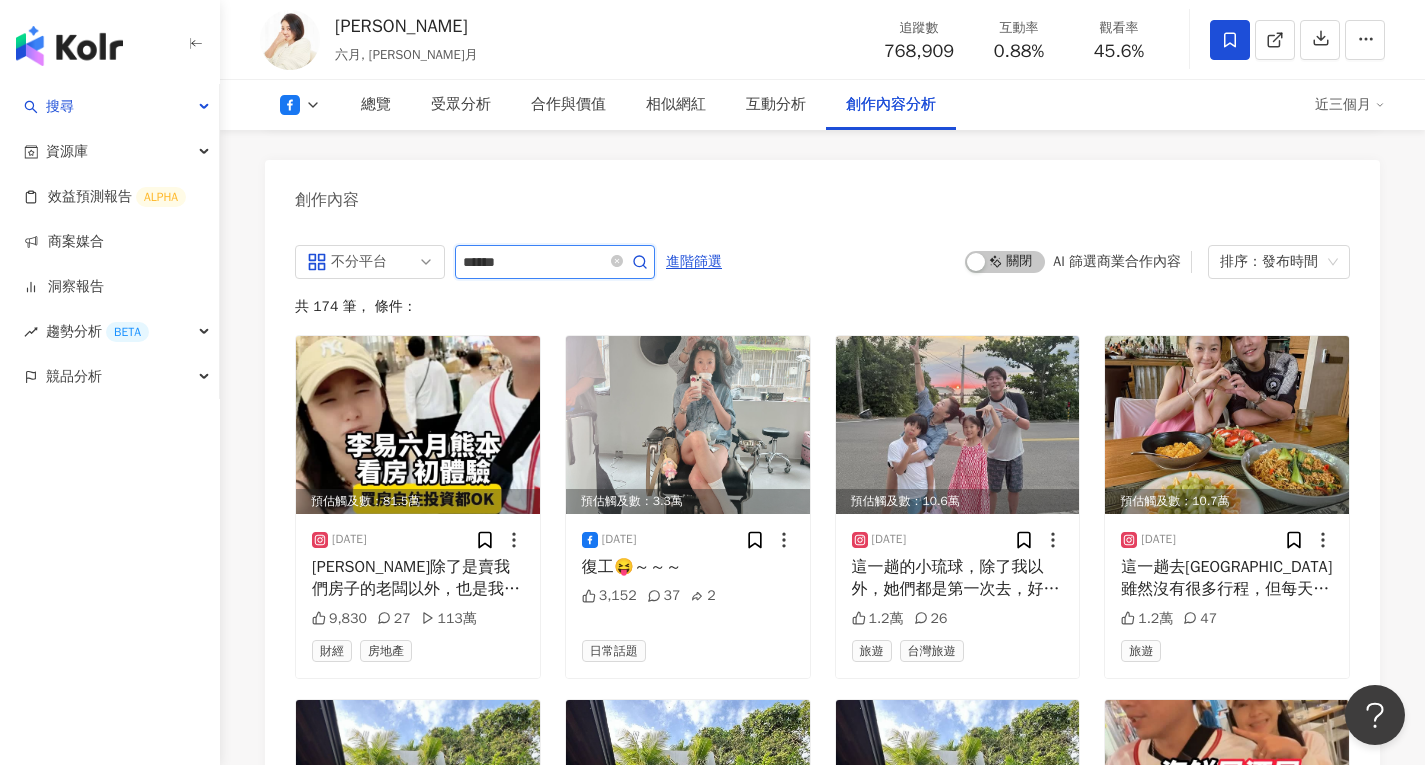 type on "******" 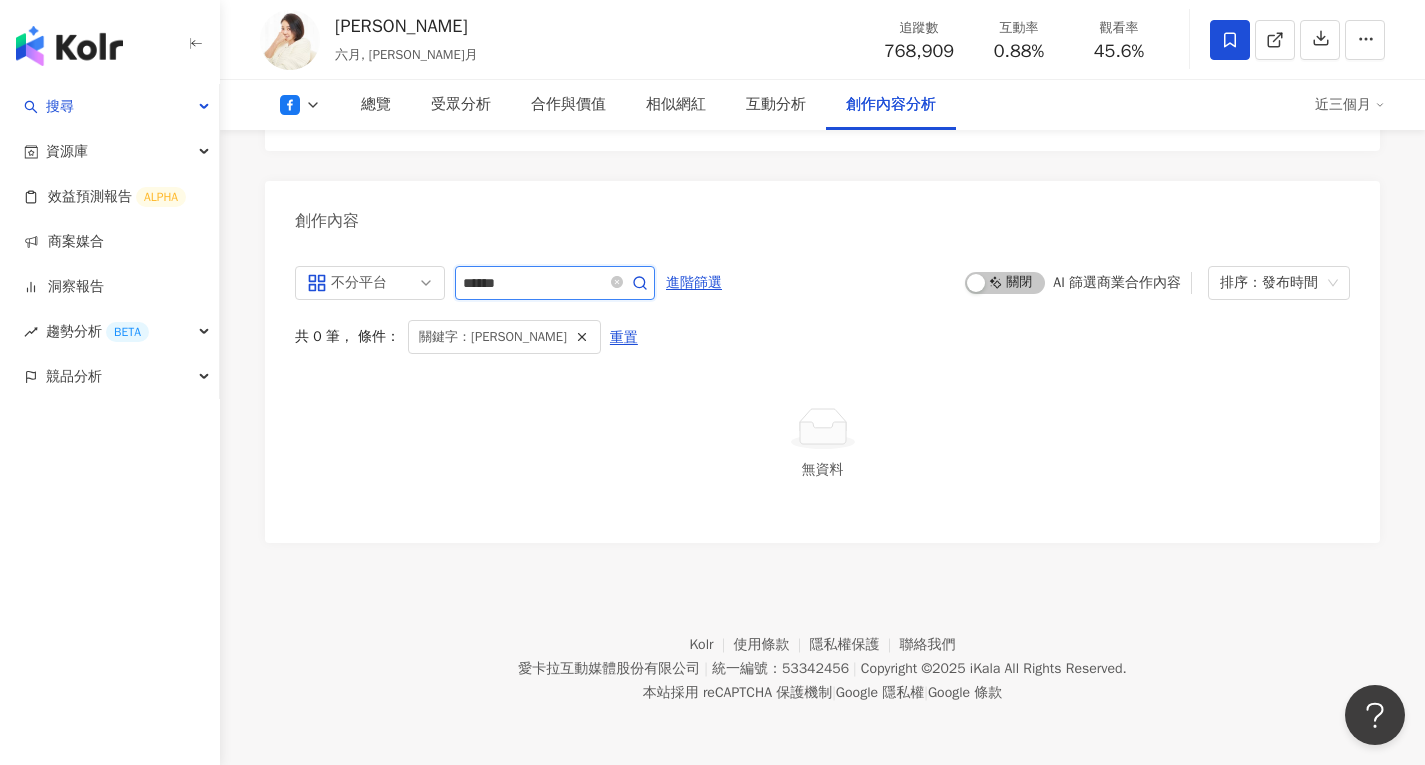 scroll, scrollTop: 5233, scrollLeft: 0, axis: vertical 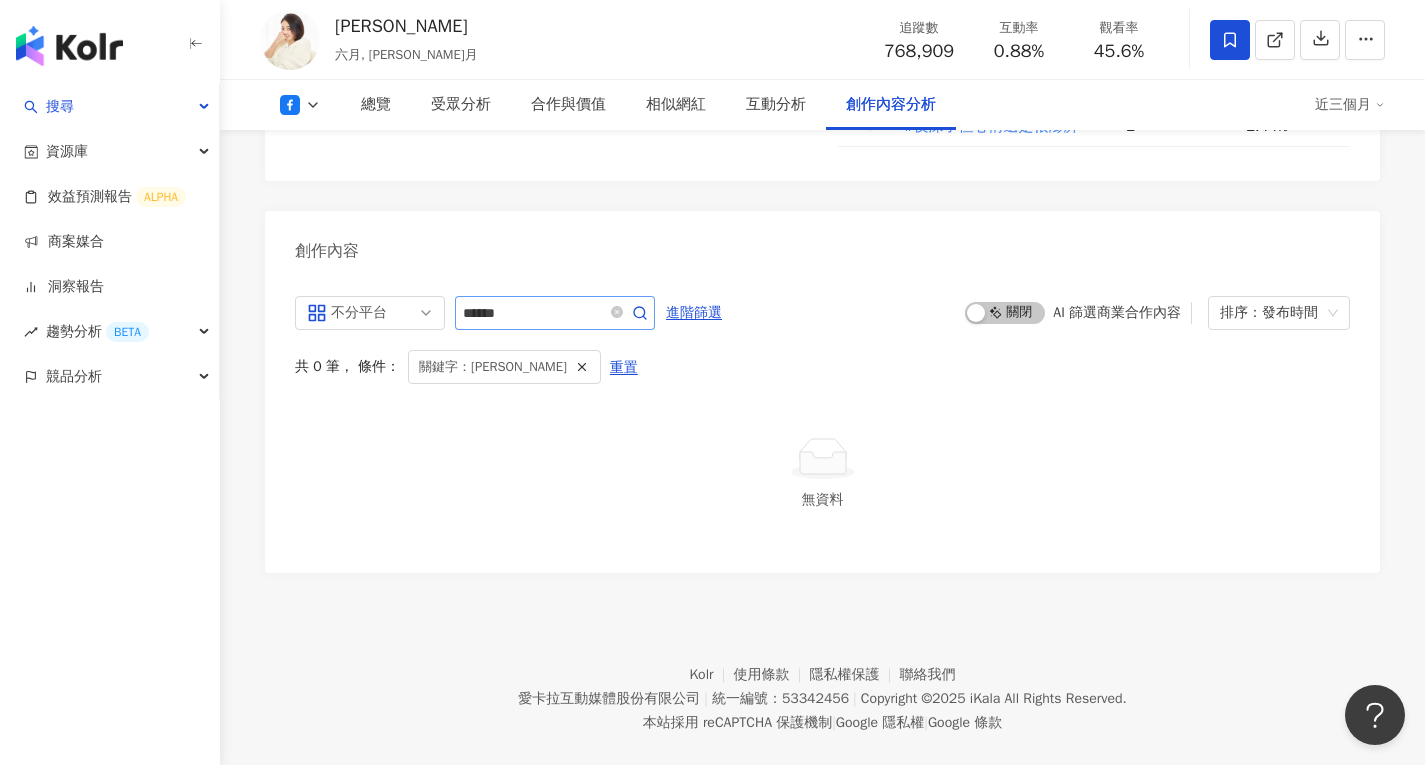 click on "******" at bounding box center [555, 313] 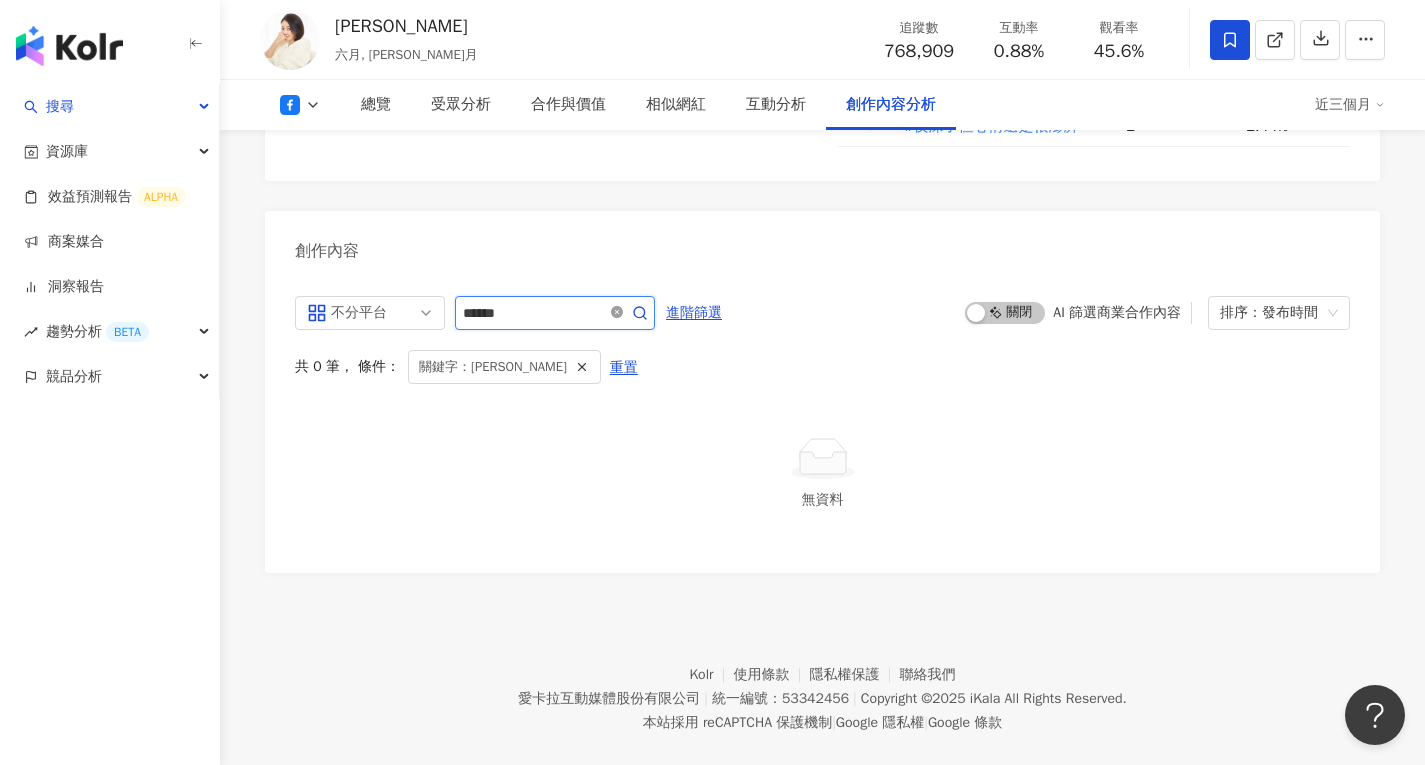 click 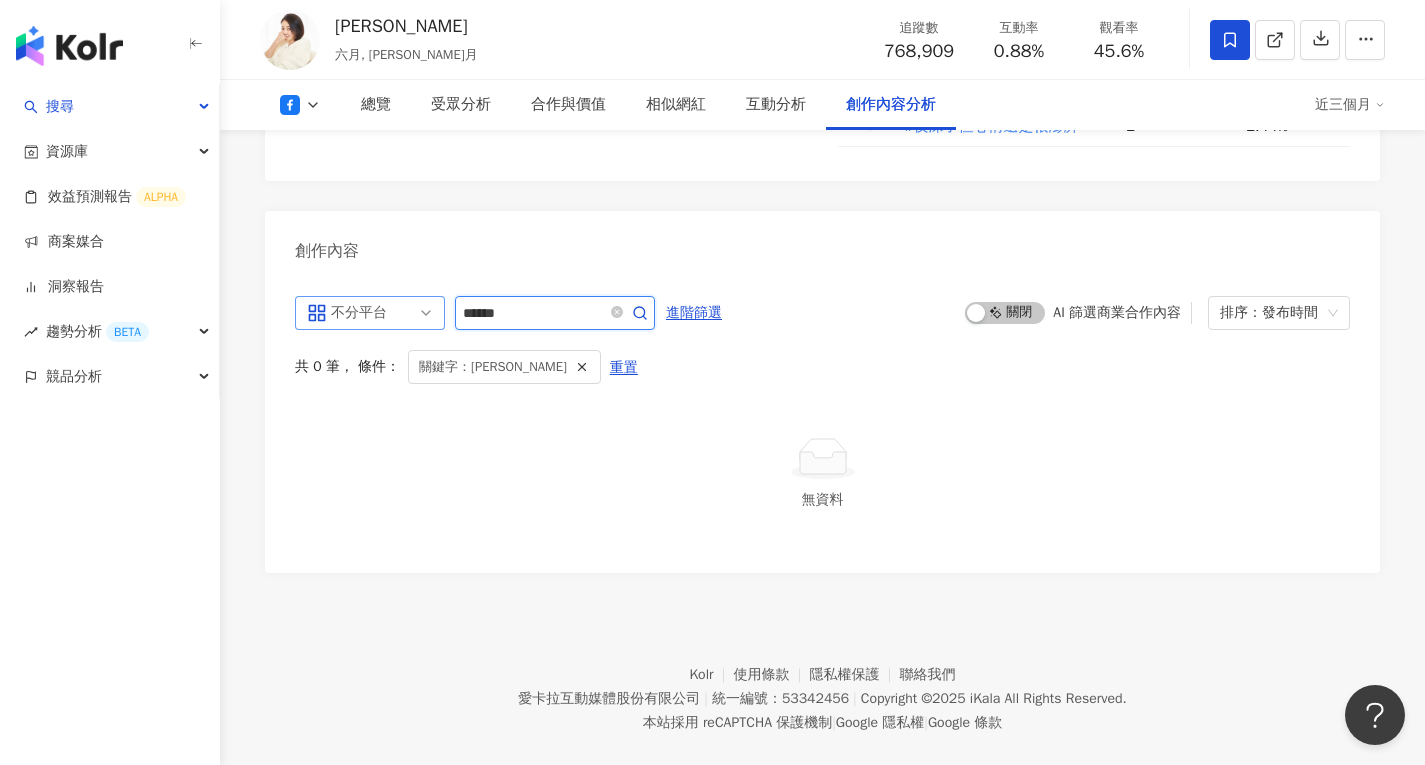 click on "不分平台" at bounding box center (370, 313) 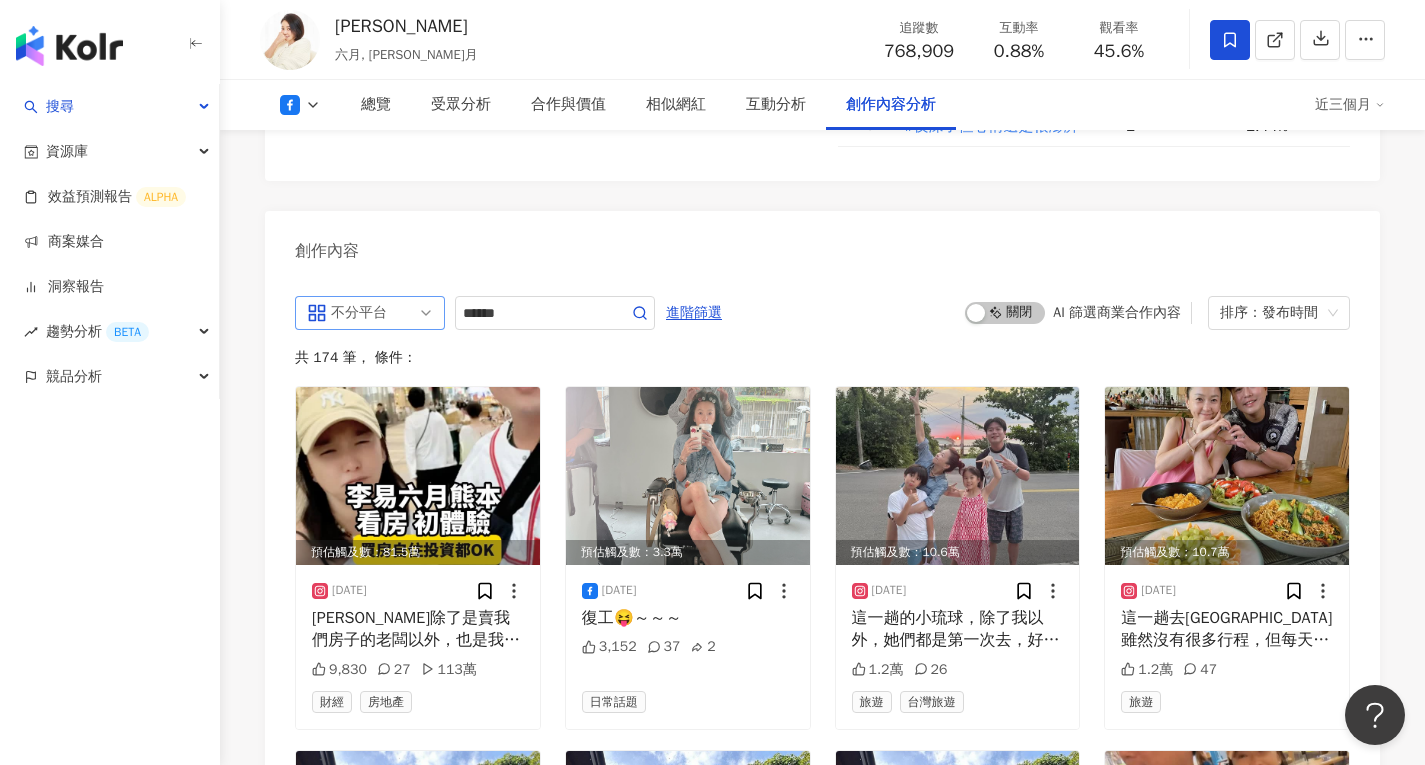 type 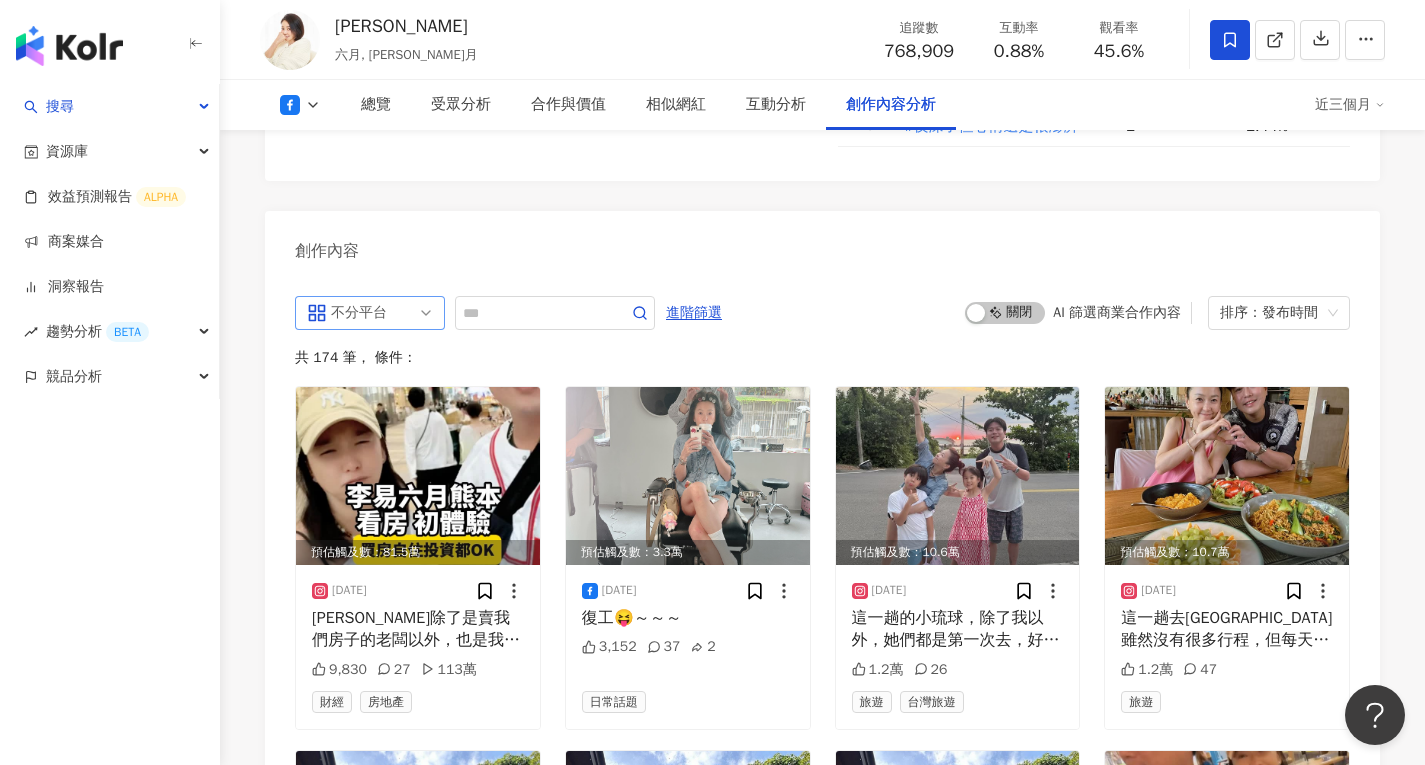 click on "不分平台 all ig 不分平台 Instagram Facebook Threads 進階篩選 啟動 關閉 AI 篩選商業合作內容 排序：發布時間 共 174 筆 ，   條件： 預估觸及數：81.5萬 2025/7/8 Jason哥除了是賣我們房子的老闆以外，也是我們的好朋友，他是台灣人，但娶了日本老婆，也就是我老婆當年的日文老師 ，Jason哥經營日本房產已經有20多年的經驗，我老婆的房子買到現在也好多年，Jason 哥幫我們管理的超好，每個月的租金報表都很清楚 除了買賣，他自己也有建設的專長，所以我們真的很放心跟他們合作！我們夫妻都很喜歡熊本，慢活的步調很適合現在的我們，很快我們又要去熊本了，有日本房產的問題再私訊我吧✌️✌️✌️
@june_tsai1976
#日本房地產
#熊本 9,830 27 113萬 財經 房地產 預估觸及數：3.3萬 2025/7/8 復工😝～～～ 3,152 37 2 日常話題 預估觸及數：10.6萬 2025/7/5 1.2萬 26 旅遊 台灣旅遊 2025/6/26 47" at bounding box center (822, 925) 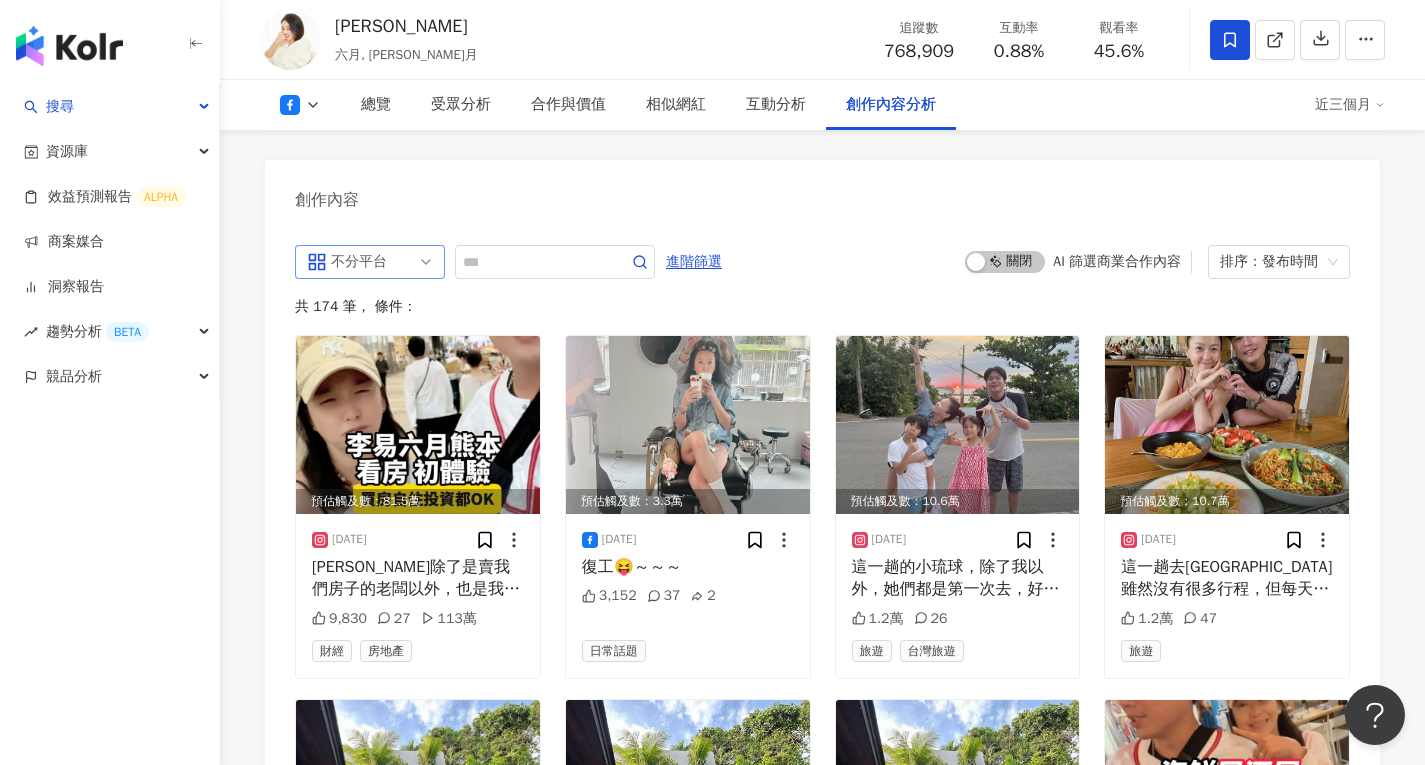 click on "不分平台 all ig 不分平台 Instagram Facebook Threads" at bounding box center (370, 262) 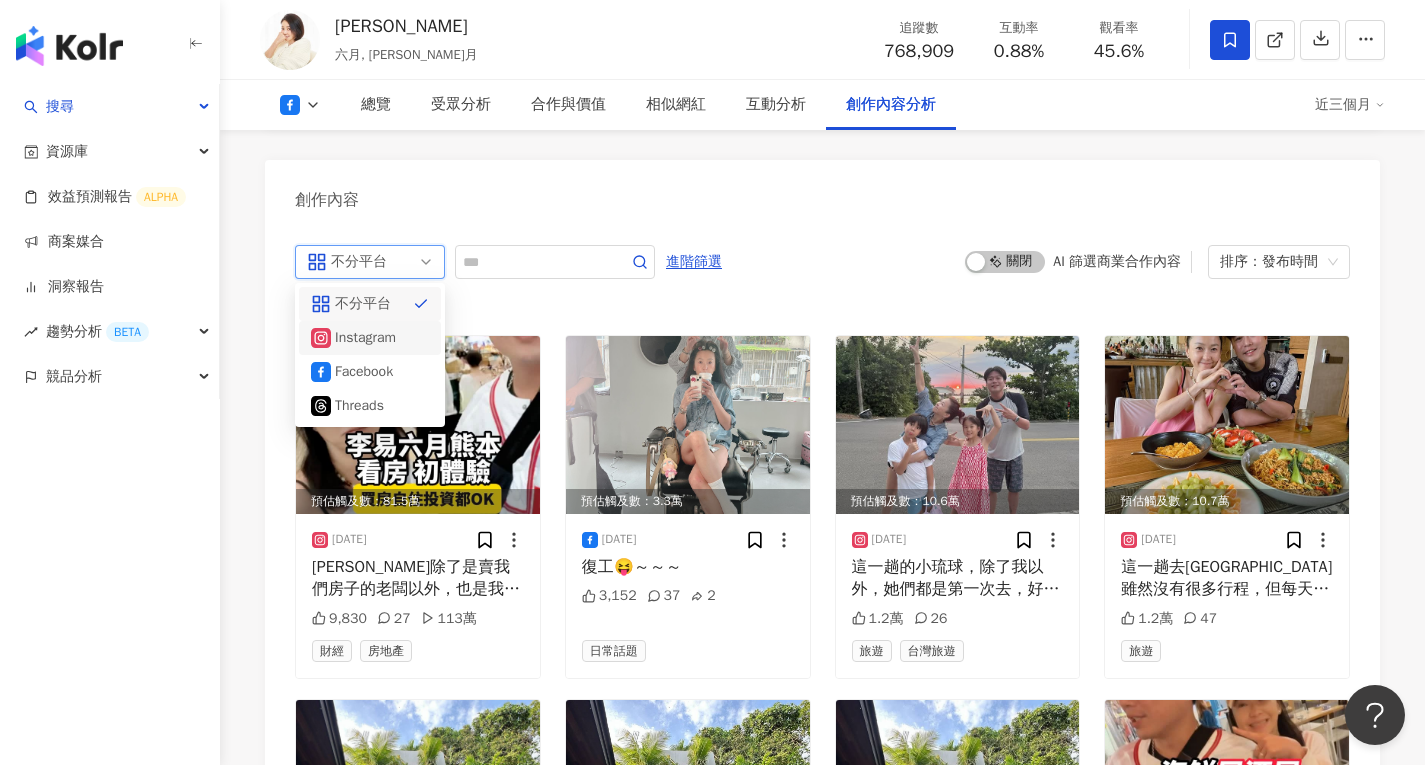 click on "Instagram" at bounding box center (367, 338) 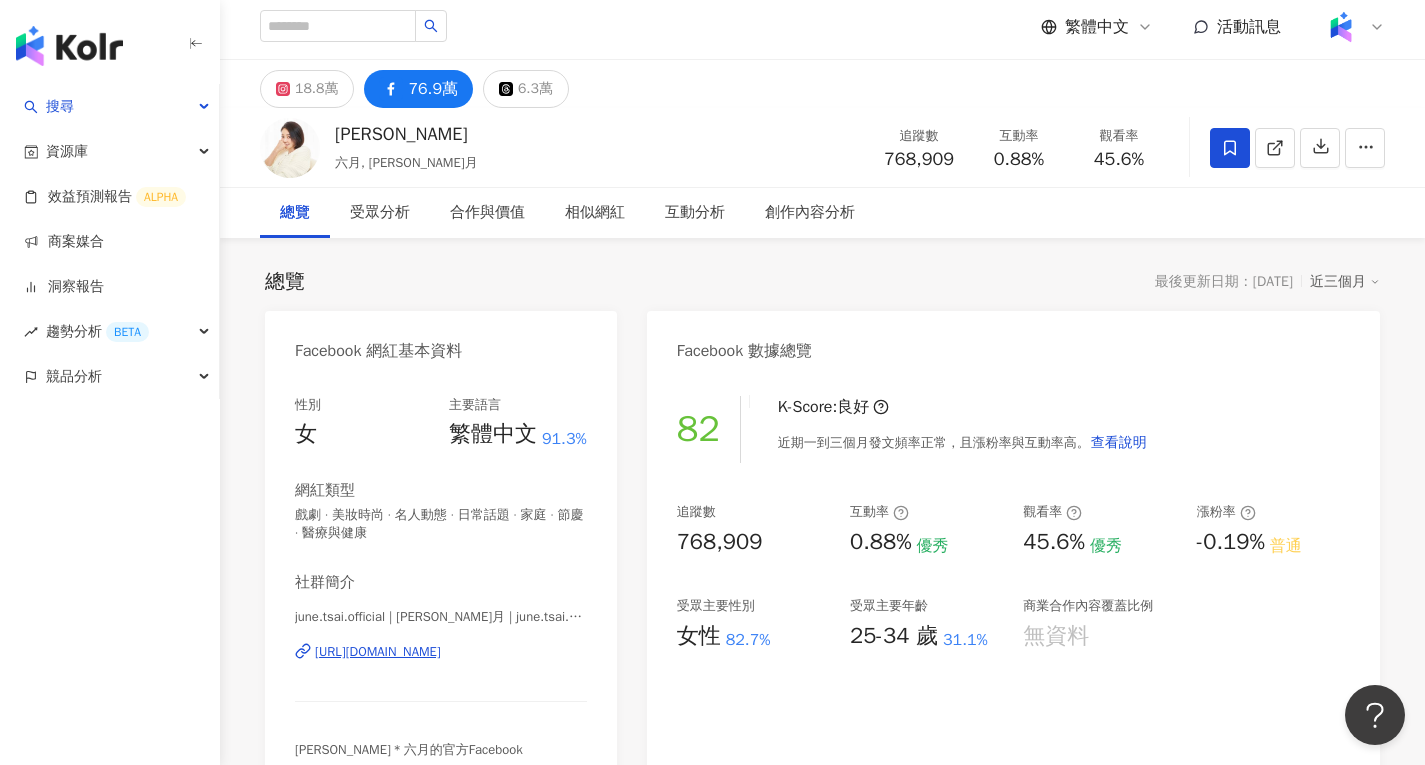 scroll, scrollTop: 0, scrollLeft: 0, axis: both 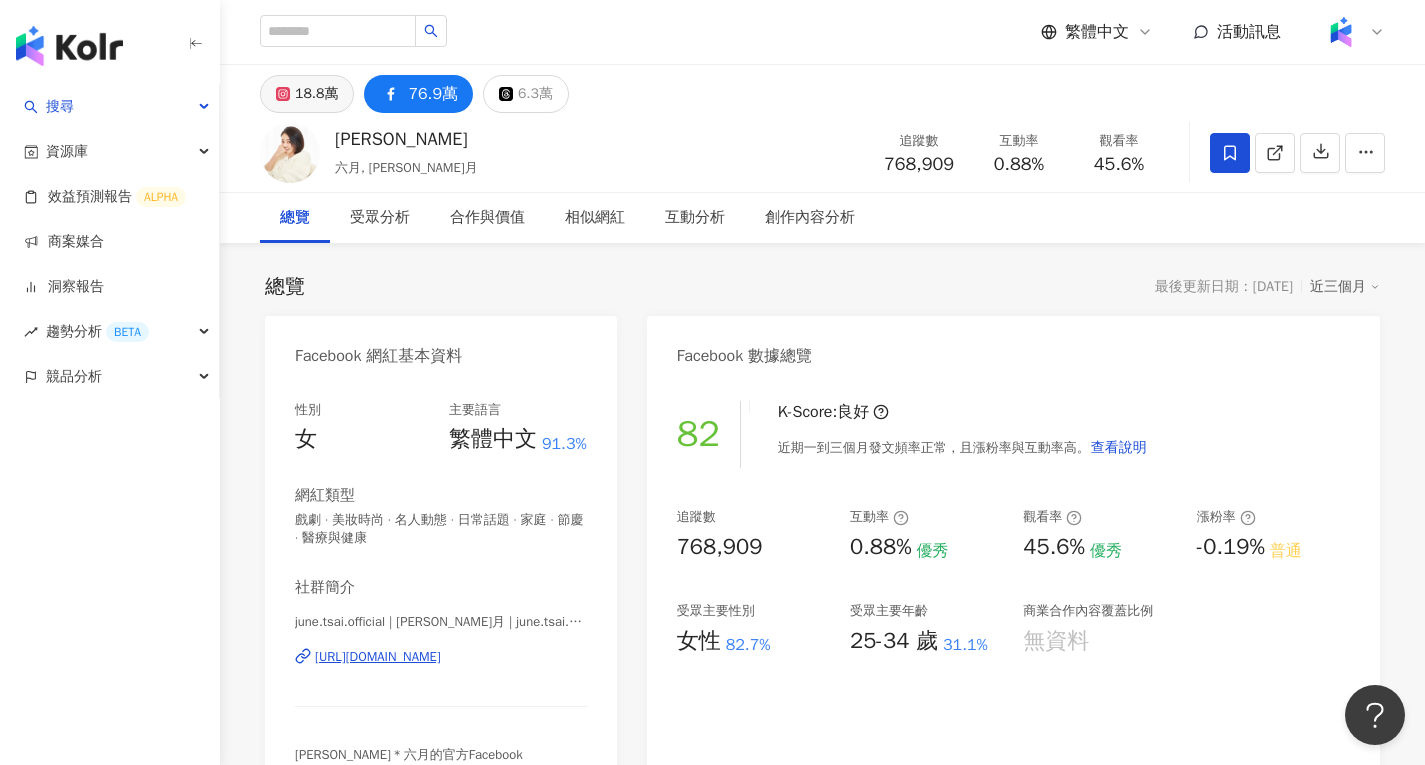 click on "18.8萬" at bounding box center (316, 94) 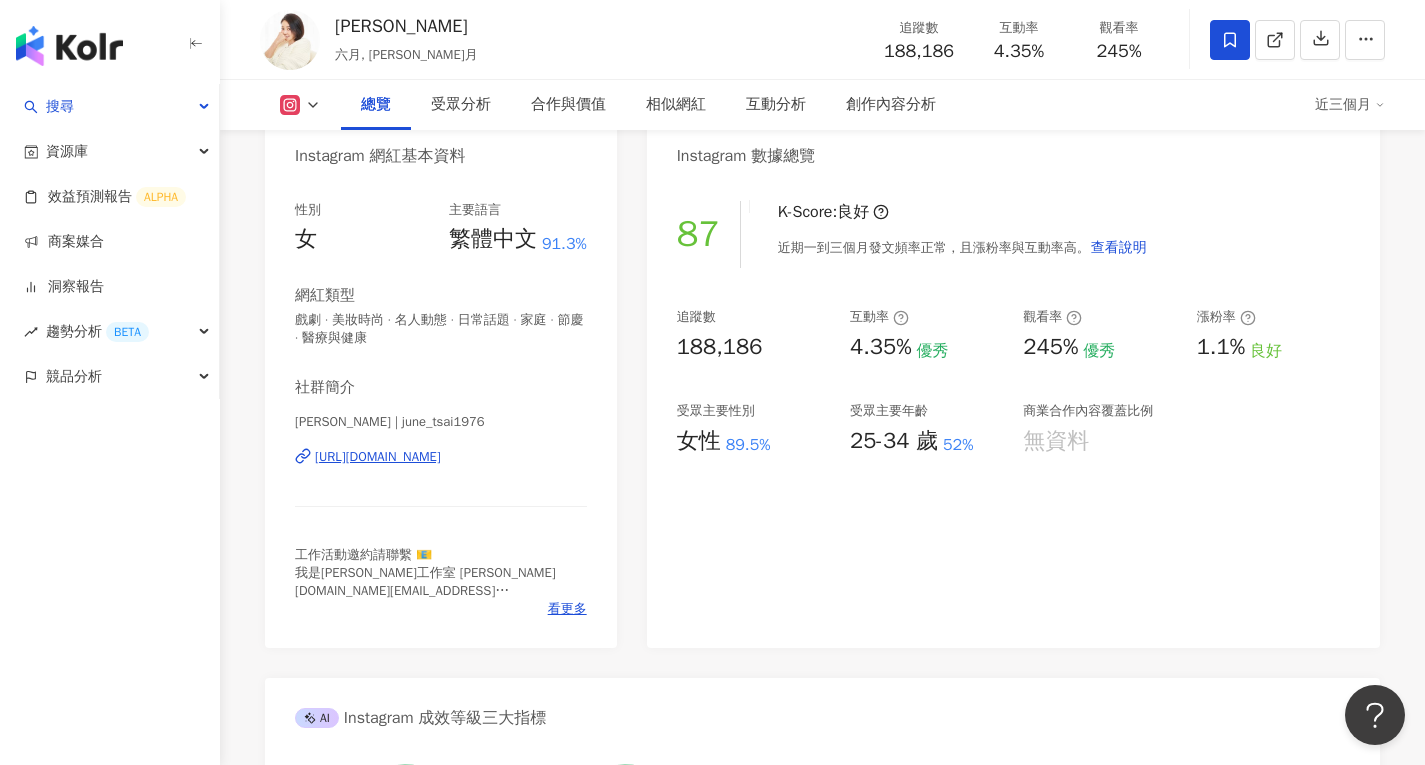 scroll, scrollTop: 600, scrollLeft: 0, axis: vertical 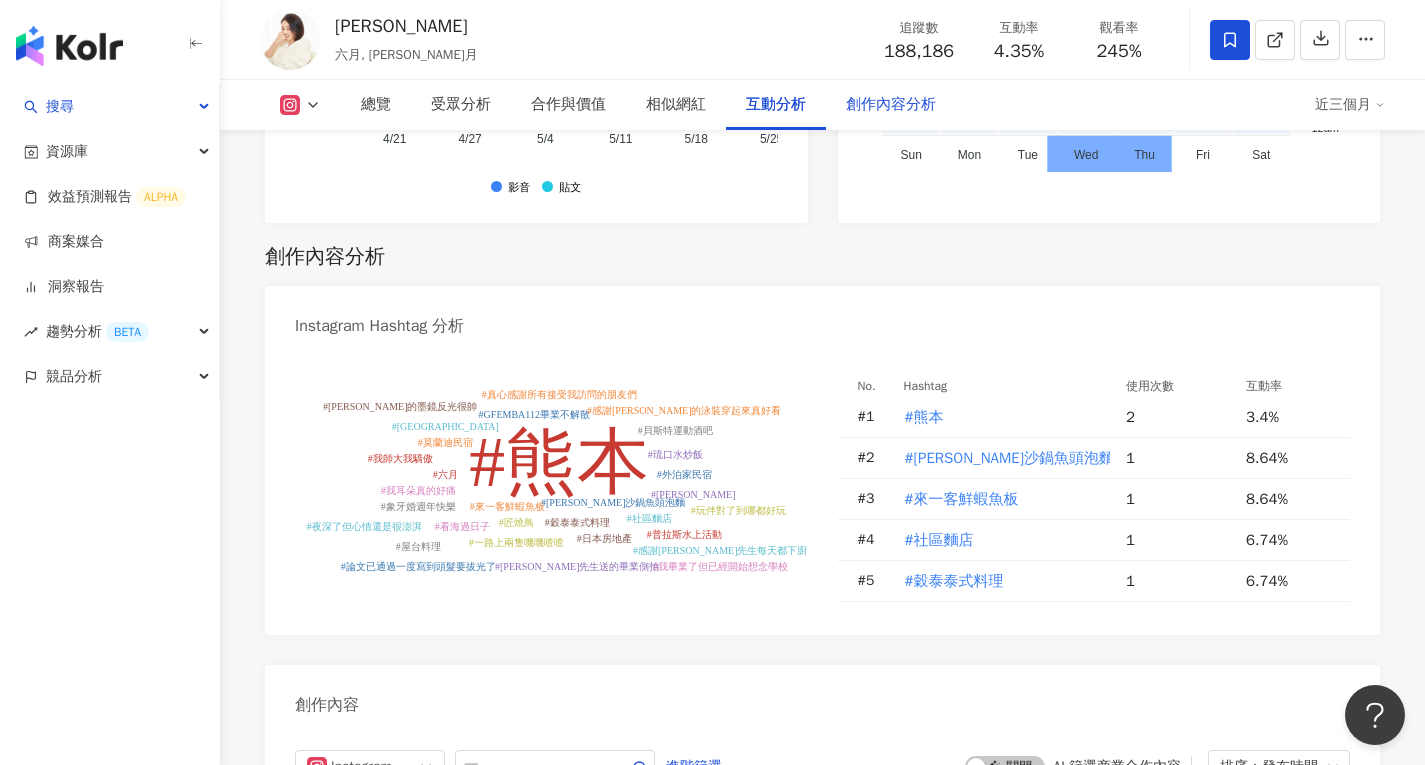 click on "創作內容分析" at bounding box center (891, 105) 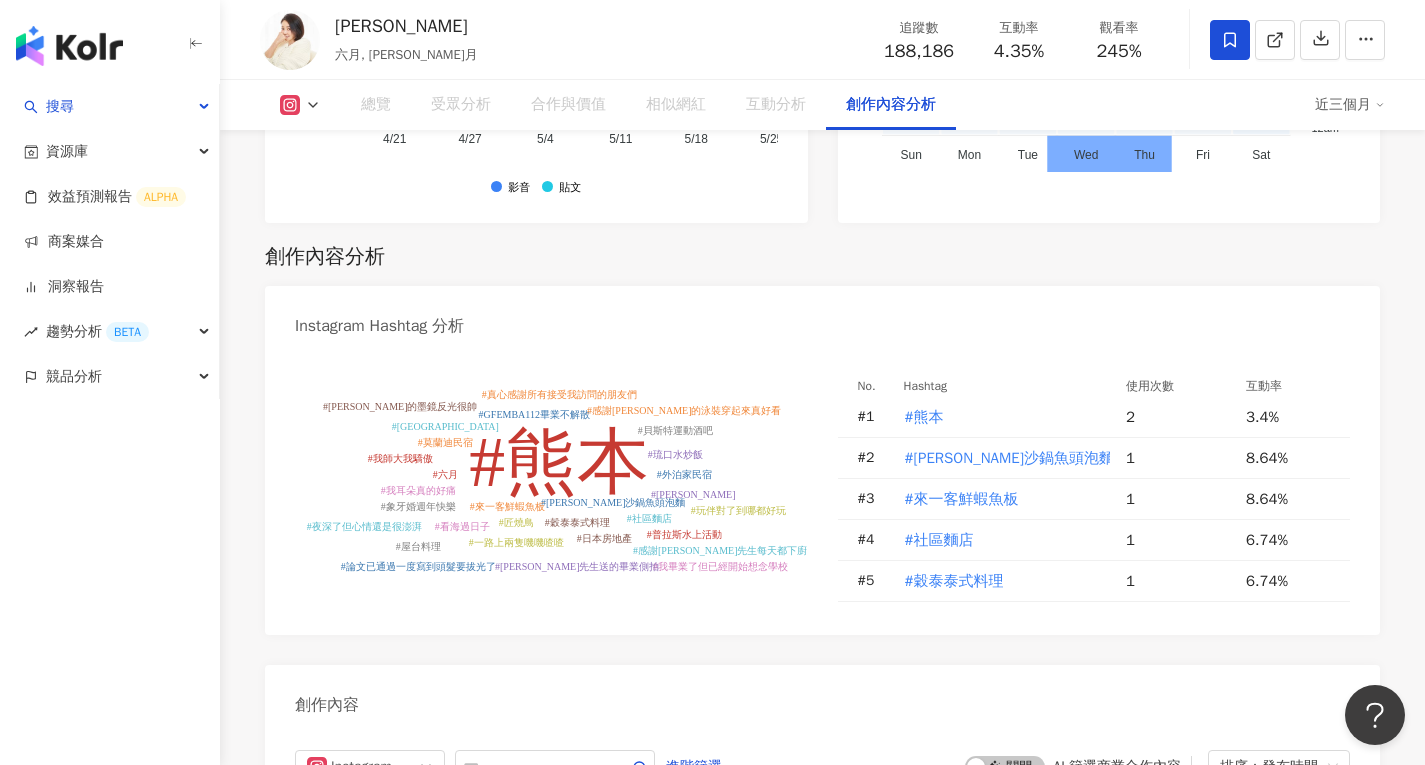 scroll, scrollTop: 5689, scrollLeft: 0, axis: vertical 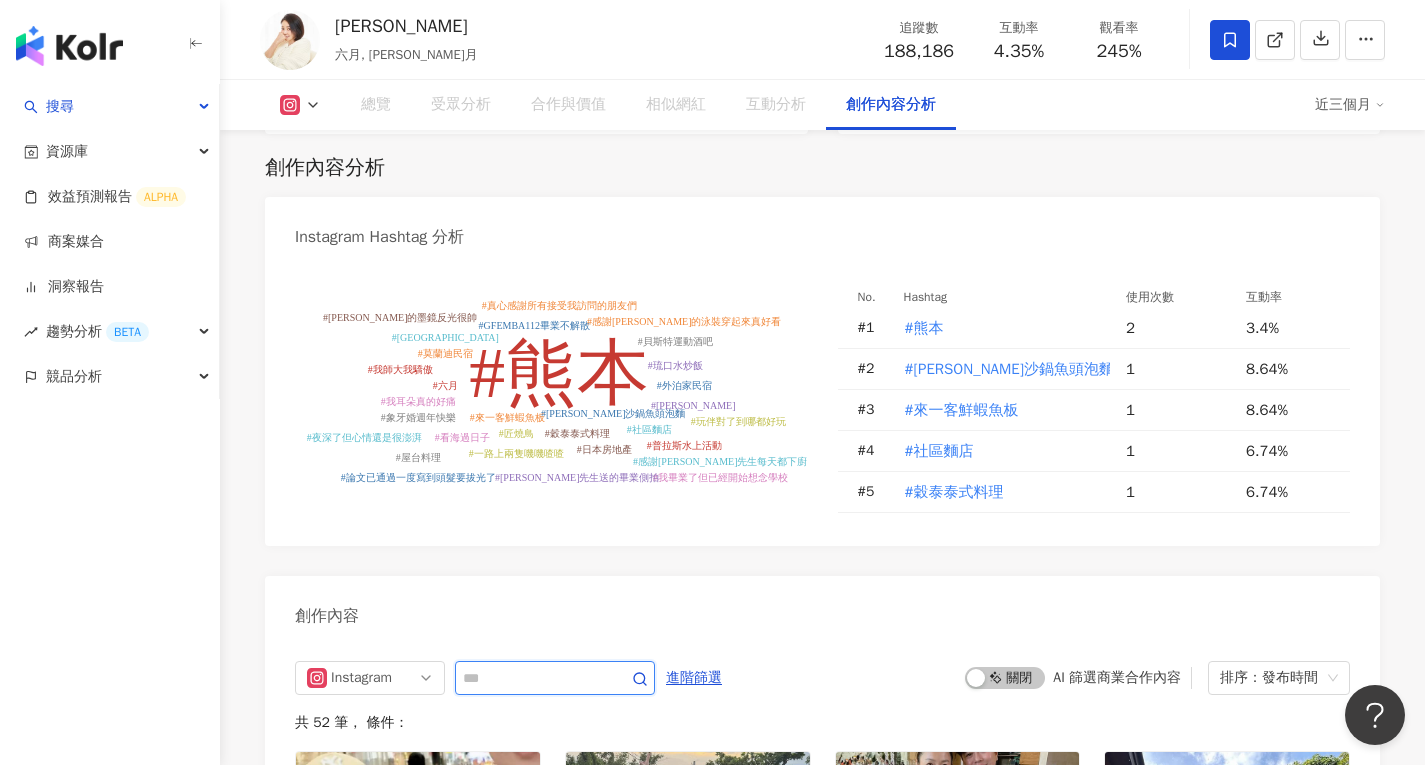 click at bounding box center [533, 678] 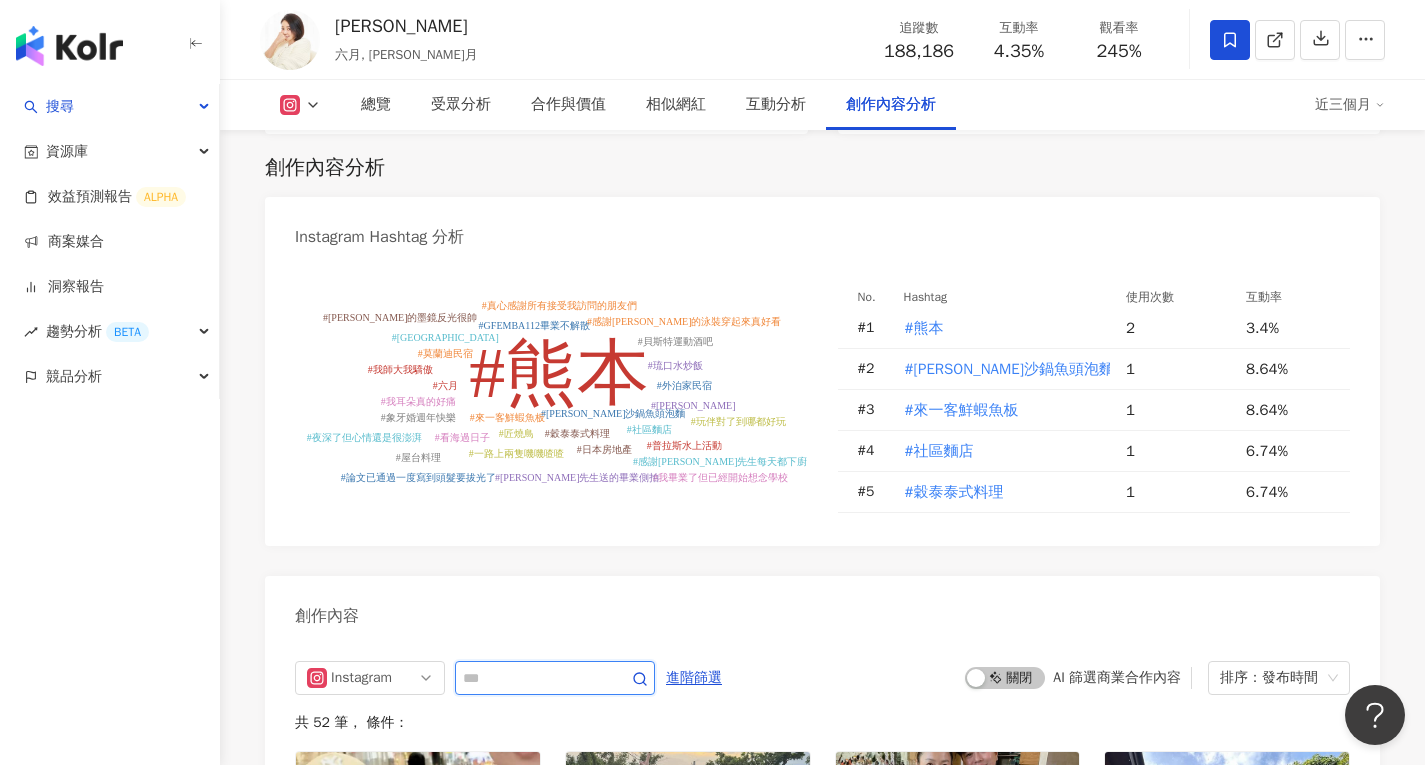 click at bounding box center [533, 678] 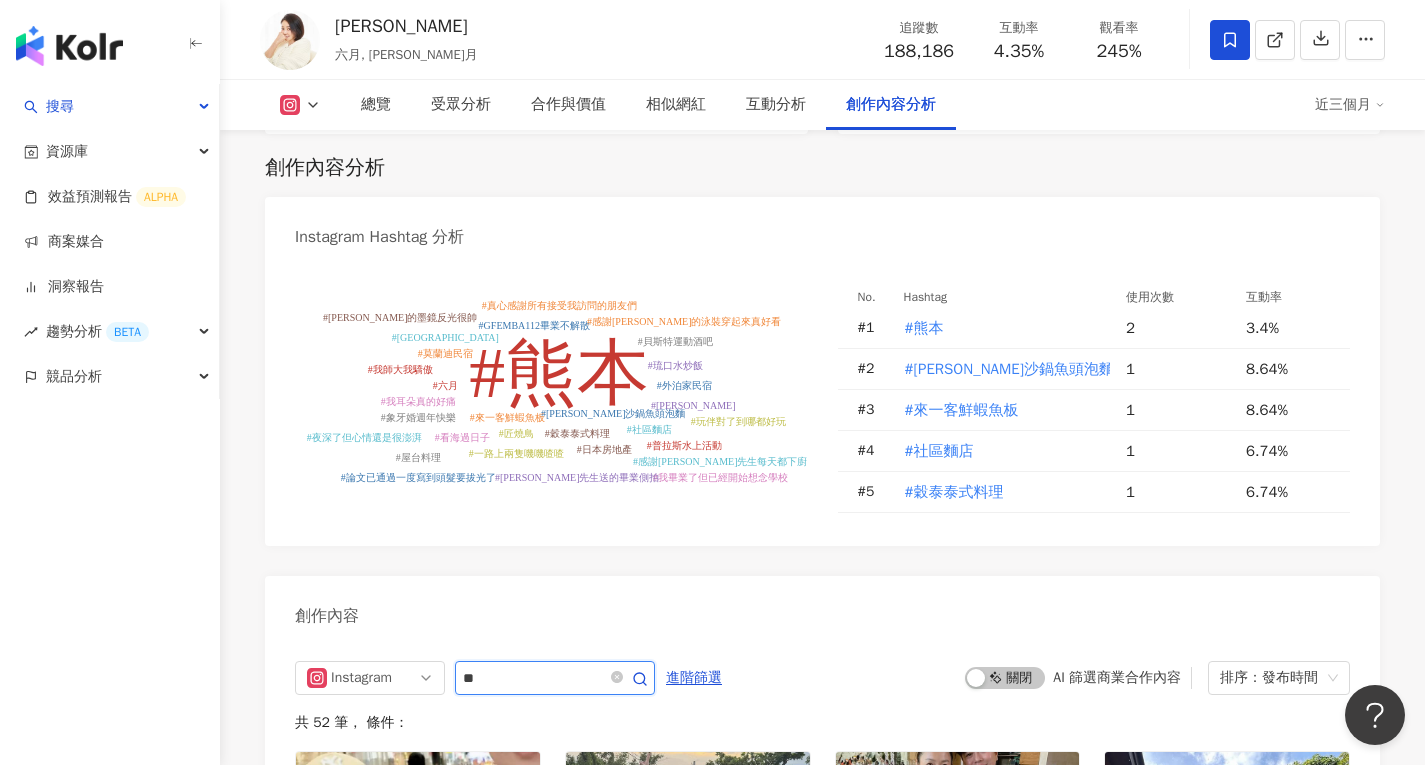 type on "**" 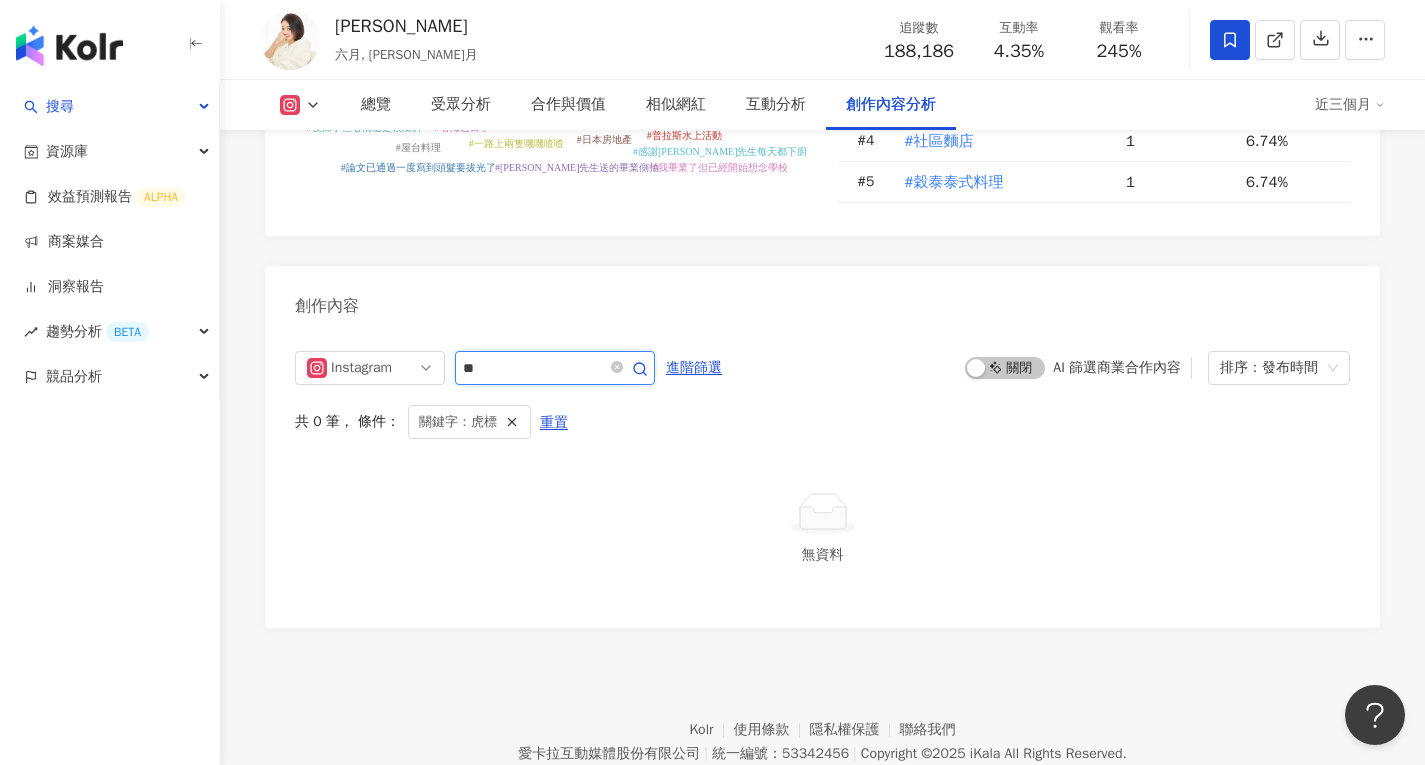 scroll, scrollTop: 5979, scrollLeft: 0, axis: vertical 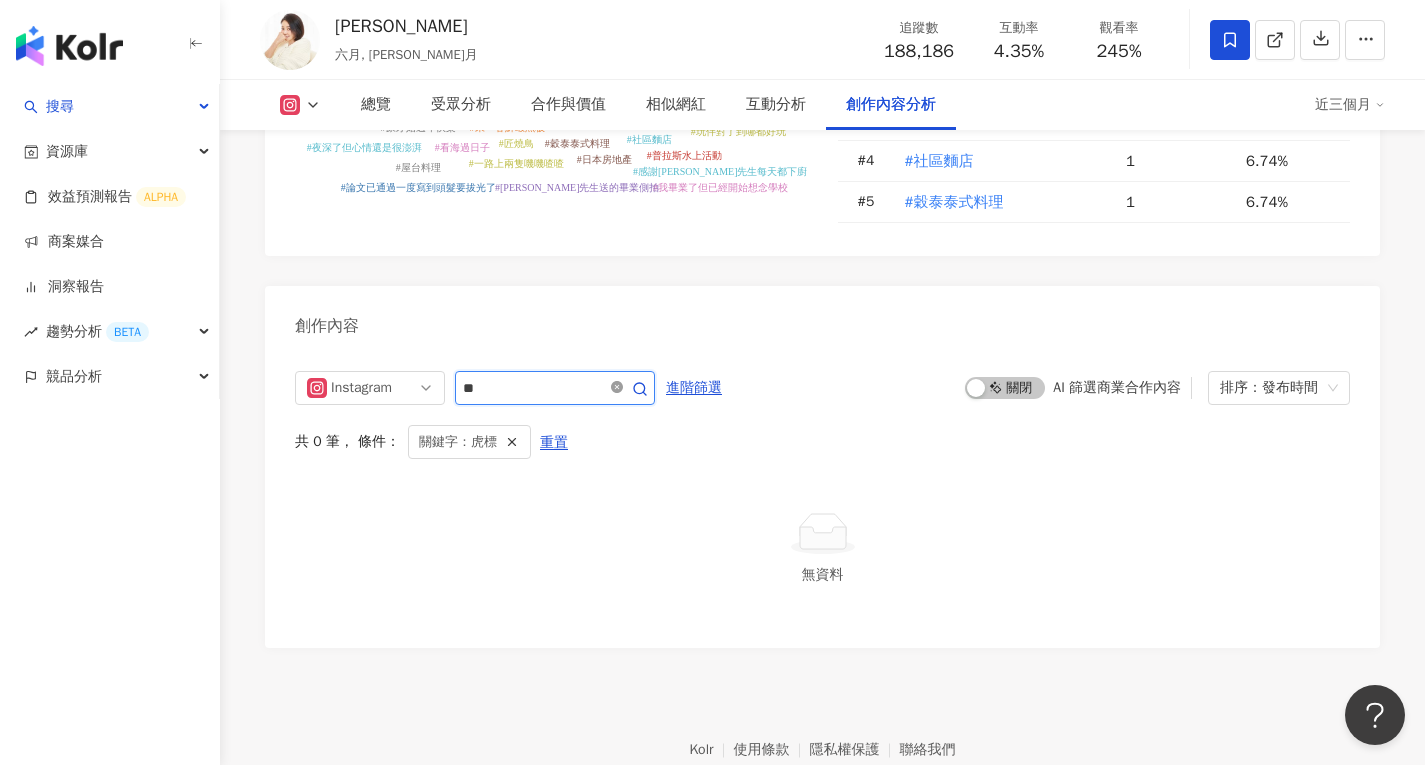 click 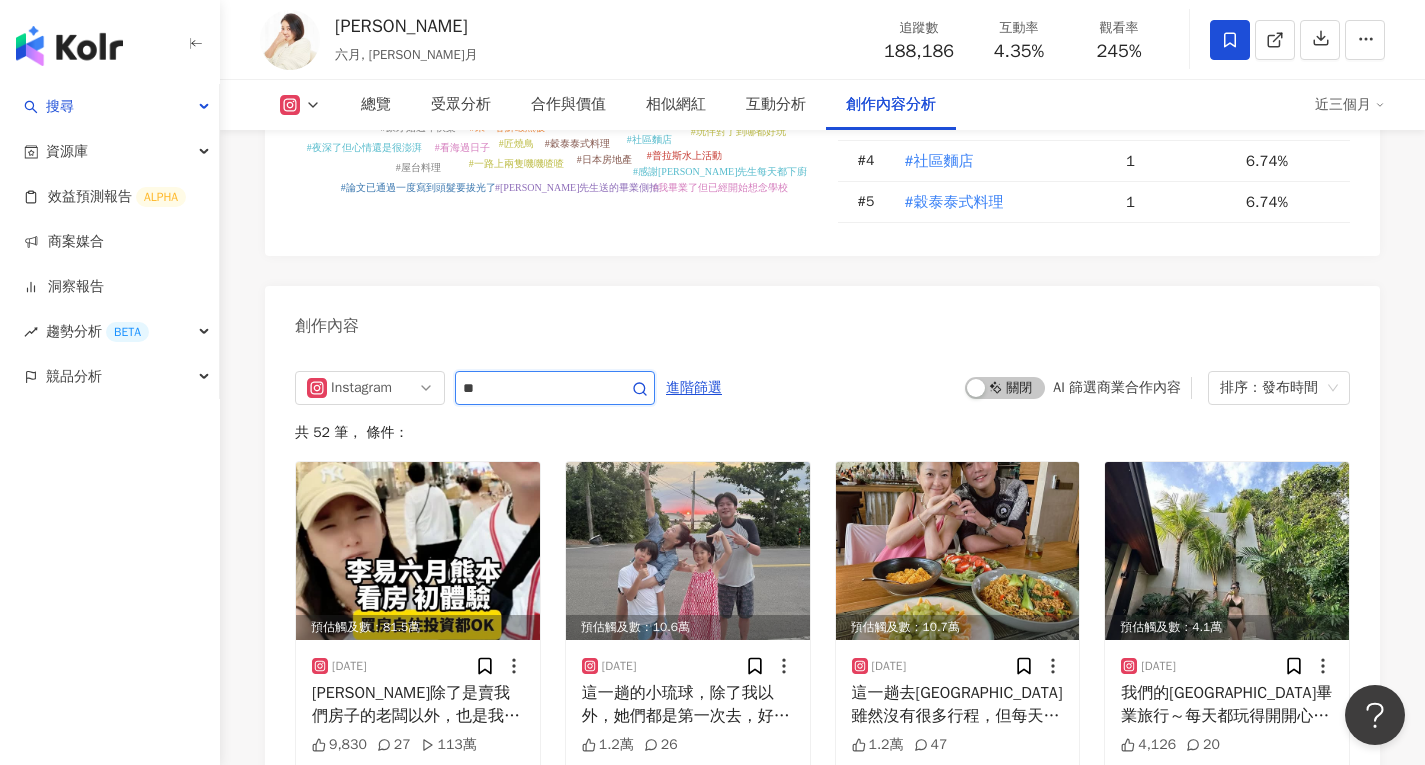 type 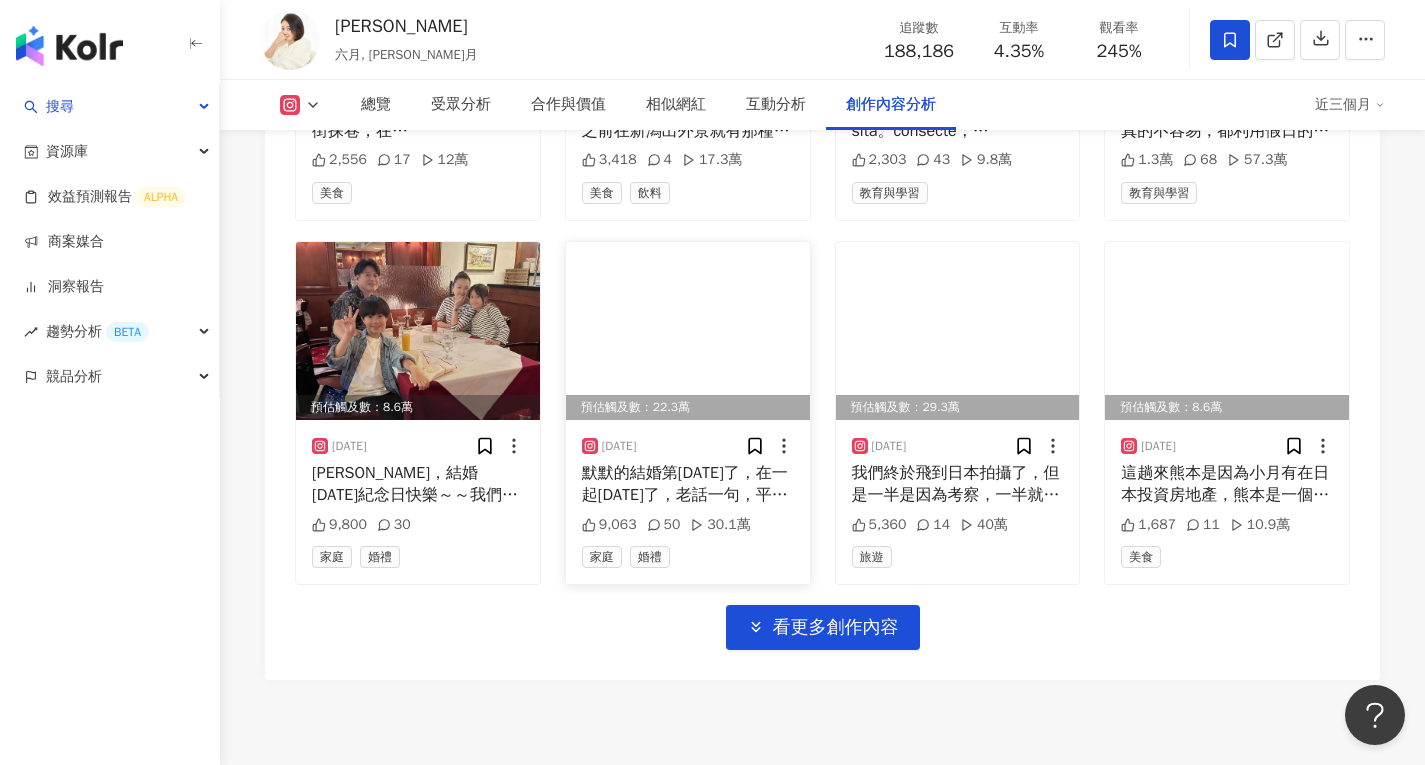 scroll, scrollTop: 6930, scrollLeft: 0, axis: vertical 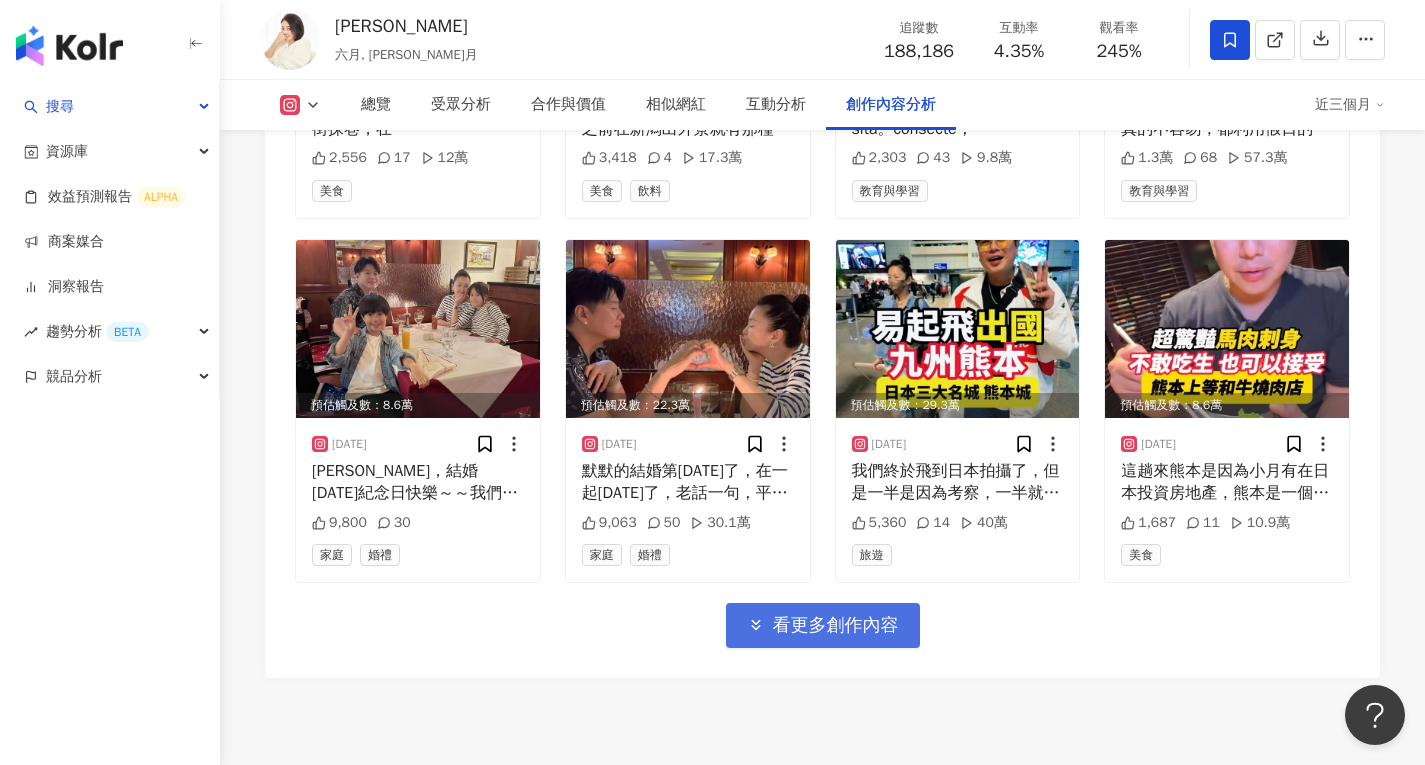 click on "看更多創作內容" at bounding box center [836, 626] 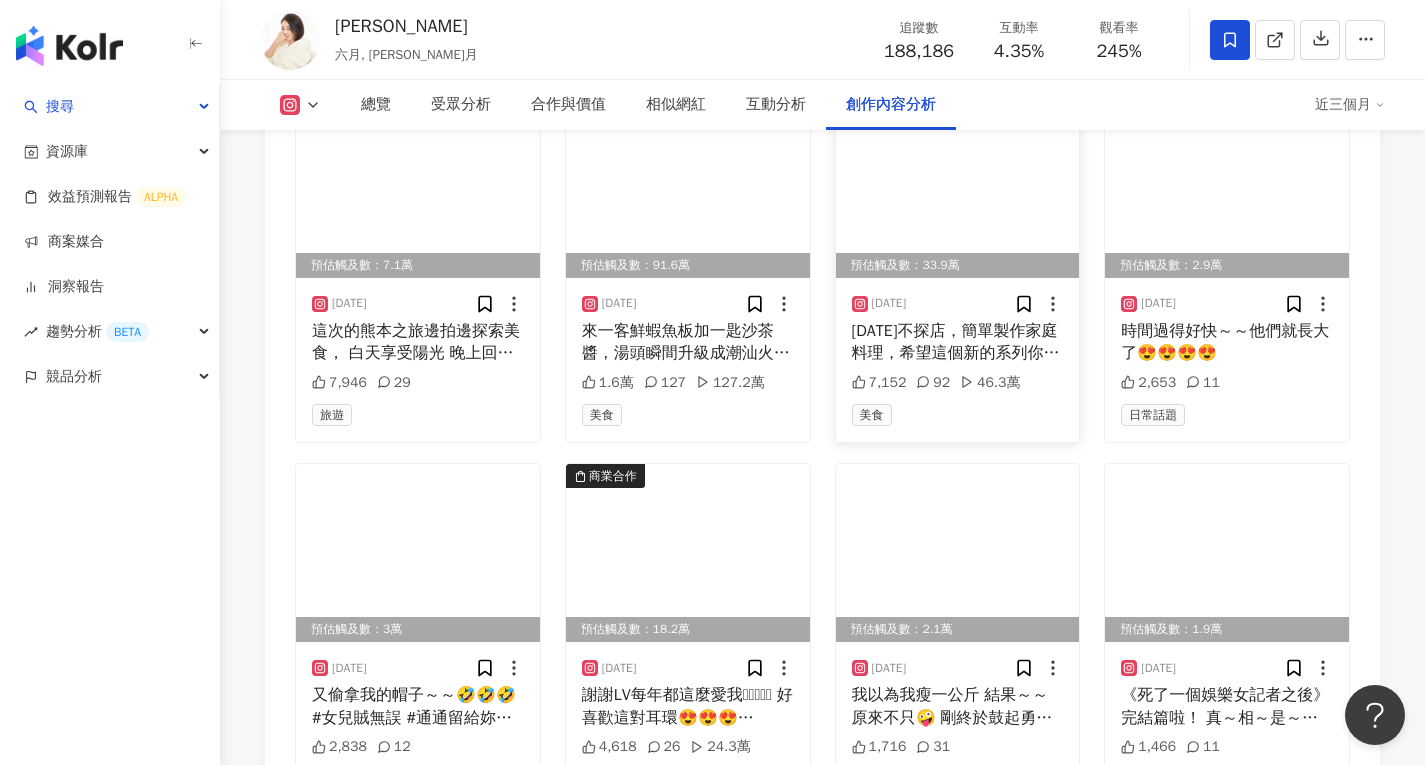 scroll, scrollTop: 7730, scrollLeft: 0, axis: vertical 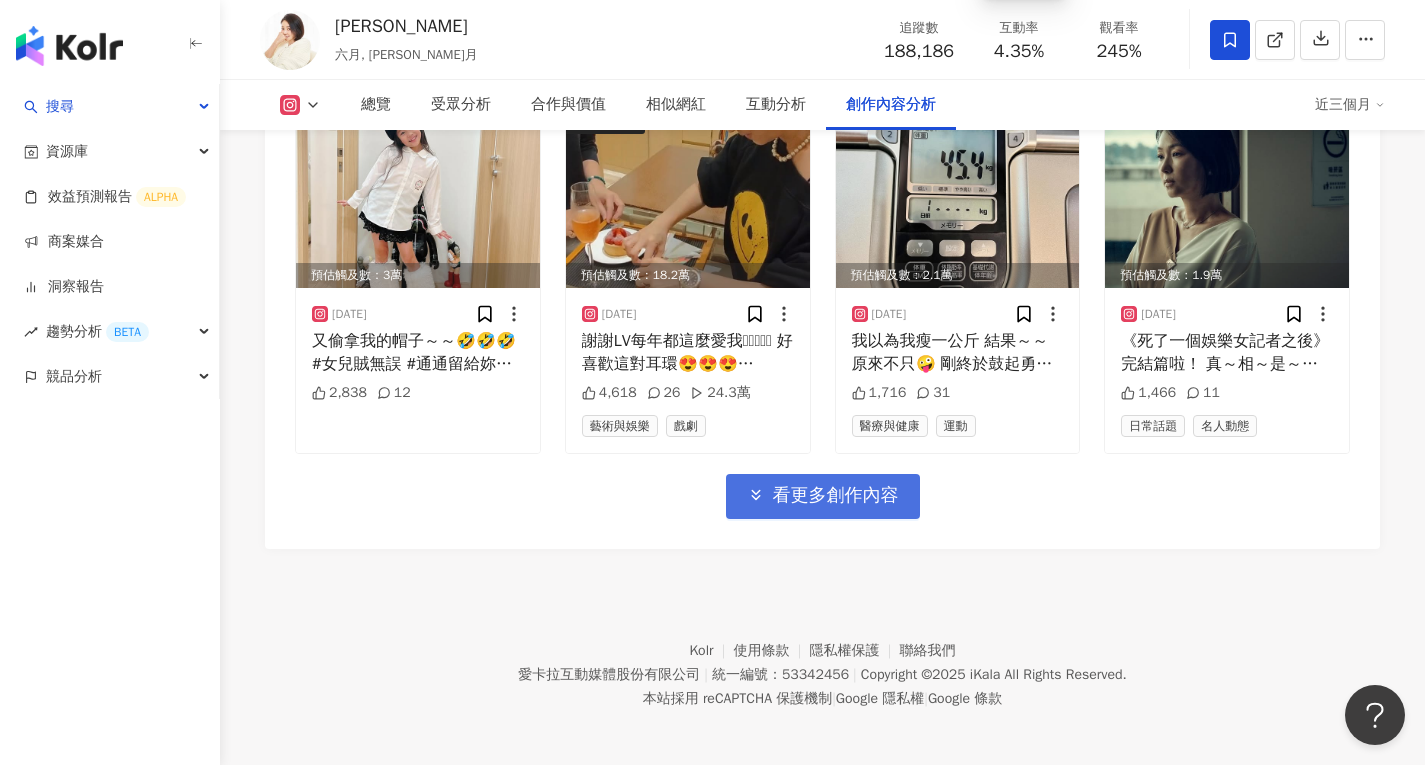 click on "看更多創作內容" at bounding box center [836, 496] 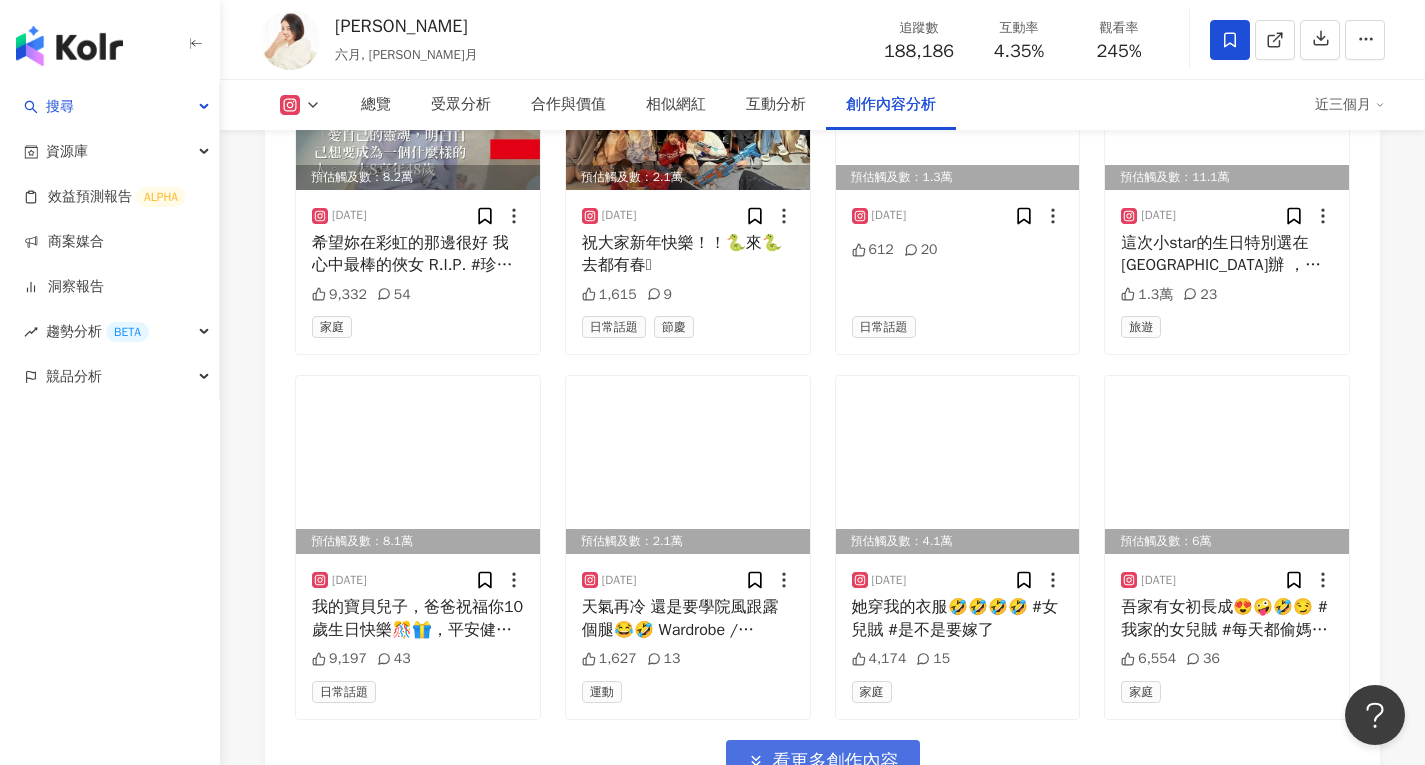 scroll, scrollTop: 9246, scrollLeft: 0, axis: vertical 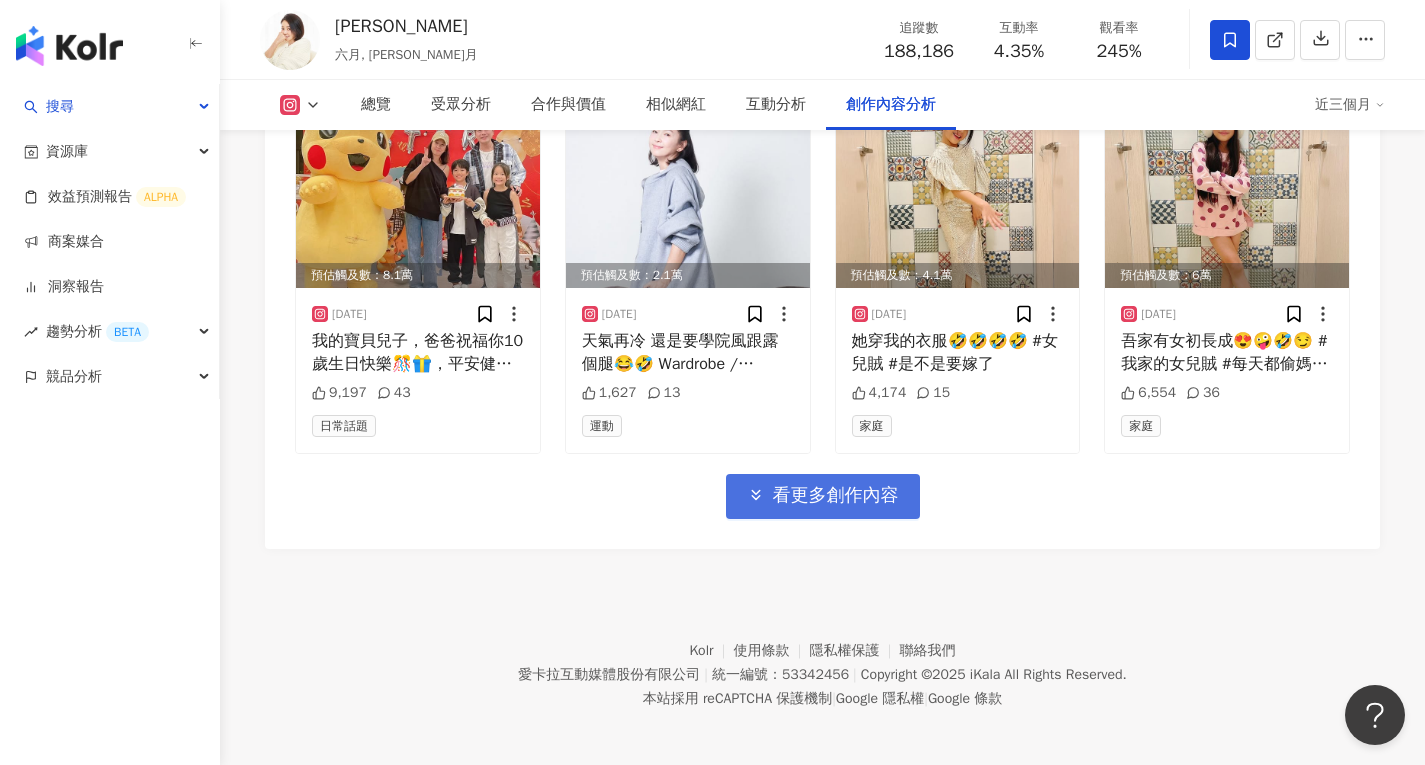 click on "看更多創作內容" at bounding box center [836, 496] 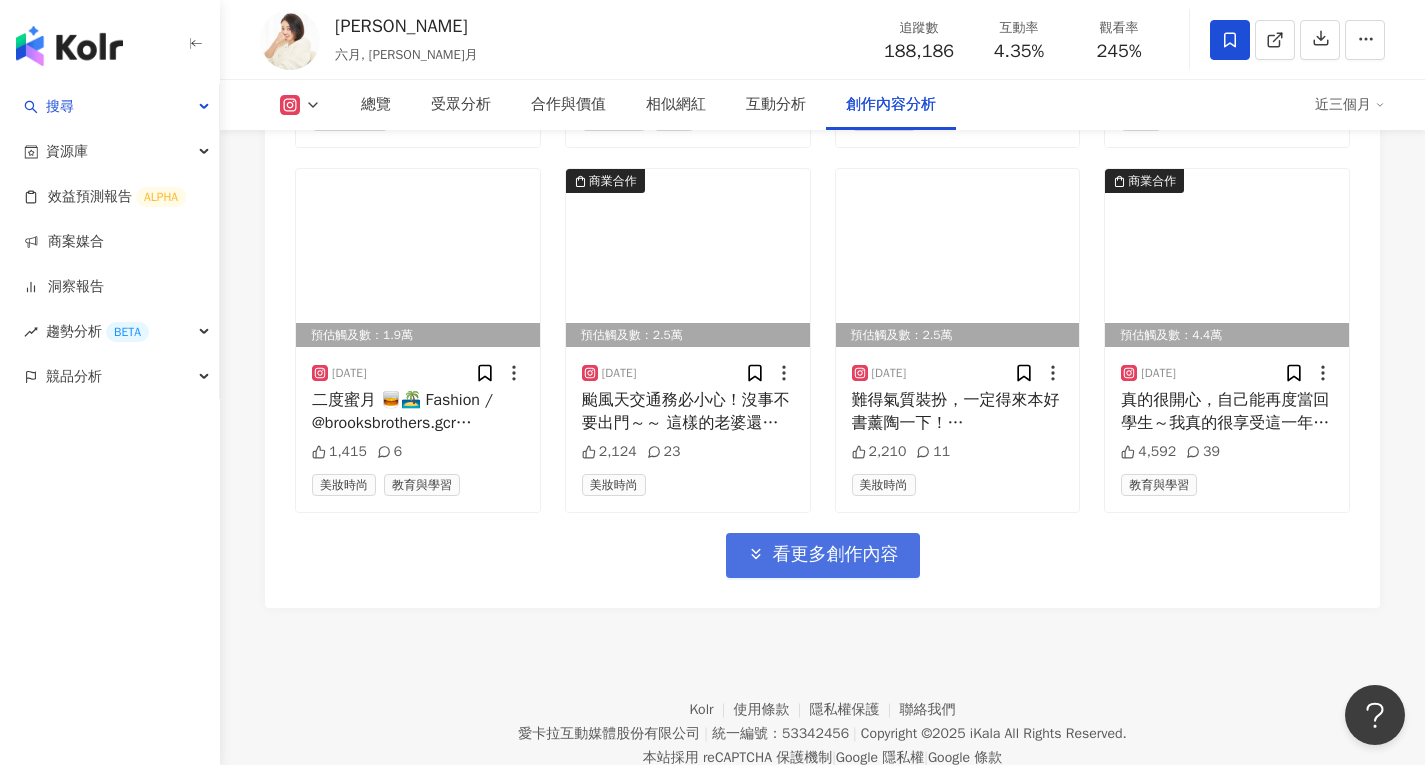scroll, scrollTop: 10339, scrollLeft: 0, axis: vertical 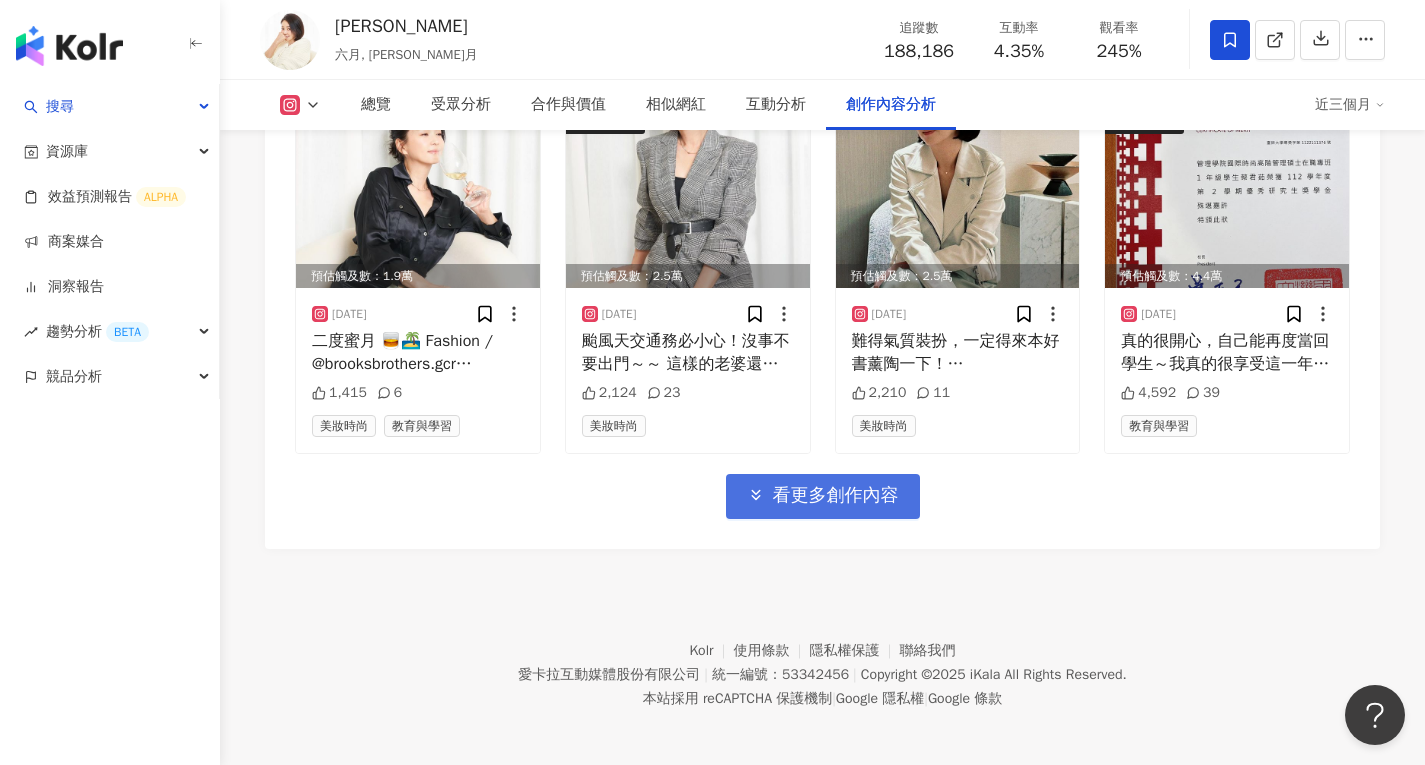 click on "看更多創作內容" at bounding box center [836, 496] 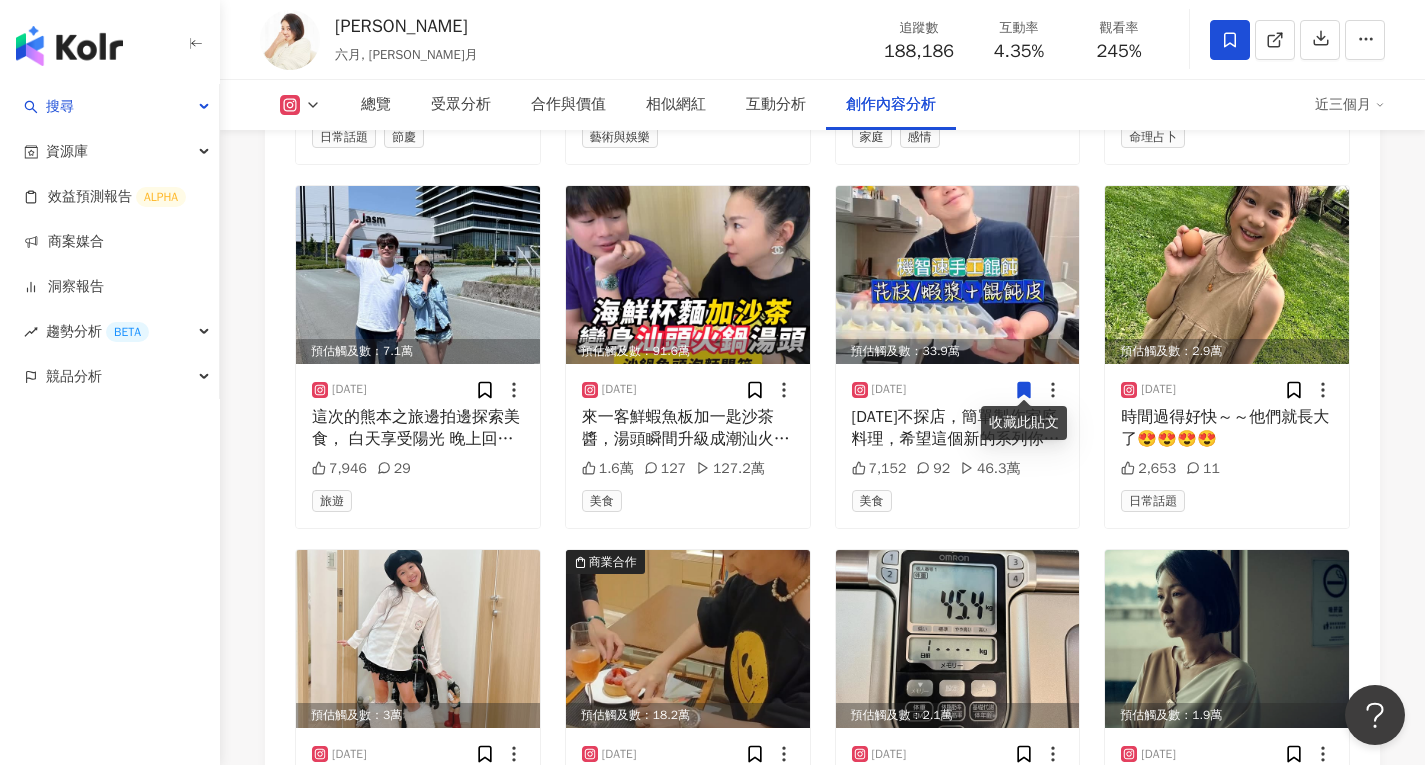 scroll, scrollTop: 7339, scrollLeft: 0, axis: vertical 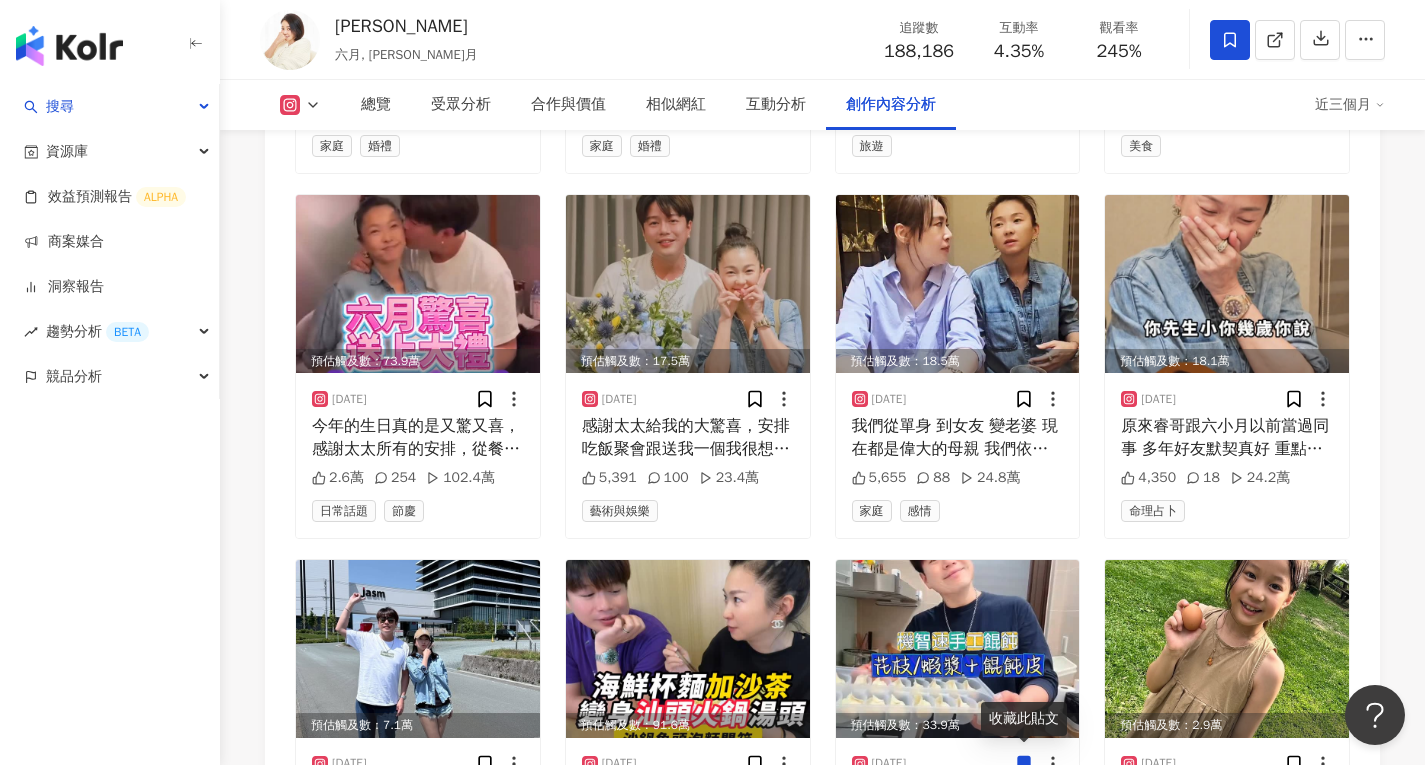 click on "近三個月" at bounding box center [1350, 105] 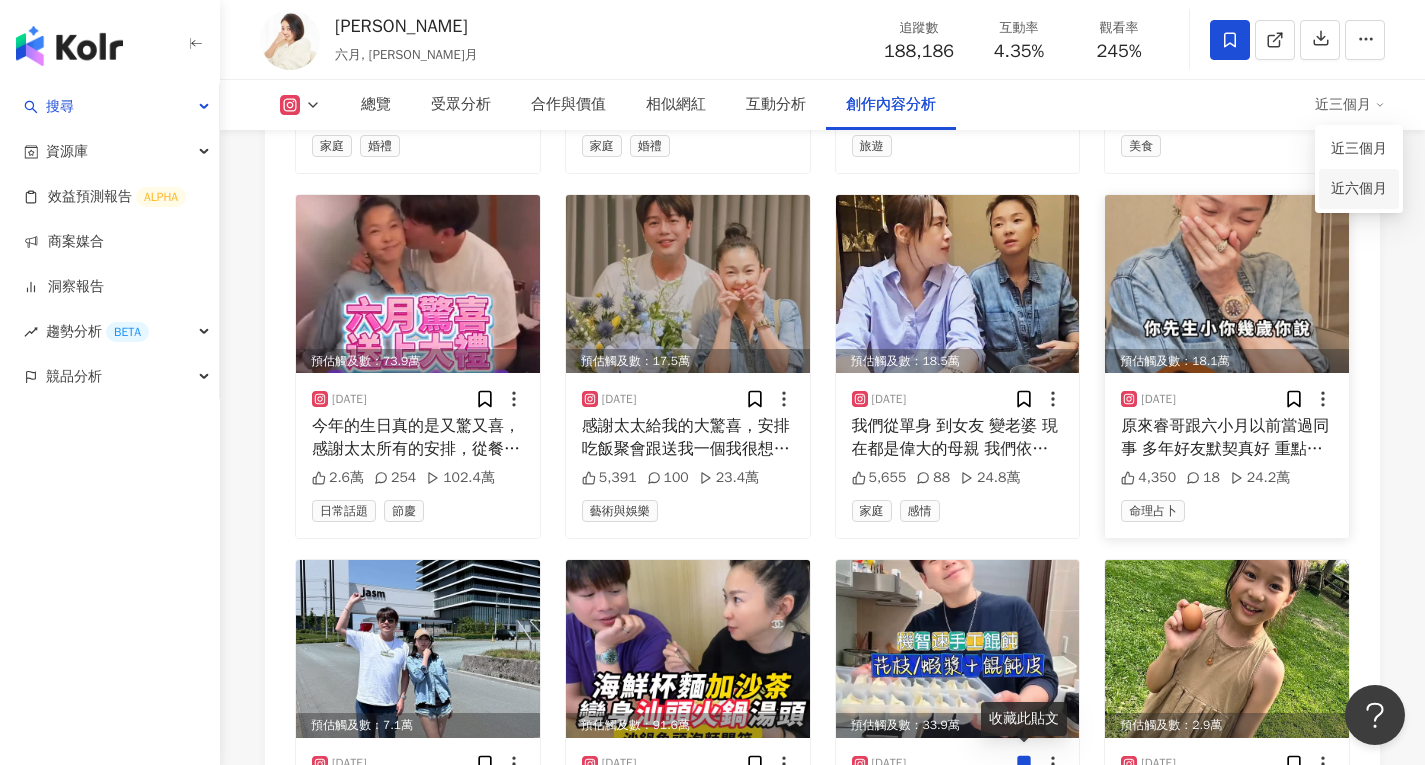 click on "近六個月" at bounding box center [1359, 189] 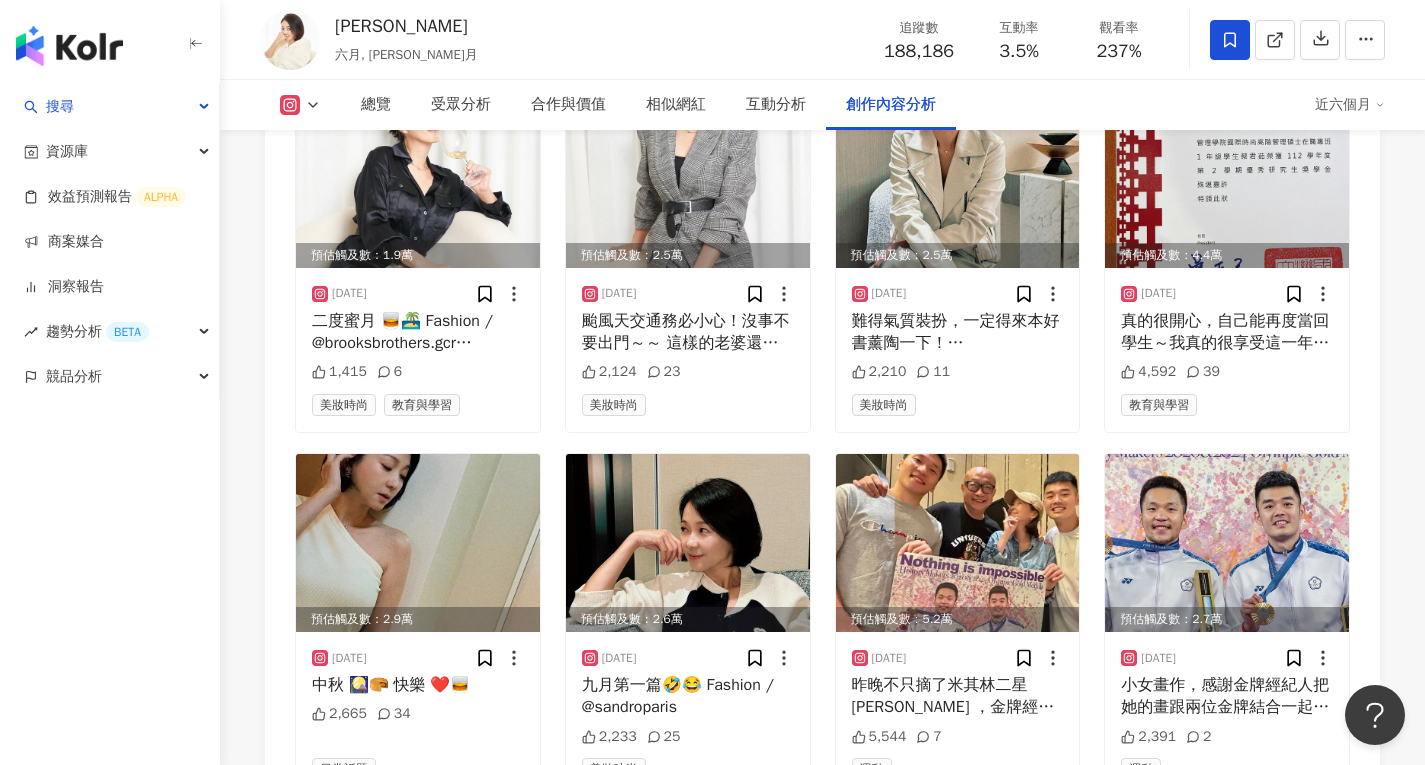scroll, scrollTop: 10674, scrollLeft: 0, axis: vertical 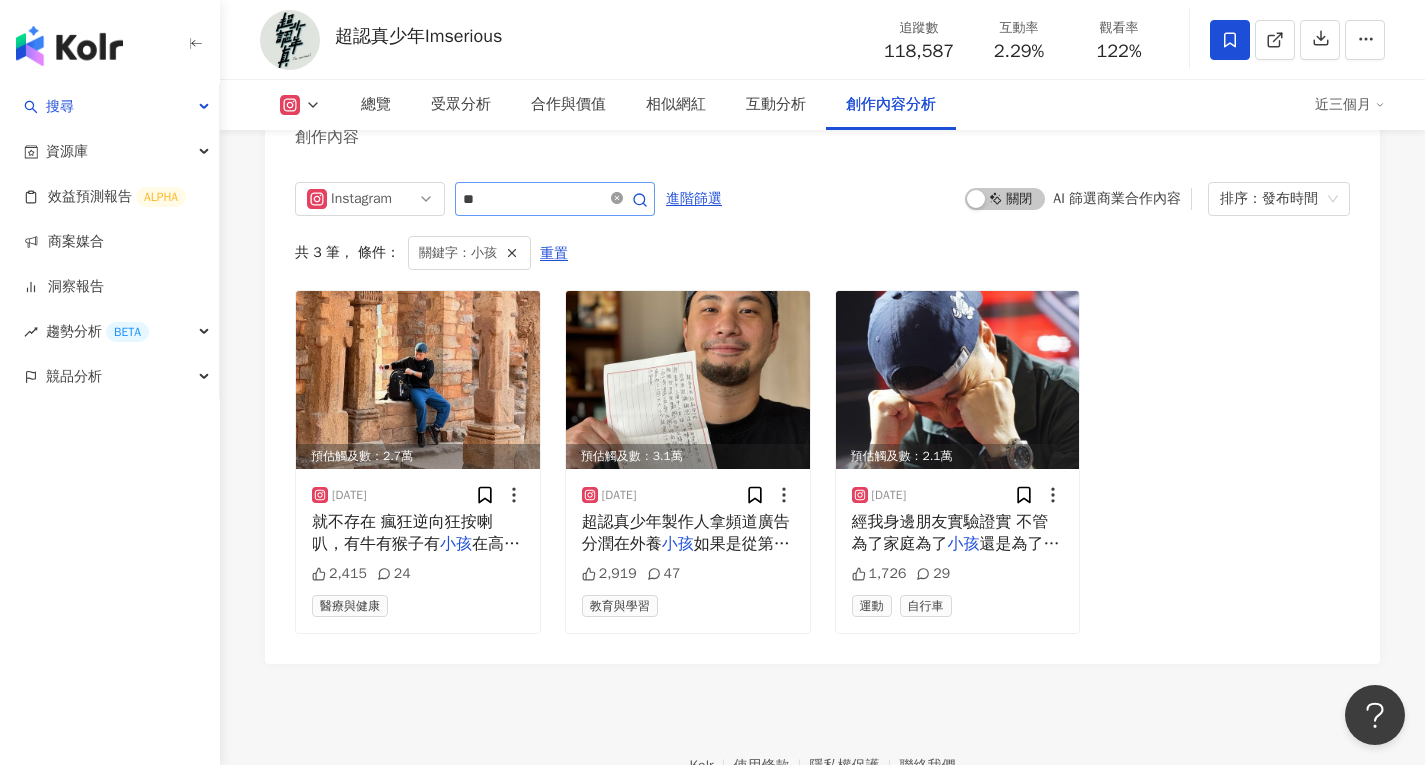 click 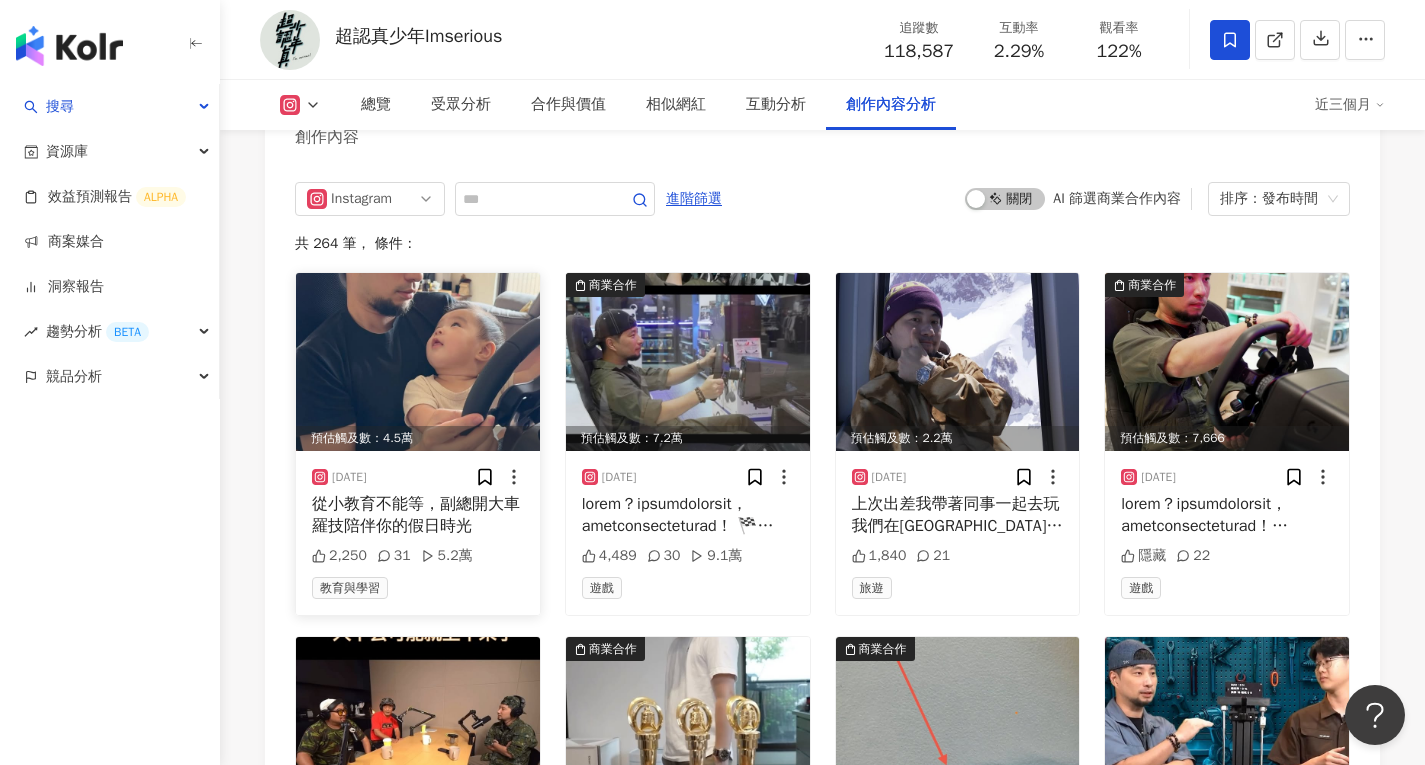 click on "[DATE]" at bounding box center (418, 477) 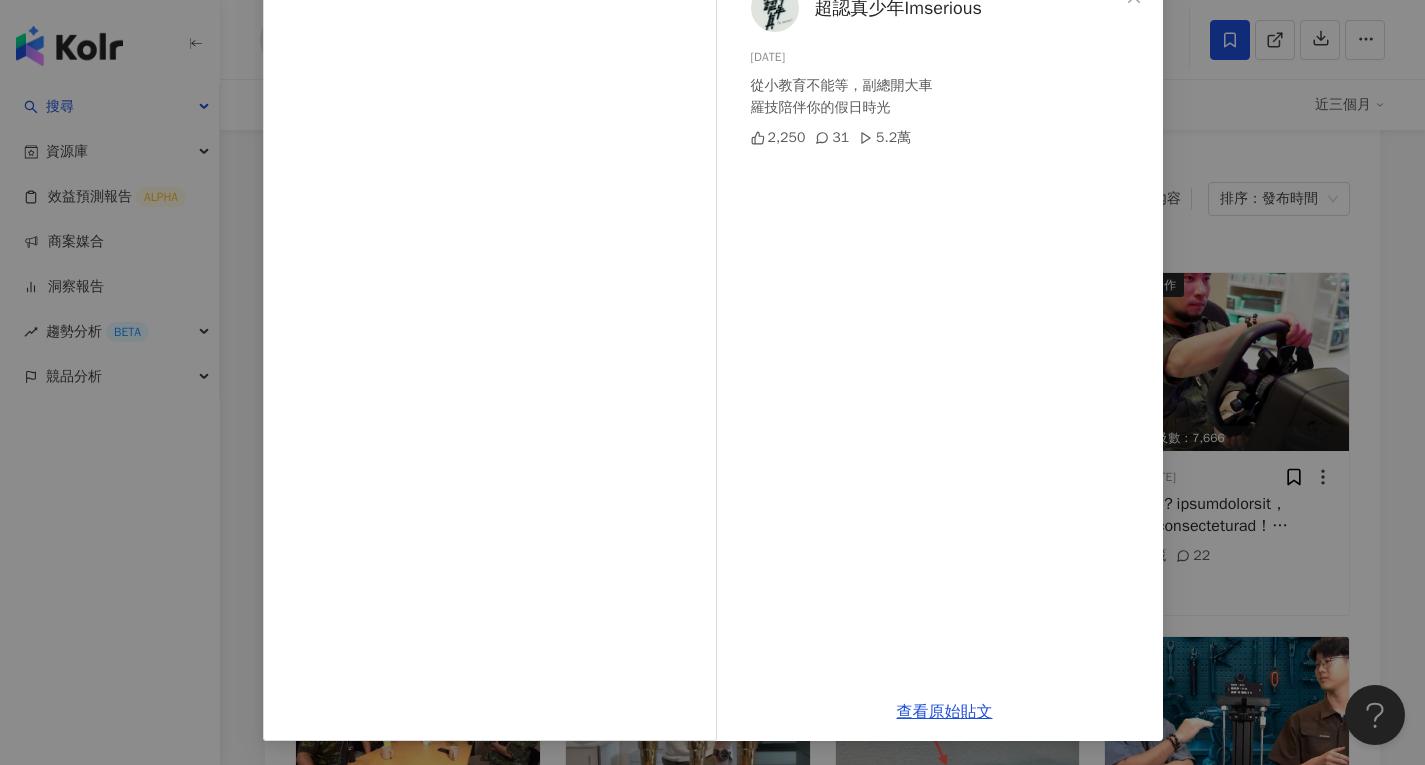 scroll, scrollTop: 32, scrollLeft: 0, axis: vertical 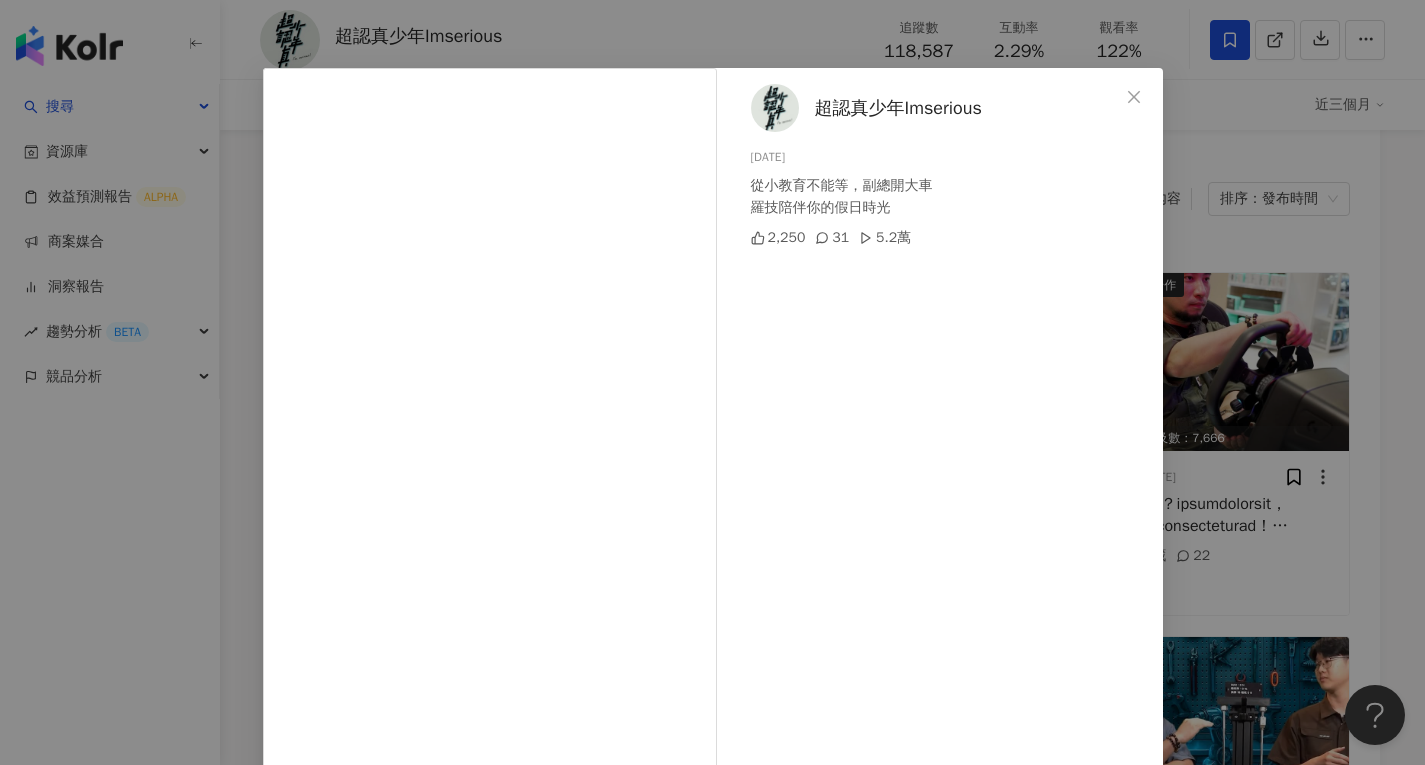click on "超認真少年Imserious [DATE] 從小教育不能等，副總開大車
羅技陪伴你的假日時光 2,250 31 5.2萬 查看原始貼文" at bounding box center (712, 382) 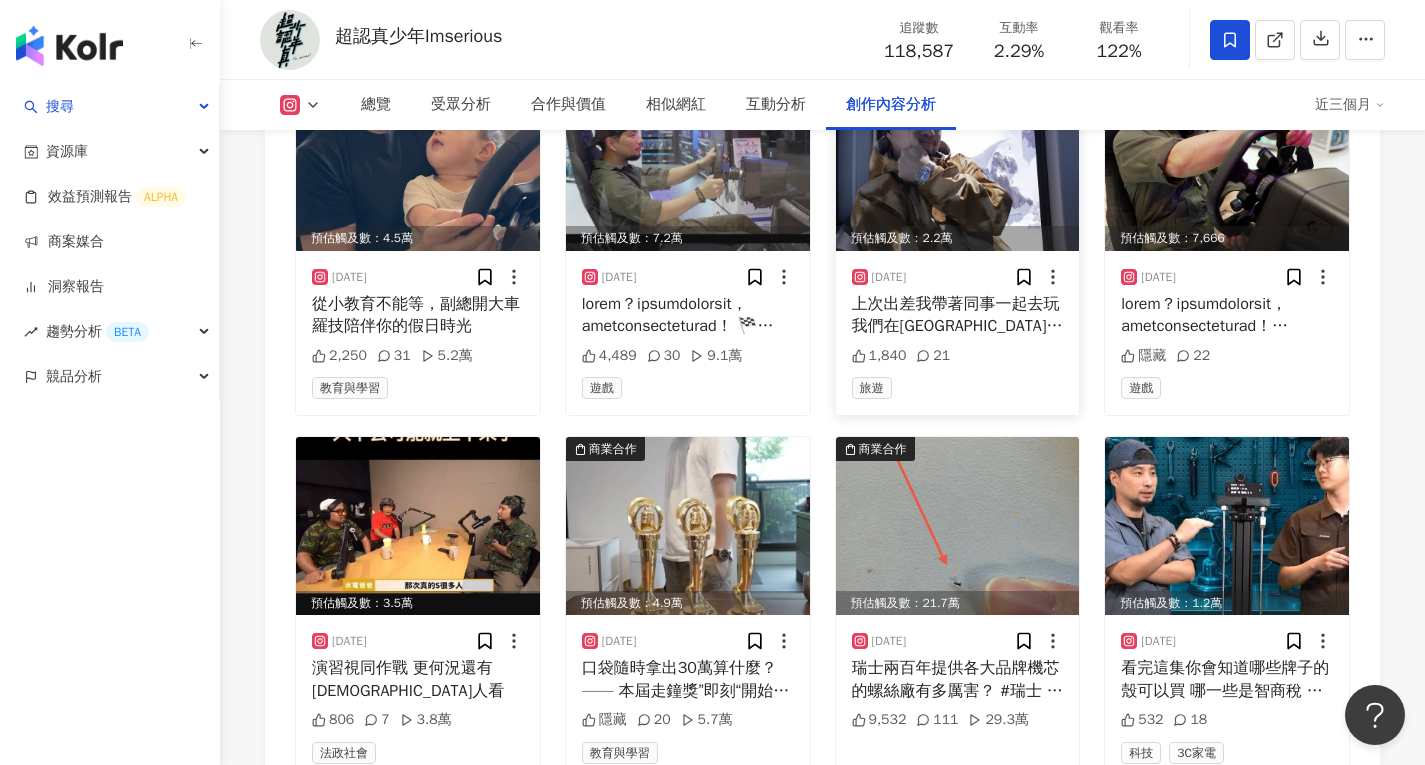 scroll, scrollTop: 6097, scrollLeft: 0, axis: vertical 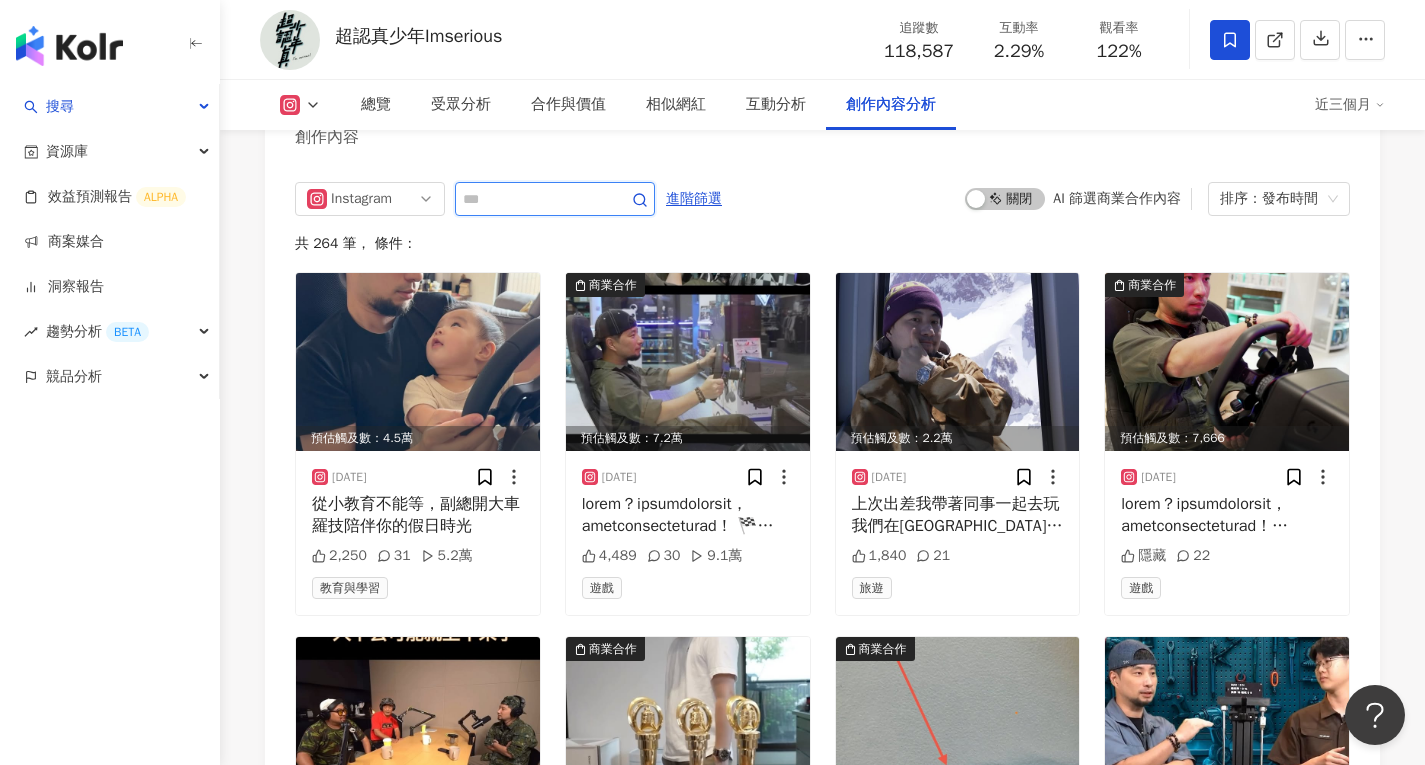 click at bounding box center [533, 199] 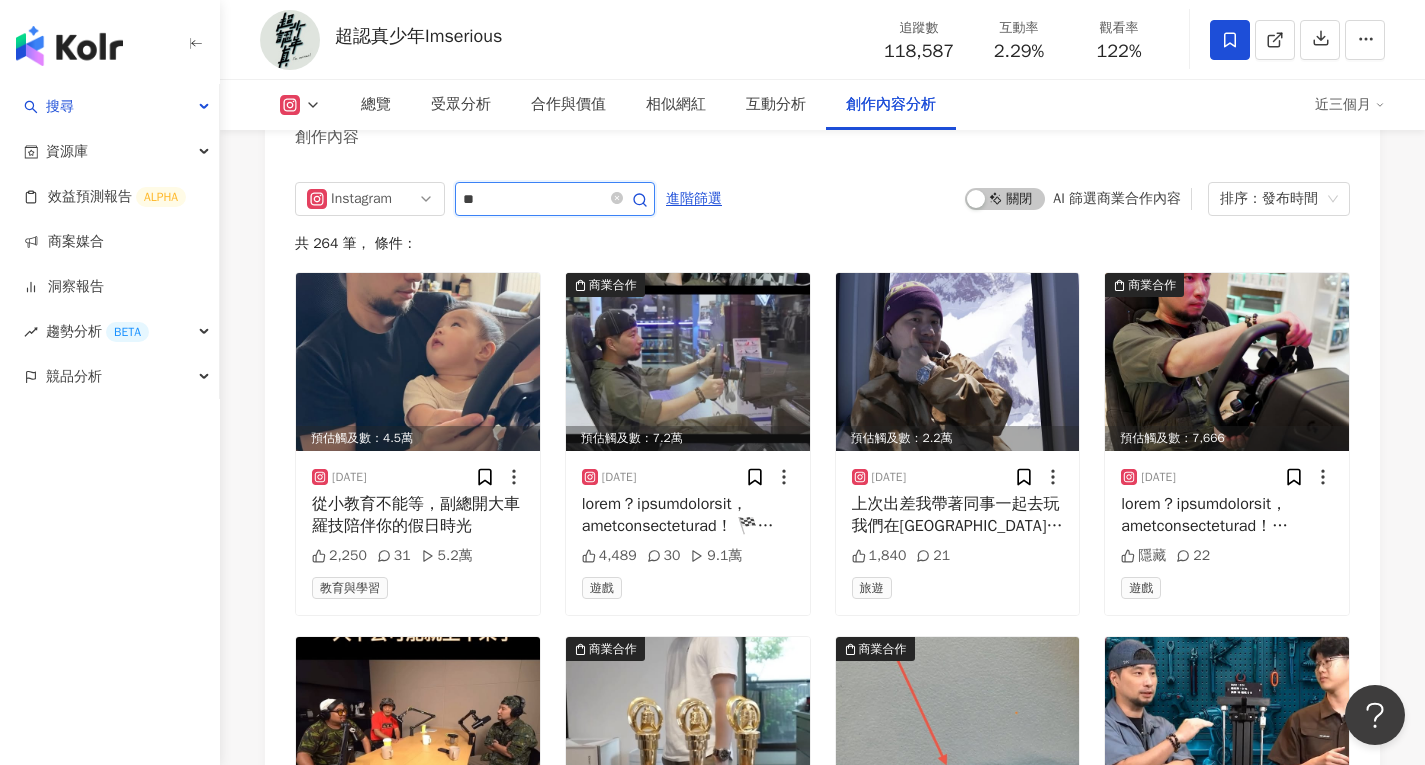 type on "*" 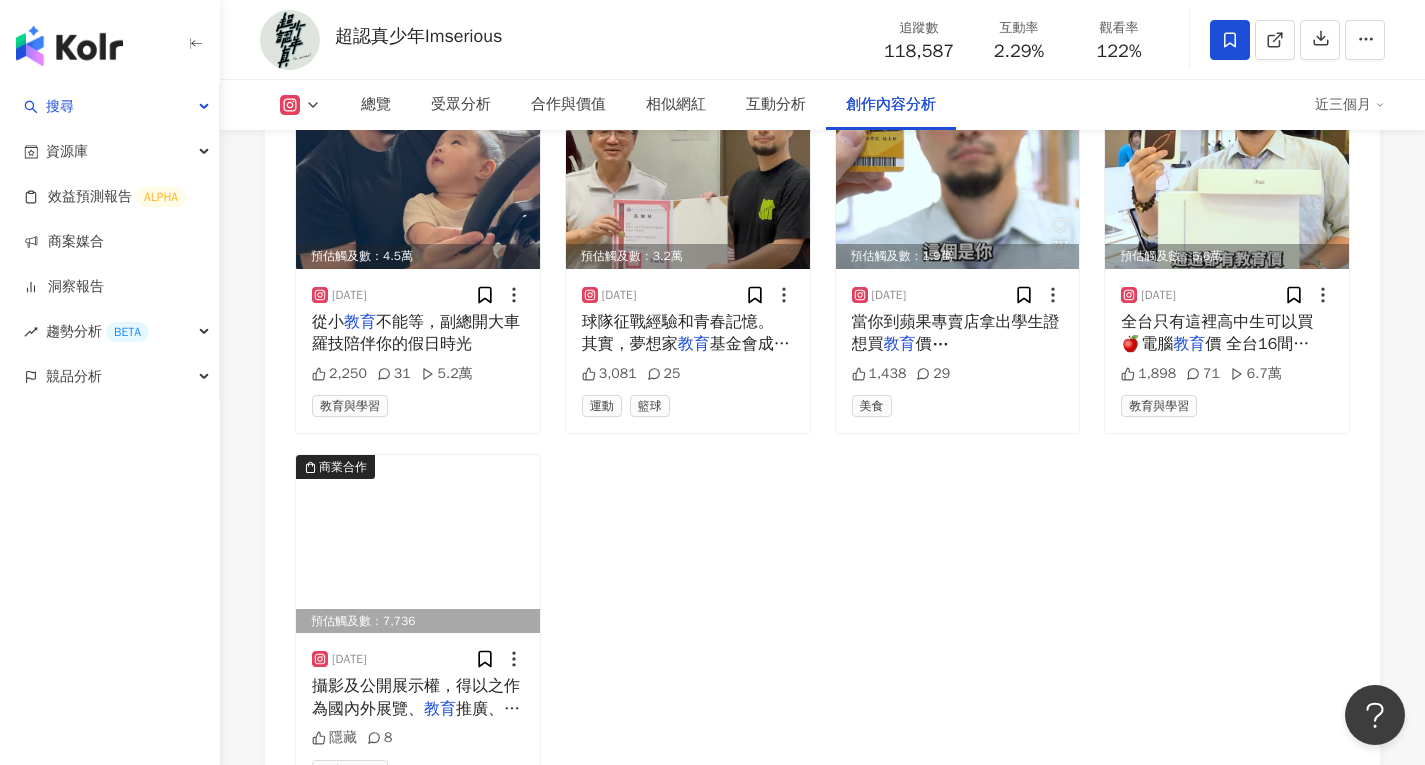 scroll, scrollTop: 5997, scrollLeft: 0, axis: vertical 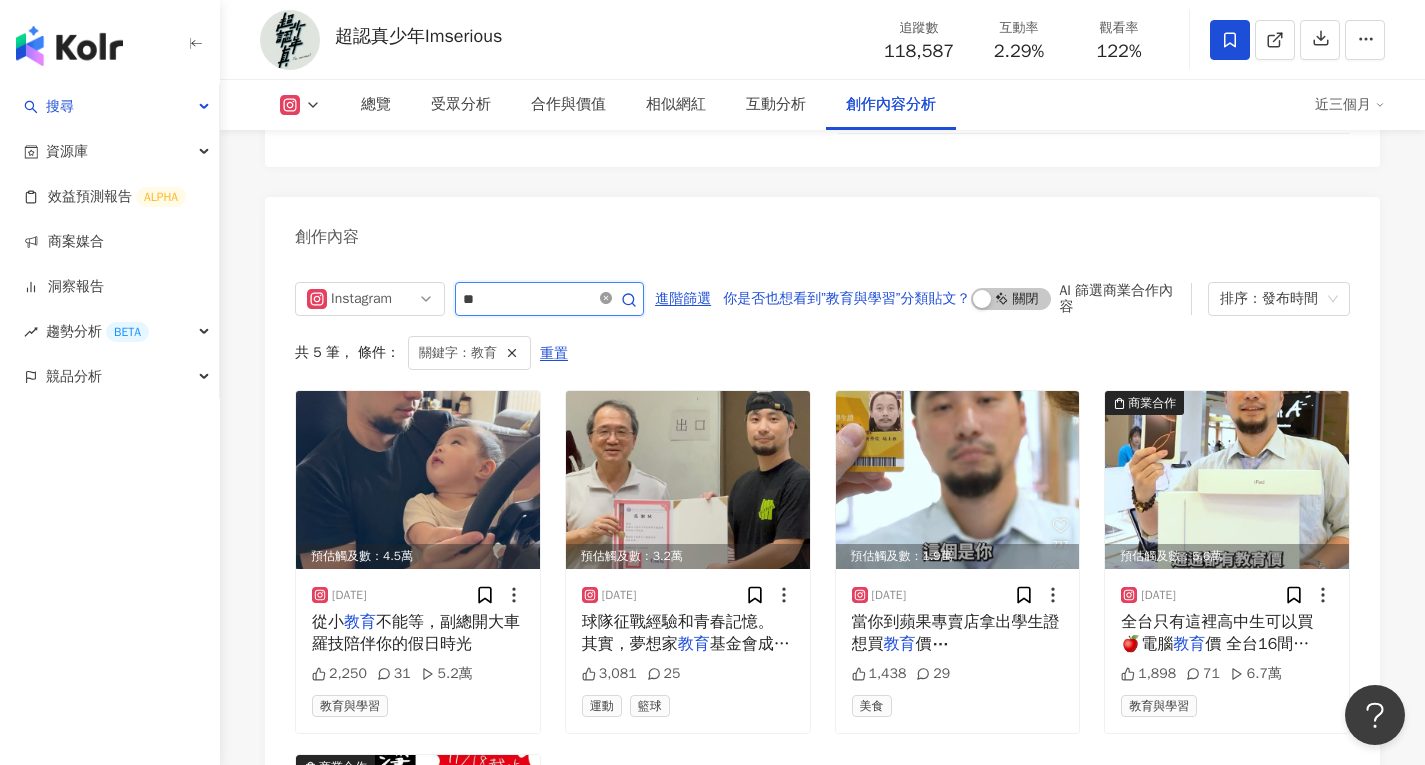 click 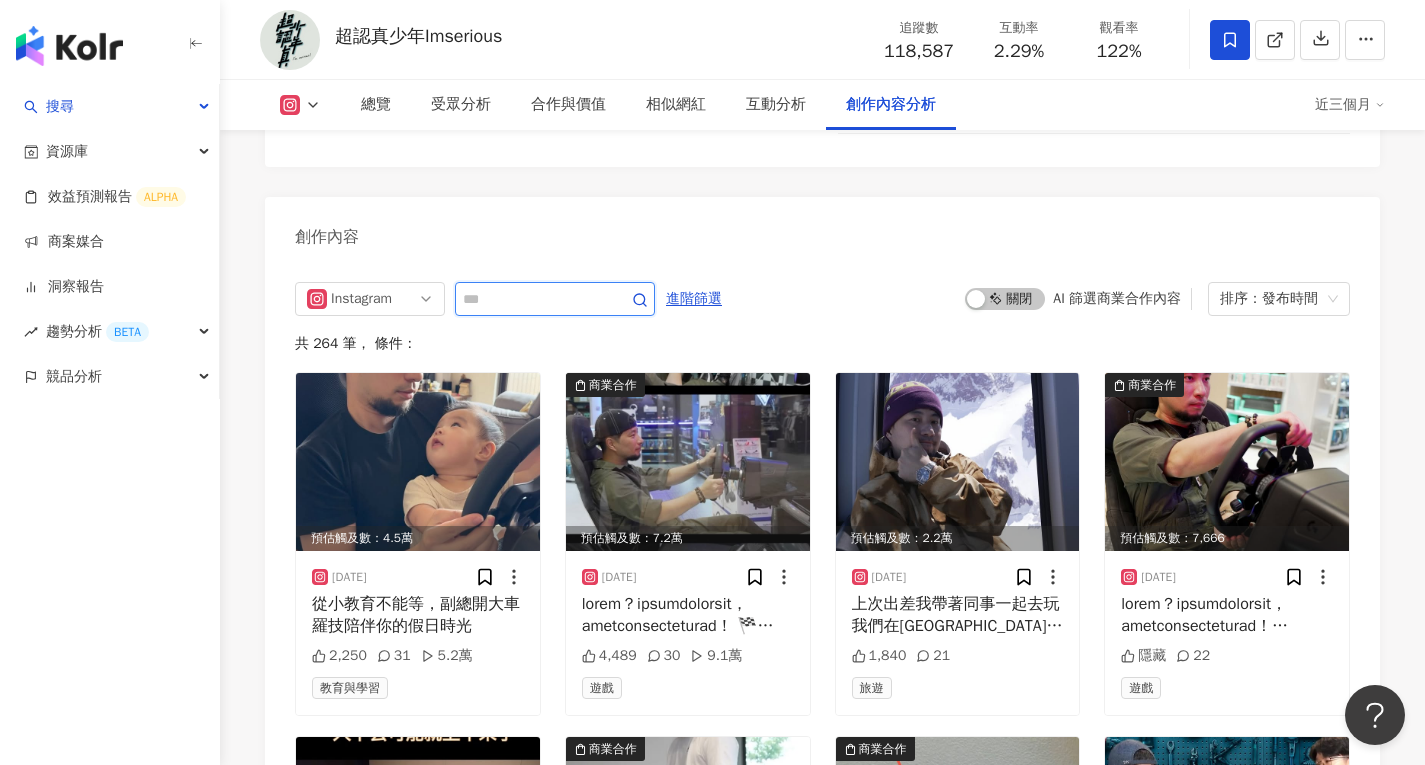 scroll, scrollTop: 6097, scrollLeft: 0, axis: vertical 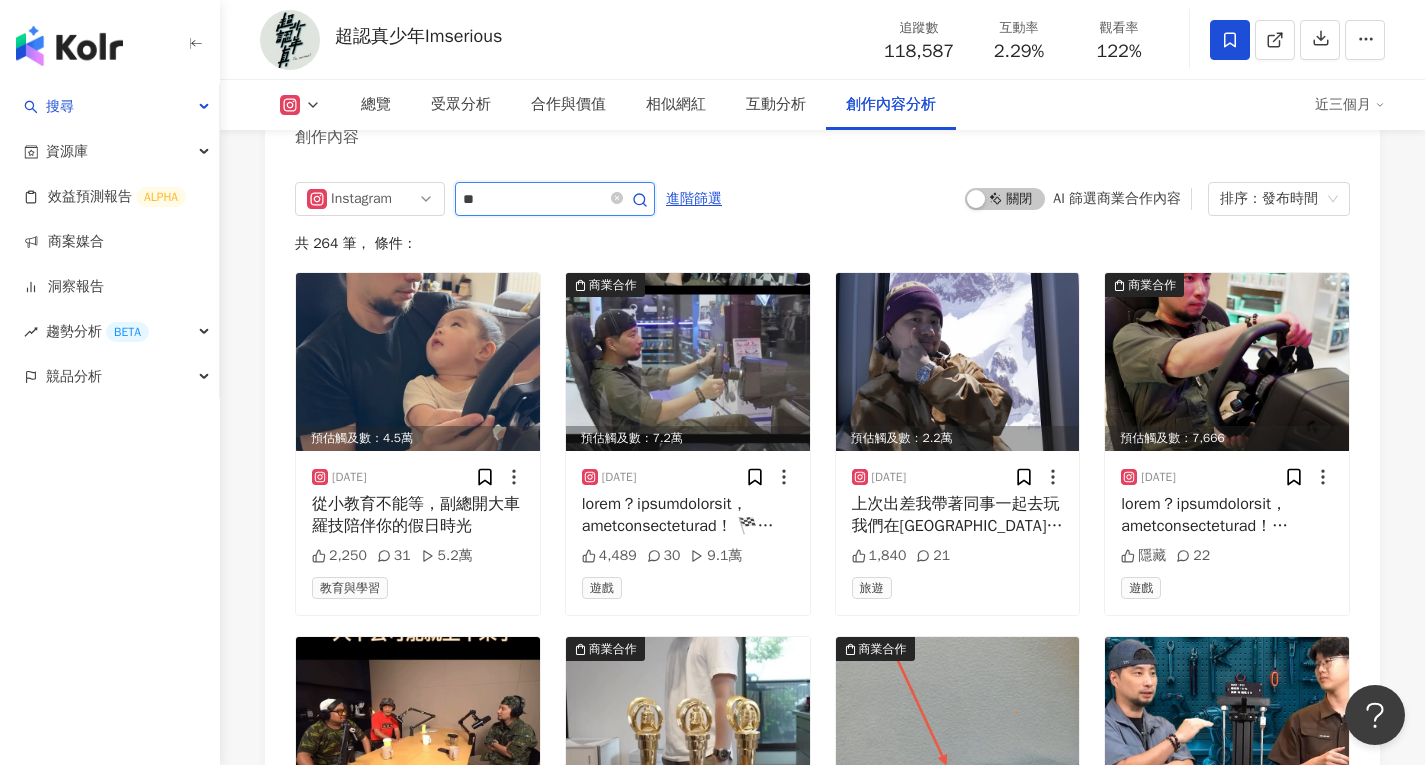 type on "**" 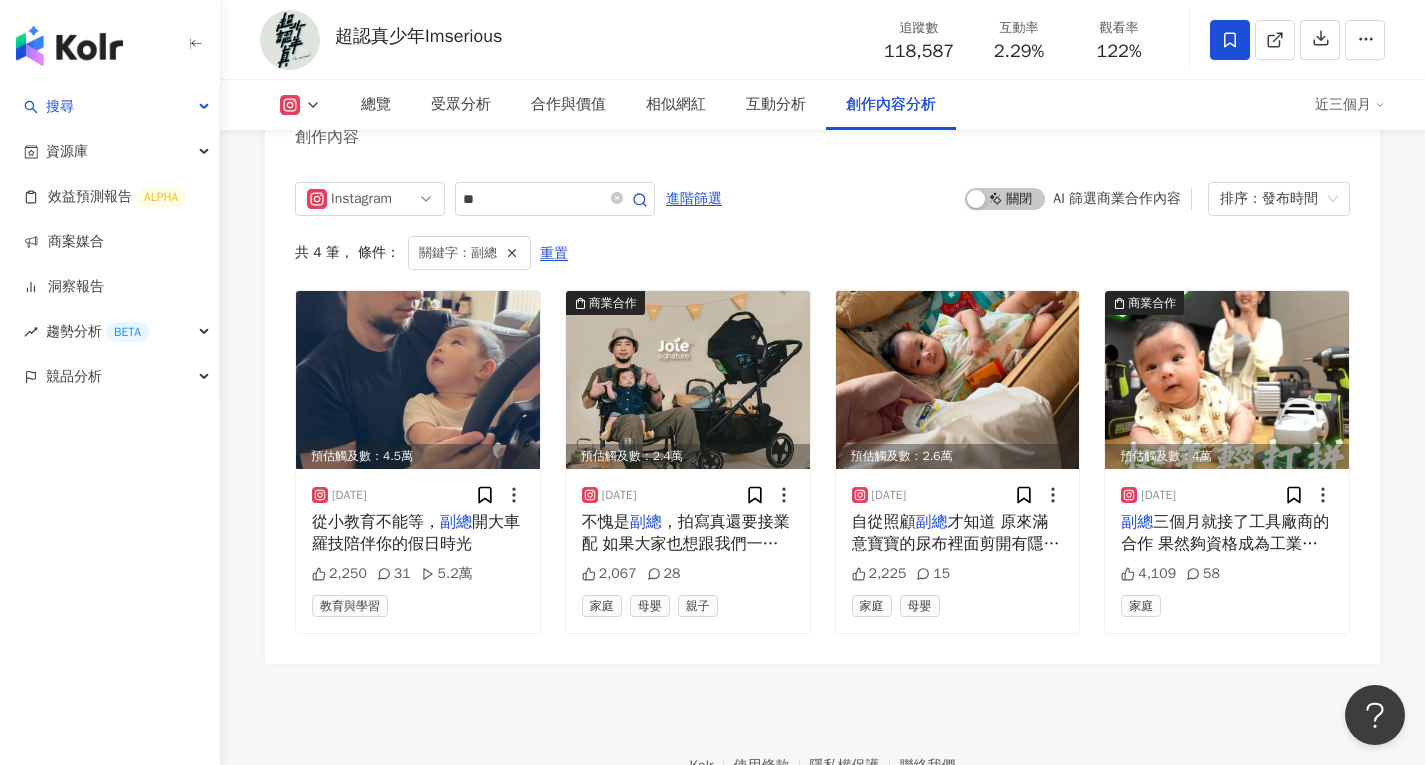 click on "Kolr 使用條款 隱私權保護 聯絡我們 愛[PERSON_NAME]互動媒體股份有限公司  |  統一編號：53342456  |  Copyright ©  2025   iKala   All Rights Reserved. 本站採用 reCAPTCHA 保護機制  |  Google 隱私權  |  Google 條款" at bounding box center (822, 775) 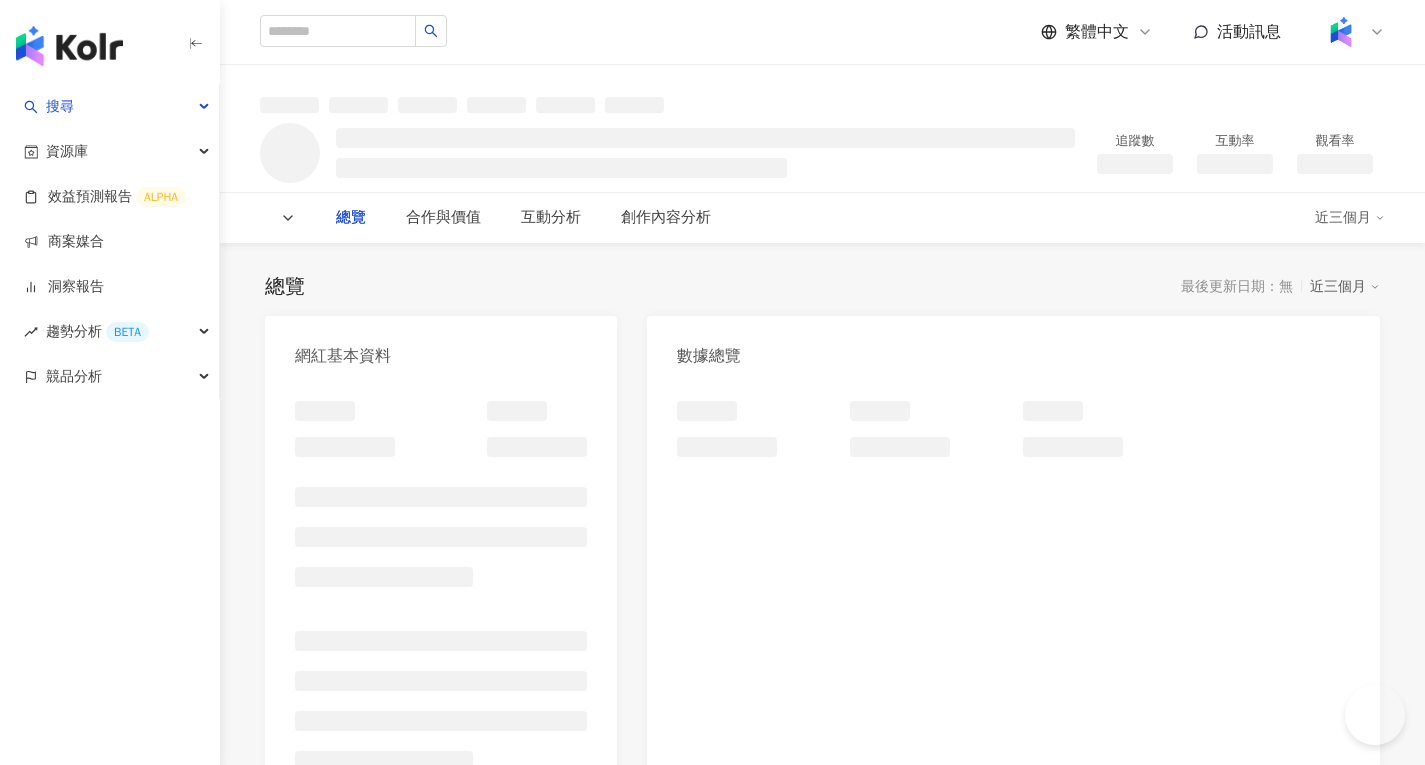 scroll, scrollTop: 0, scrollLeft: 0, axis: both 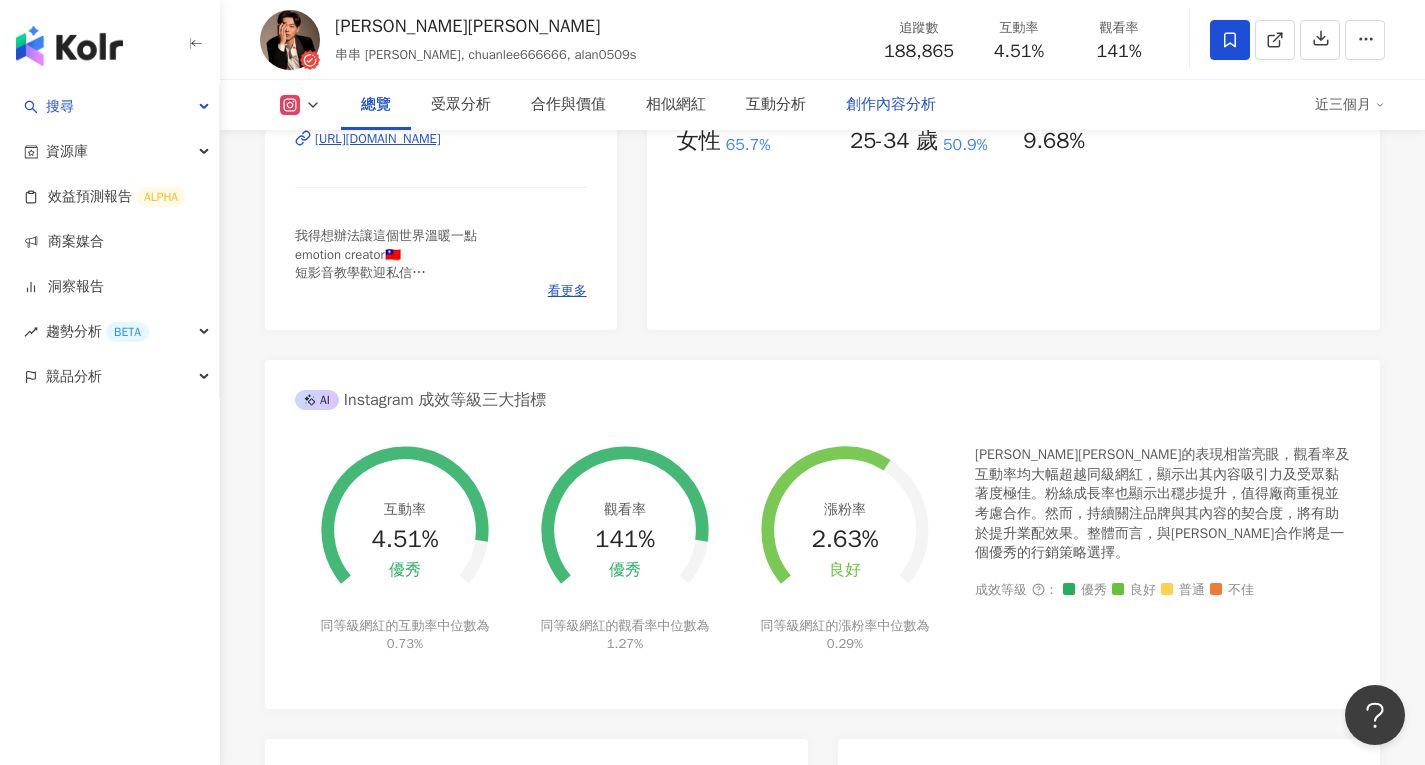 click on "創作內容分析" at bounding box center [891, 105] 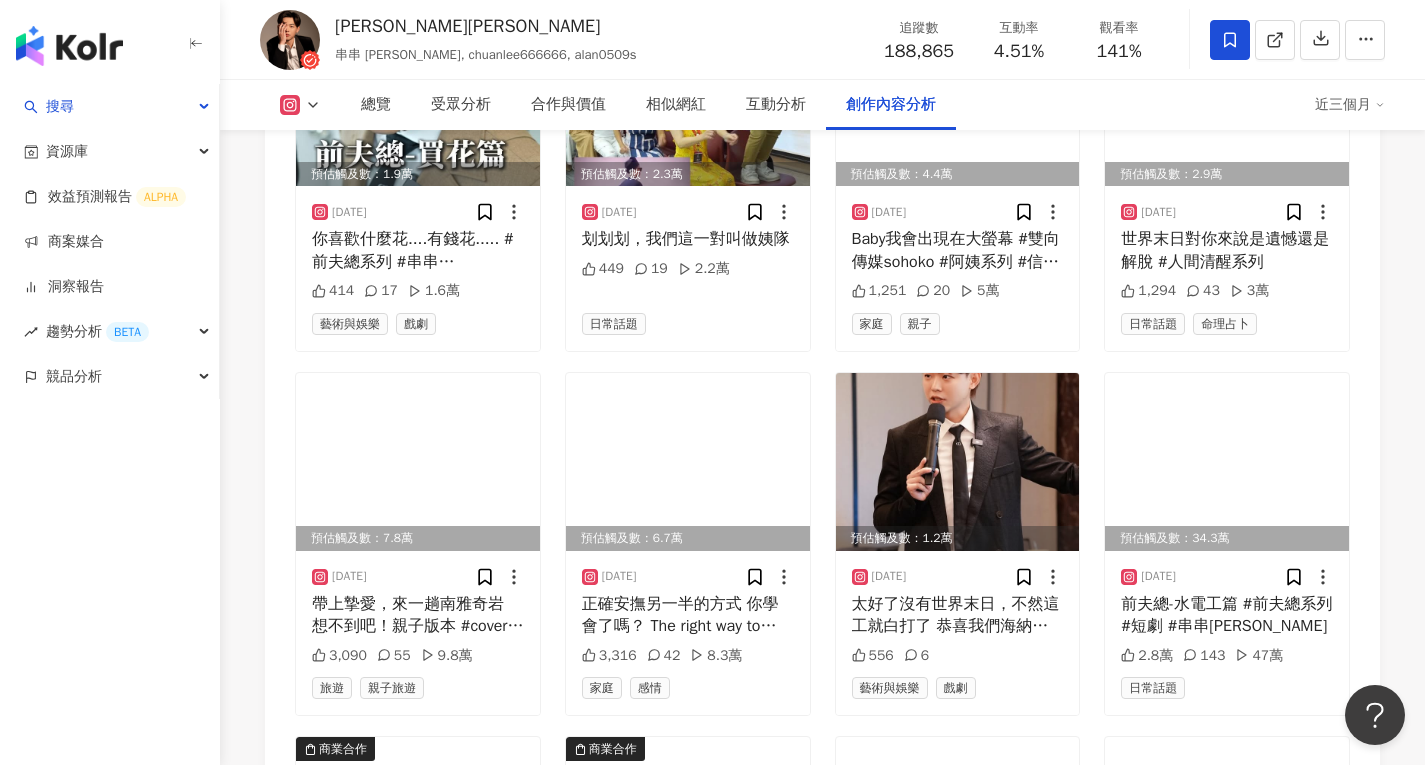 scroll, scrollTop: 6548, scrollLeft: 0, axis: vertical 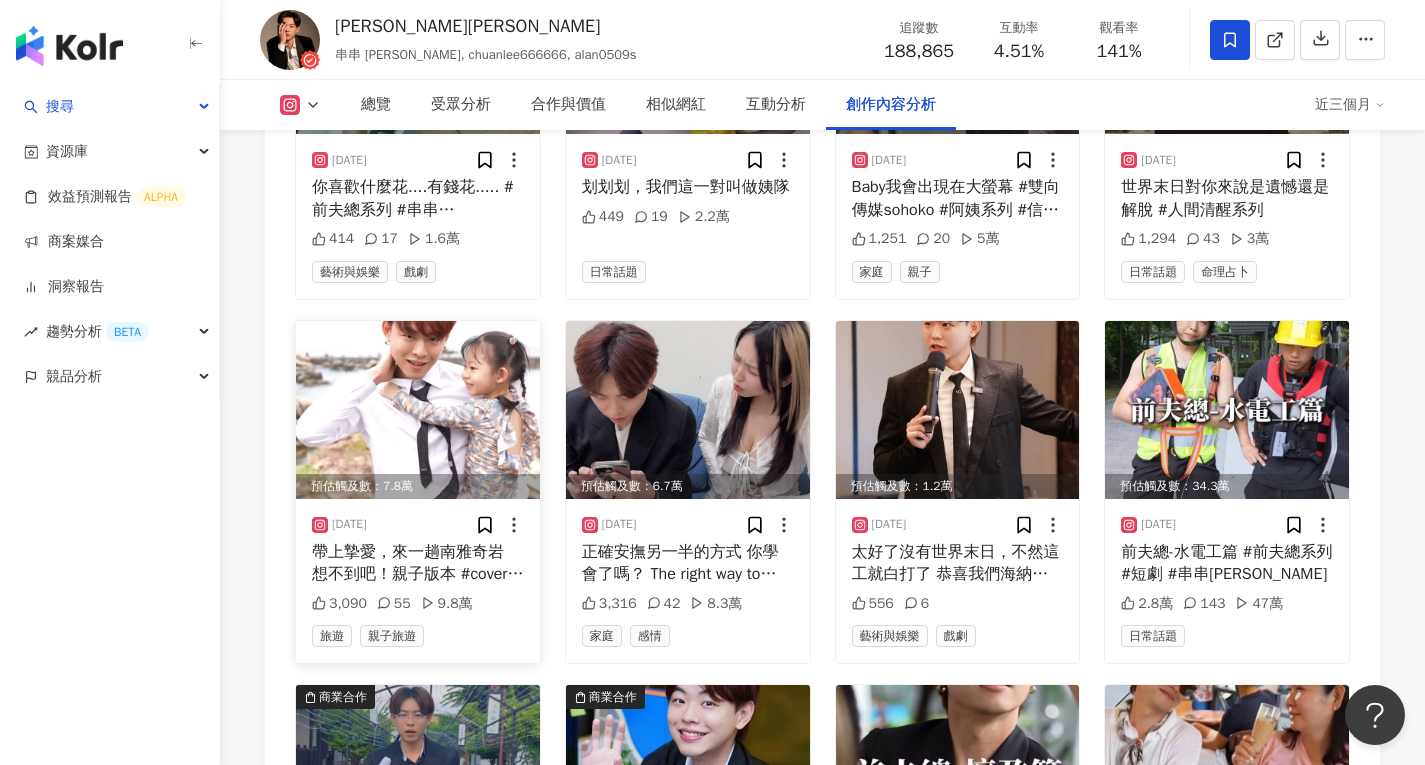 click at bounding box center (418, 410) 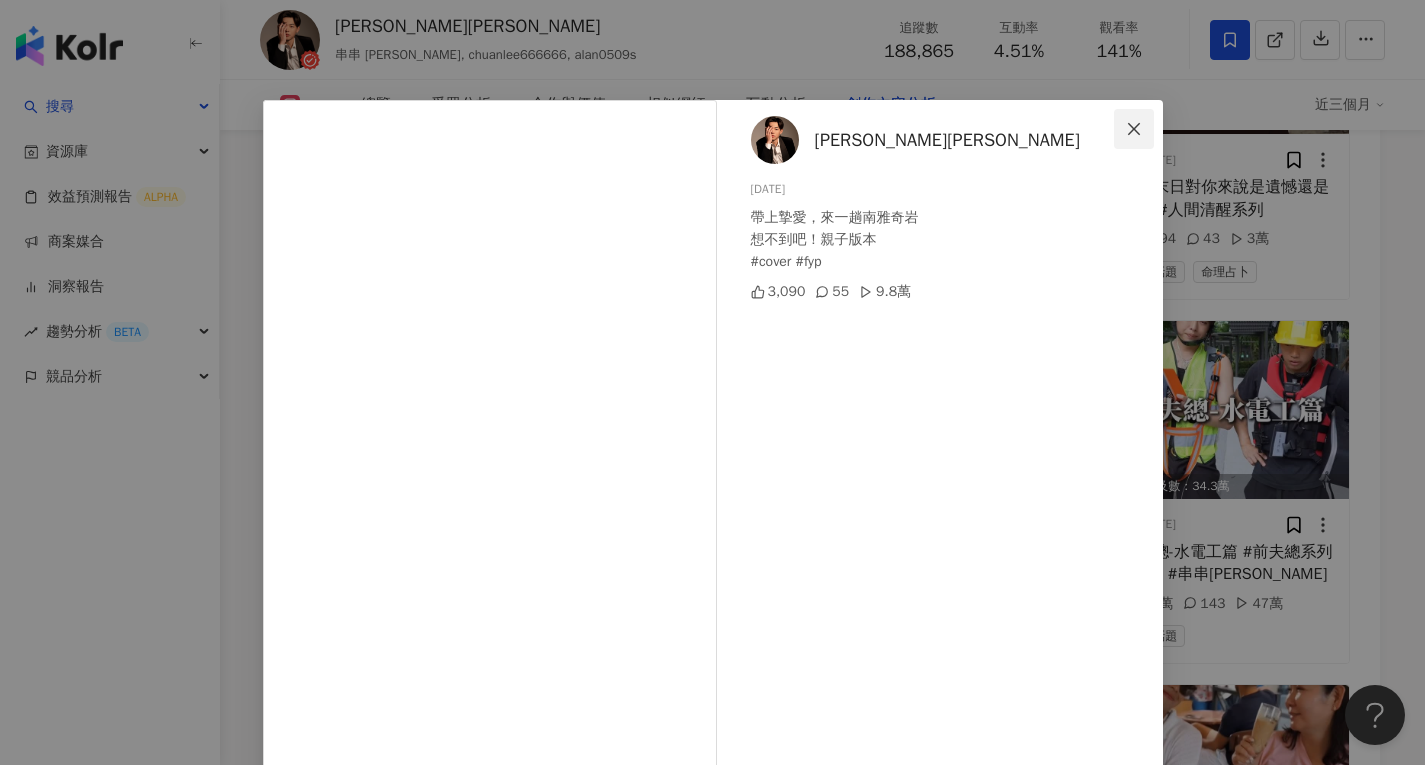 click at bounding box center (1134, 129) 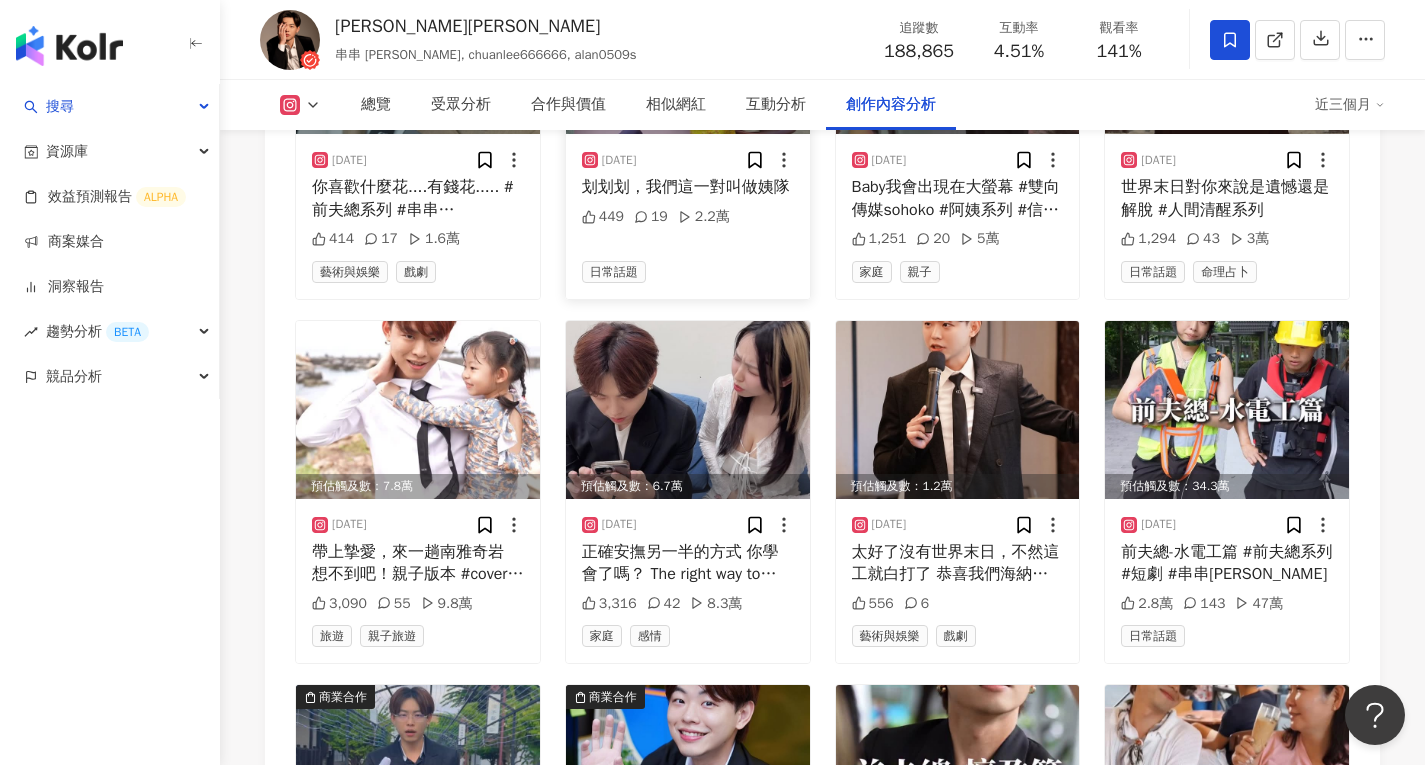 scroll, scrollTop: 6148, scrollLeft: 0, axis: vertical 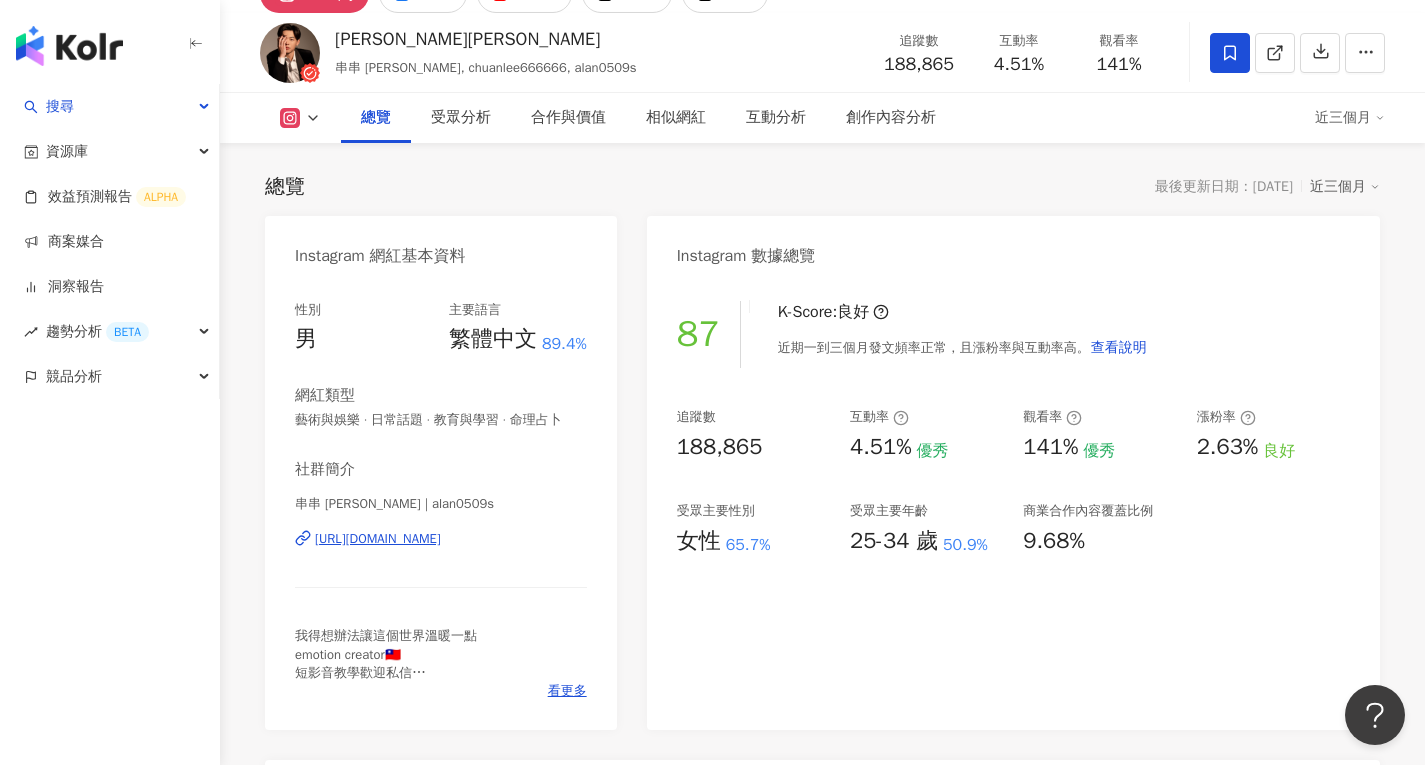 click on "[URL][DOMAIN_NAME]" at bounding box center [378, 539] 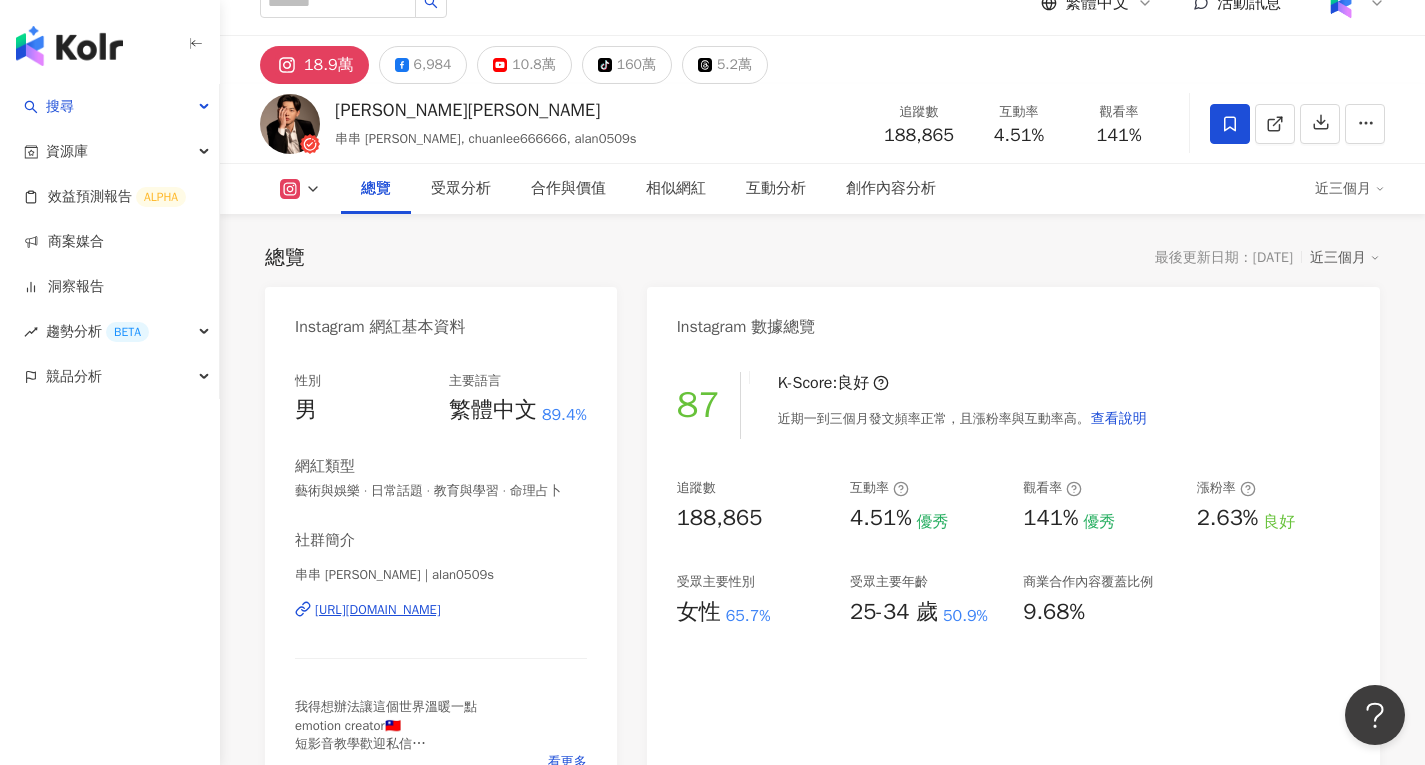 scroll, scrollTop: 0, scrollLeft: 0, axis: both 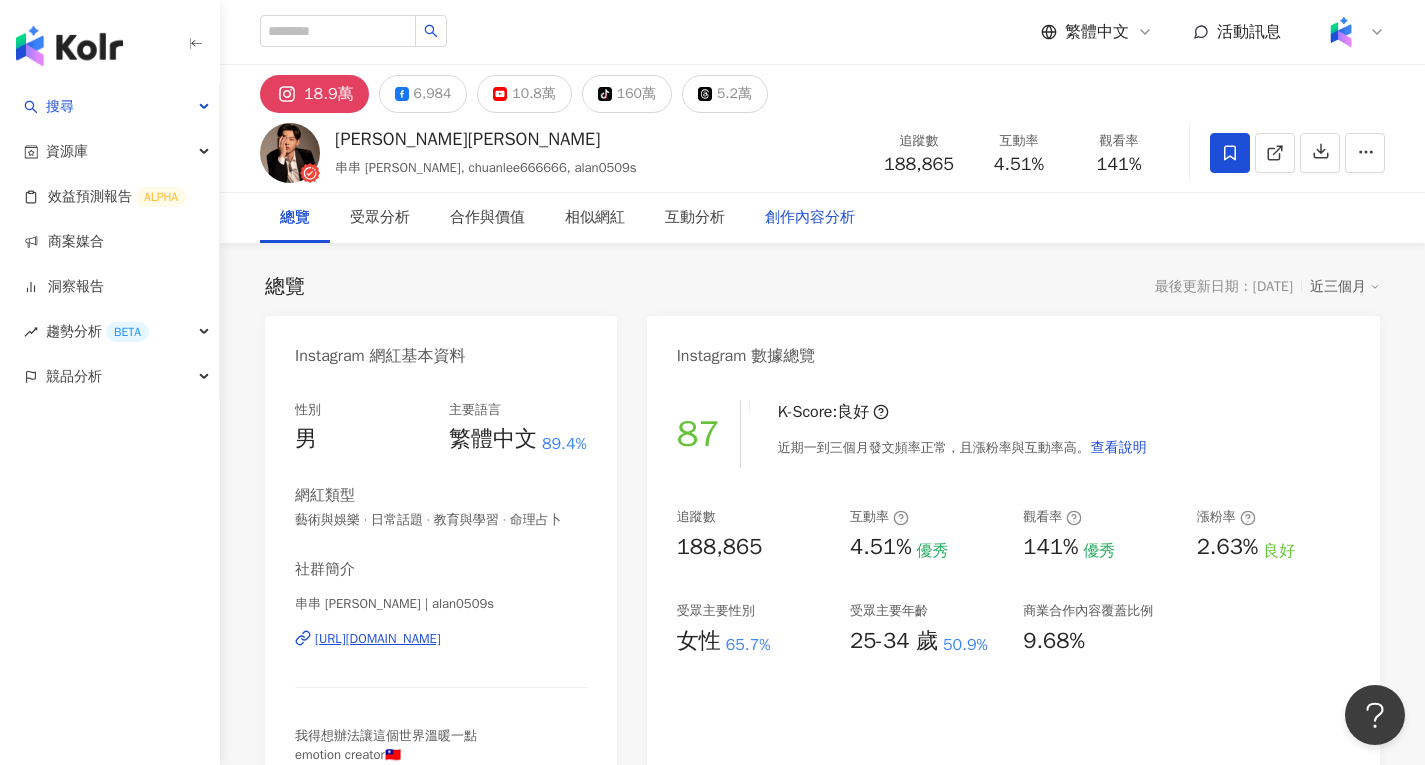 click on "創作內容分析" at bounding box center [810, 218] 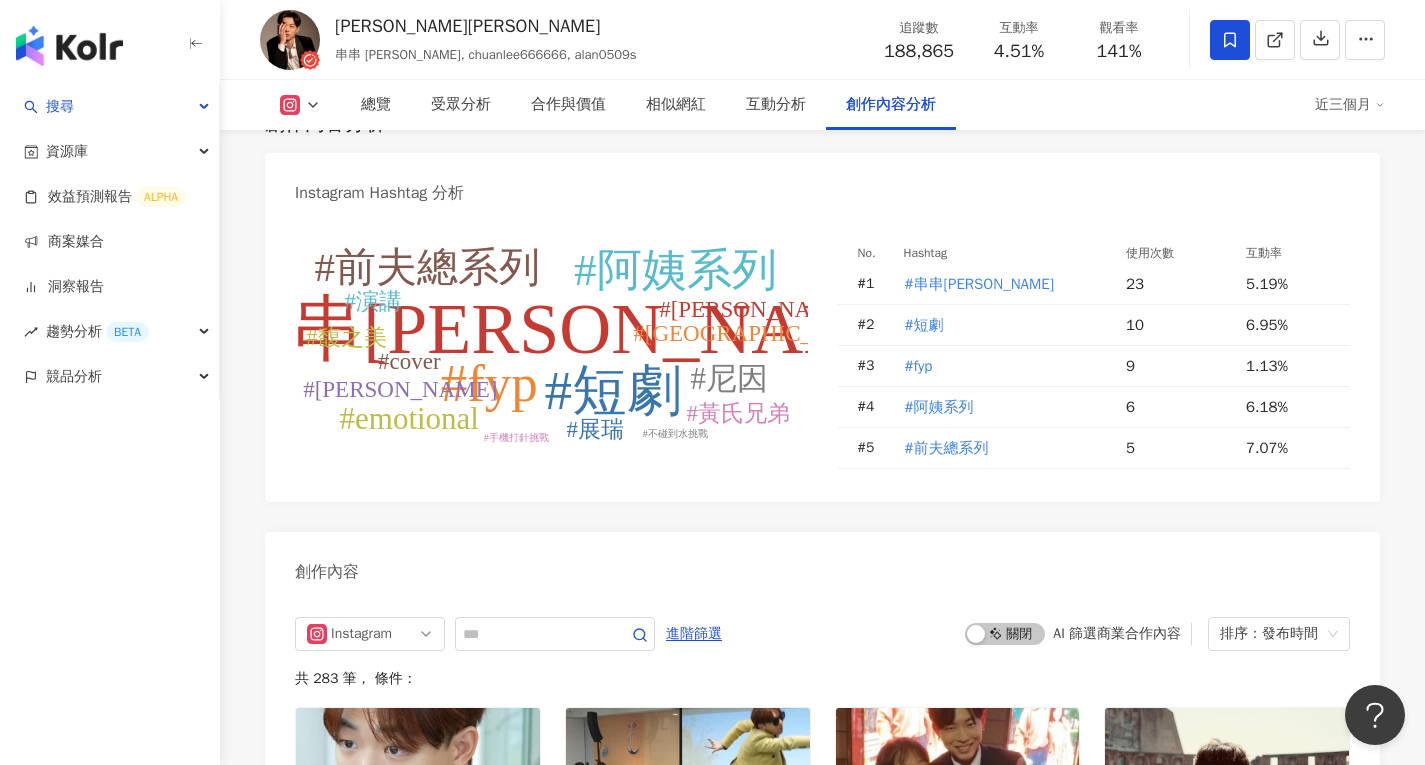 scroll, scrollTop: 5800, scrollLeft: 0, axis: vertical 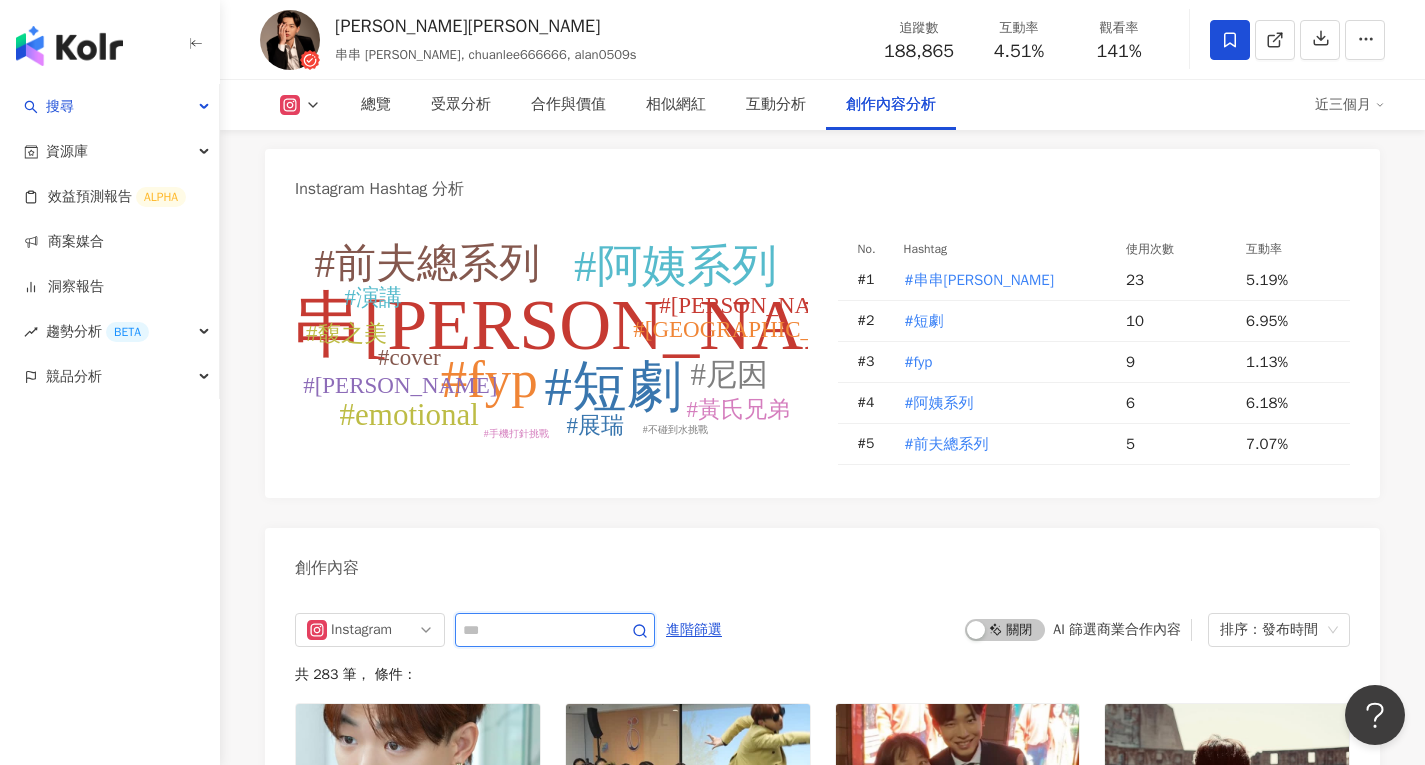 click at bounding box center (533, 630) 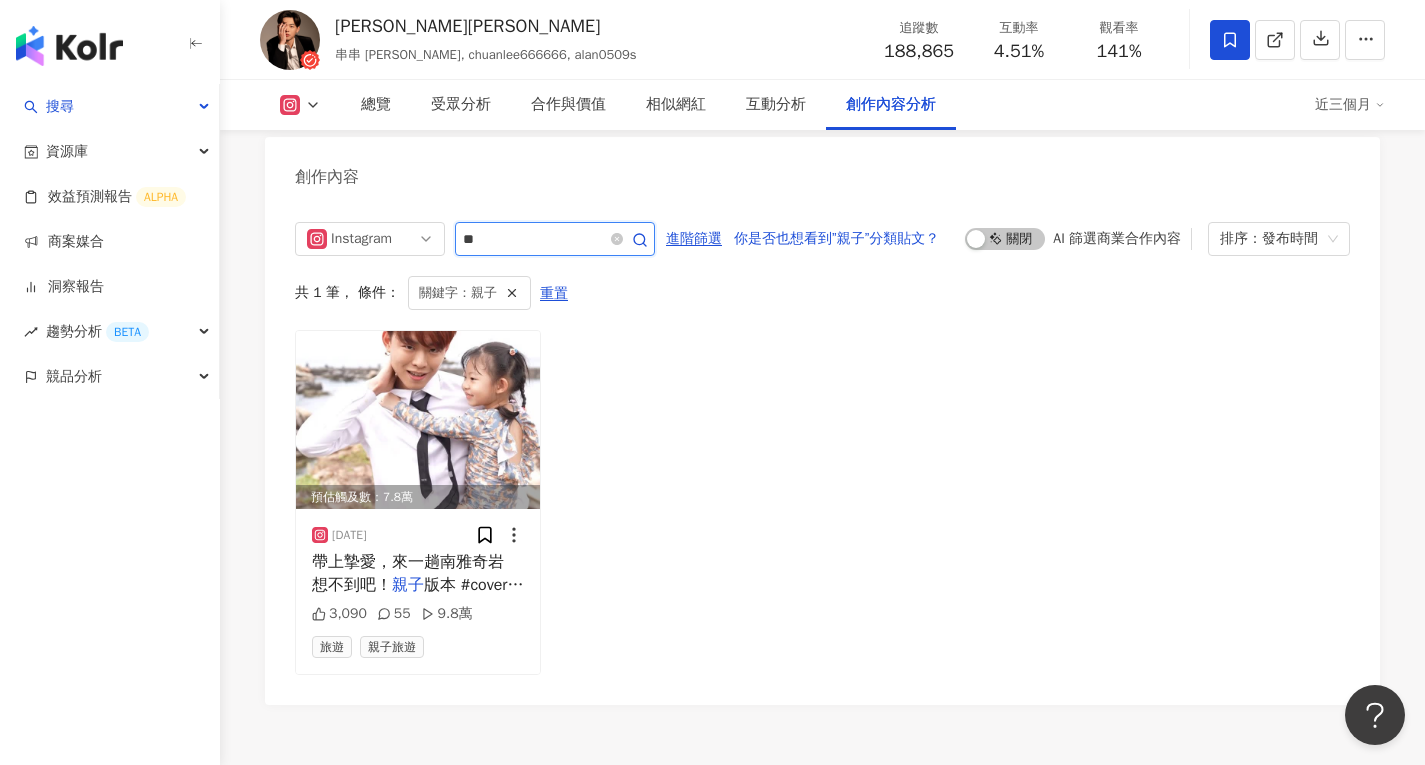 scroll, scrollTop: 6190, scrollLeft: 0, axis: vertical 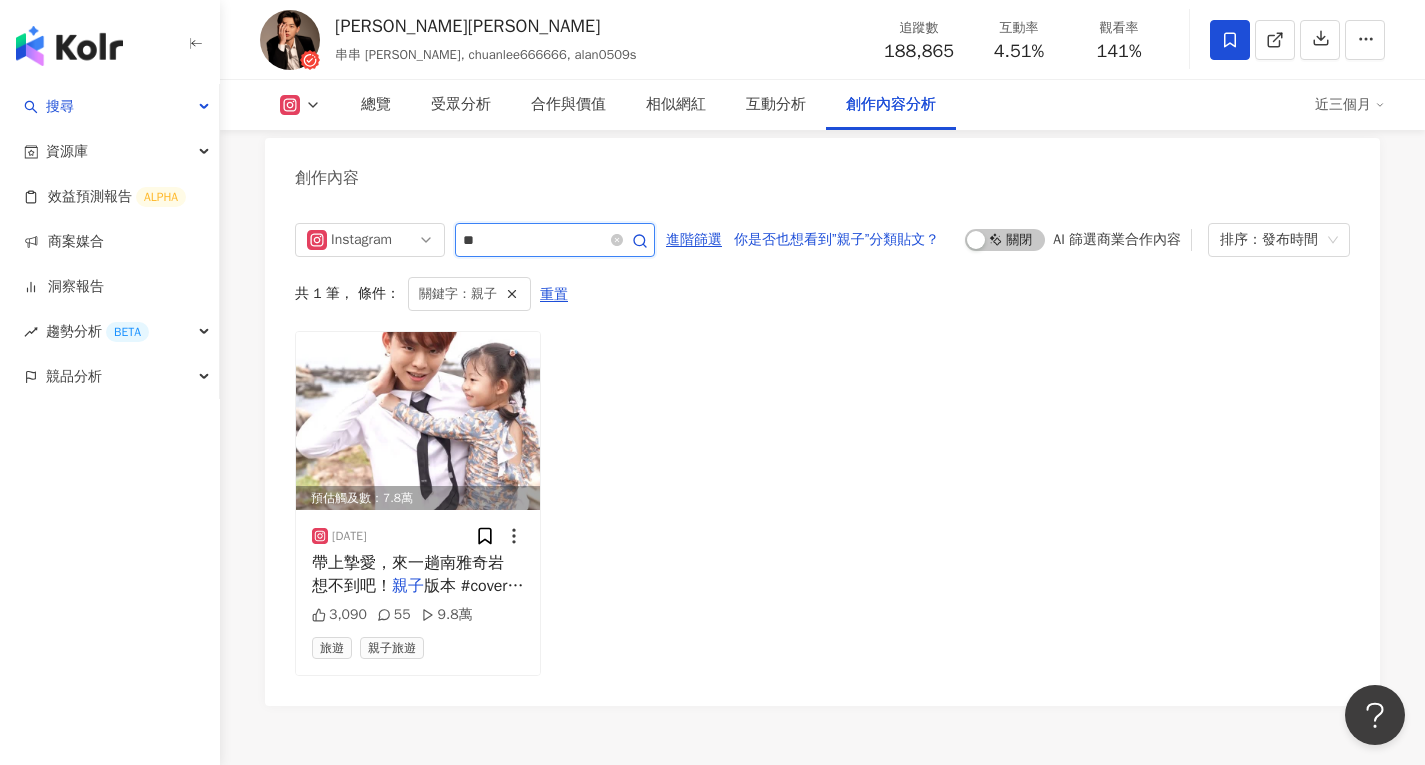 click on "**" at bounding box center (533, 240) 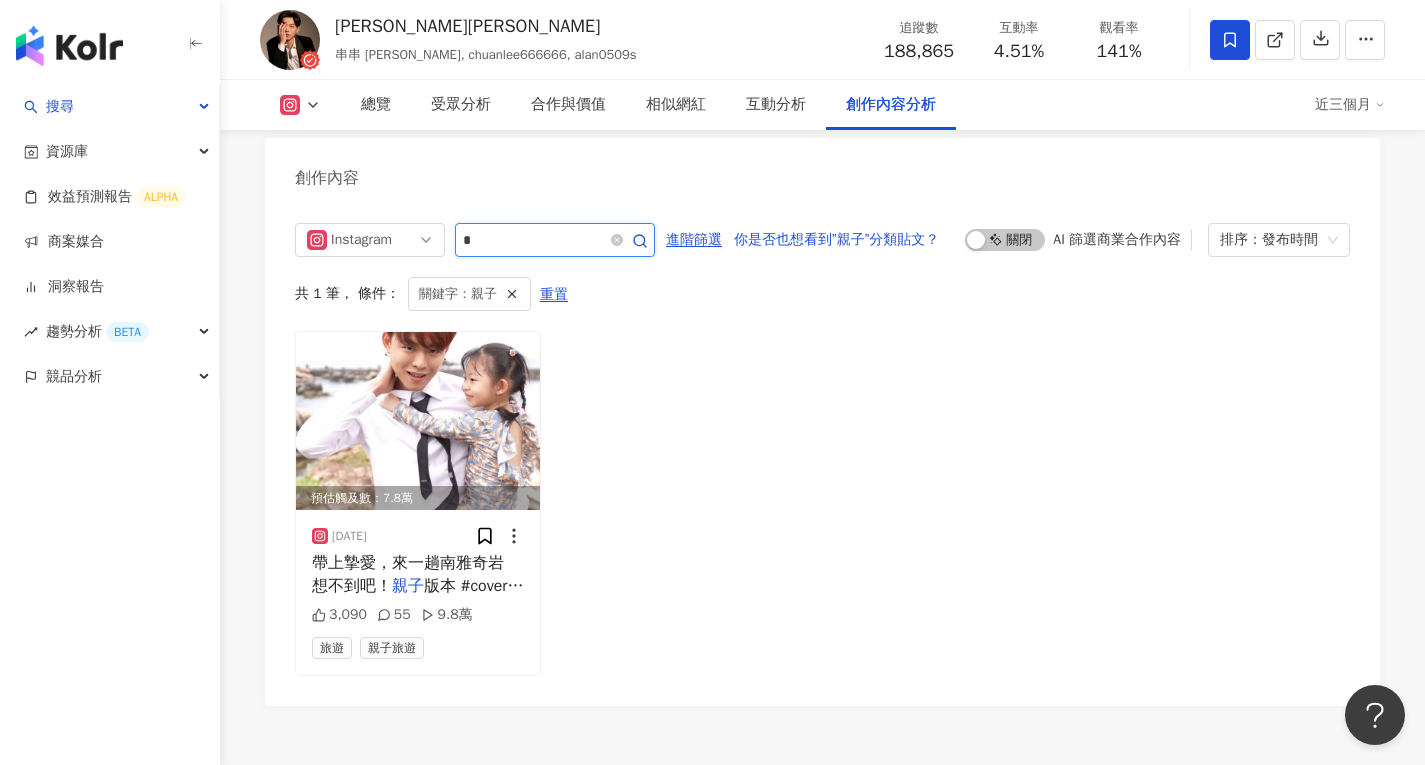 type on "*" 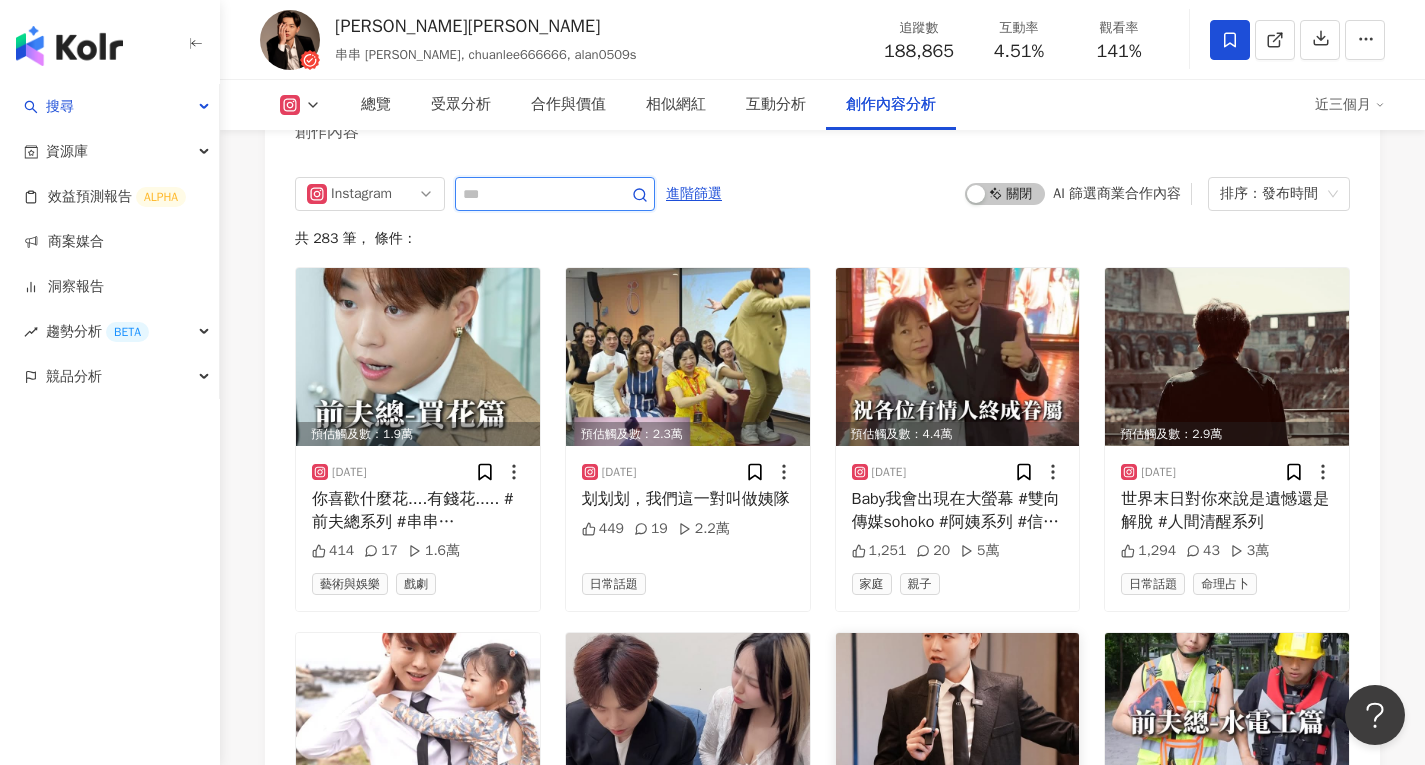 type 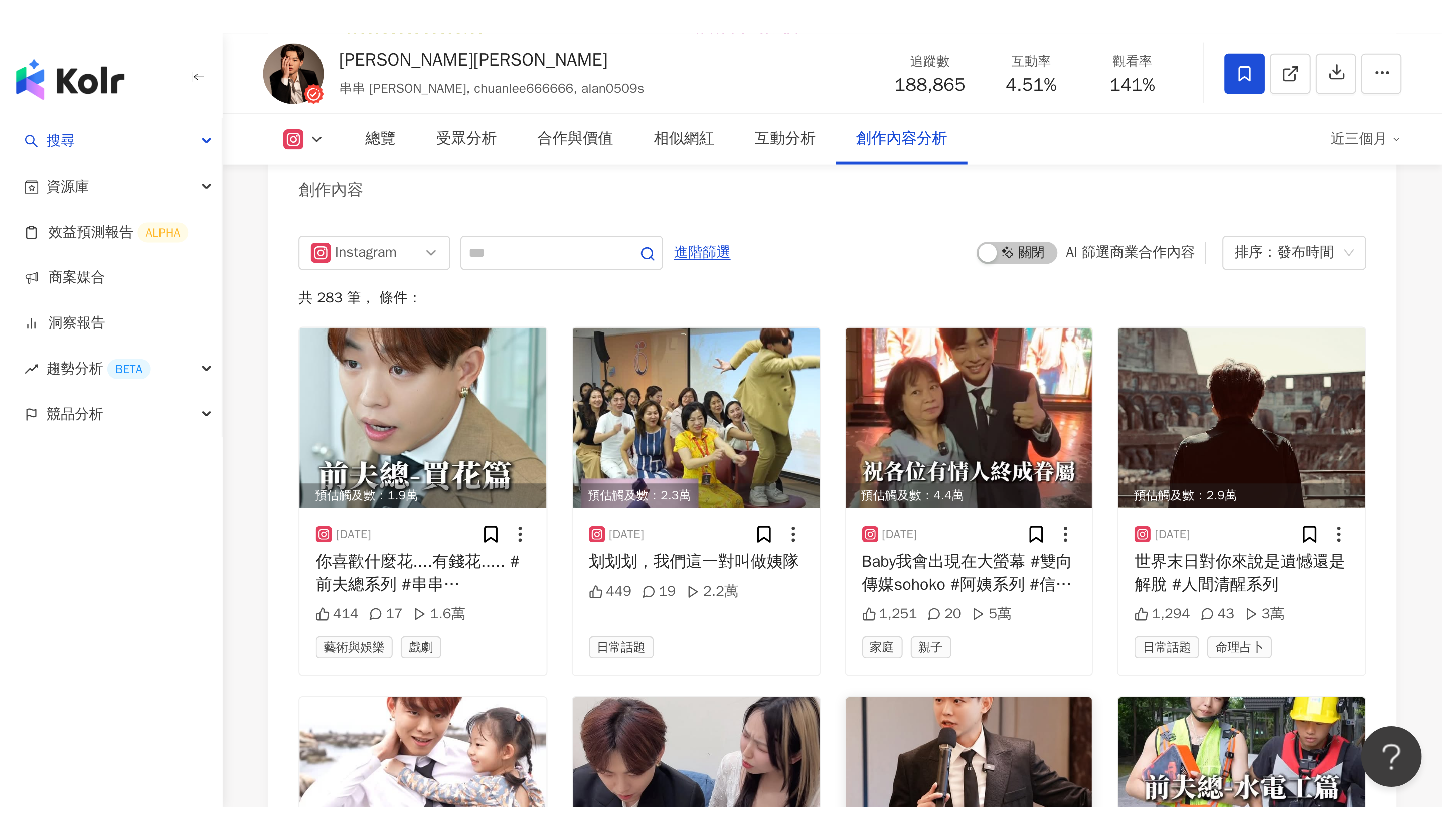 scroll, scrollTop: 3126, scrollLeft: 0, axis: vertical 